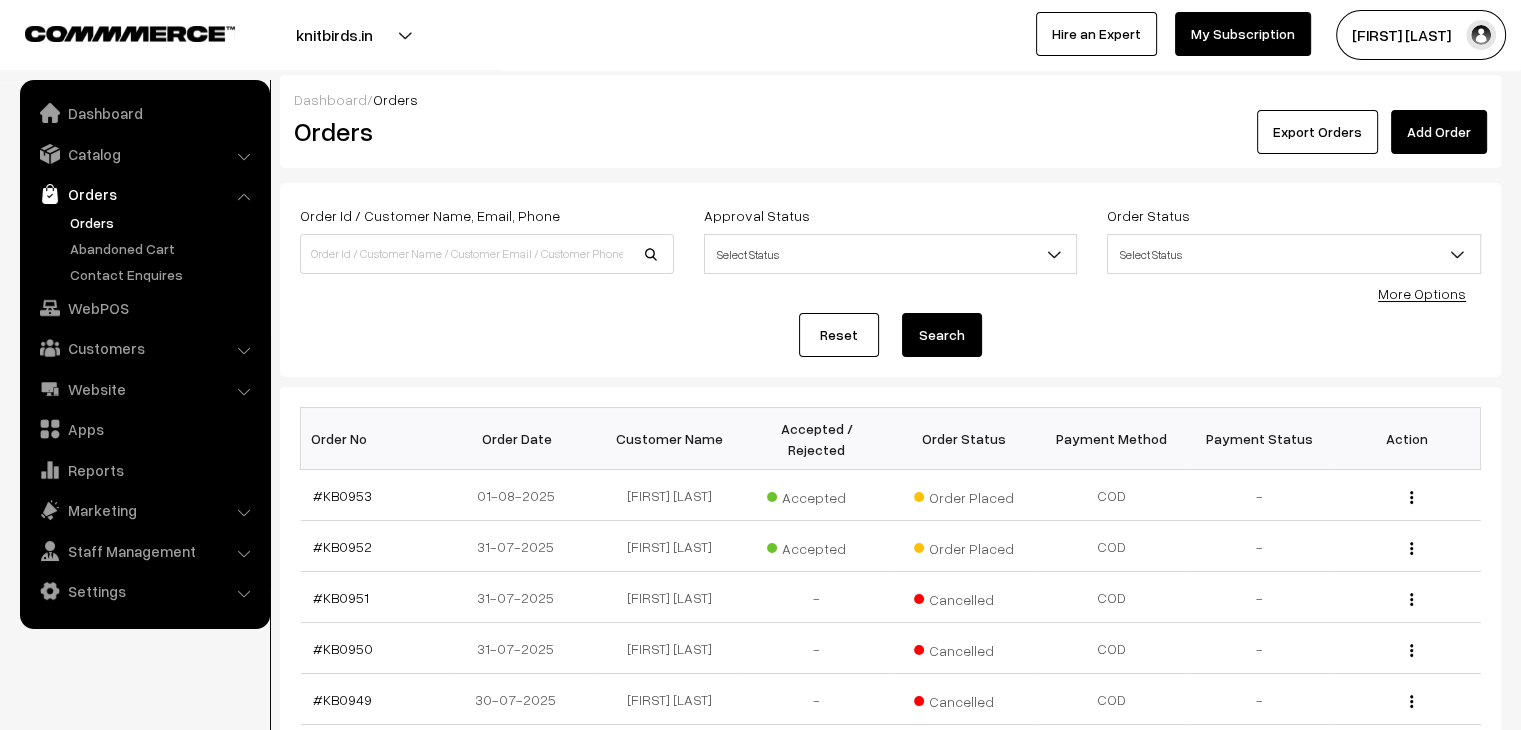 scroll, scrollTop: 0, scrollLeft: 0, axis: both 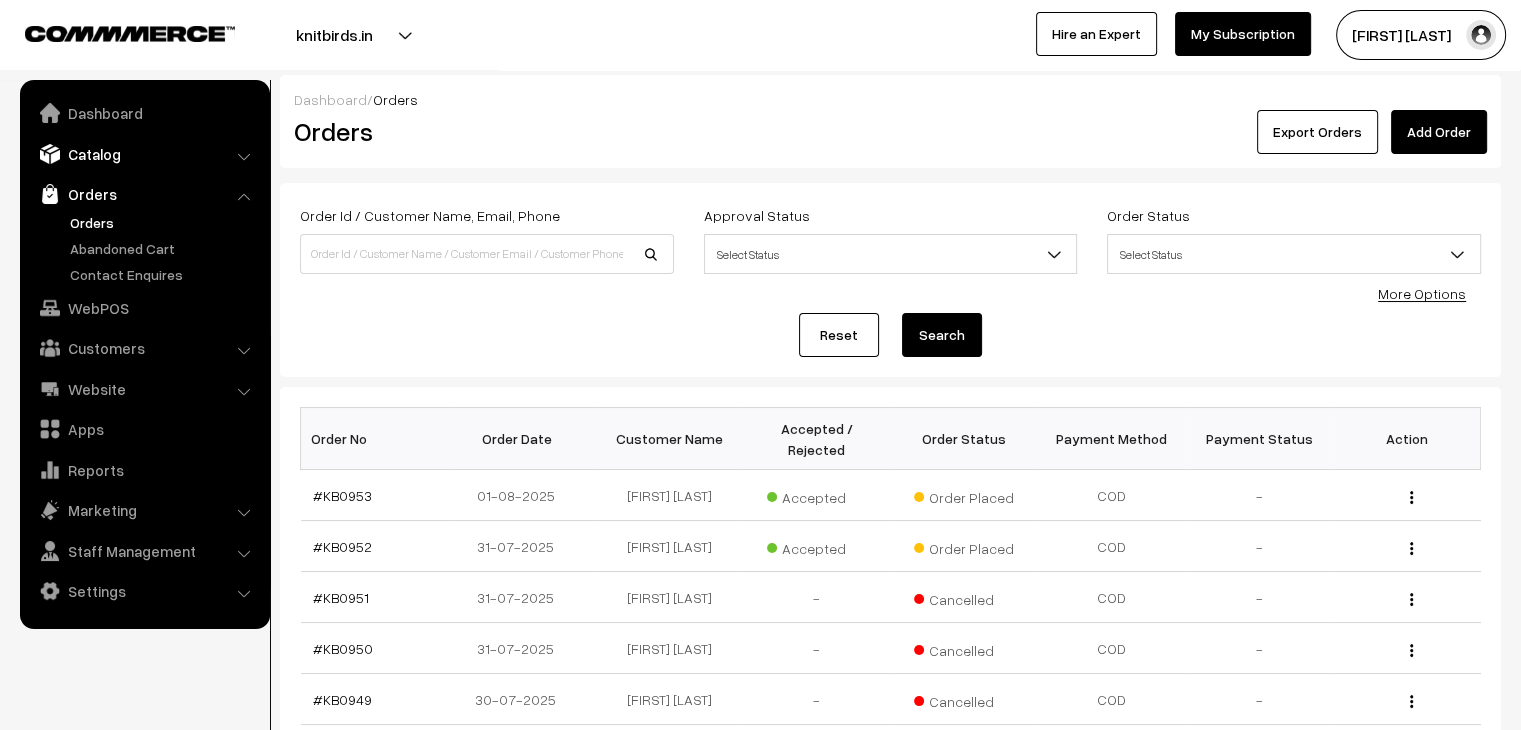click on "Catalog" at bounding box center (144, 154) 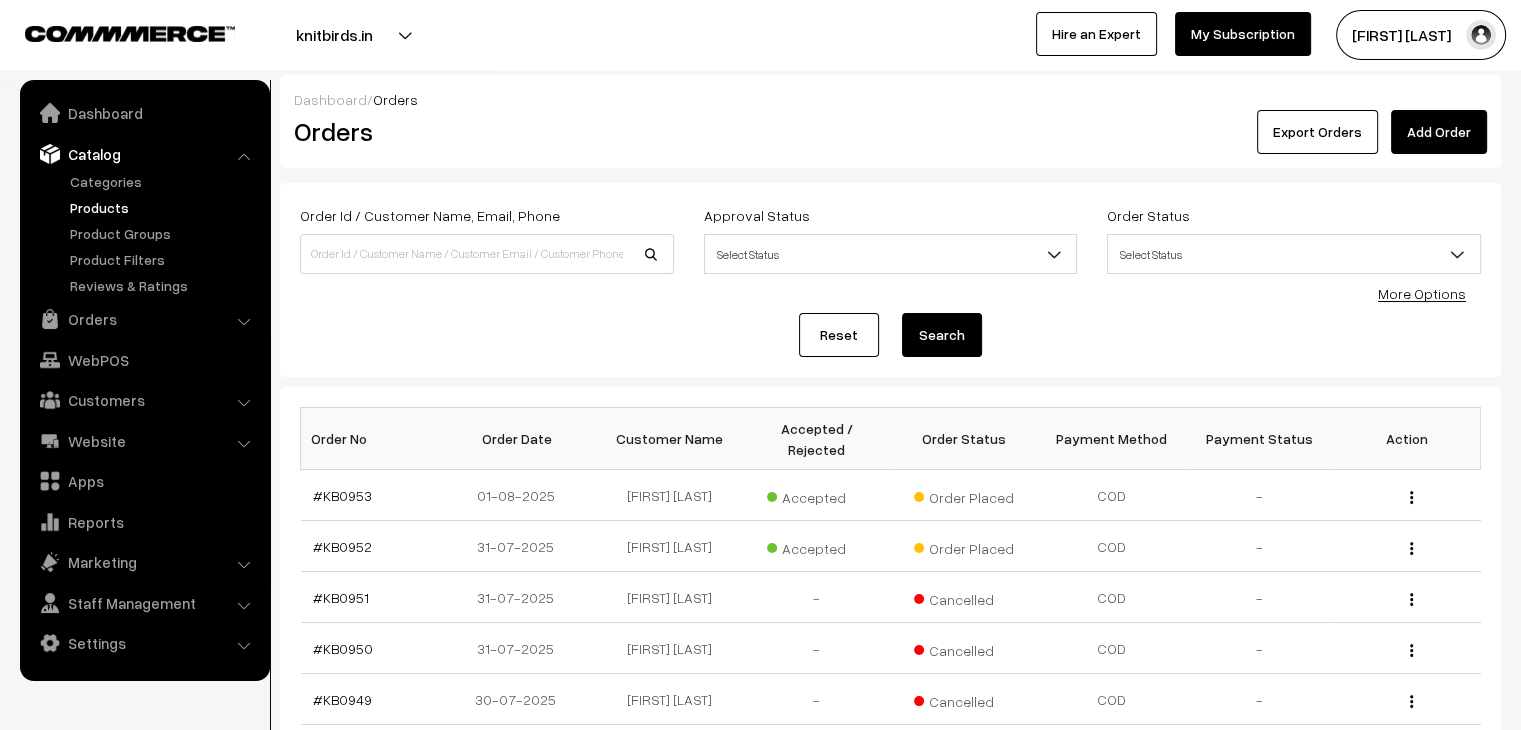 click on "Products" at bounding box center [164, 207] 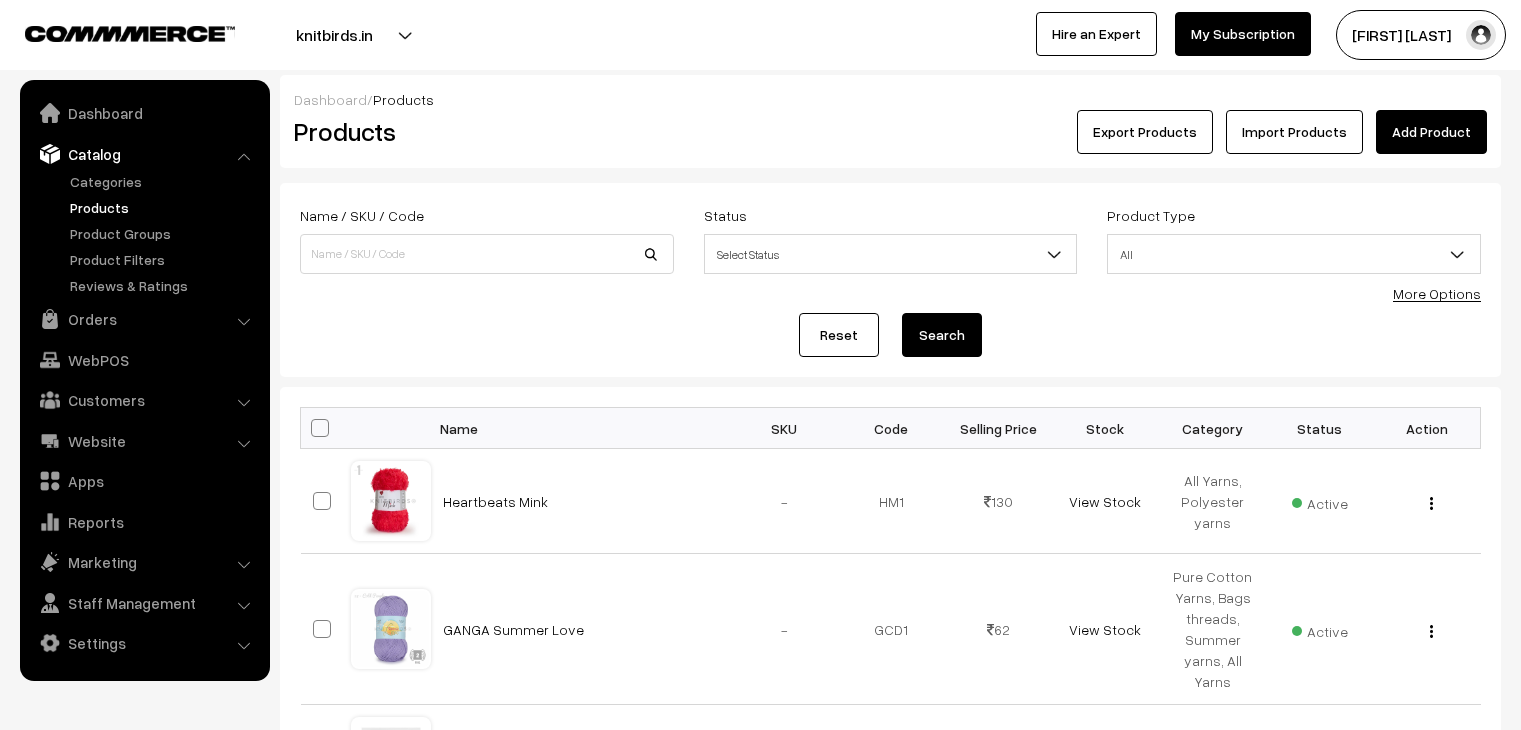 scroll, scrollTop: 0, scrollLeft: 0, axis: both 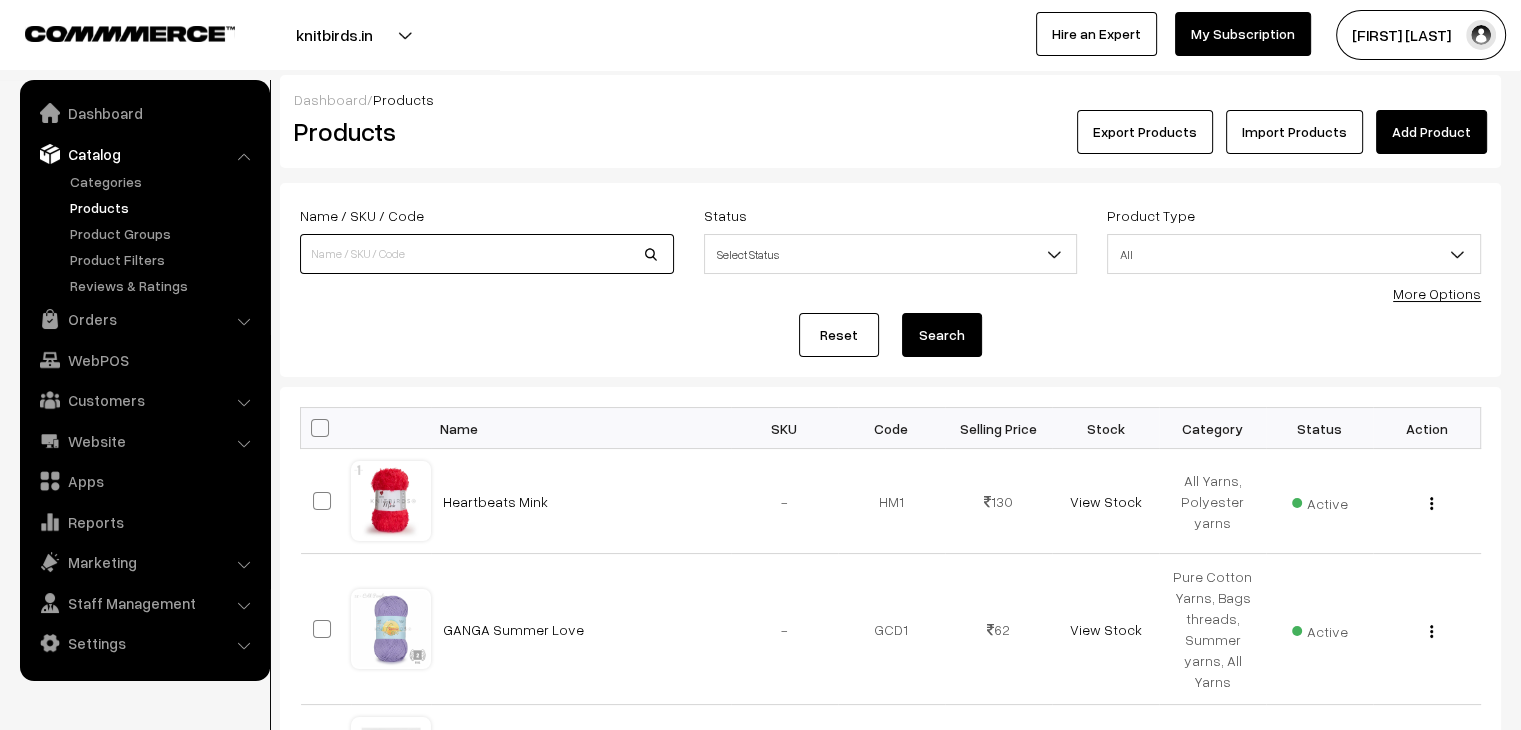 click at bounding box center (487, 254) 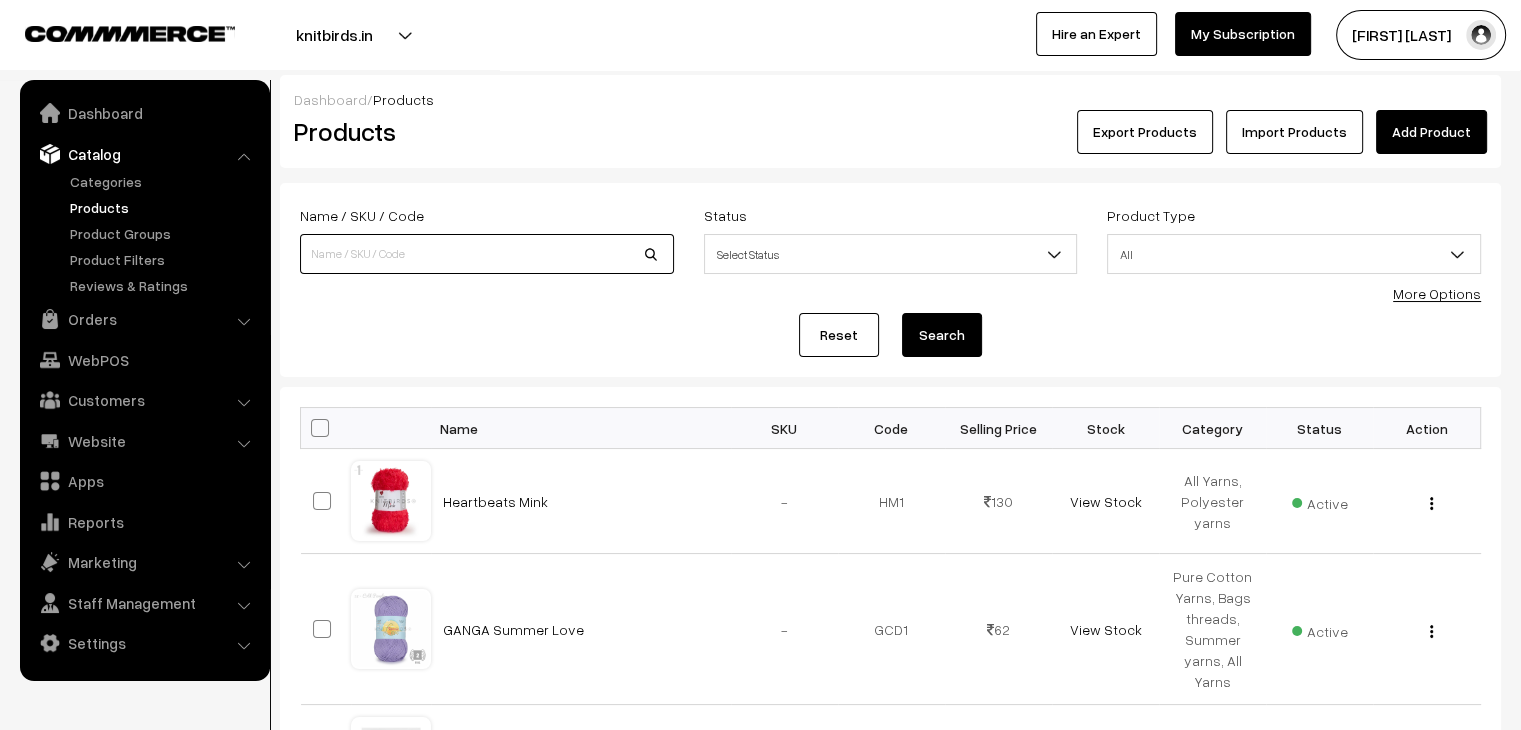 click at bounding box center (487, 254) 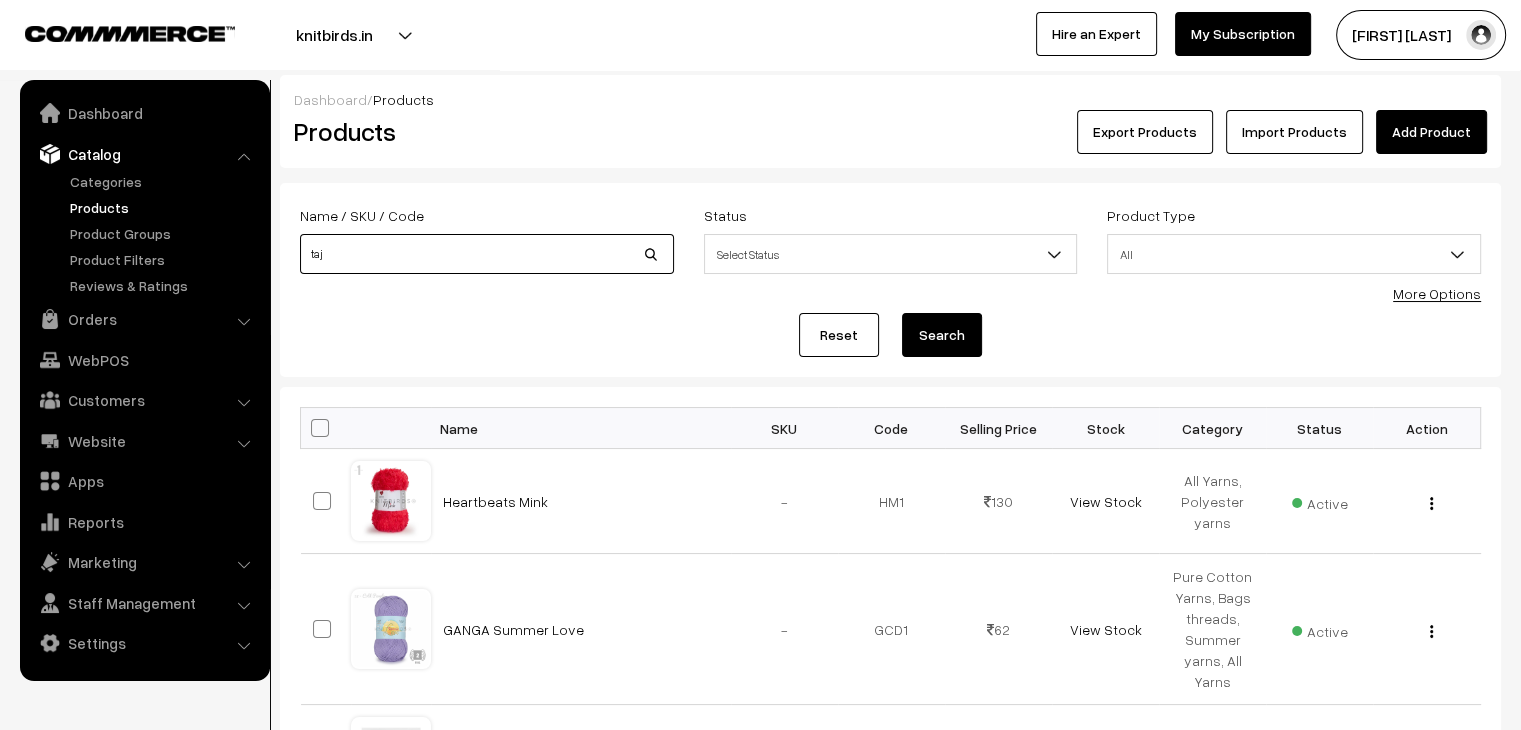 type on "taj" 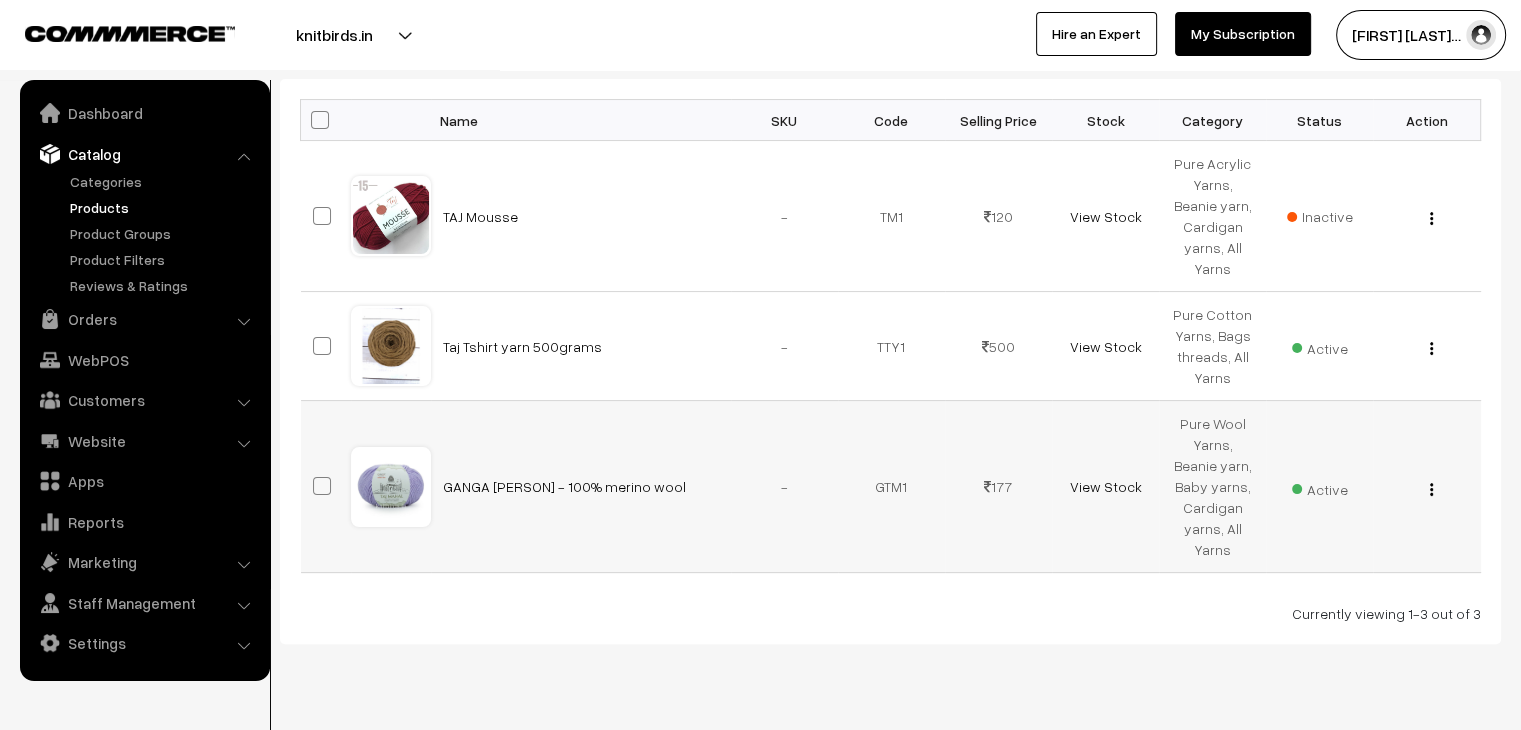 scroll, scrollTop: 351, scrollLeft: 0, axis: vertical 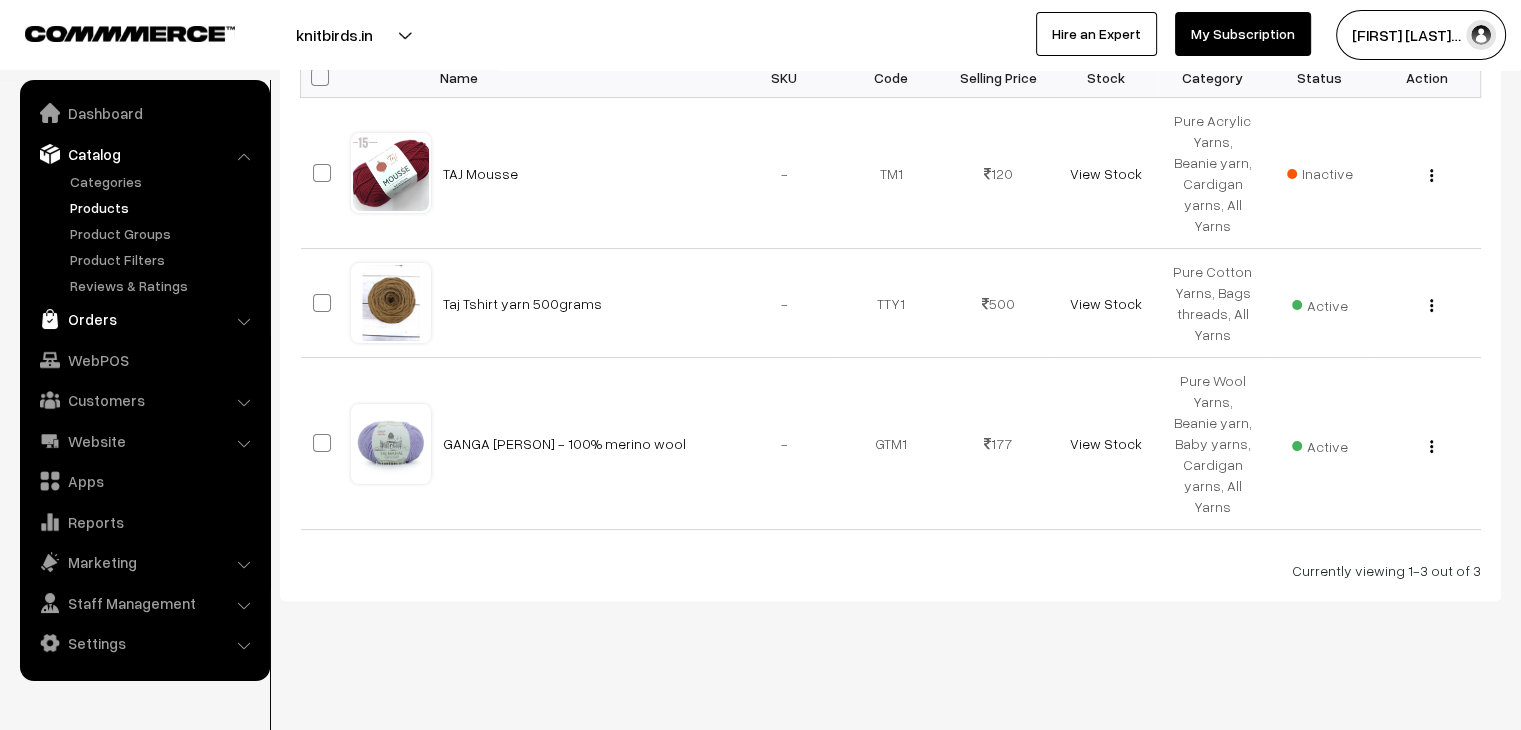 click on "Orders" at bounding box center [144, 319] 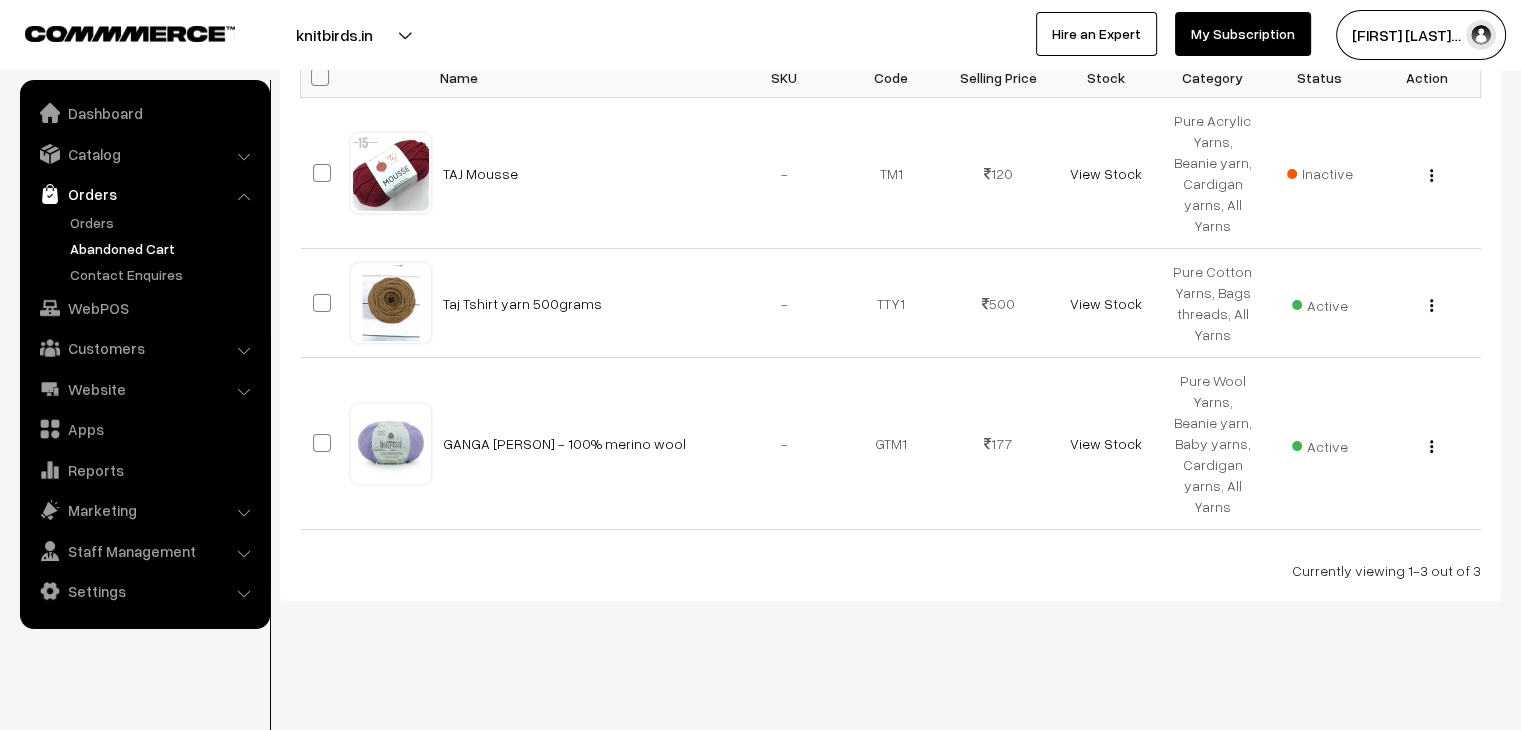 click on "Abandoned Cart" at bounding box center [164, 248] 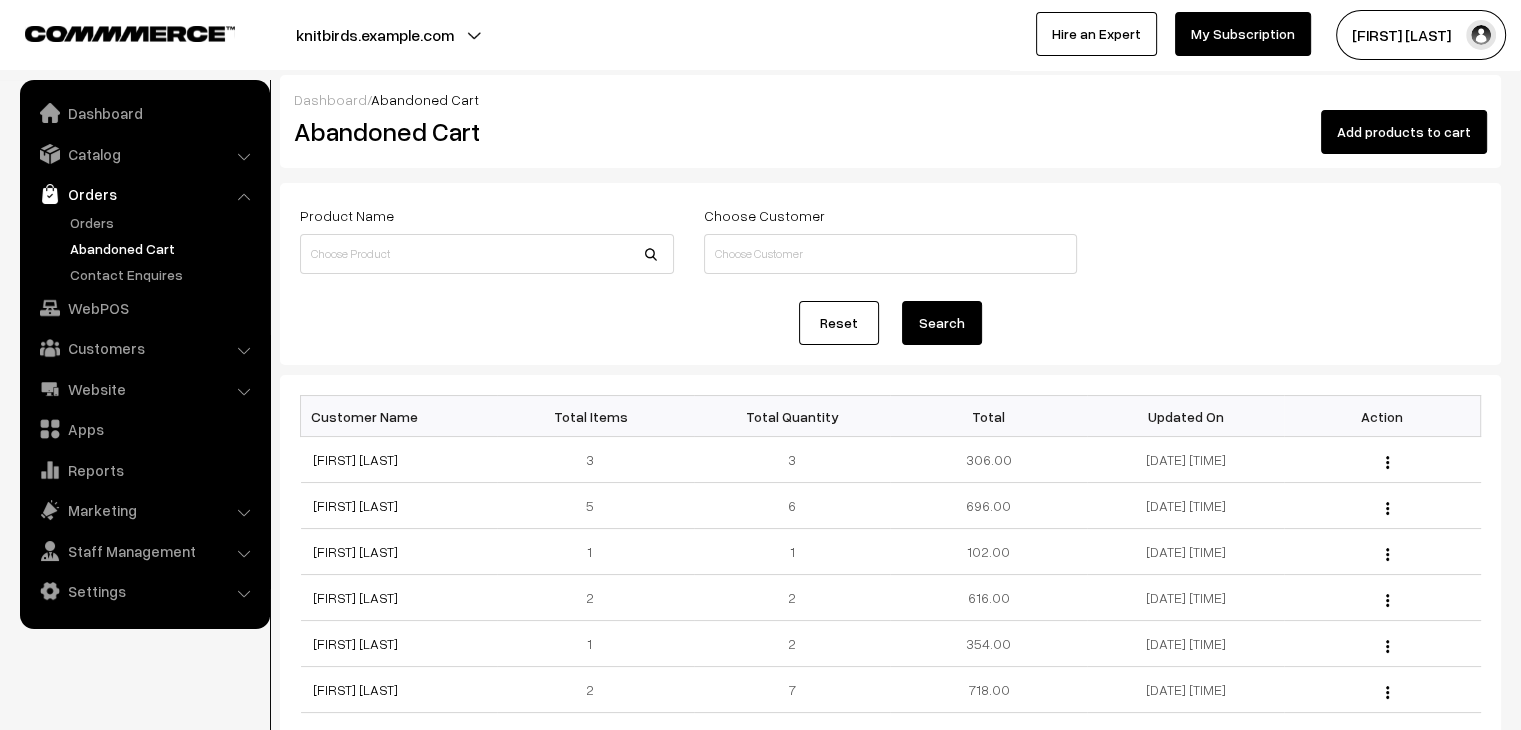 scroll, scrollTop: 0, scrollLeft: 0, axis: both 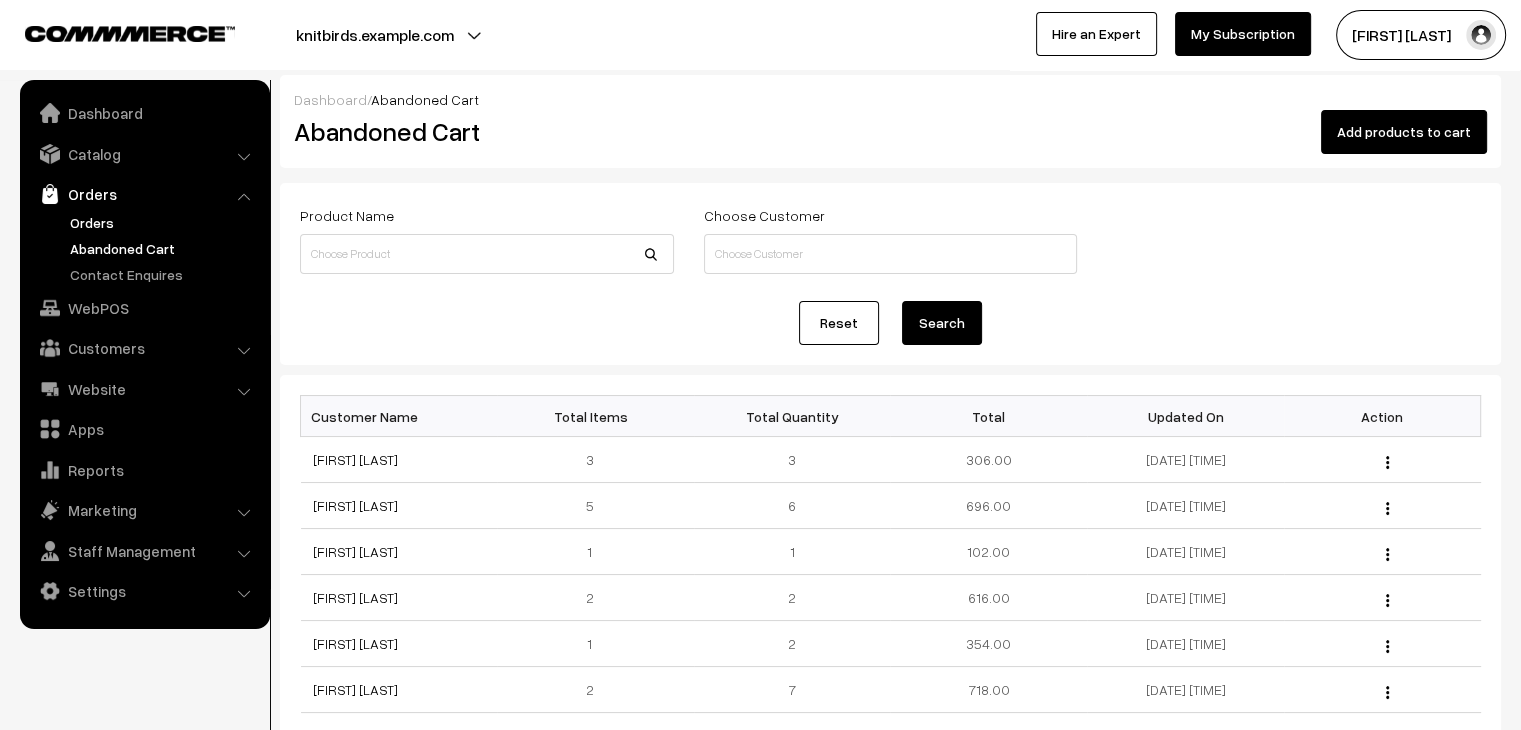 click on "Orders" at bounding box center (164, 222) 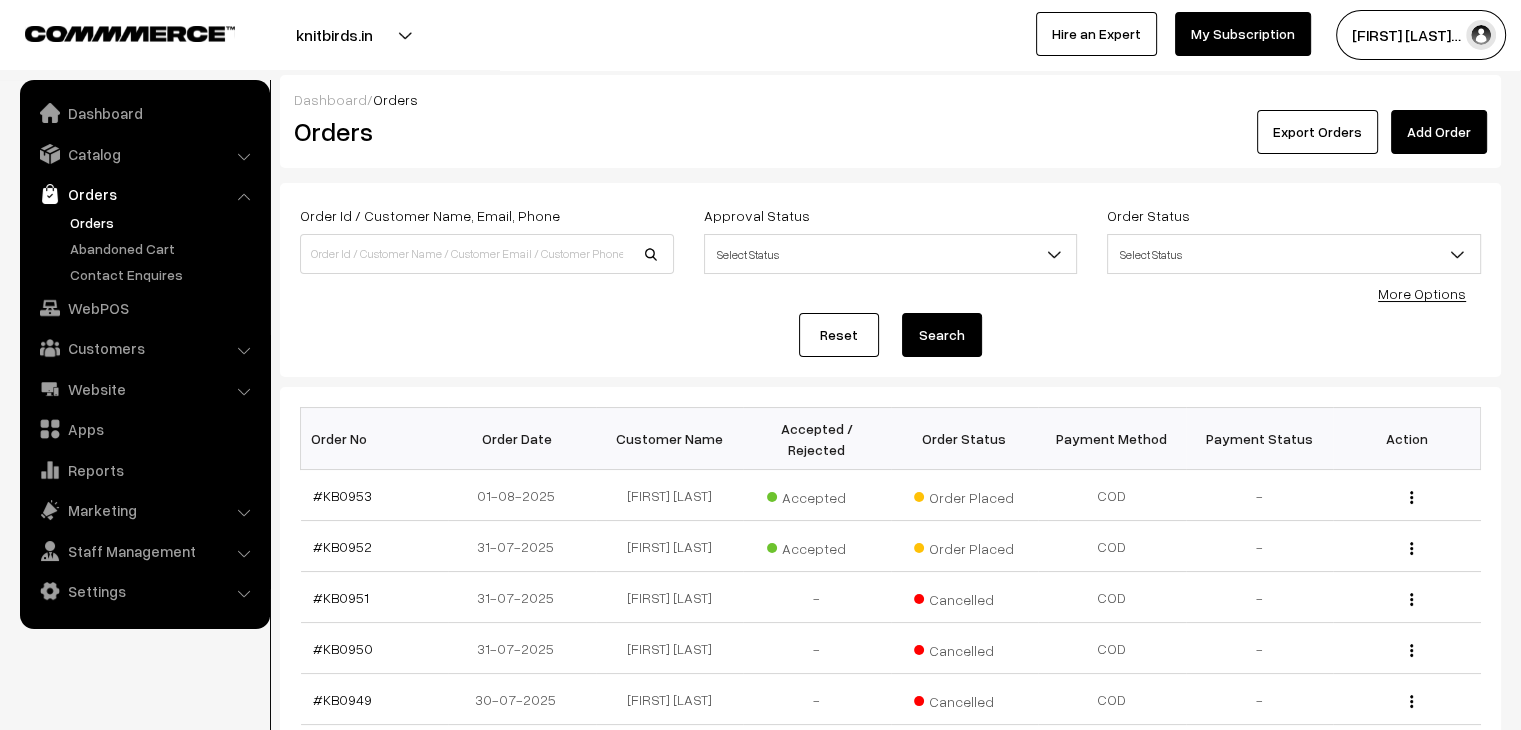 scroll, scrollTop: 0, scrollLeft: 0, axis: both 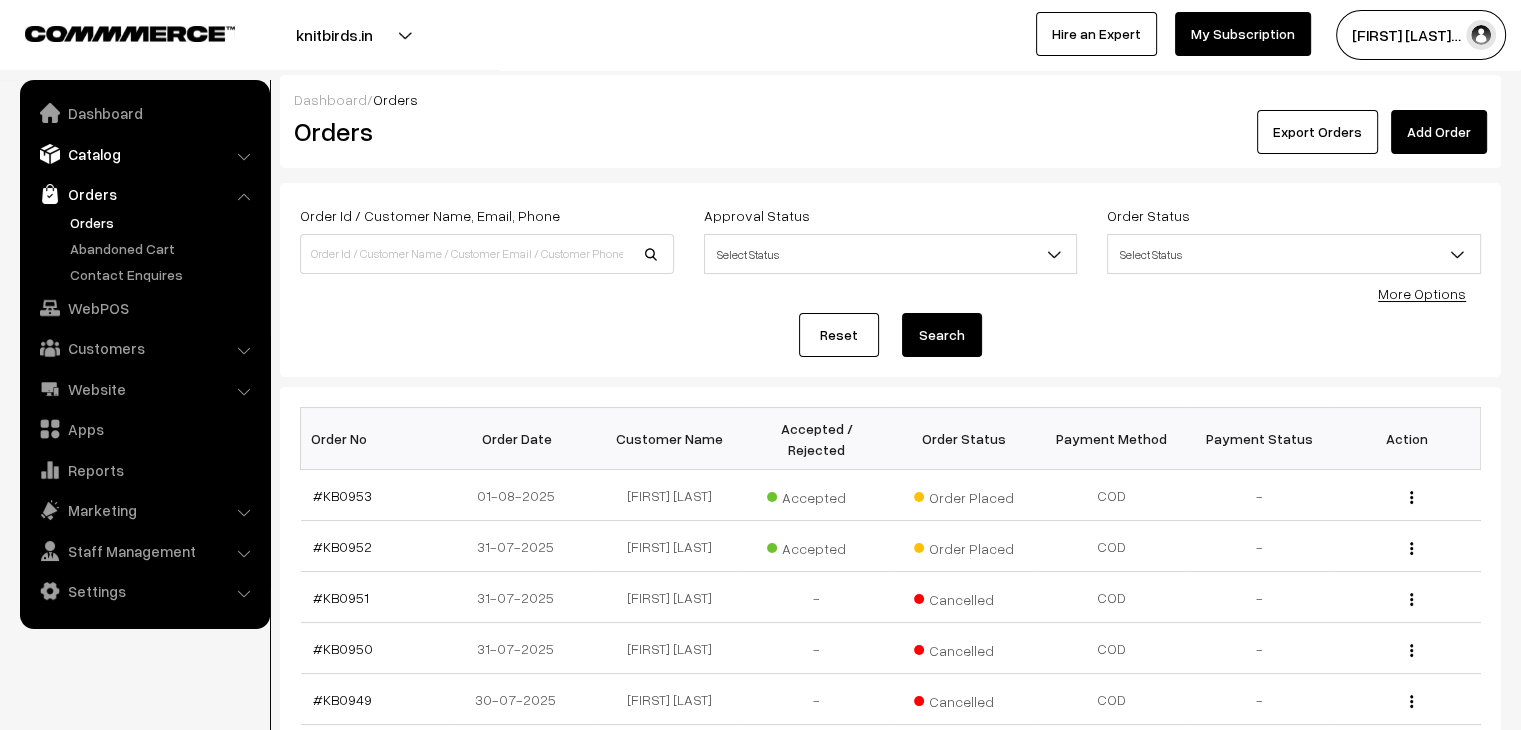 click on "Catalog" at bounding box center (144, 154) 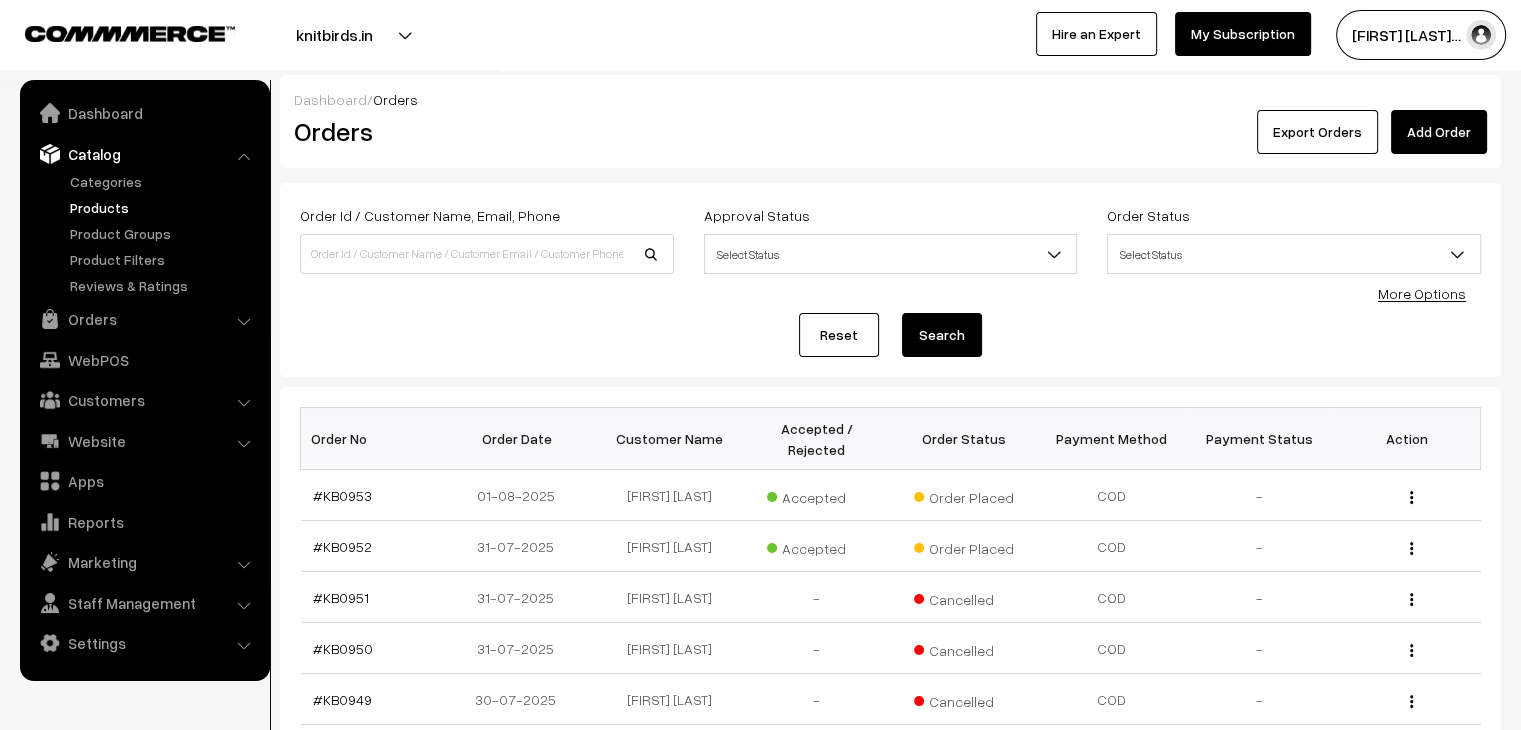 click on "Products" at bounding box center [164, 207] 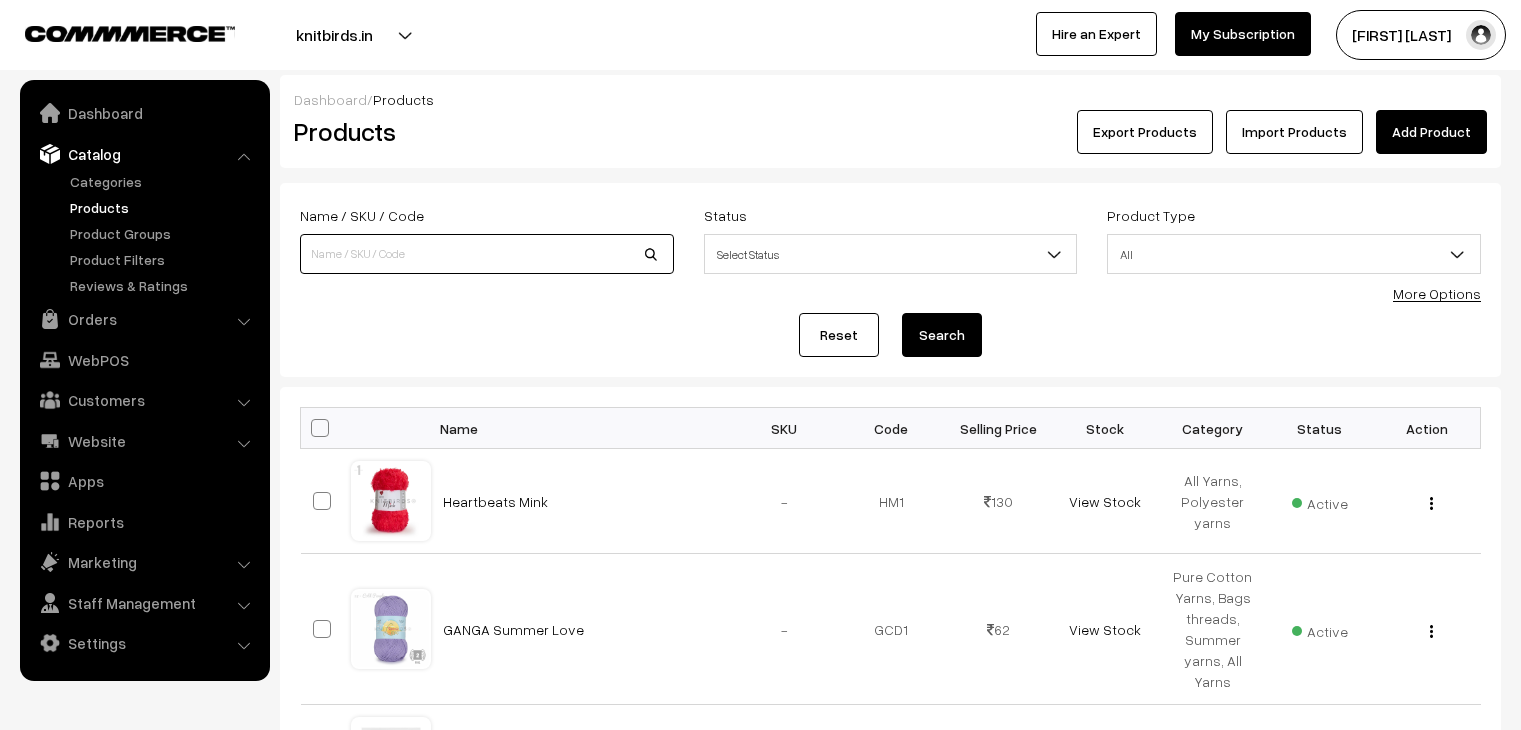 click at bounding box center (487, 254) 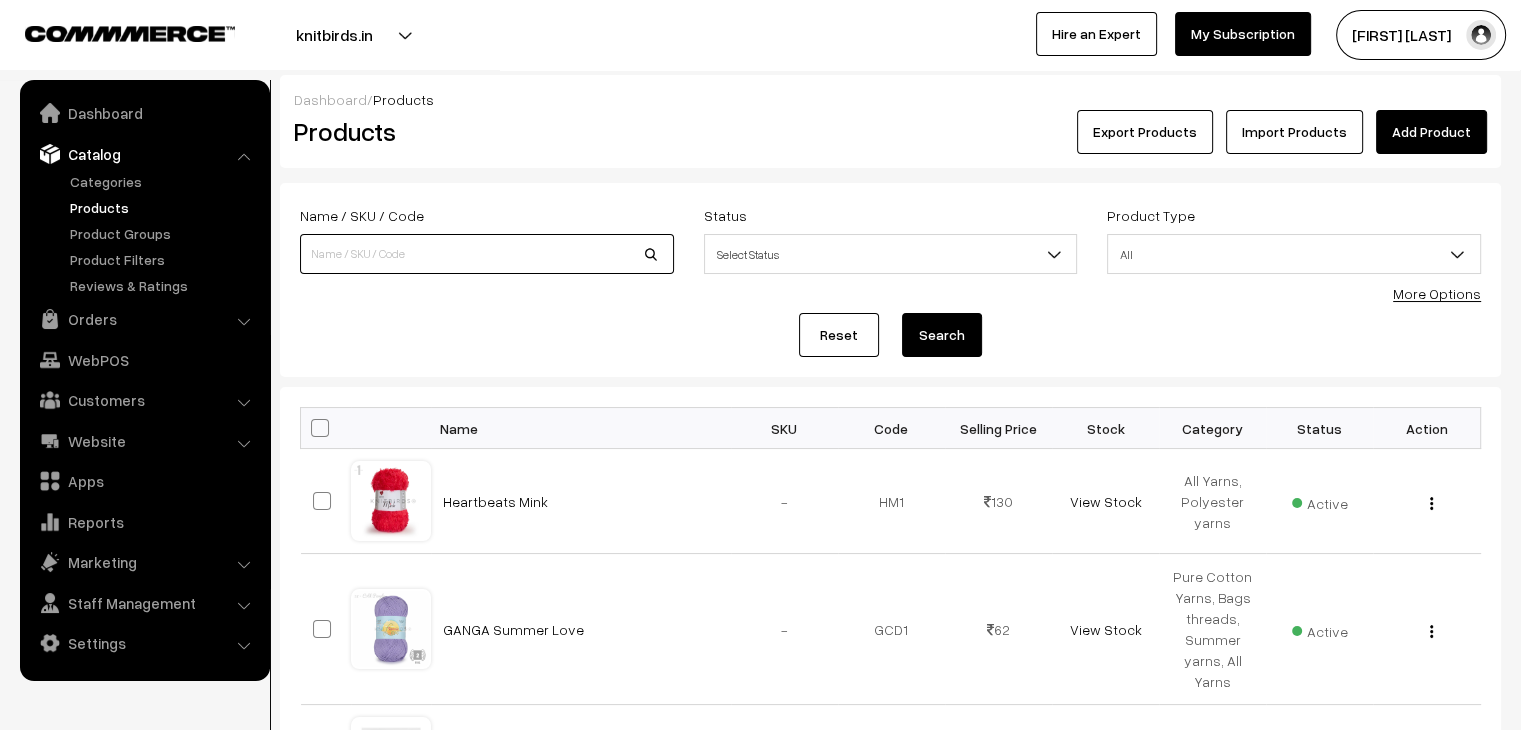 scroll, scrollTop: 0, scrollLeft: 0, axis: both 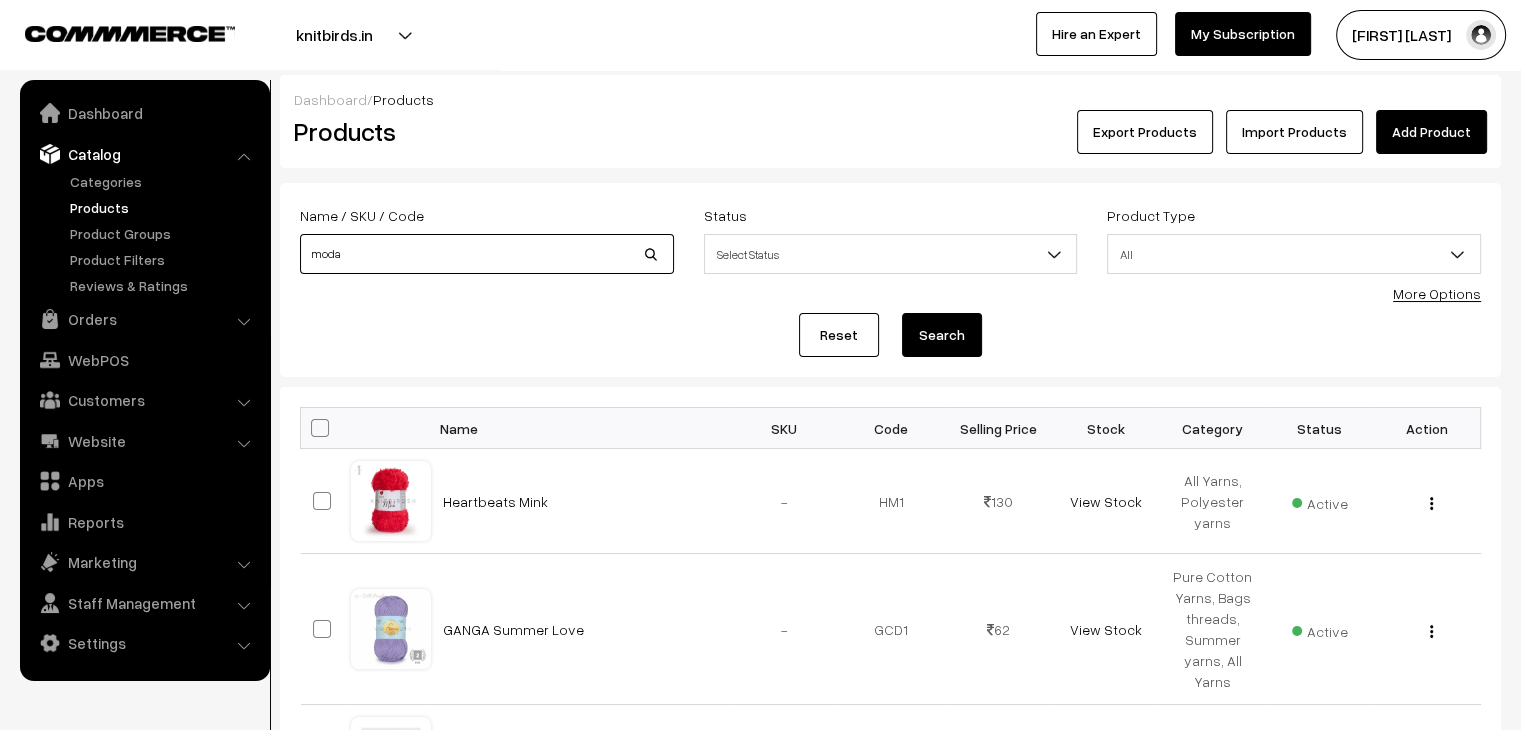 type on "moda" 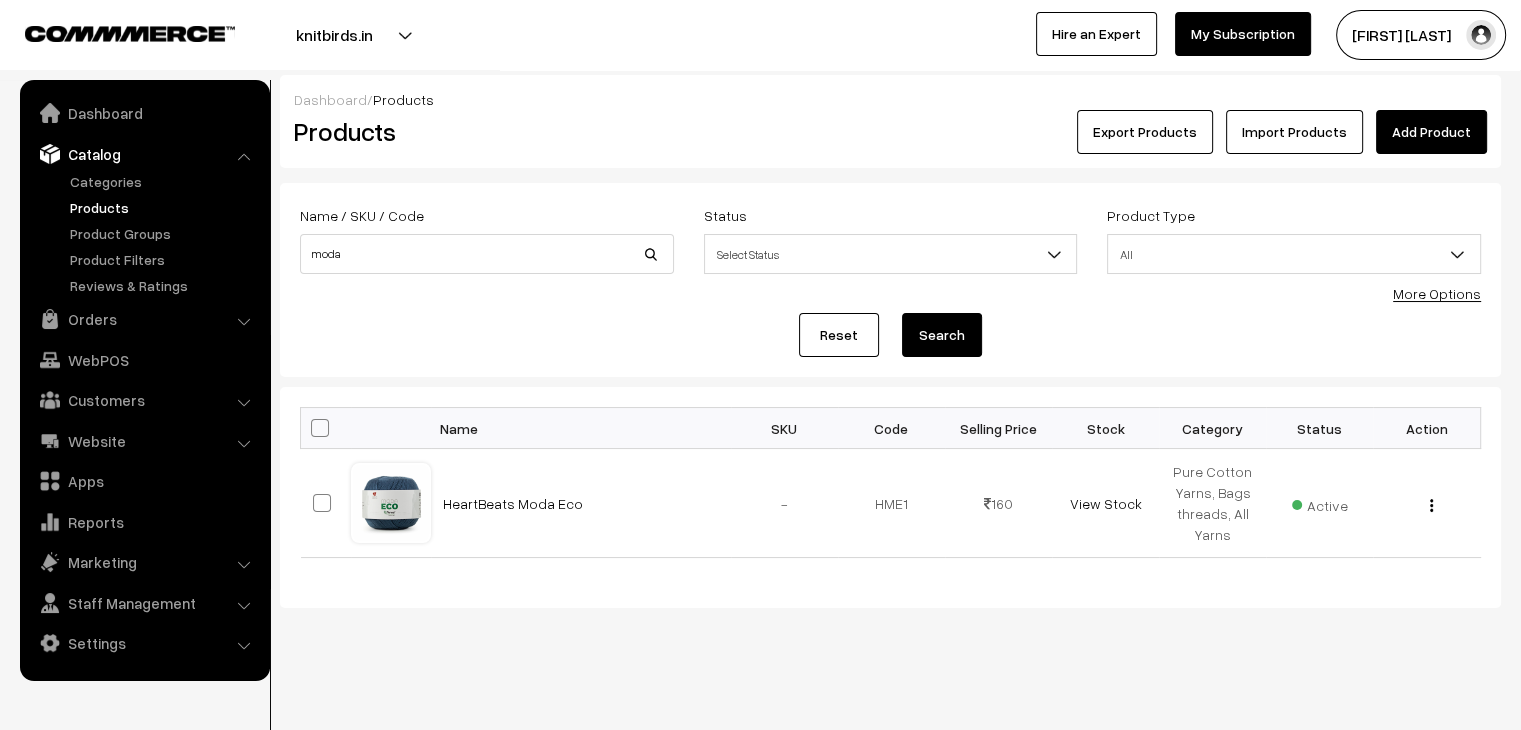 scroll, scrollTop: 0, scrollLeft: 0, axis: both 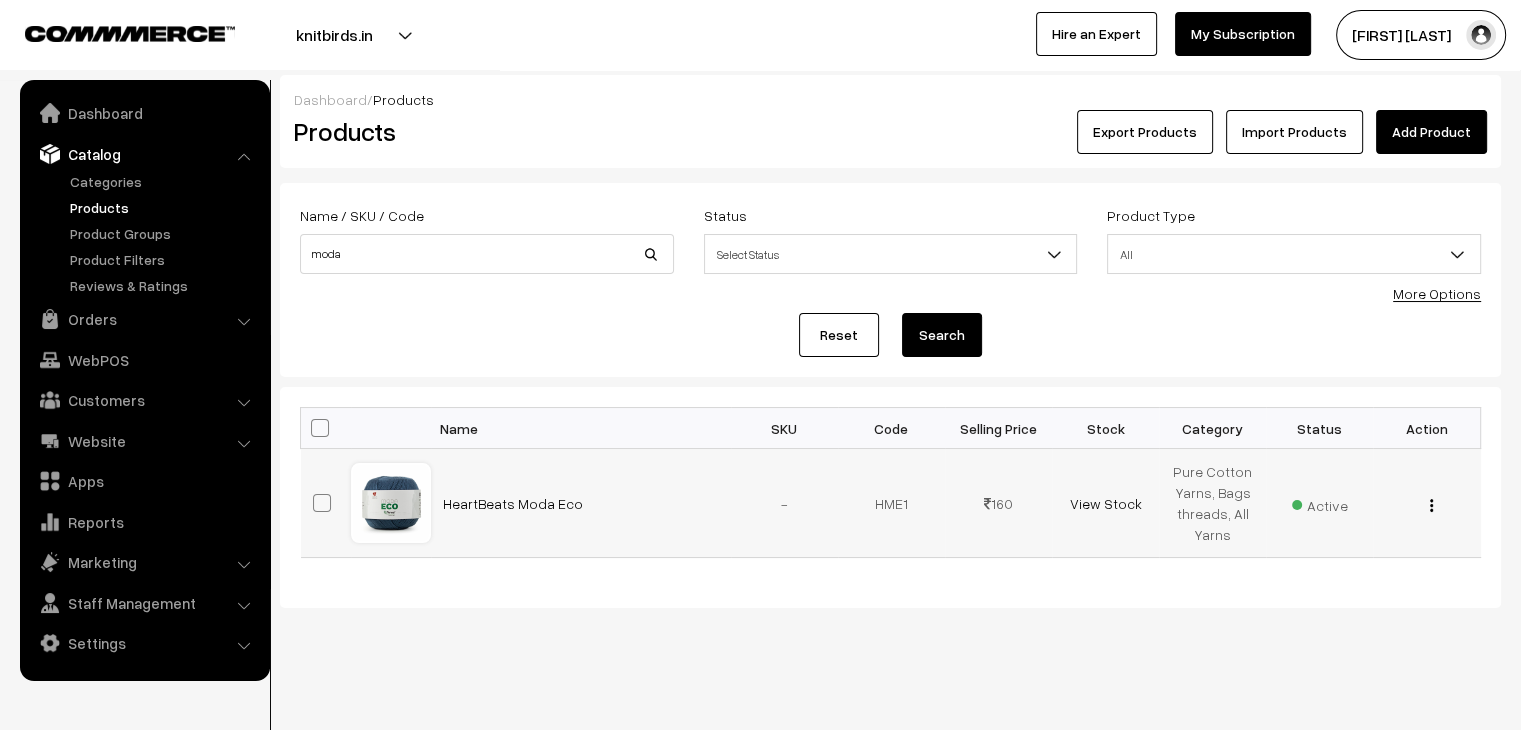 click on "View
Edit
Delete" at bounding box center [1426, 503] 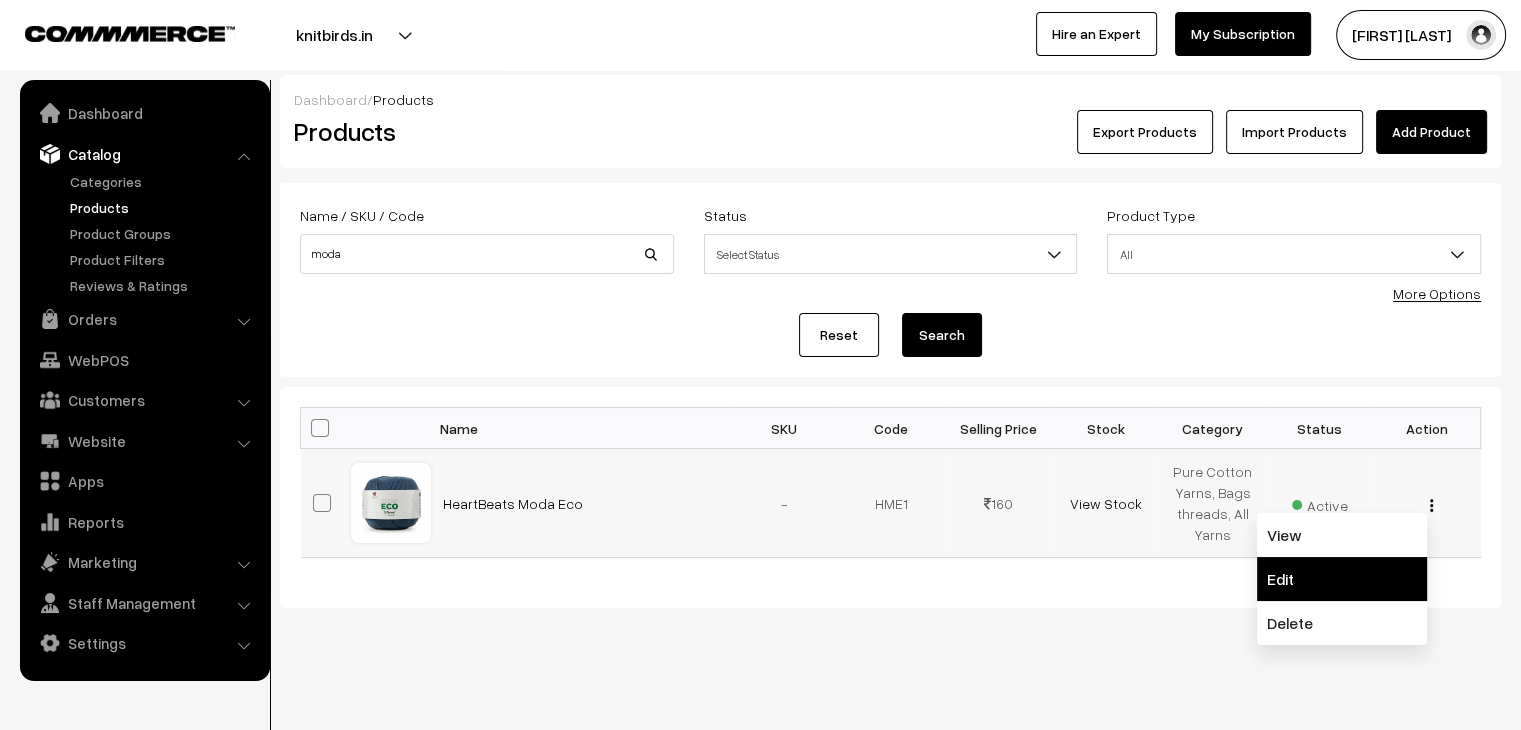 click on "Edit" at bounding box center [1342, 579] 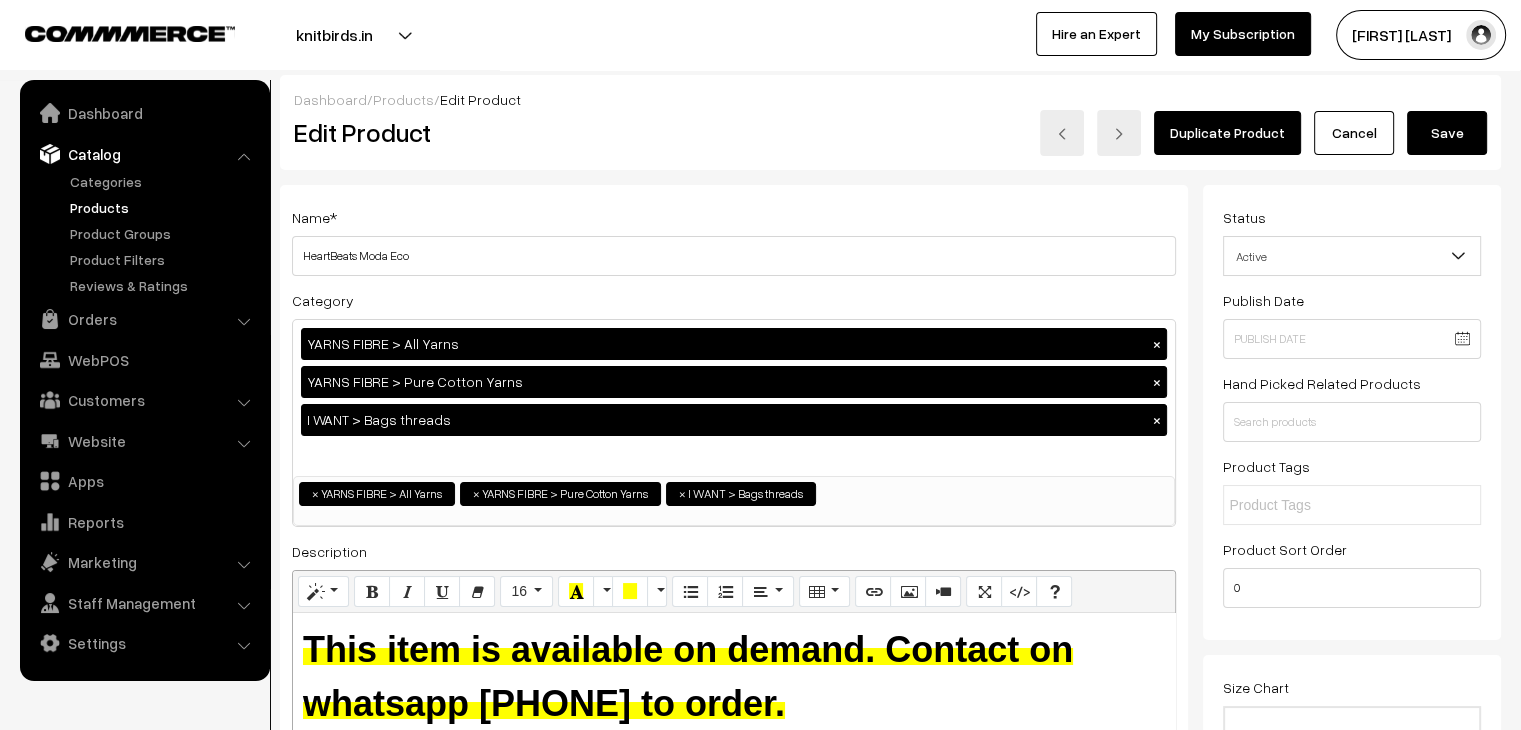 scroll, scrollTop: 244, scrollLeft: 0, axis: vertical 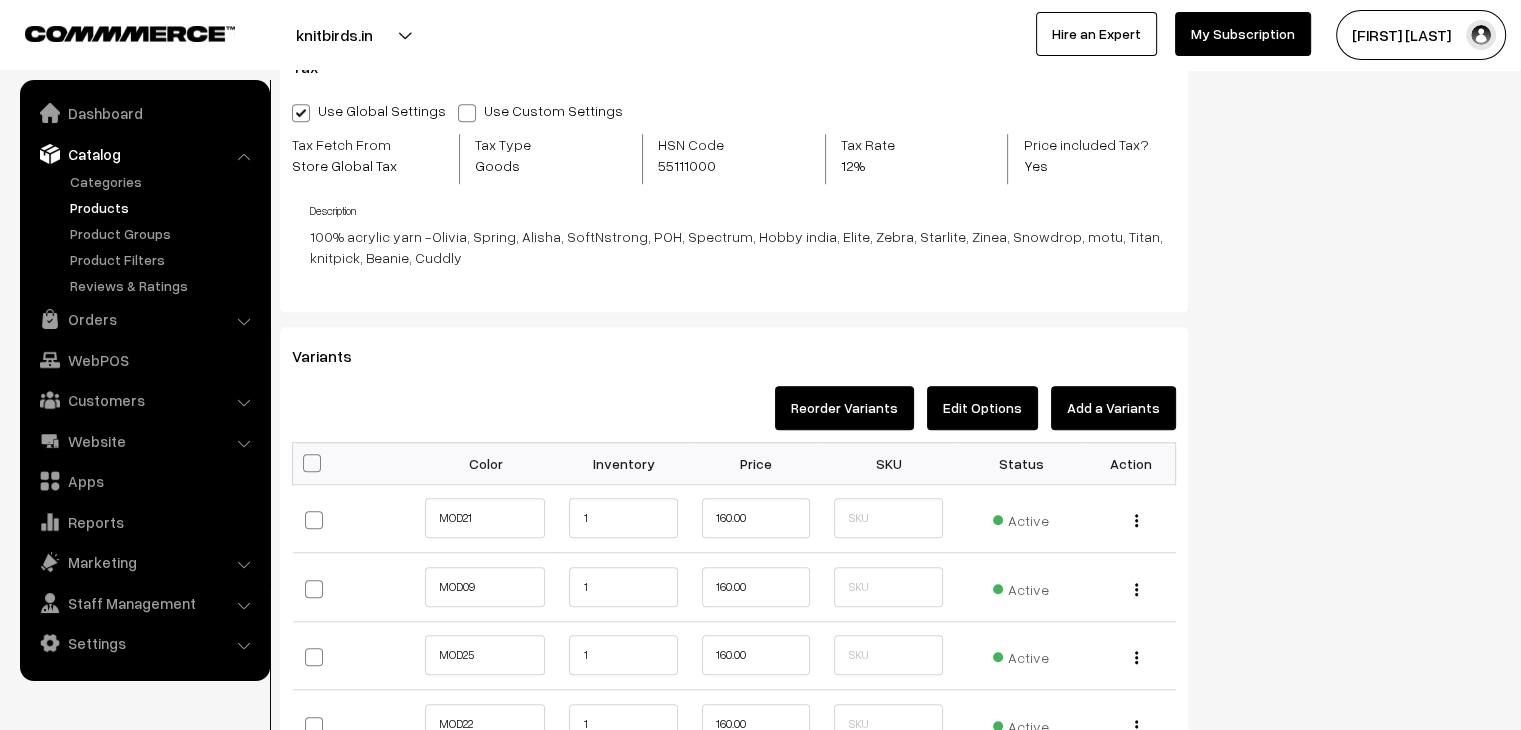 click at bounding box center (312, 463) 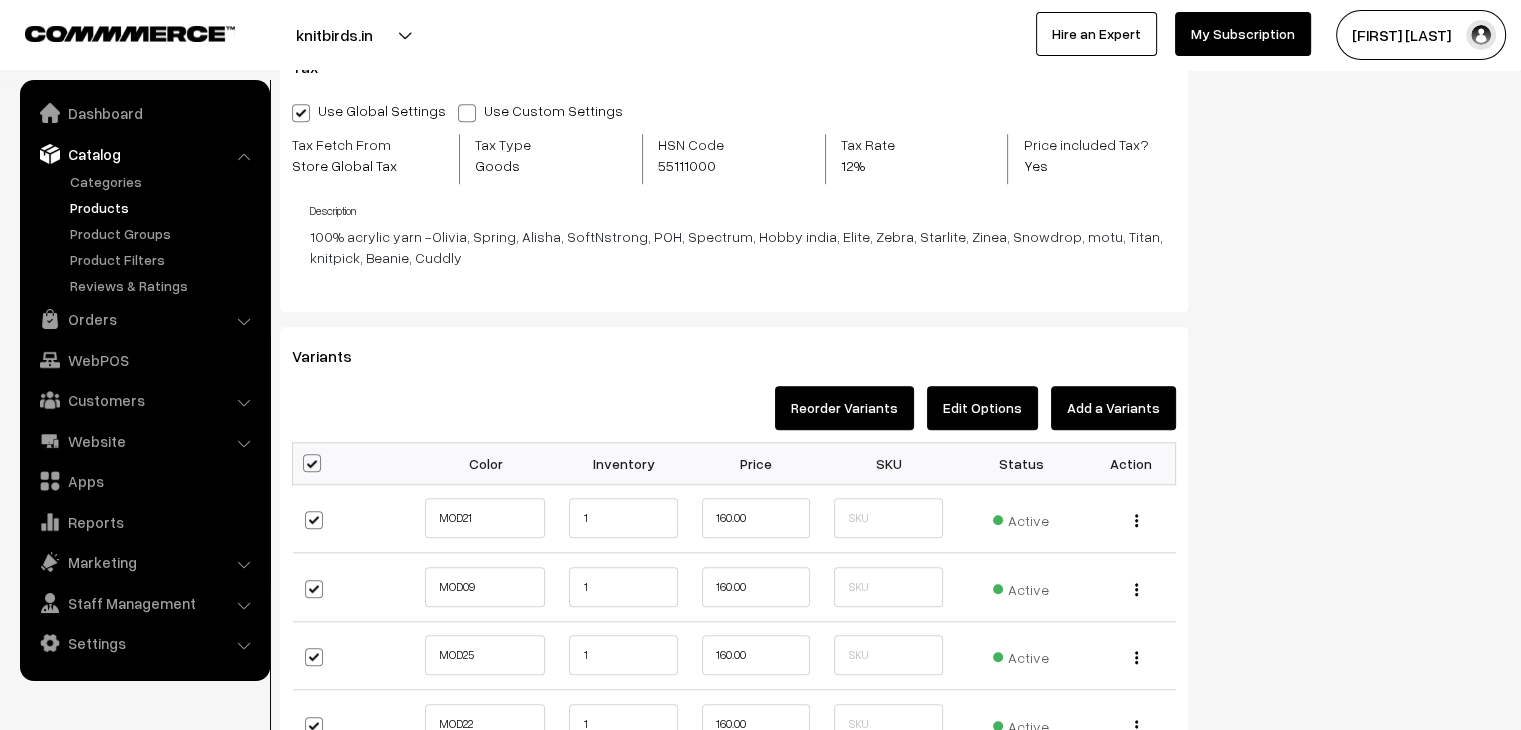 checkbox on "true" 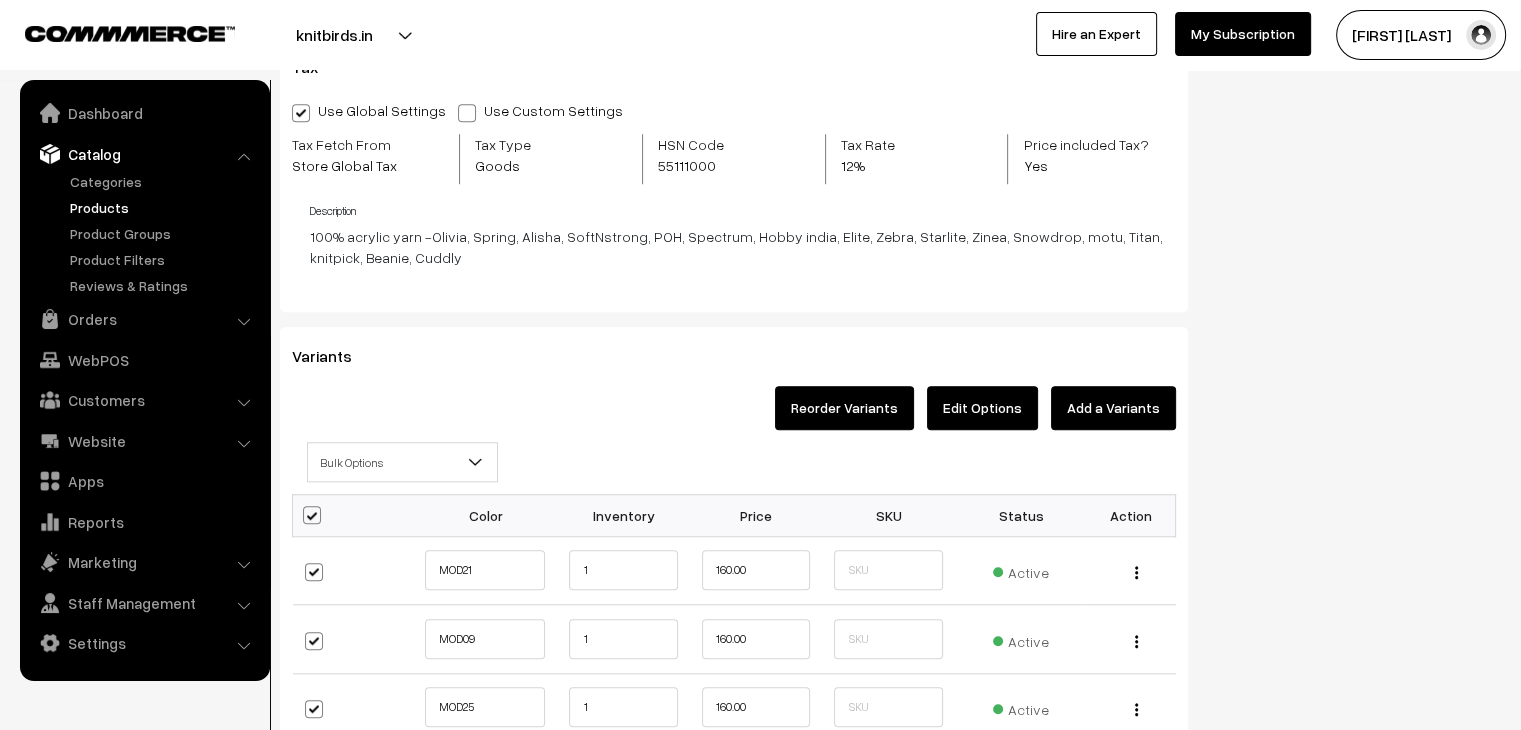 click on "Bulk Options" at bounding box center [402, 462] 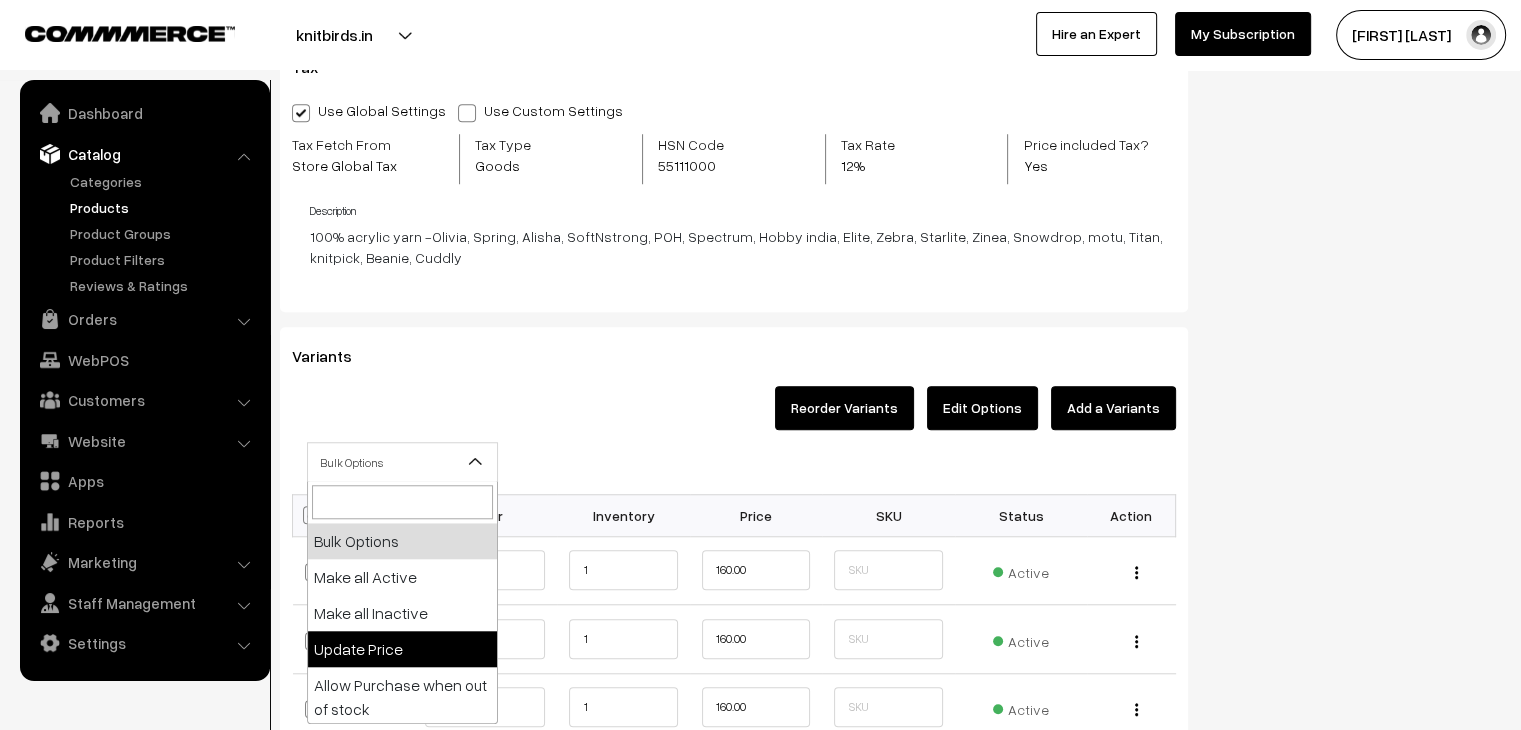 select on "0" 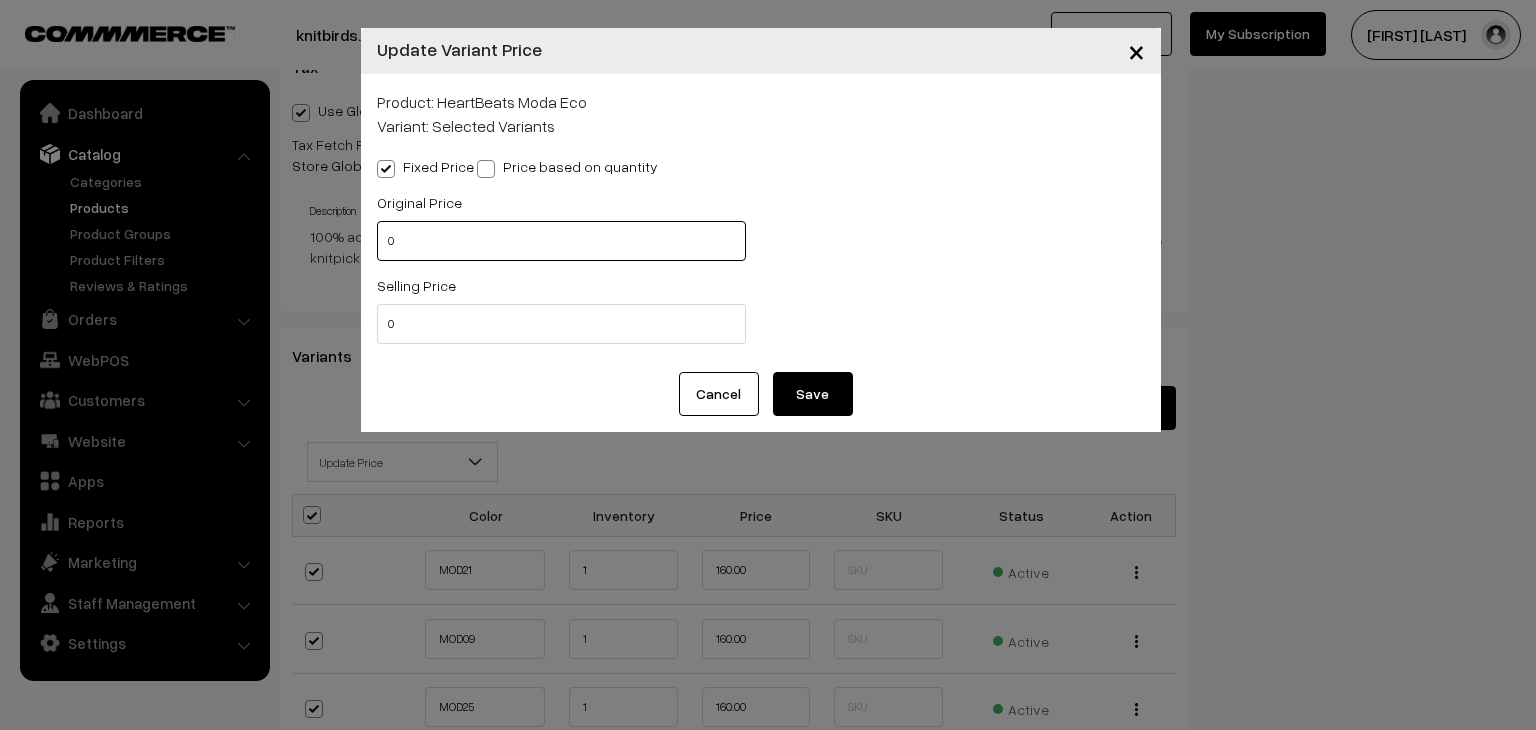 click on "0" at bounding box center (561, 241) 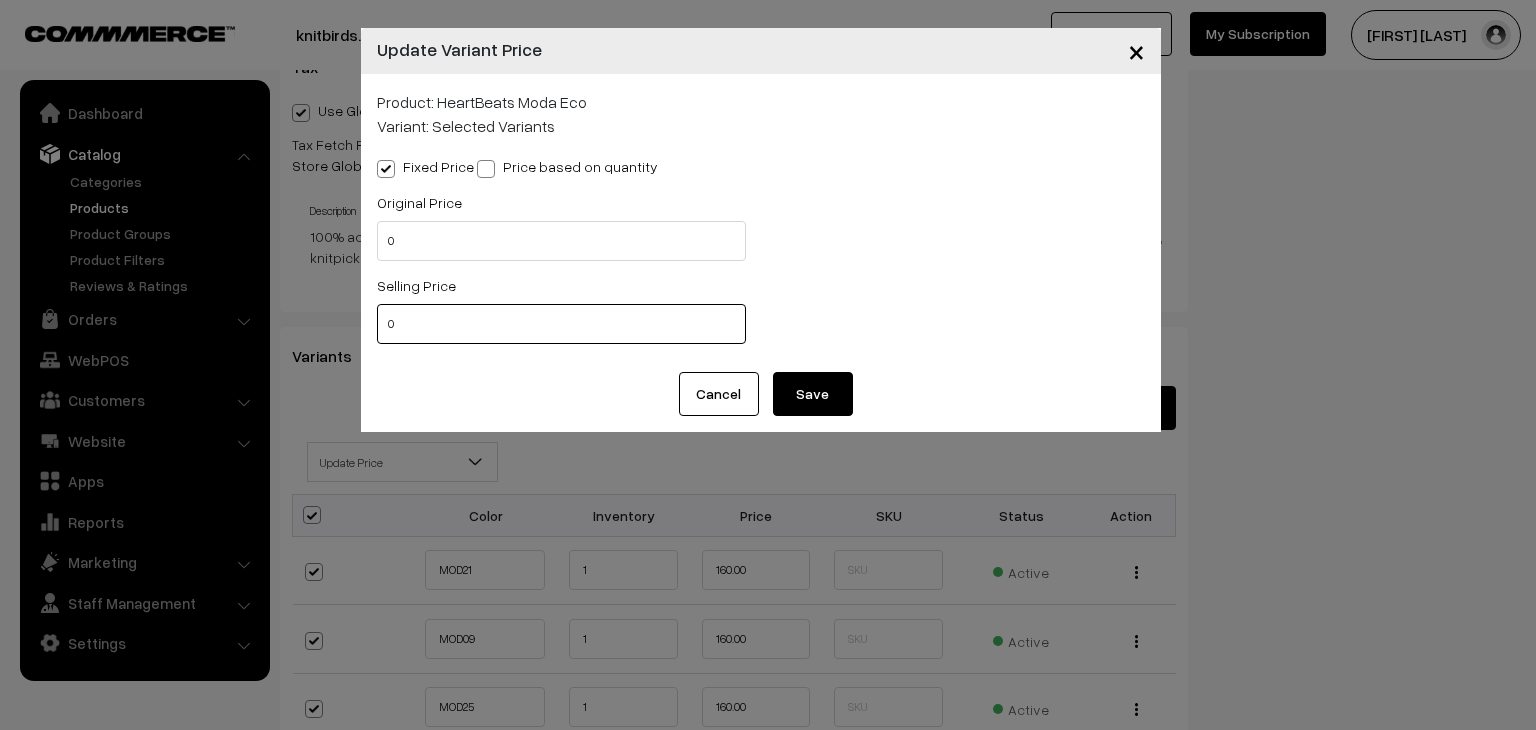 click on "0" at bounding box center (561, 324) 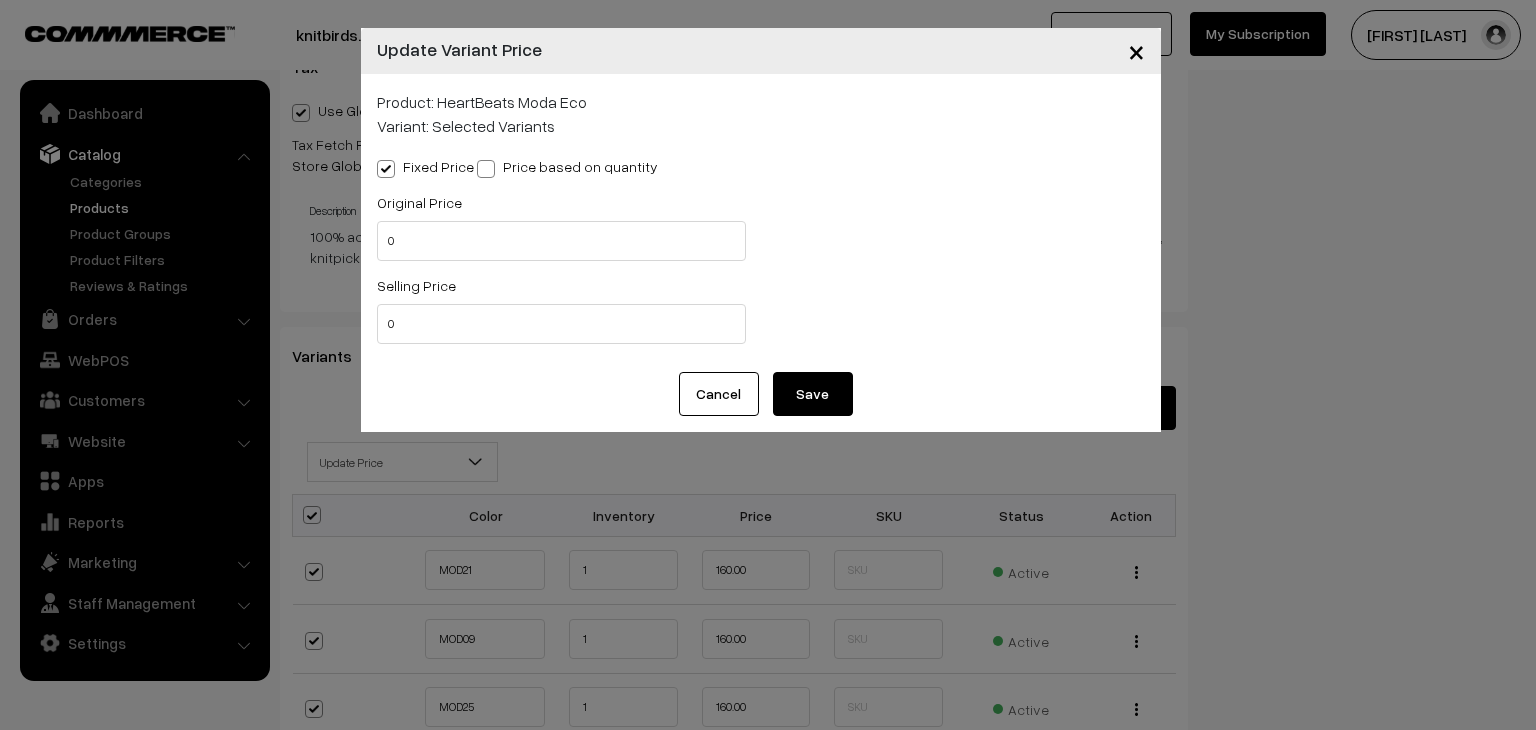 click on "Save" at bounding box center [813, 394] 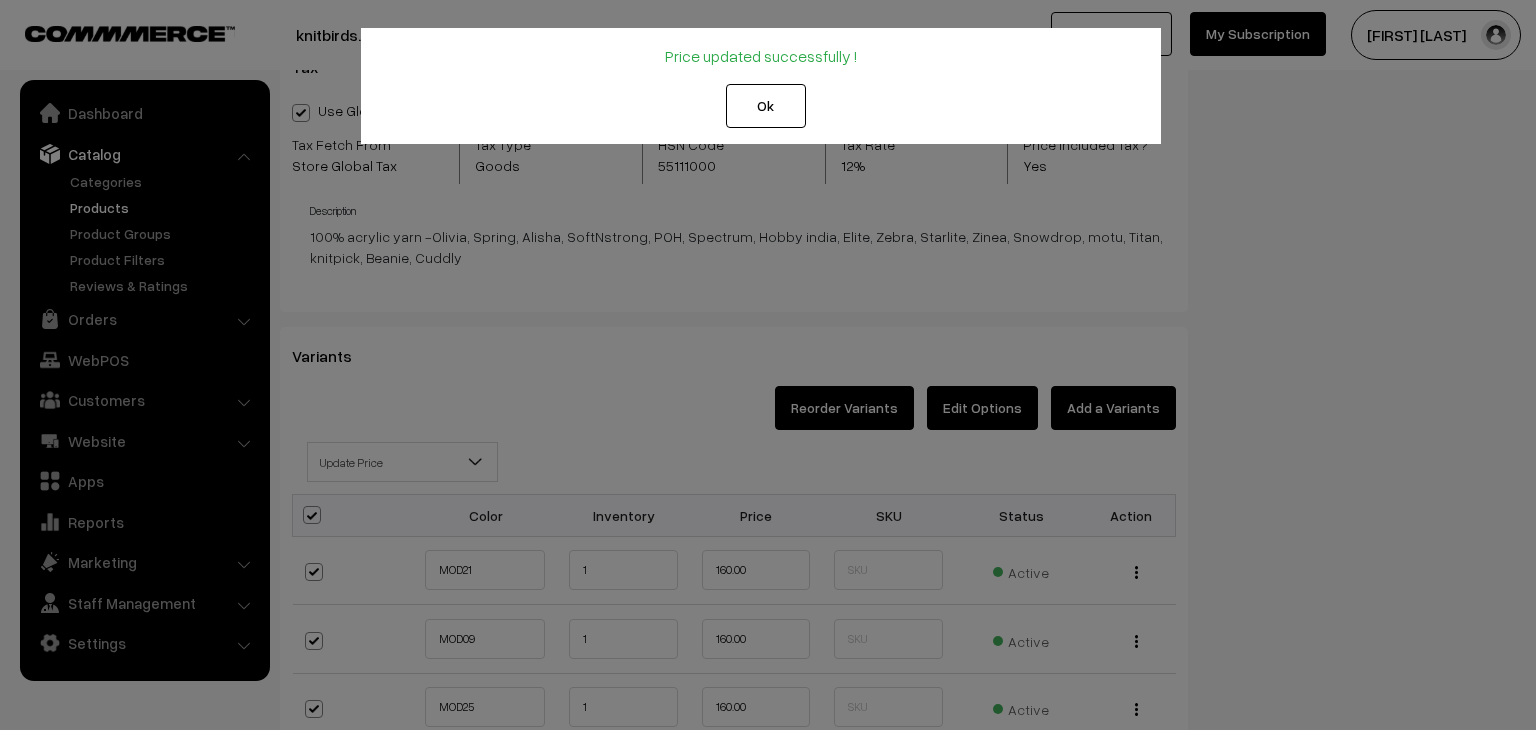 click on "Ok" at bounding box center [766, 106] 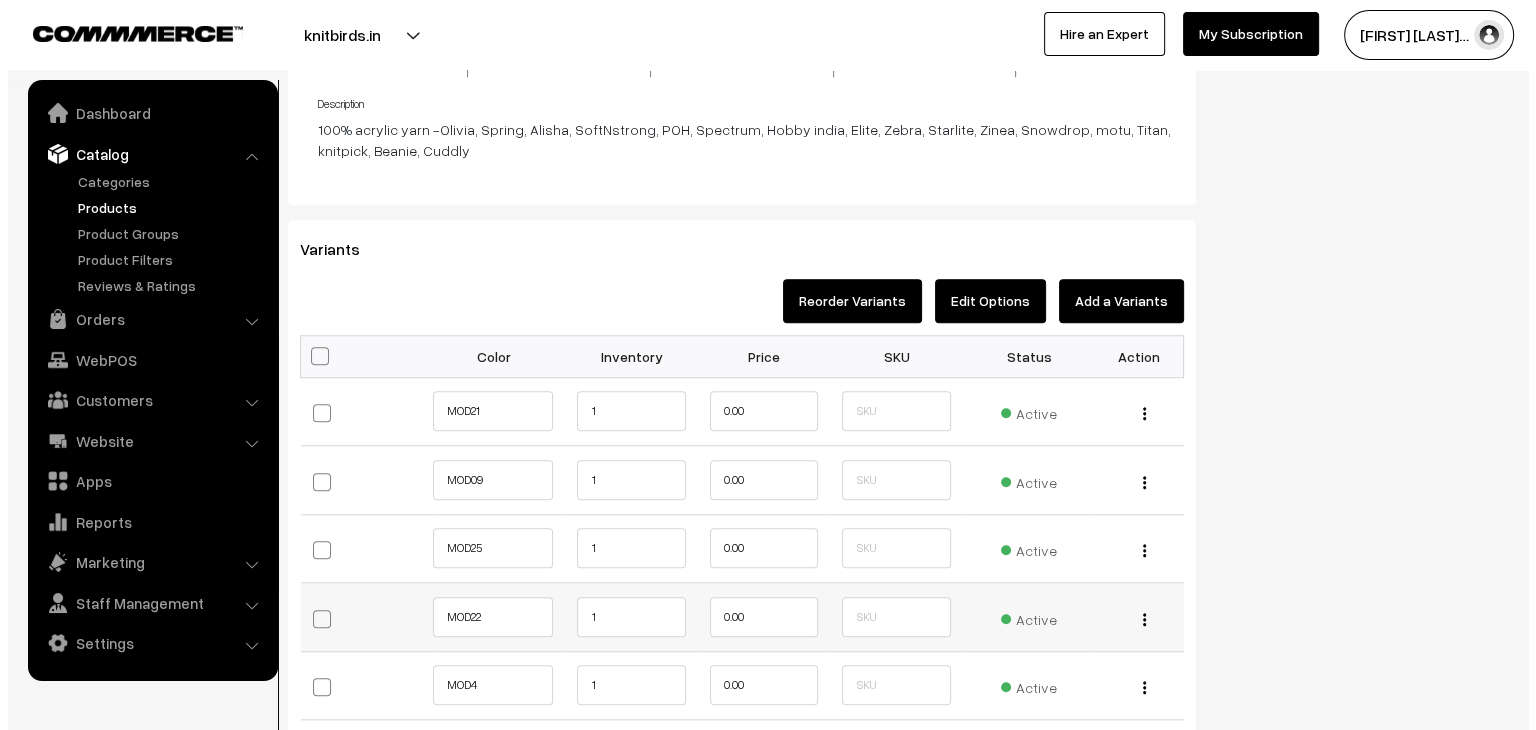 scroll, scrollTop: 1700, scrollLeft: 0, axis: vertical 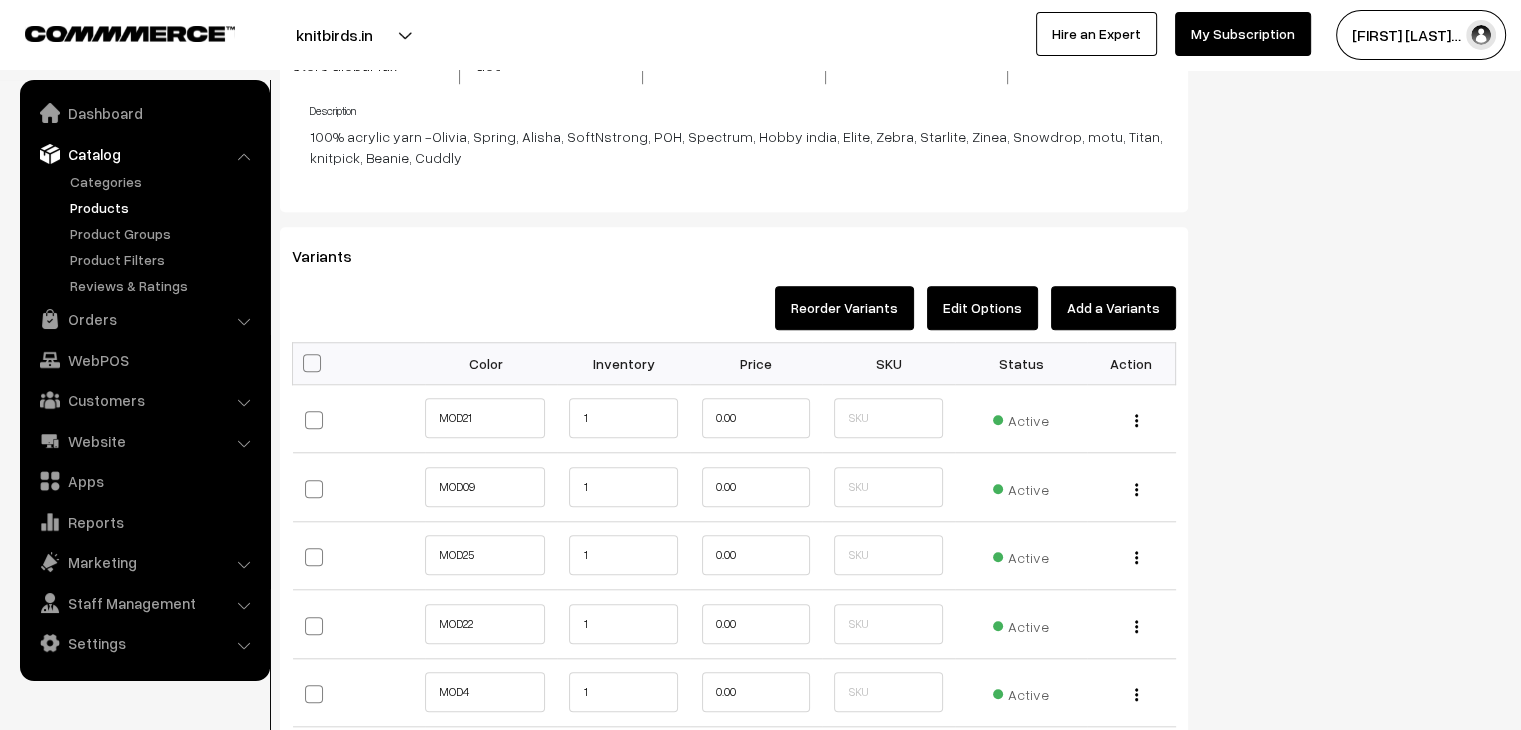 click at bounding box center [312, 363] 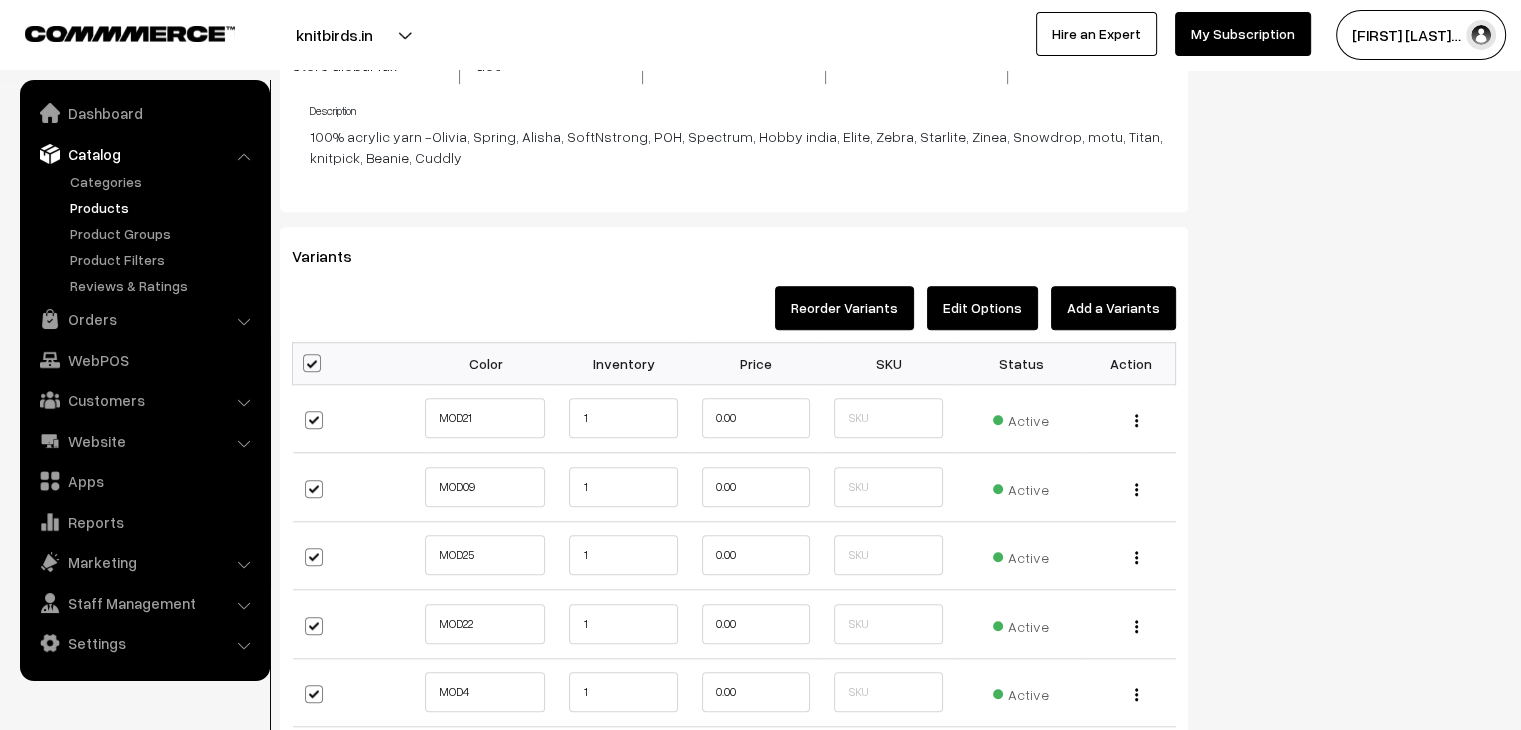 checkbox on "true" 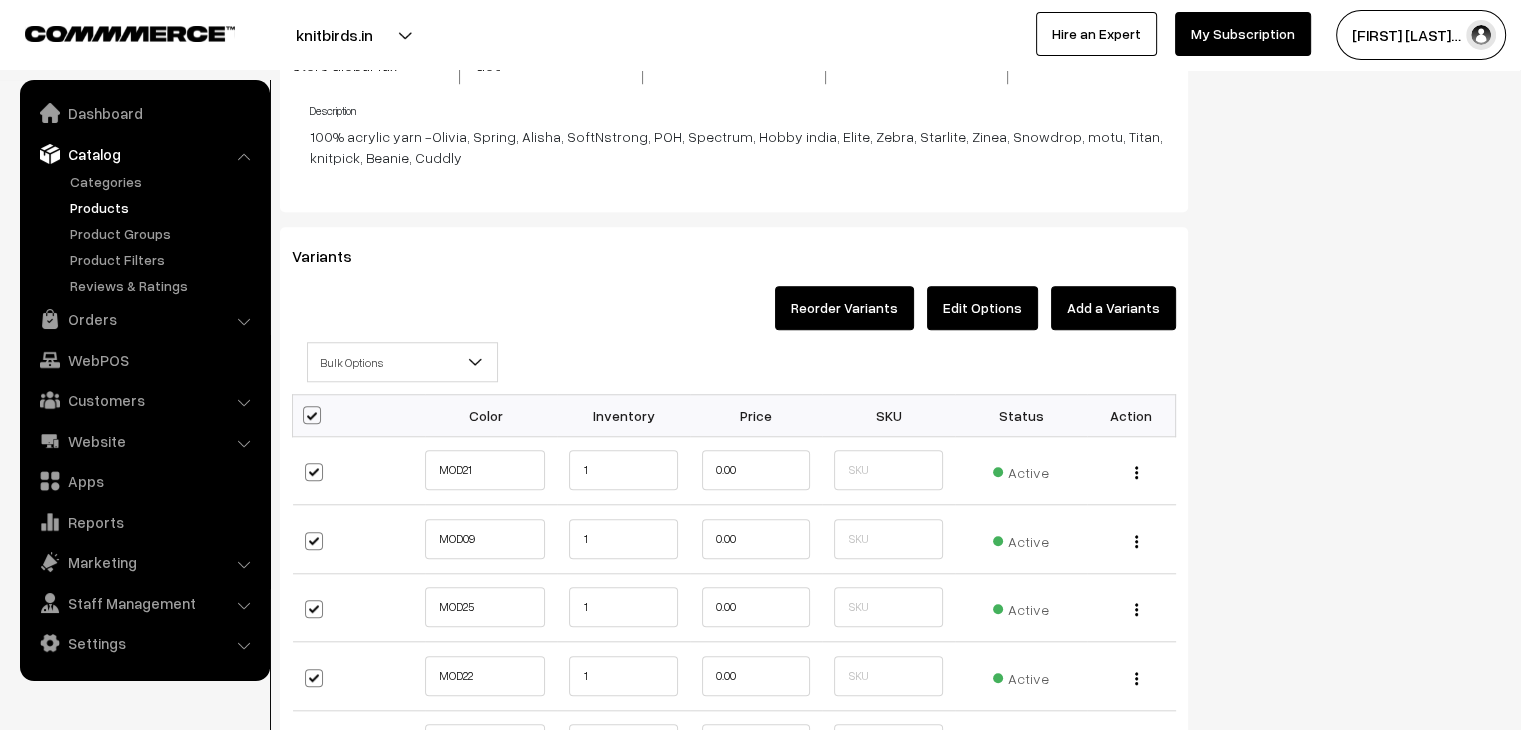 click on "Bulk Options" at bounding box center [402, 362] 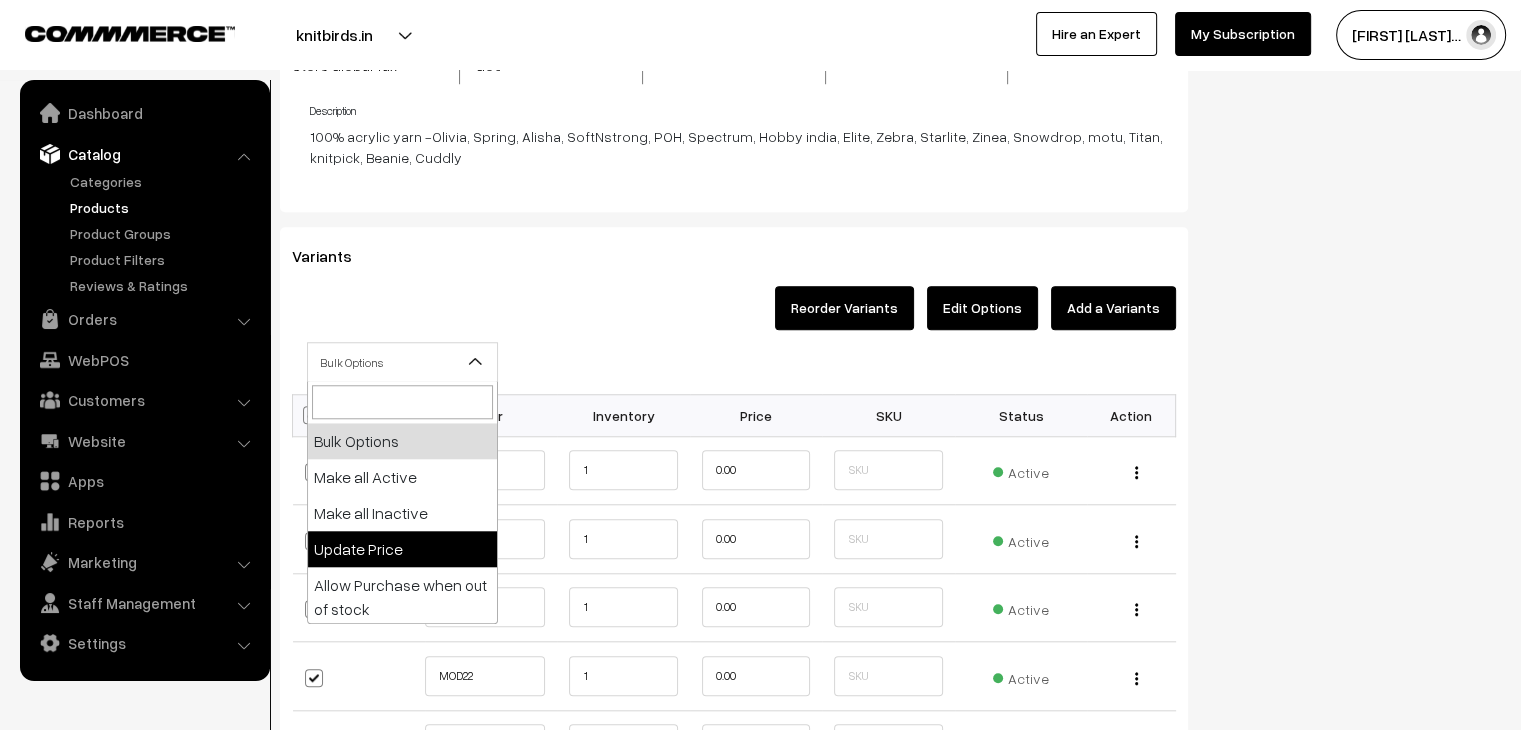 select on "0" 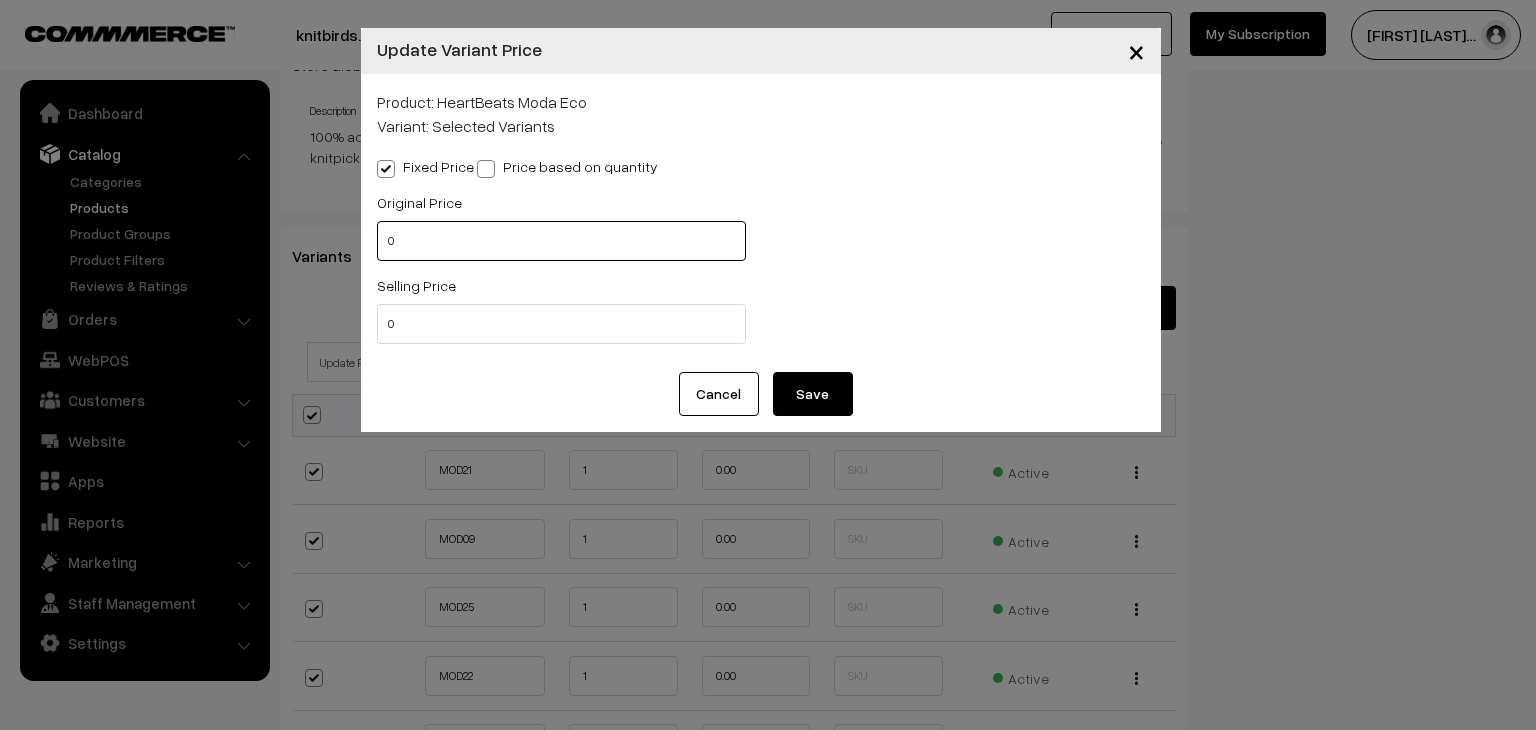 click on "0" at bounding box center (561, 241) 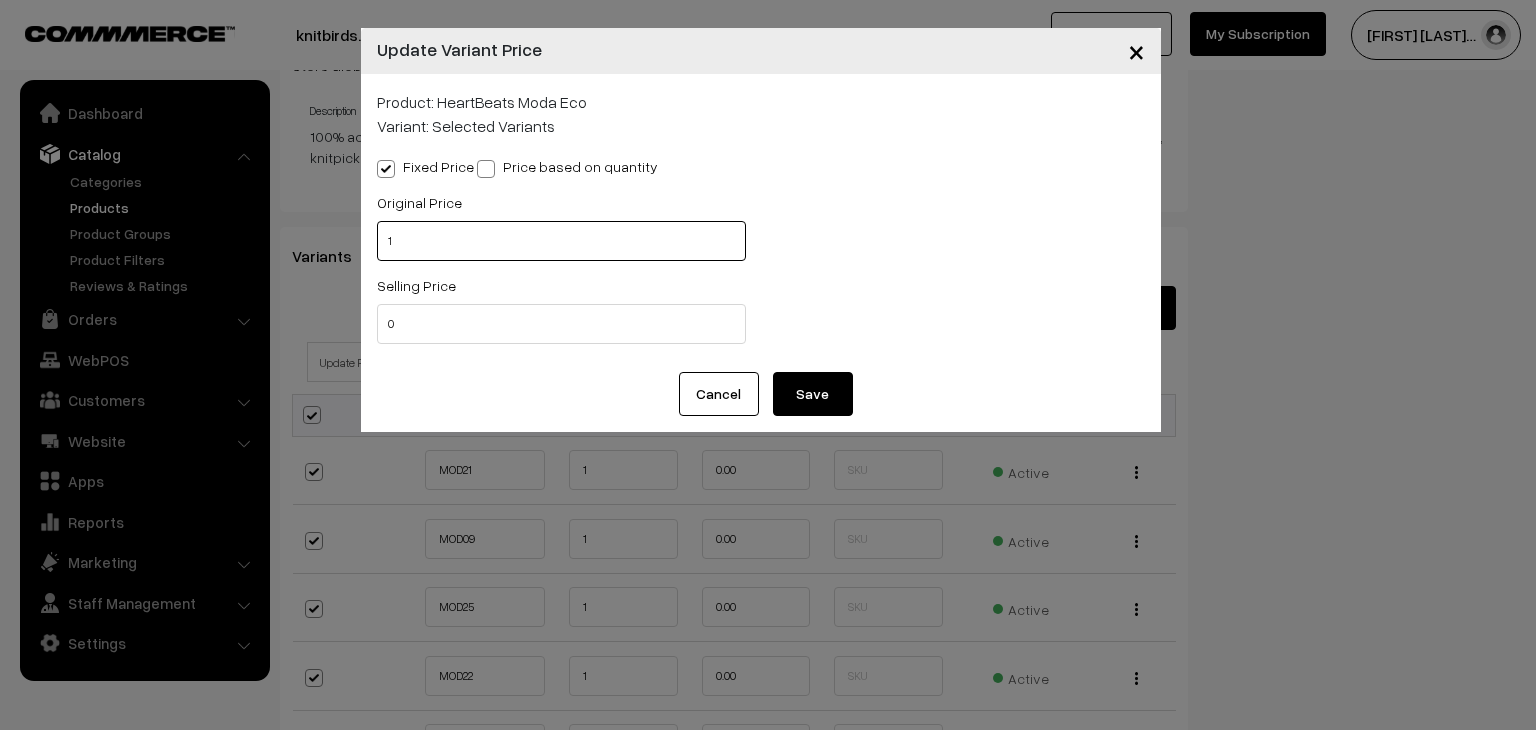 type on "1" 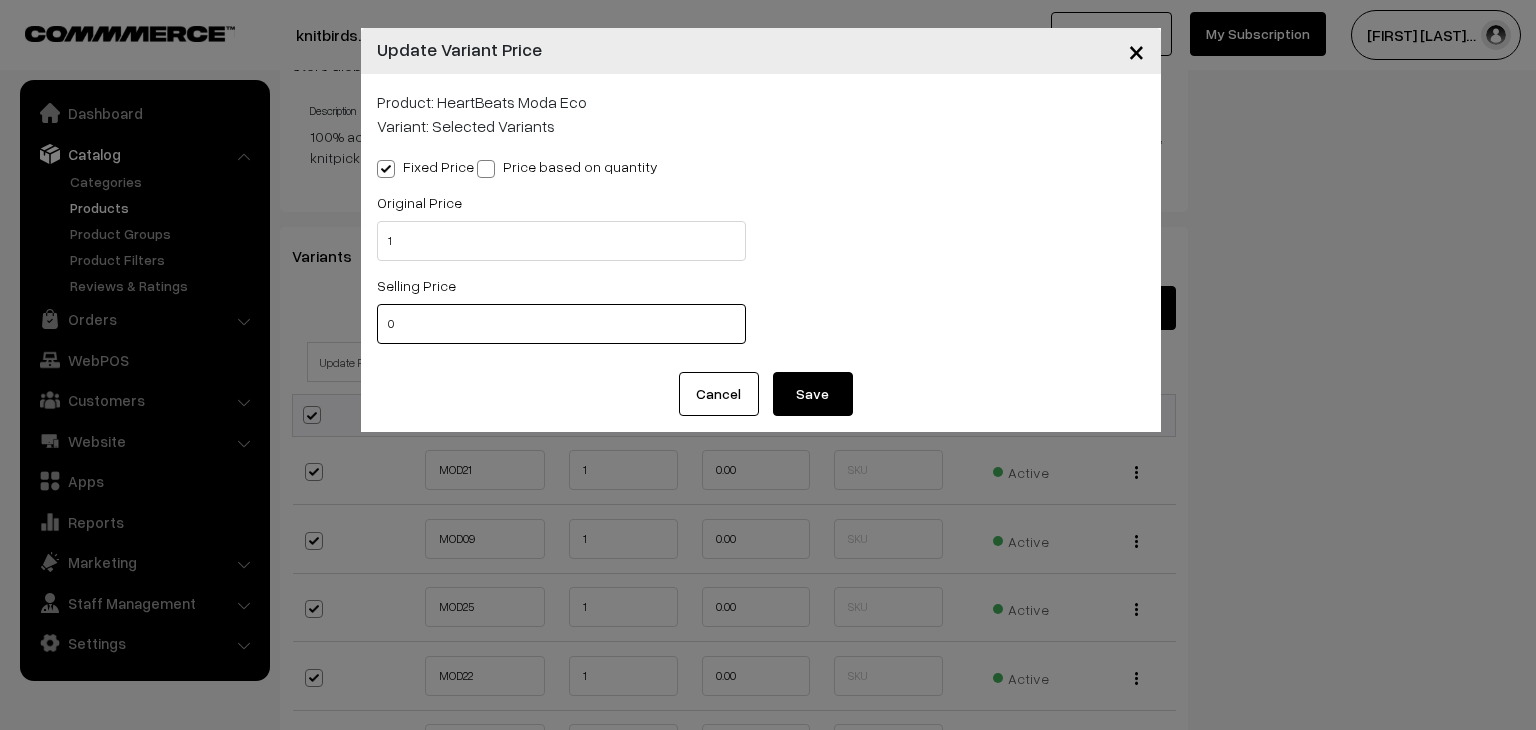 click on "0" at bounding box center (561, 324) 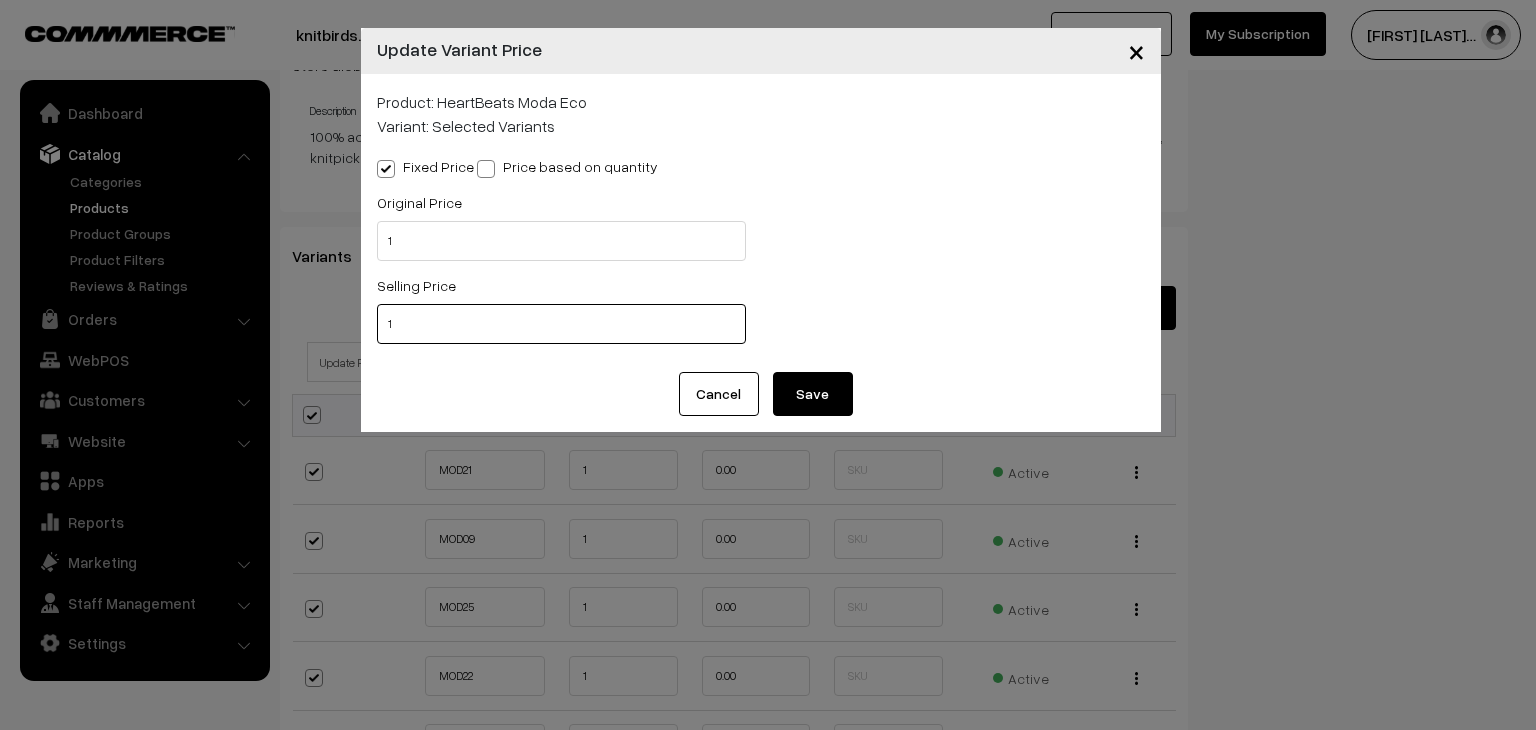 type on "1" 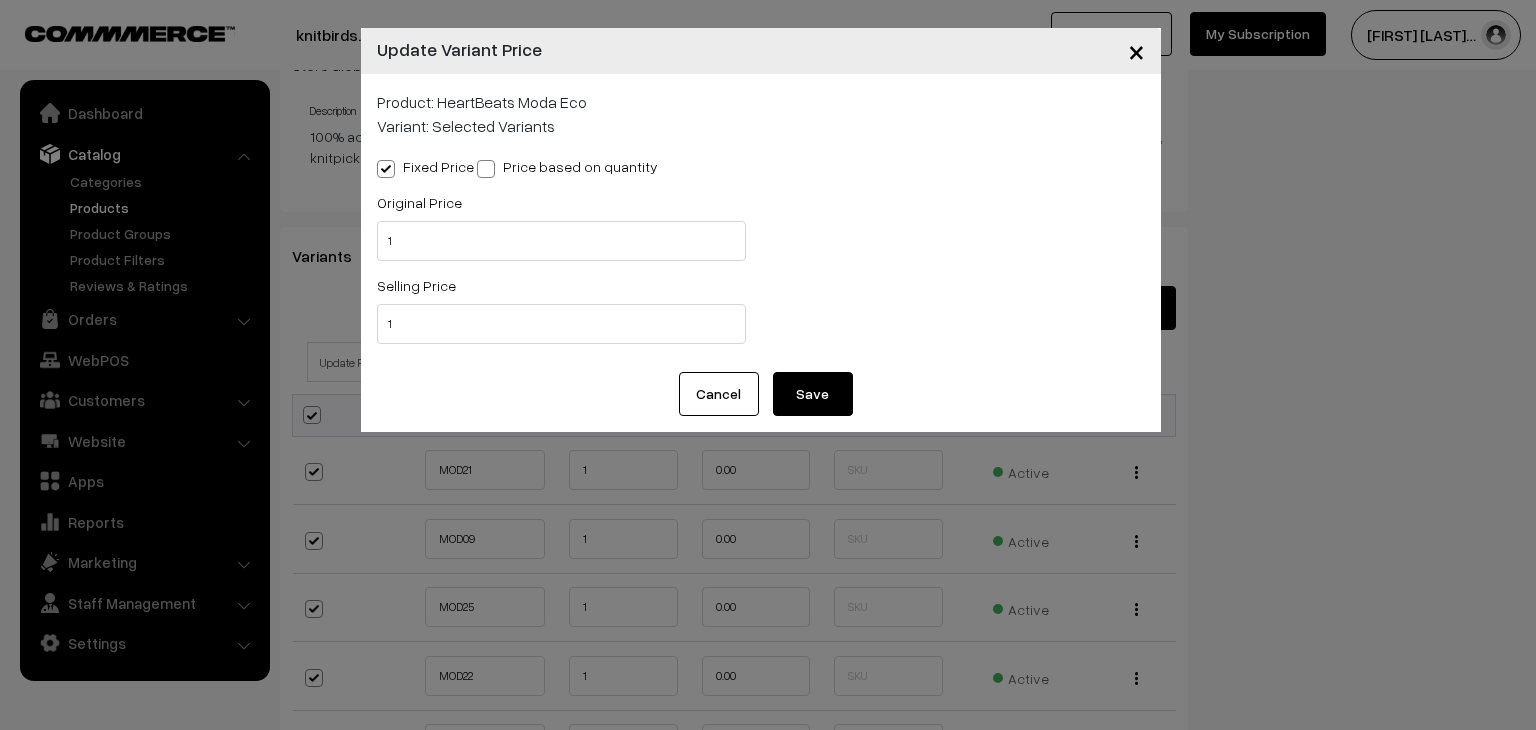 click on "Save" at bounding box center (813, 394) 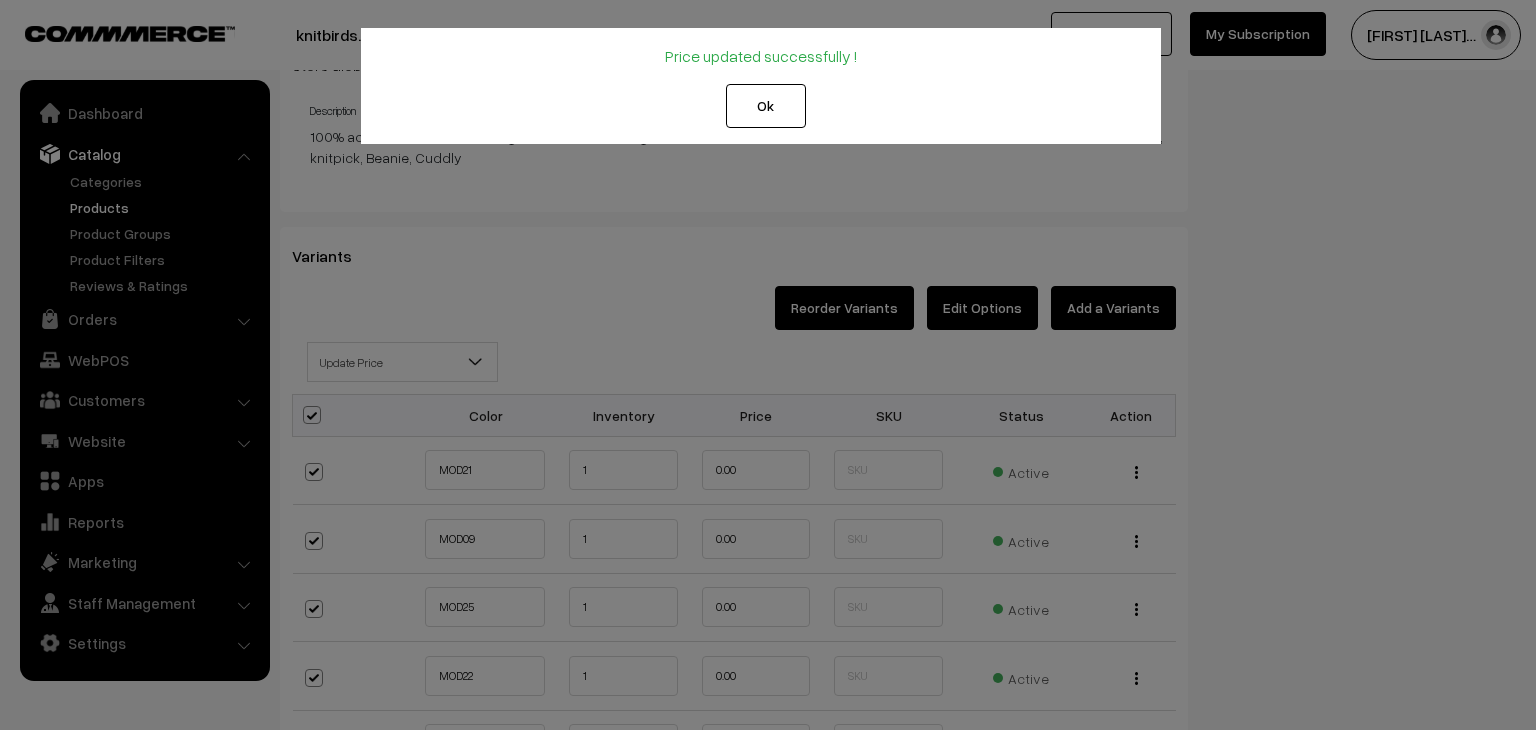 click on "Ok" at bounding box center [766, 106] 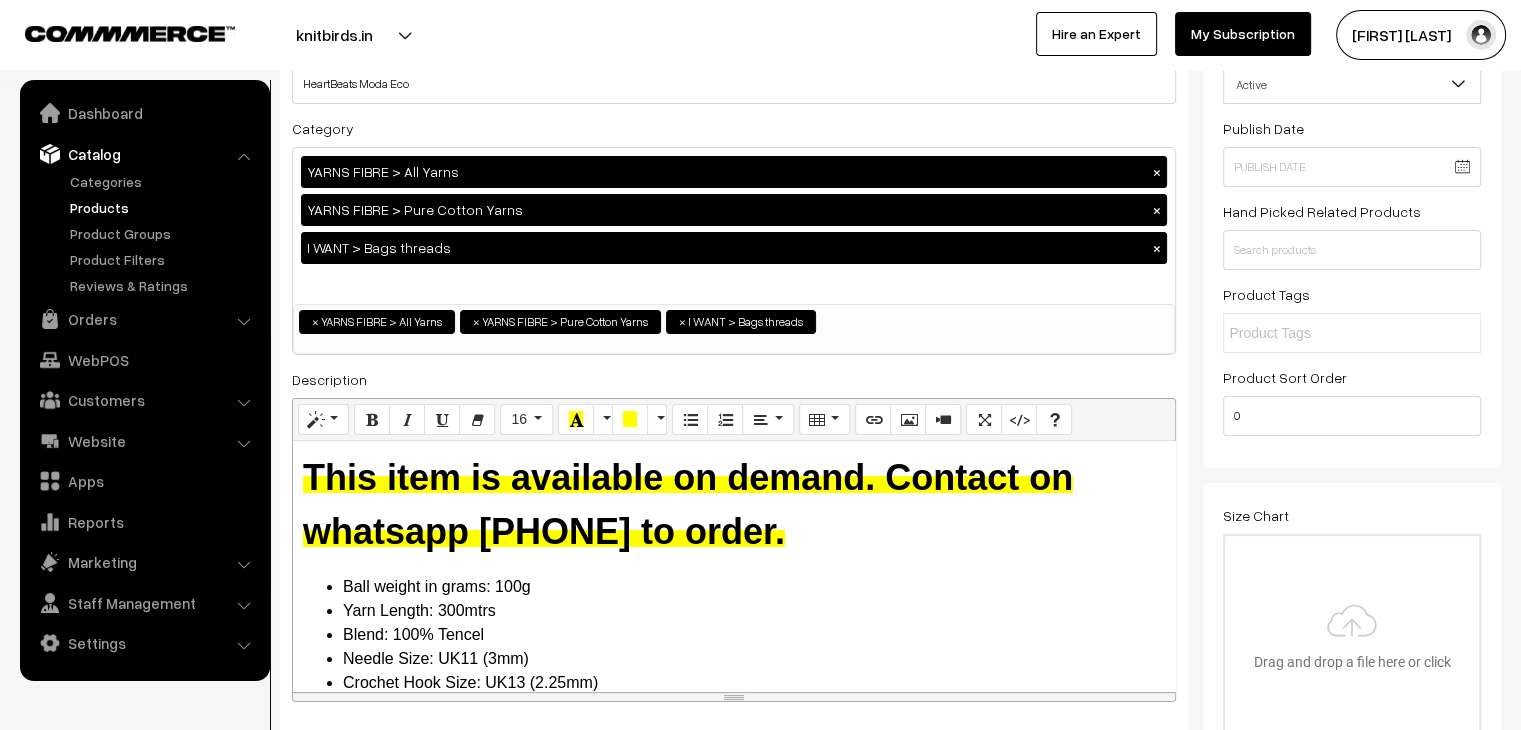 scroll, scrollTop: 0, scrollLeft: 0, axis: both 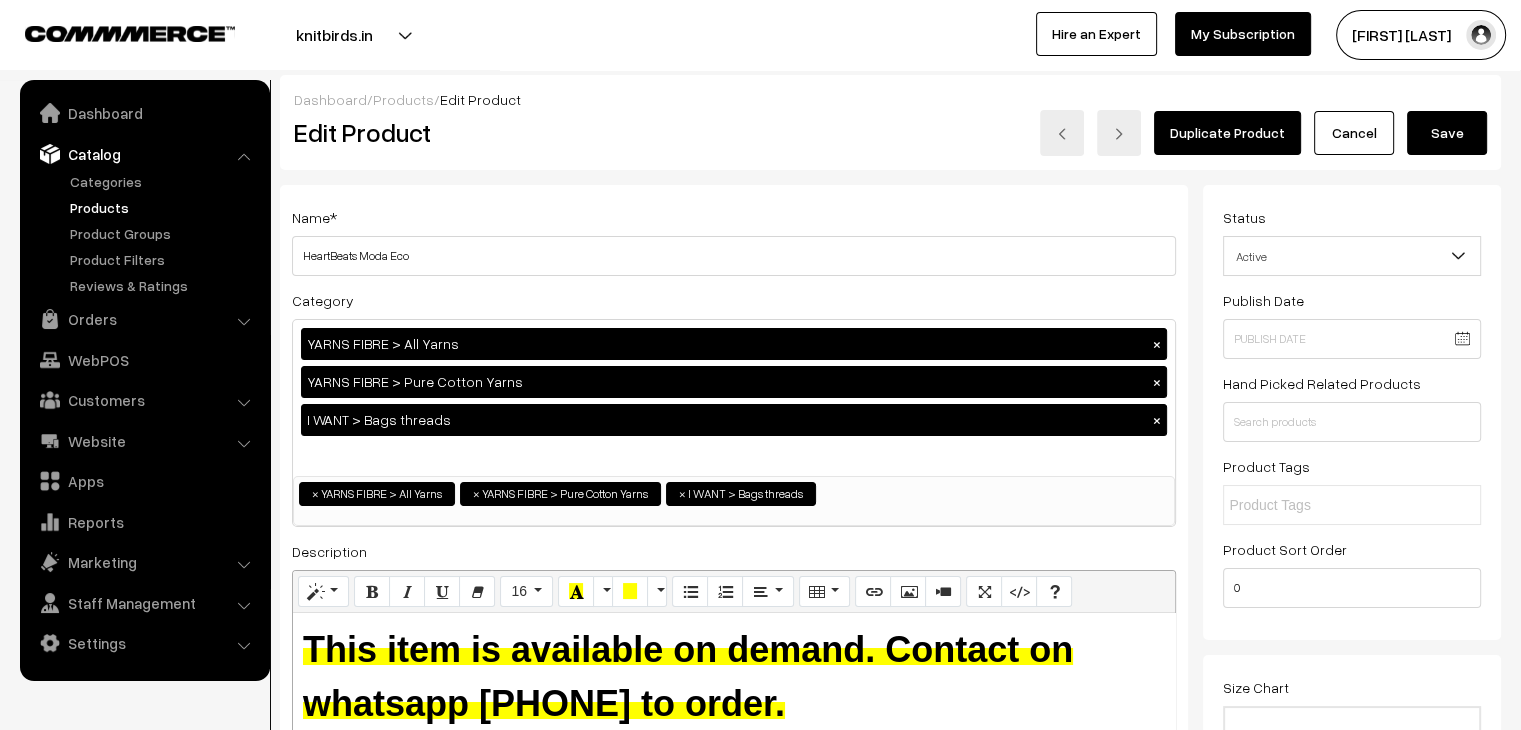 click on "Save" at bounding box center [1447, 133] 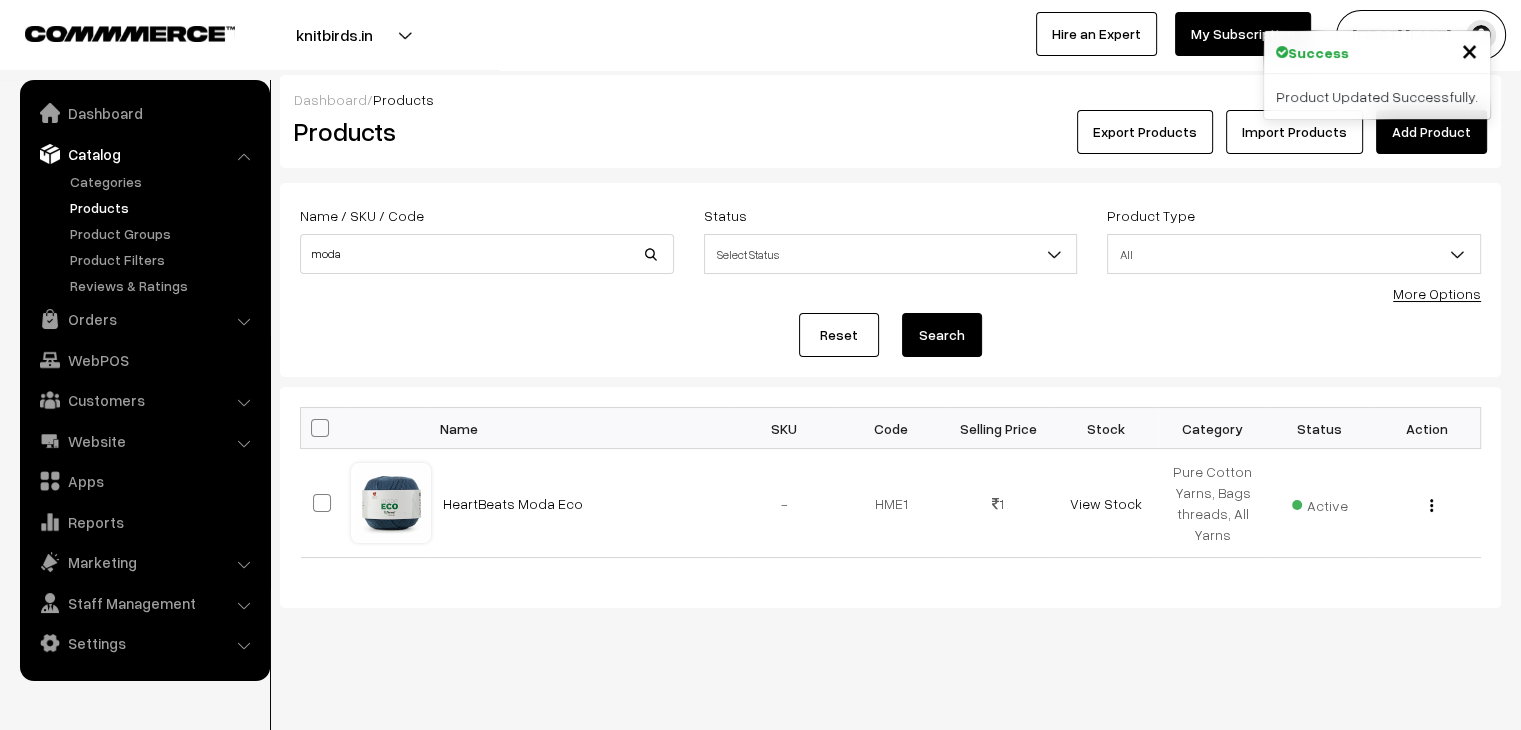 scroll, scrollTop: 0, scrollLeft: 0, axis: both 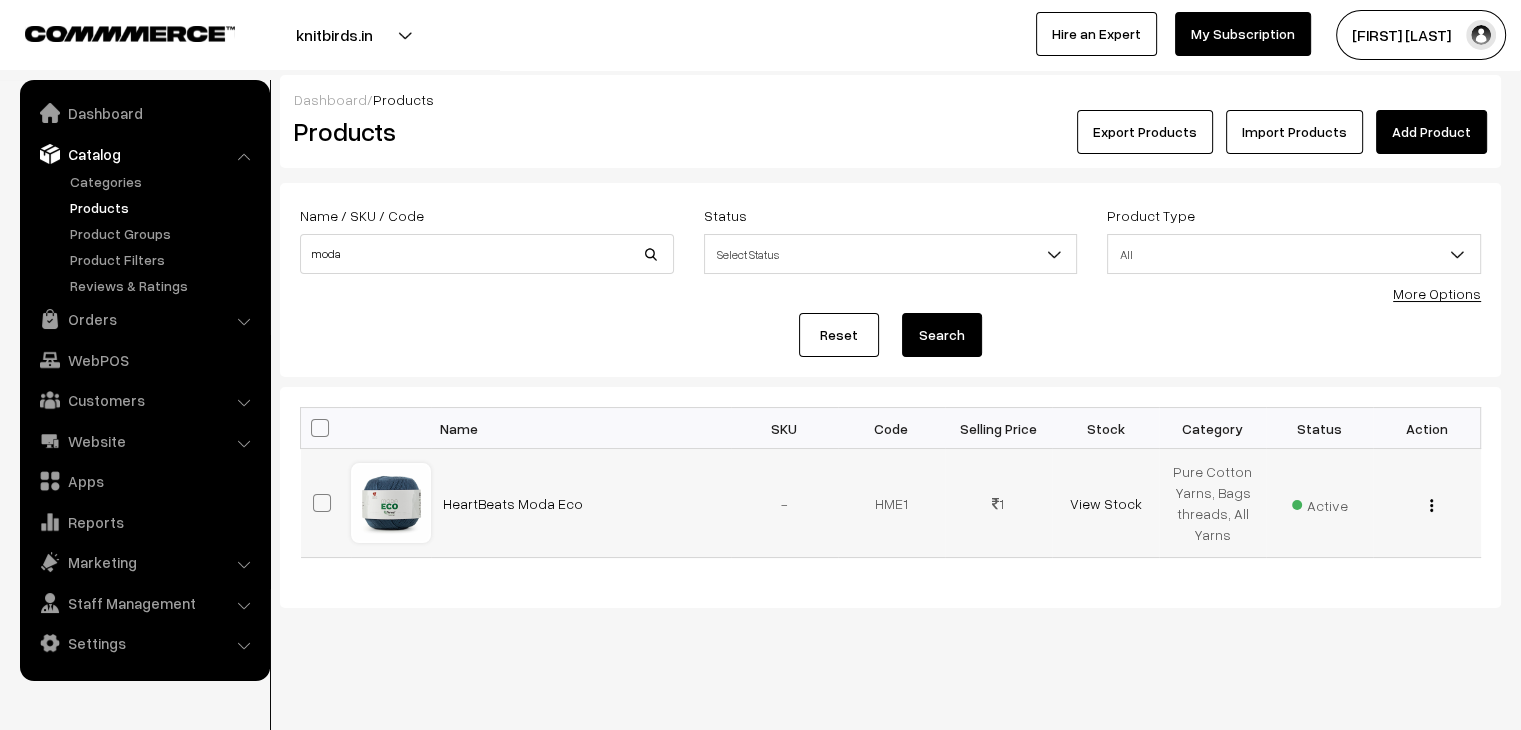 click at bounding box center [1431, 505] 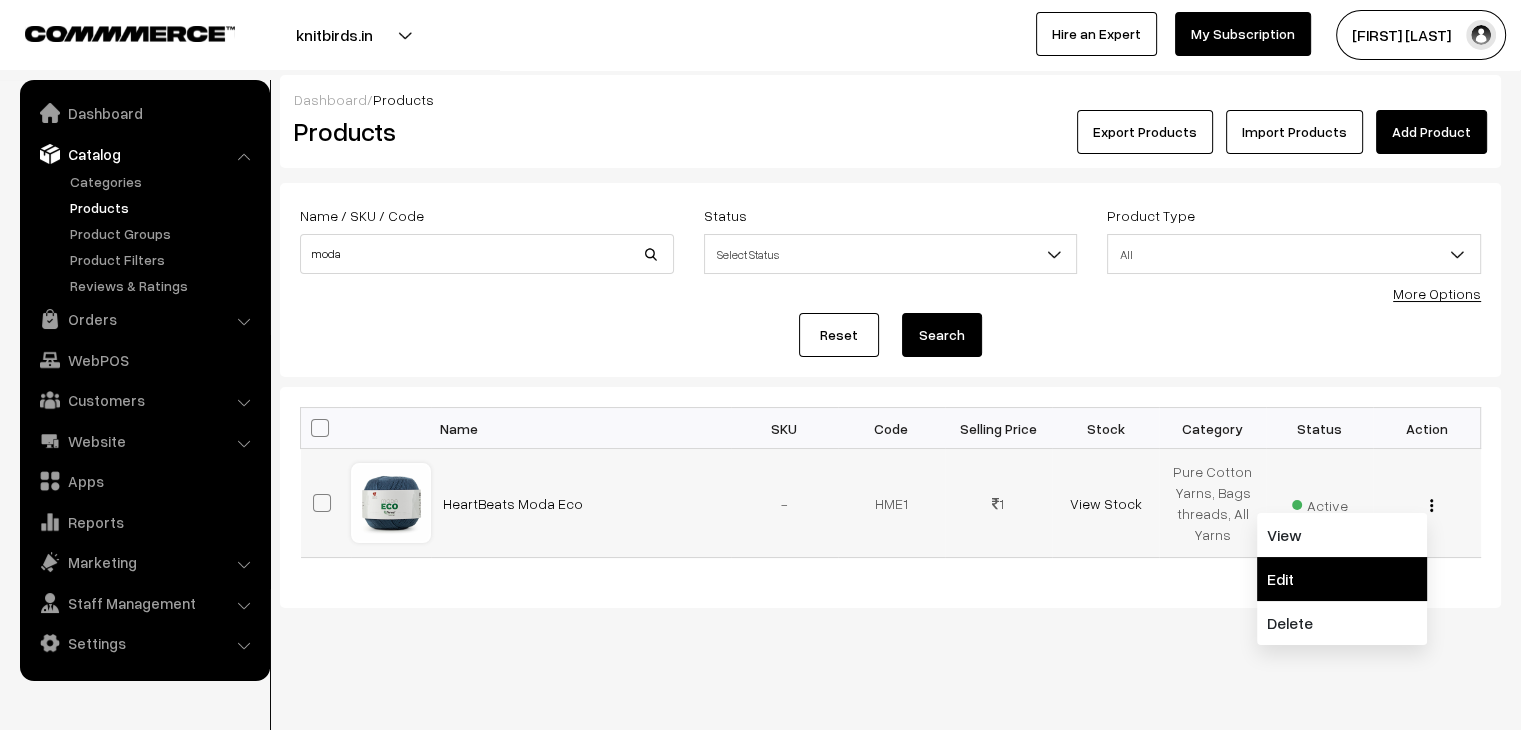 click on "Edit" at bounding box center [1342, 579] 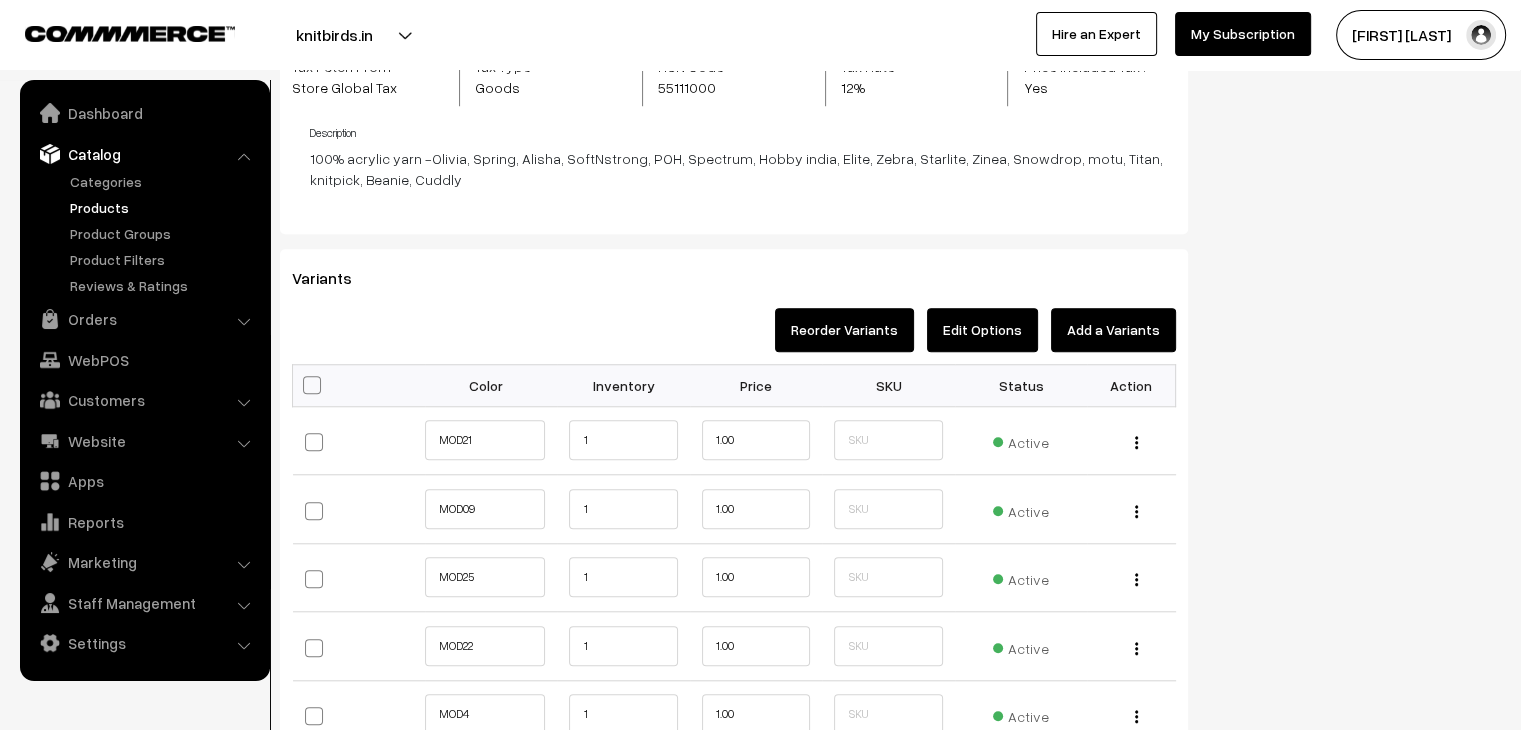 scroll, scrollTop: 1700, scrollLeft: 0, axis: vertical 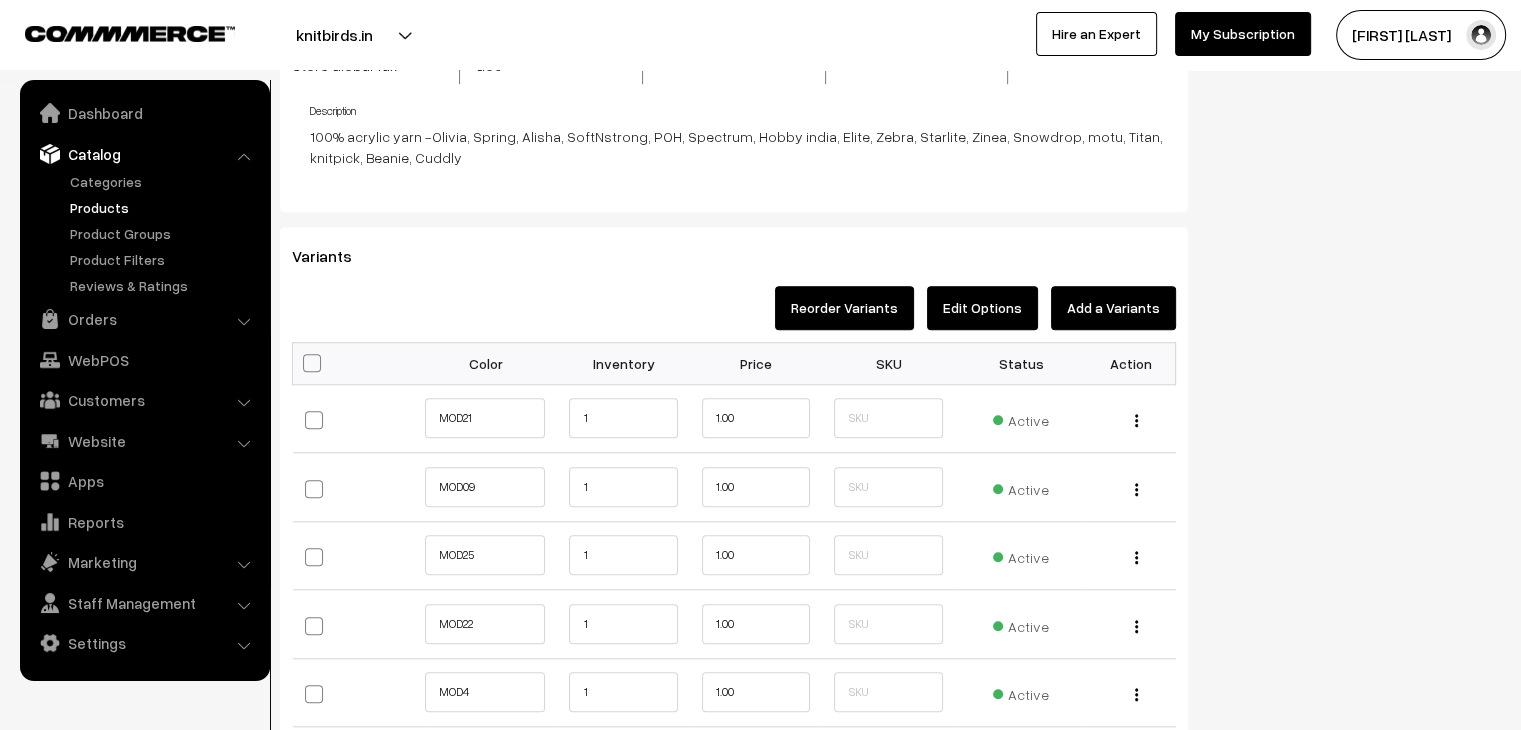 click at bounding box center [312, 363] 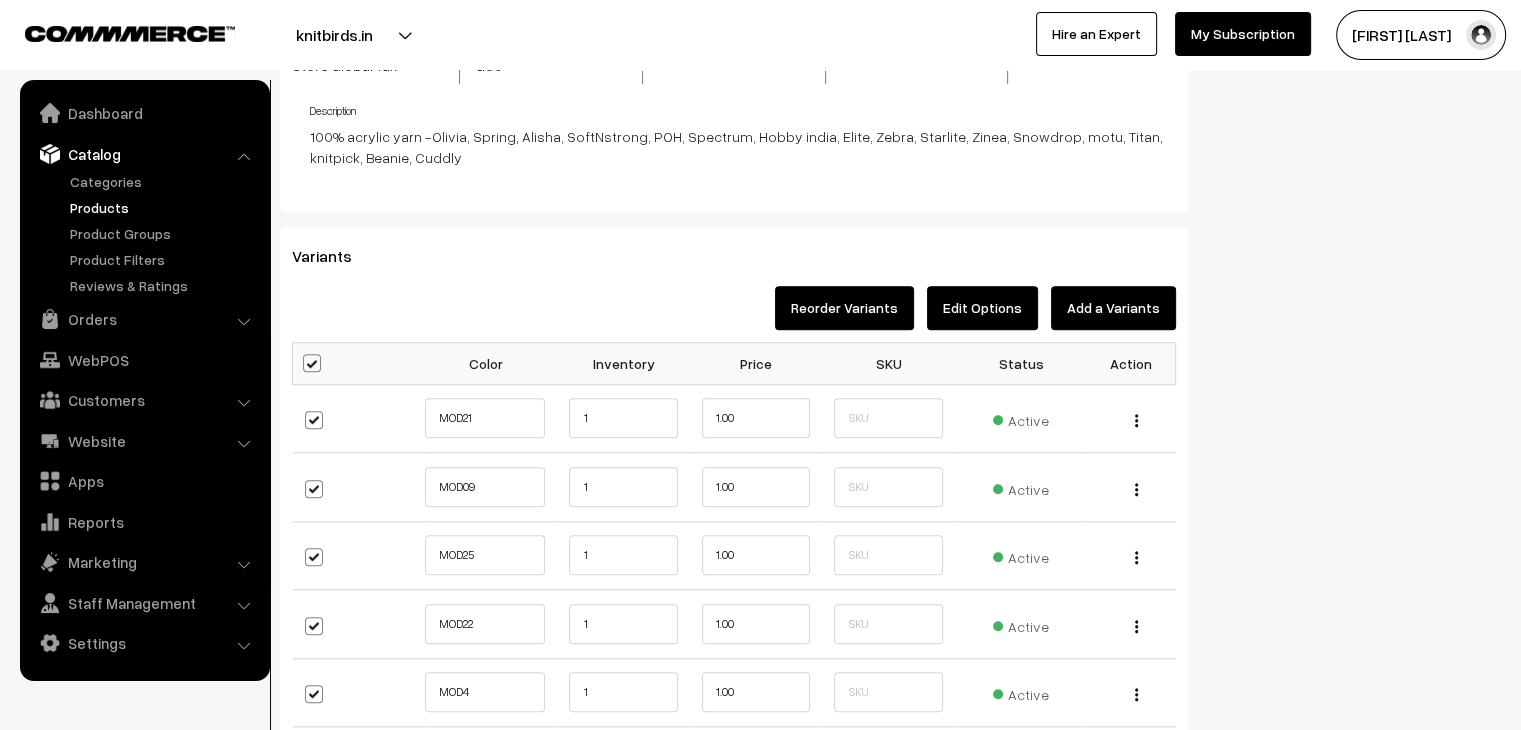 checkbox on "true" 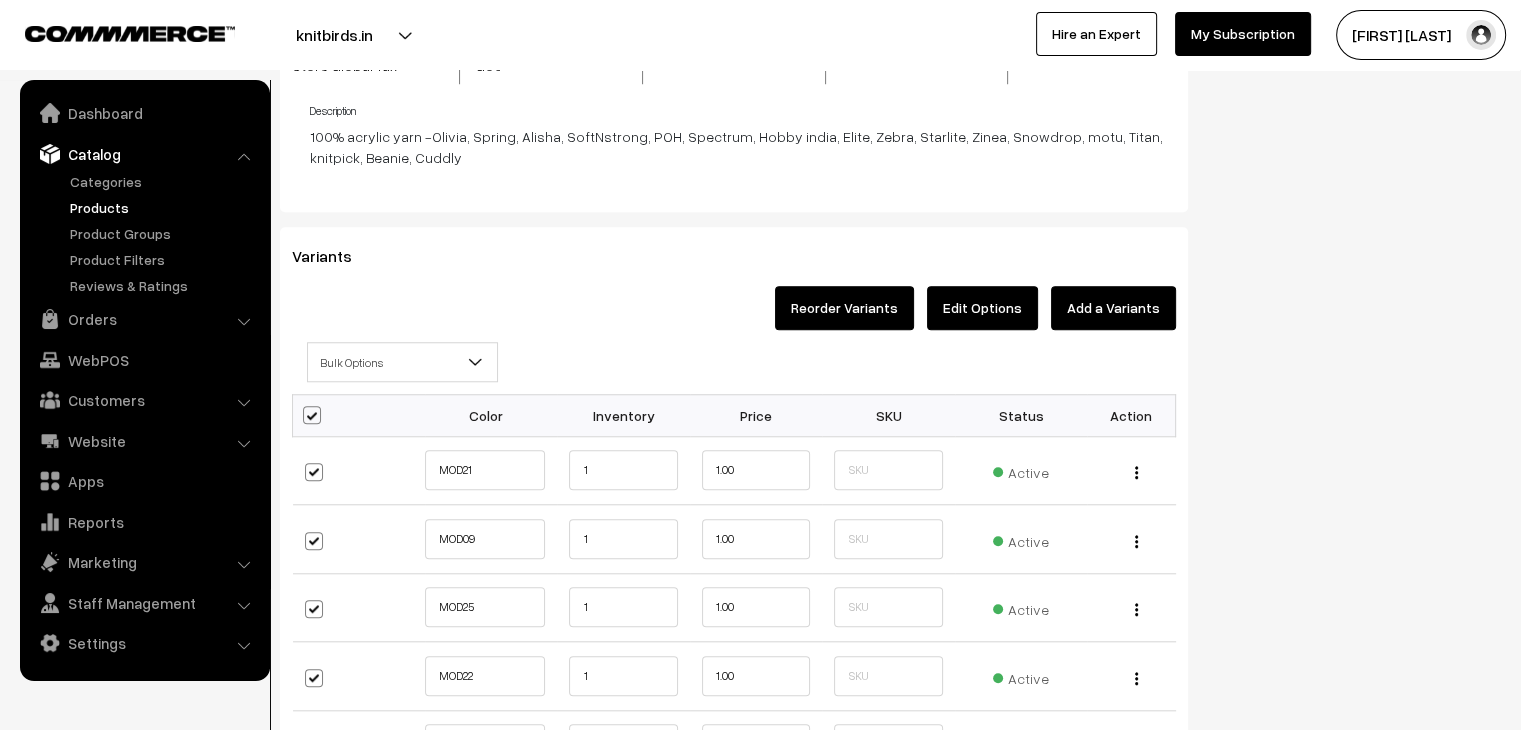 click on "Bulk Options" at bounding box center (402, 362) 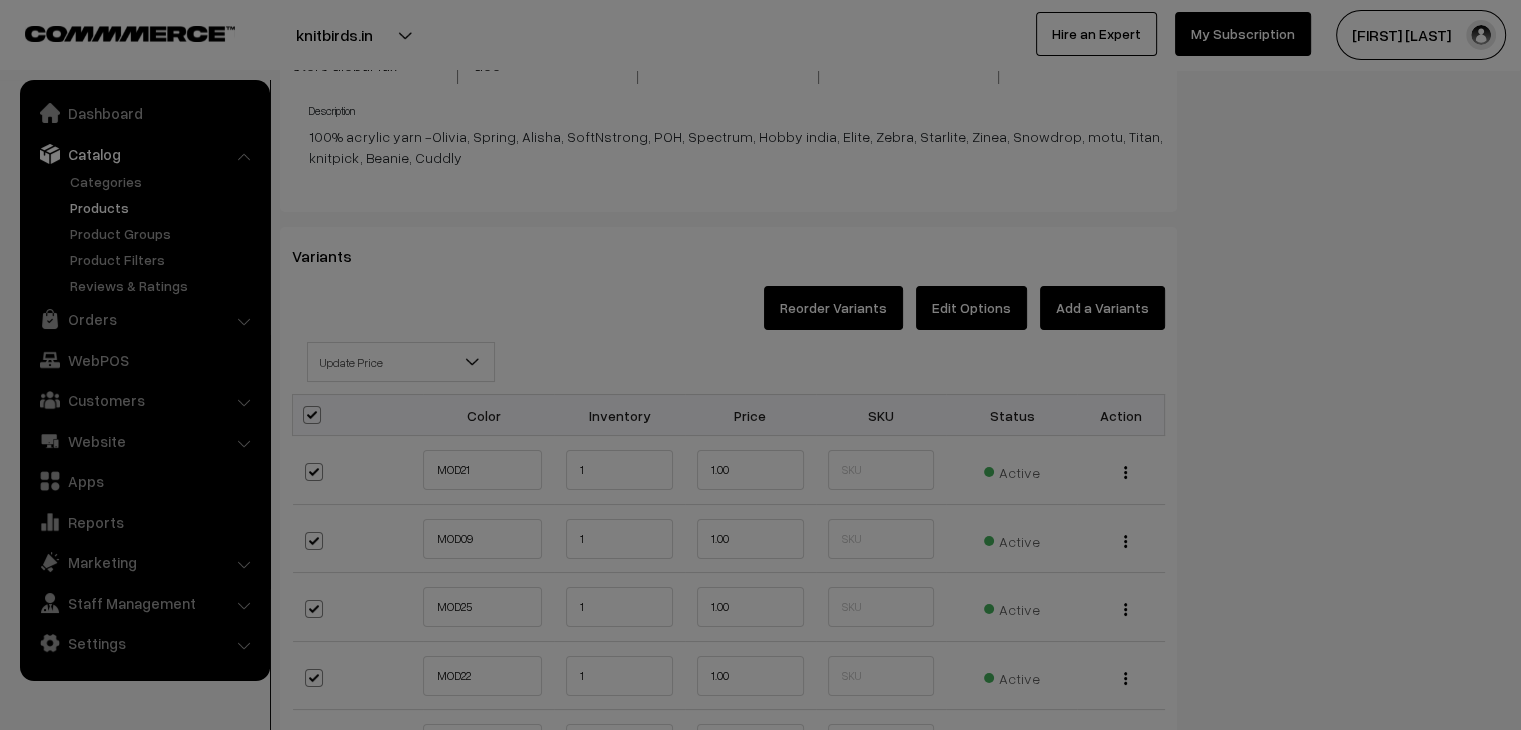 select on "0" 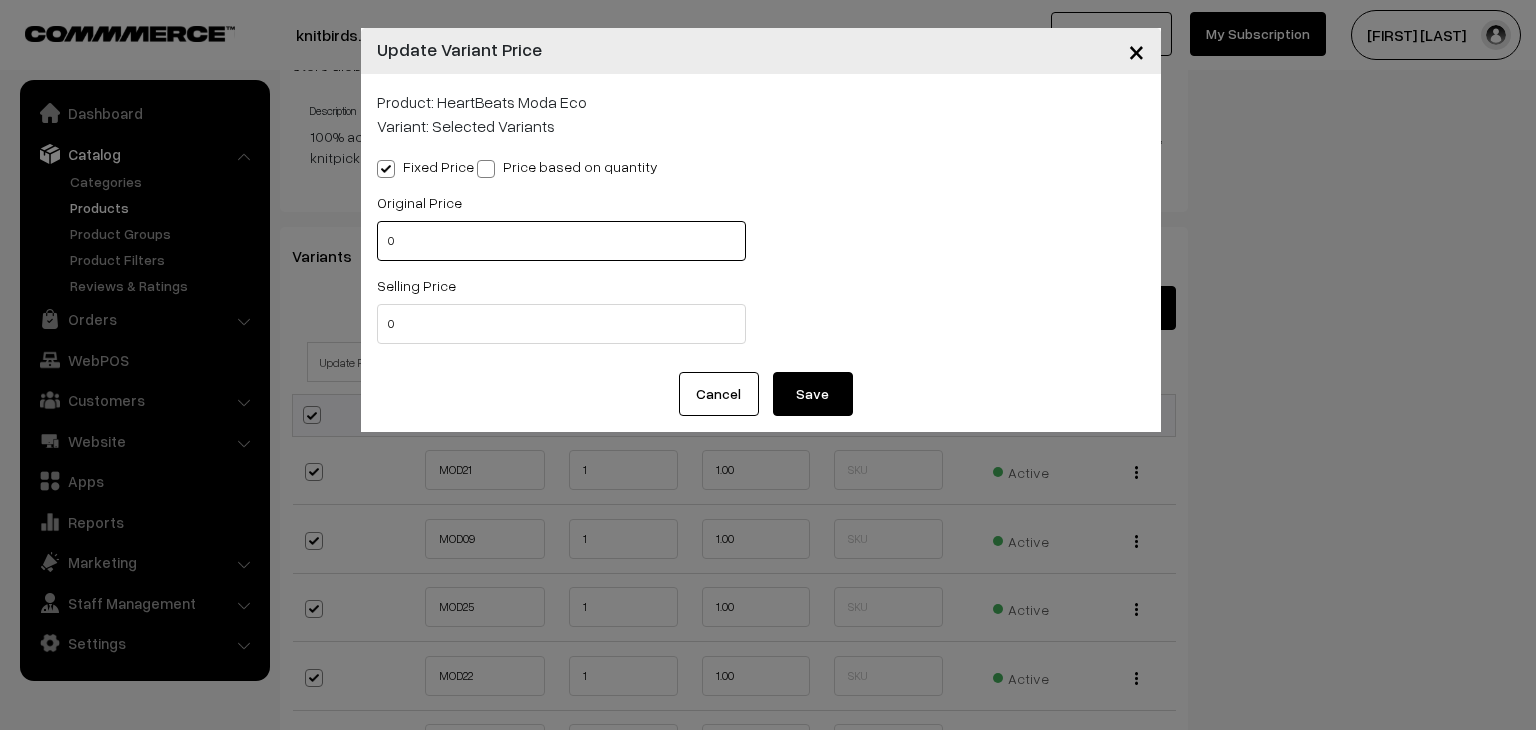 click on "0" at bounding box center [561, 241] 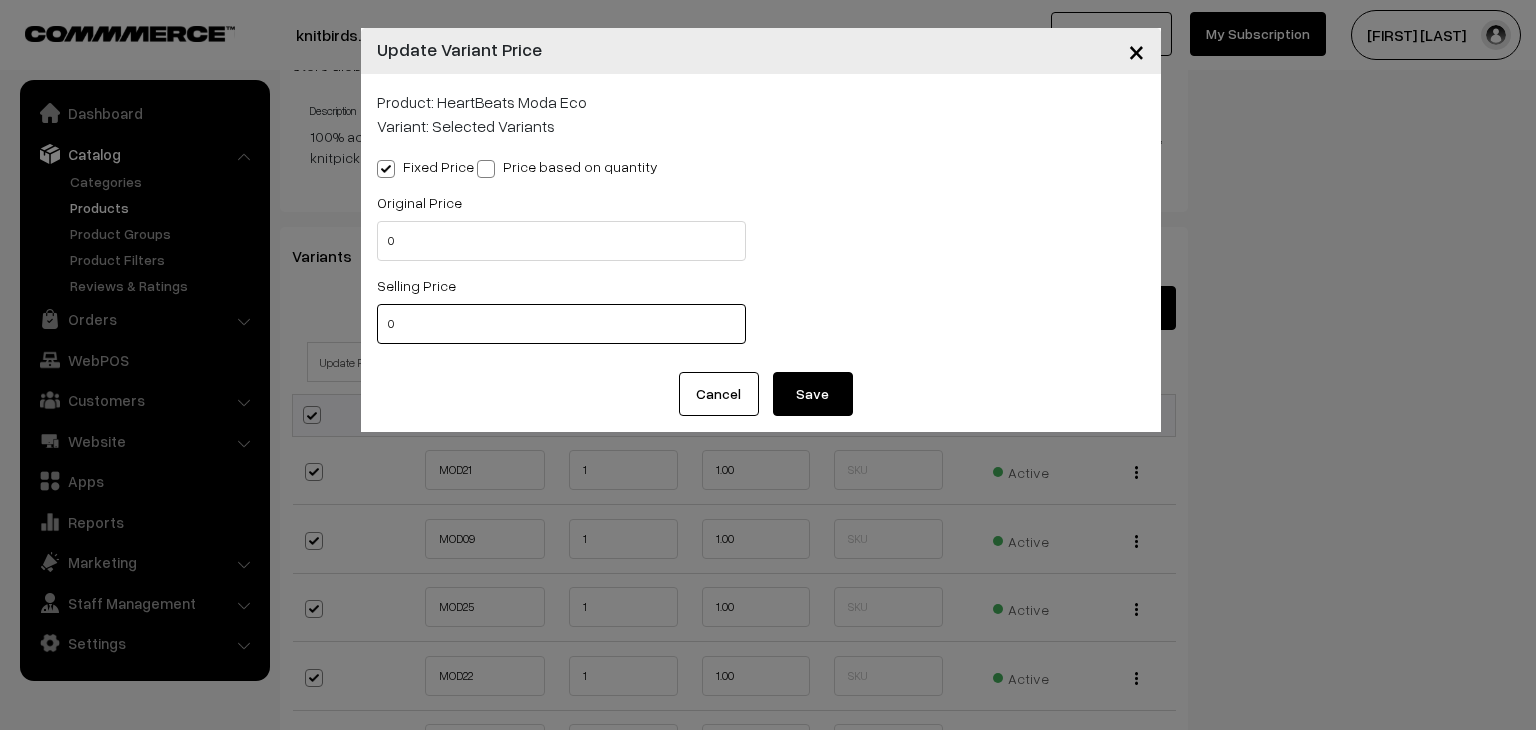 click on "0" at bounding box center (561, 324) 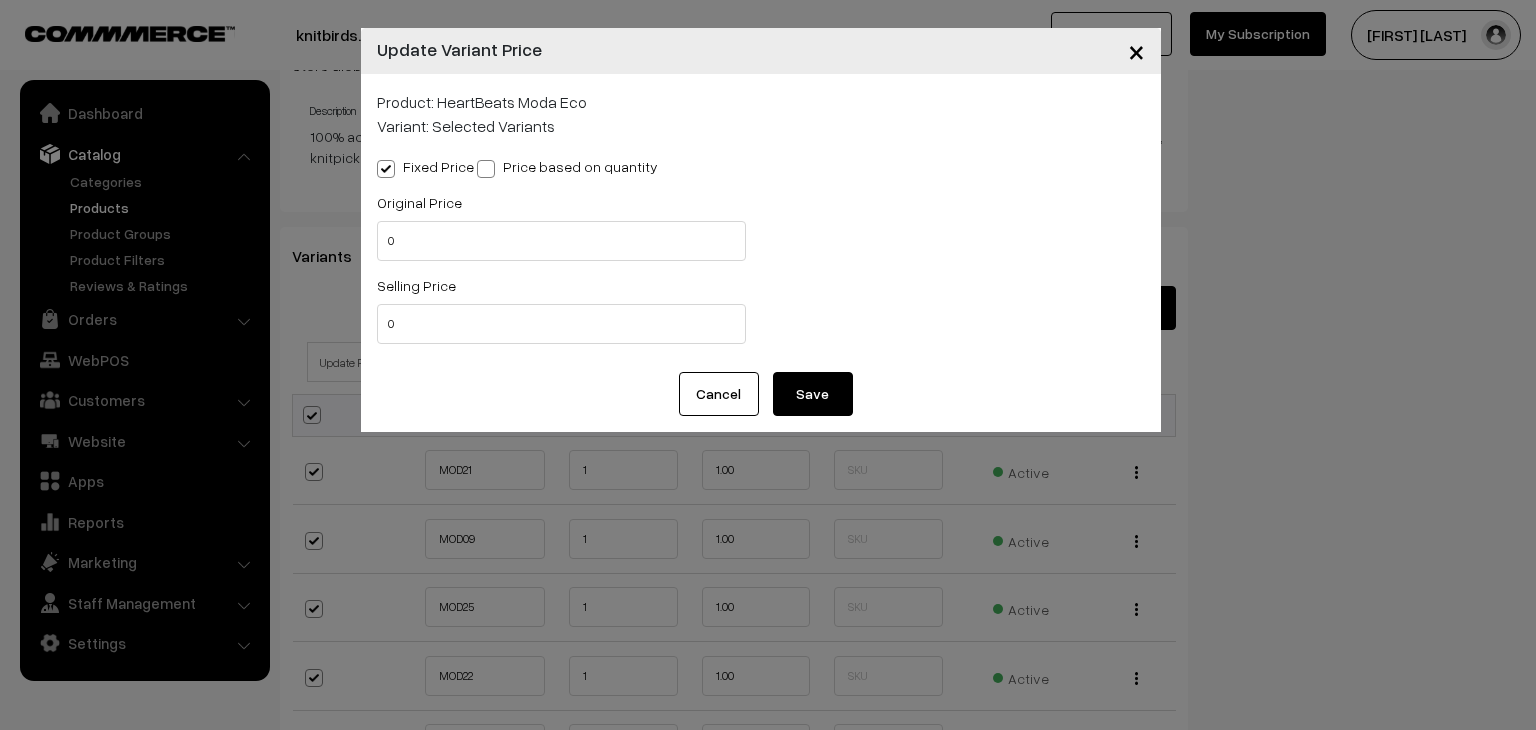 click on "Cancel" at bounding box center [719, 394] 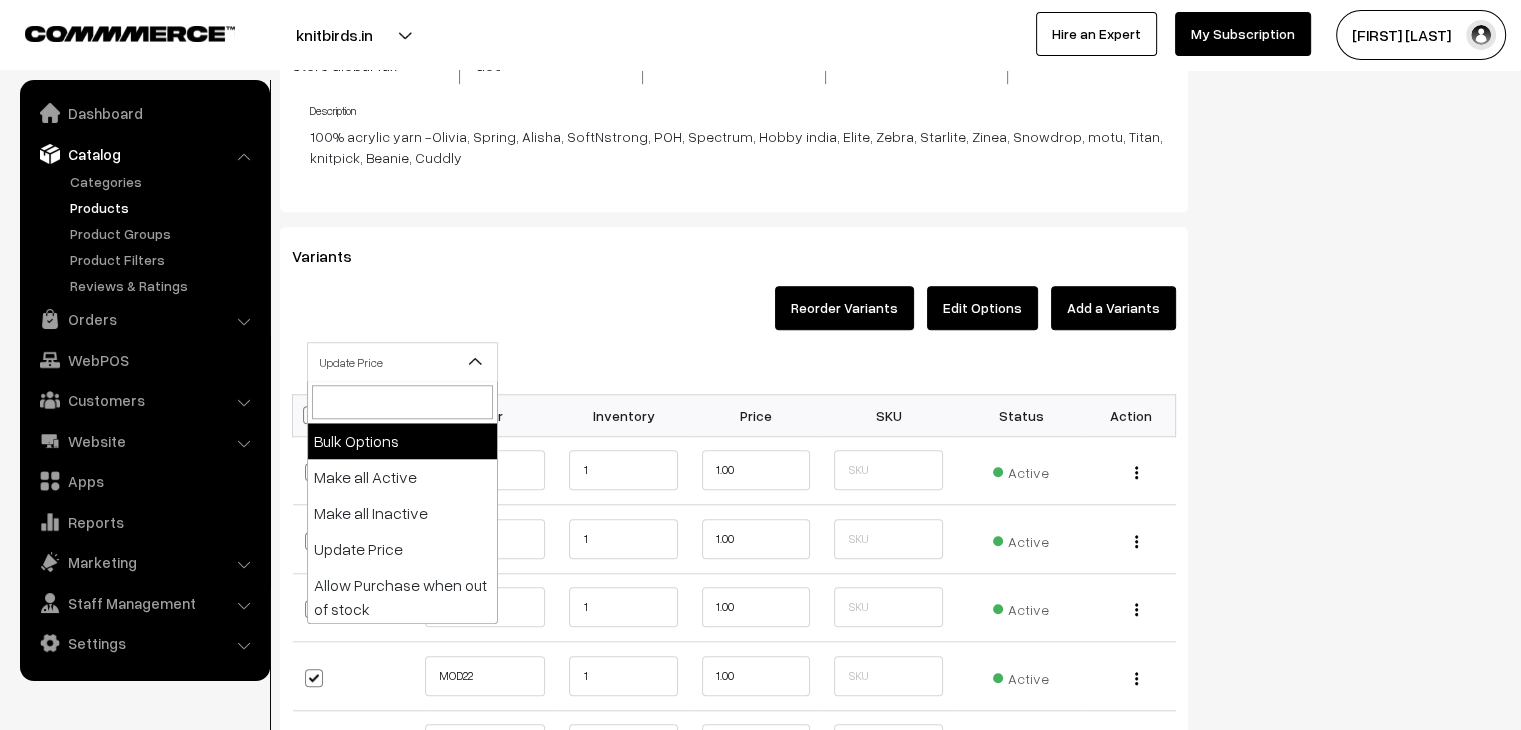 click on "Update Price" at bounding box center [402, 362] 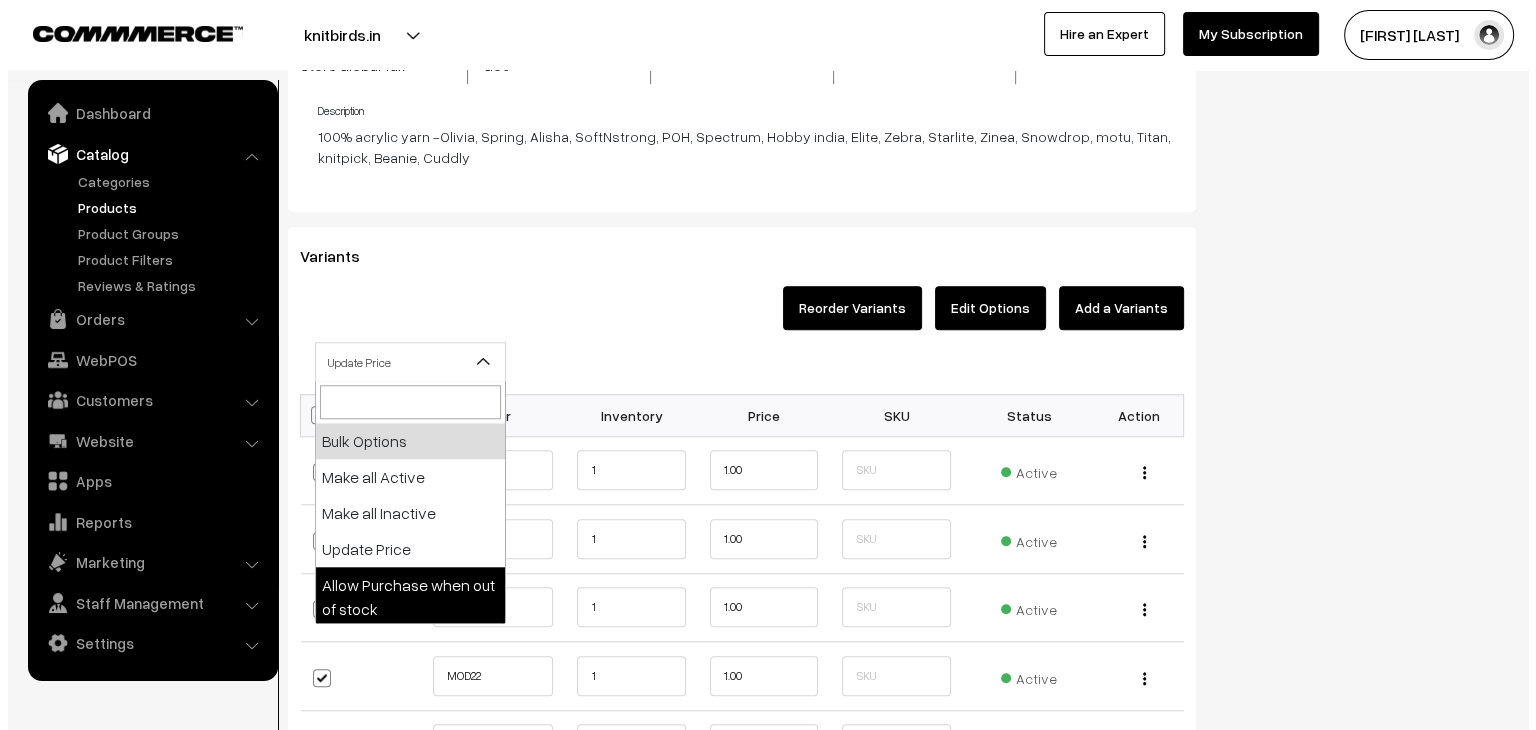 scroll, scrollTop: 0, scrollLeft: 0, axis: both 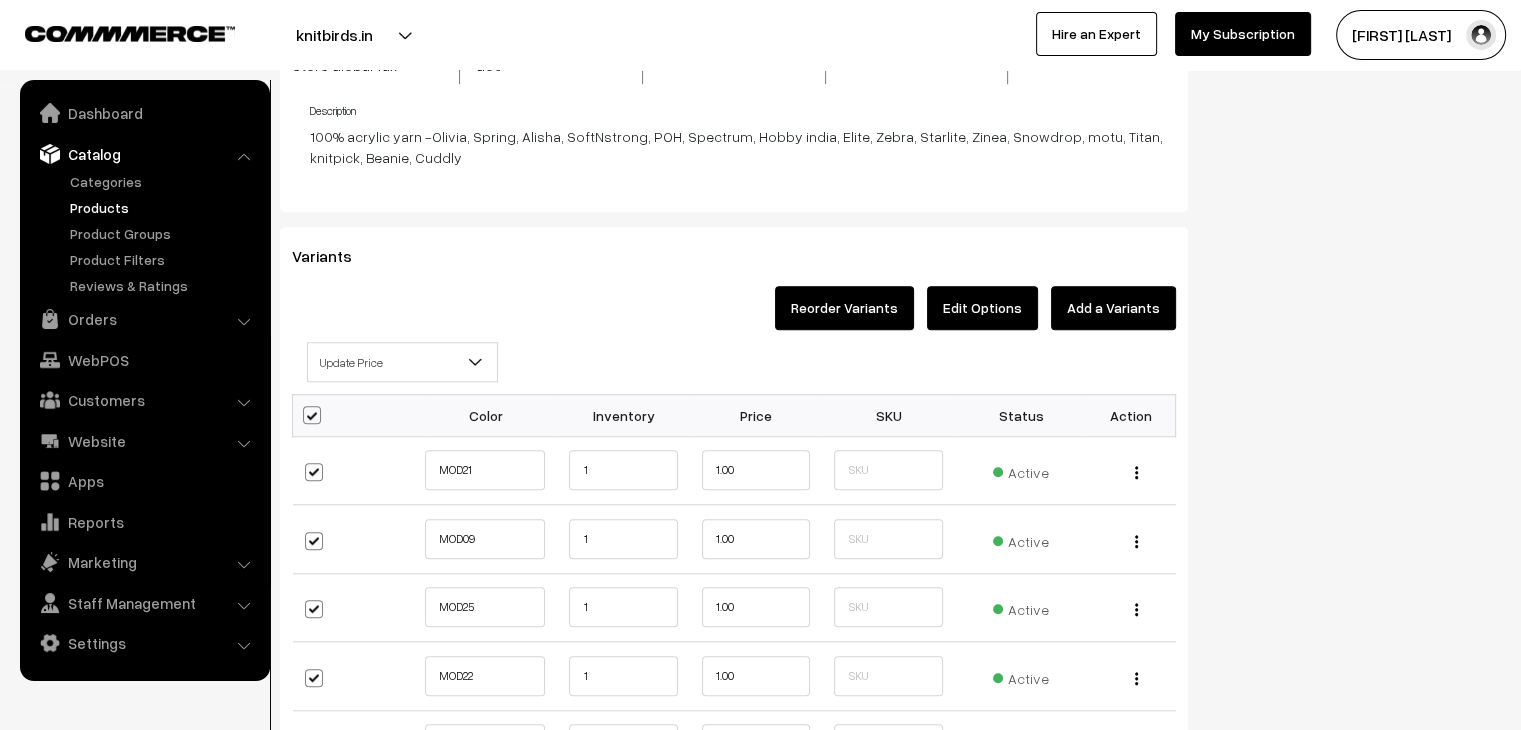 click on "Bulk Options
Make all Active
Make all Inactive
Update Price
Allow Purchase when out of stock
Don't allow Purchase when out of stock
Update Price Color  Inventory SKU" at bounding box center [734, 712] 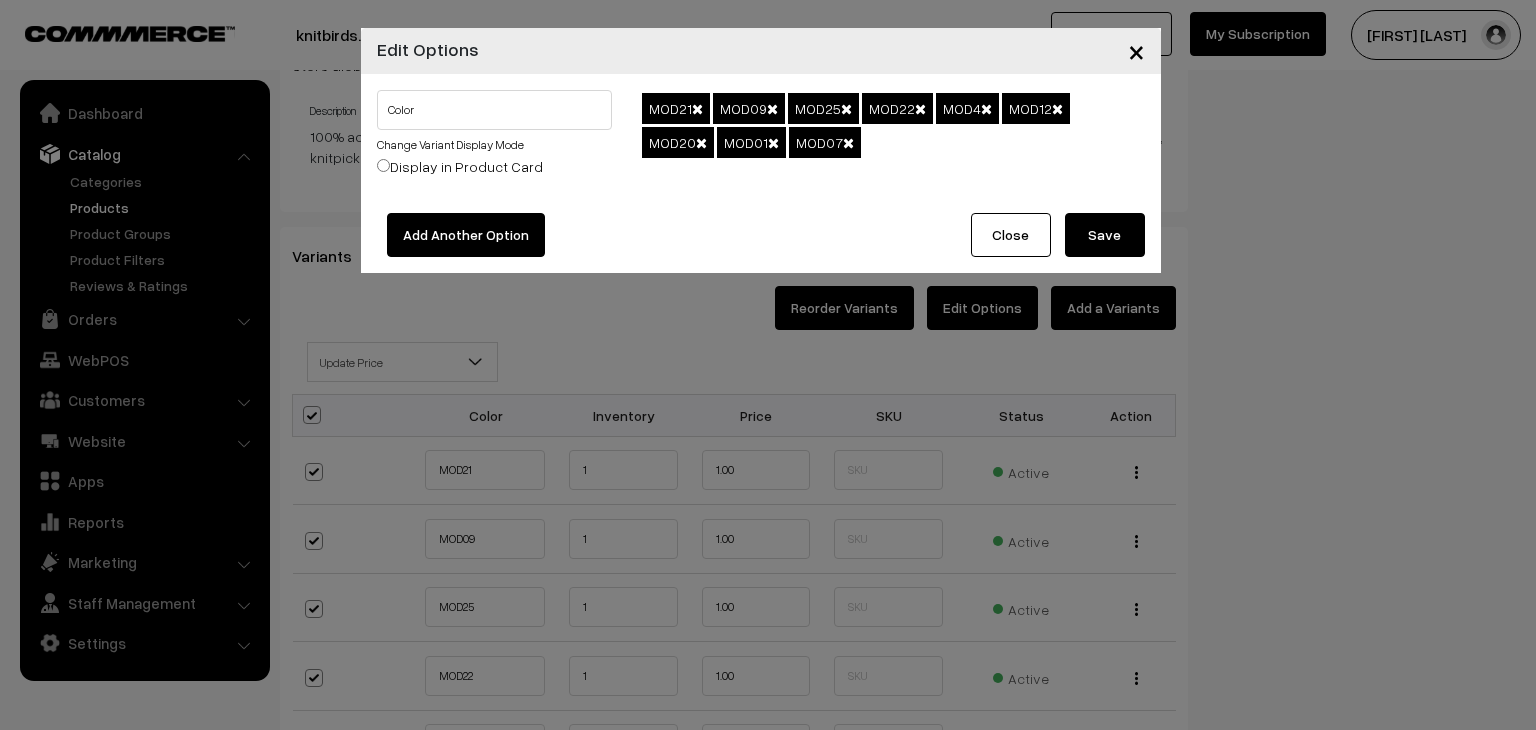 click on "×
Edit Options
Color
Change Variant Display Mode
Display in Product Card
MOD21  MOD09  MOD25  MOD22  MOD4  MOD12  MOD20  MOD01  MOD07
Add Another Option
Close
Save" at bounding box center (768, 365) 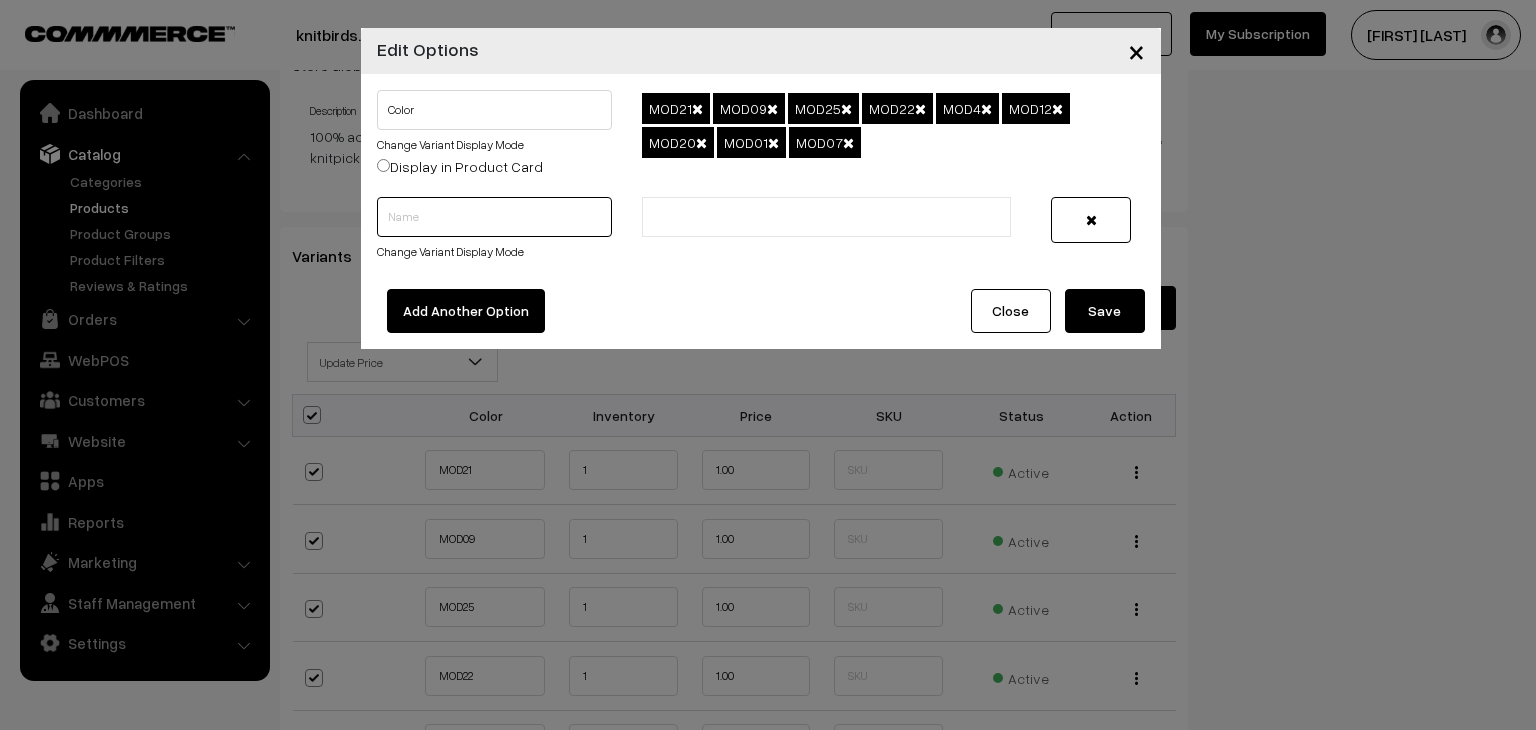 click at bounding box center (495, 217) 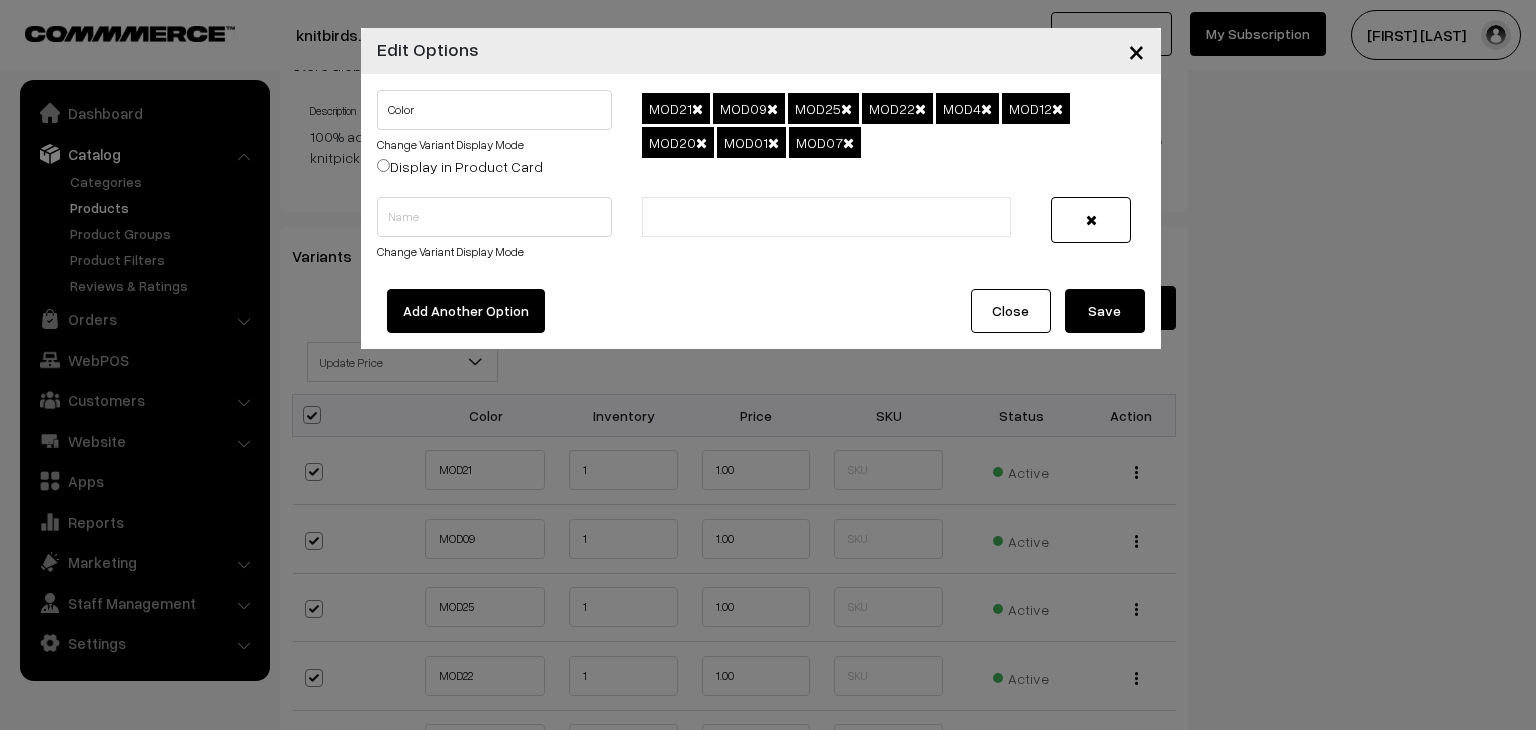 click on "Close" at bounding box center [1011, 311] 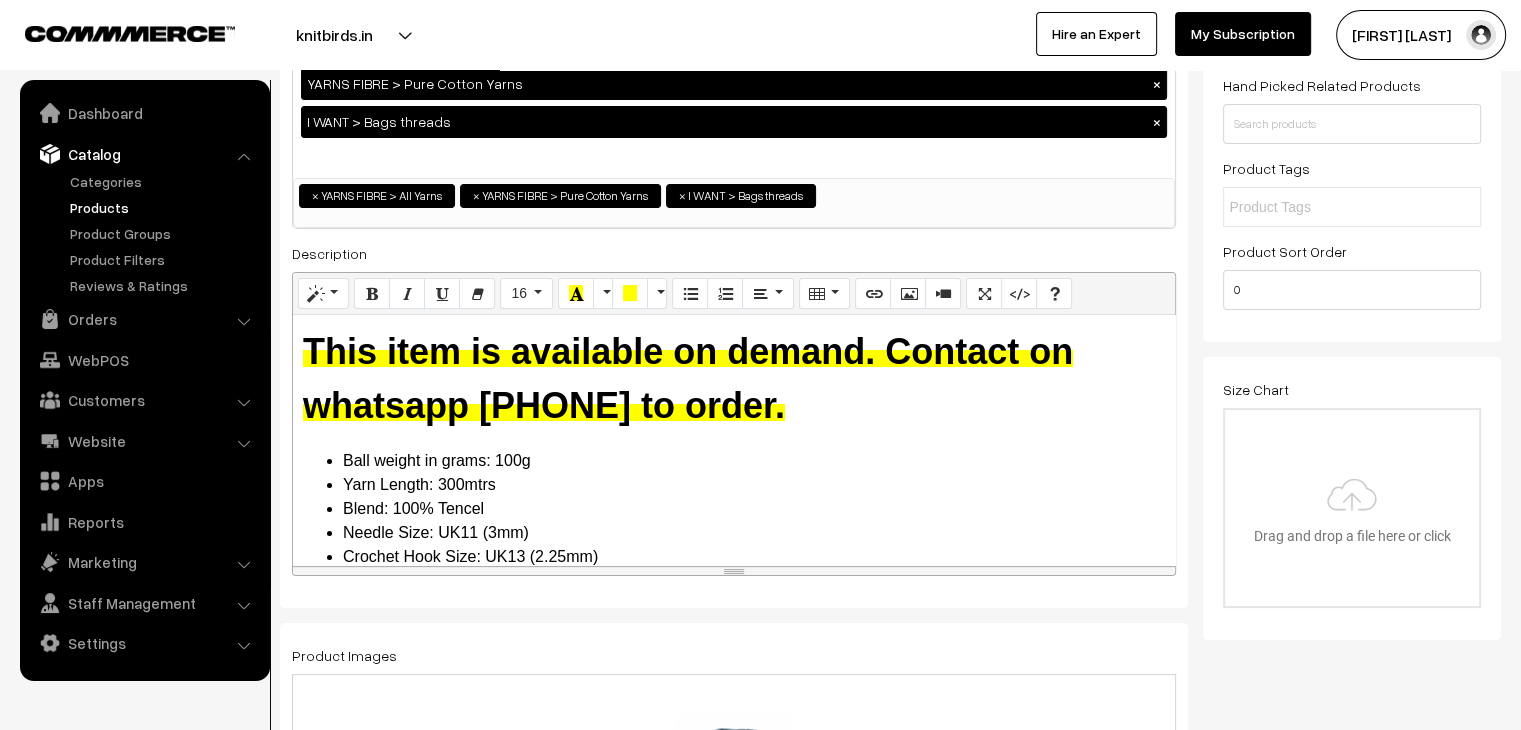 scroll, scrollTop: 0, scrollLeft: 0, axis: both 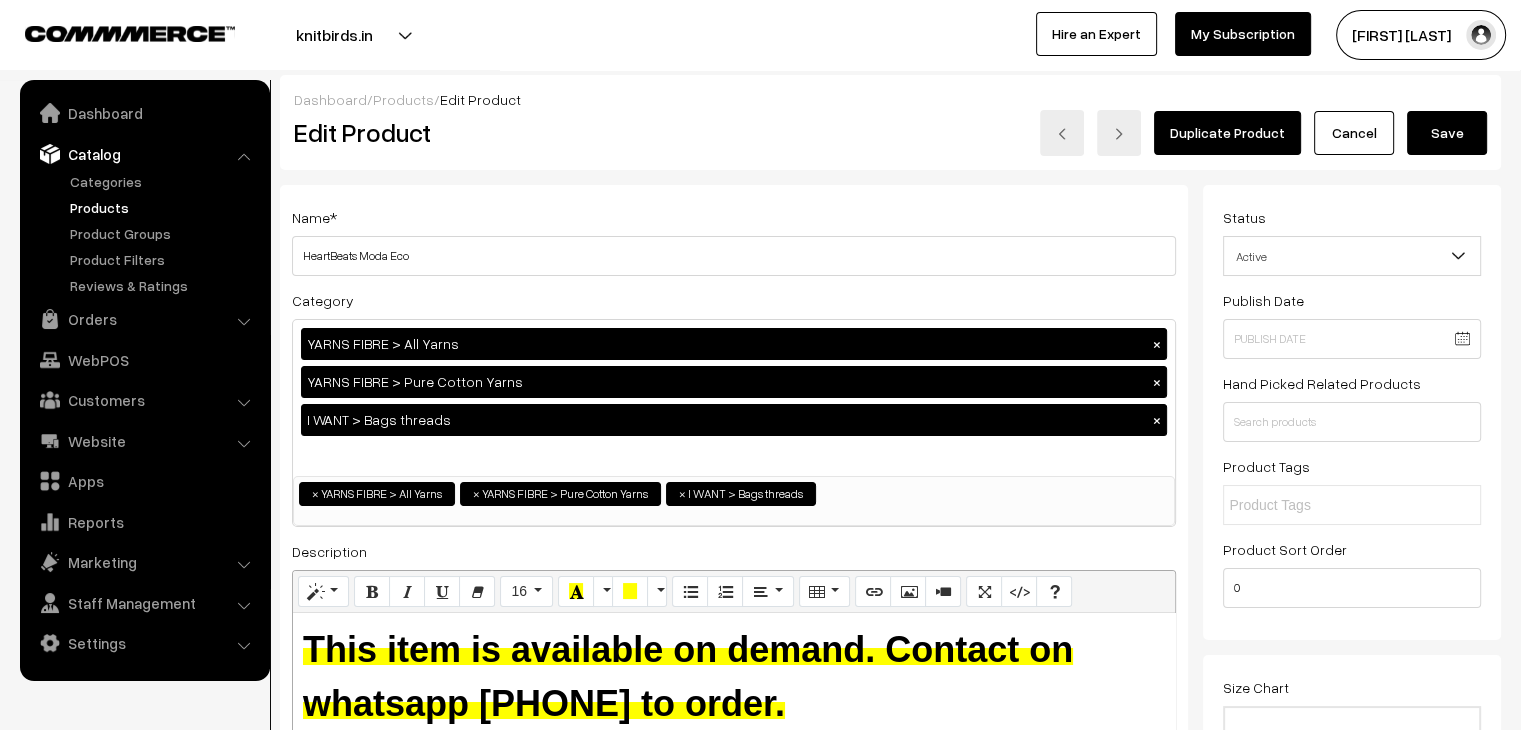 click on "Cancel" at bounding box center (1354, 133) 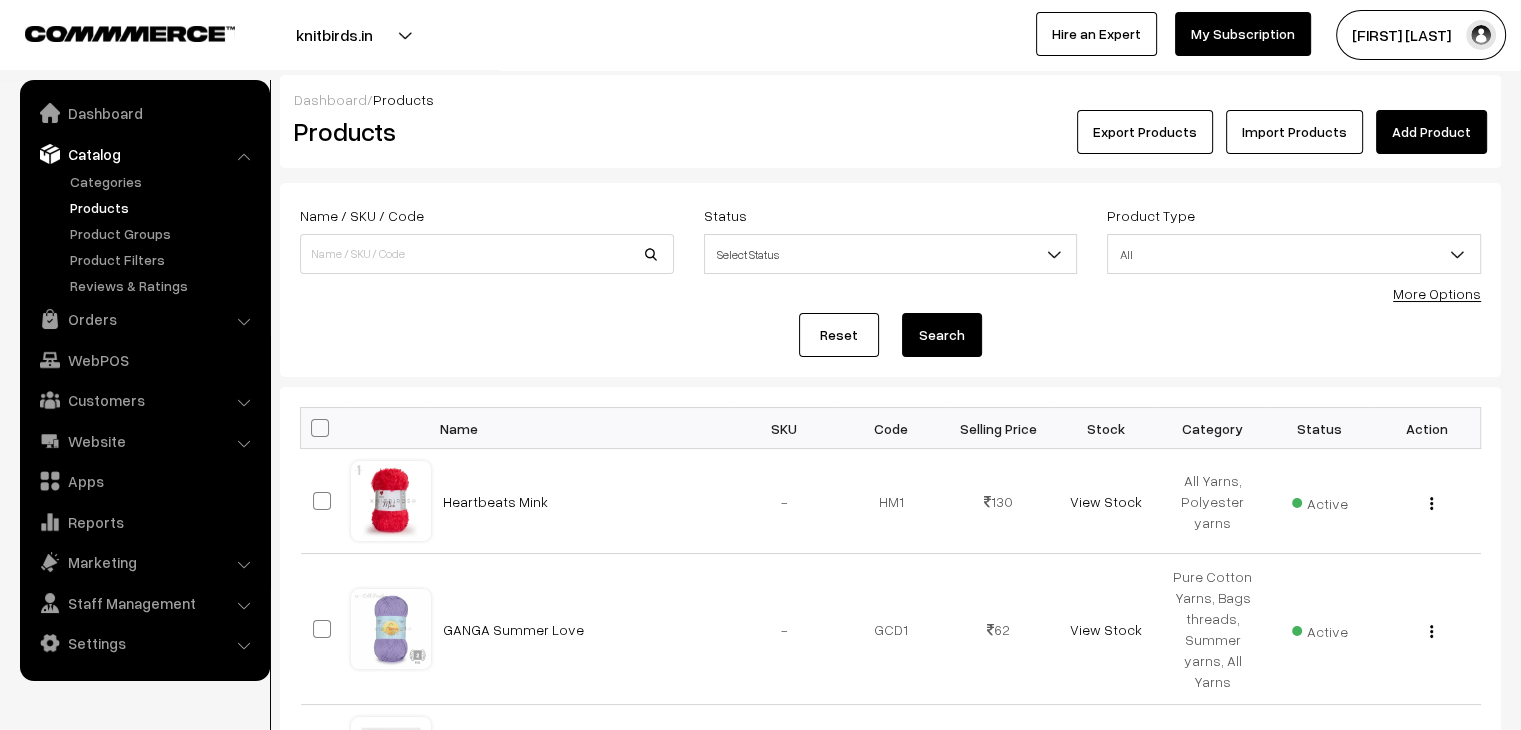 scroll, scrollTop: 0, scrollLeft: 0, axis: both 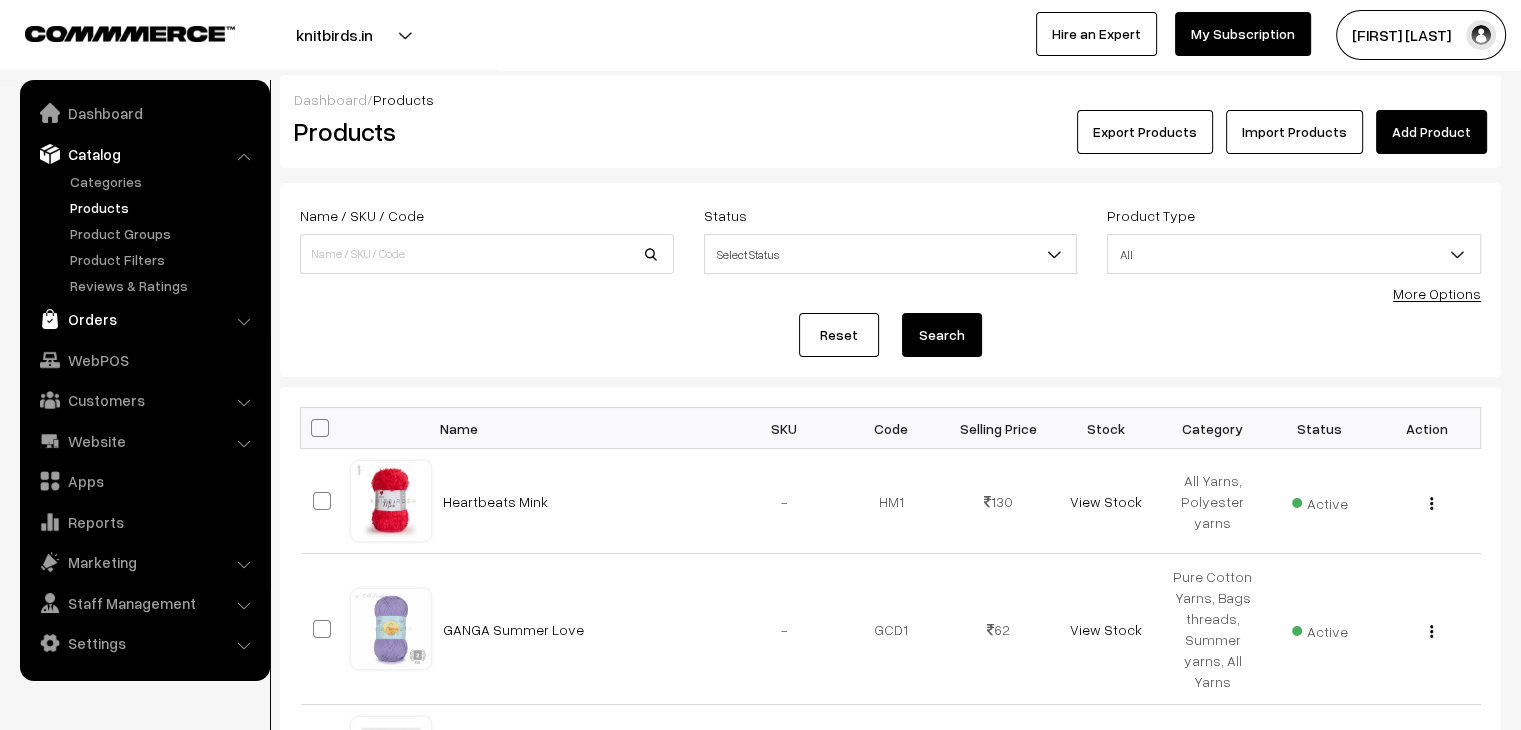 click on "Orders" at bounding box center (144, 319) 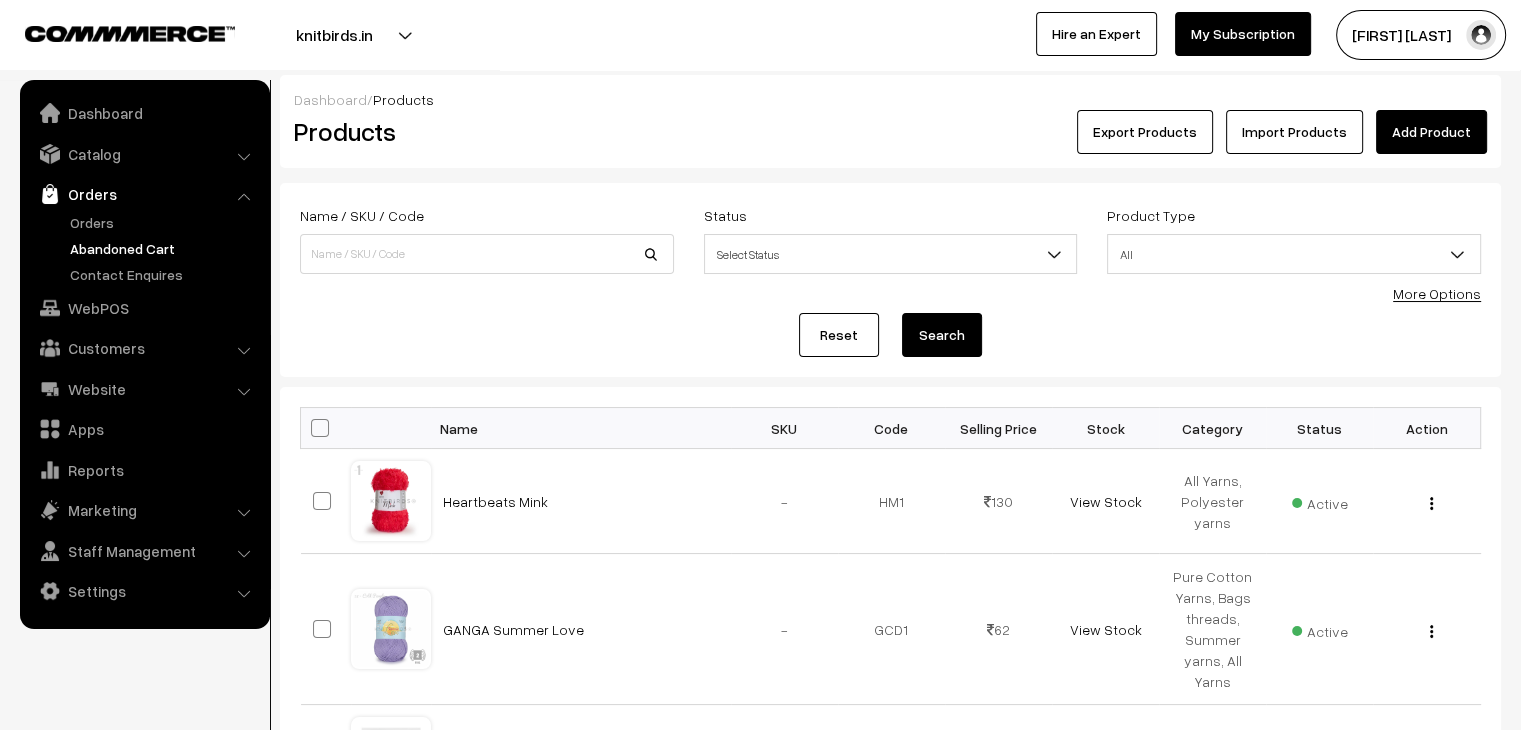 click on "Abandoned Cart" at bounding box center [164, 248] 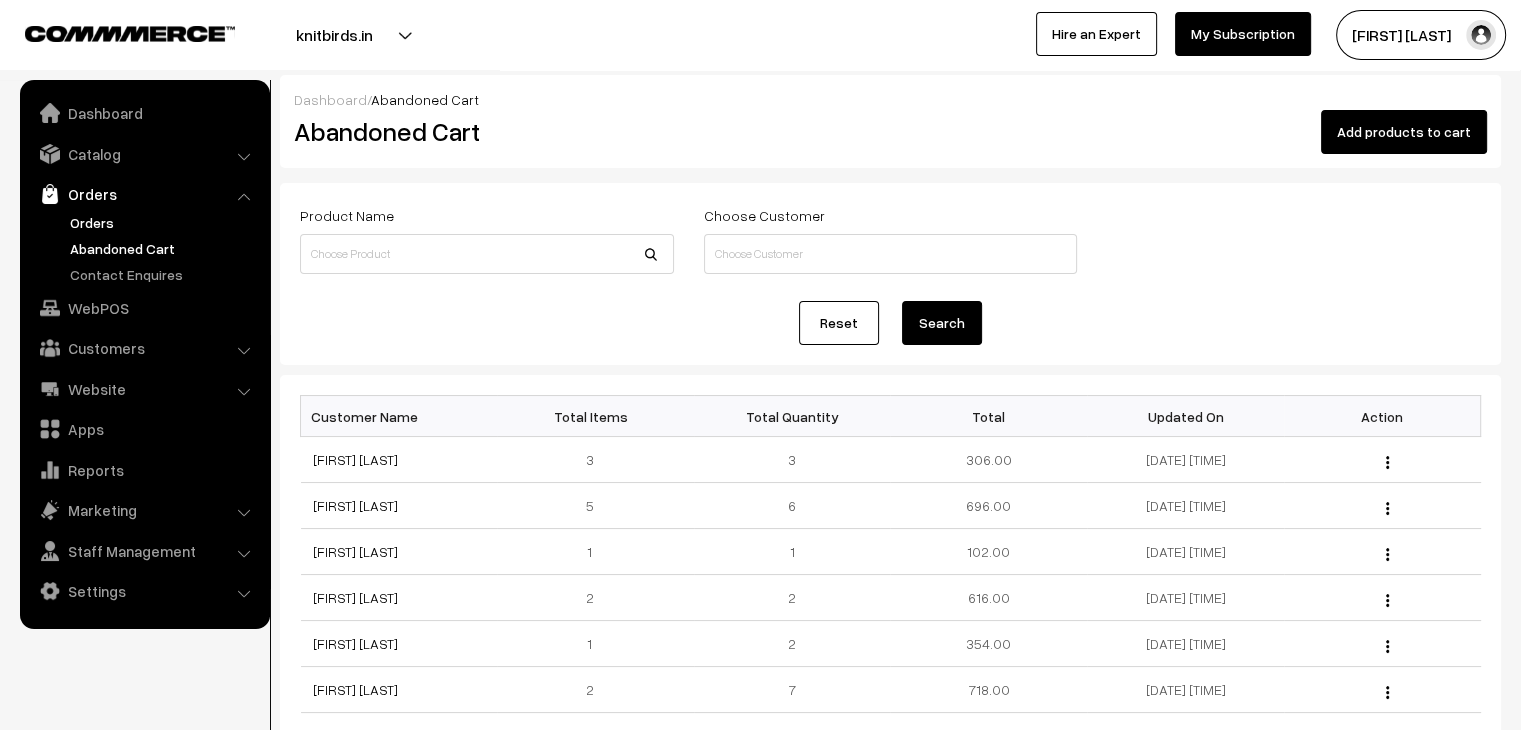 scroll, scrollTop: 0, scrollLeft: 0, axis: both 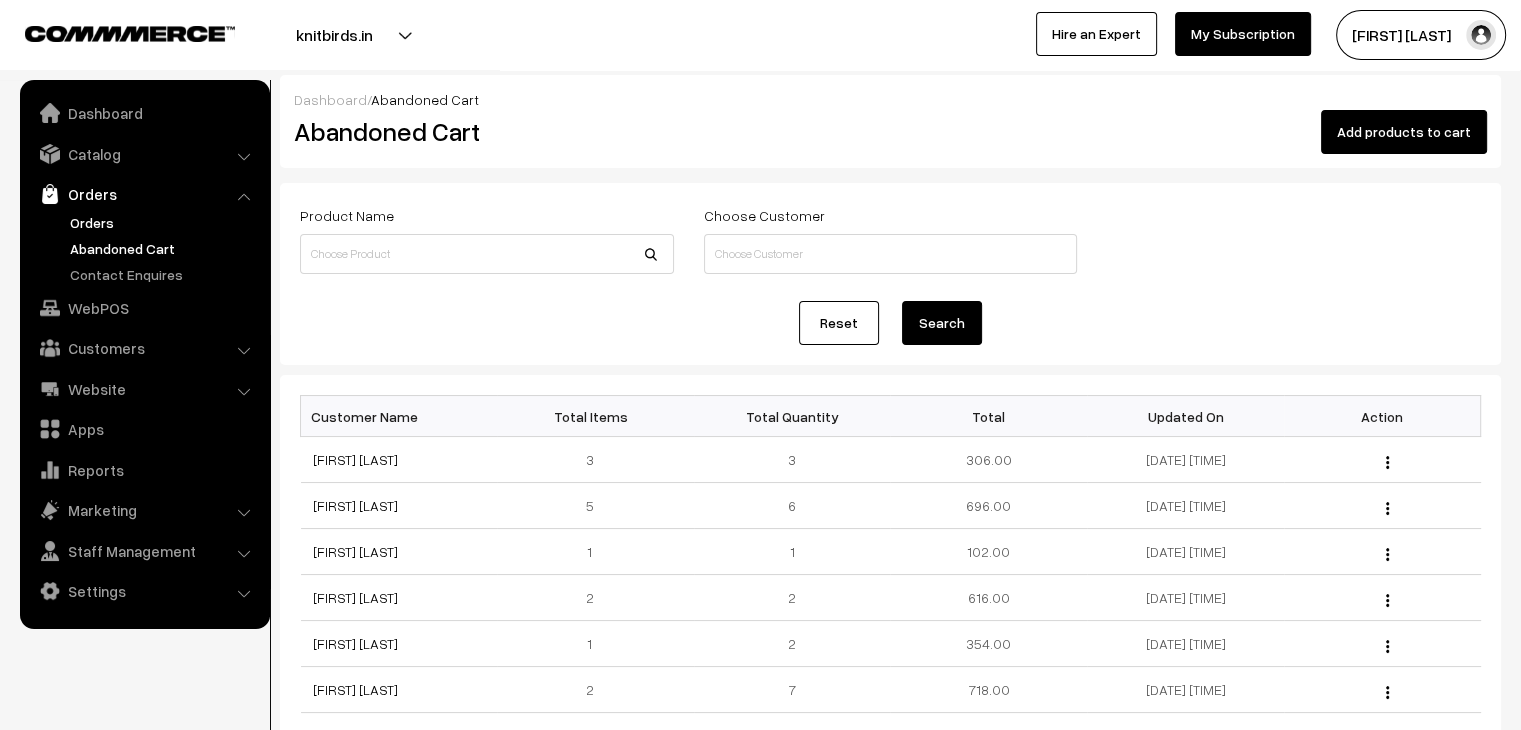 click on "Orders" at bounding box center [164, 222] 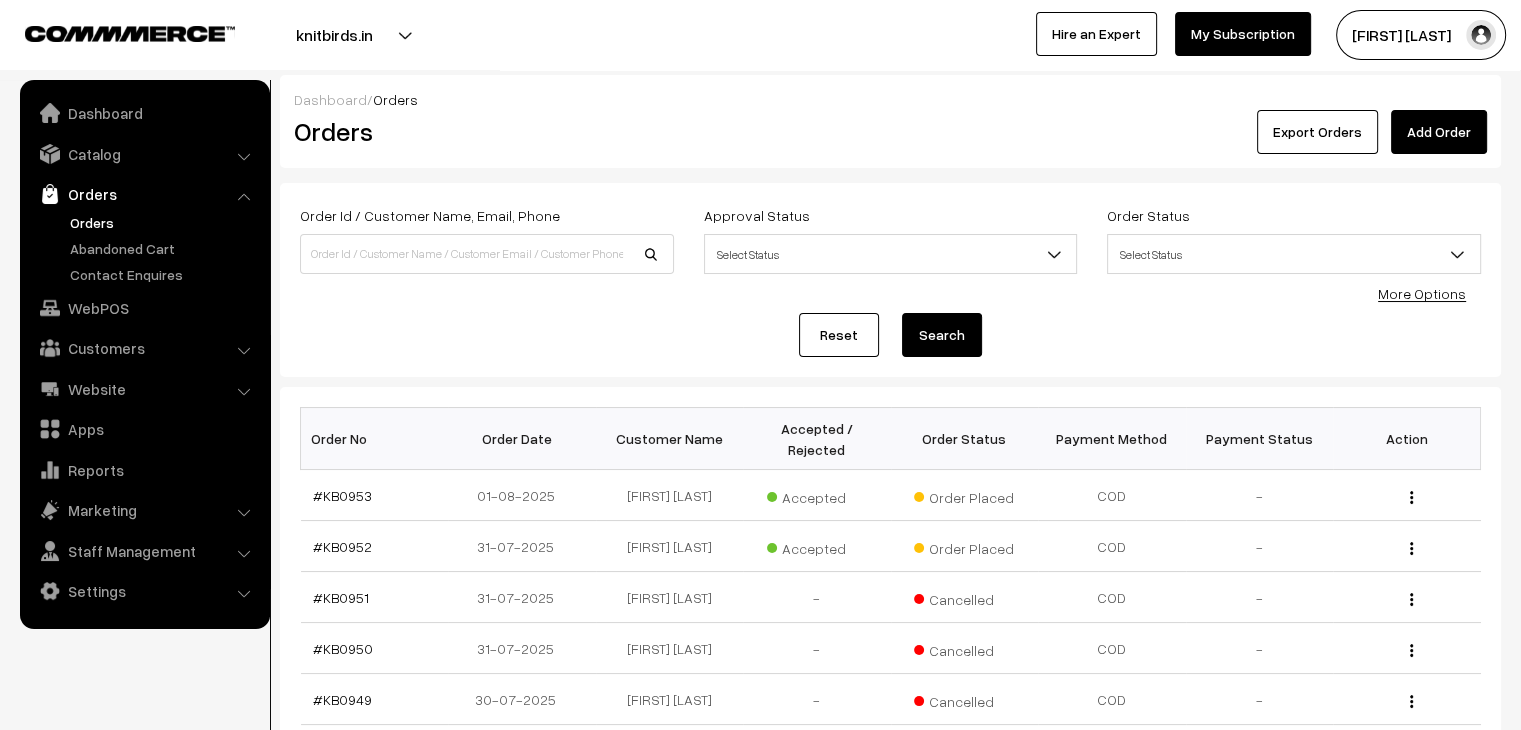 scroll, scrollTop: 0, scrollLeft: 0, axis: both 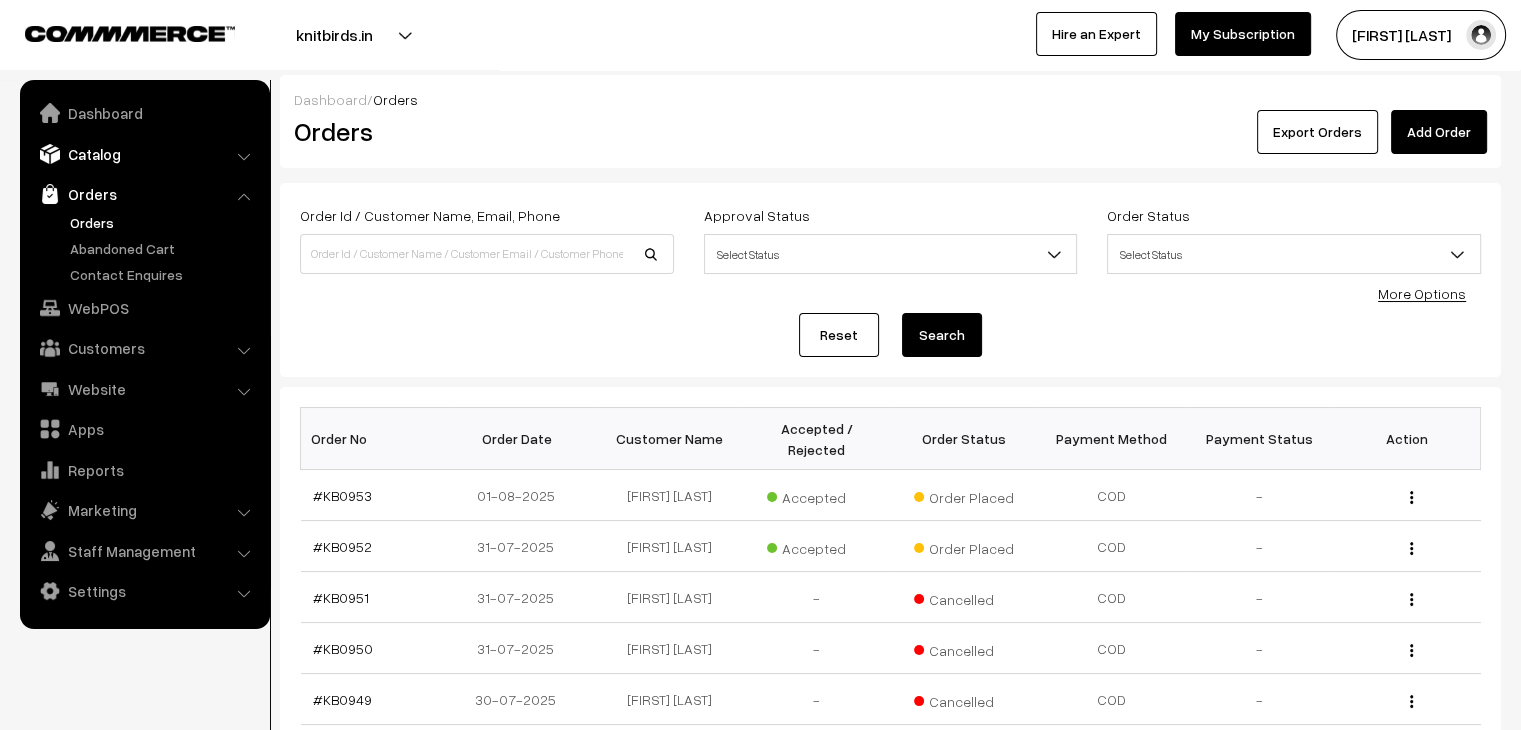 click on "Catalog" at bounding box center (144, 154) 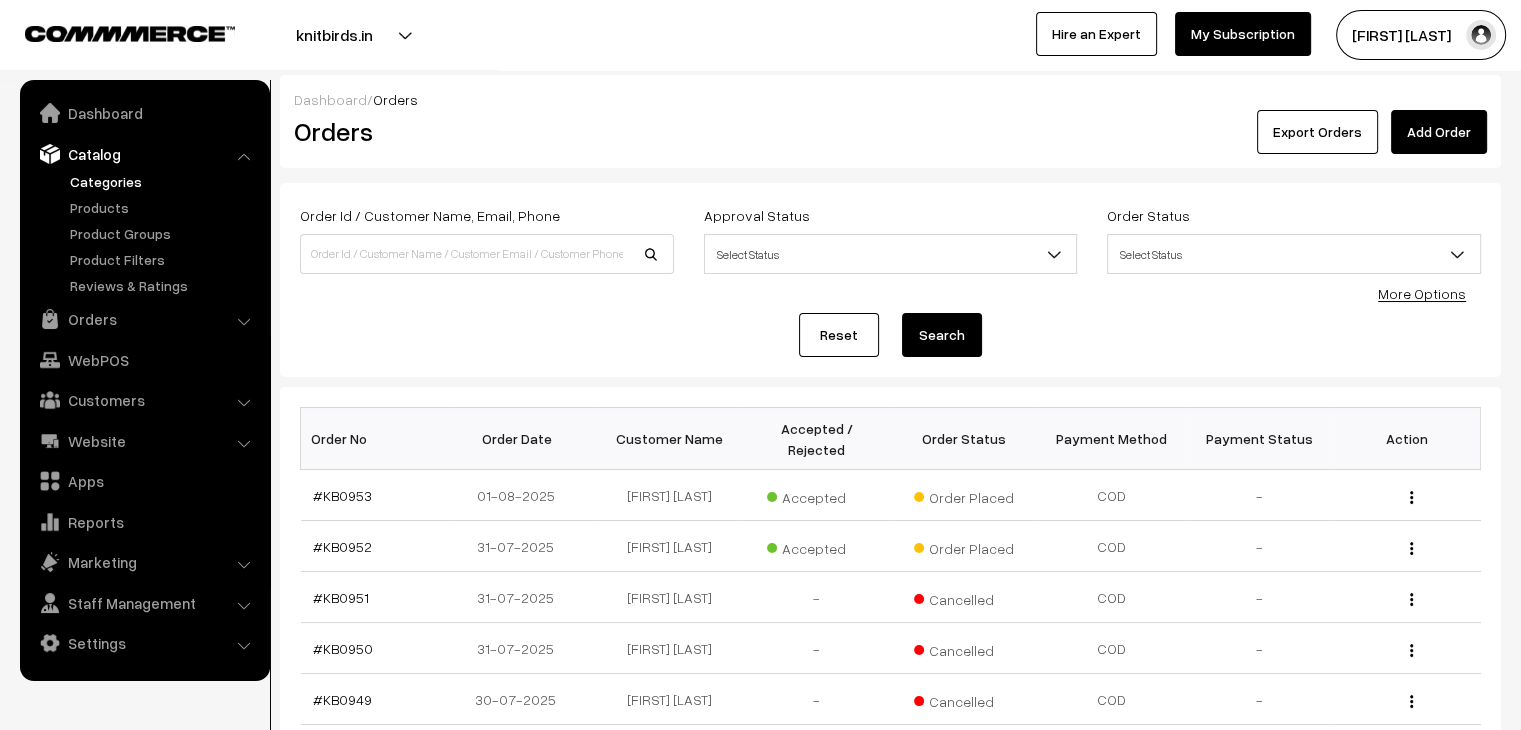 click on "Categories" at bounding box center [164, 181] 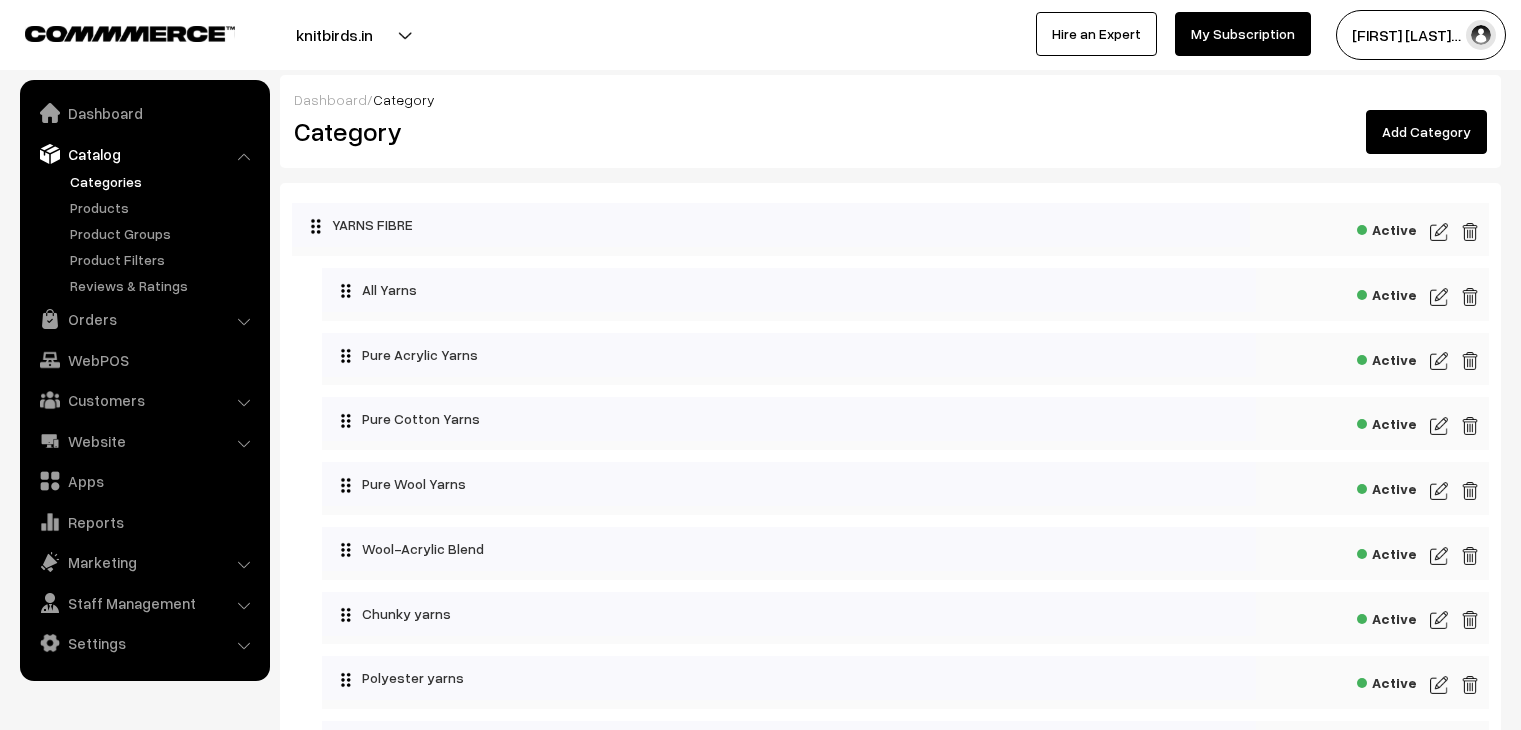 scroll, scrollTop: 0, scrollLeft: 0, axis: both 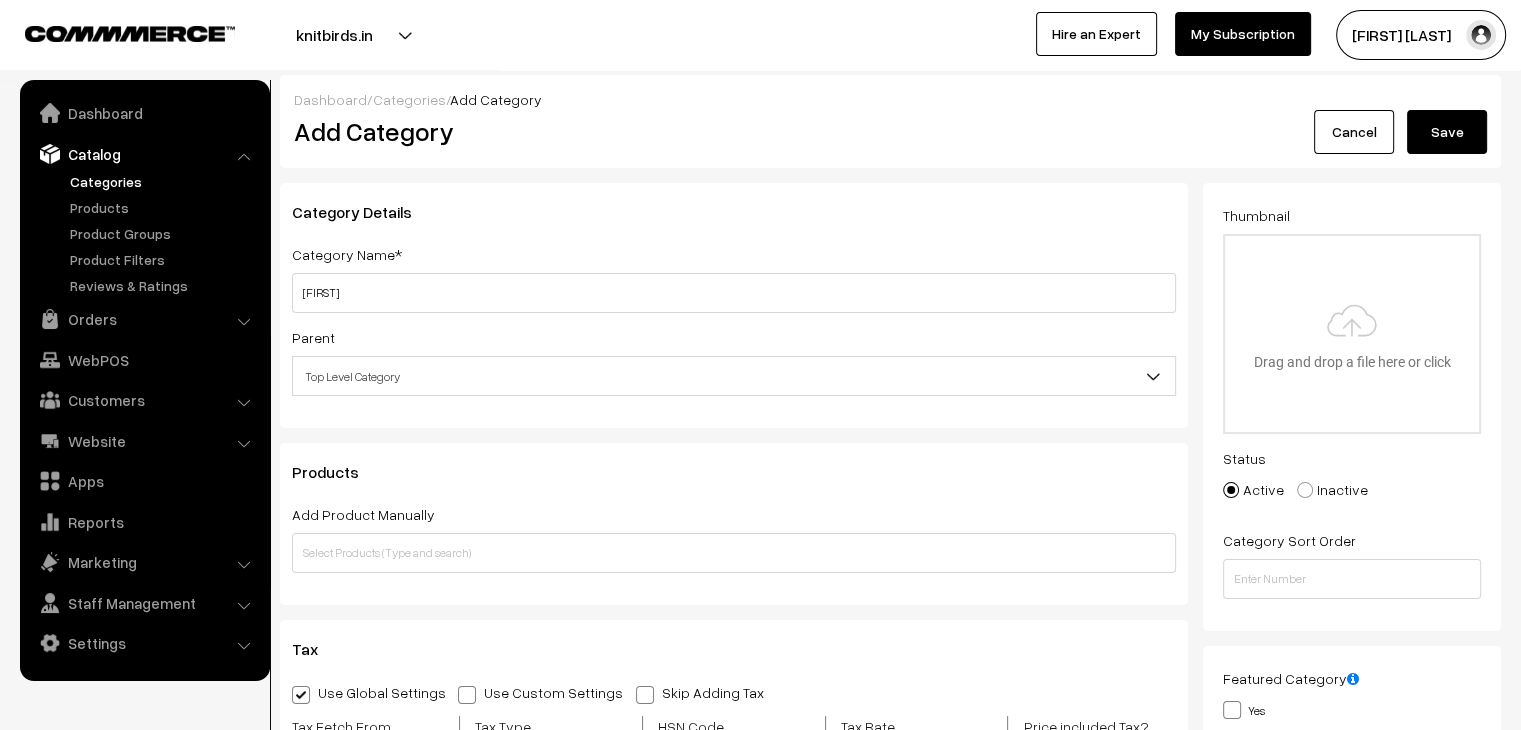 type on "A" 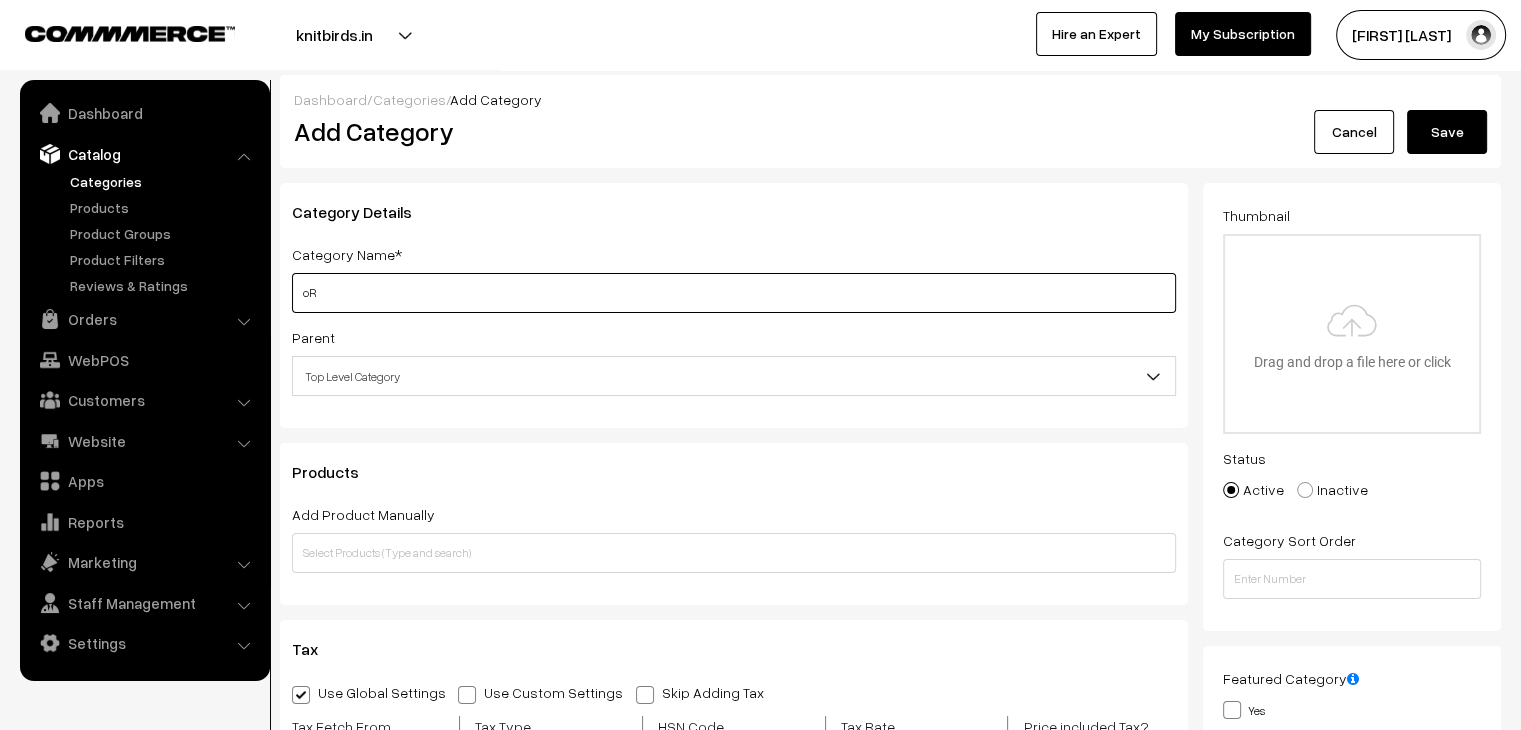 type on "o" 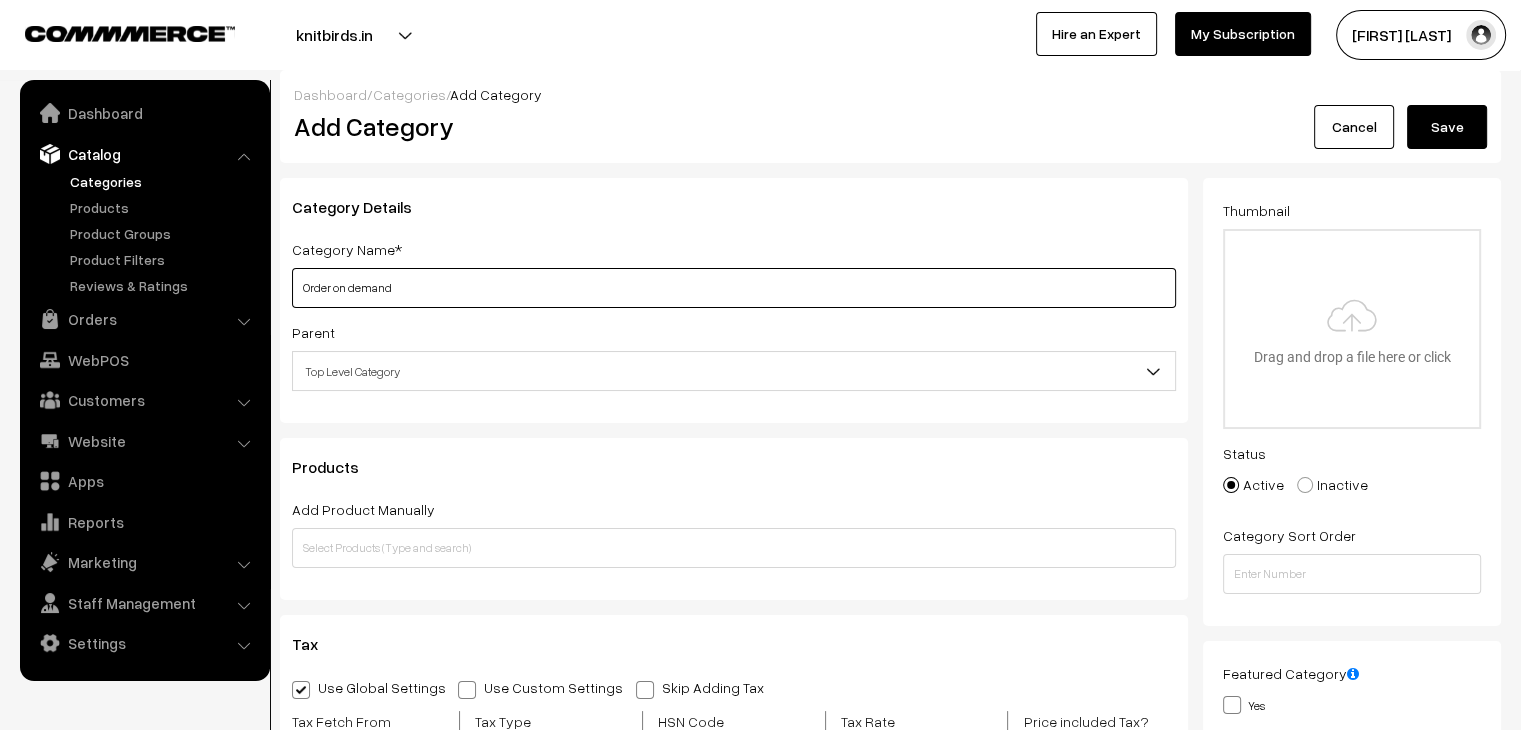 scroll, scrollTop: 0, scrollLeft: 0, axis: both 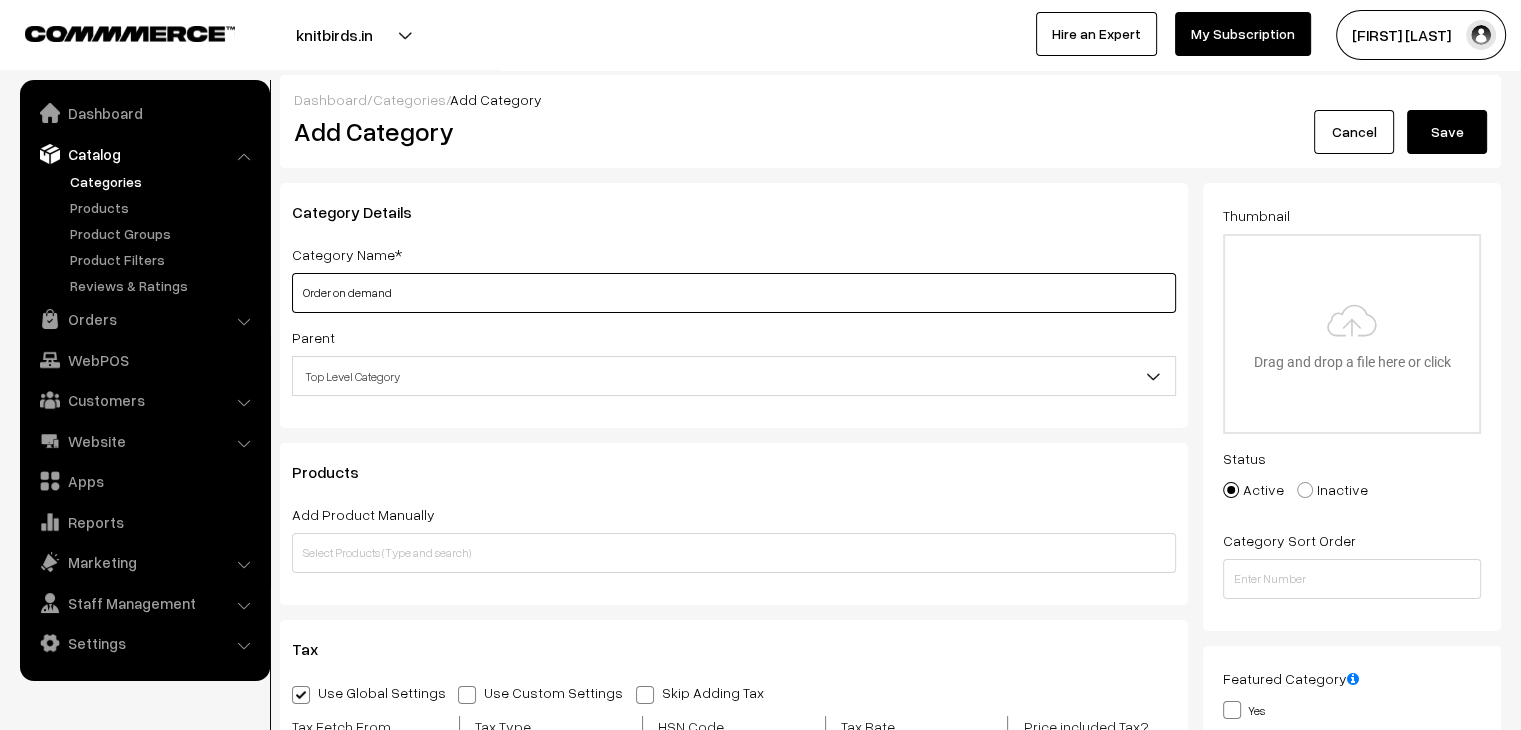 type on "Order on demand" 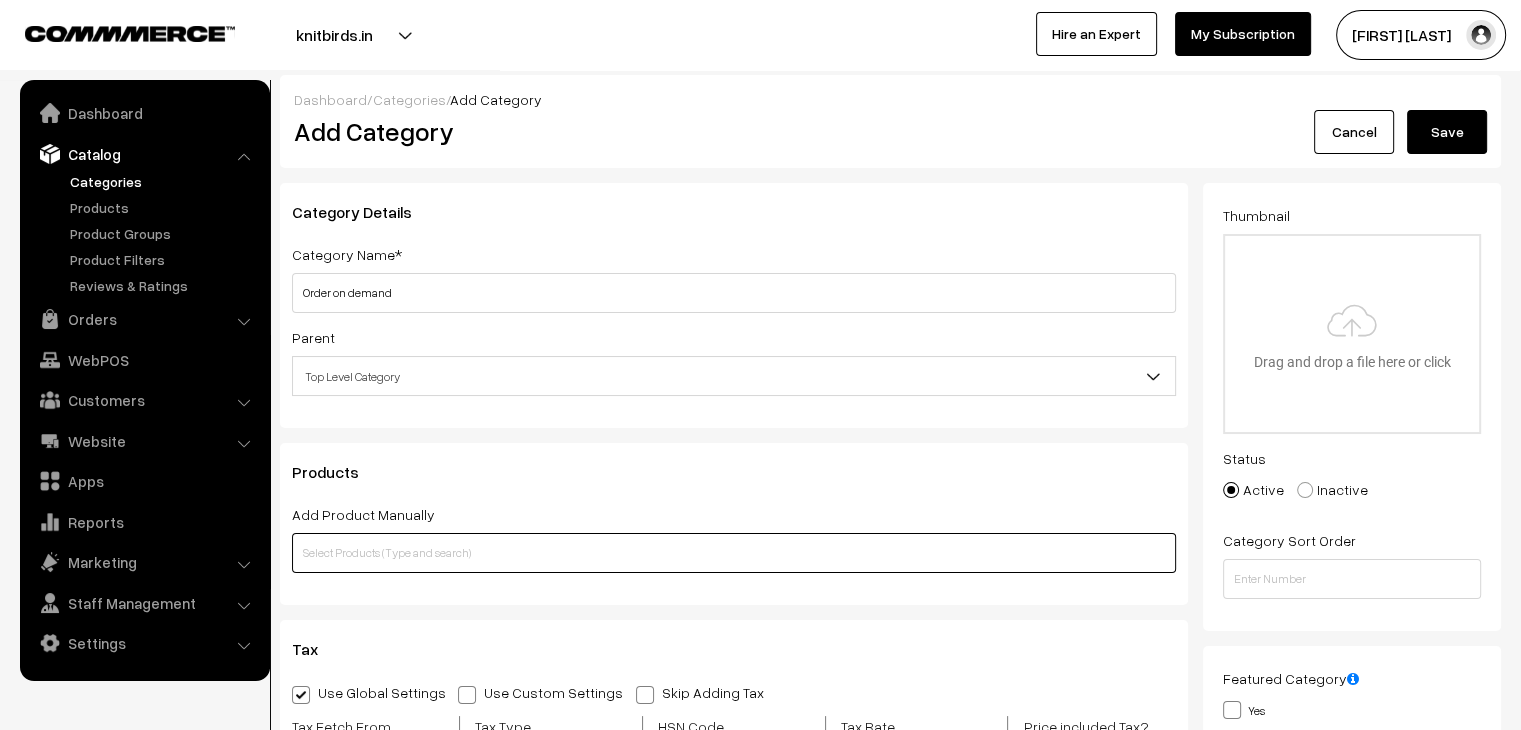 click at bounding box center (734, 553) 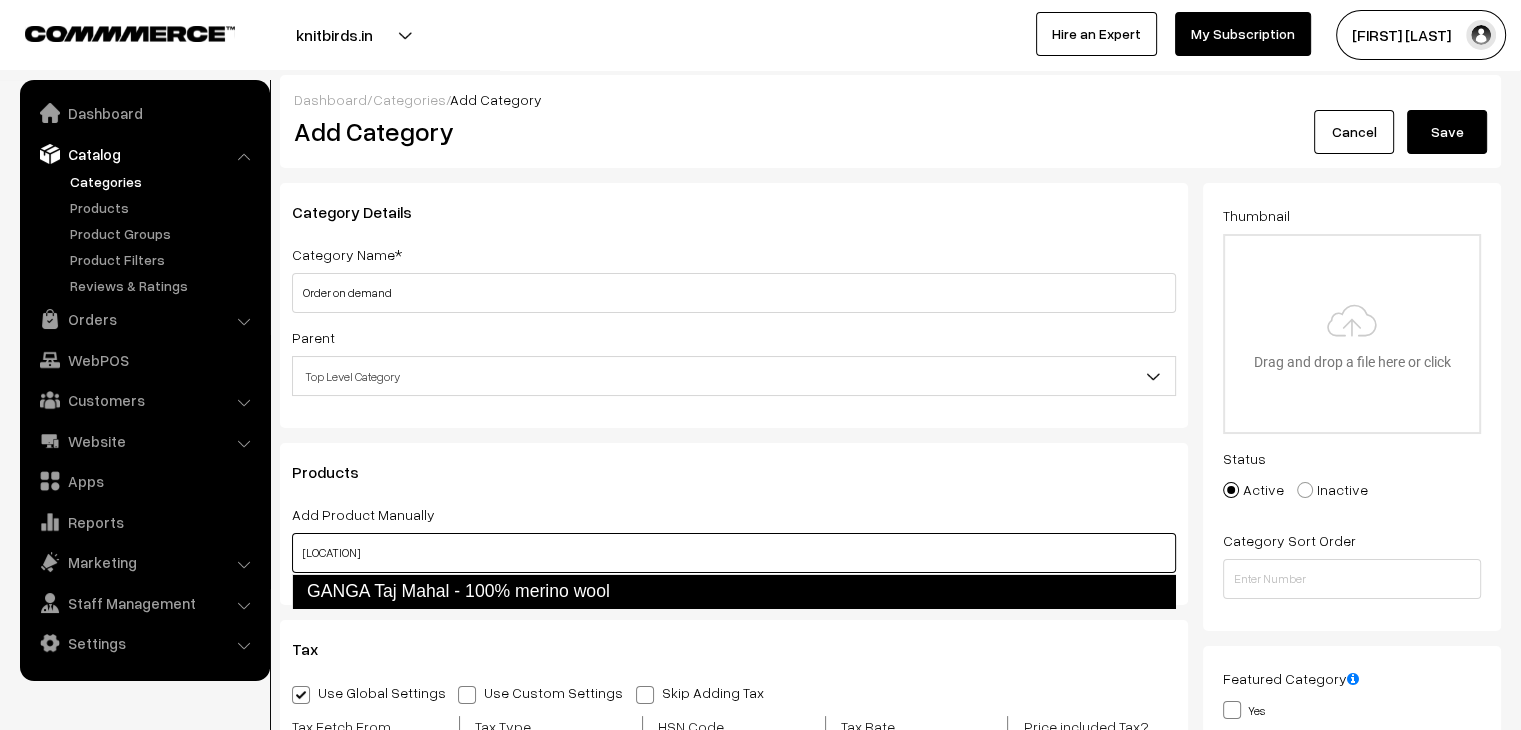 click on "GANGA Taj Mahal - 100% merino wool" at bounding box center [734, 591] 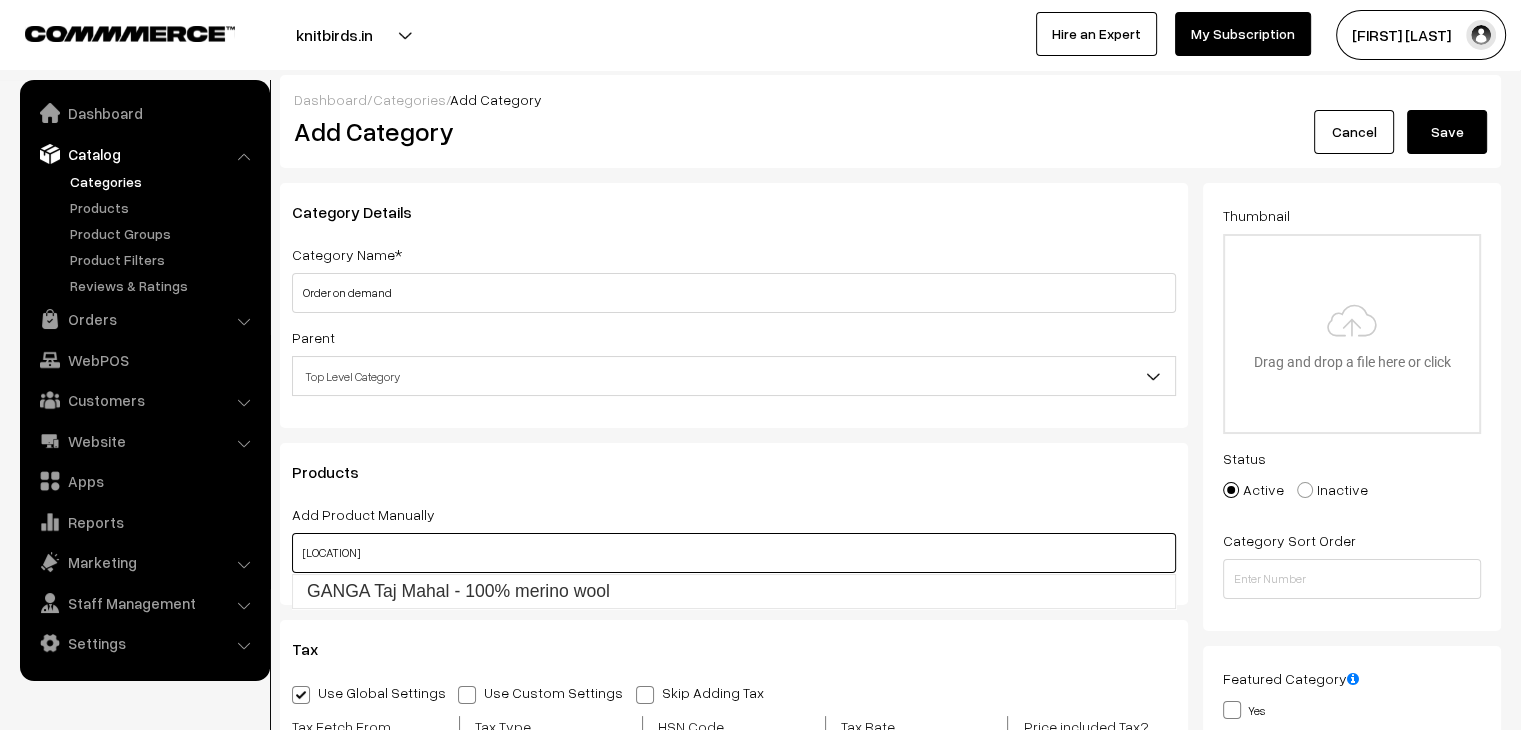 type on "[LOCATION]" 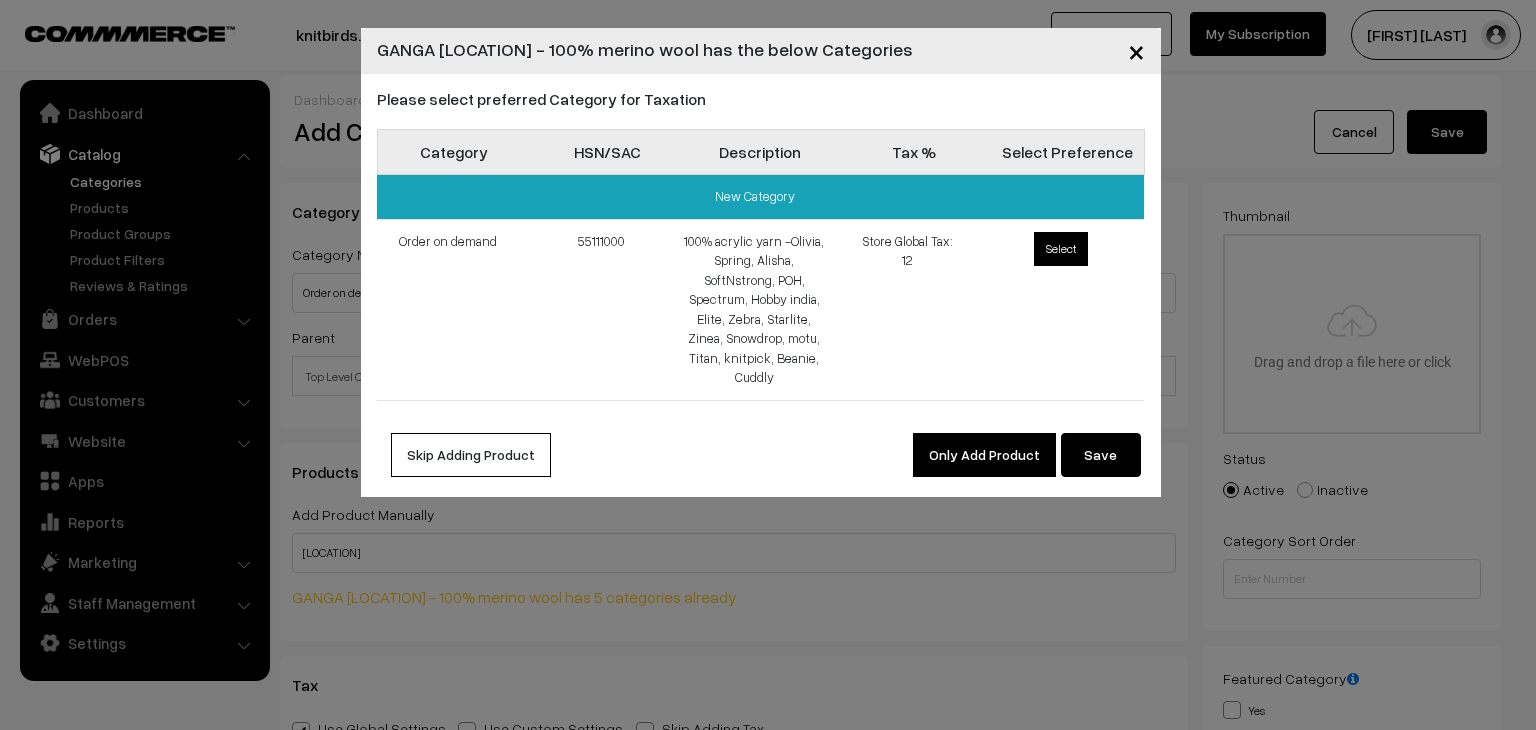 click on "Select" at bounding box center [1061, 249] 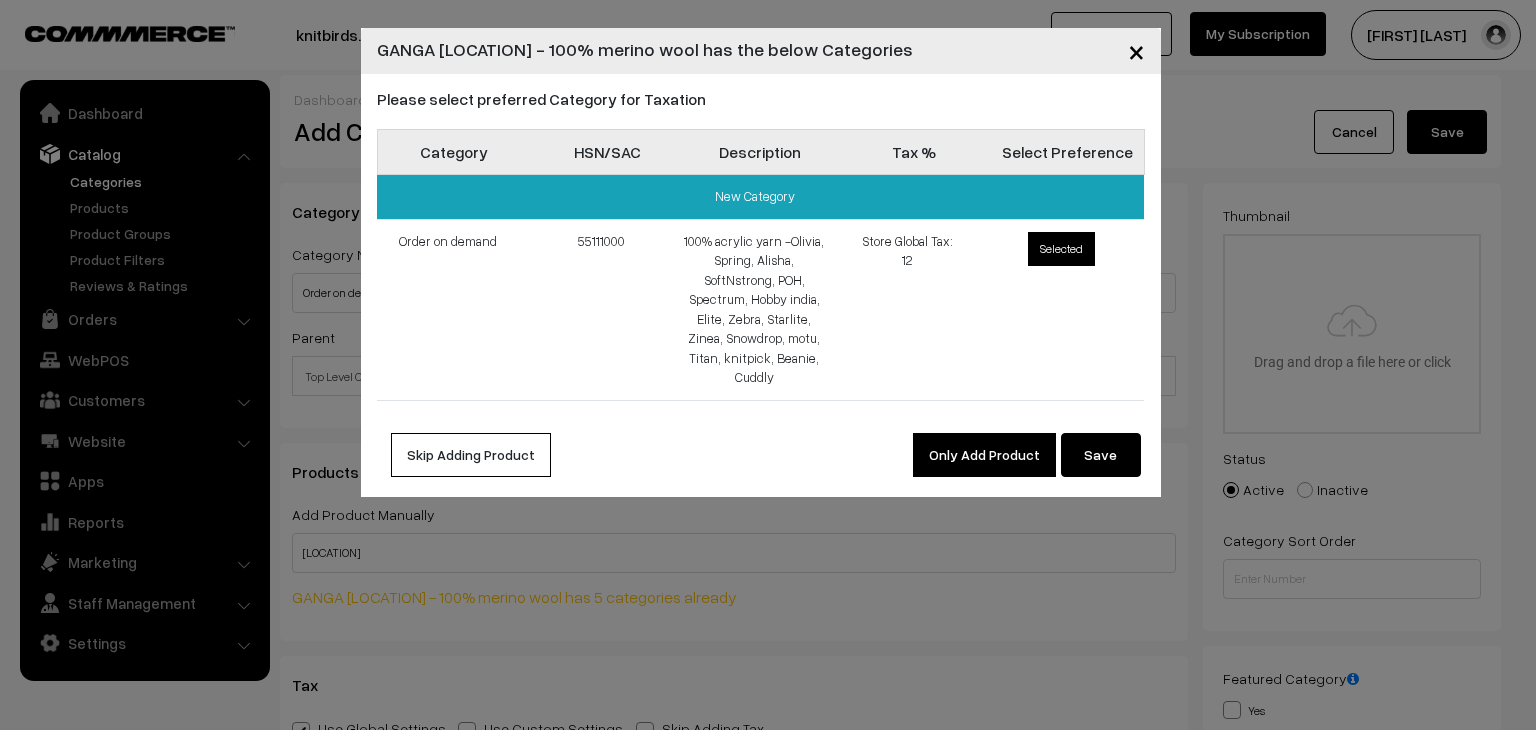 click on "Selected" at bounding box center (1061, 249) 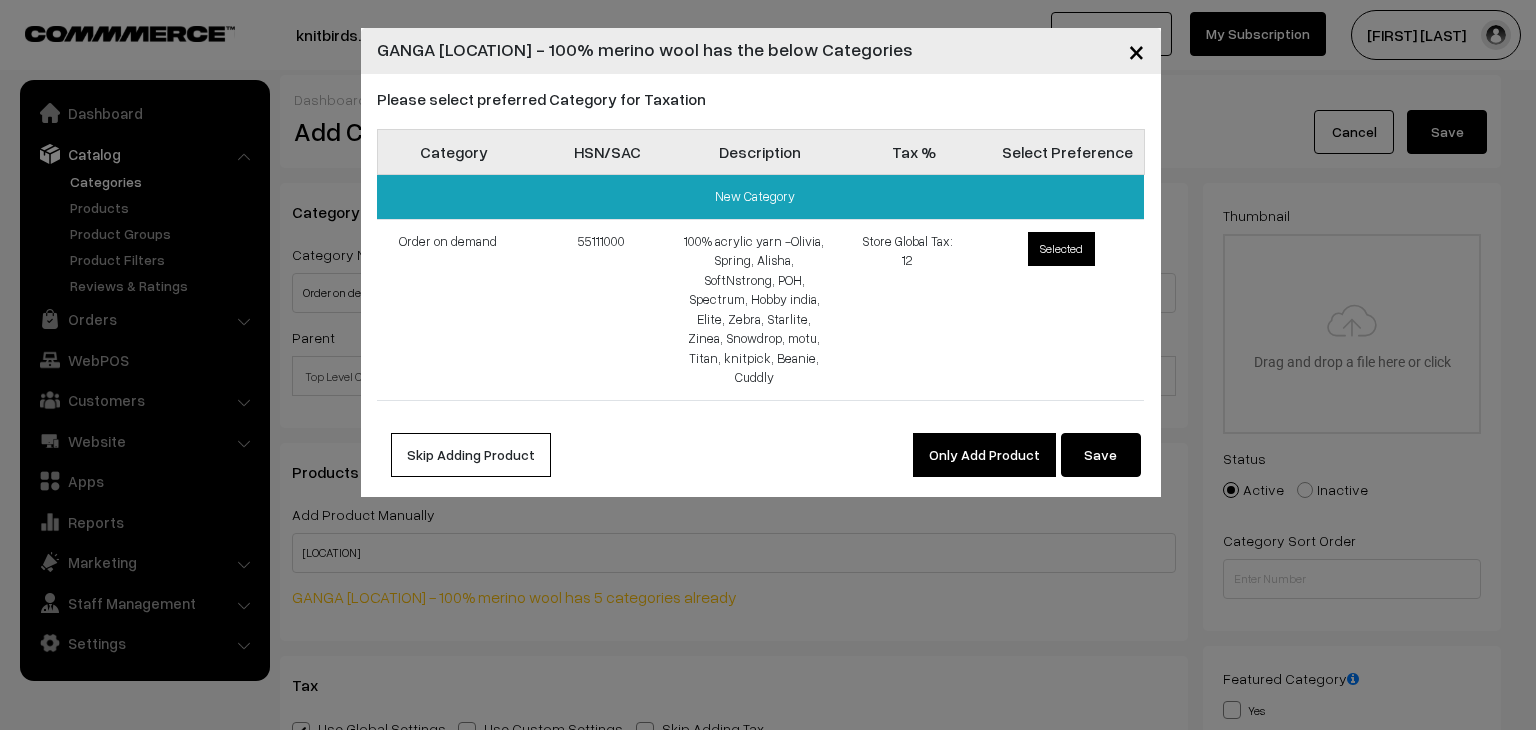 click on "×" at bounding box center (1136, 50) 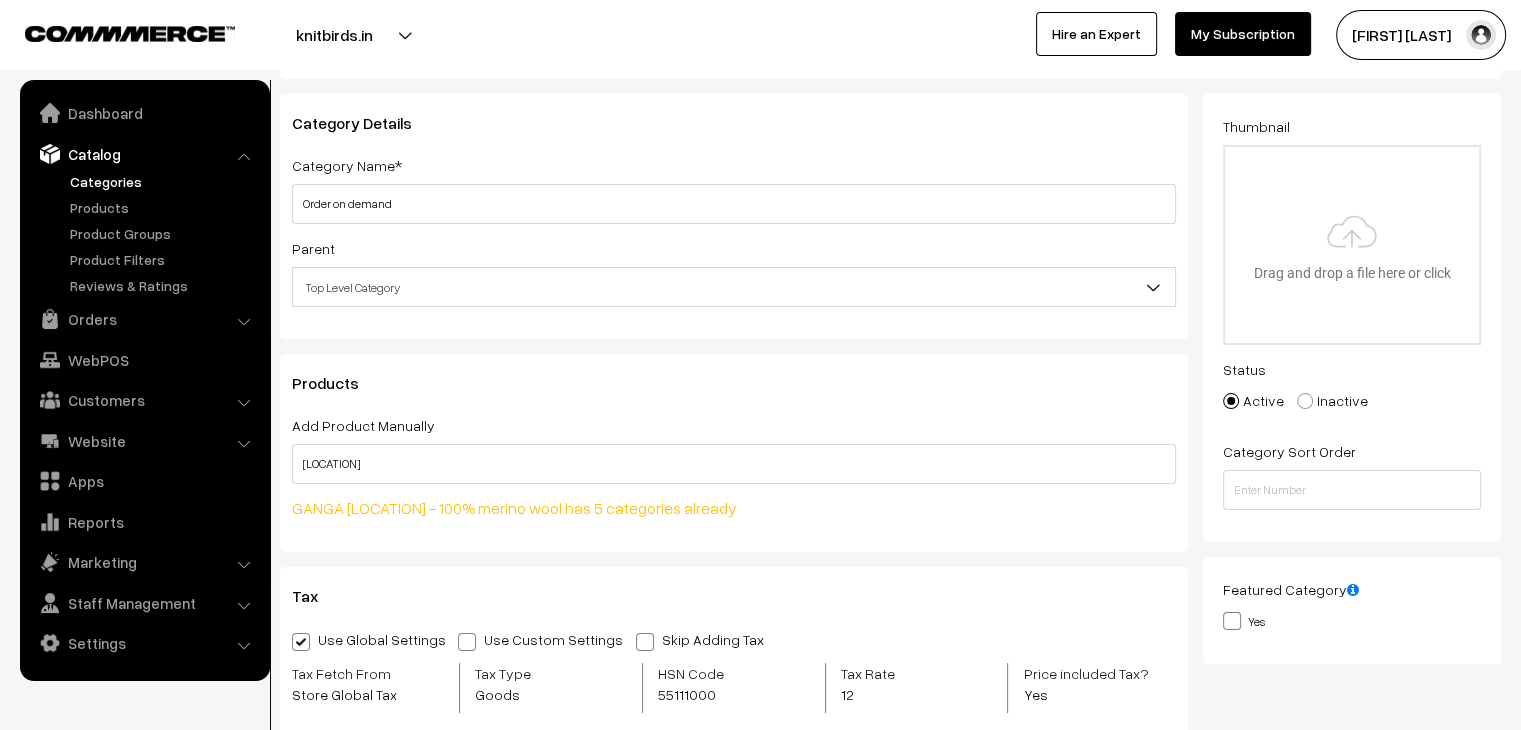 scroll, scrollTop: 100, scrollLeft: 0, axis: vertical 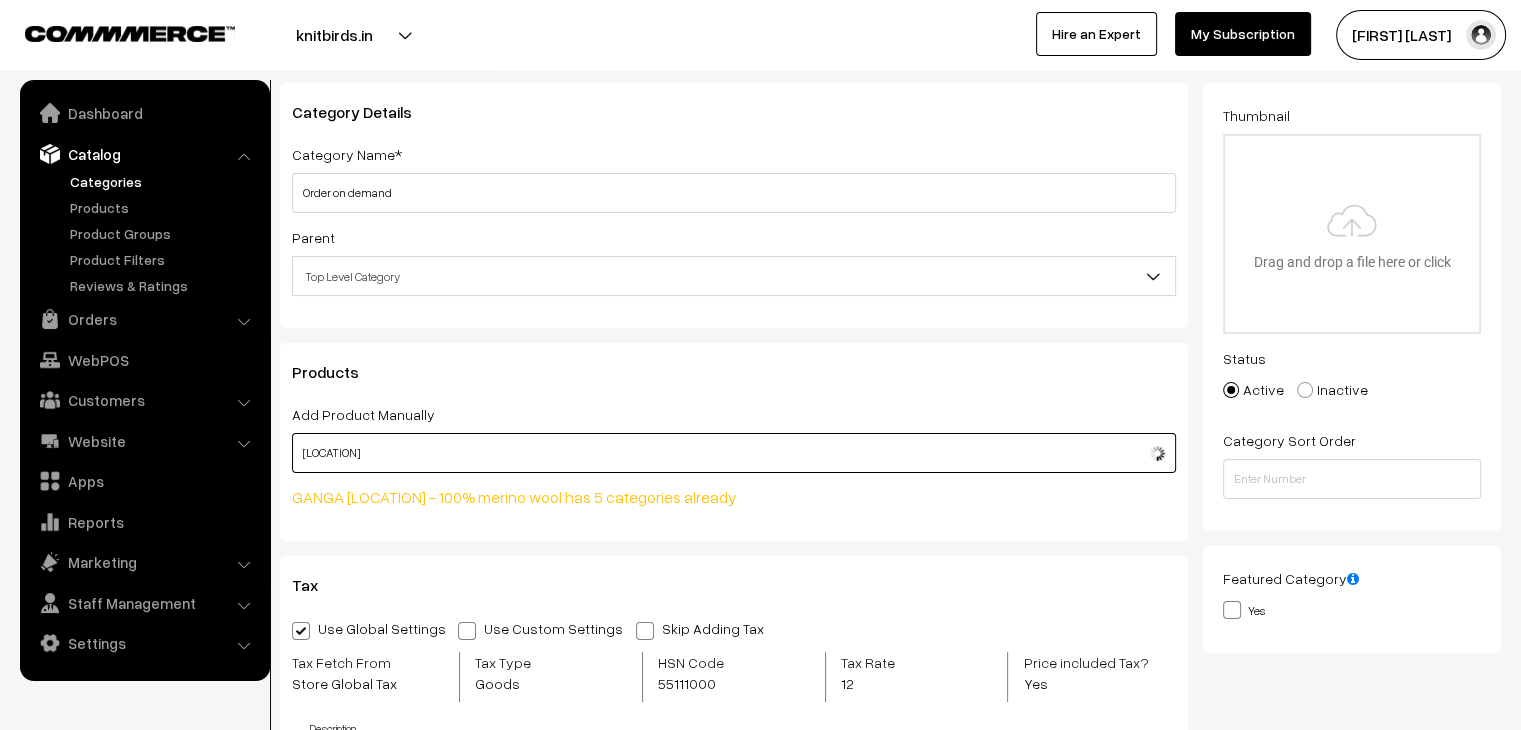 click on "taj mahal" at bounding box center [734, 453] 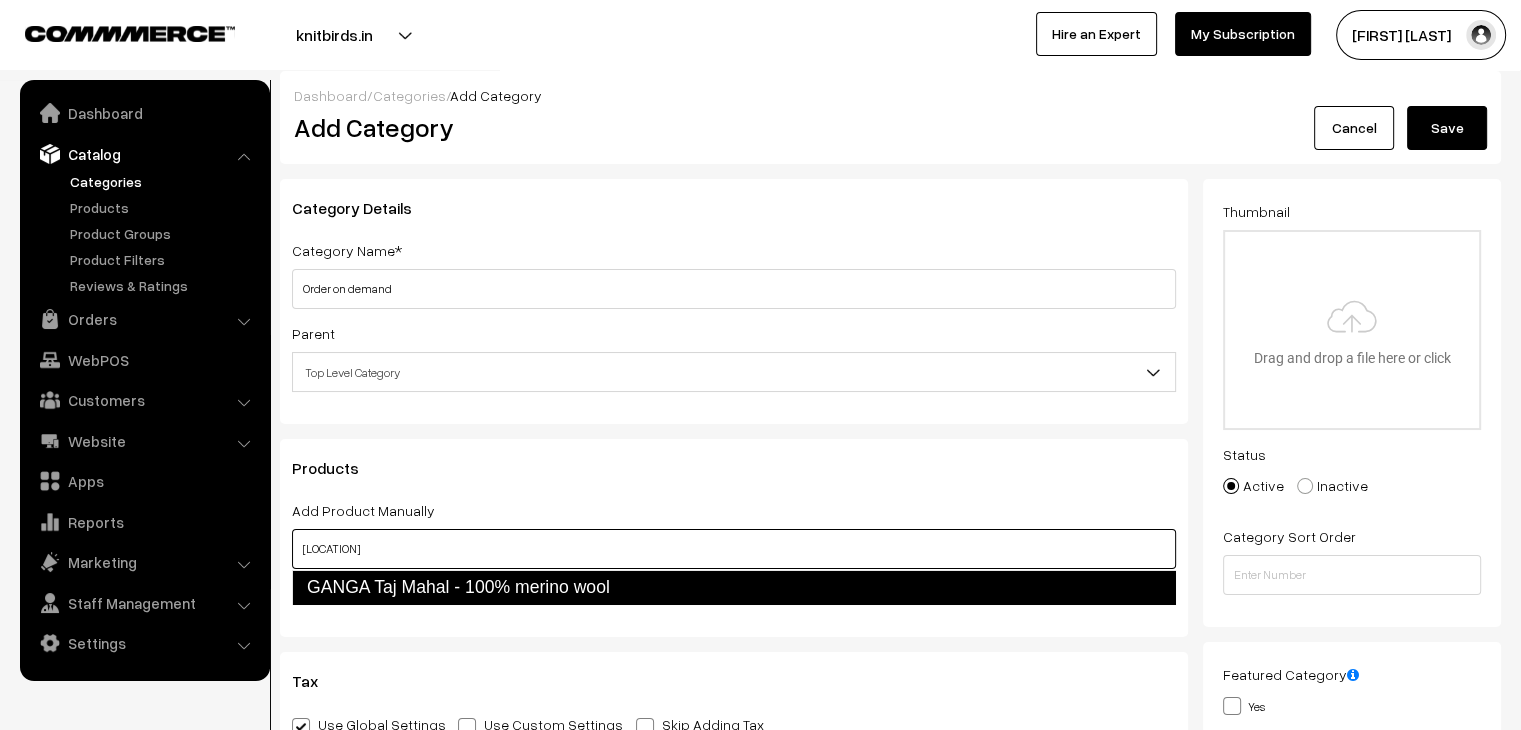 scroll, scrollTop: 0, scrollLeft: 0, axis: both 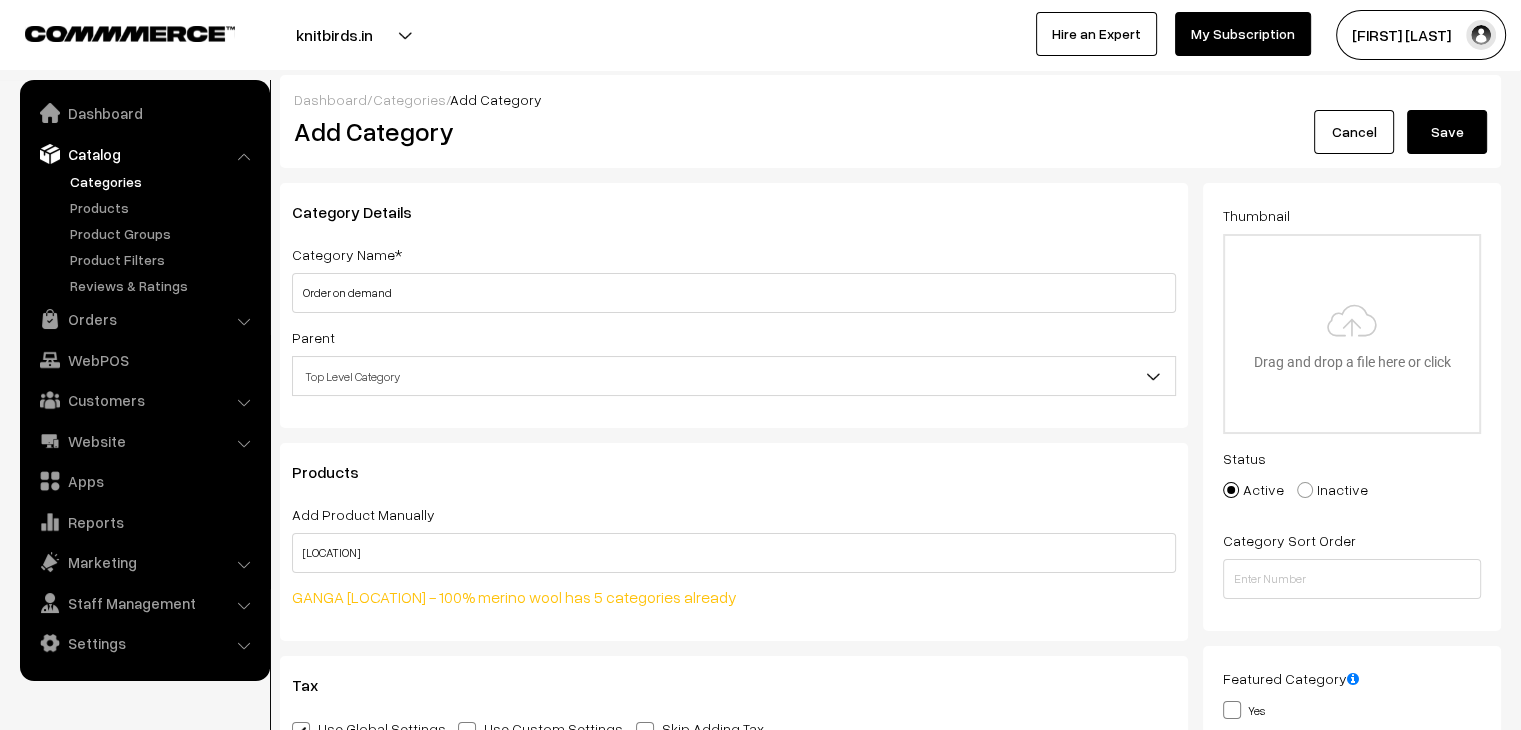 click on "Save" at bounding box center (1447, 132) 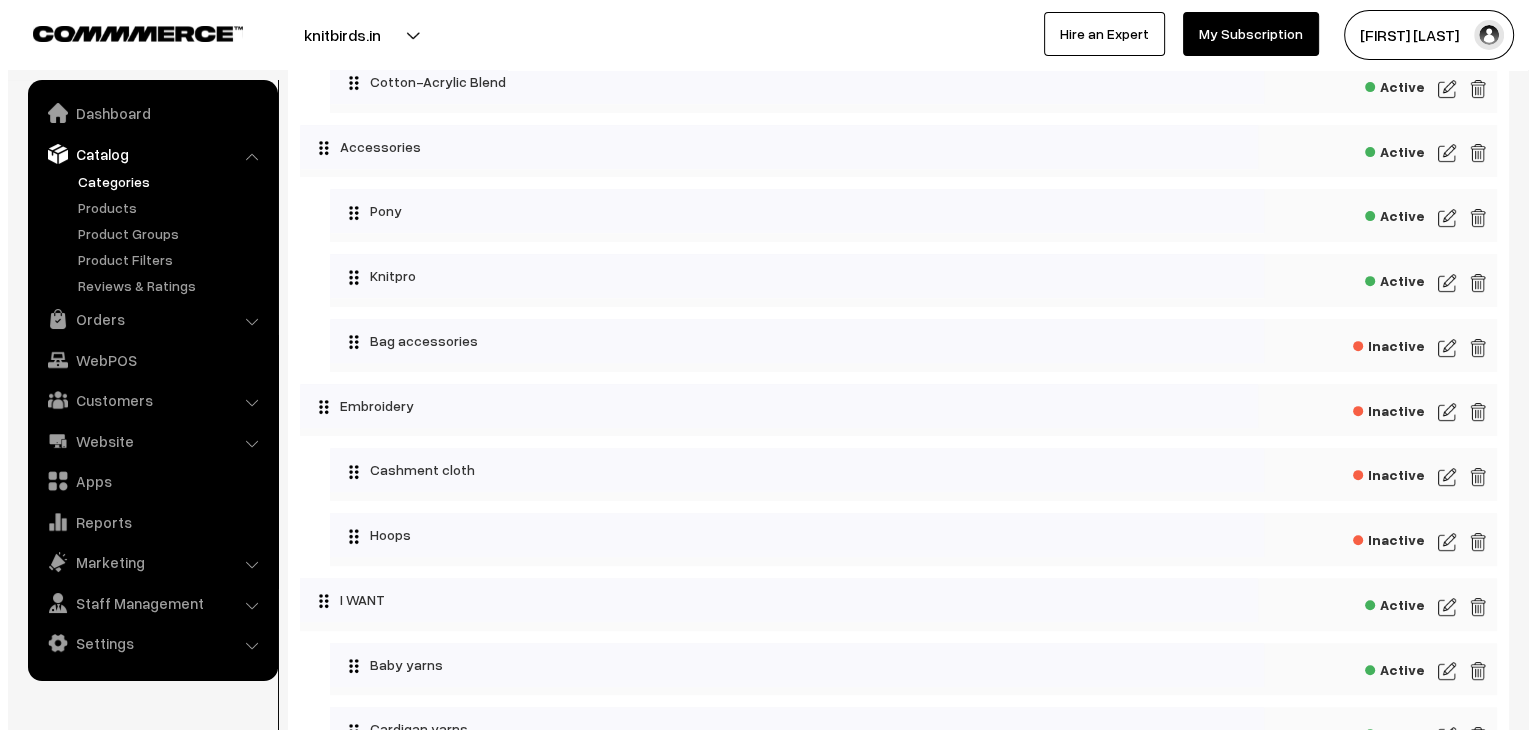 scroll, scrollTop: 781, scrollLeft: 0, axis: vertical 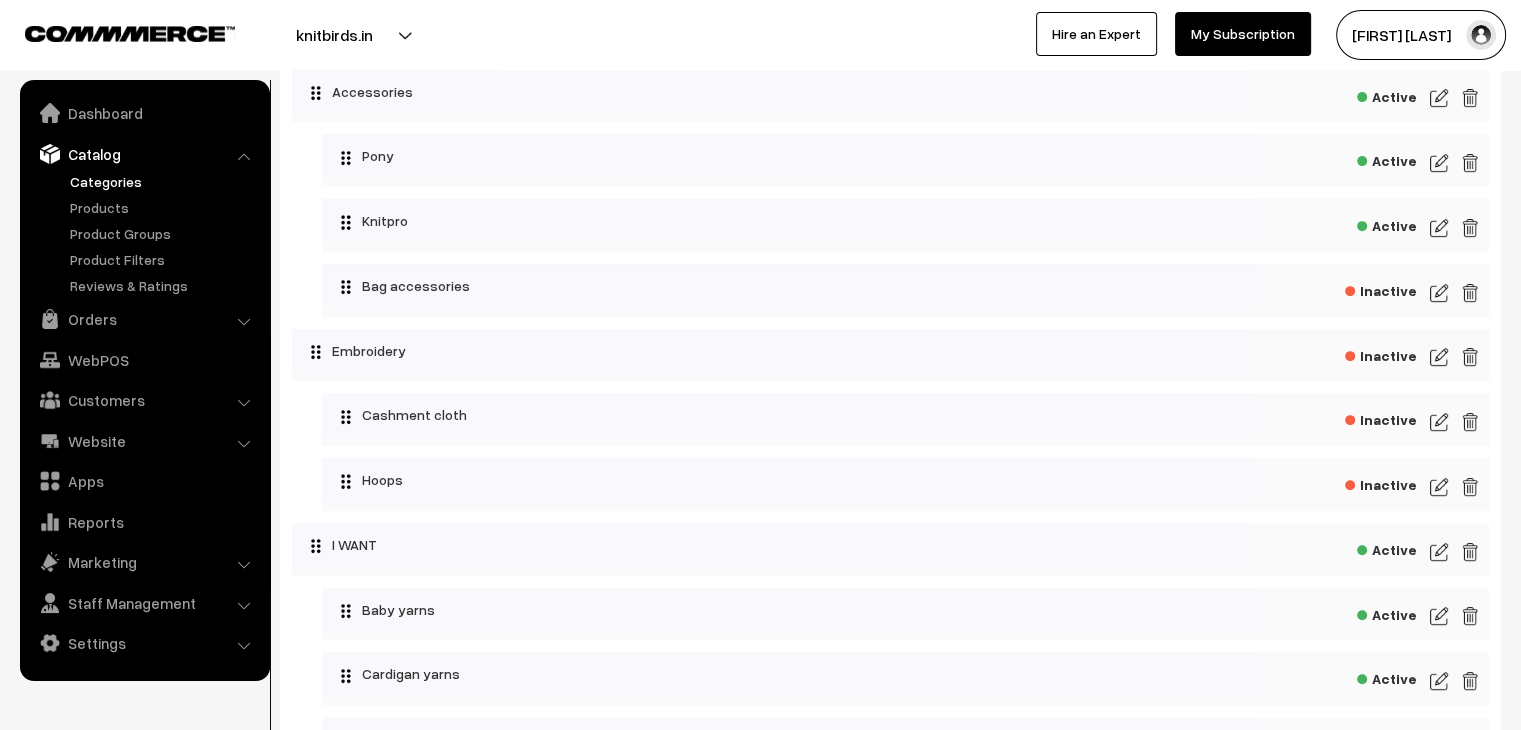 click at bounding box center [1470, 357] 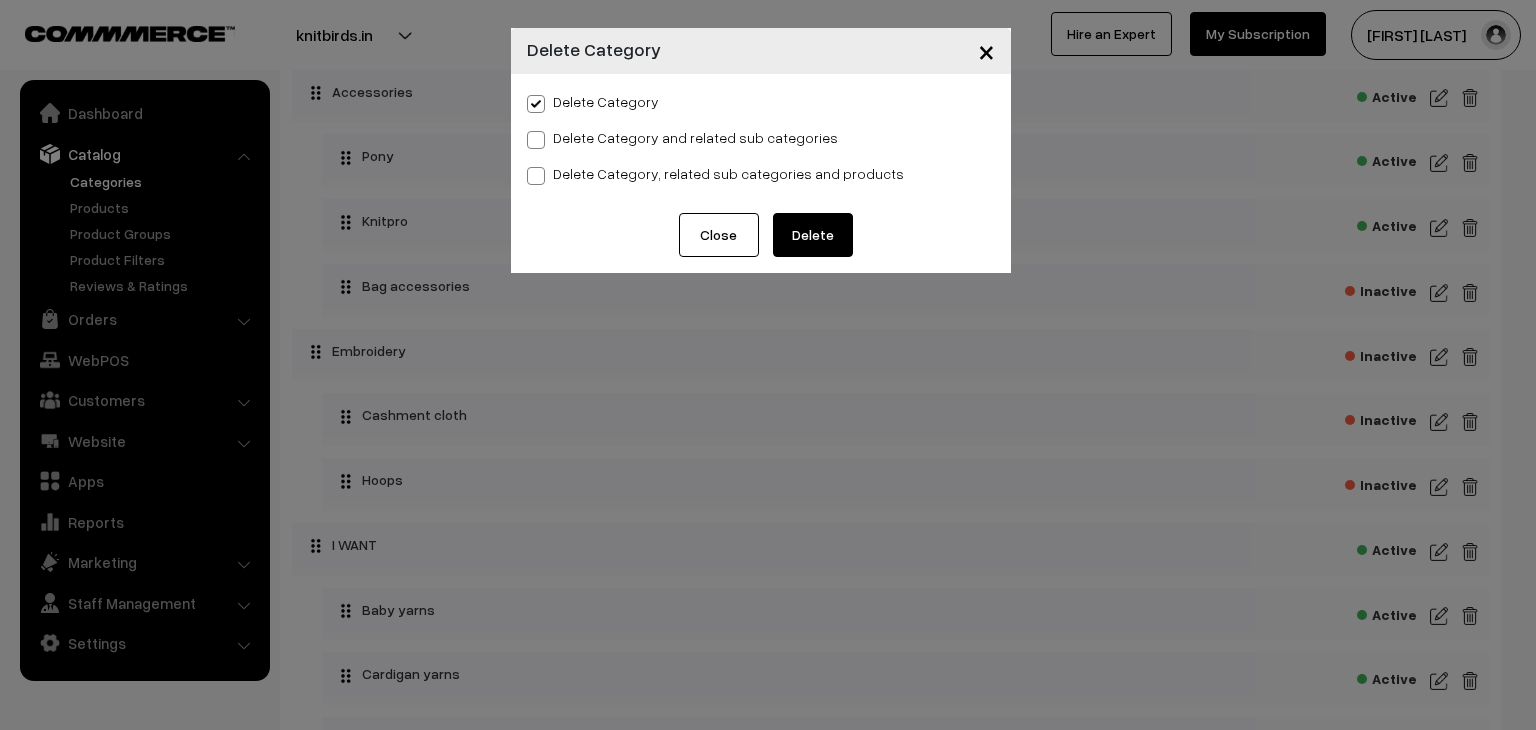 click on "×
Delete Category
Delete Category
Delete Category and related sub categories
Delete Category, related sub categories and products
Close Delete" at bounding box center (768, 365) 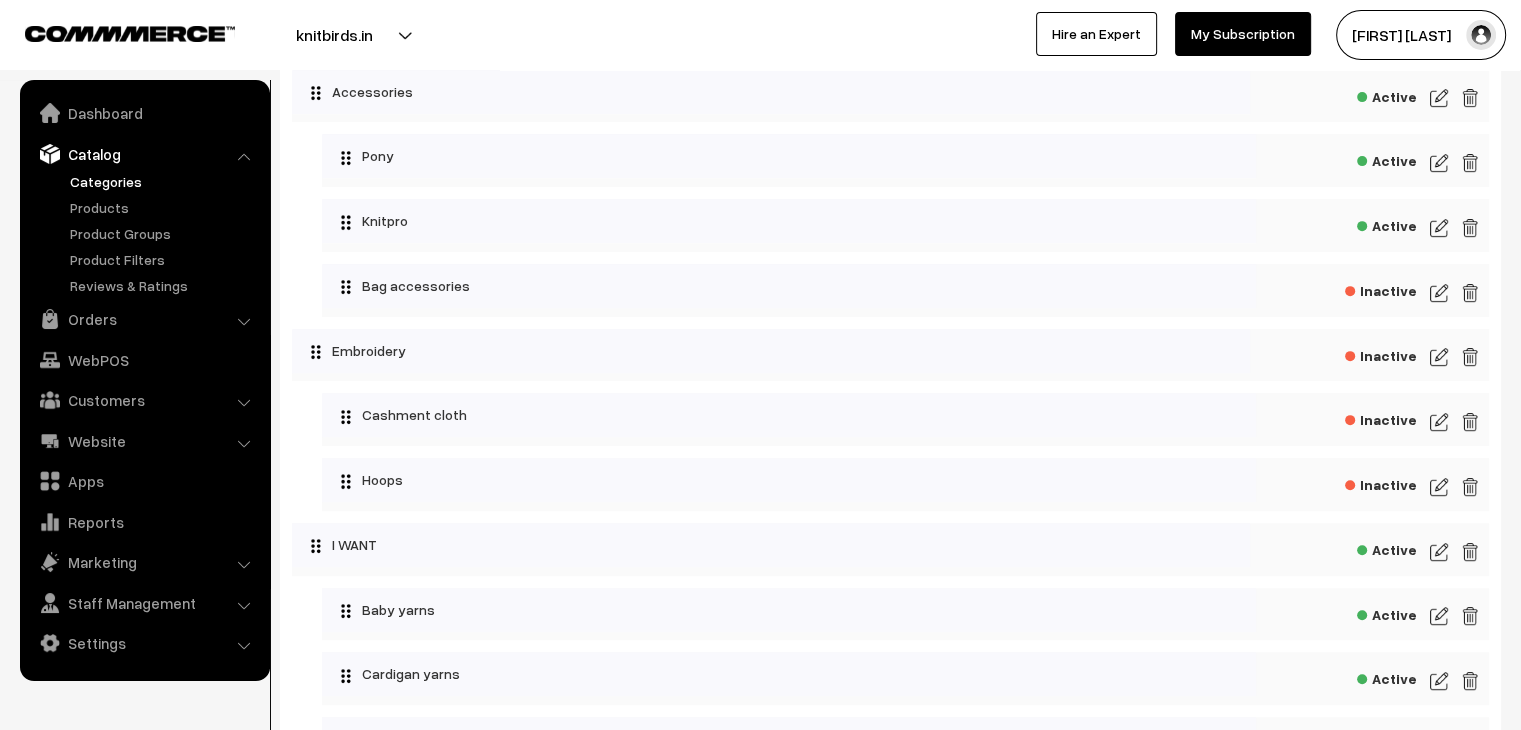 click at bounding box center (1470, 357) 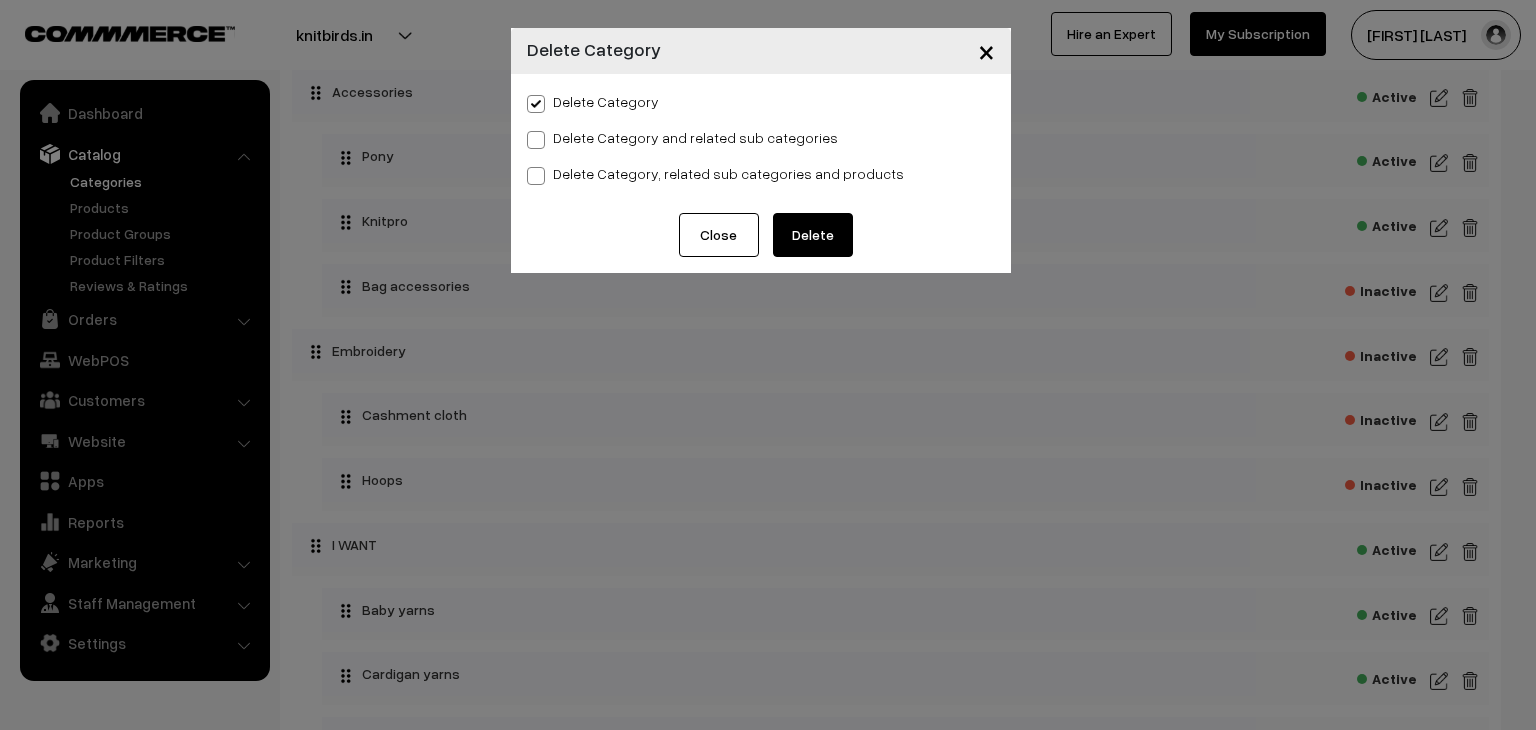 click on "Delete" at bounding box center (813, 235) 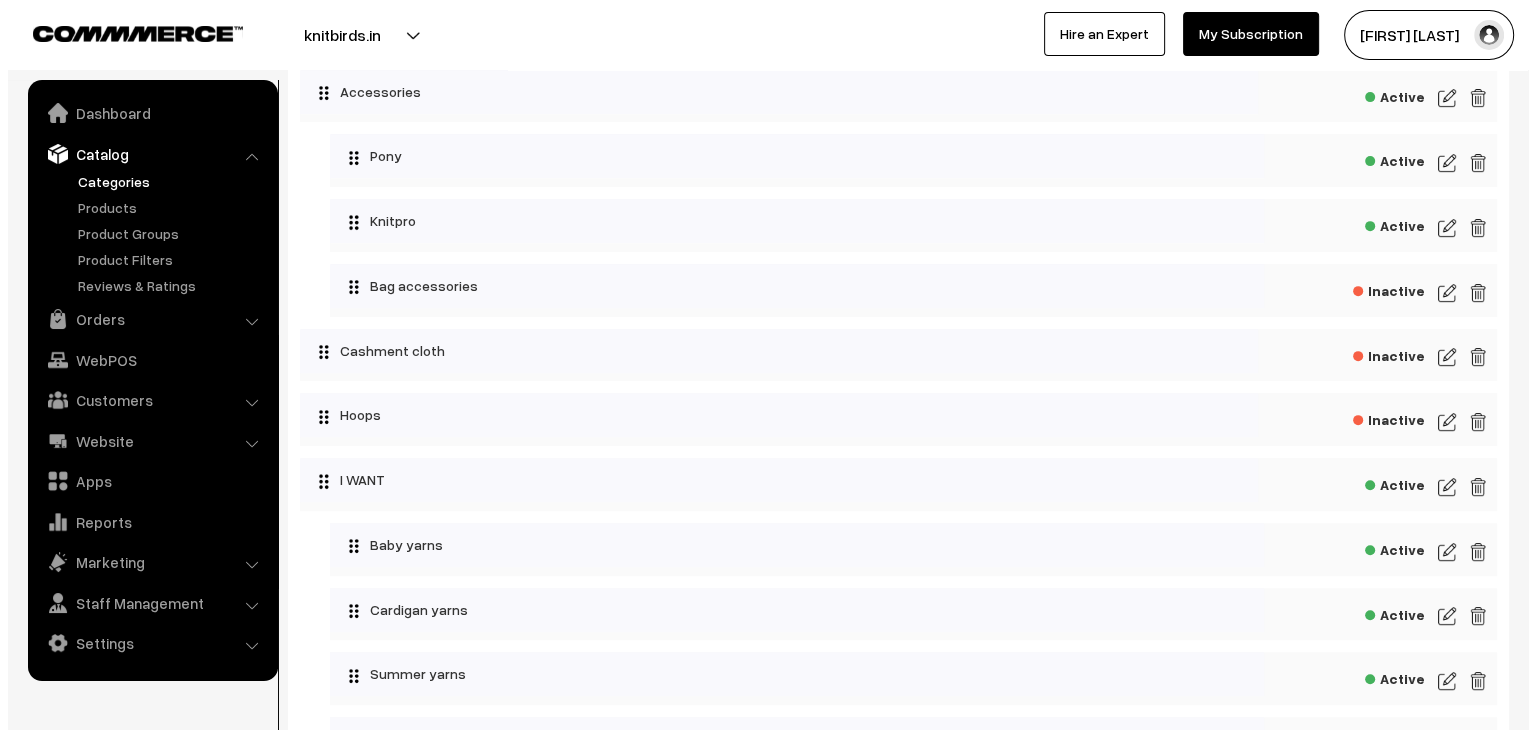 scroll, scrollTop: 0, scrollLeft: 0, axis: both 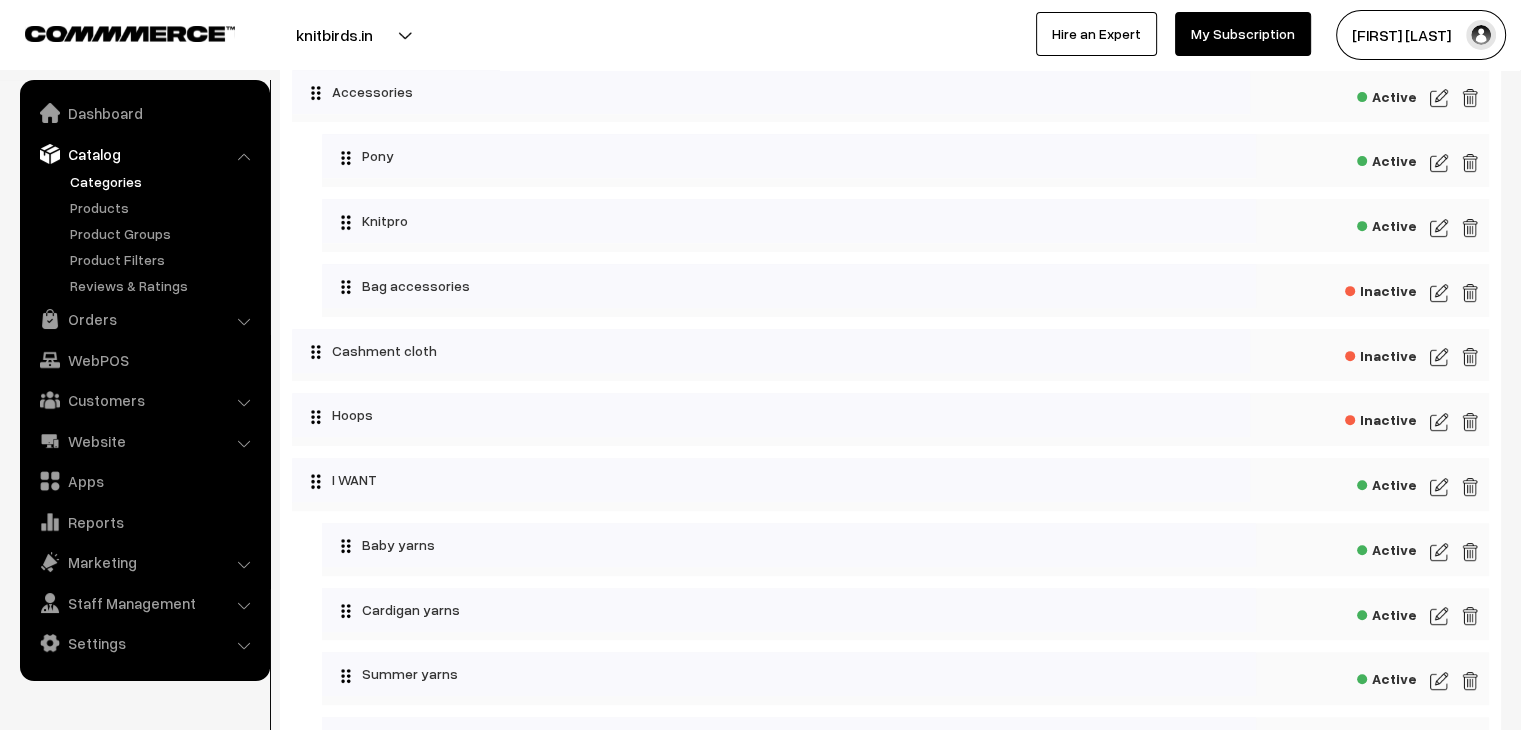 click at bounding box center (1470, 357) 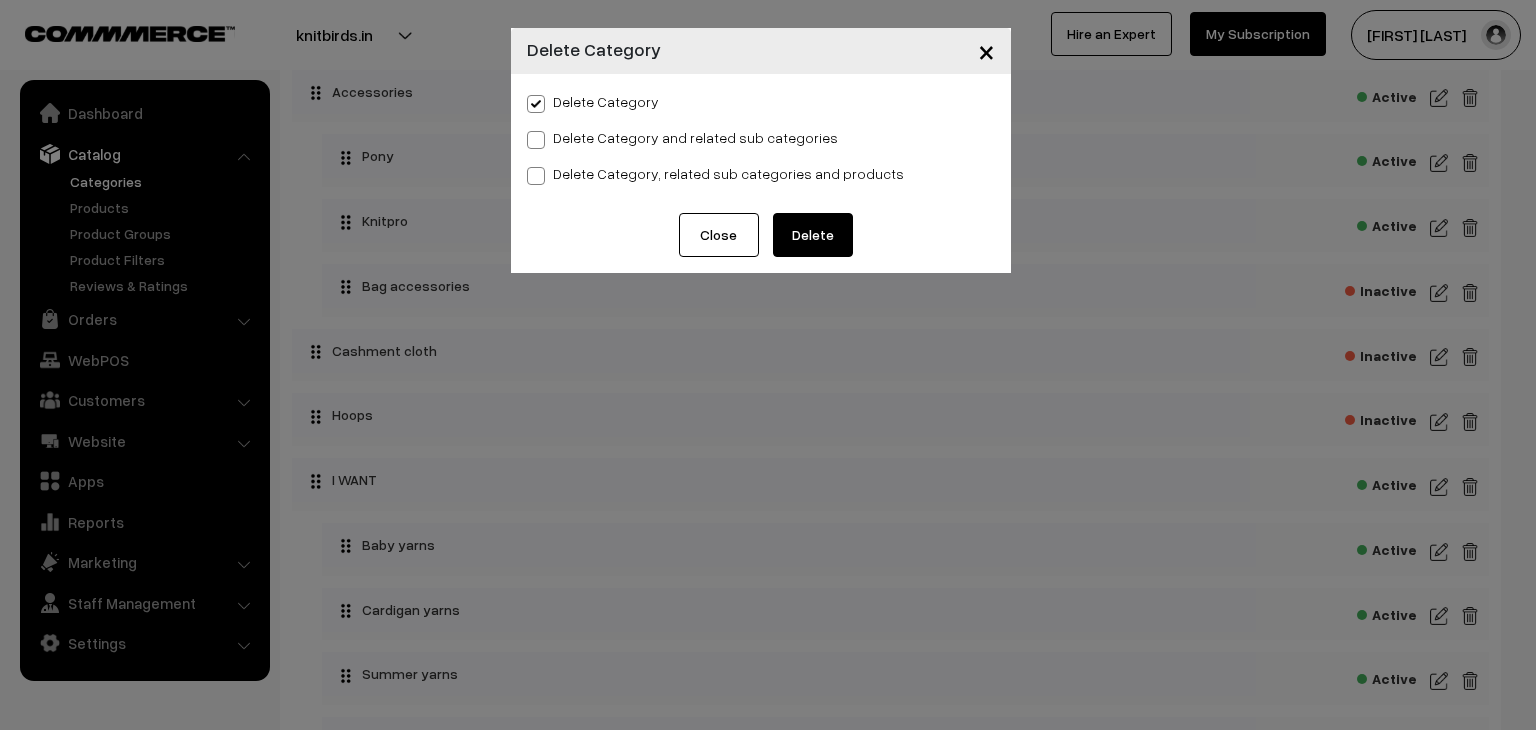 click on "Delete" at bounding box center (813, 235) 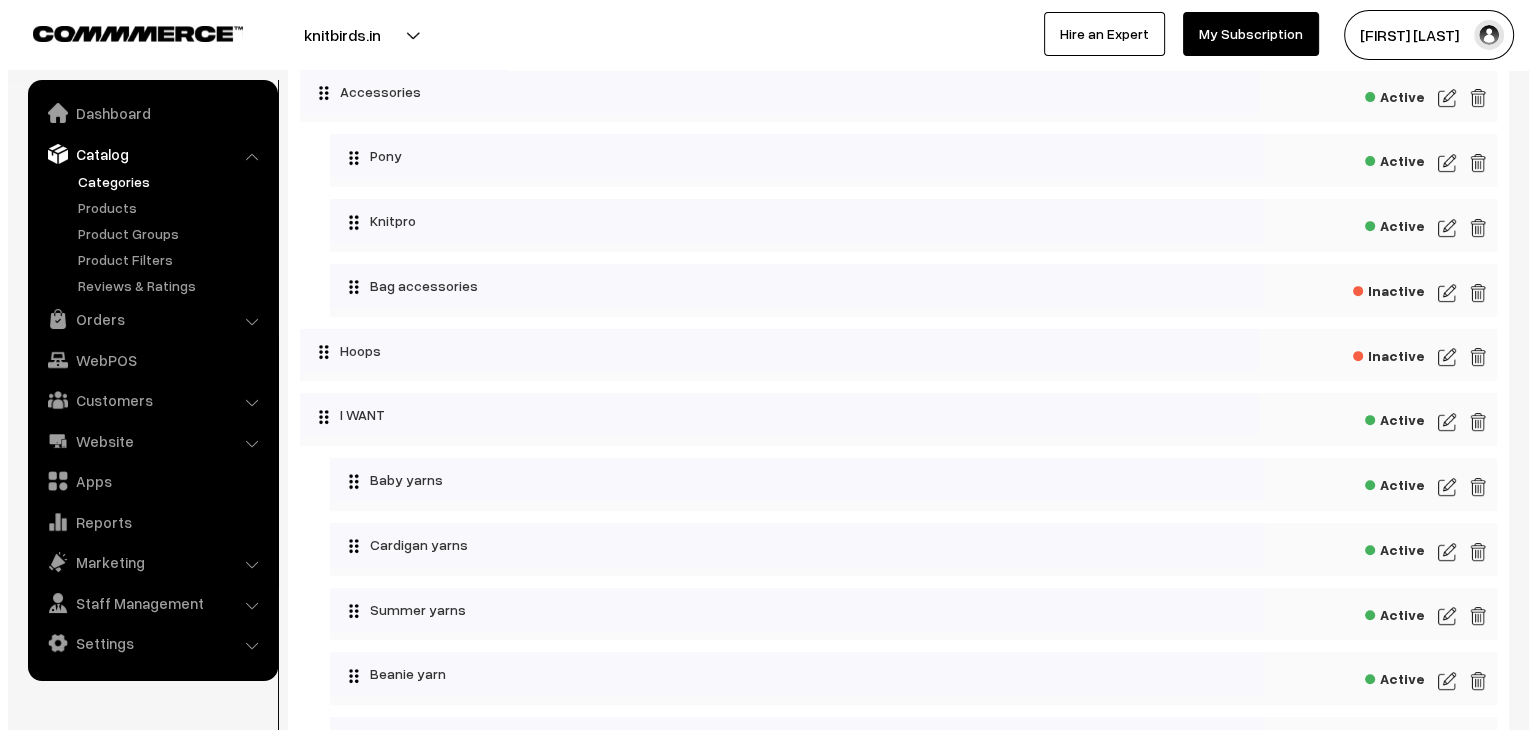 scroll, scrollTop: 0, scrollLeft: 0, axis: both 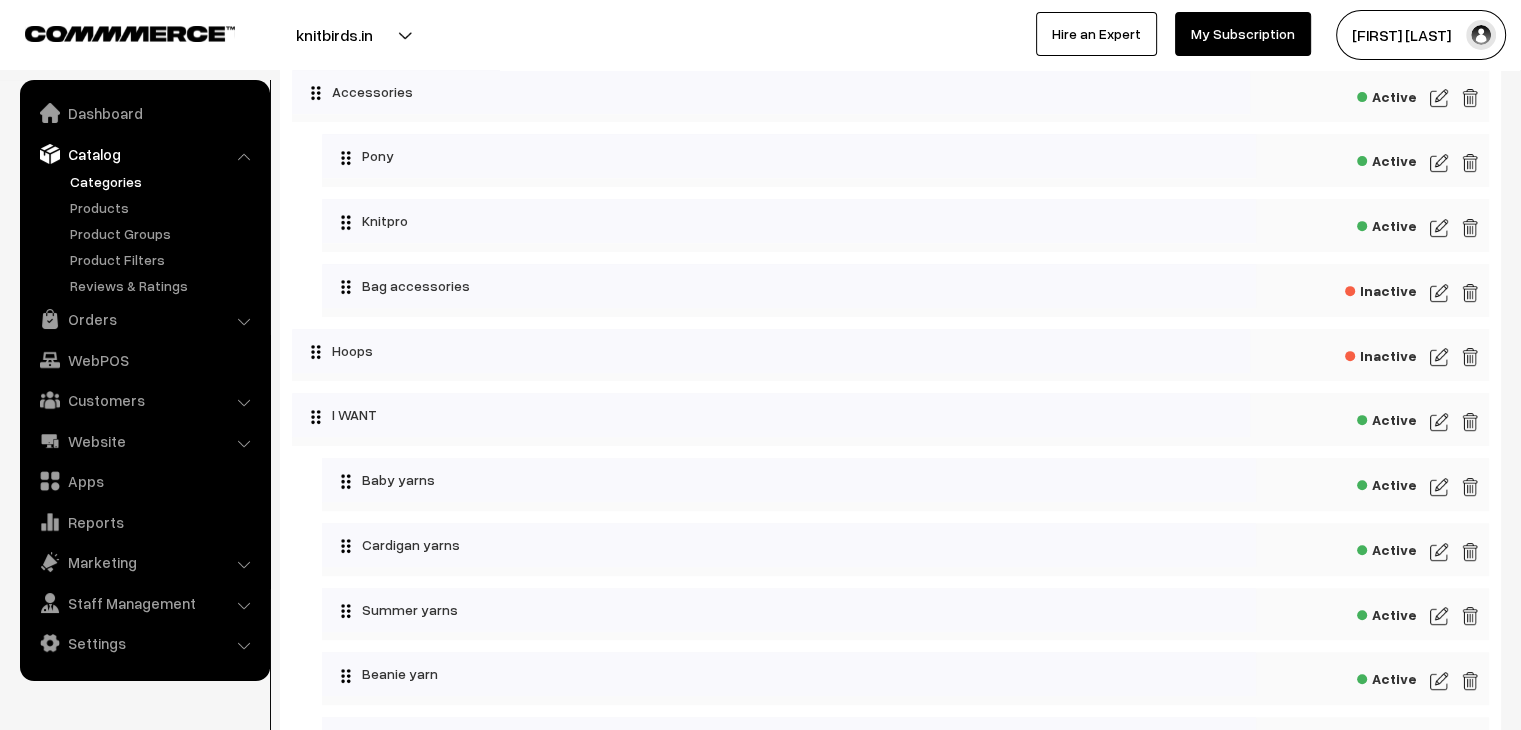 click at bounding box center [1470, 357] 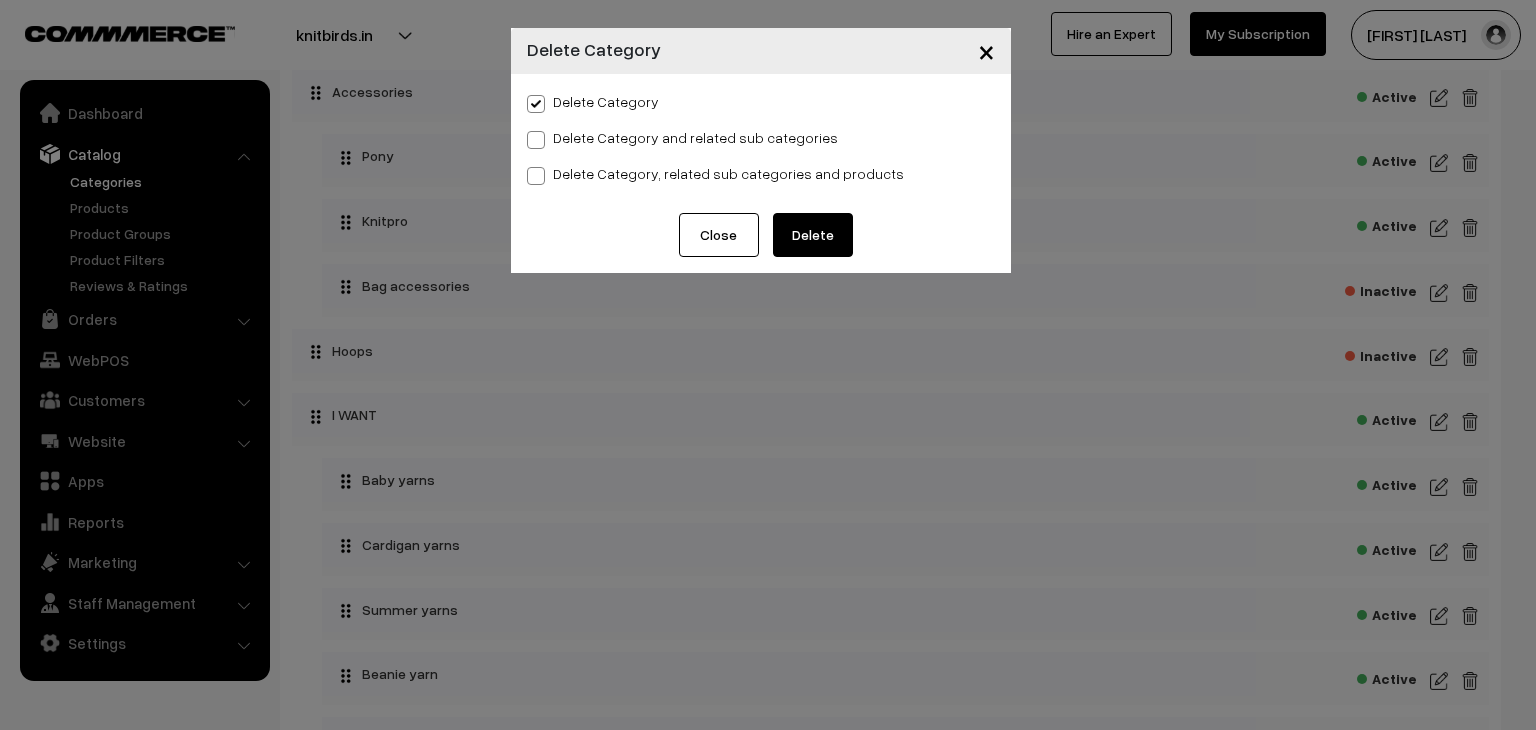 drag, startPoint x: 670, startPoint y: 133, endPoint x: 680, endPoint y: 152, distance: 21.470911 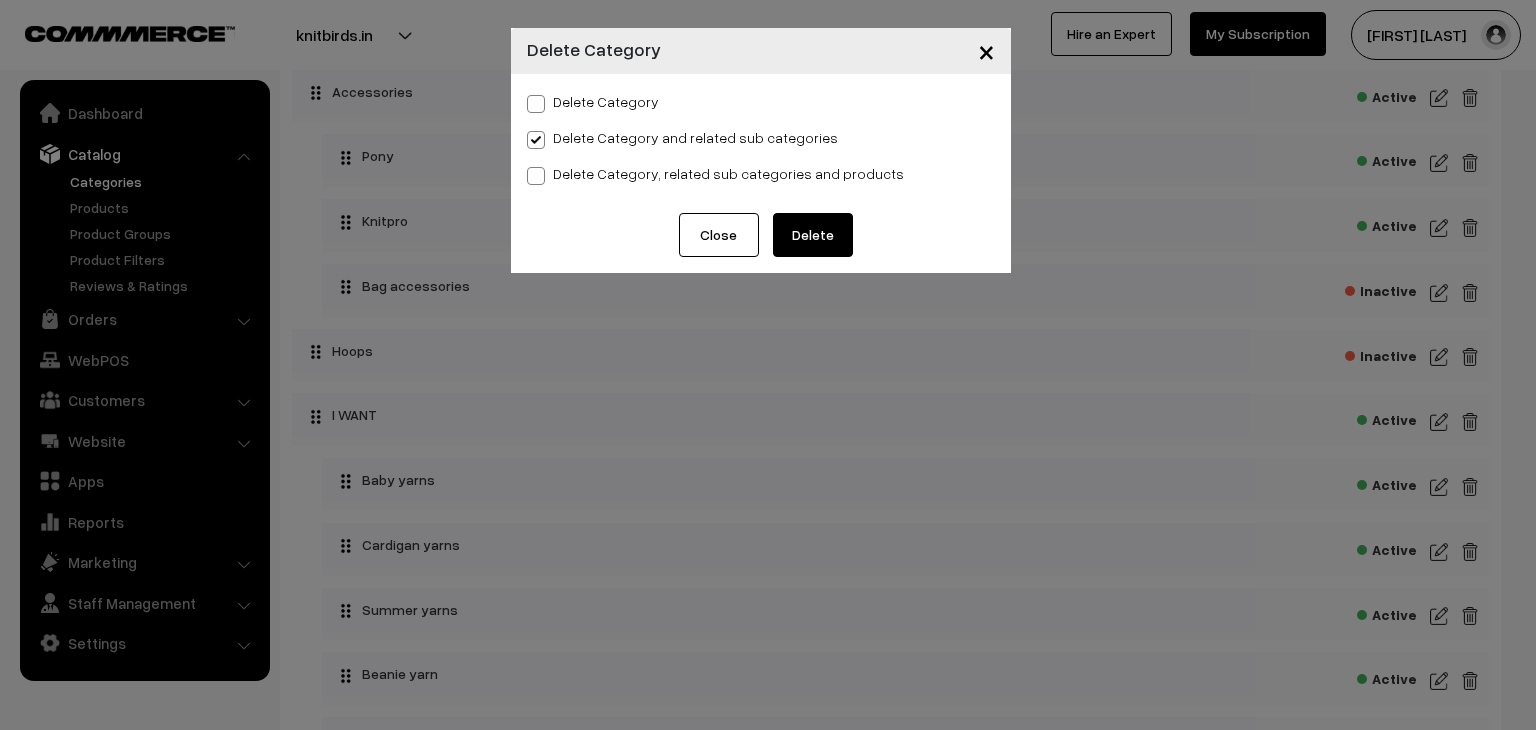 click on "Delete" at bounding box center [813, 235] 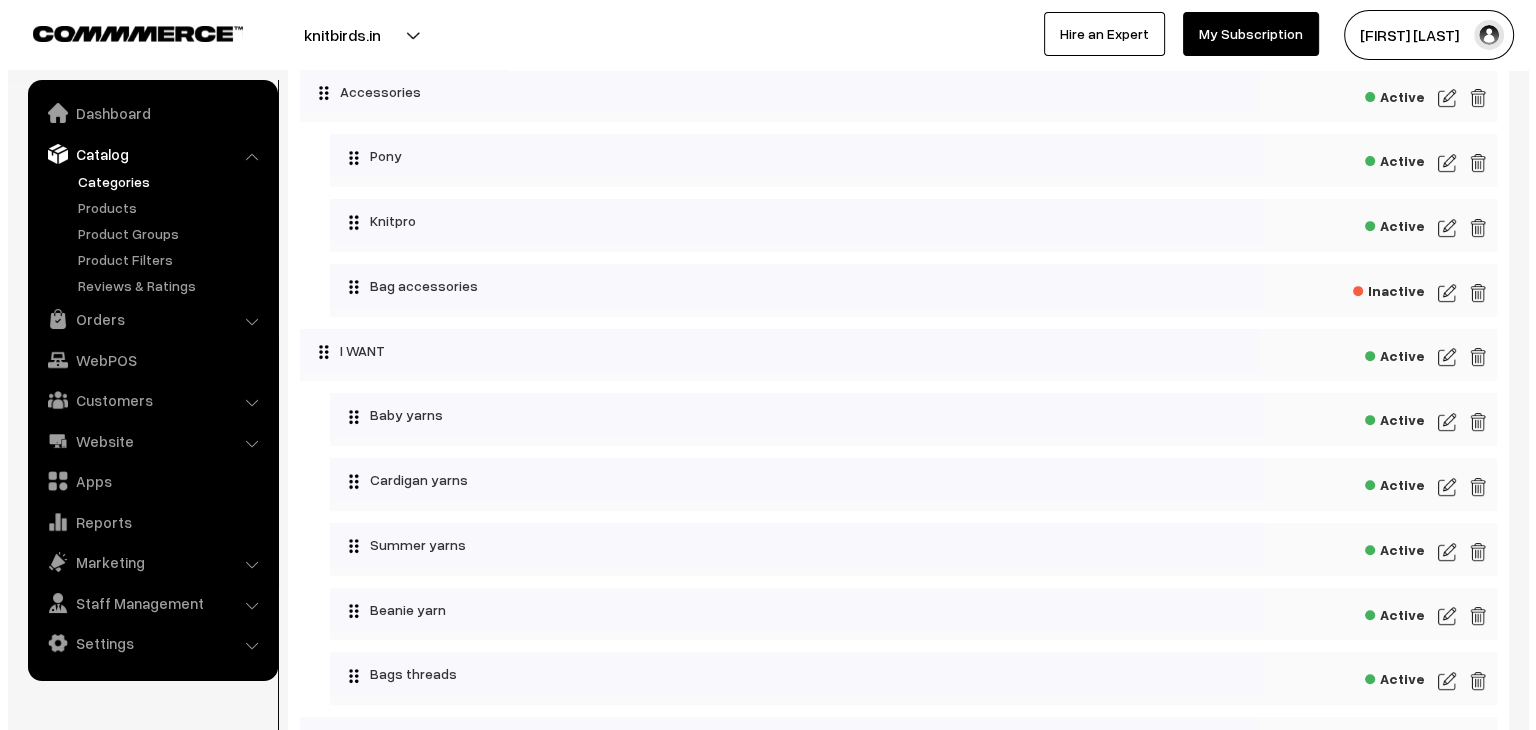 scroll, scrollTop: 0, scrollLeft: 0, axis: both 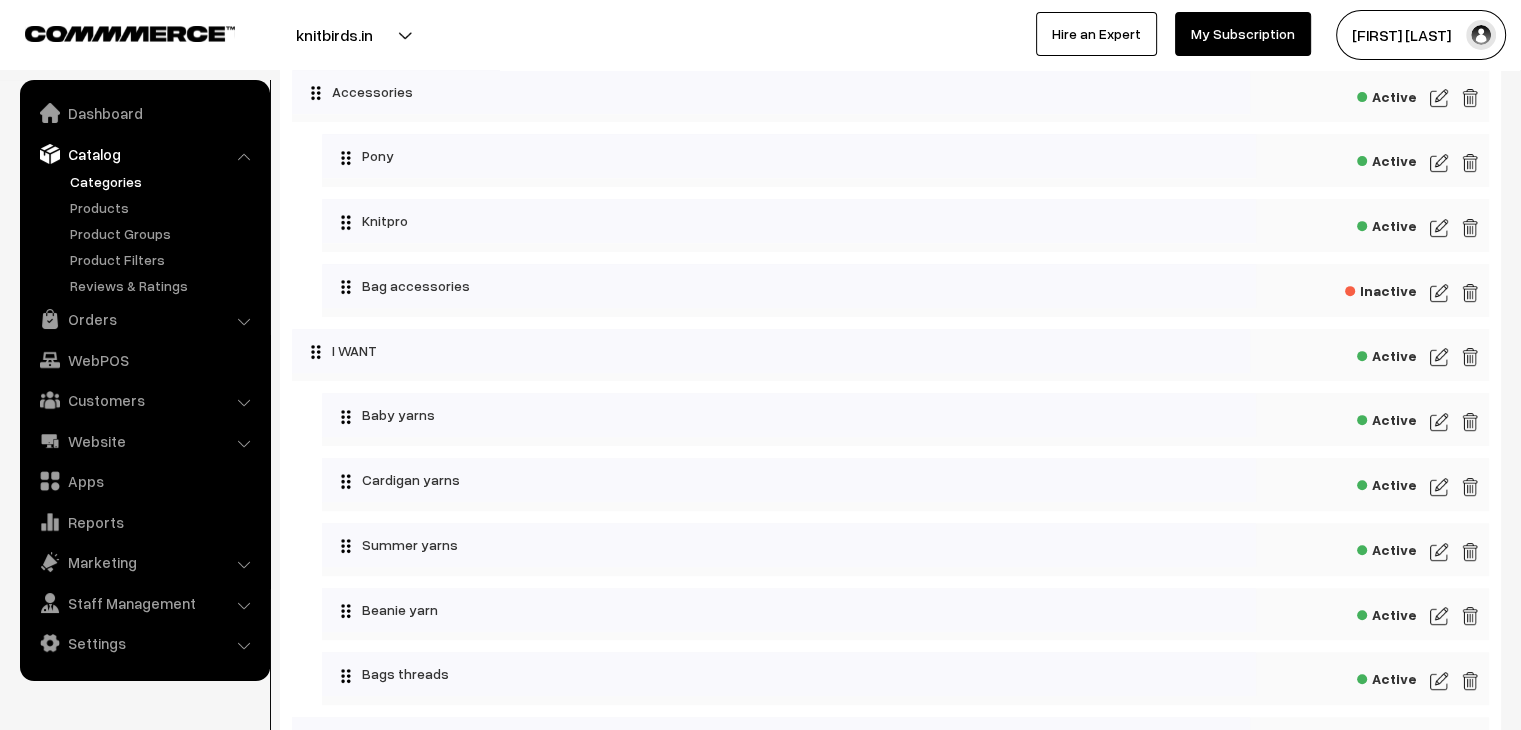 click at bounding box center [1470, 293] 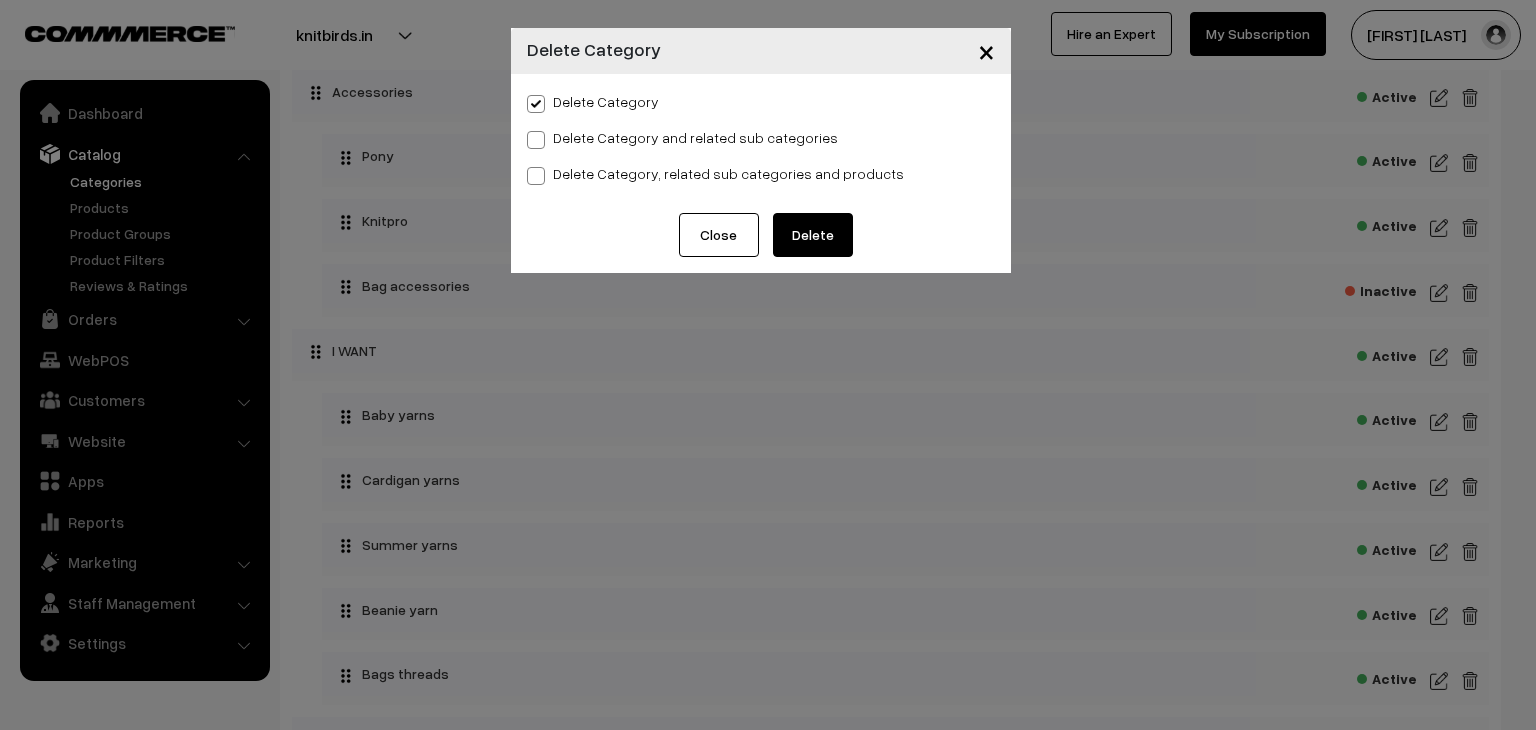 click on "Delete" at bounding box center [813, 235] 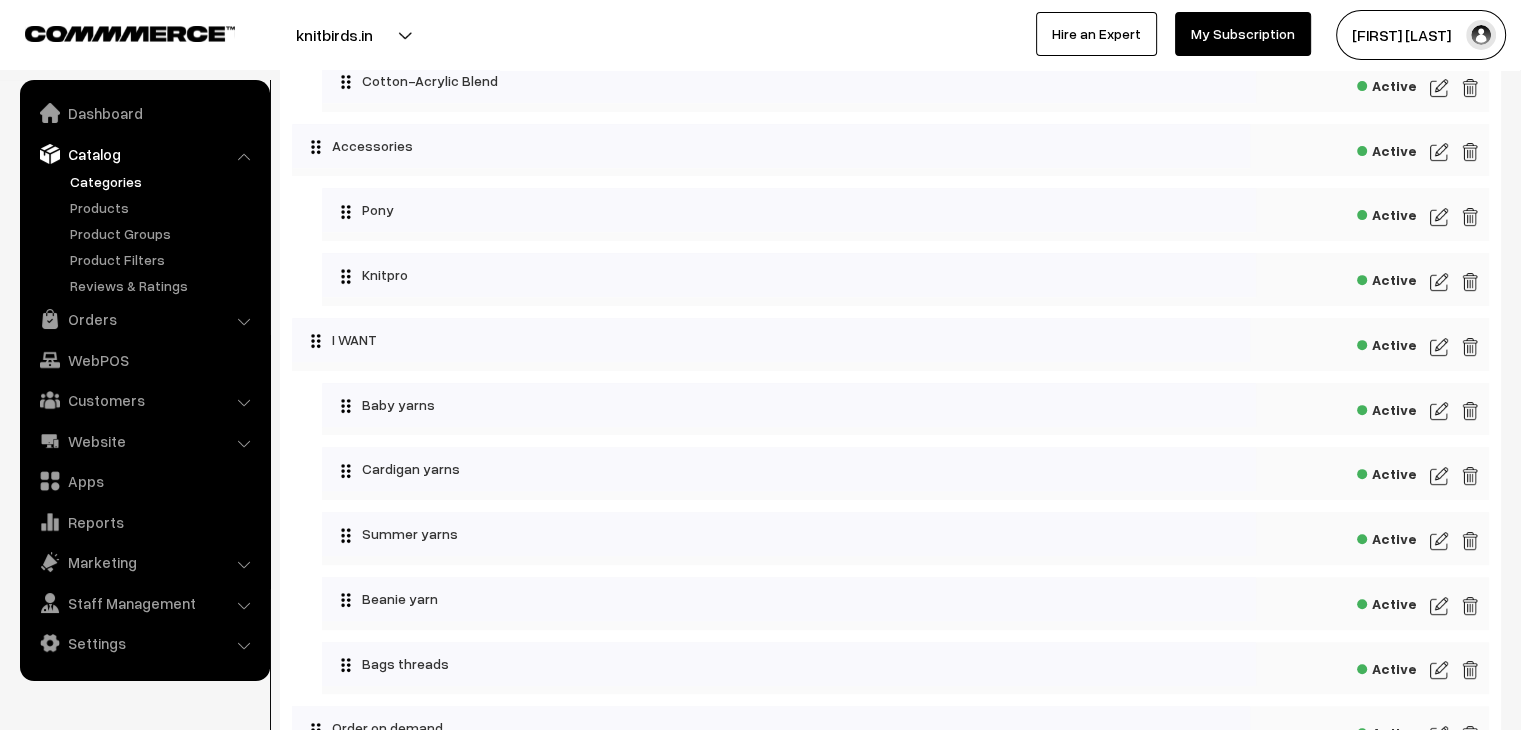 scroll, scrollTop: 722, scrollLeft: 0, axis: vertical 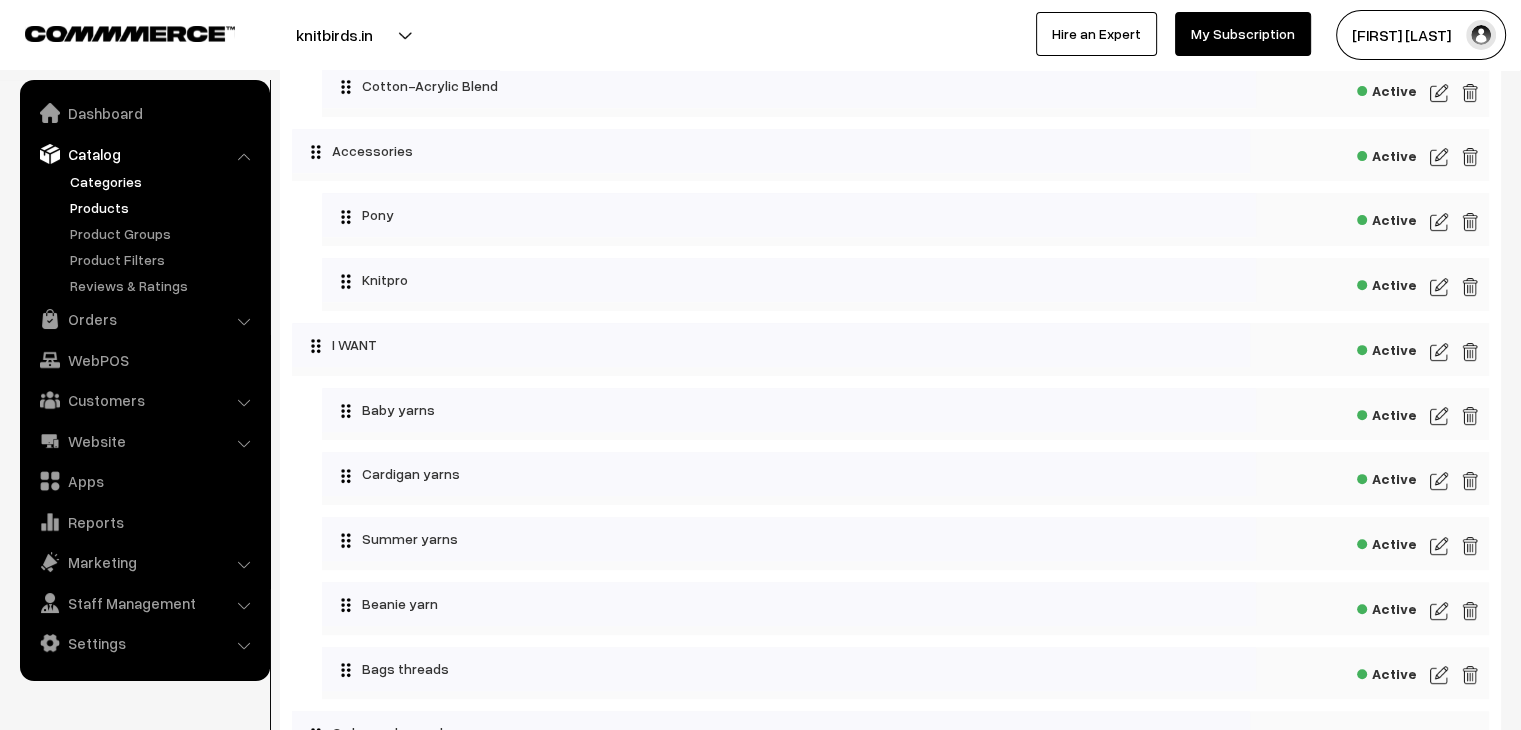 click on "Products" at bounding box center [164, 207] 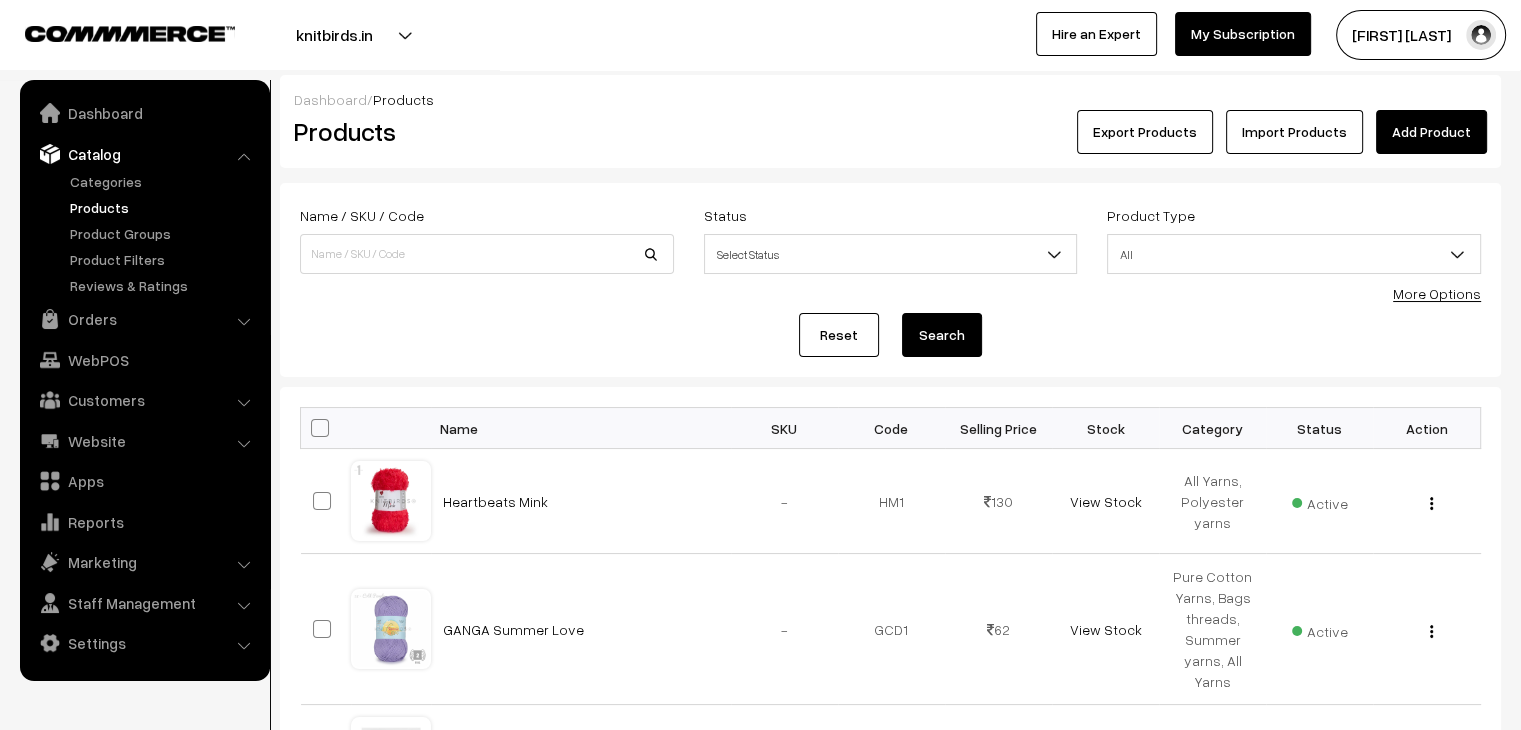 scroll, scrollTop: 0, scrollLeft: 0, axis: both 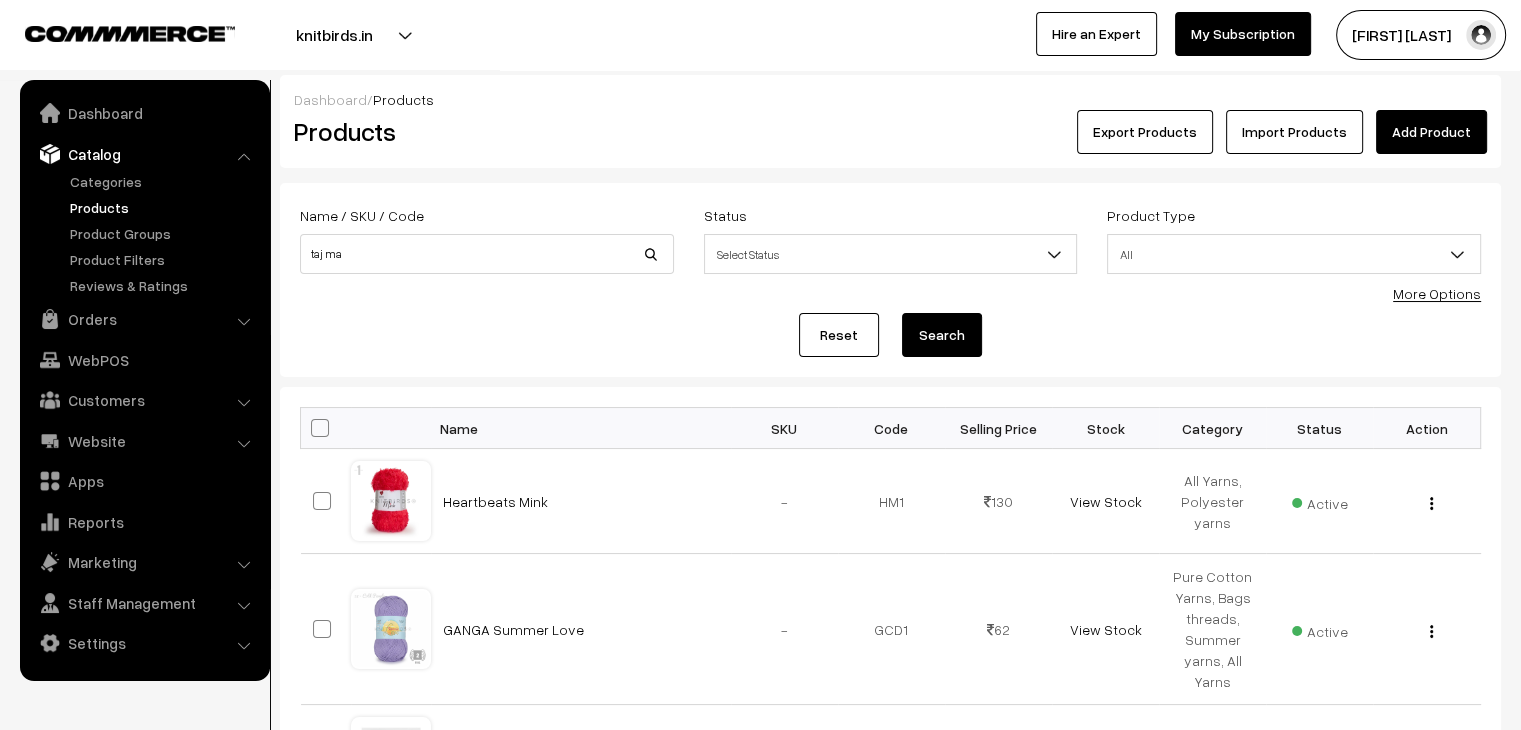 type on "taj mahal" 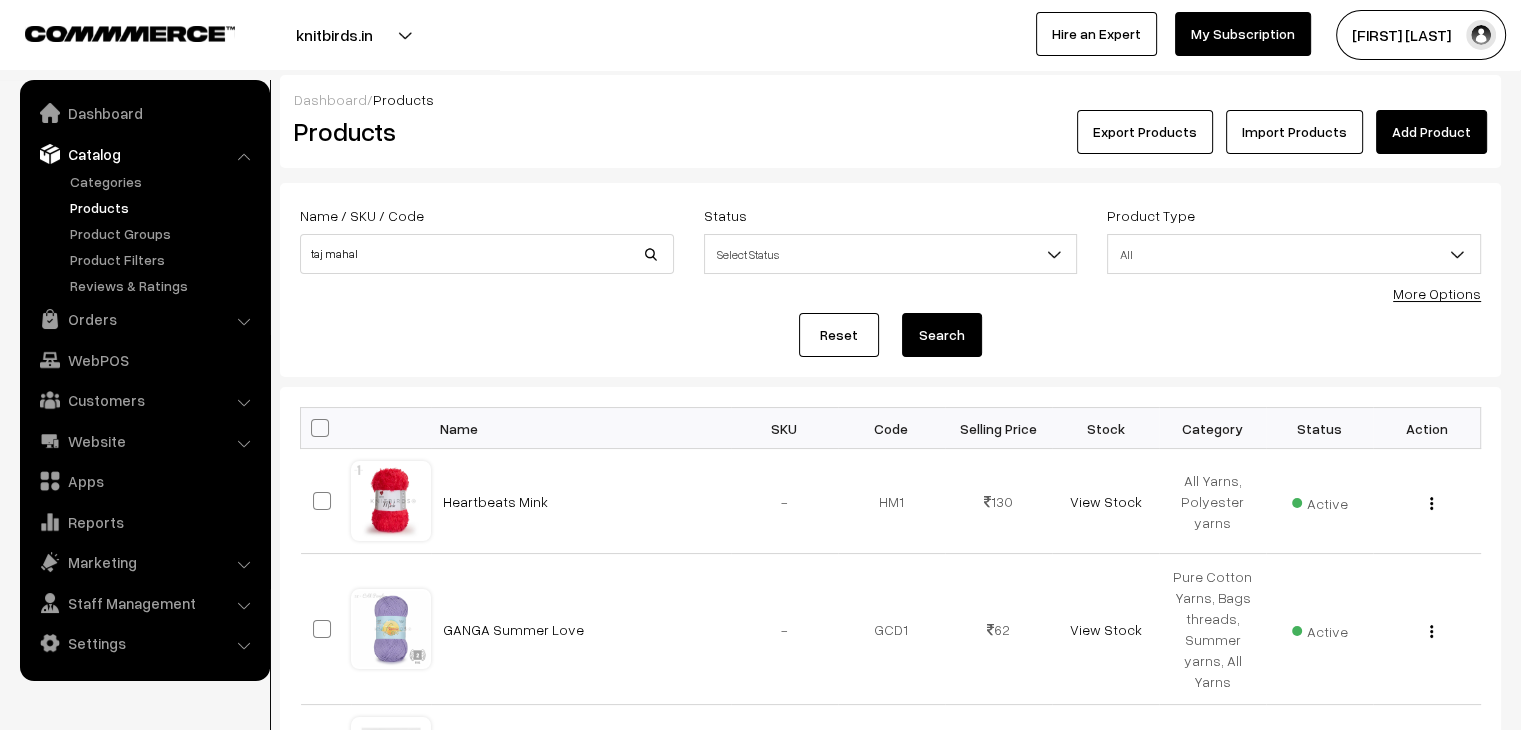 click on "Search" at bounding box center [942, 335] 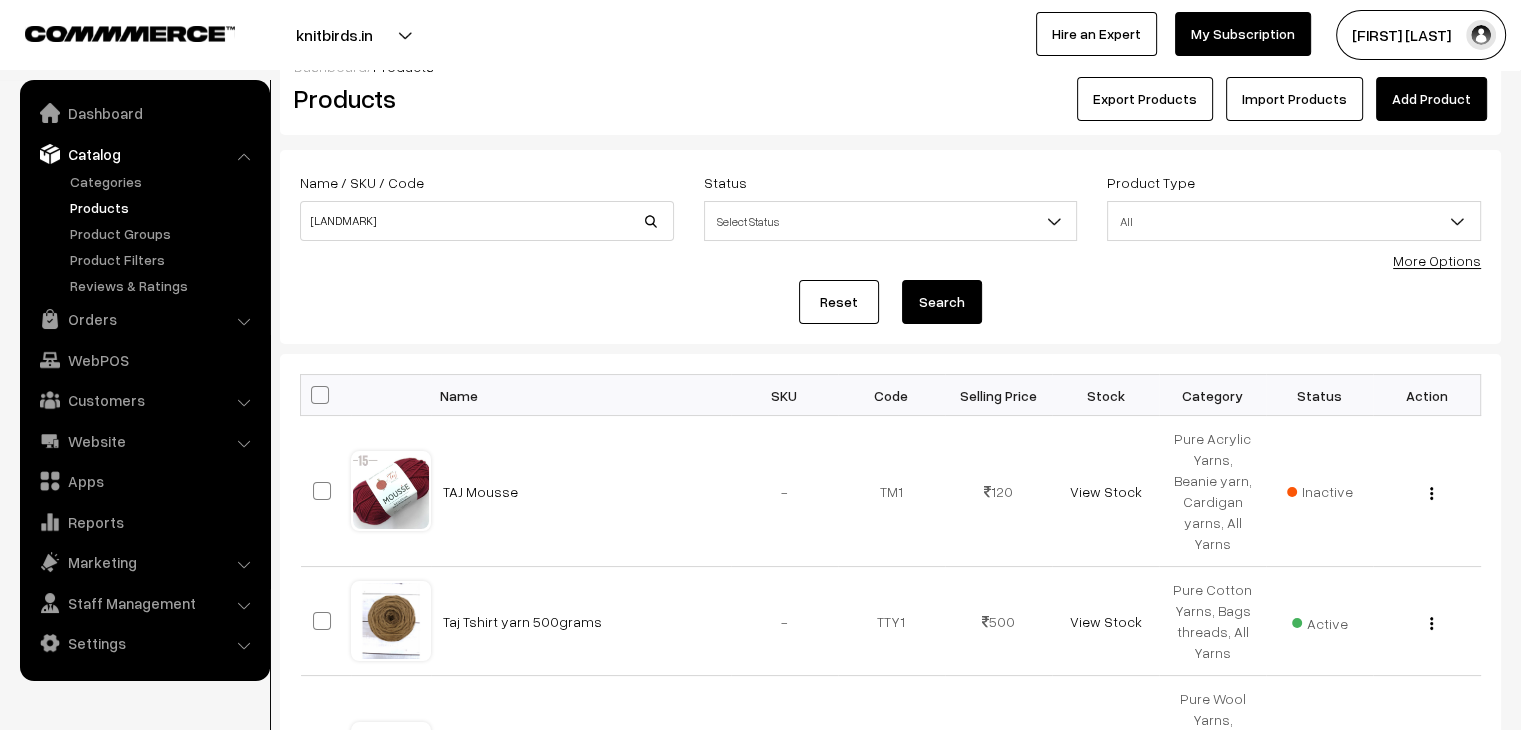 scroll, scrollTop: 0, scrollLeft: 0, axis: both 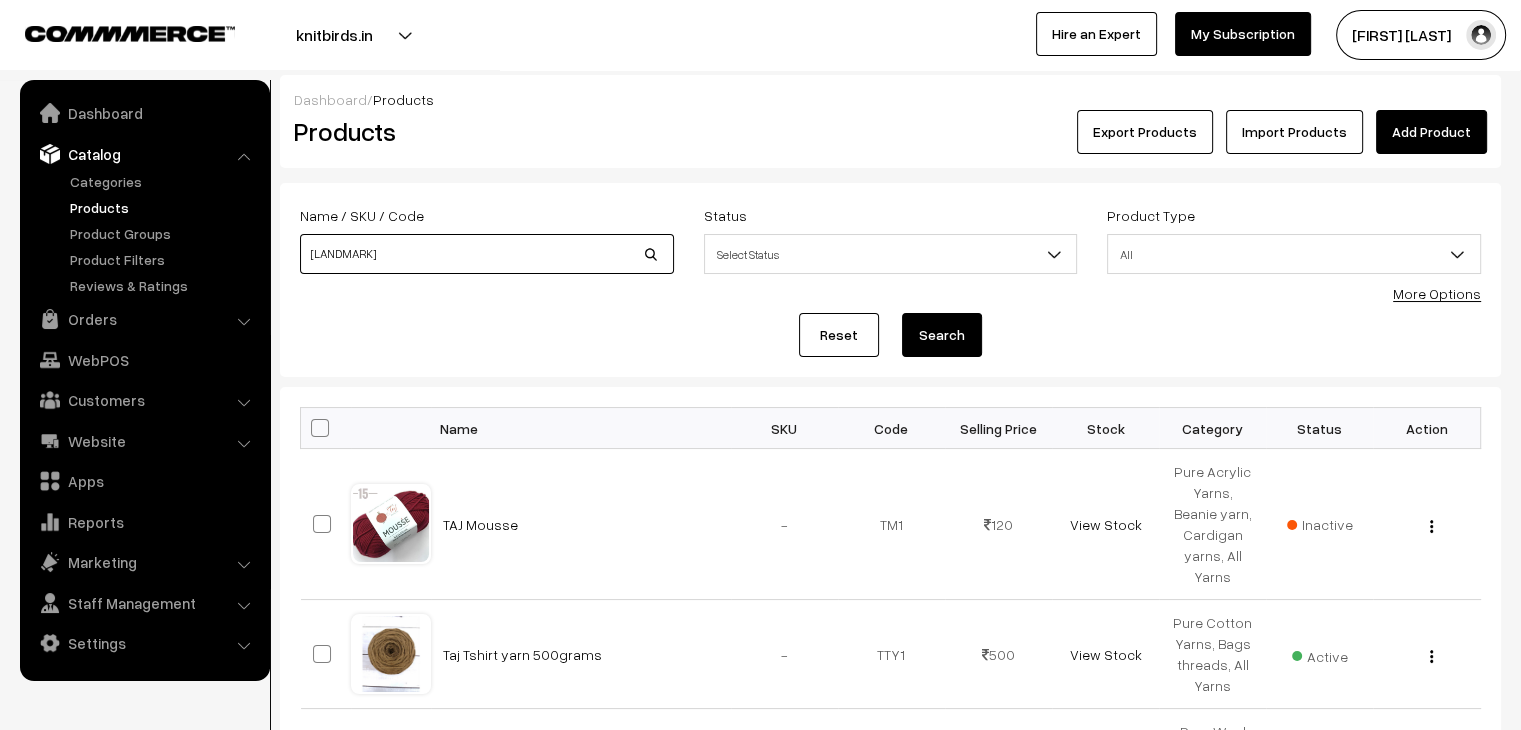 click on "taj mahal" at bounding box center [487, 254] 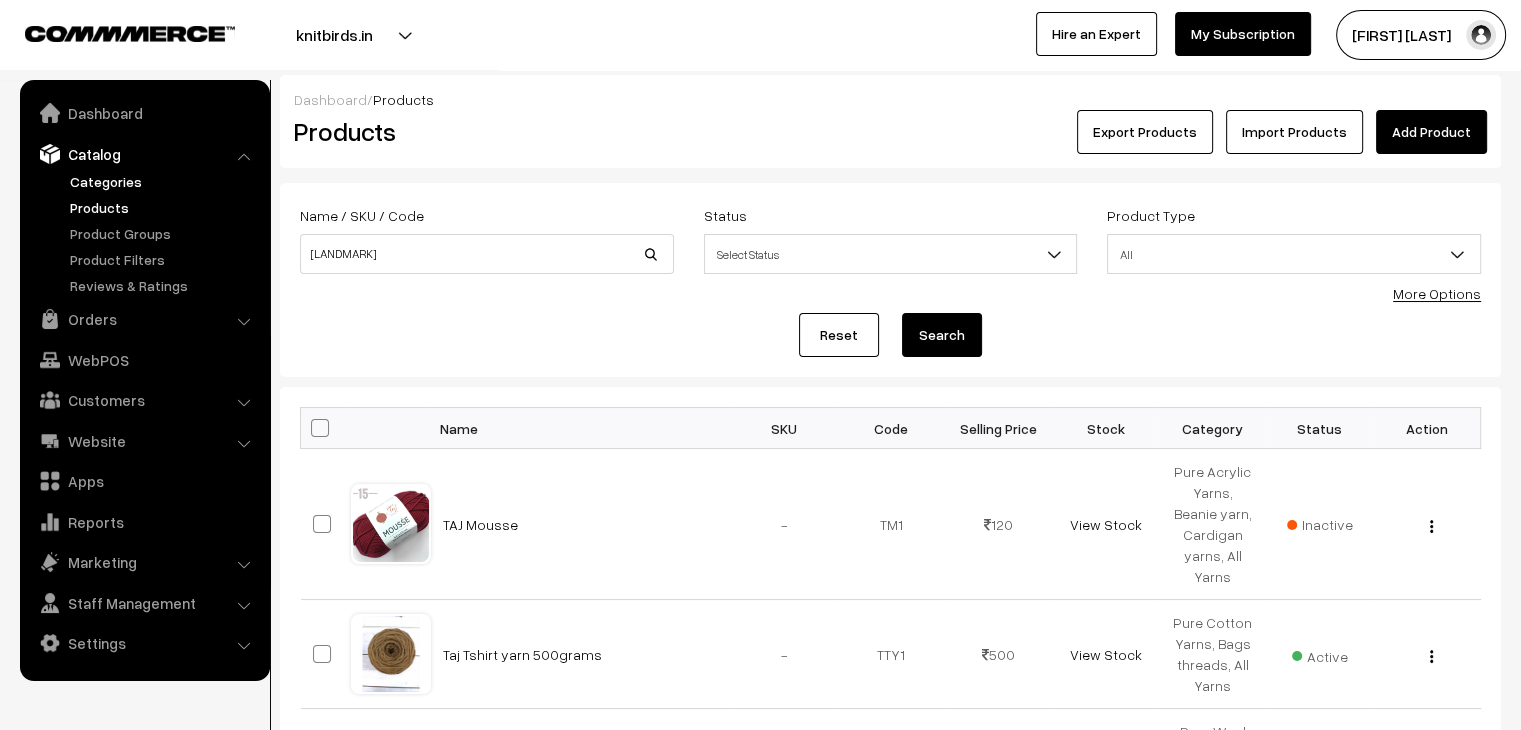 click on "Categories" at bounding box center [164, 181] 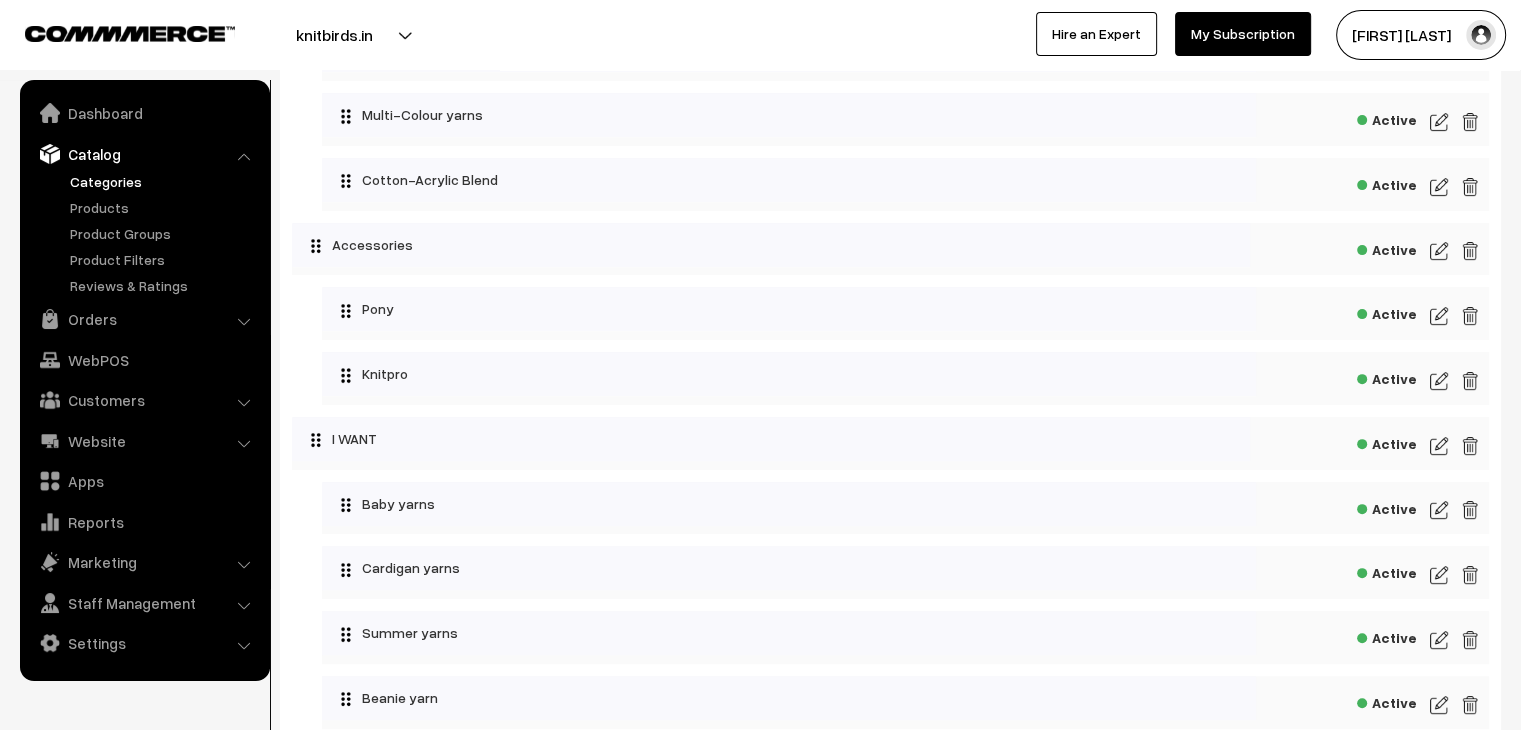 scroll, scrollTop: 900, scrollLeft: 0, axis: vertical 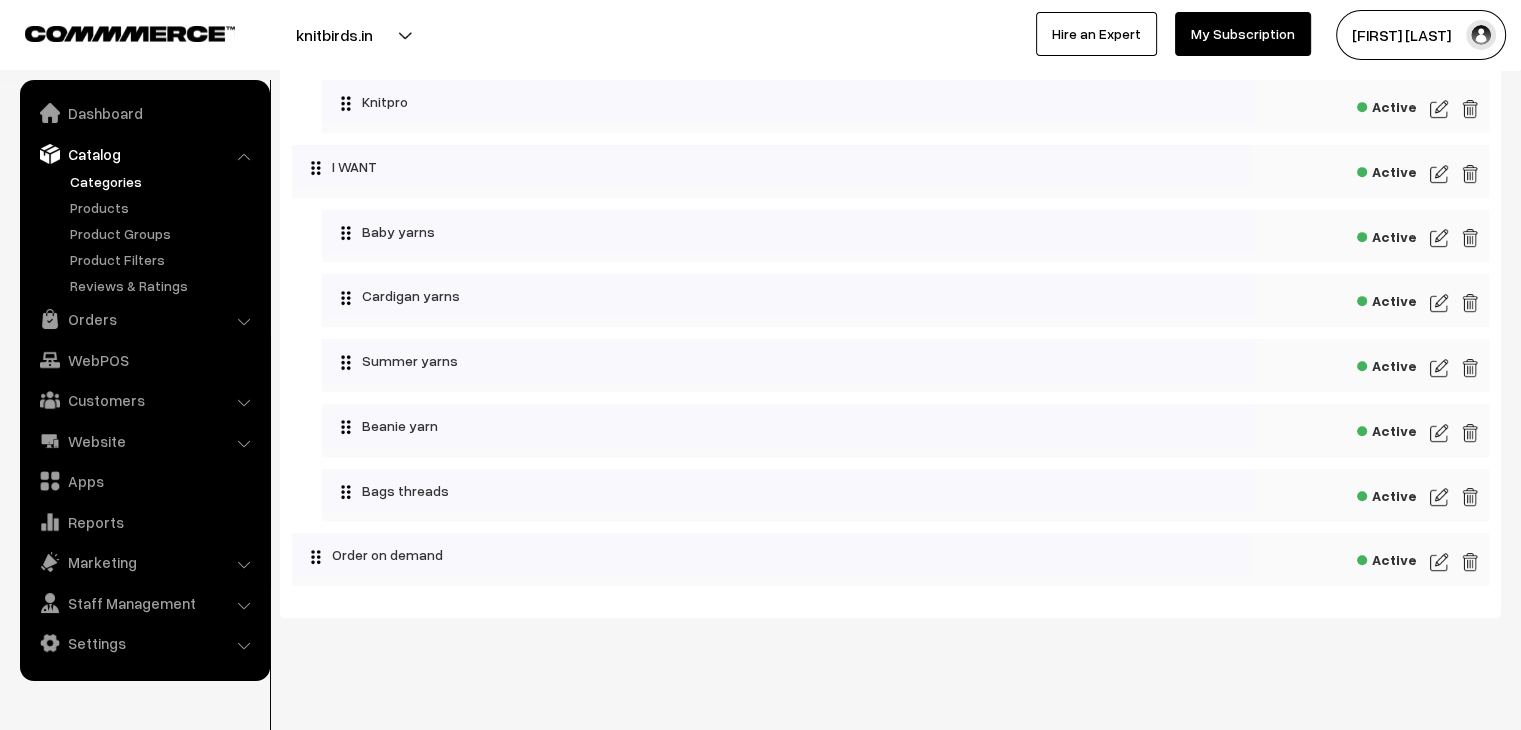 click at bounding box center (1439, 562) 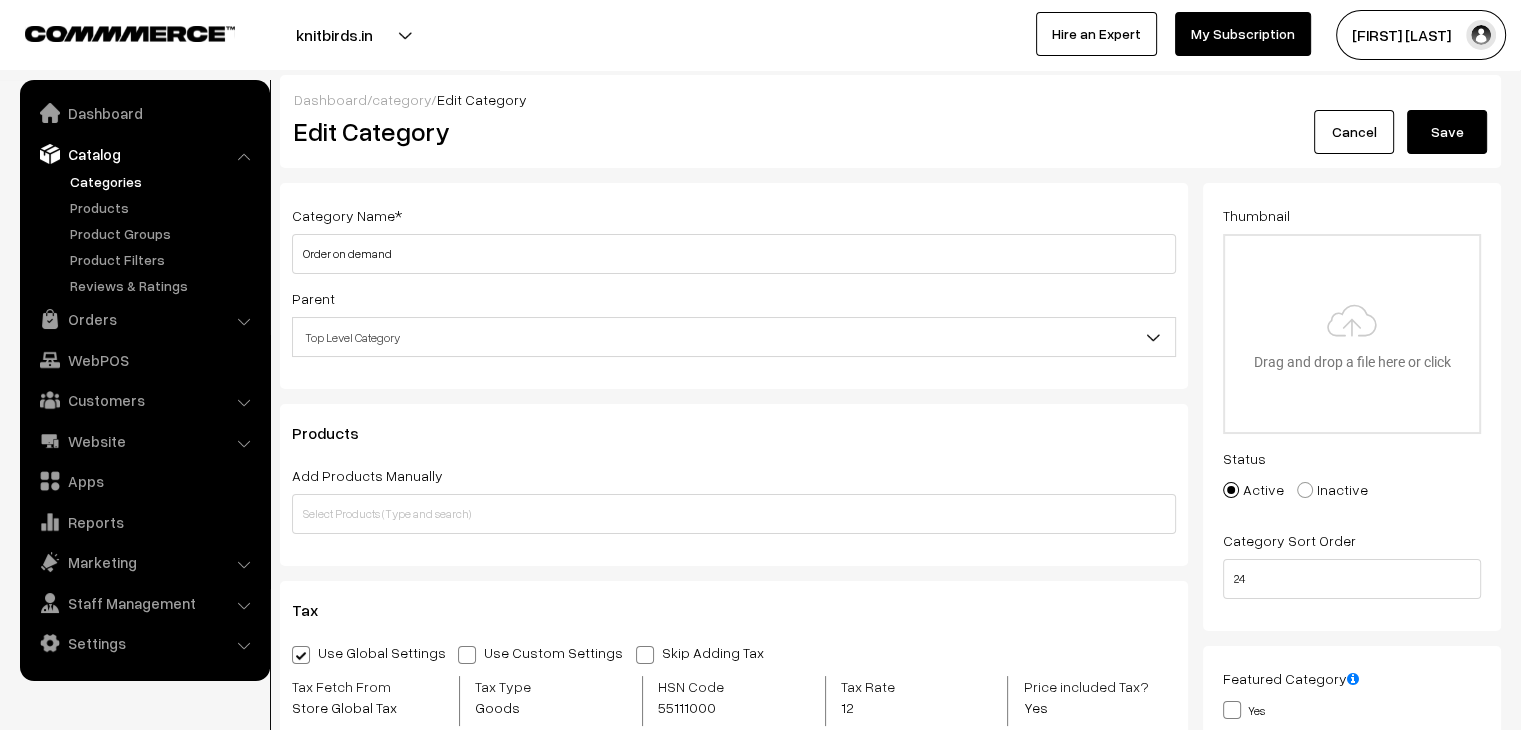 scroll, scrollTop: 0, scrollLeft: 0, axis: both 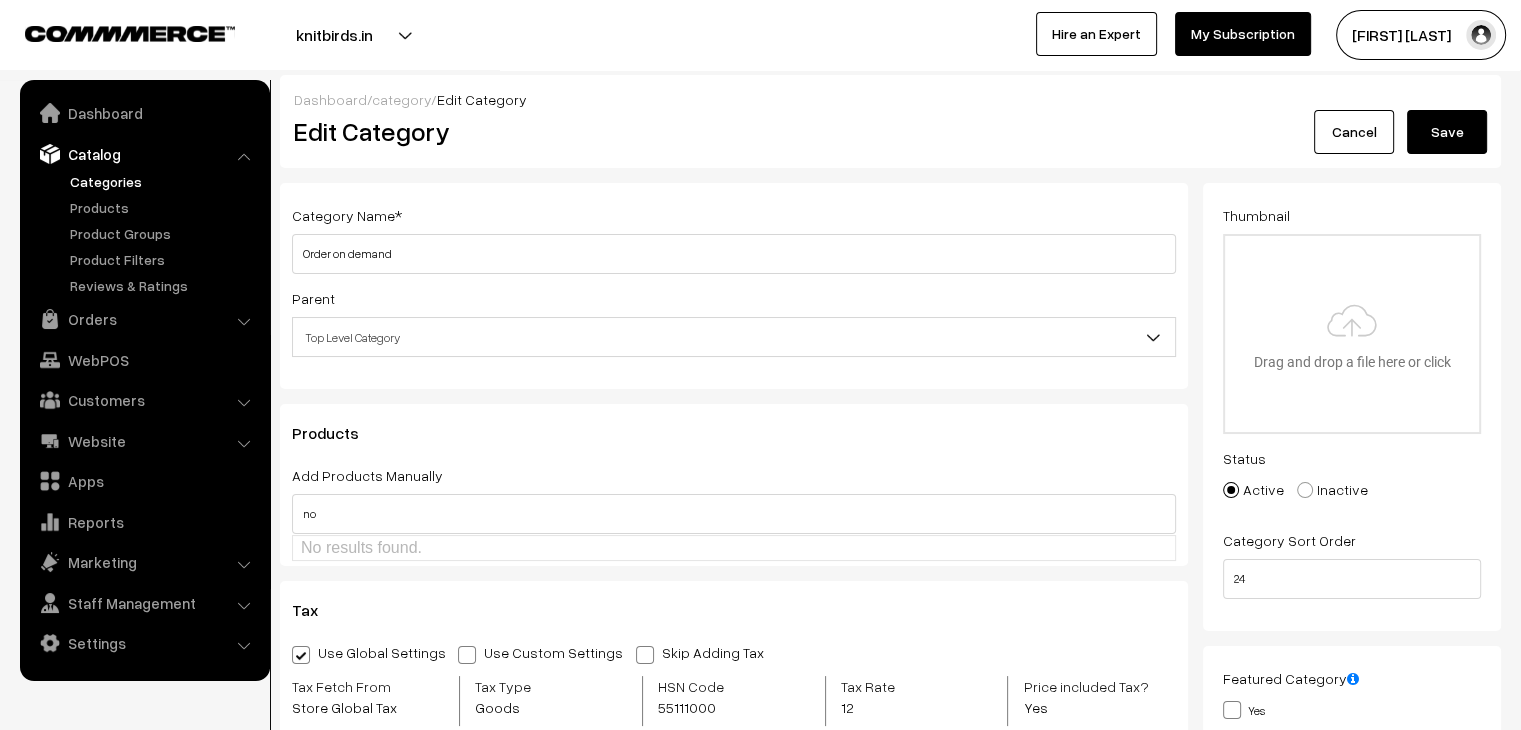 type on "n" 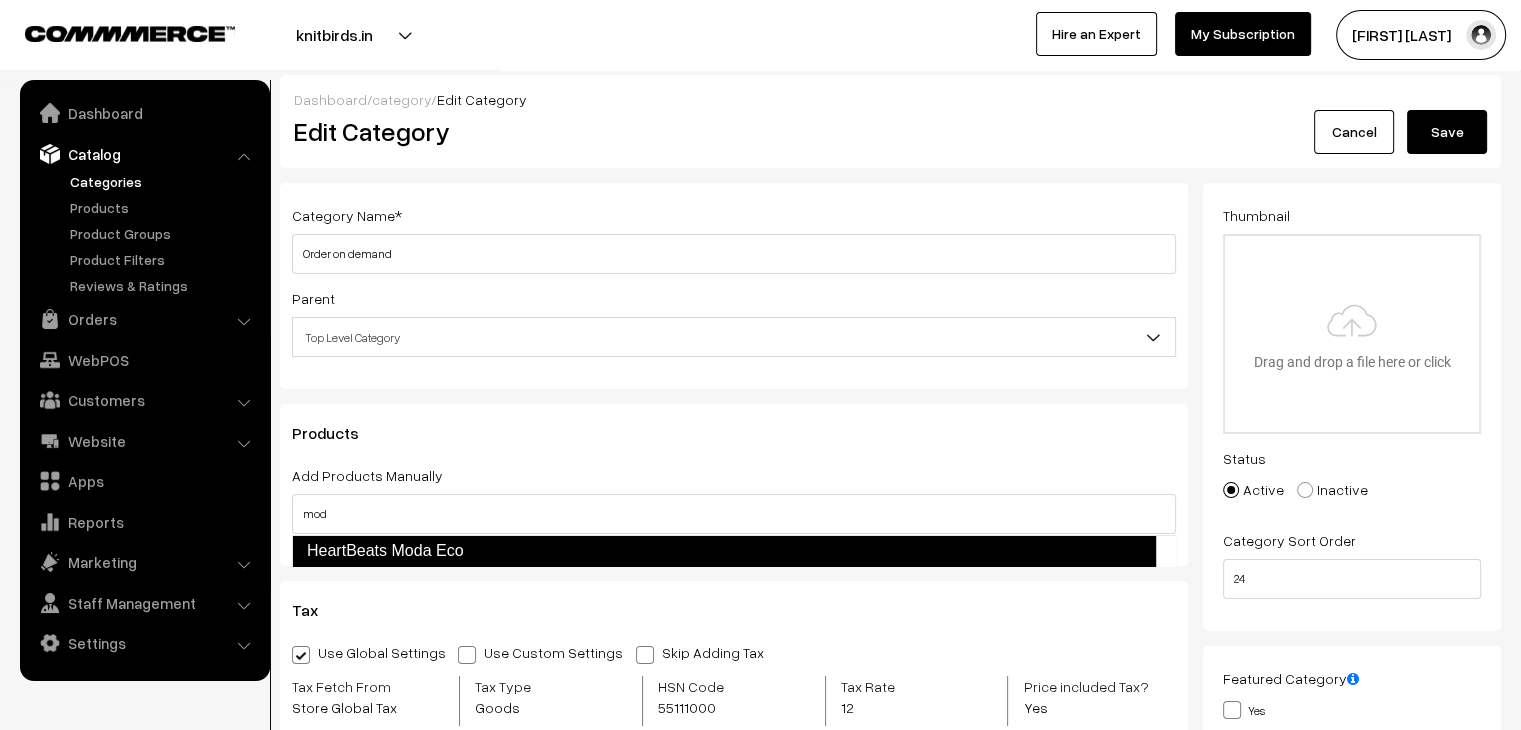 type on "mod" 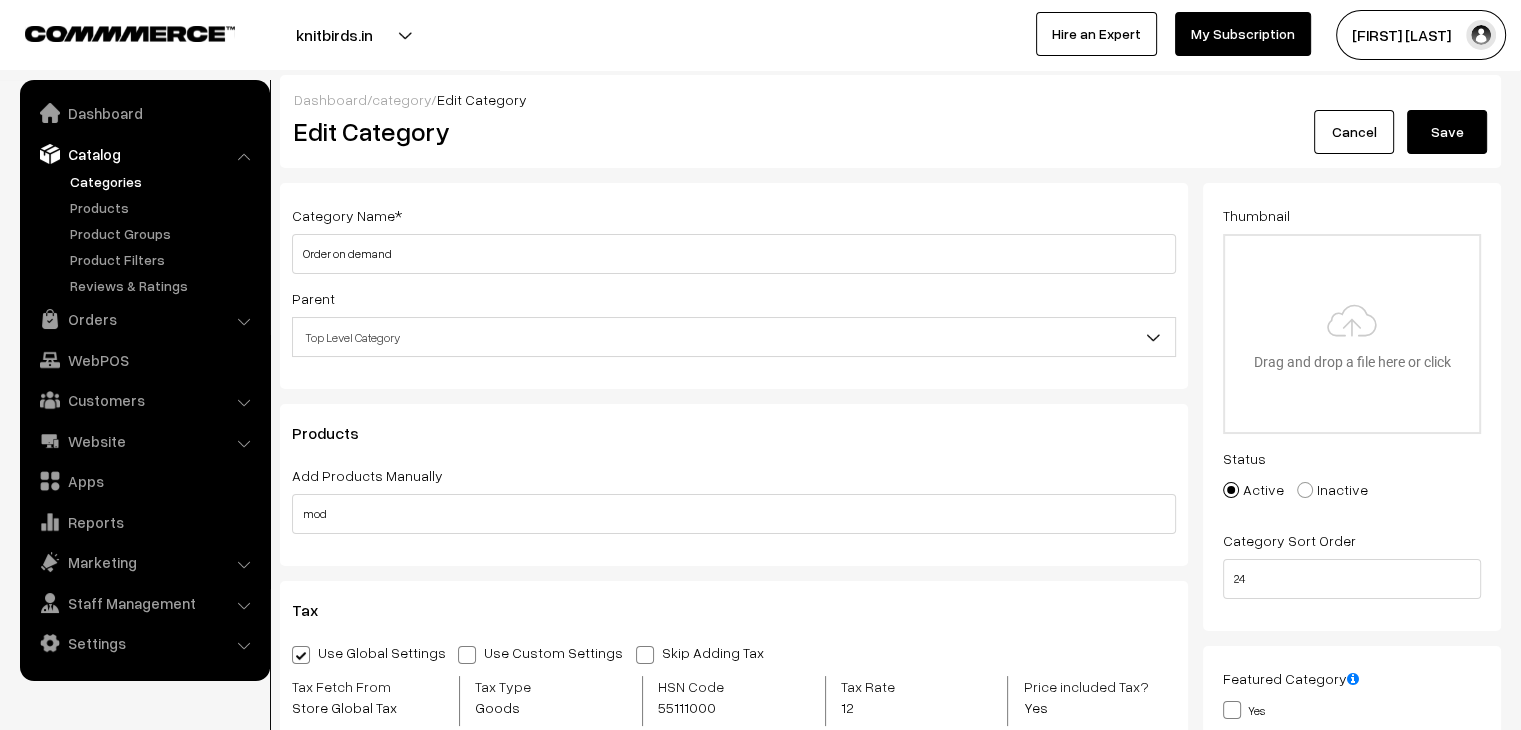 click on "Category Name  *
Order on demand
Parent
Top Level Category
YARNS FIBRE
YARNS FIBRE > All Yarns
YARNS FIBRE > Pure Acrylic Yarns
YARNS FIBRE > Pure Cotton Yarns
YARNS FIBRE > Pure Wool Yarns
YARNS FIBRE > Wool-Acrylic Blend
Accessories I WANT   [NUMBER]" at bounding box center [734, 526] 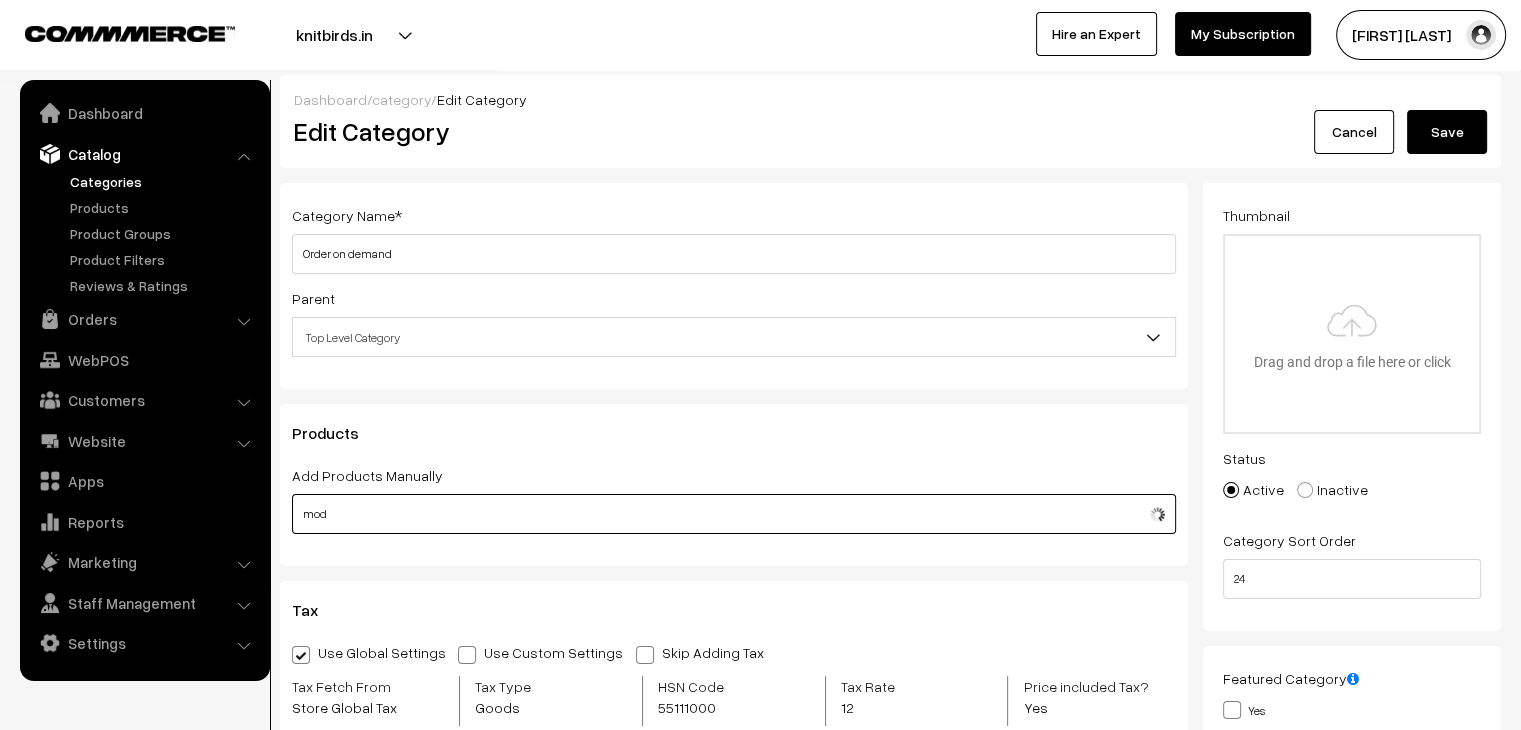 click on "mod" at bounding box center [734, 514] 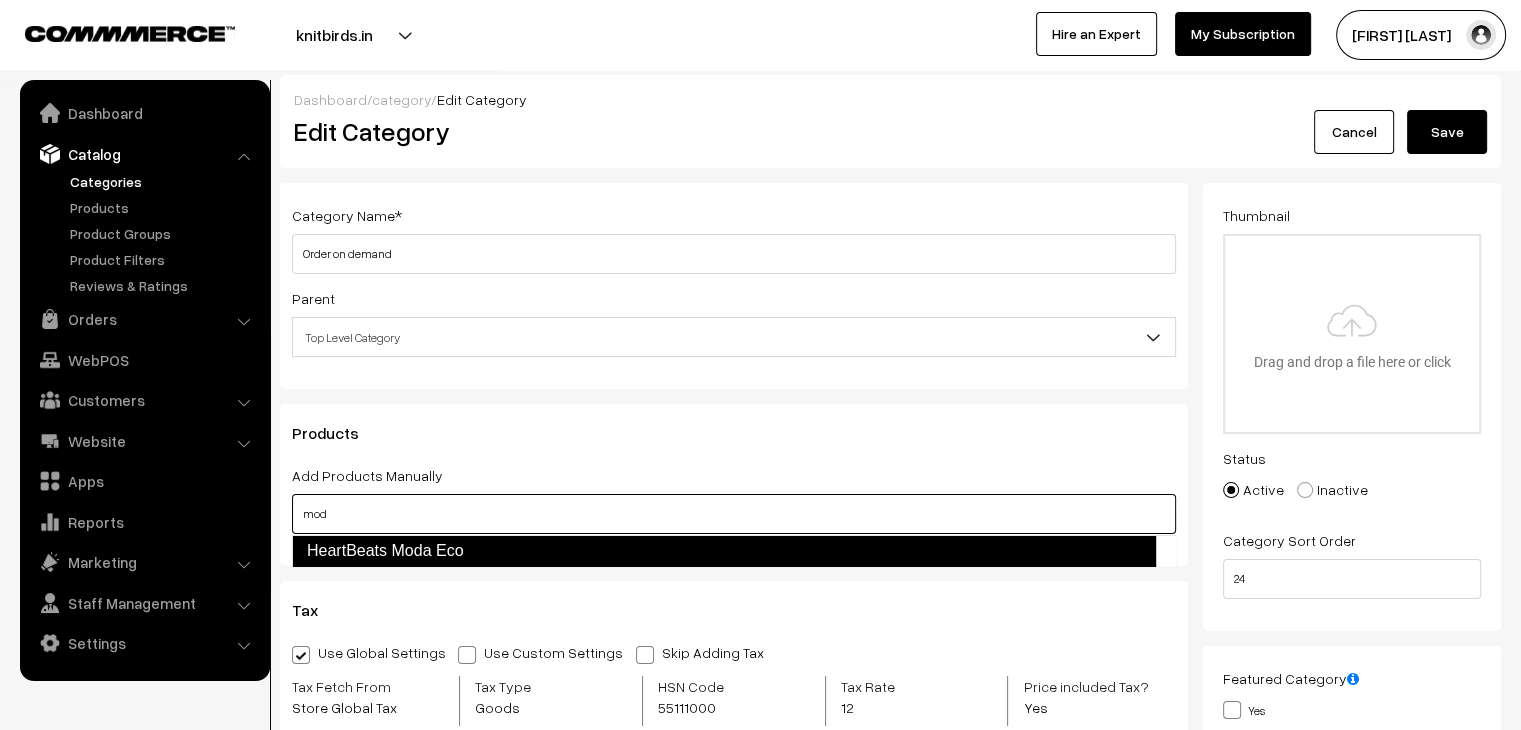 click on "HeartBeats Moda Eco" at bounding box center [724, 551] 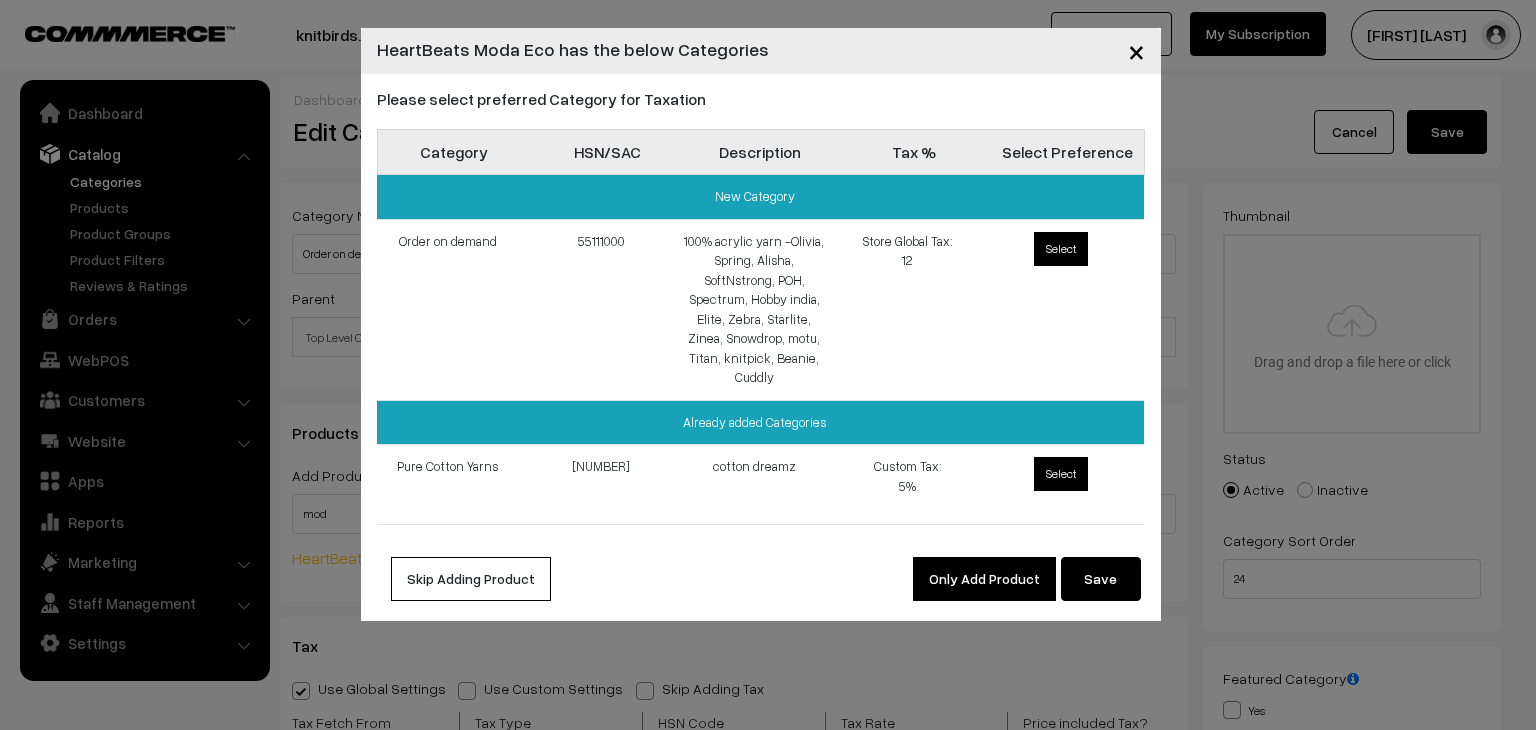 click on "Select" at bounding box center [1061, 474] 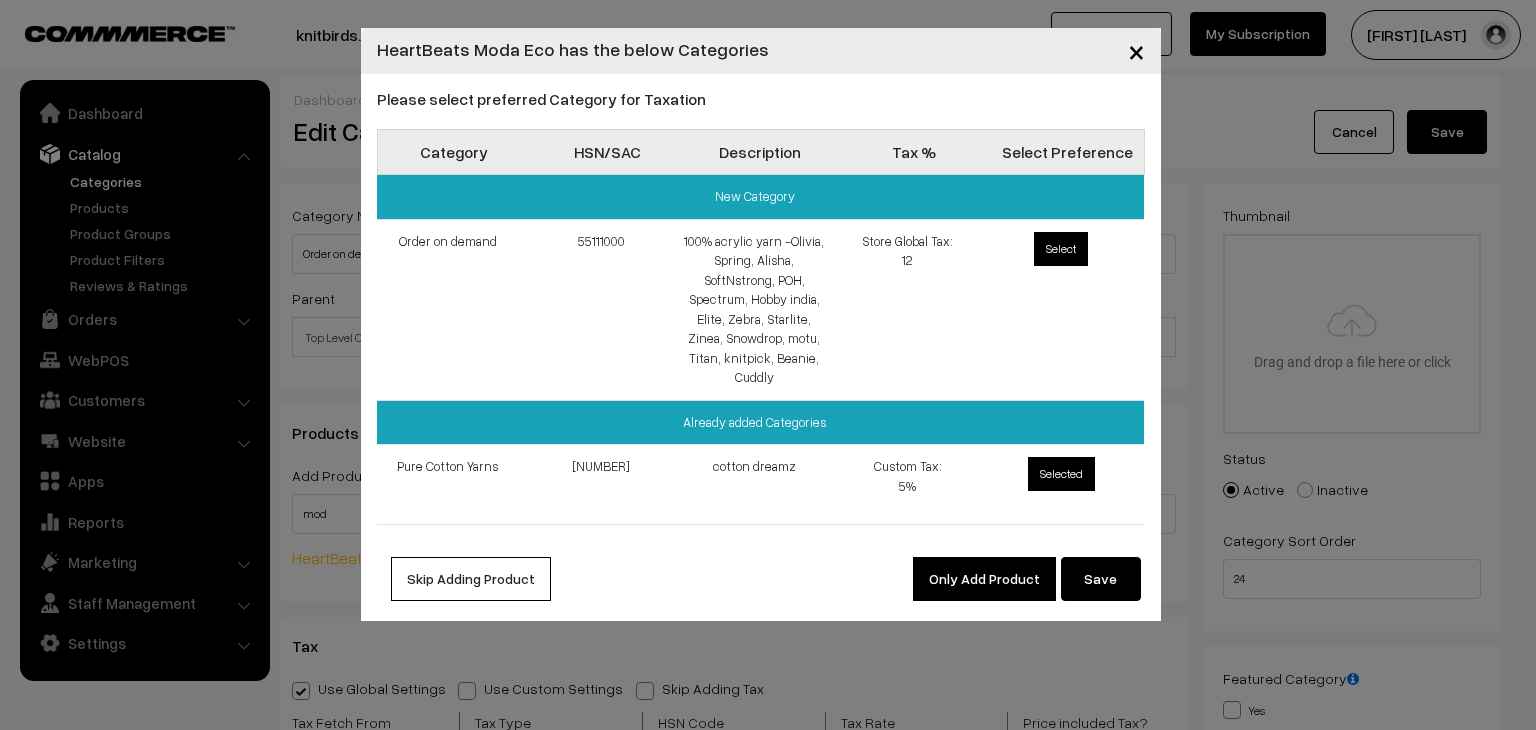 click on "Only Add Product" at bounding box center (984, 579) 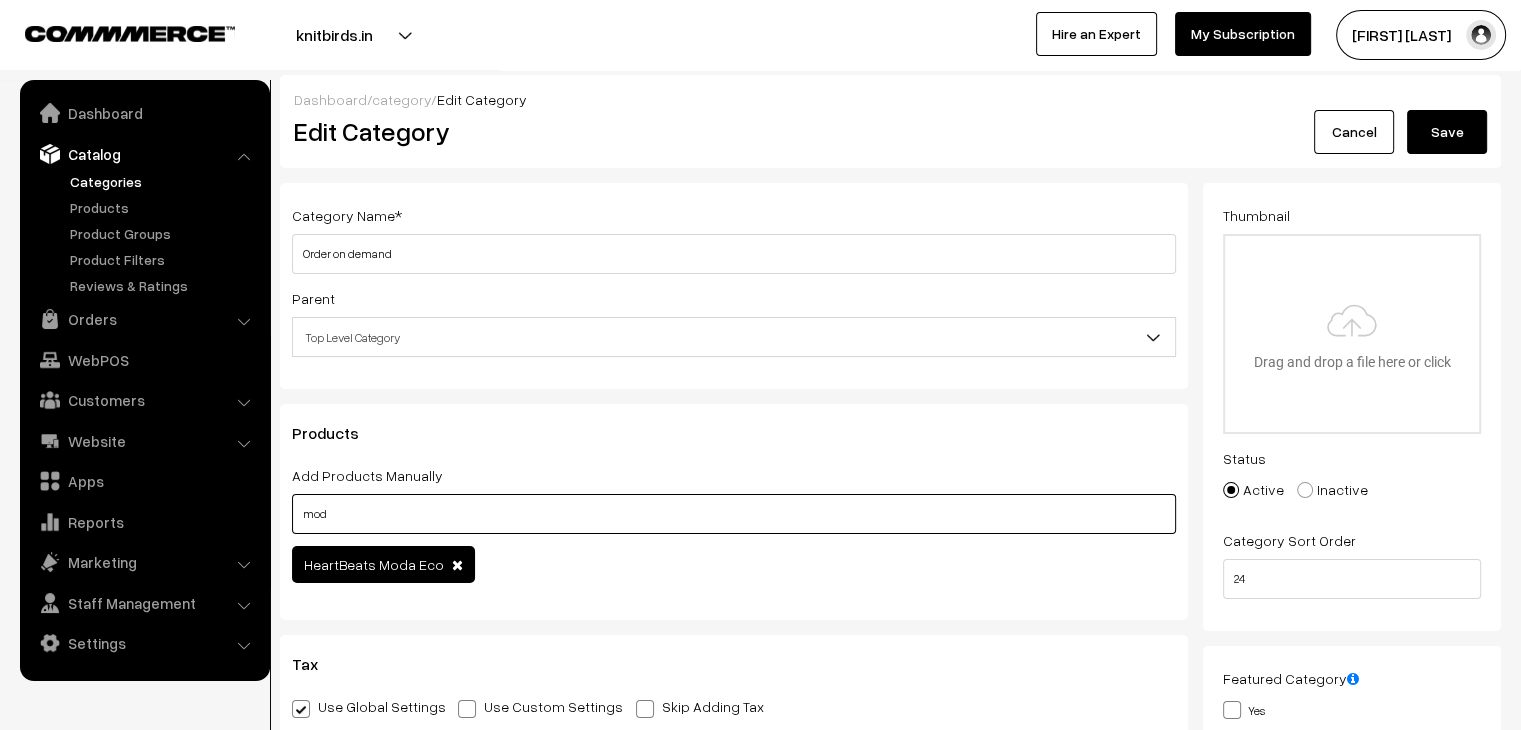click on "mod" at bounding box center [734, 514] 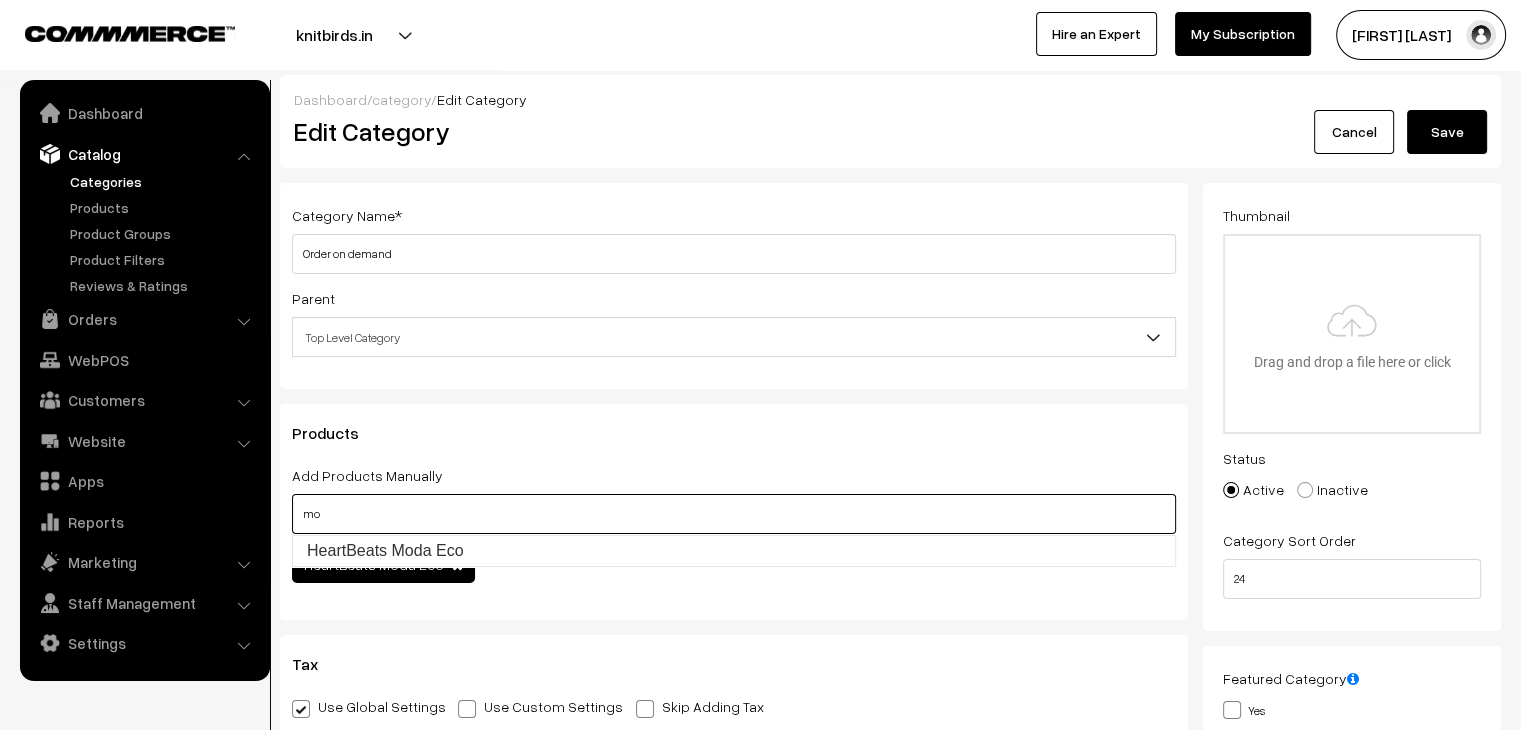 type on "m" 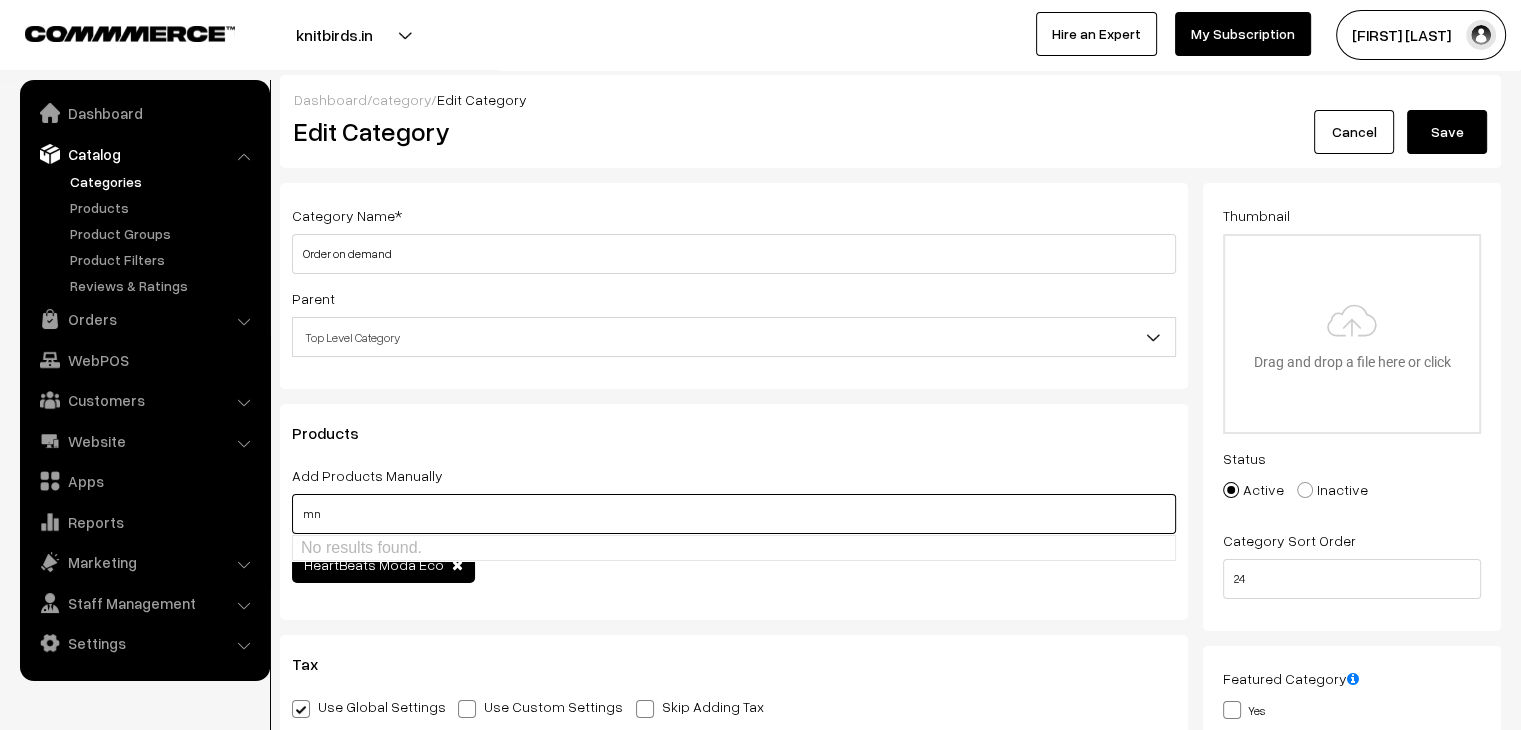 type on "m" 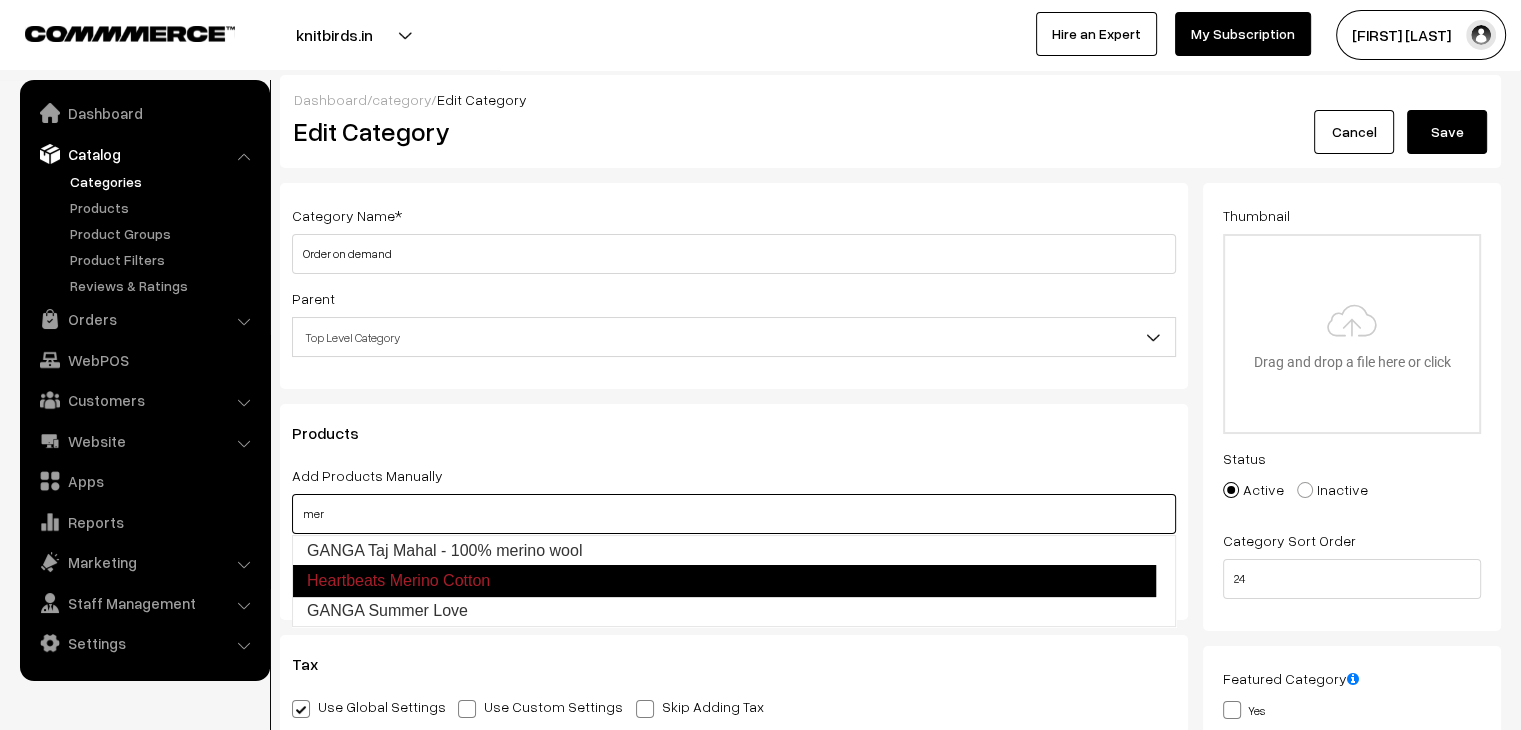 click on "Heartbeats Merino Cotton" at bounding box center (724, 581) 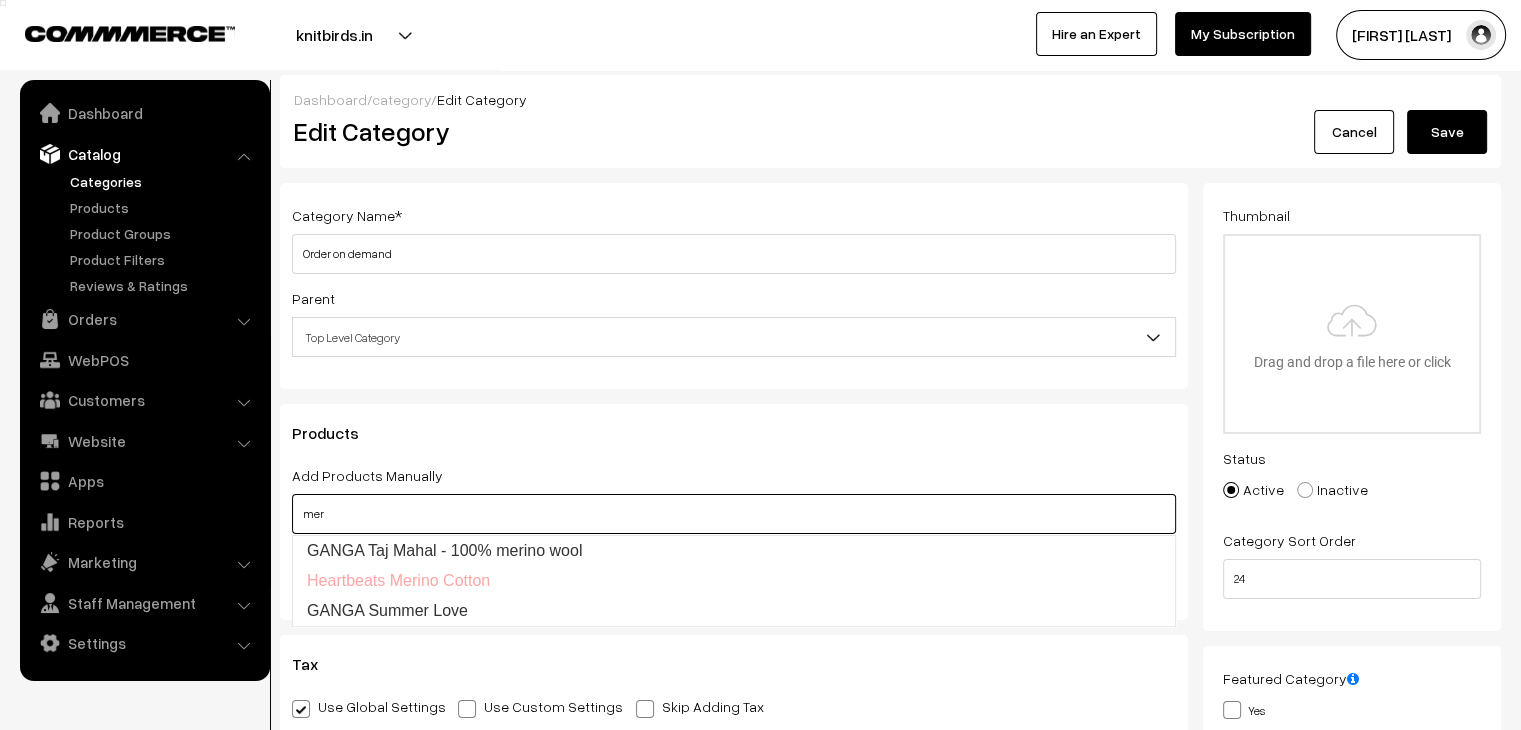 type on "mer" 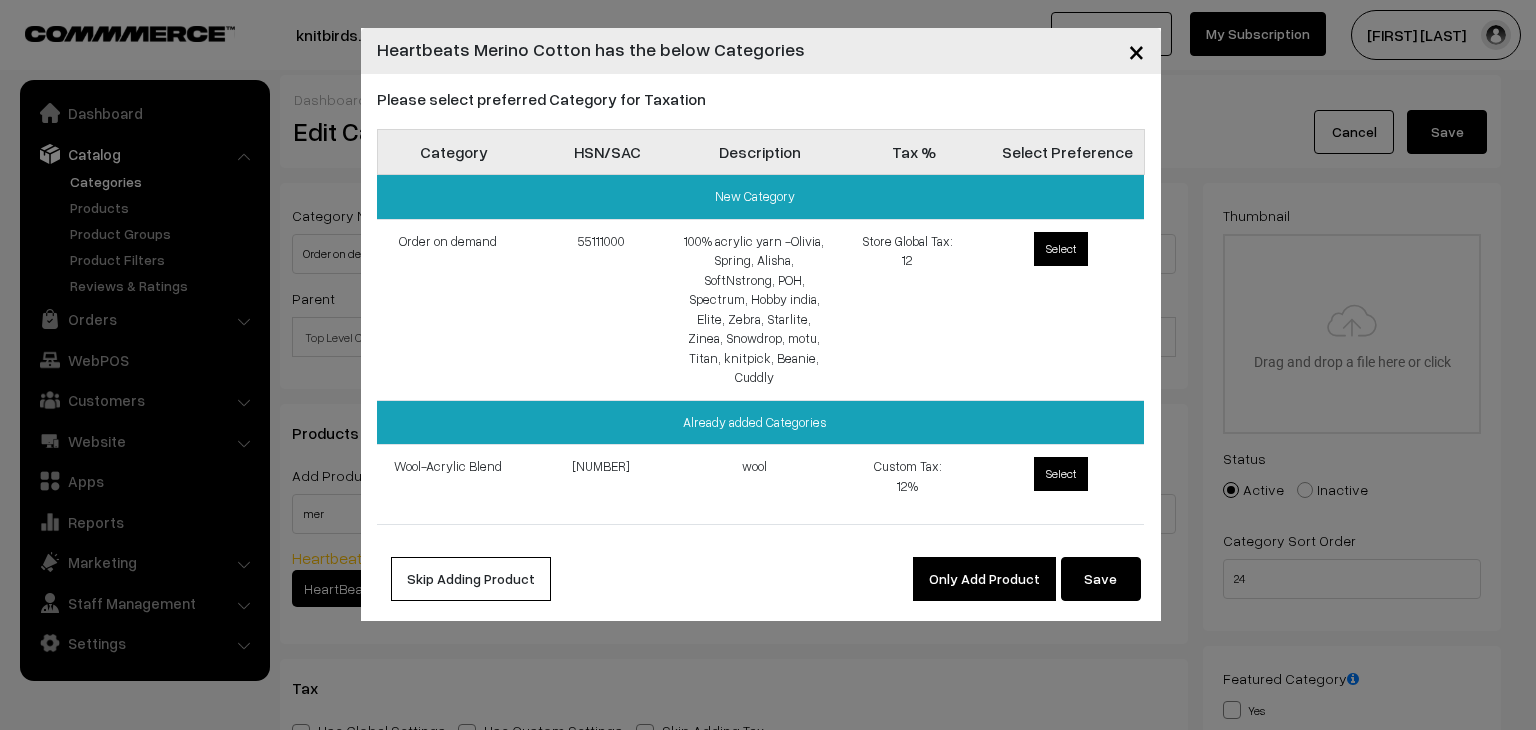 click on "Select" at bounding box center (1061, 474) 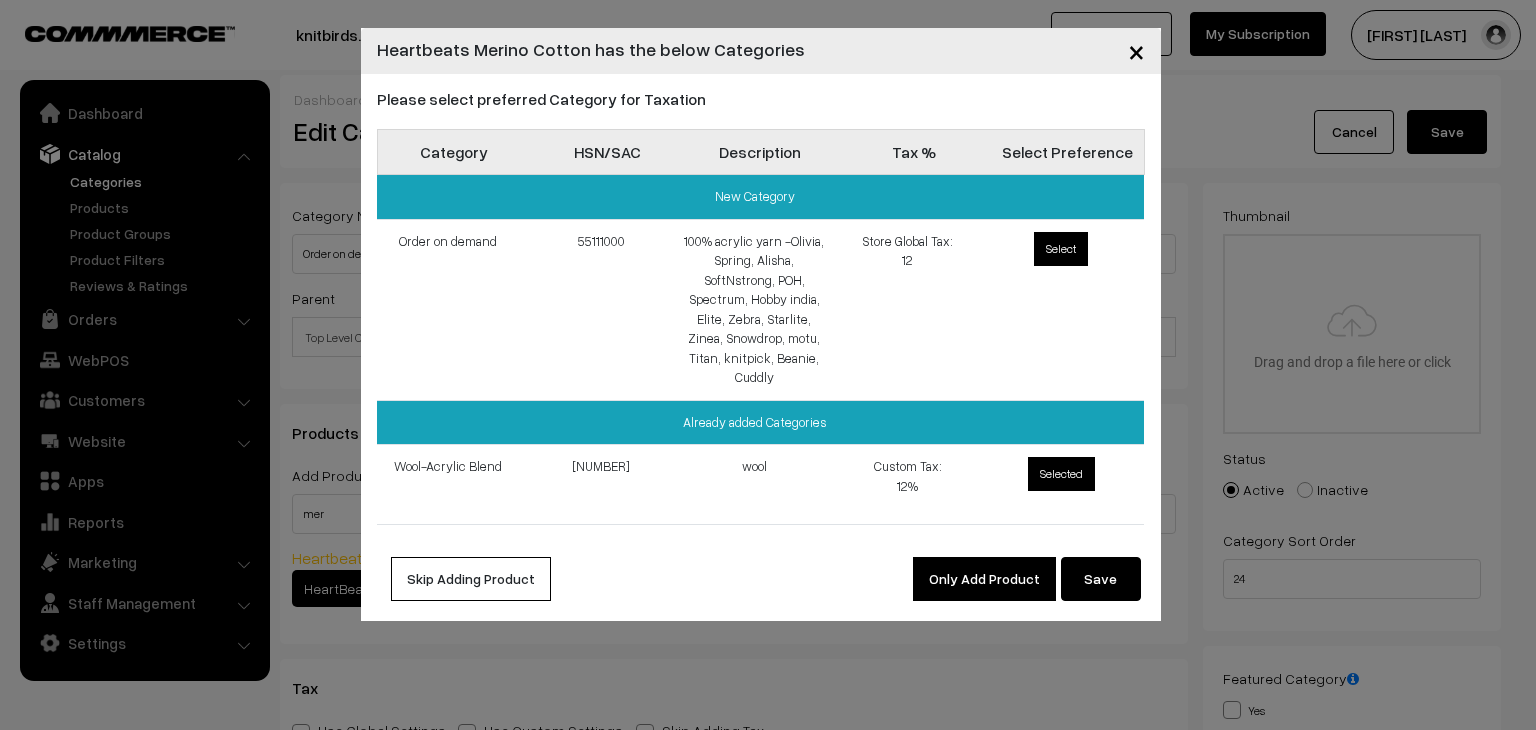 click on "Only Add Product" at bounding box center (984, 579) 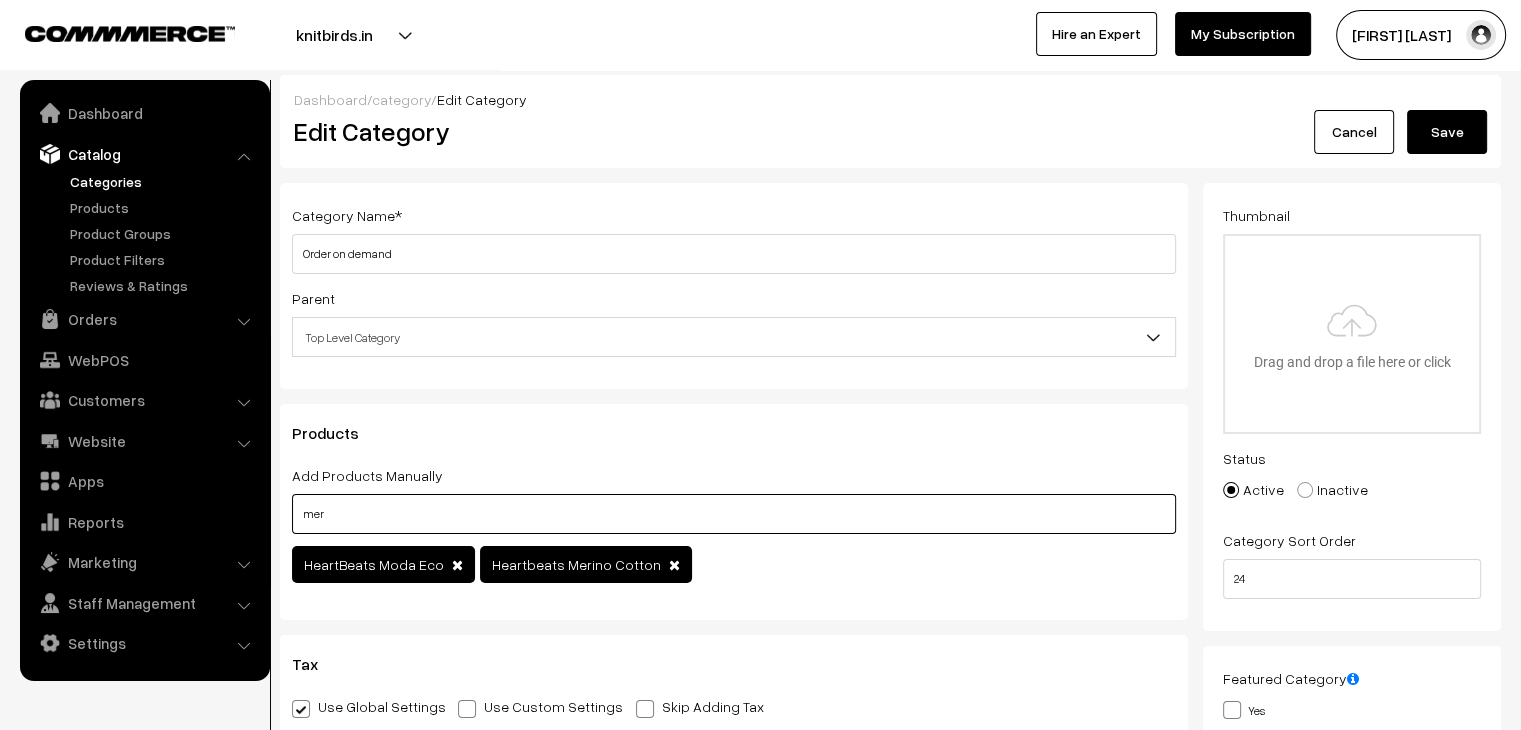 click on "mer" at bounding box center (734, 514) 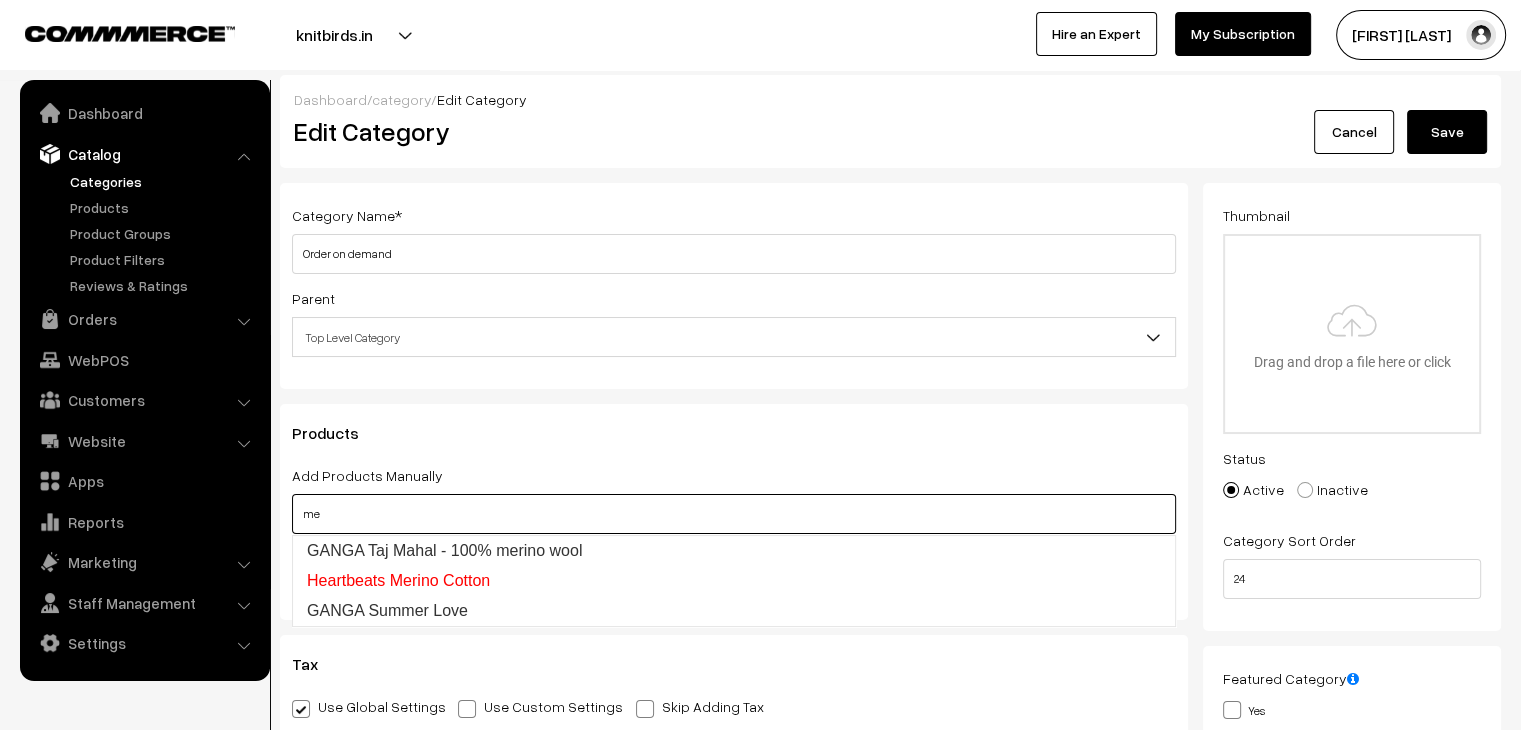 type on "m" 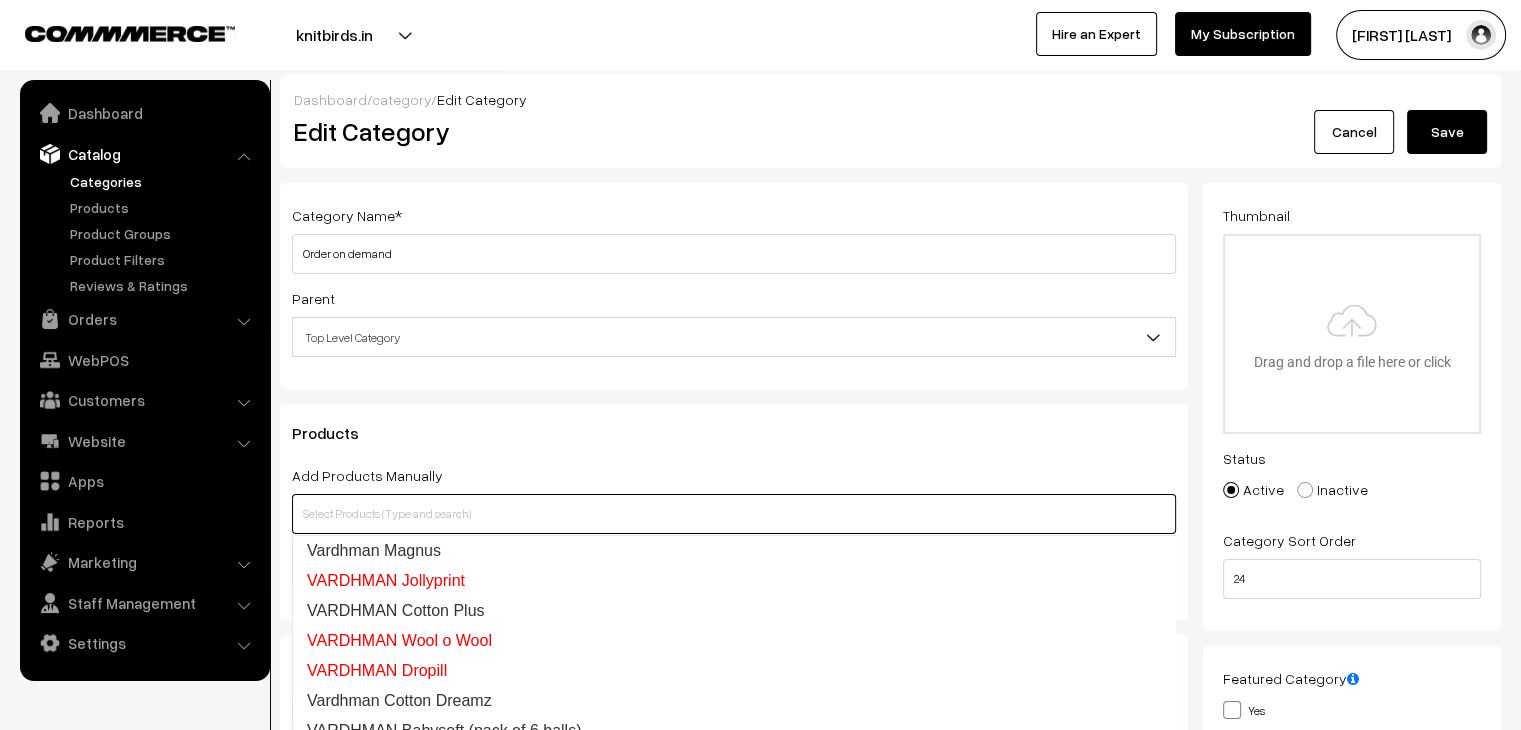 type 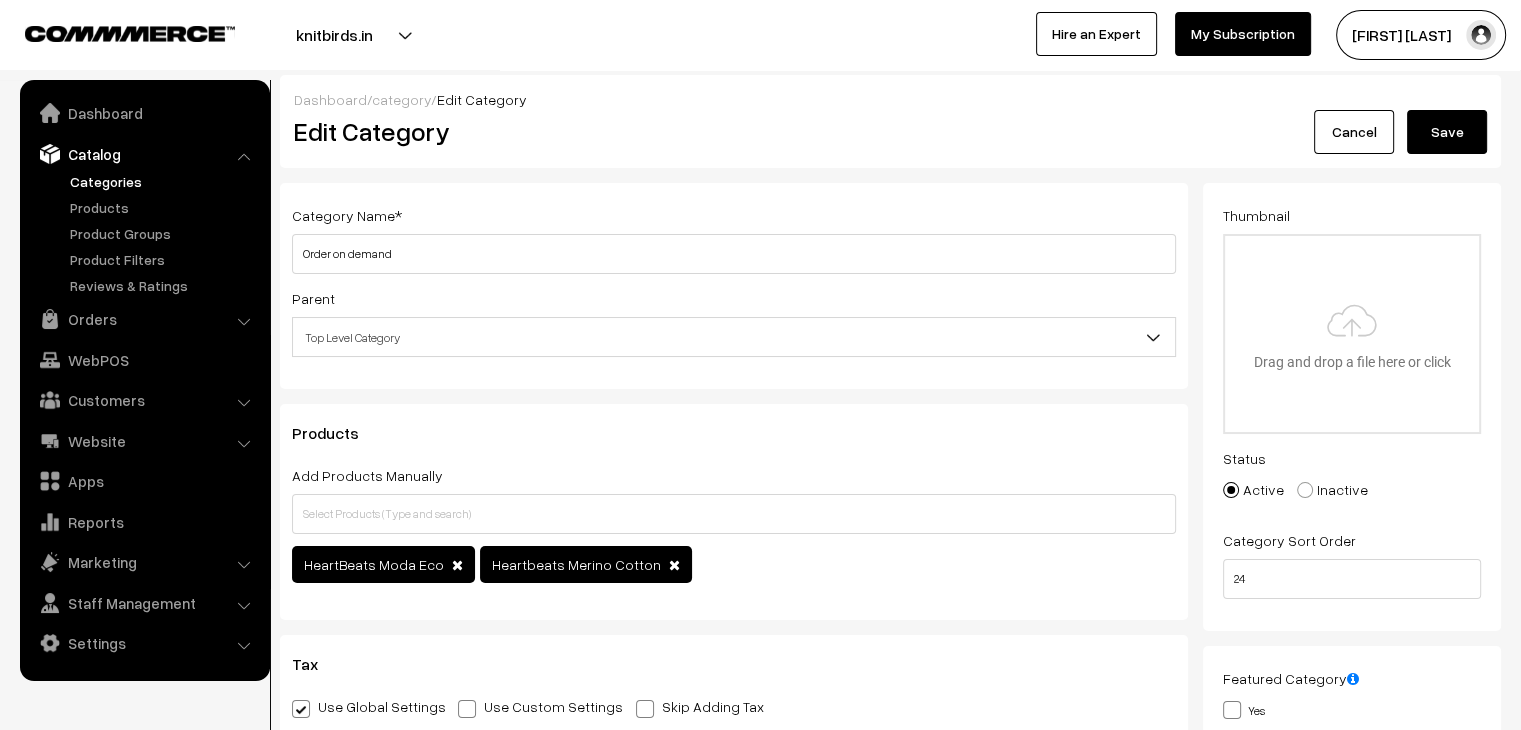 click on "Save" at bounding box center (1447, 132) 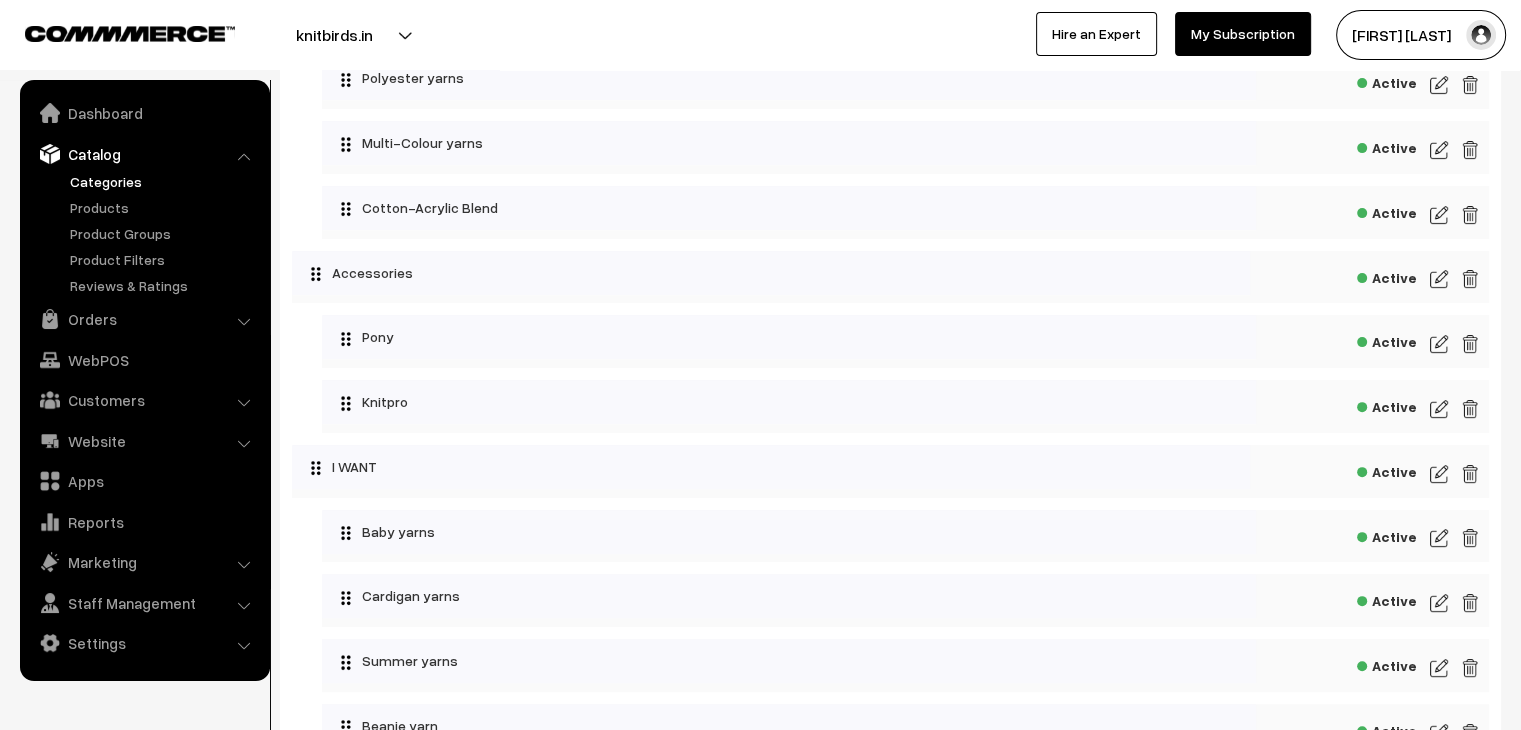 scroll, scrollTop: 922, scrollLeft: 0, axis: vertical 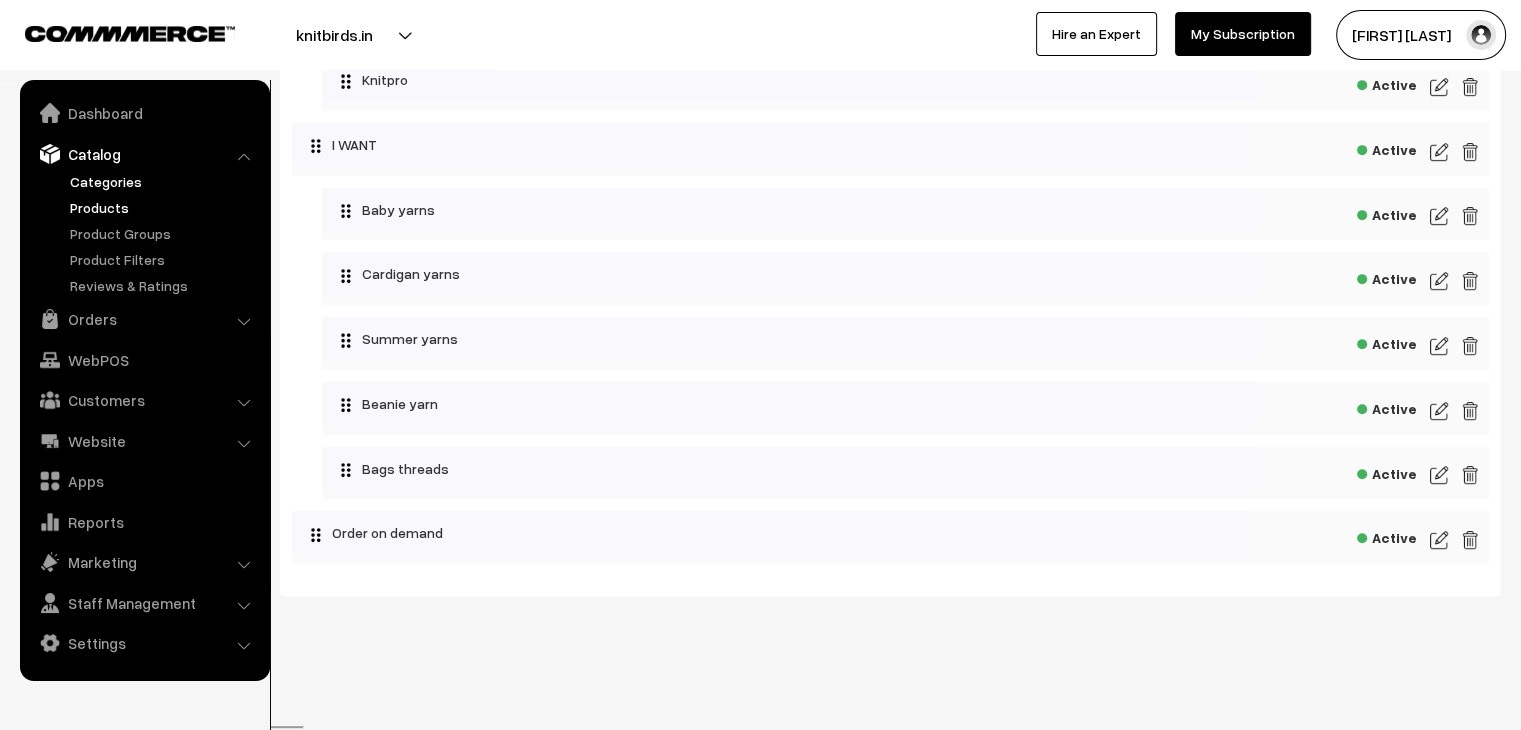 click on "Products" at bounding box center (164, 207) 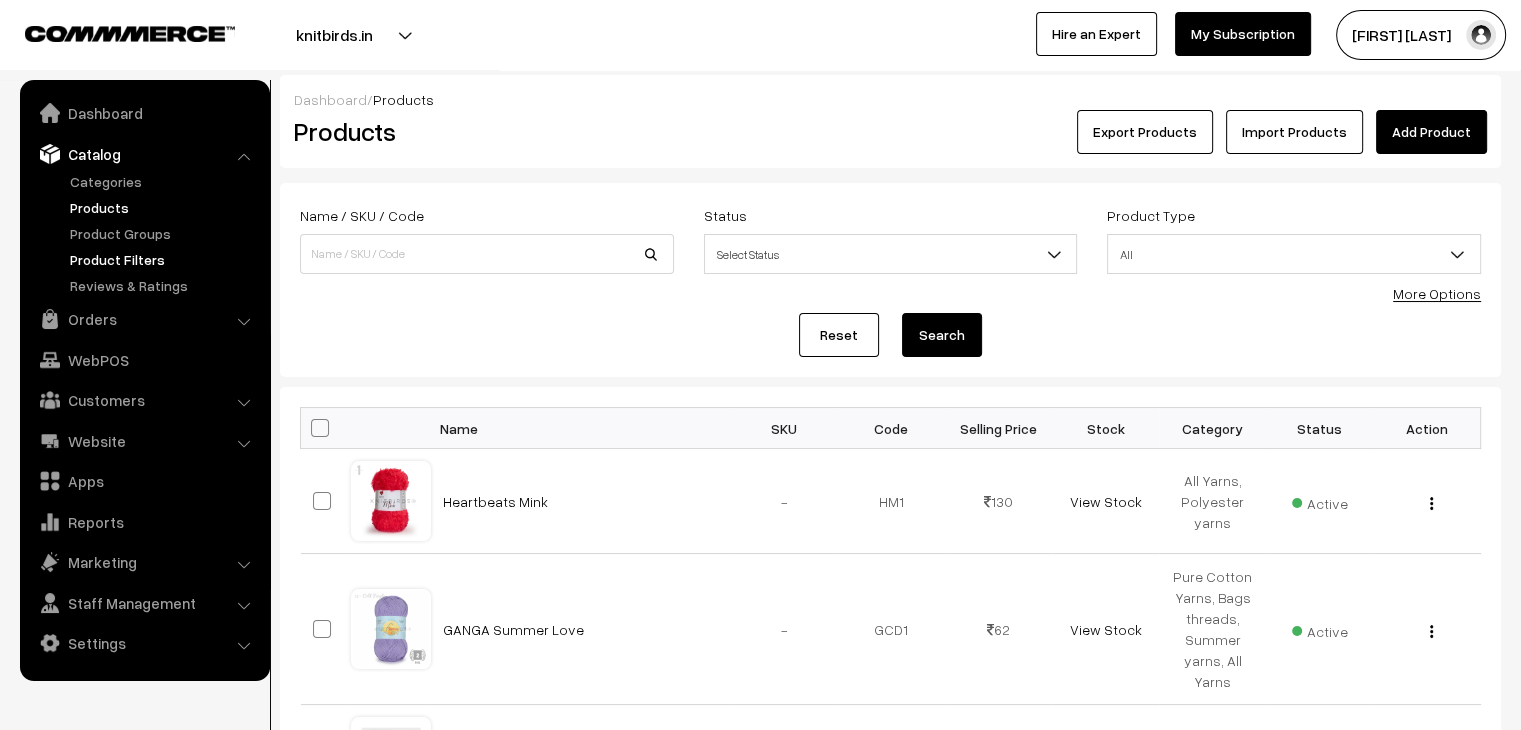 scroll, scrollTop: 0, scrollLeft: 0, axis: both 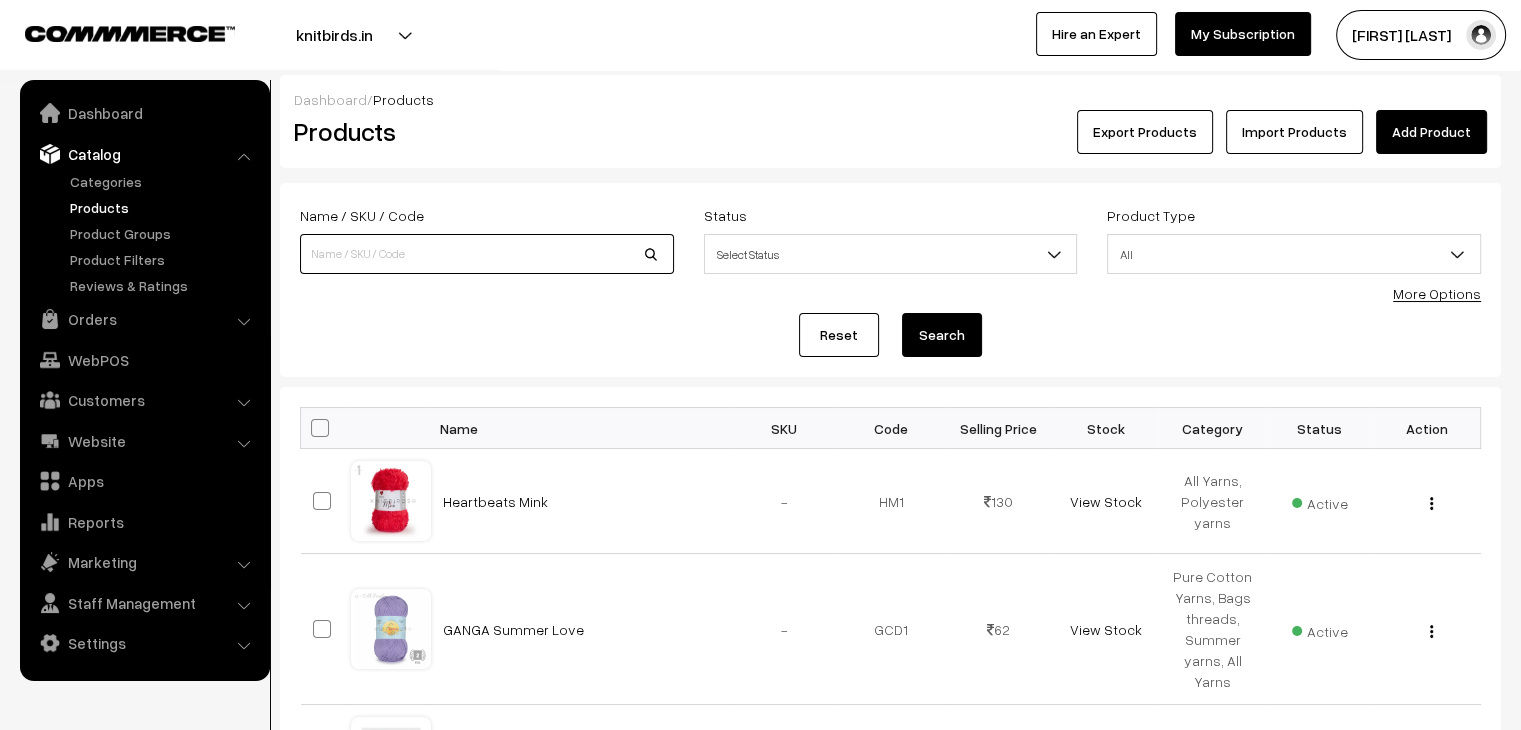 click at bounding box center (487, 254) 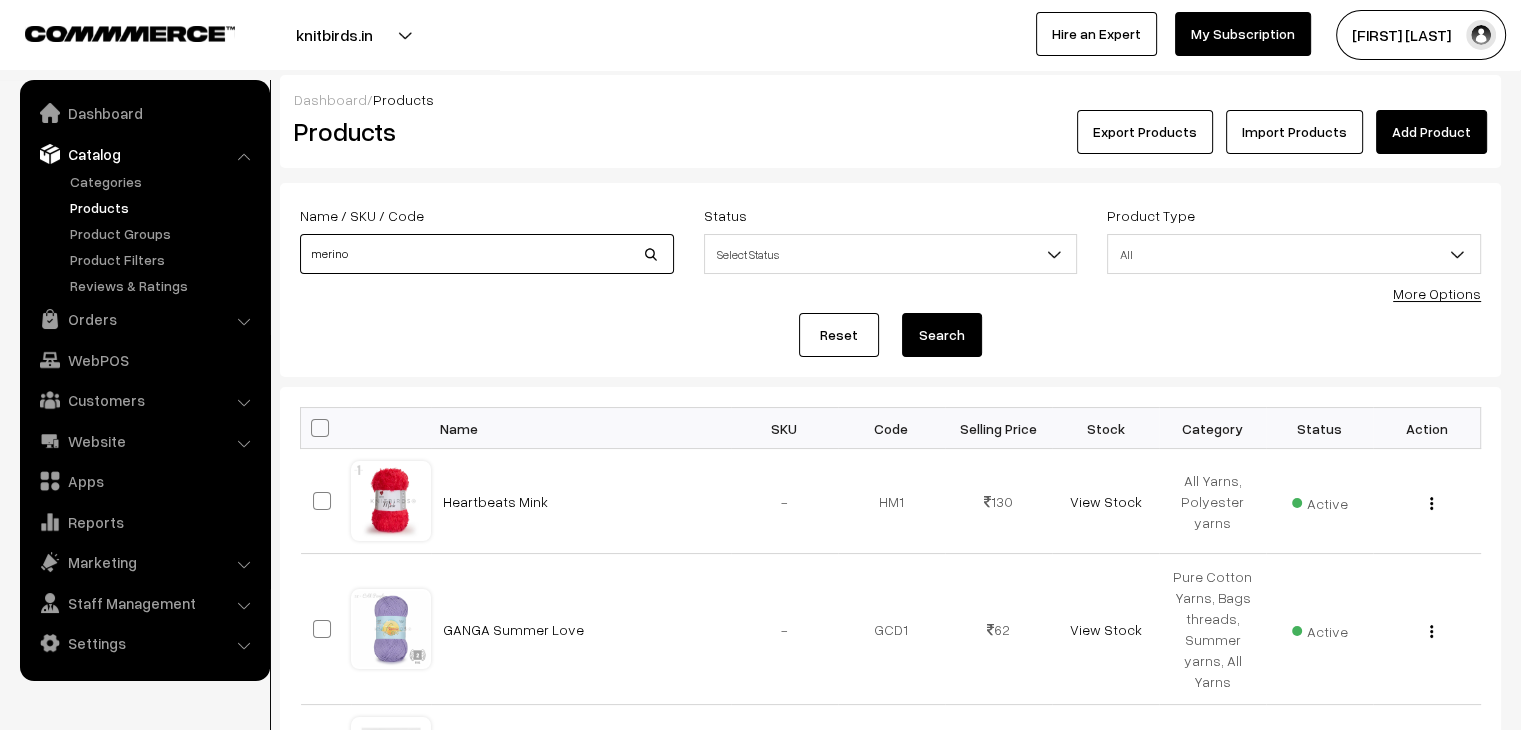 type on "merino" 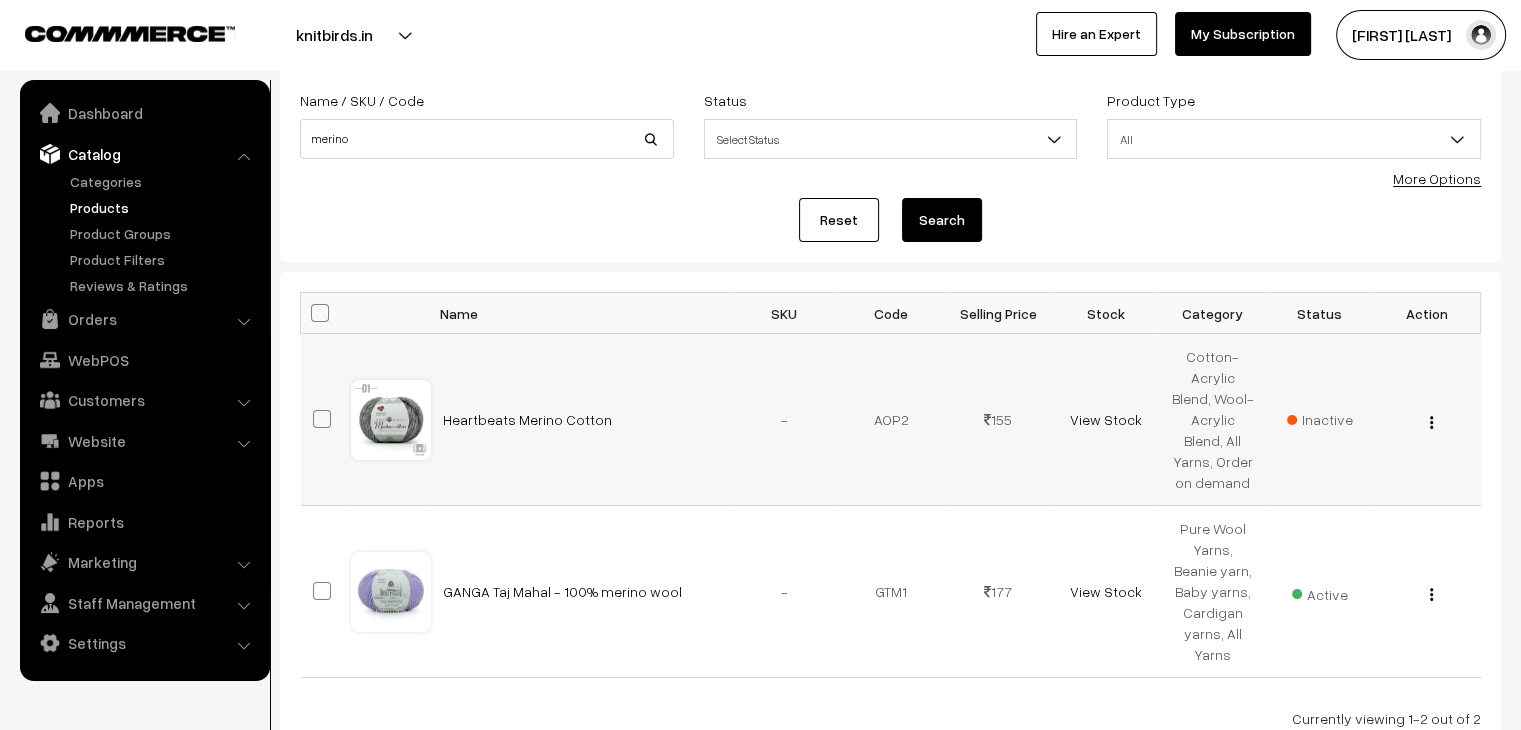 scroll, scrollTop: 0, scrollLeft: 0, axis: both 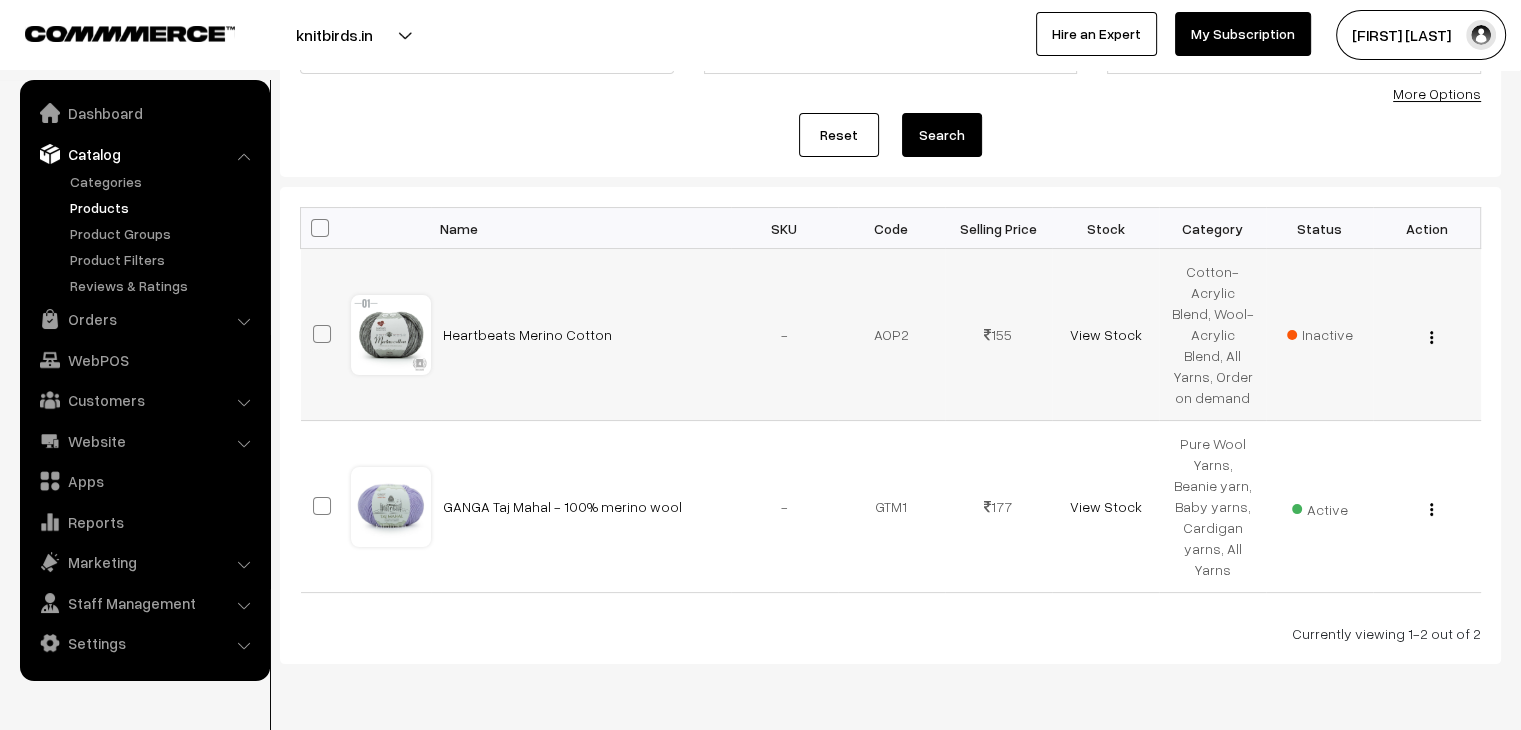 click at bounding box center (1431, 337) 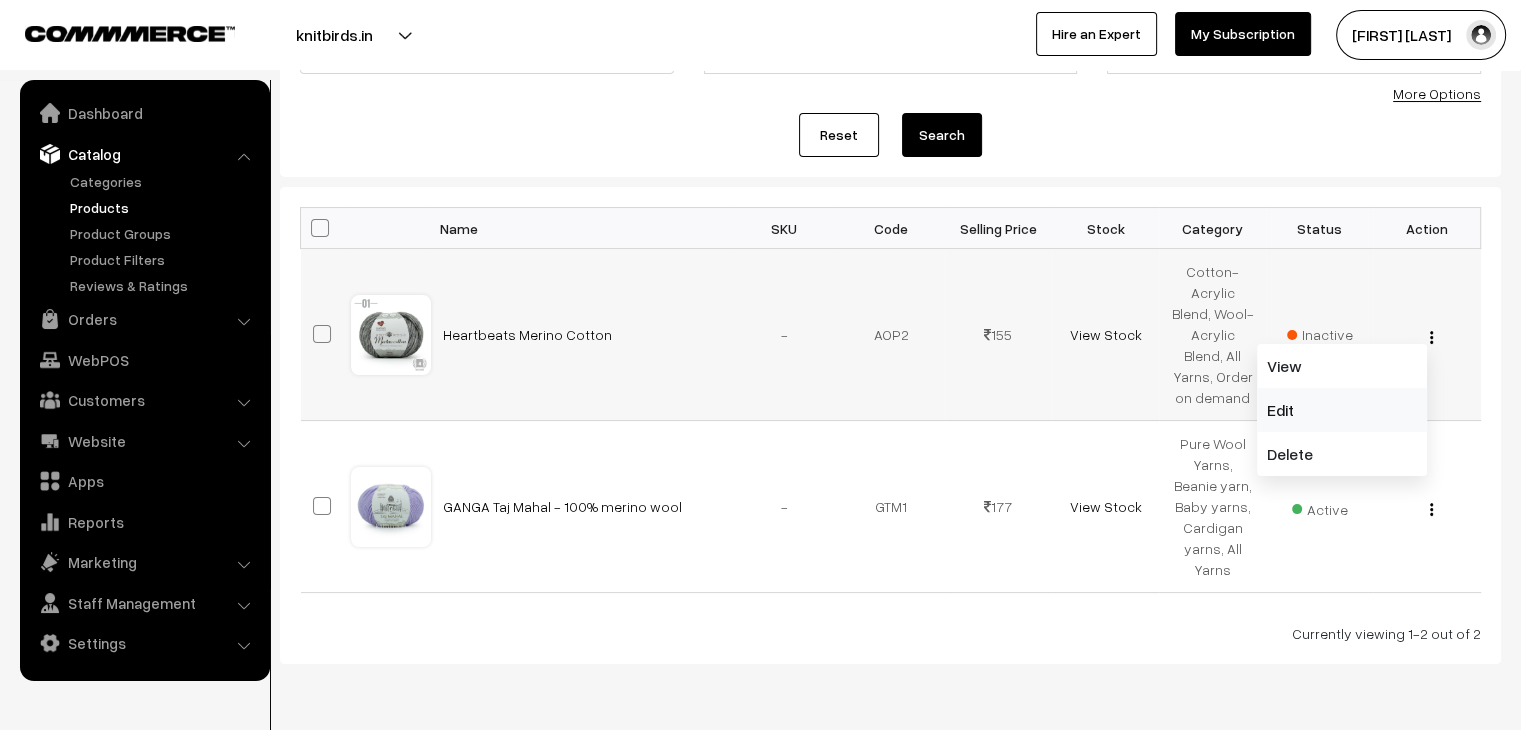 click on "Edit" at bounding box center [1342, 410] 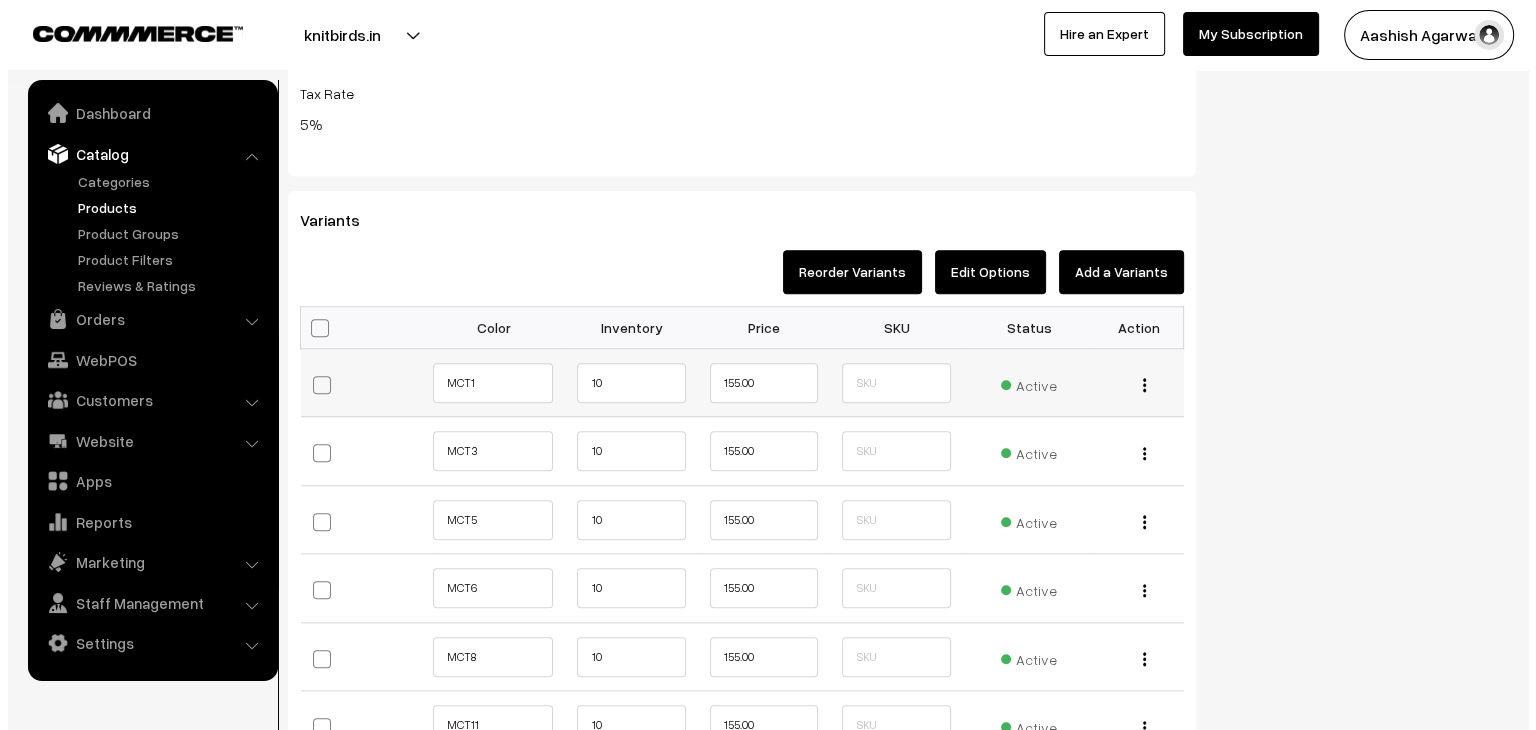 scroll, scrollTop: 1800, scrollLeft: 0, axis: vertical 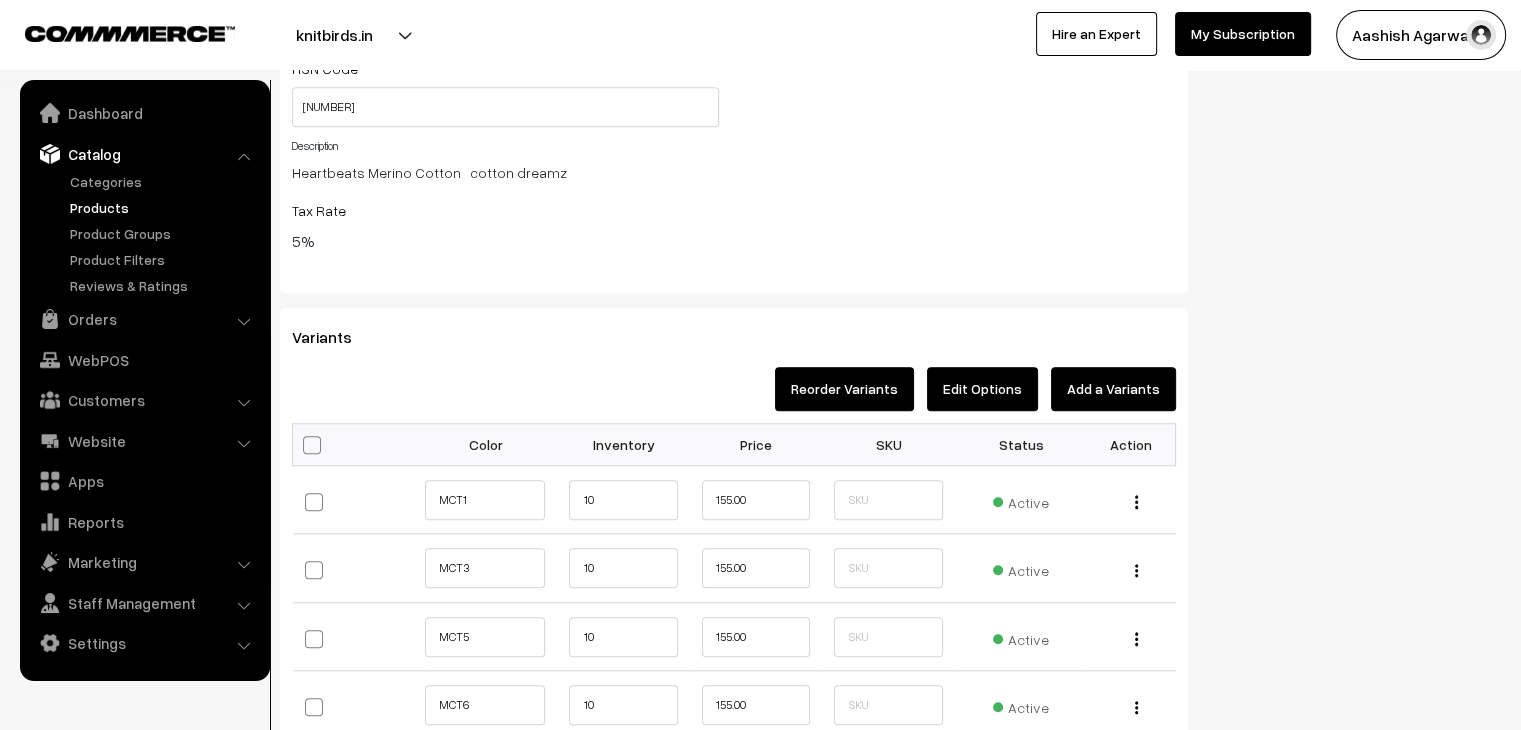 click at bounding box center (312, 445) 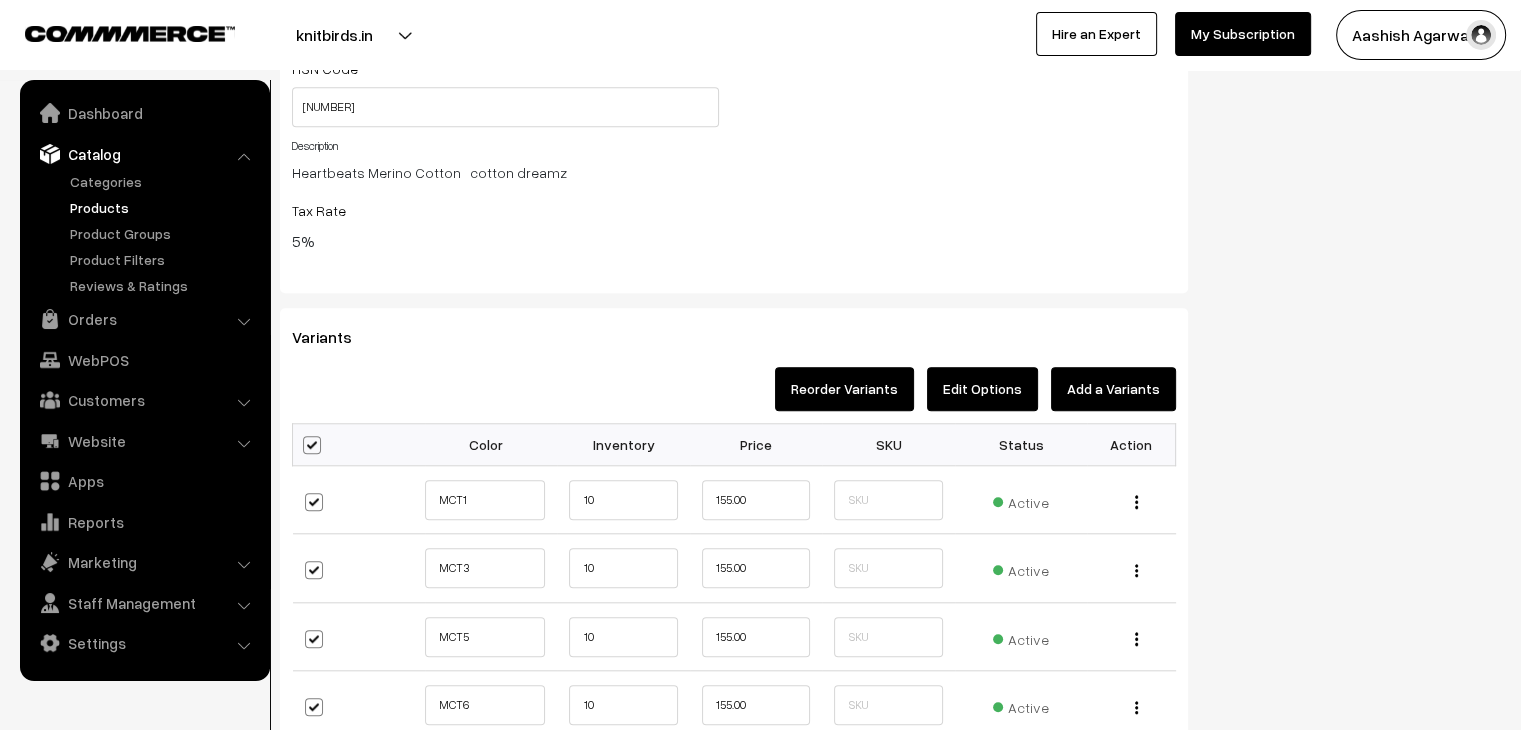 checkbox on "true" 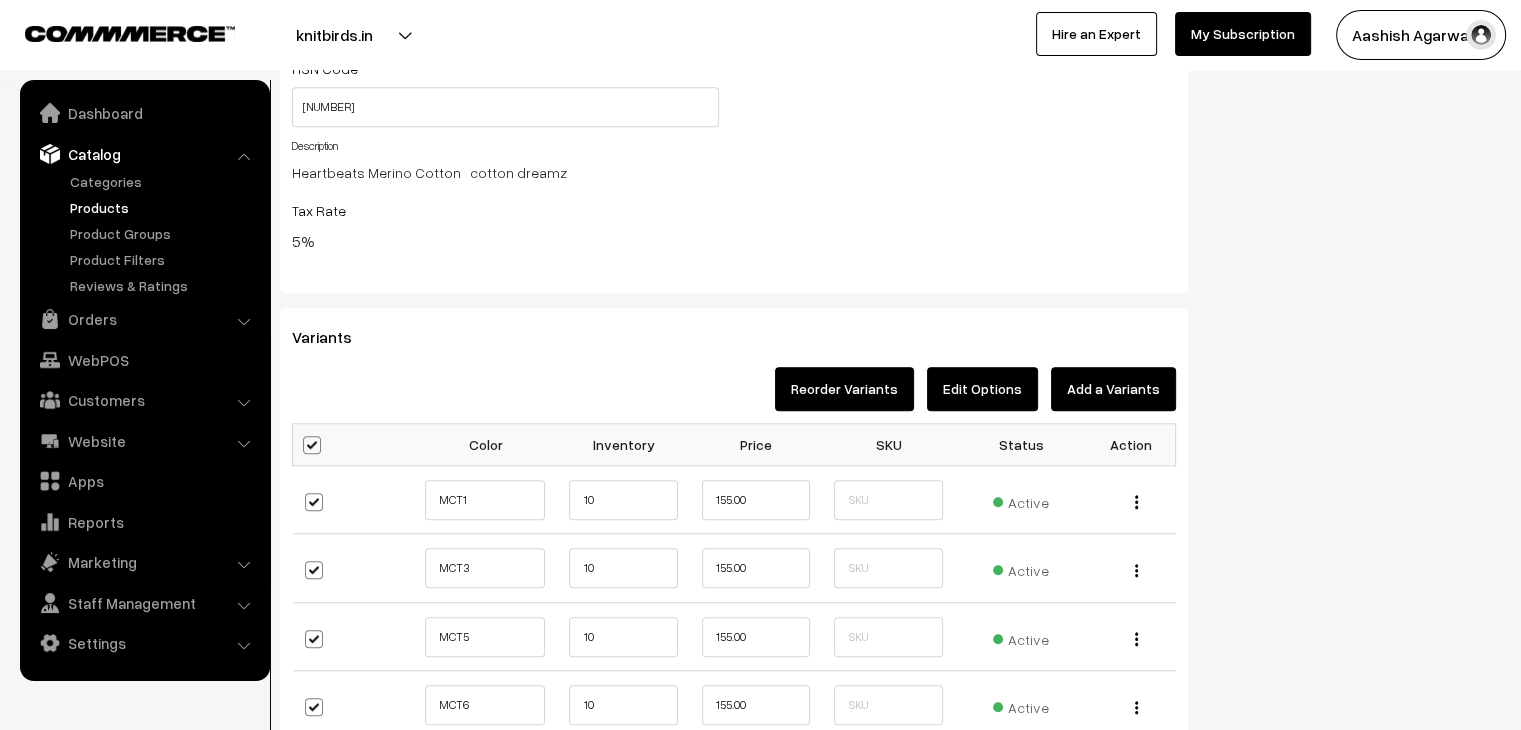 checkbox on "true" 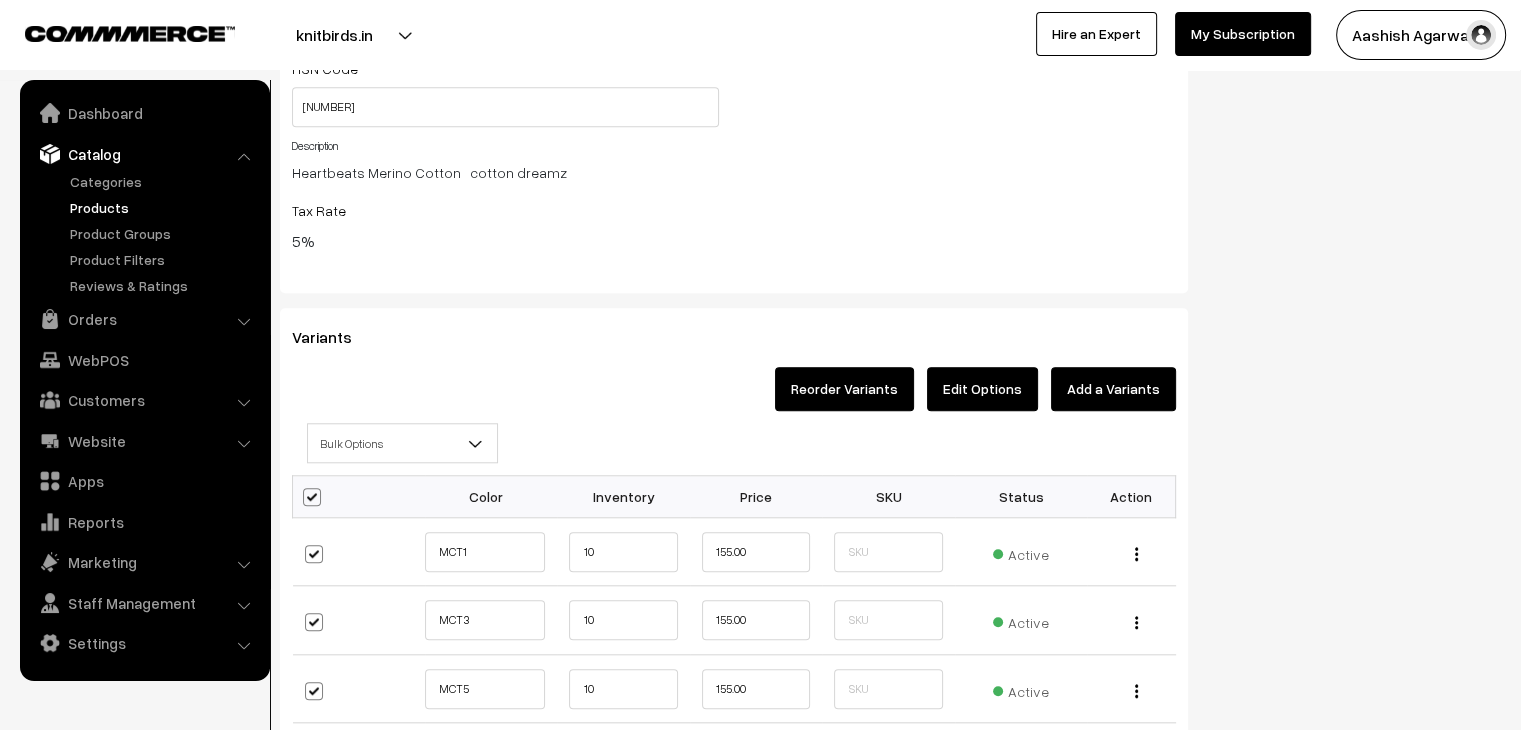 click on "Bulk Options" at bounding box center [402, 443] 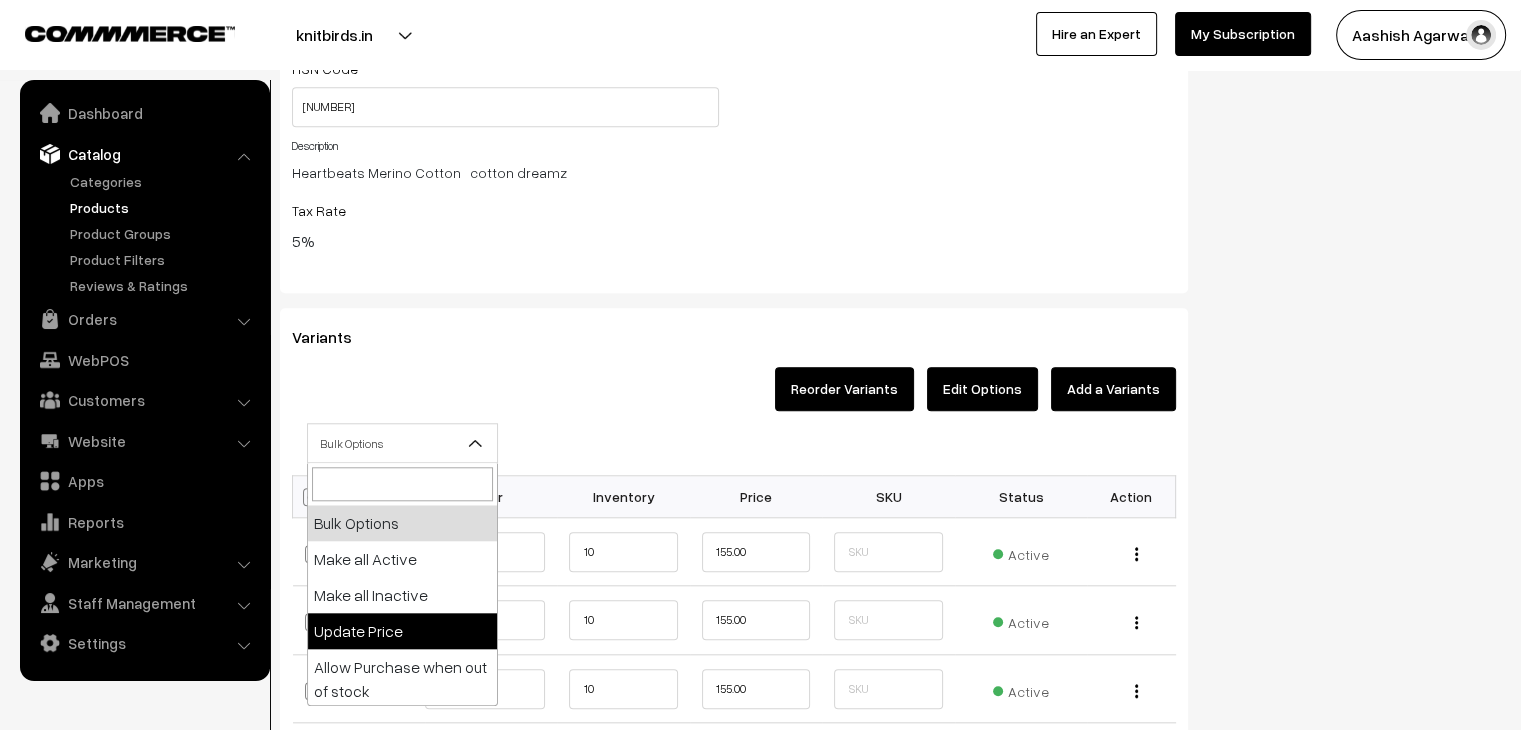 select on "0" 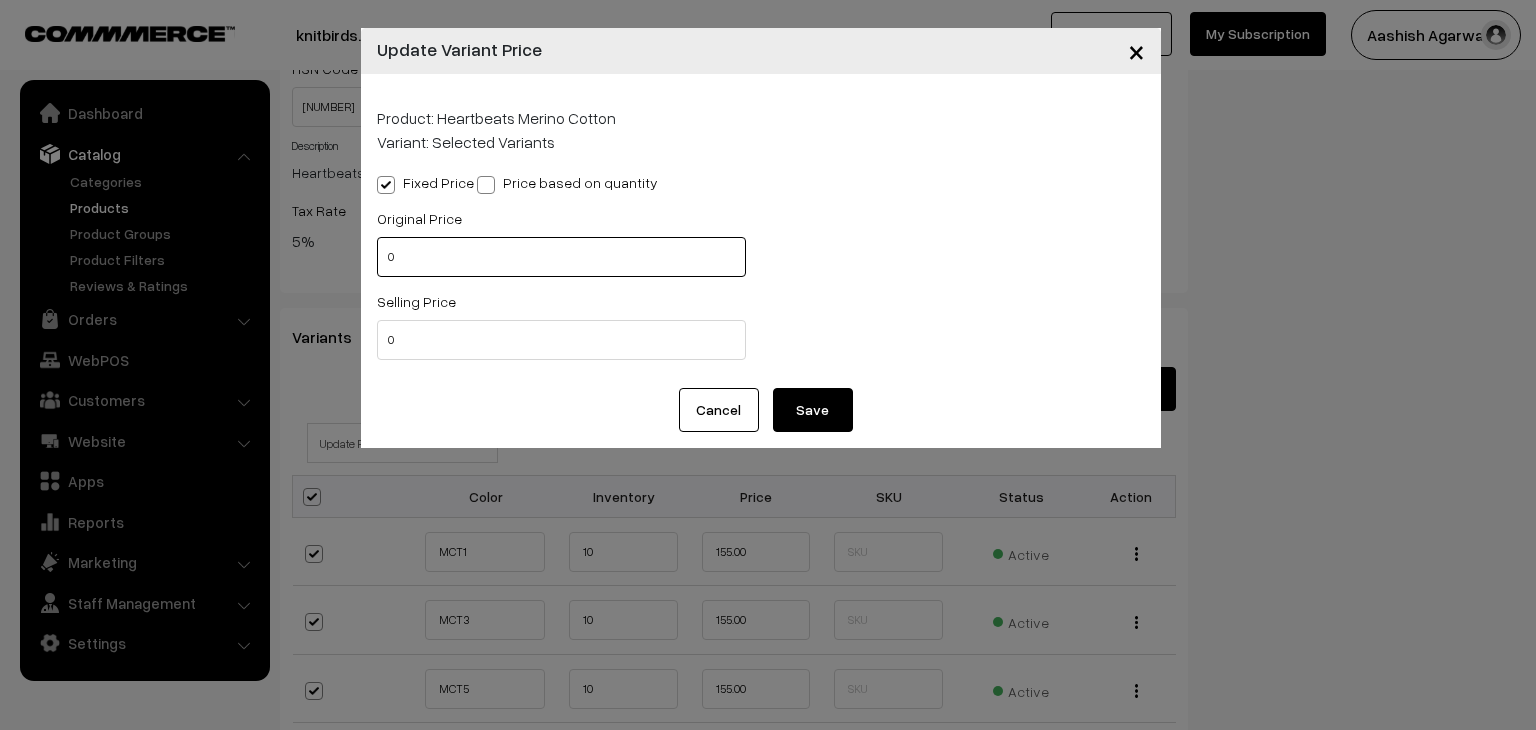 drag, startPoint x: 425, startPoint y: 257, endPoint x: 432, endPoint y: 248, distance: 11.401754 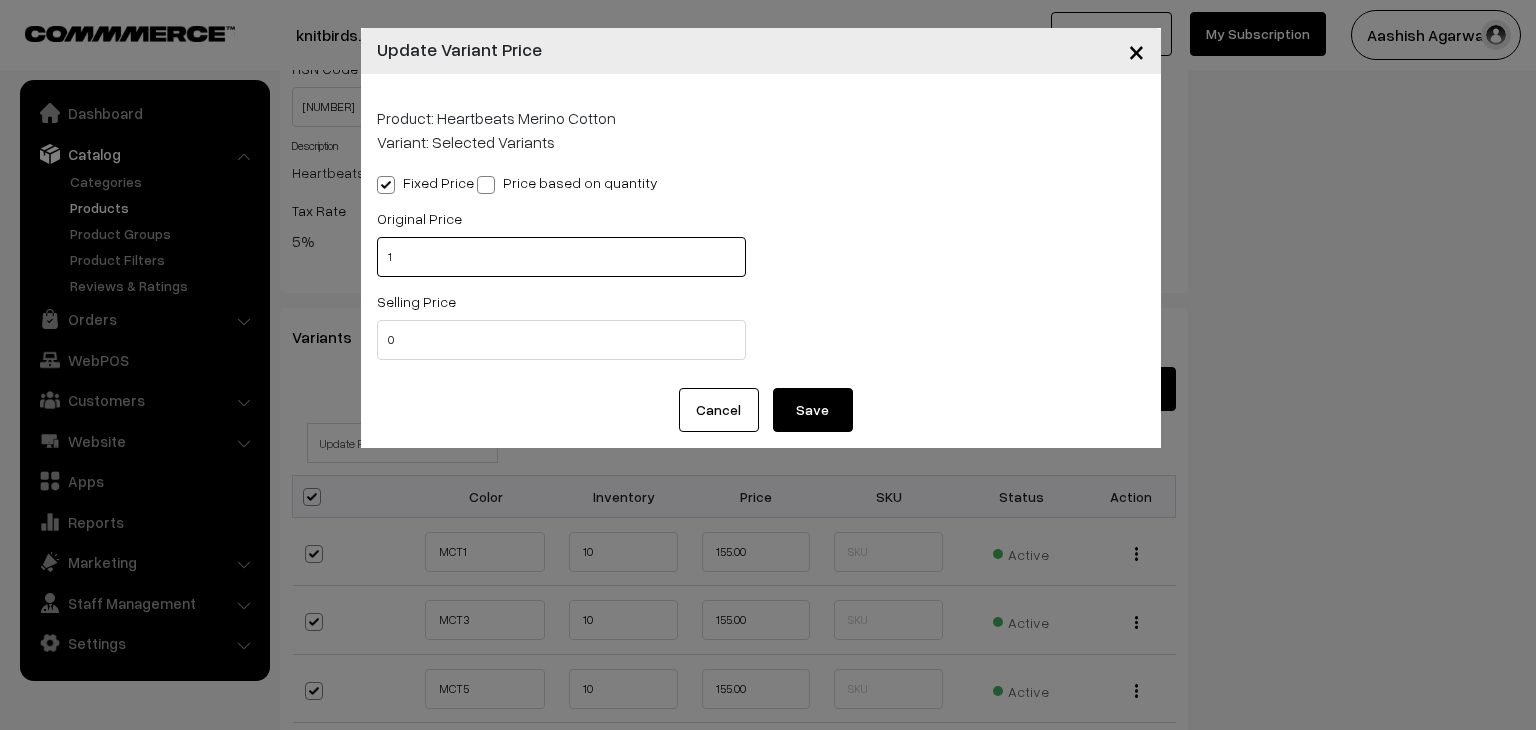 type on "1" 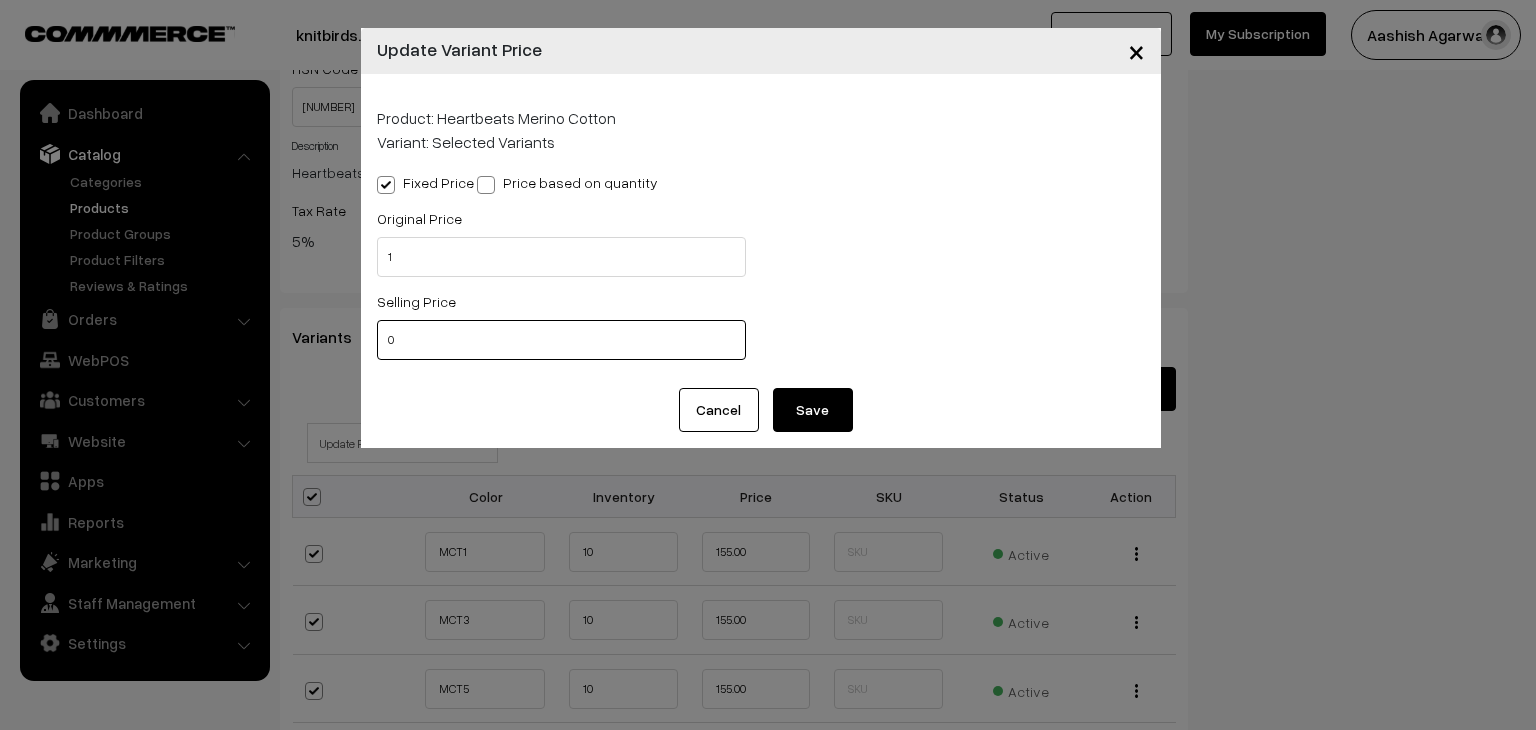 click on "0" at bounding box center (561, 340) 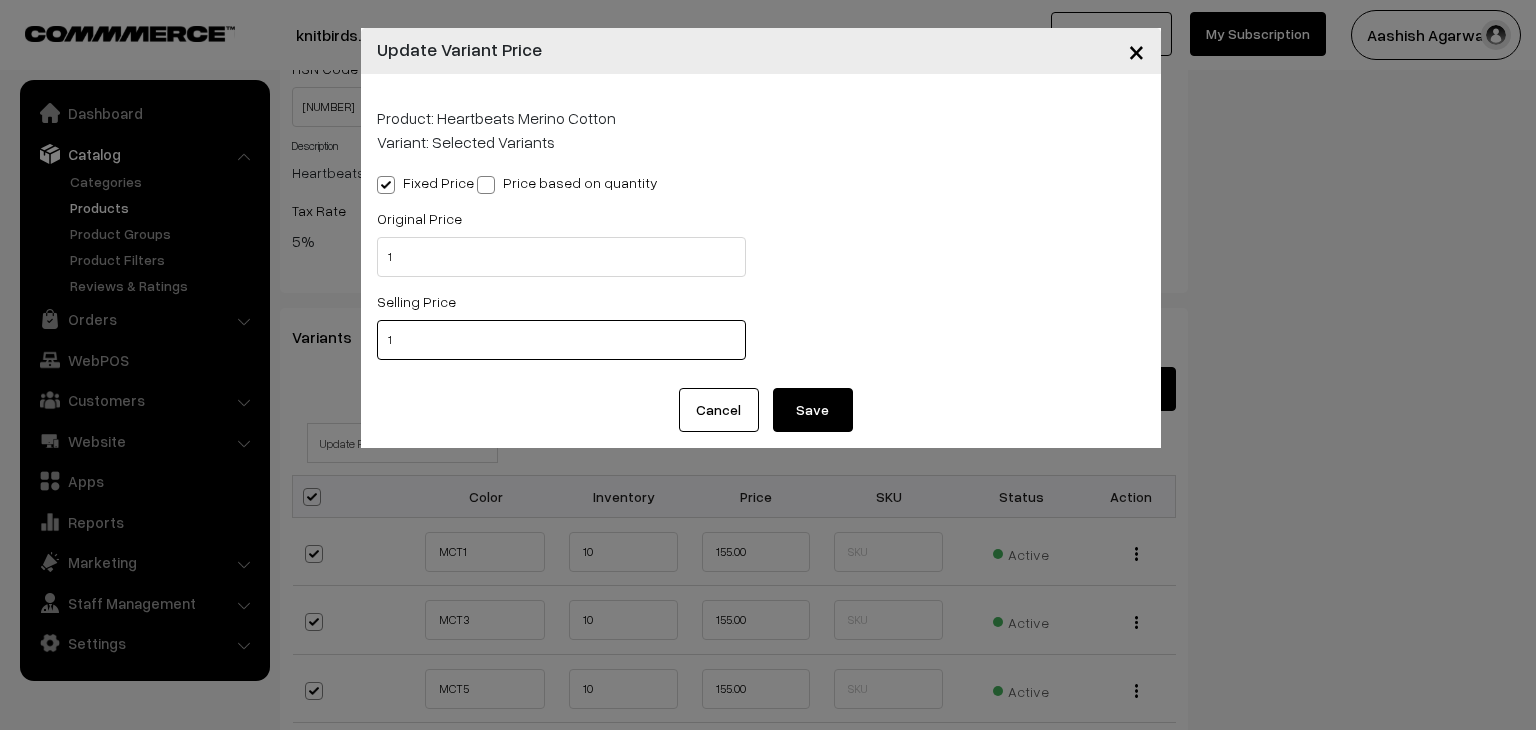 type on "1" 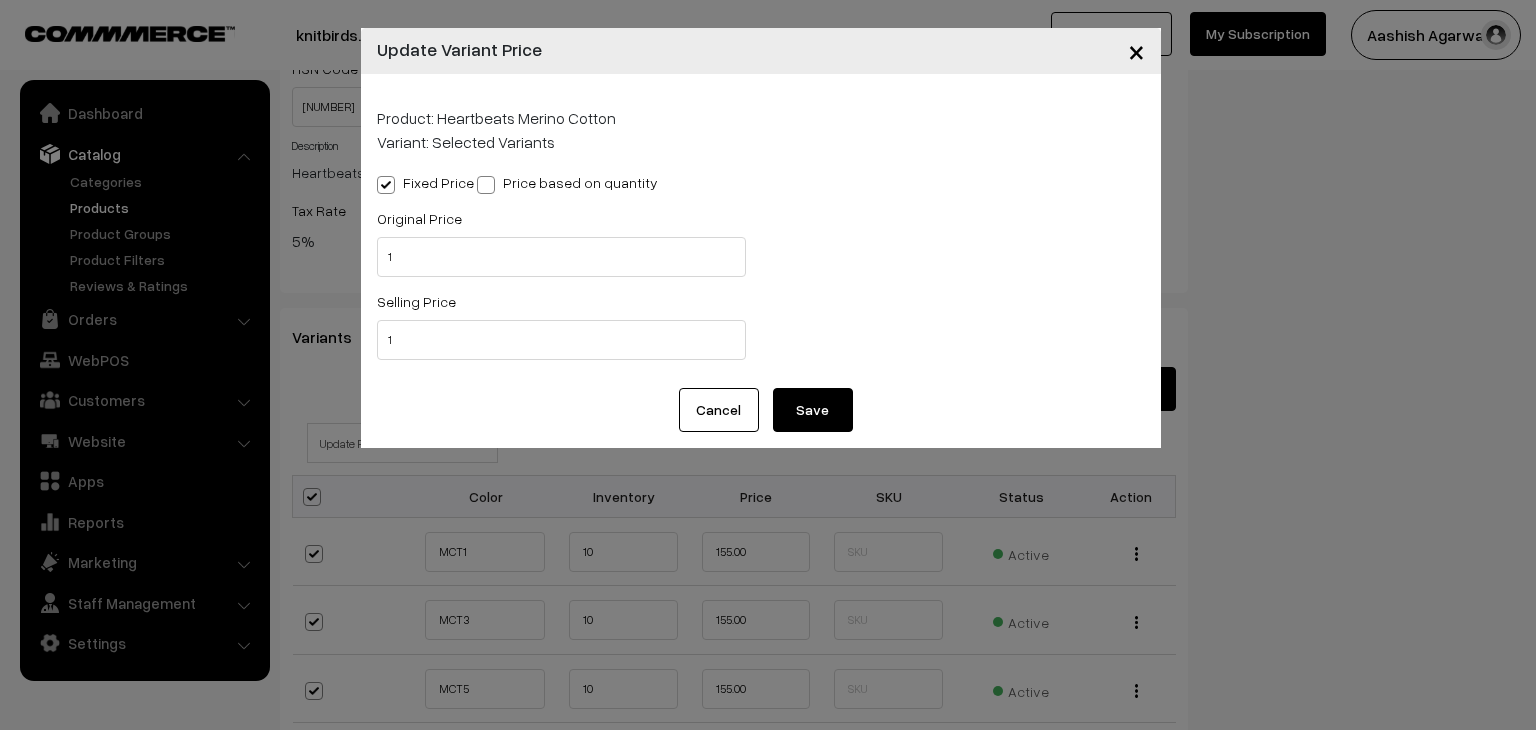 drag, startPoint x: 804, startPoint y: 427, endPoint x: 817, endPoint y: 417, distance: 16.40122 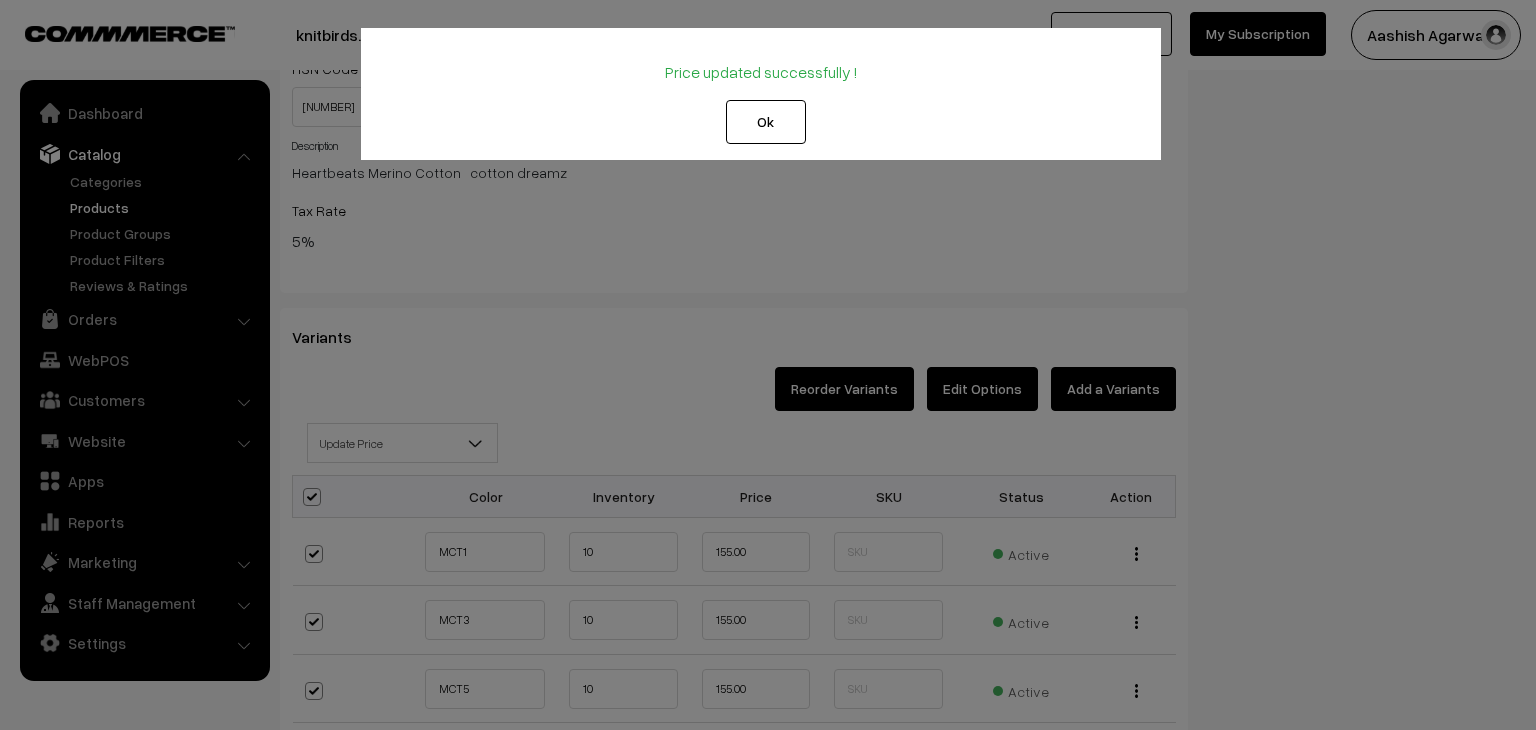 click on "Ok" at bounding box center [766, 122] 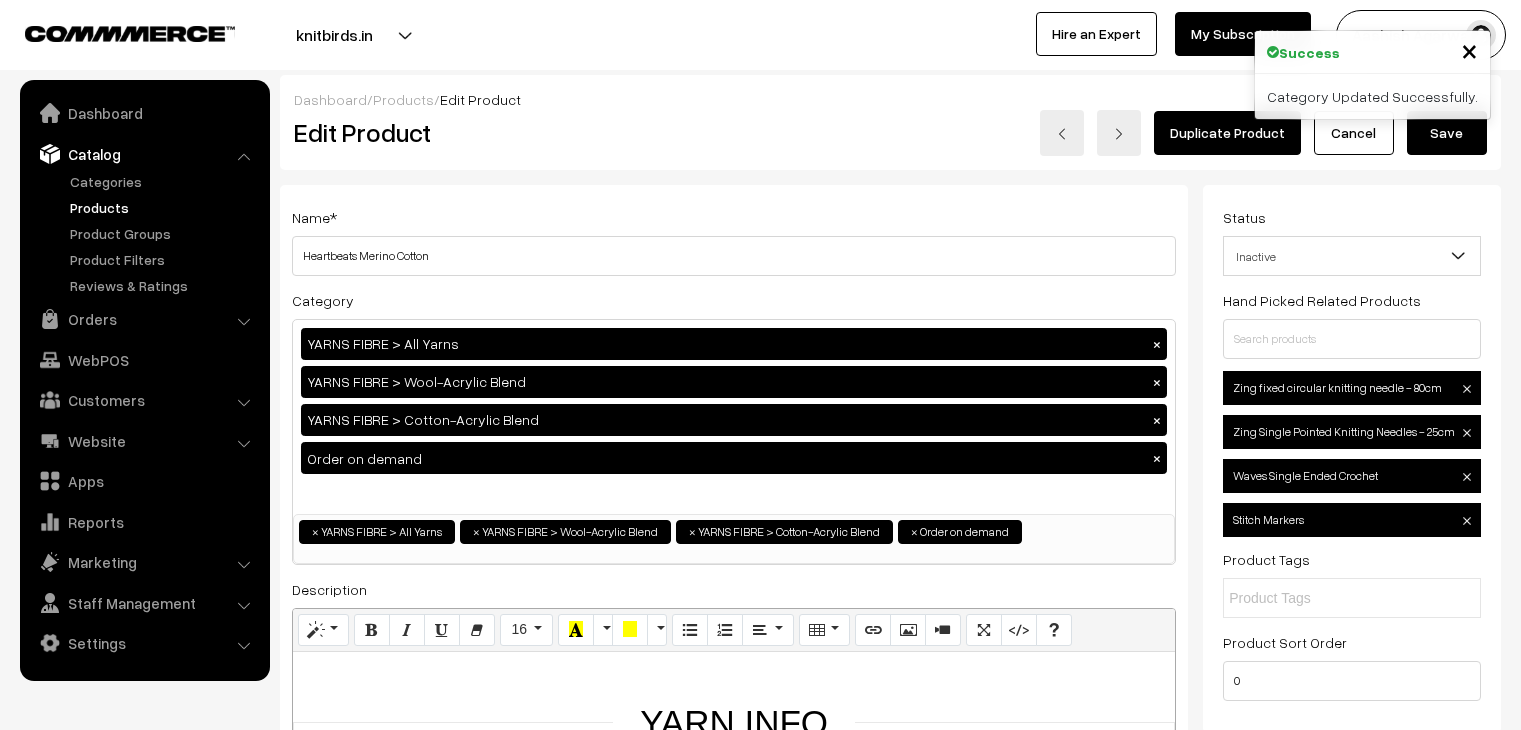 click on "Edit Options" at bounding box center [982, 2189] 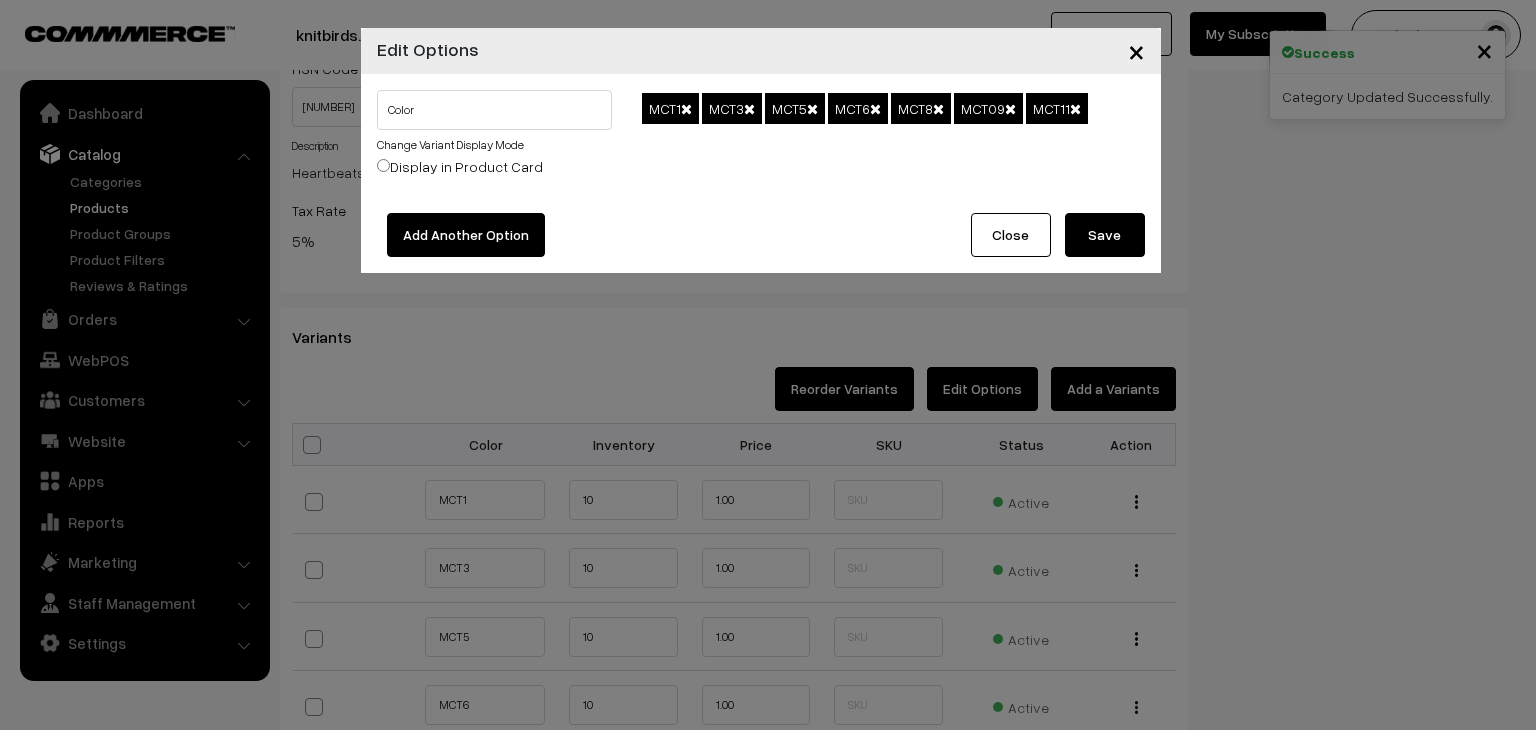 click on "Thank you for showing interest. Our team will call you shortly.
Close
[DOMAIN]
Go to Website
Create New Store" at bounding box center (768, 227) 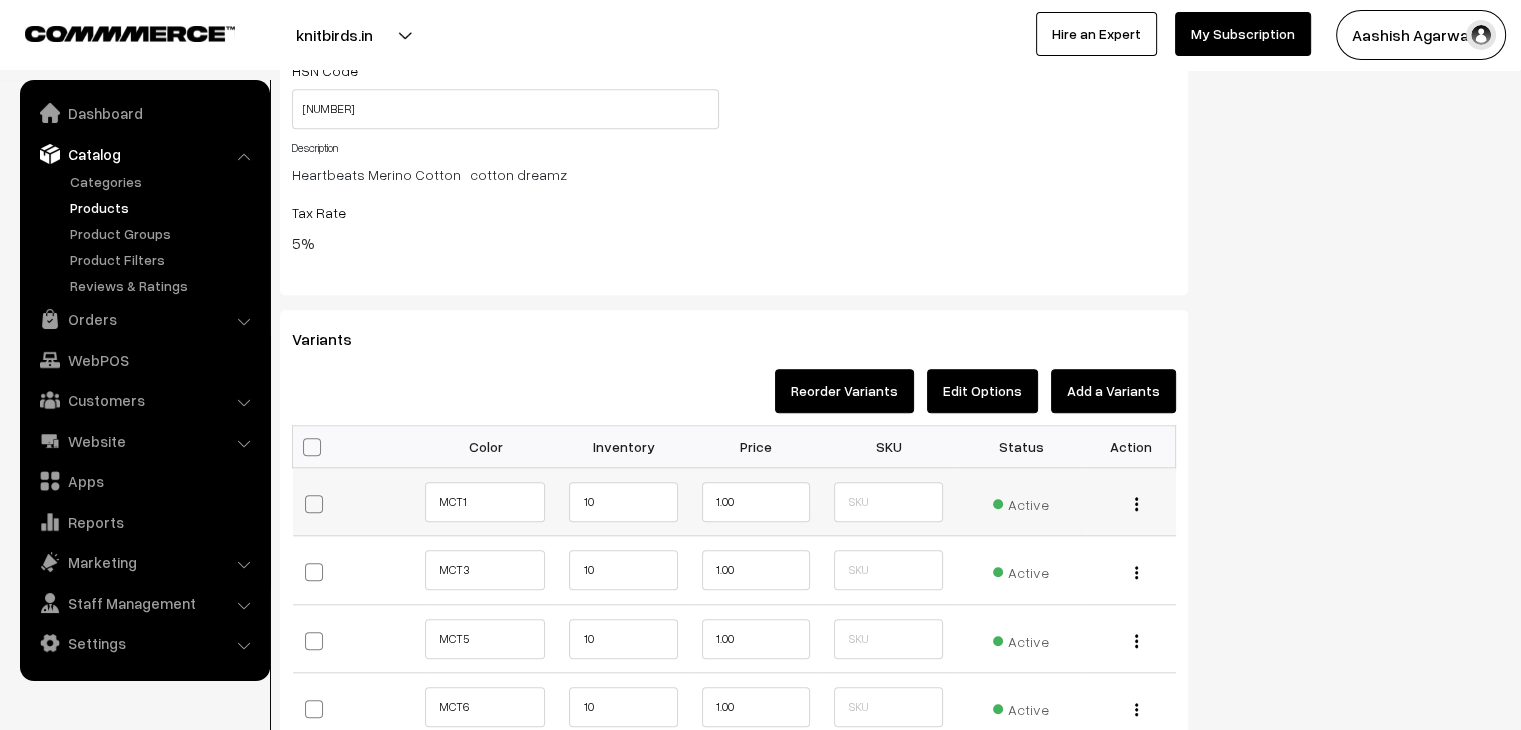 scroll, scrollTop: 1800, scrollLeft: 0, axis: vertical 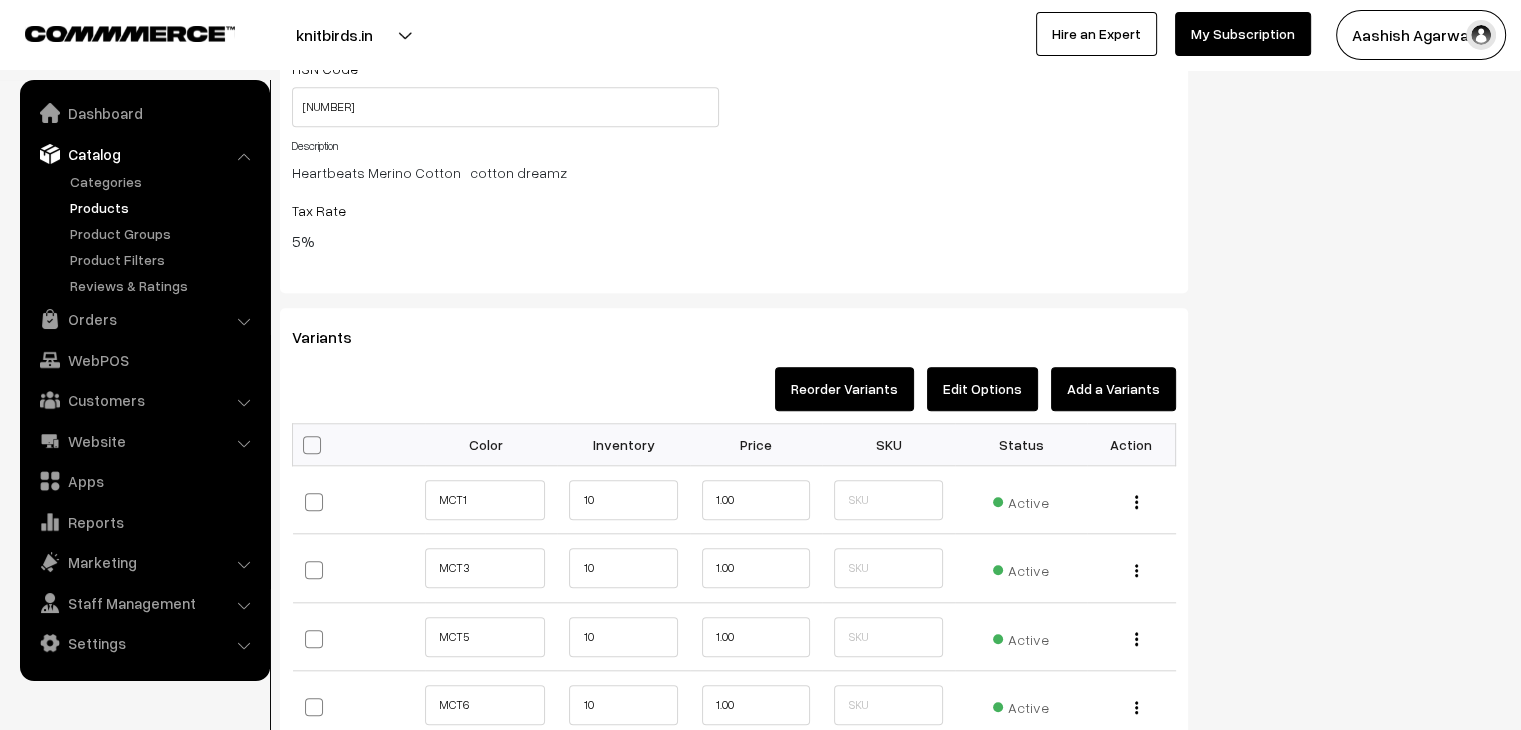 click on "Edit Options" at bounding box center [982, 389] 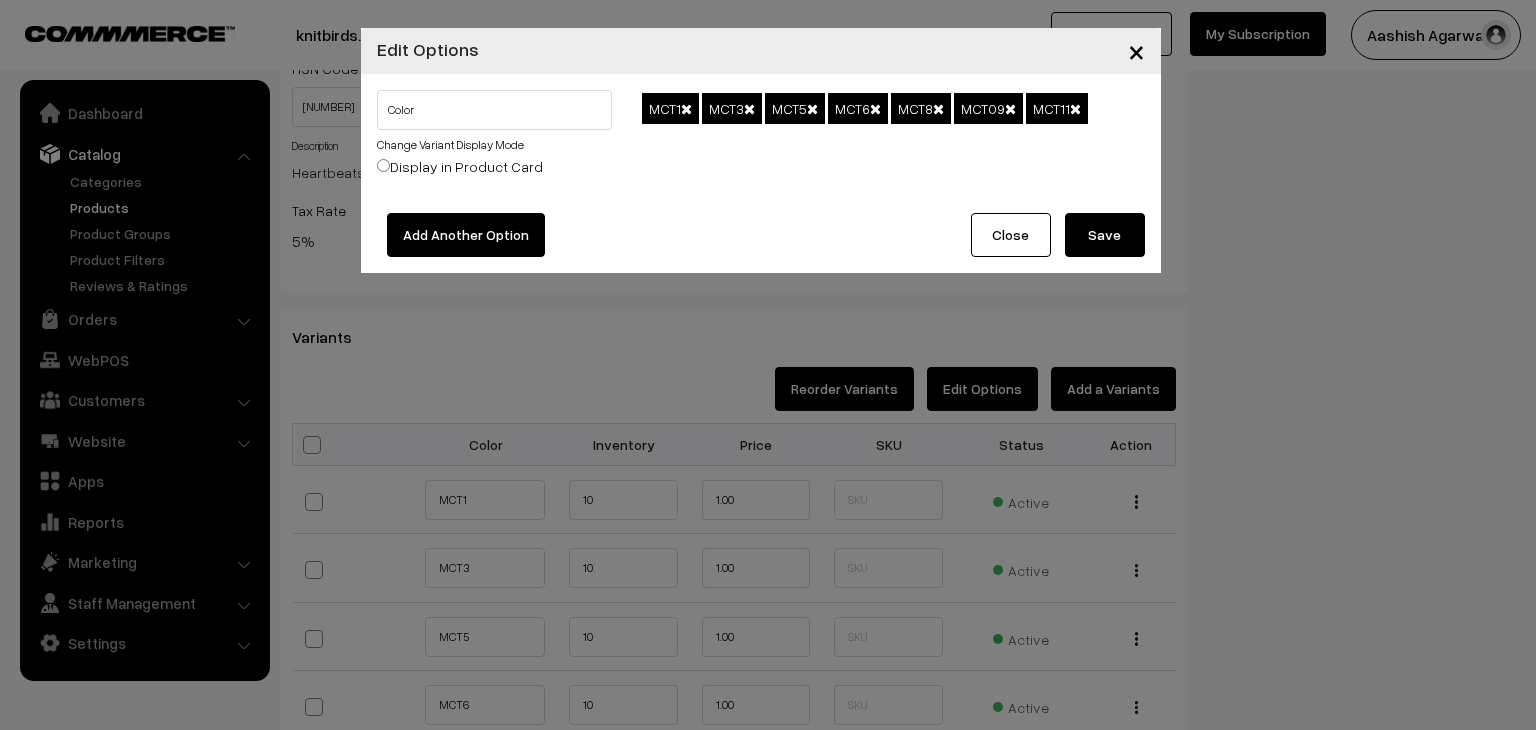 click on "Close" at bounding box center (1011, 235) 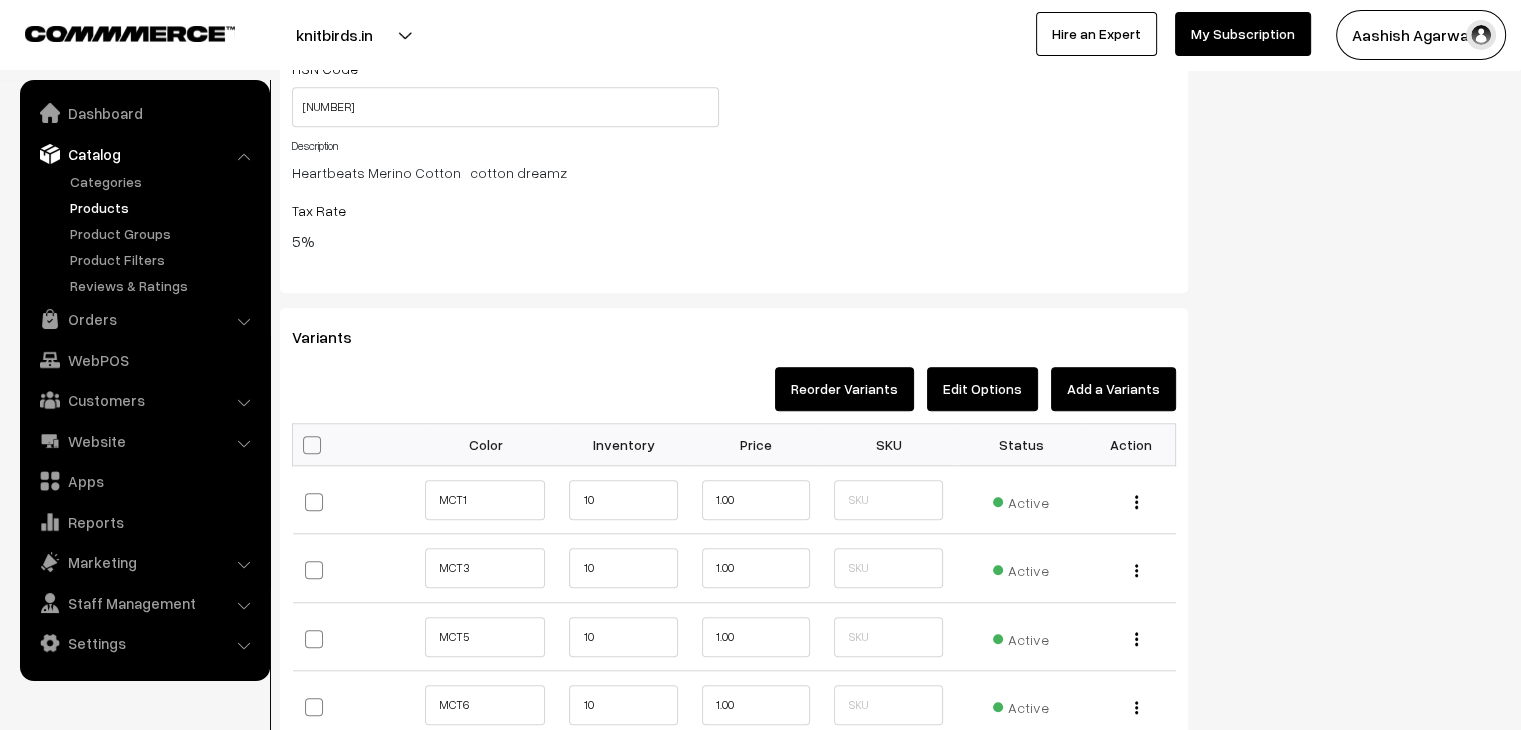 click on "Edit Options" at bounding box center (982, 389) 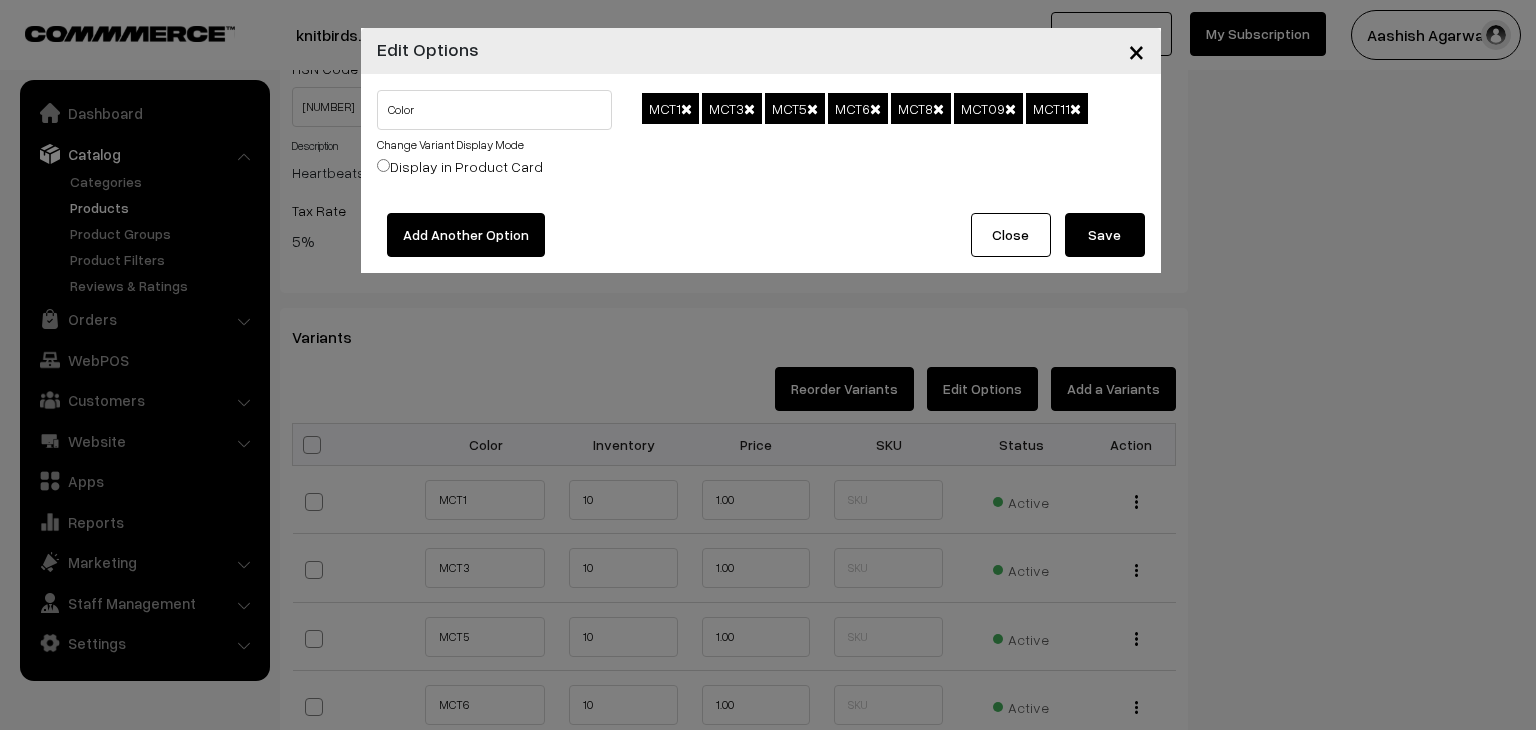 click on "×
Edit Options
Color
Change Variant Display Mode
Display in Product Card
Add Another Option
Close
Save" at bounding box center (768, 365) 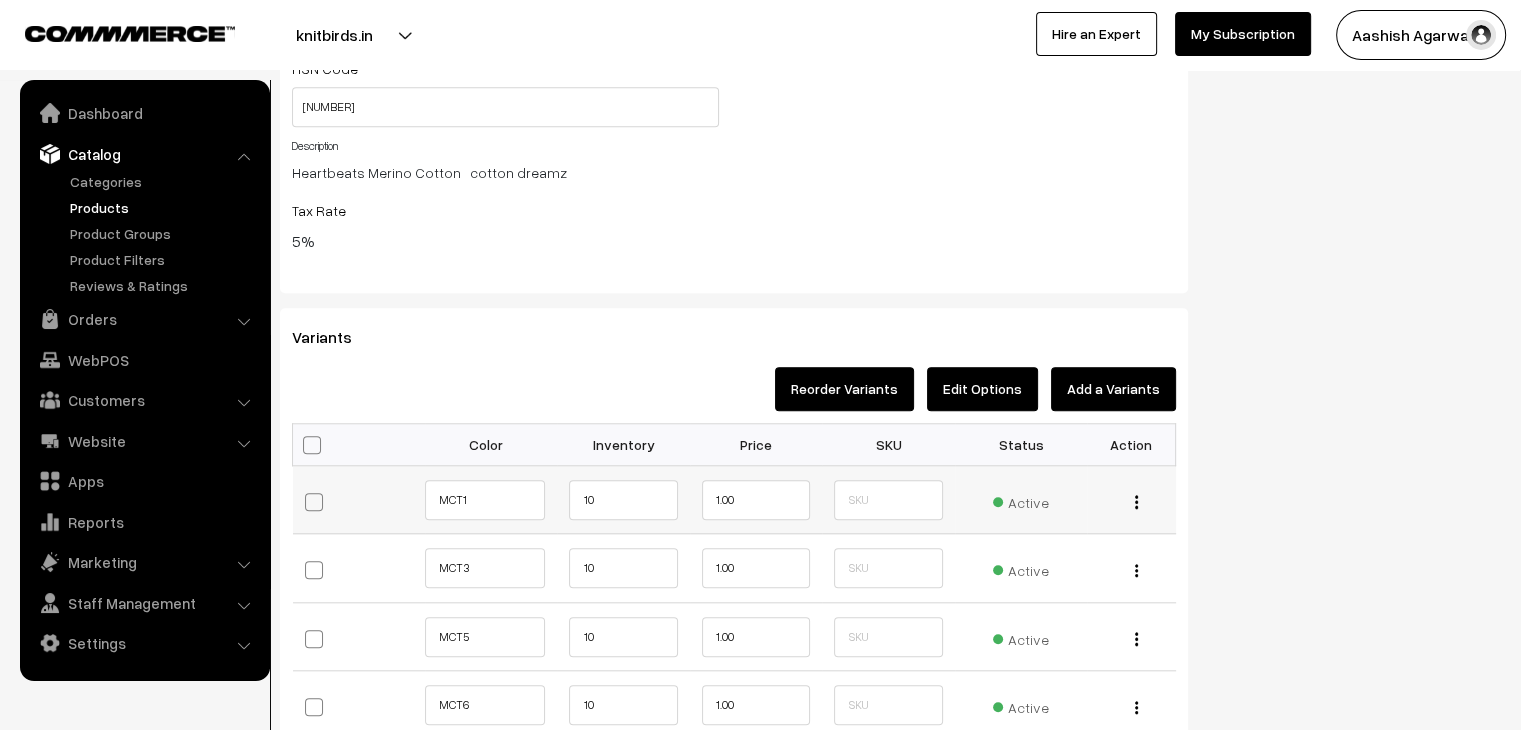 click at bounding box center (1136, 501) 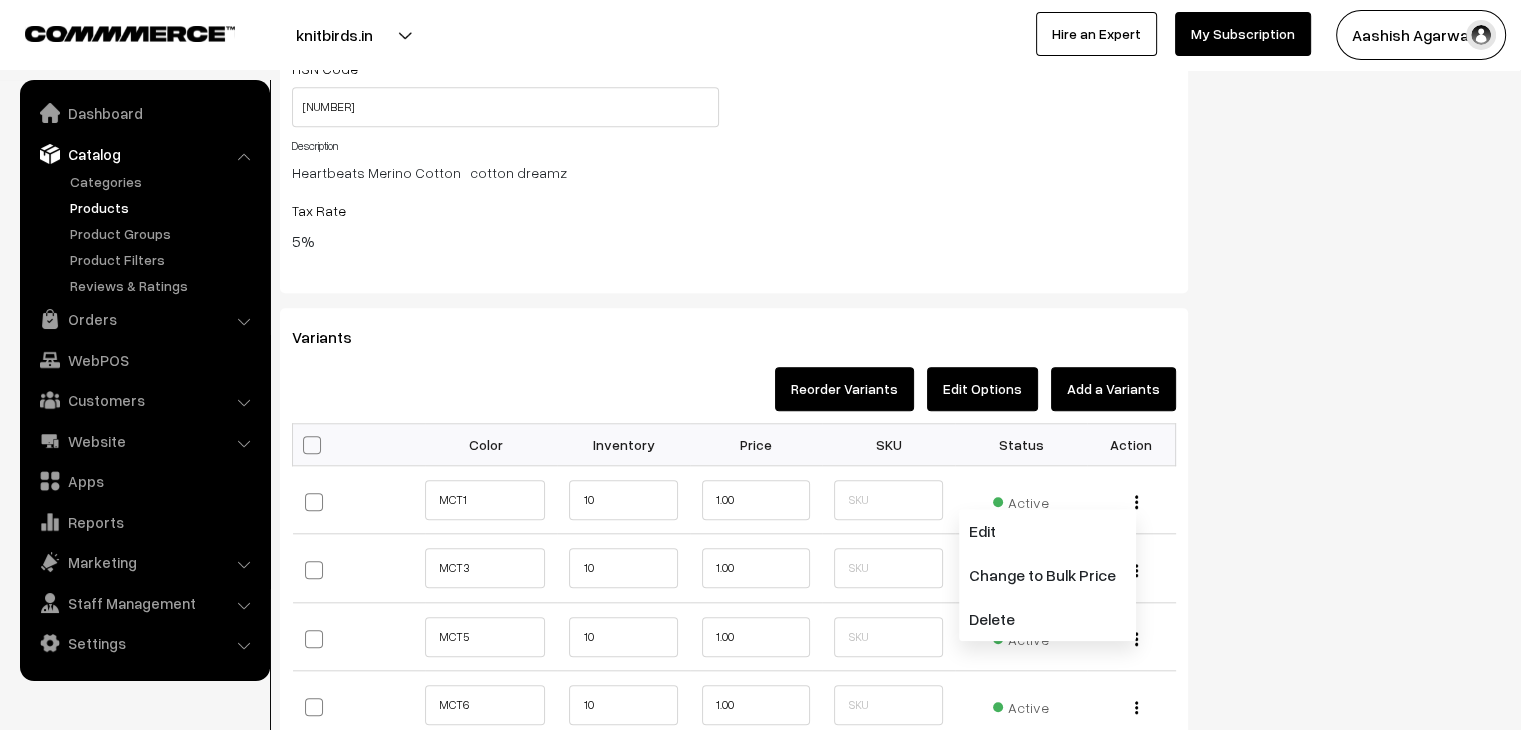 click at bounding box center (359, 445) 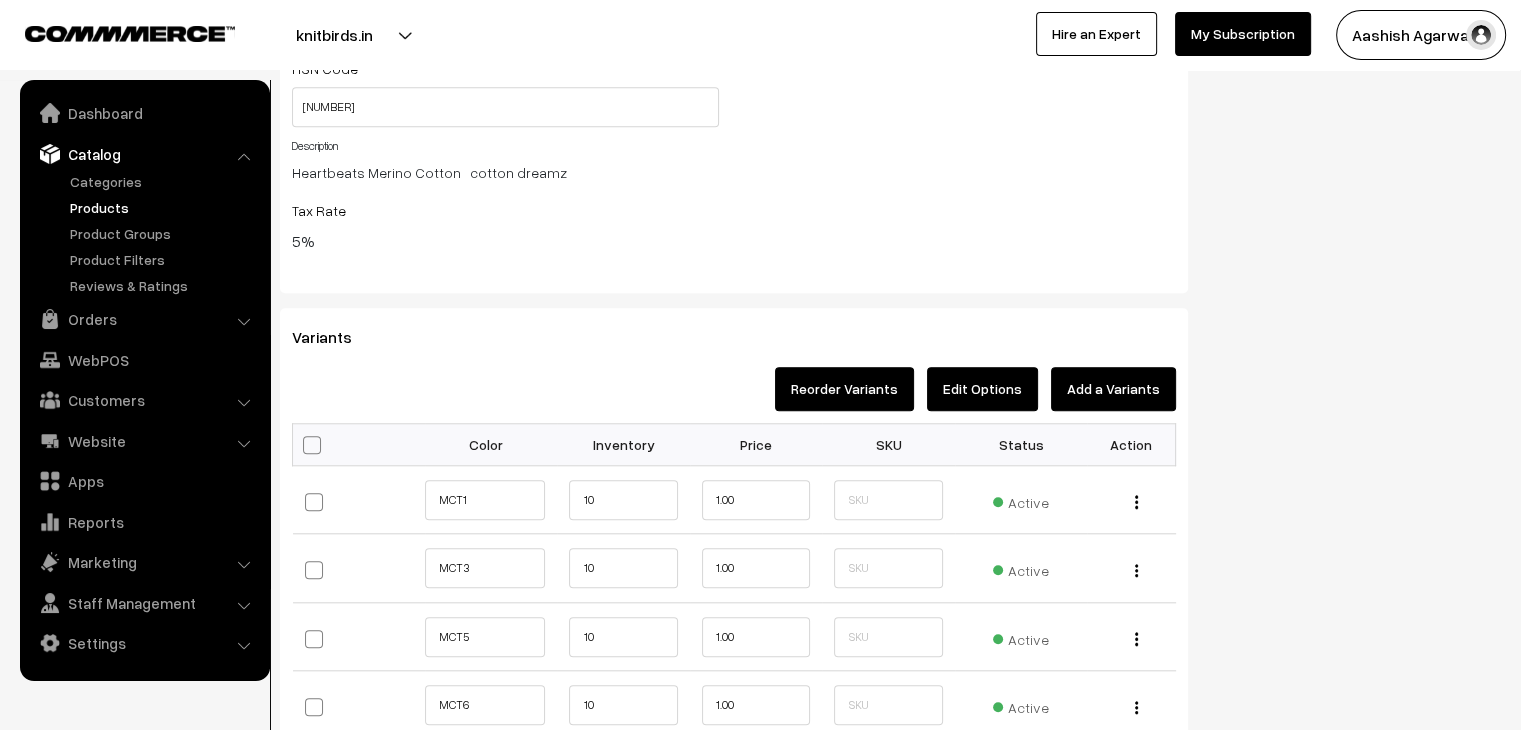 click at bounding box center (312, 445) 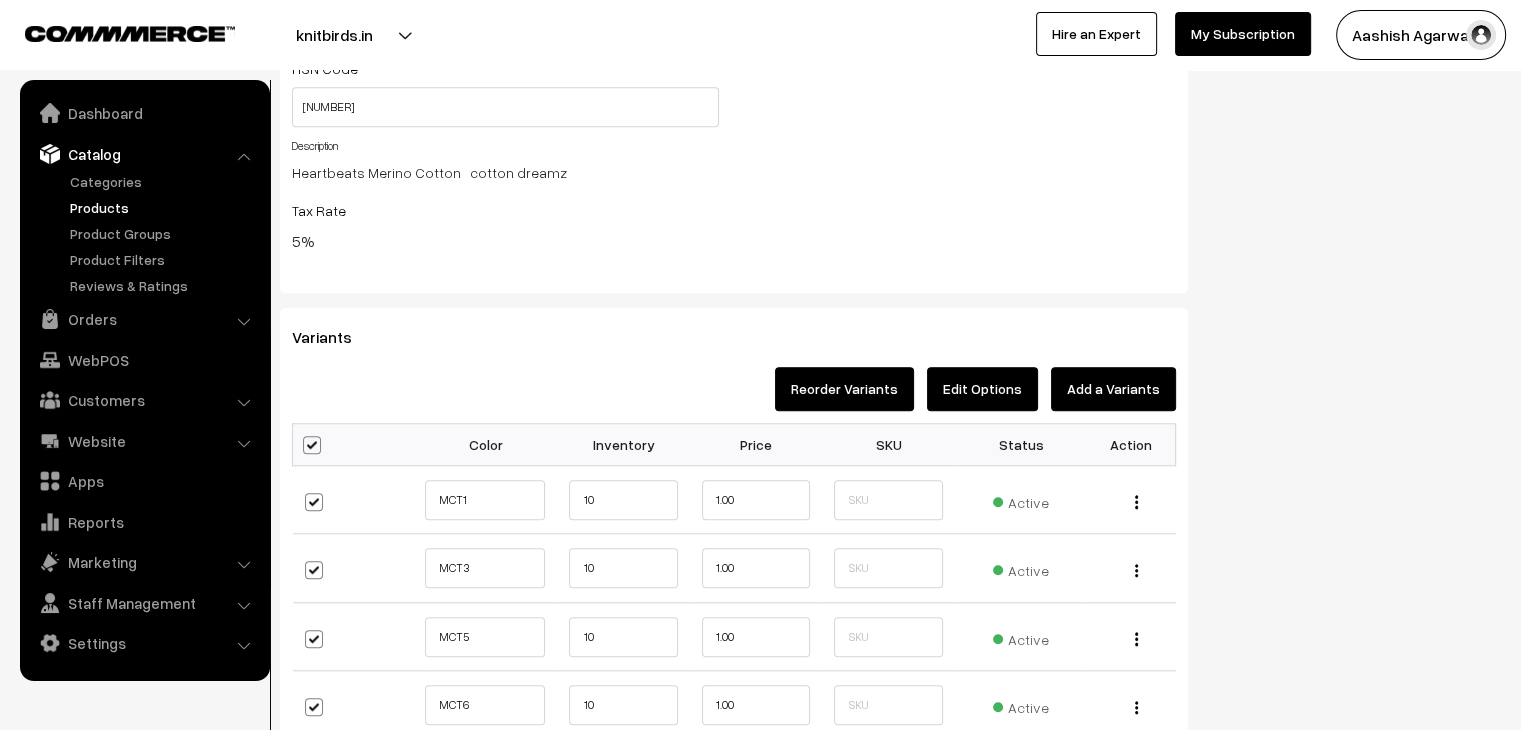 checkbox on "true" 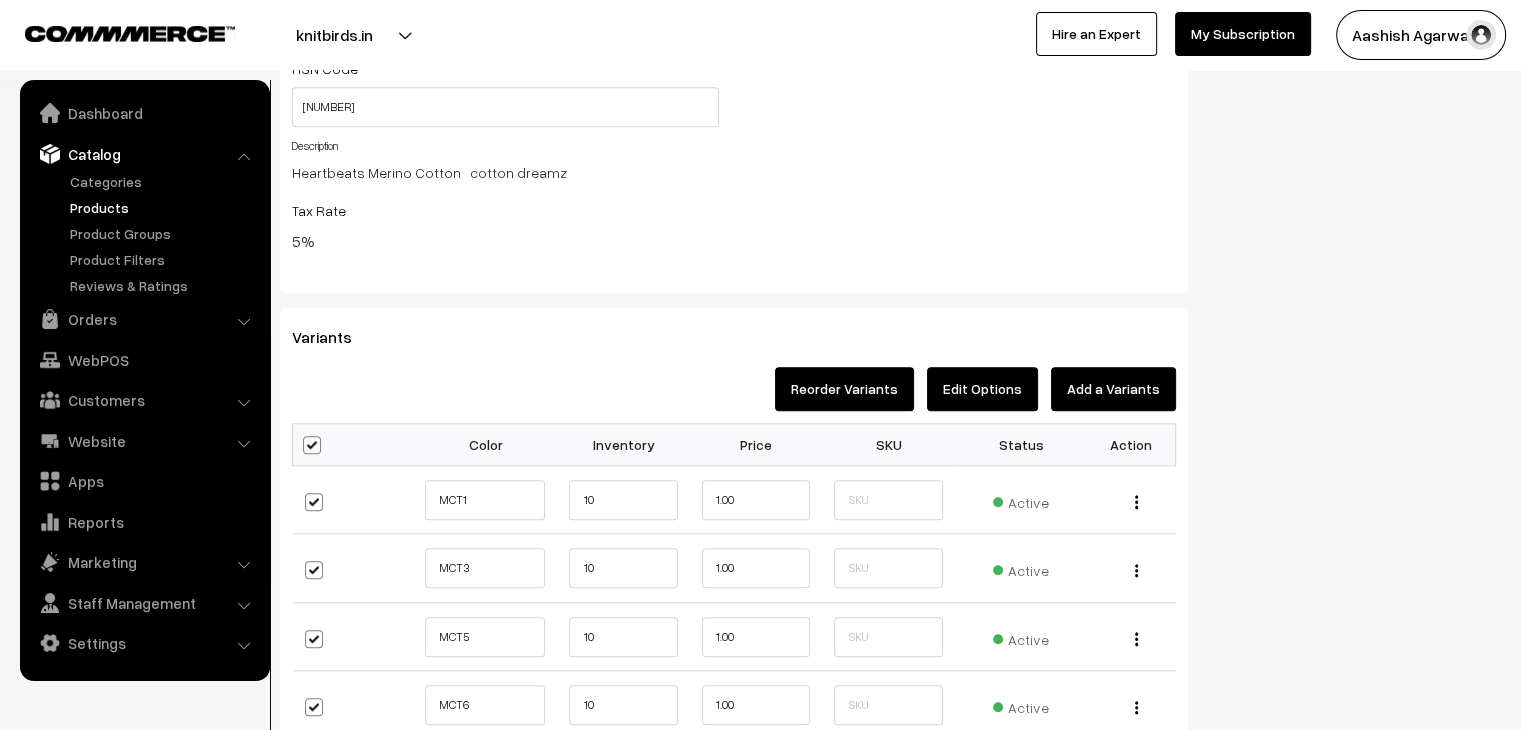 checkbox on "true" 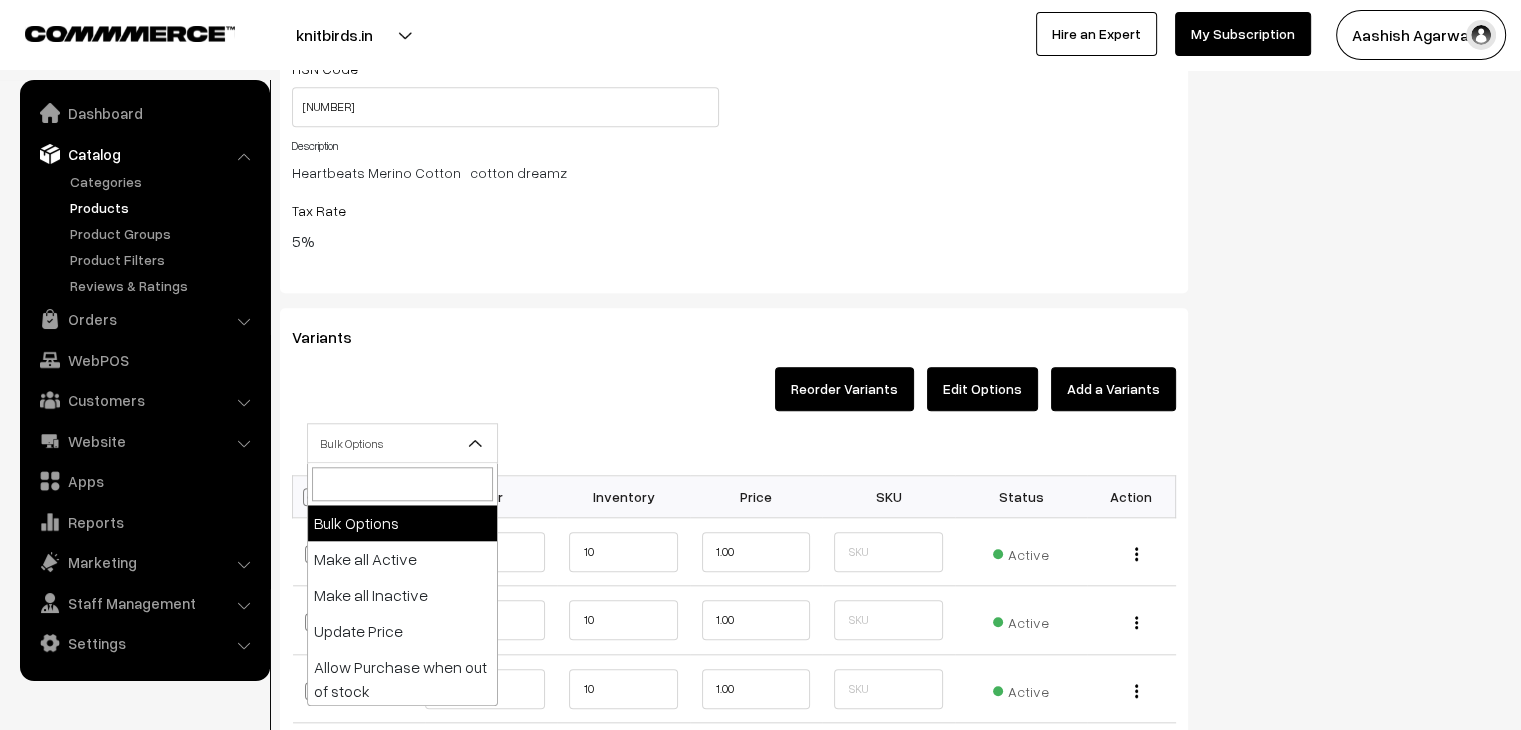 click on "Bulk Options" at bounding box center (402, 443) 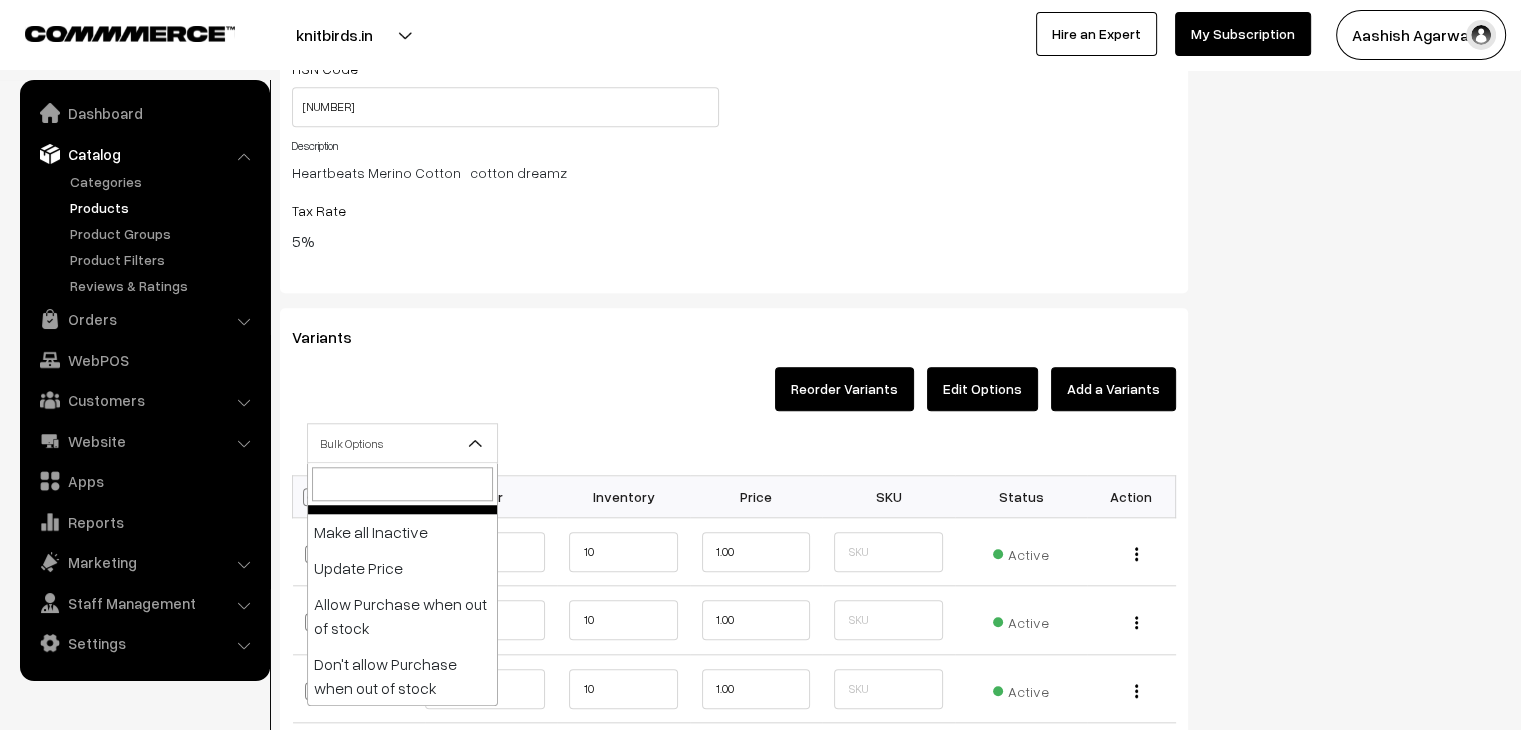scroll, scrollTop: 64, scrollLeft: 0, axis: vertical 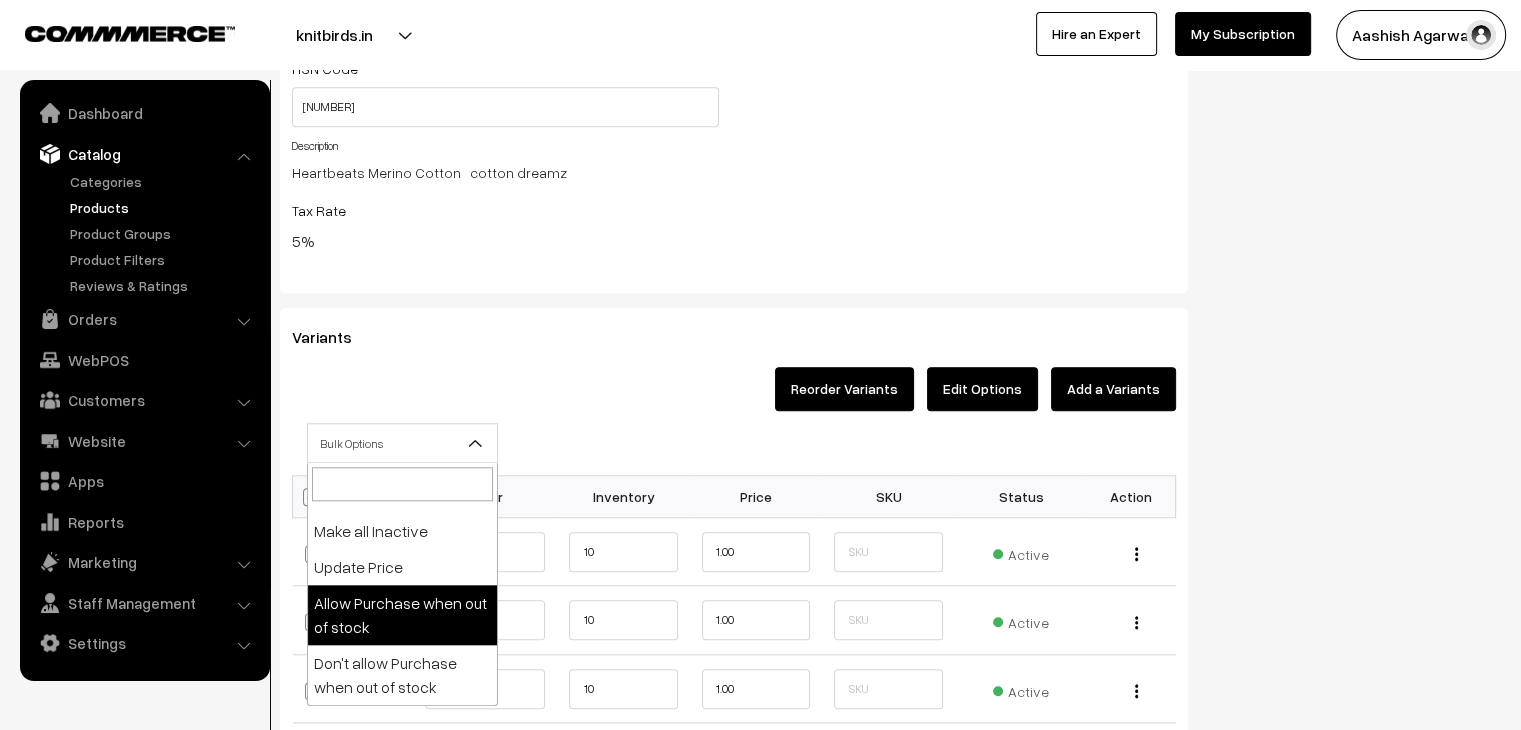 select on "allow" 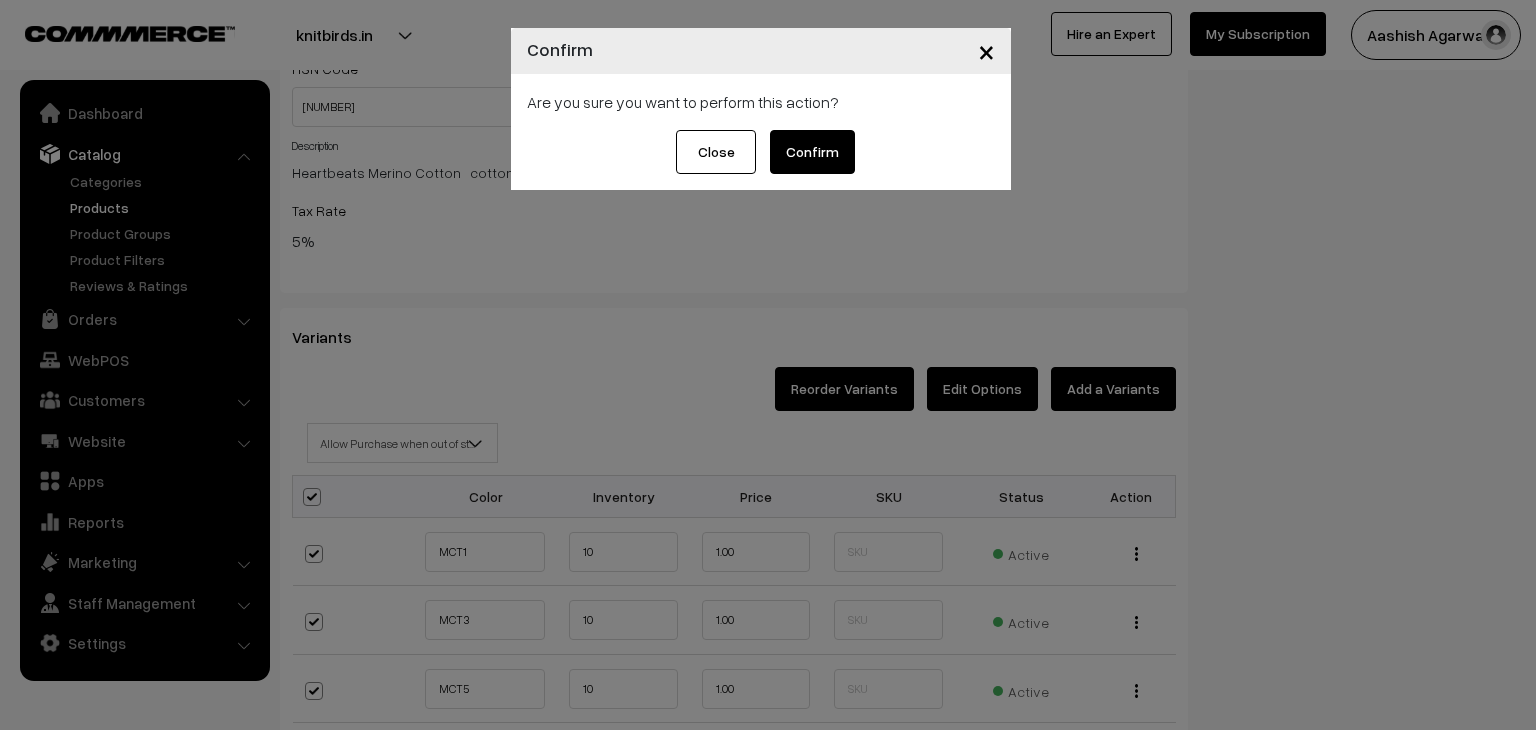 click on "Confirm" at bounding box center [812, 152] 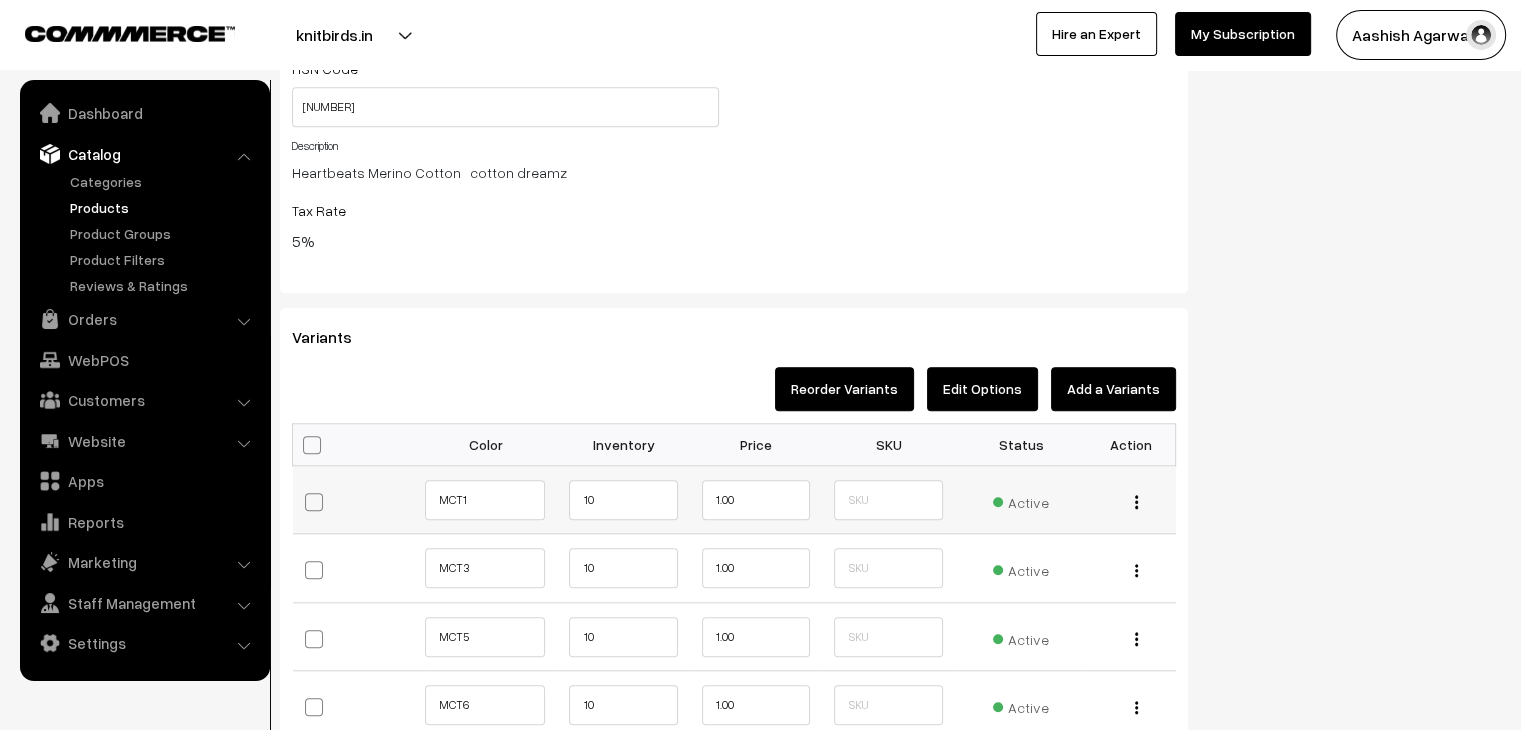 click at bounding box center [1136, 502] 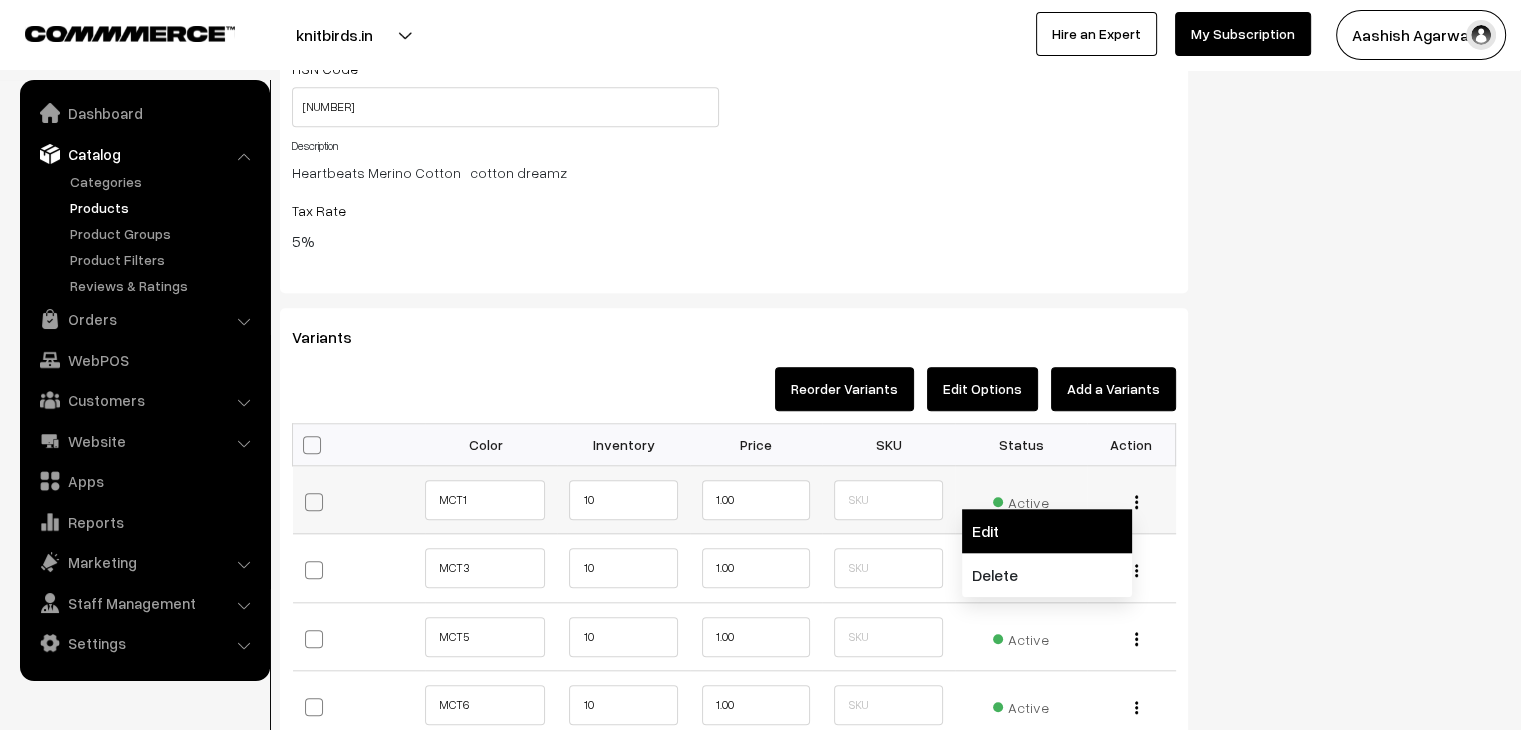 click on "Edit" at bounding box center [1047, 531] 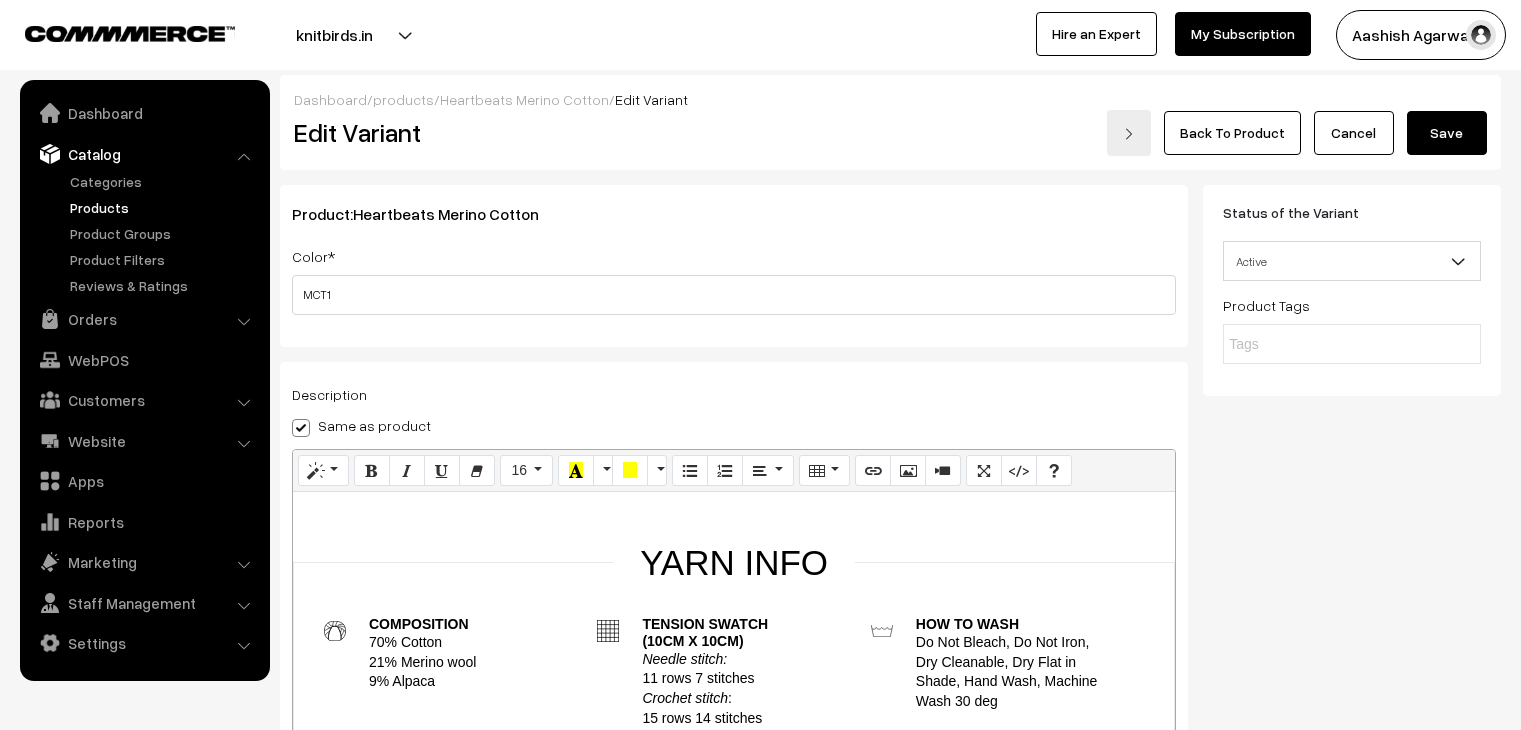 scroll, scrollTop: 308, scrollLeft: 0, axis: vertical 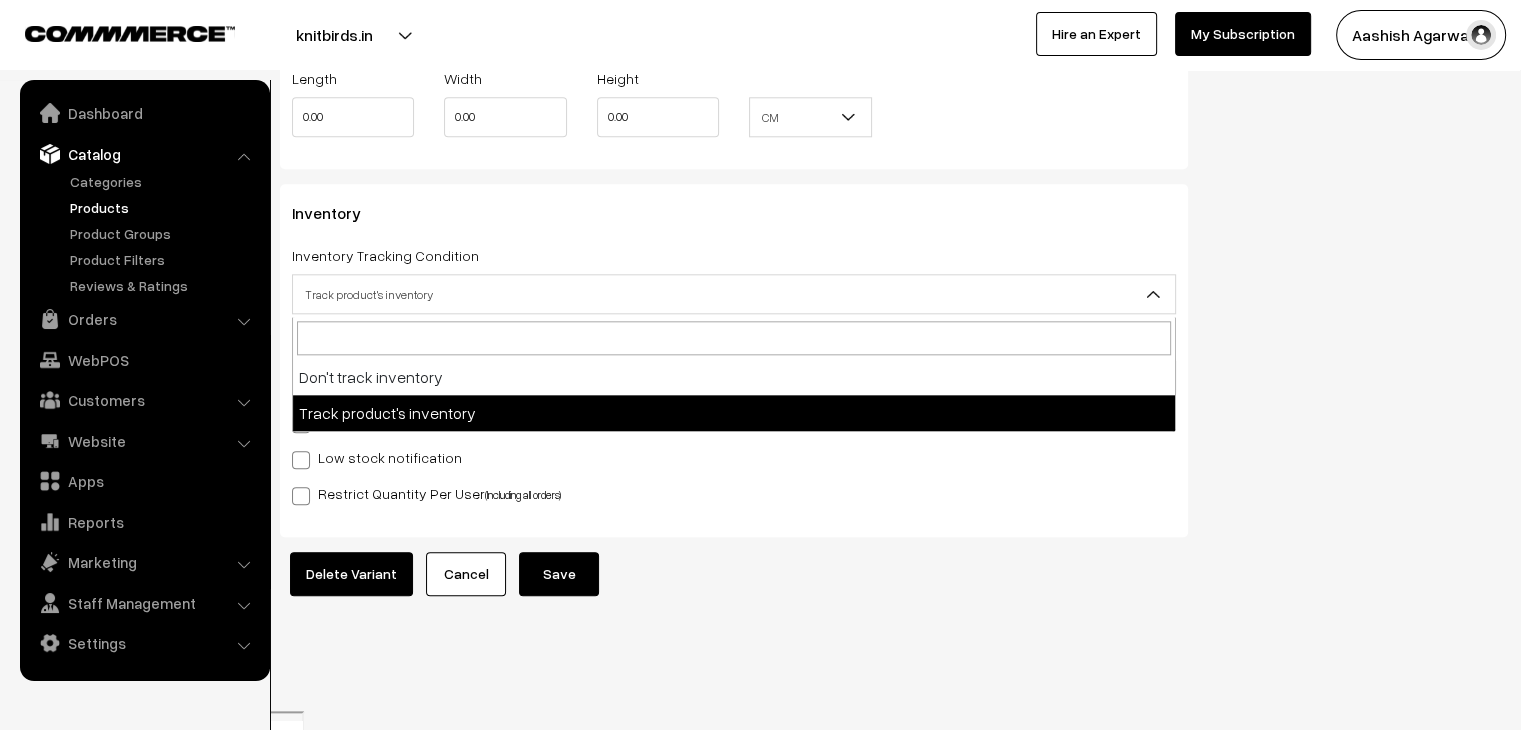 click on "Track product's inventory" at bounding box center [734, 294] 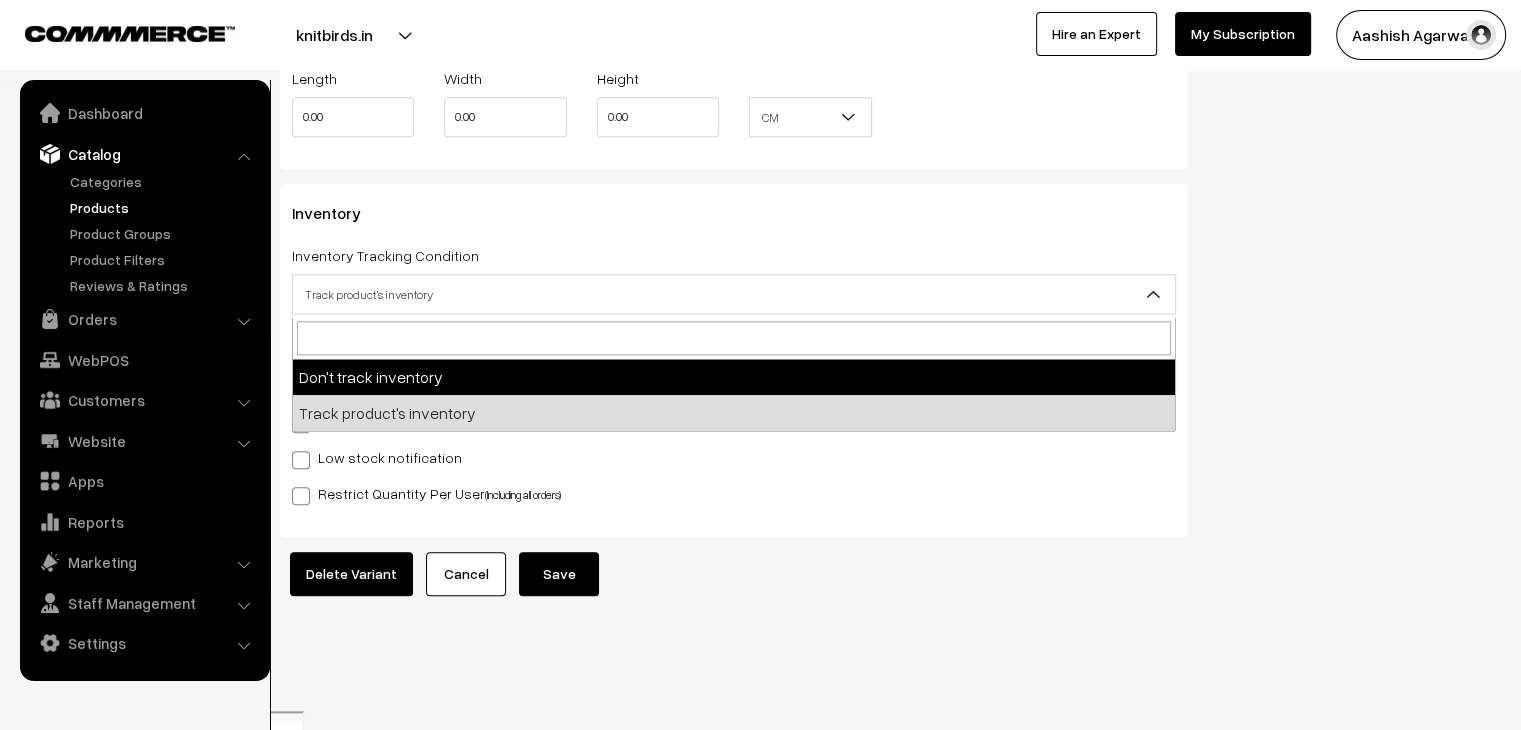 select on "1" 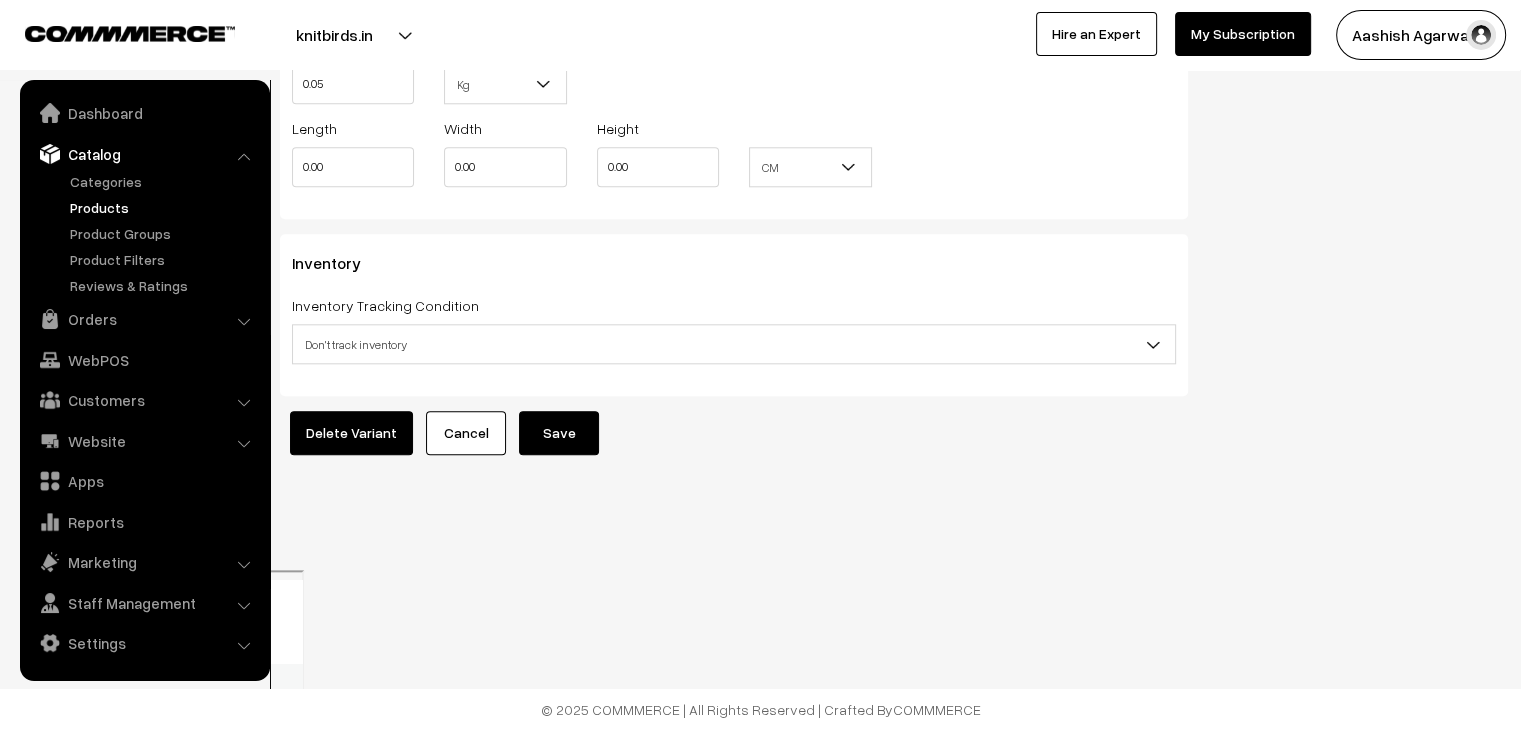 scroll, scrollTop: 1952, scrollLeft: 0, axis: vertical 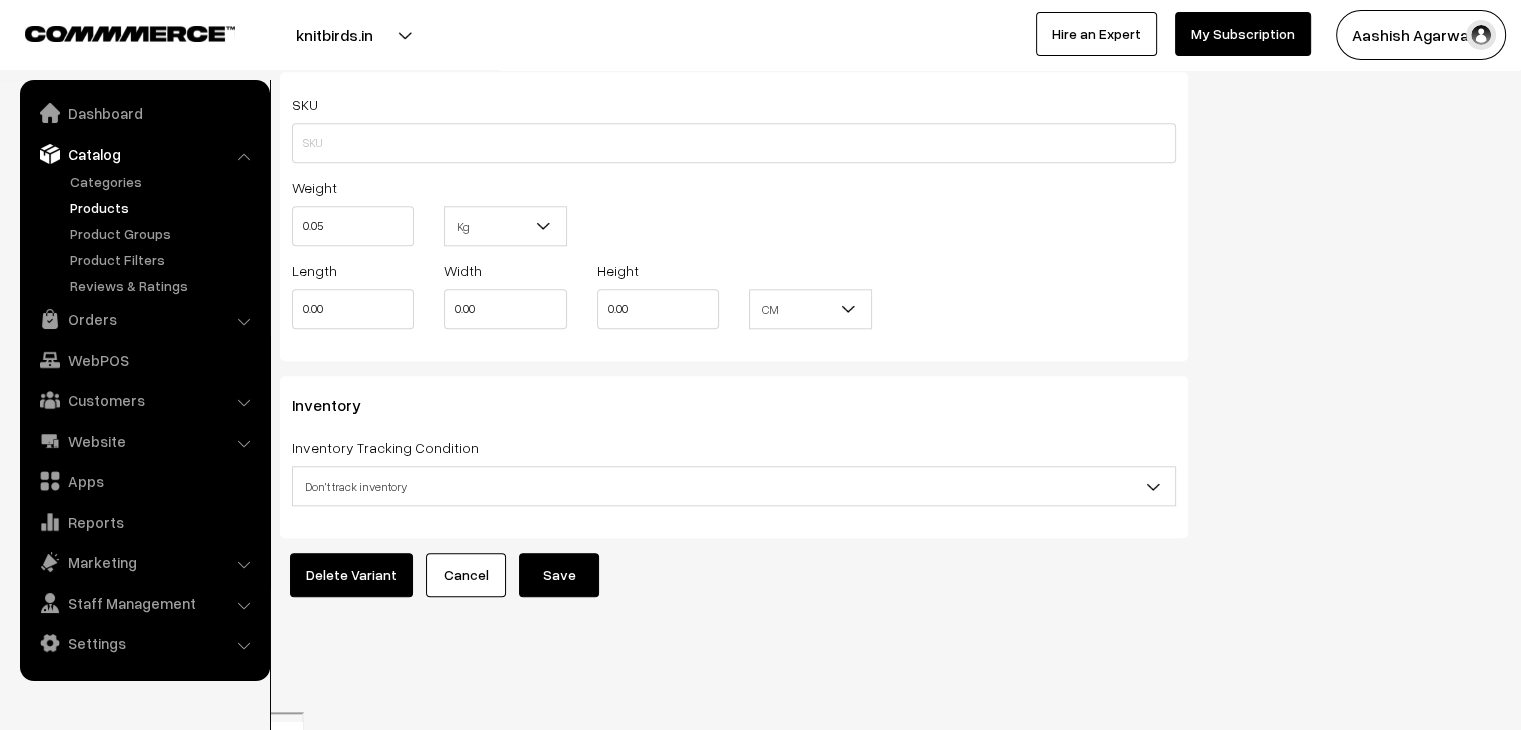click on "Save" at bounding box center [559, 575] 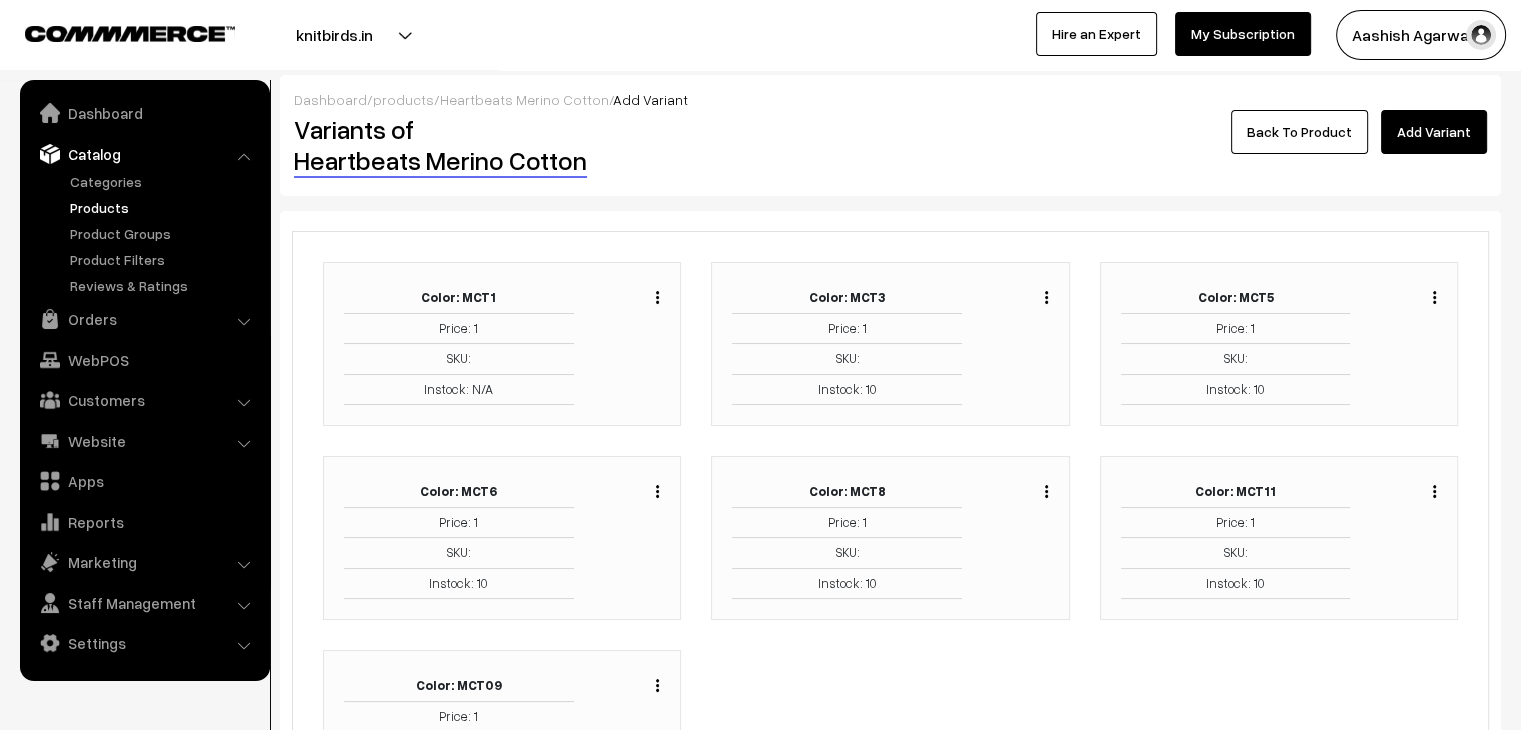 scroll, scrollTop: 0, scrollLeft: 0, axis: both 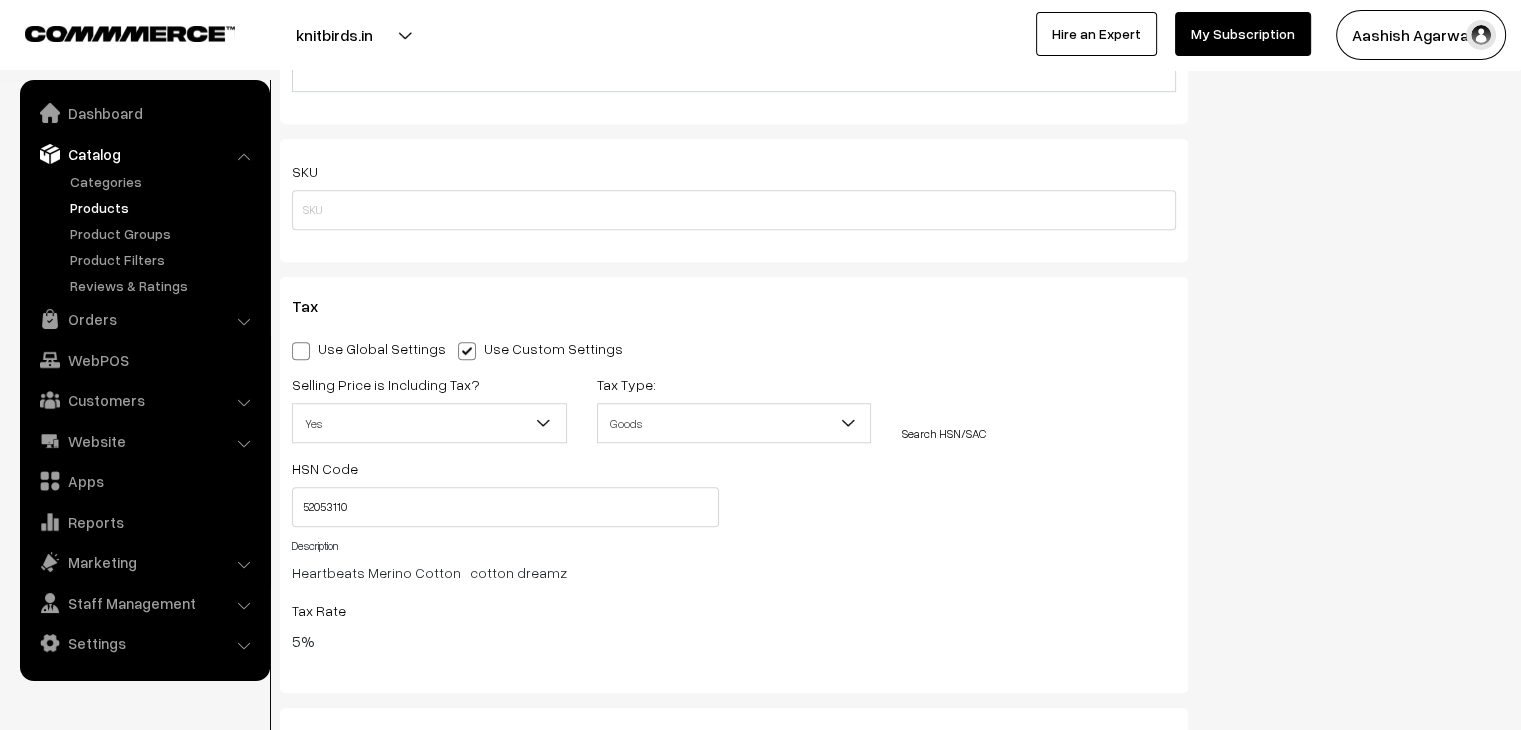 click at bounding box center [301, 351] 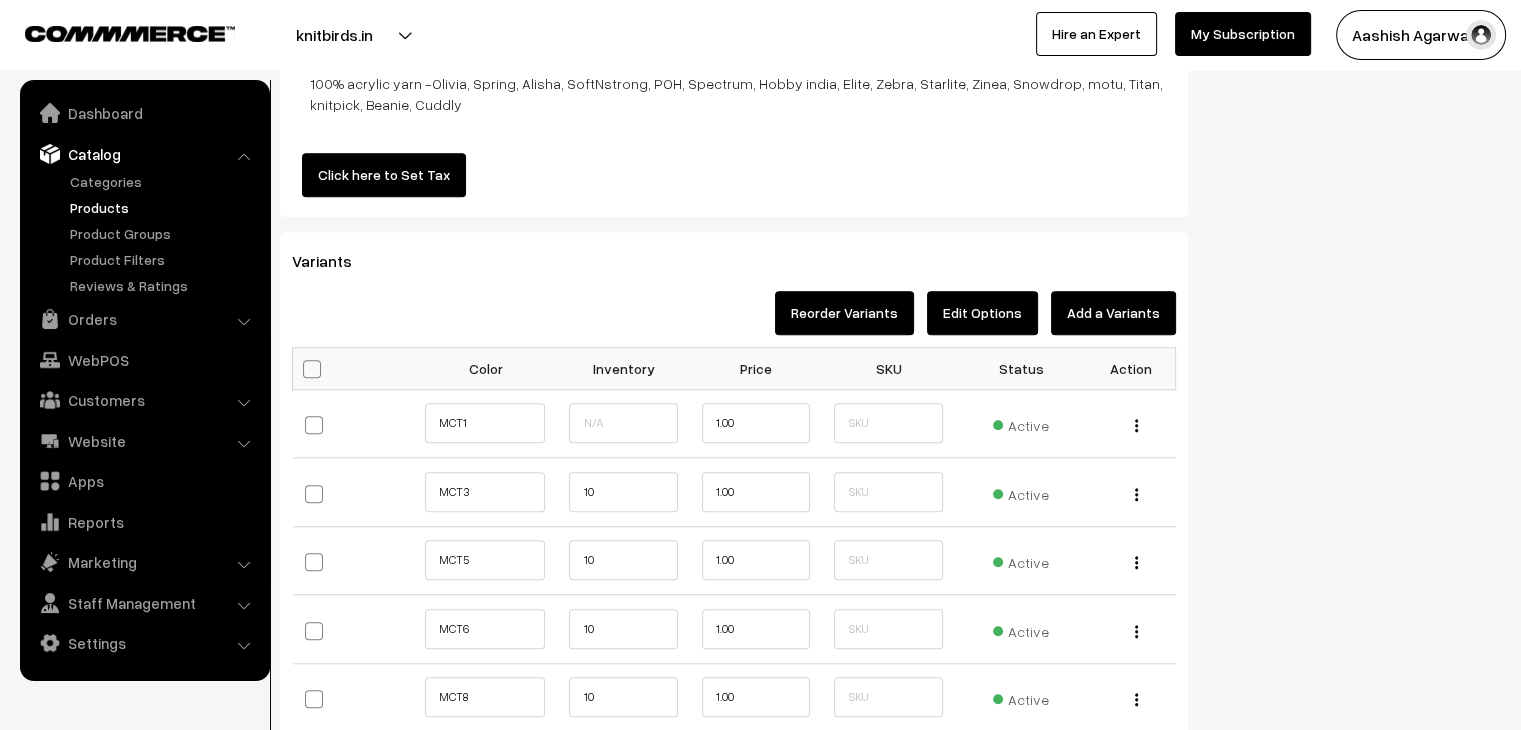 scroll, scrollTop: 1800, scrollLeft: 0, axis: vertical 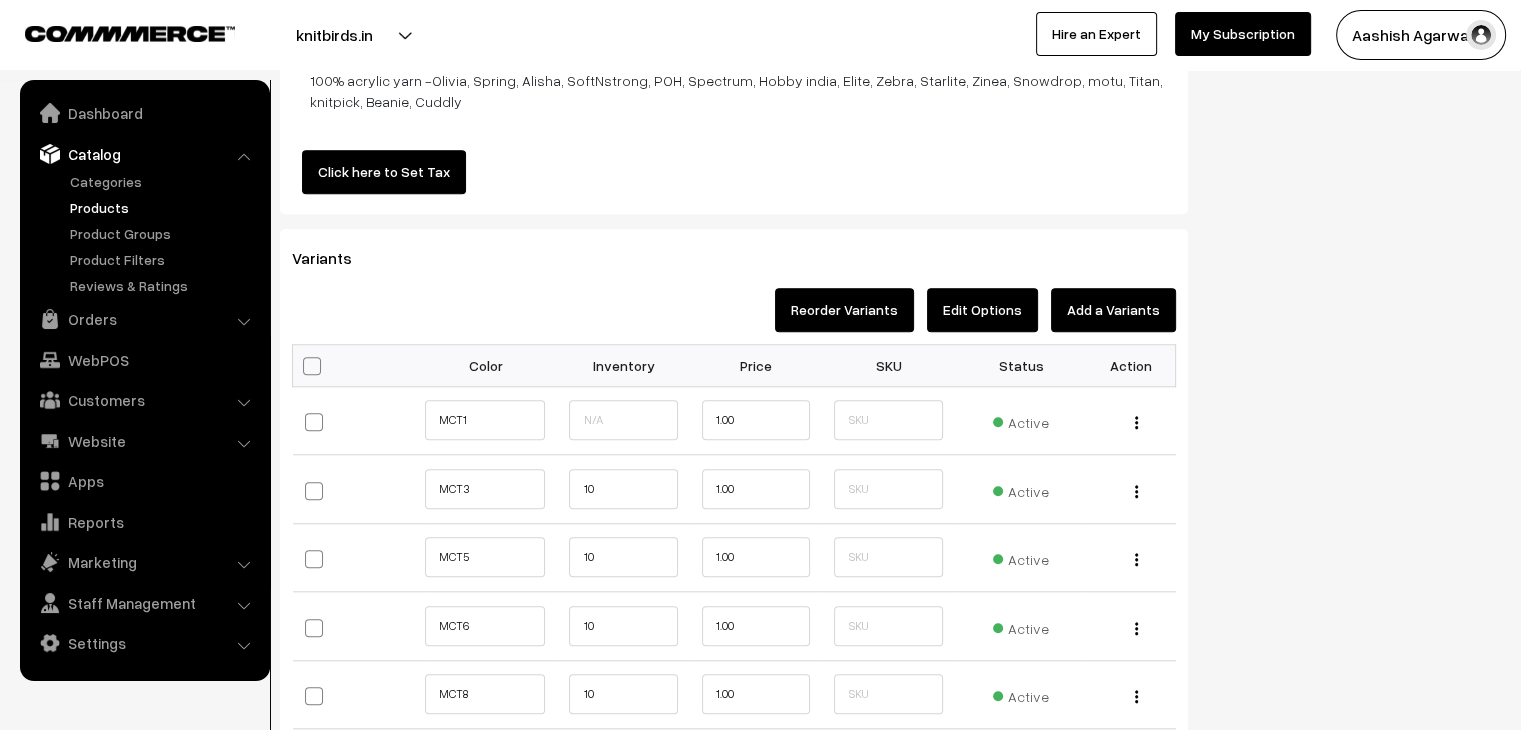 click at bounding box center (312, 366) 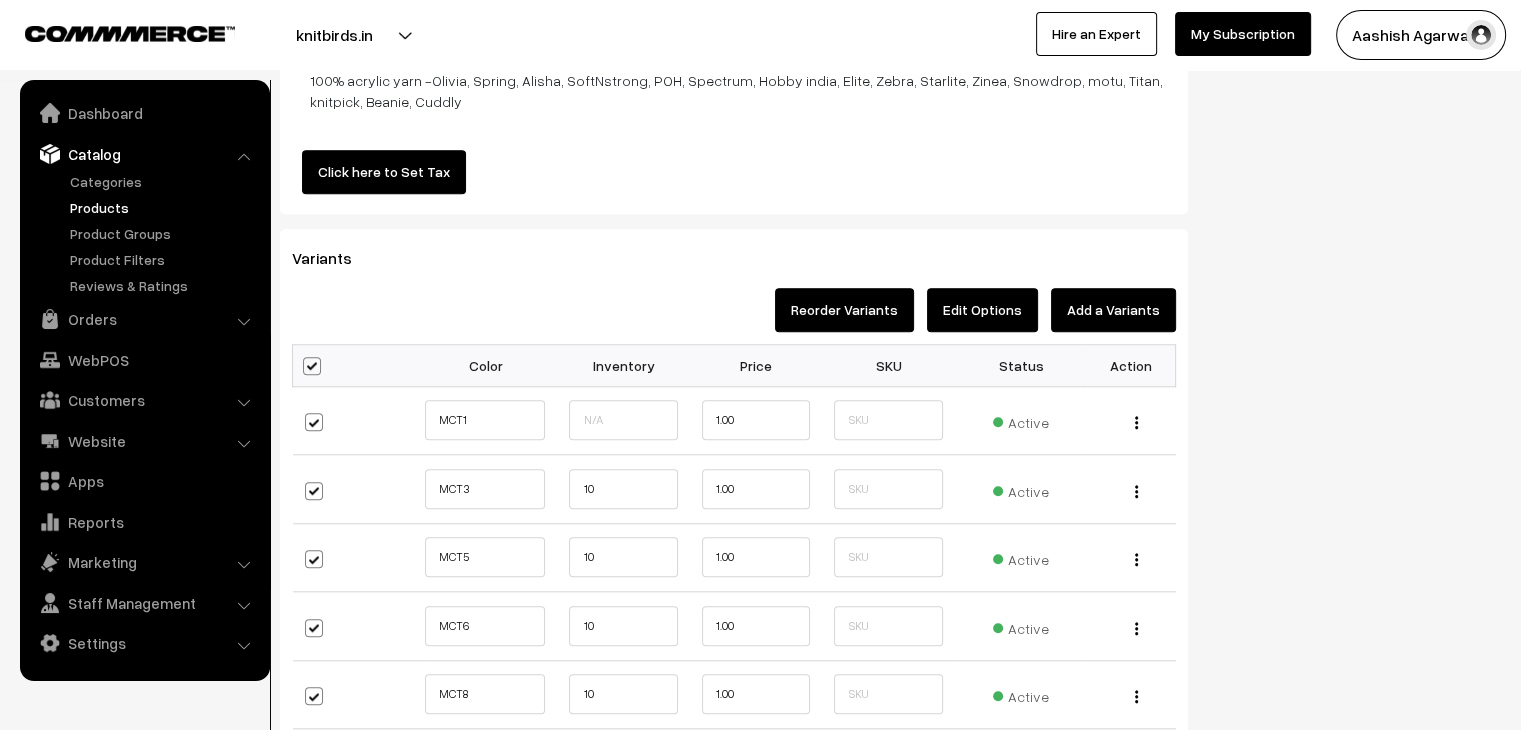 checkbox on "true" 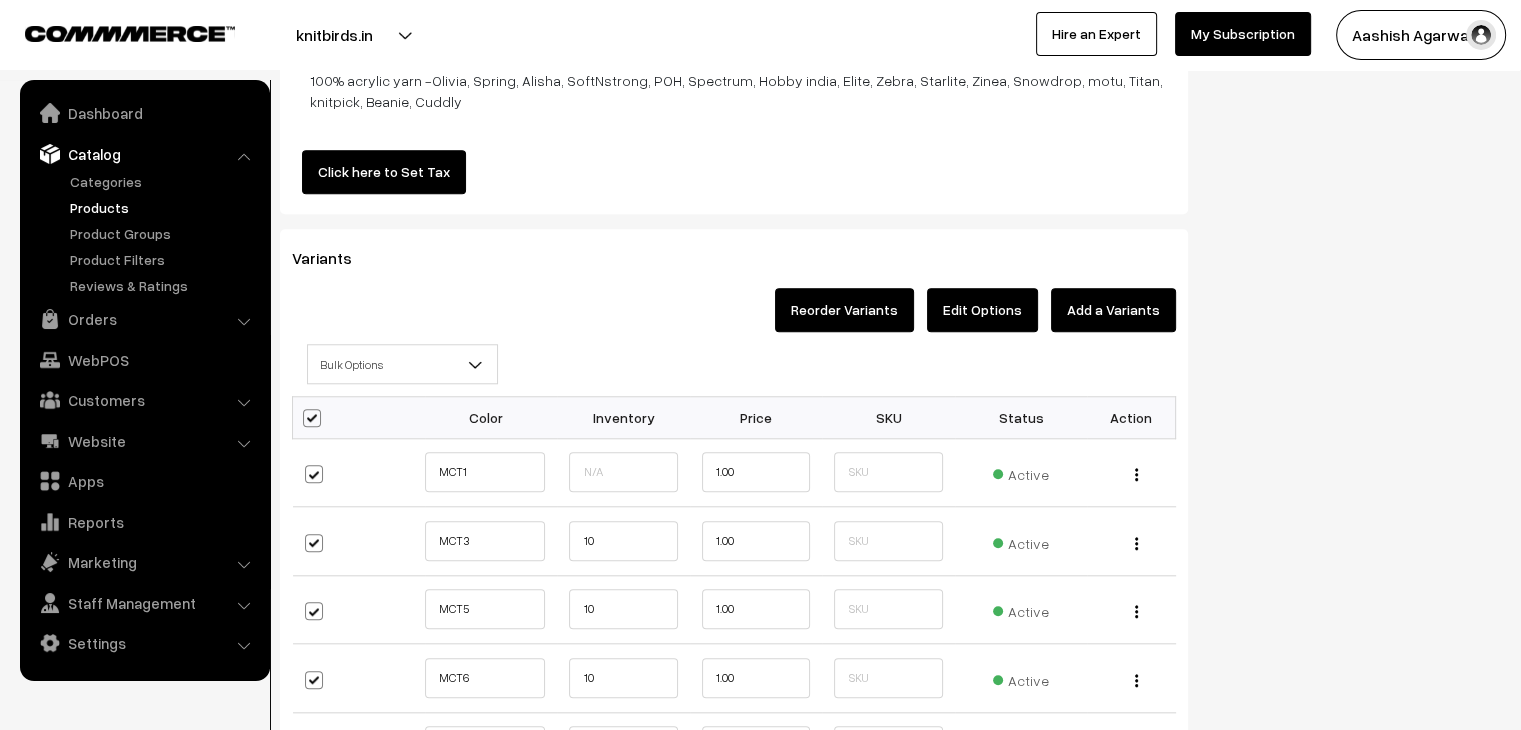 click at bounding box center [483, 370] 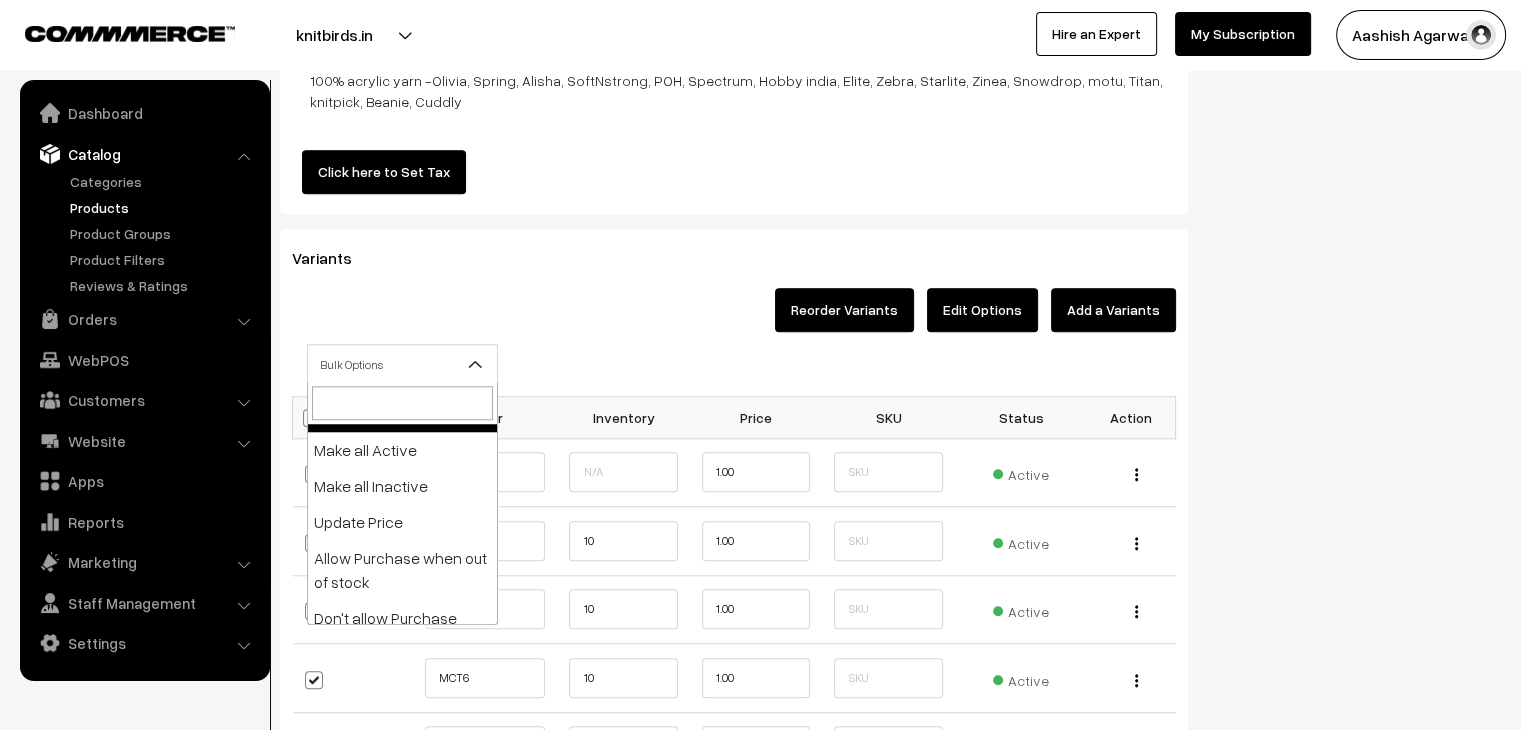 scroll, scrollTop: 64, scrollLeft: 0, axis: vertical 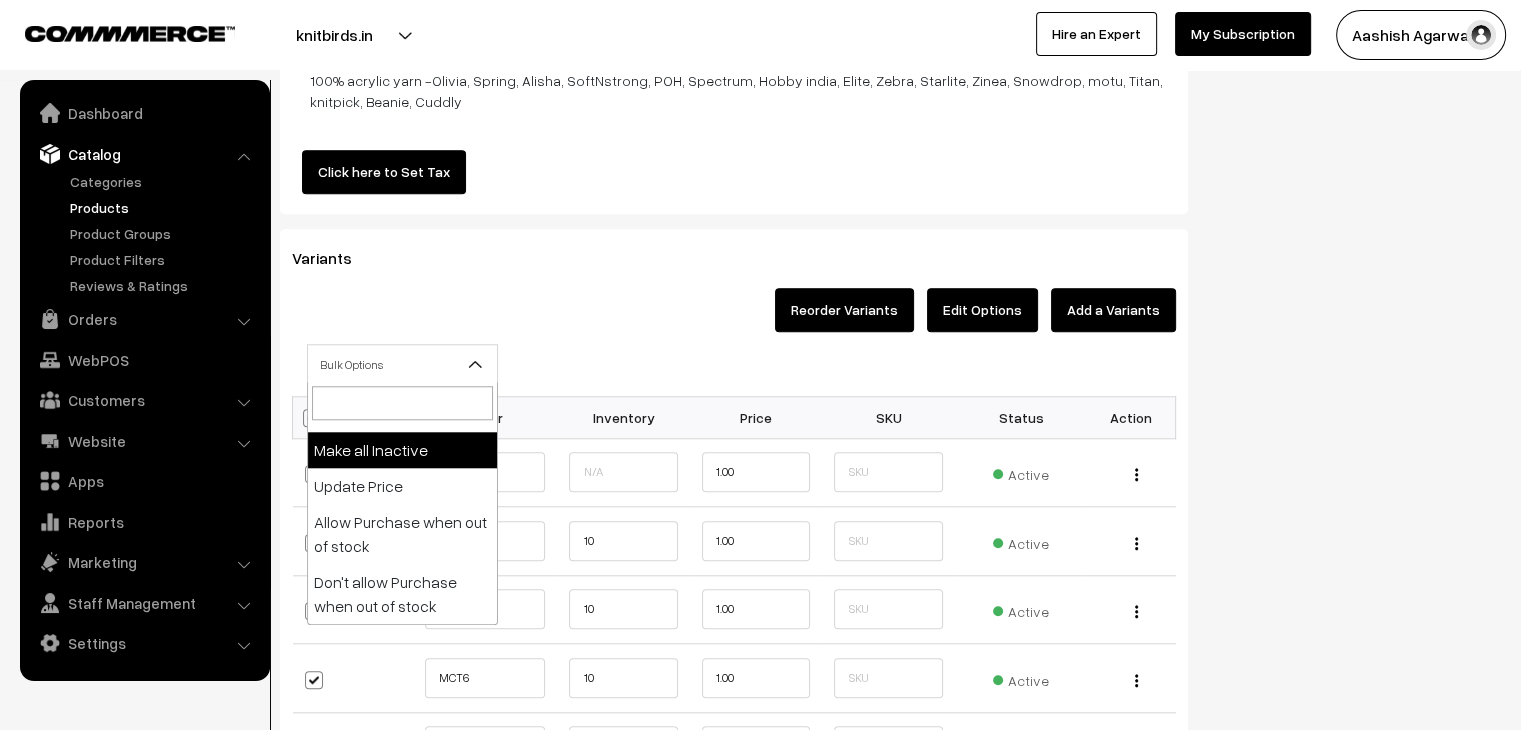 click on "SKU" at bounding box center [888, 418] 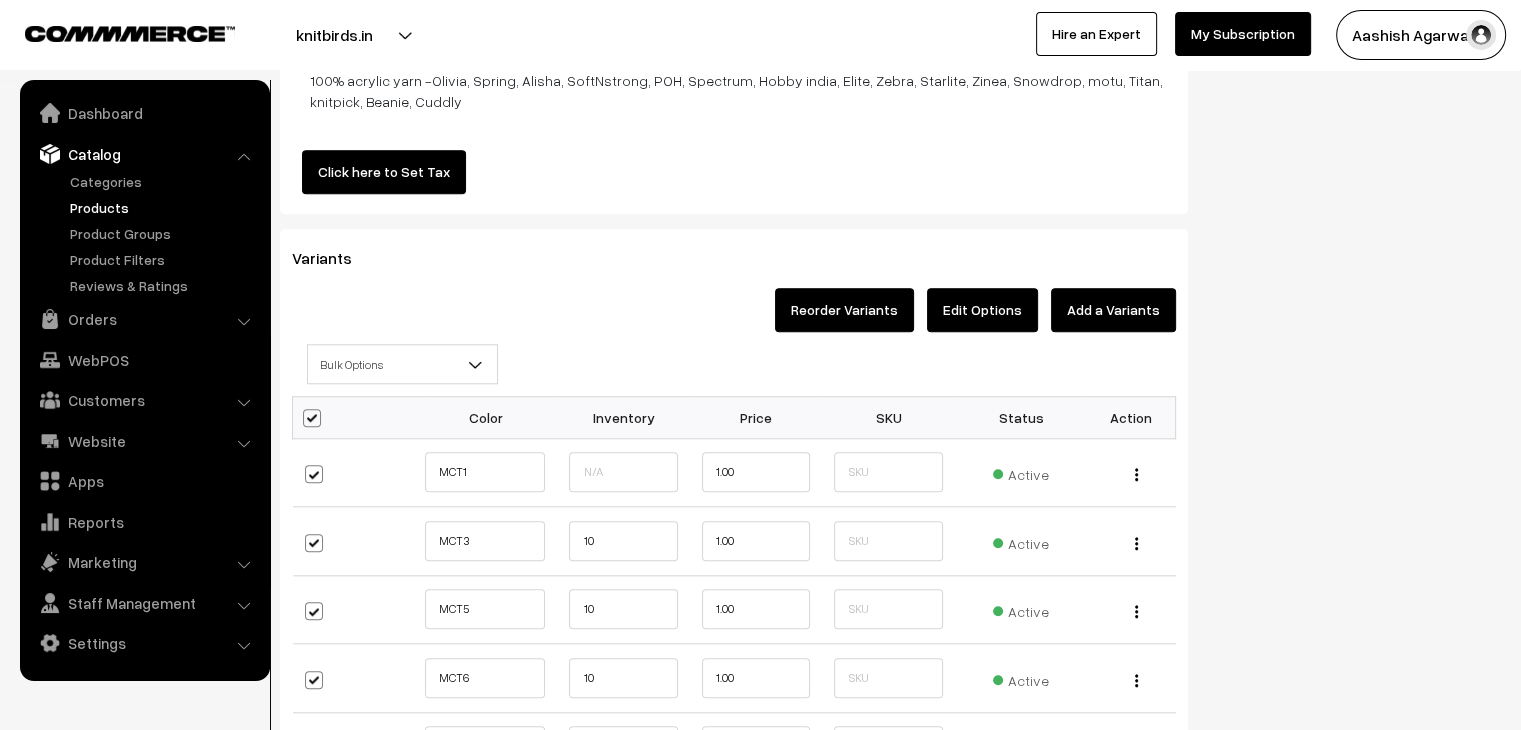 click on "Edit Options" at bounding box center (982, 310) 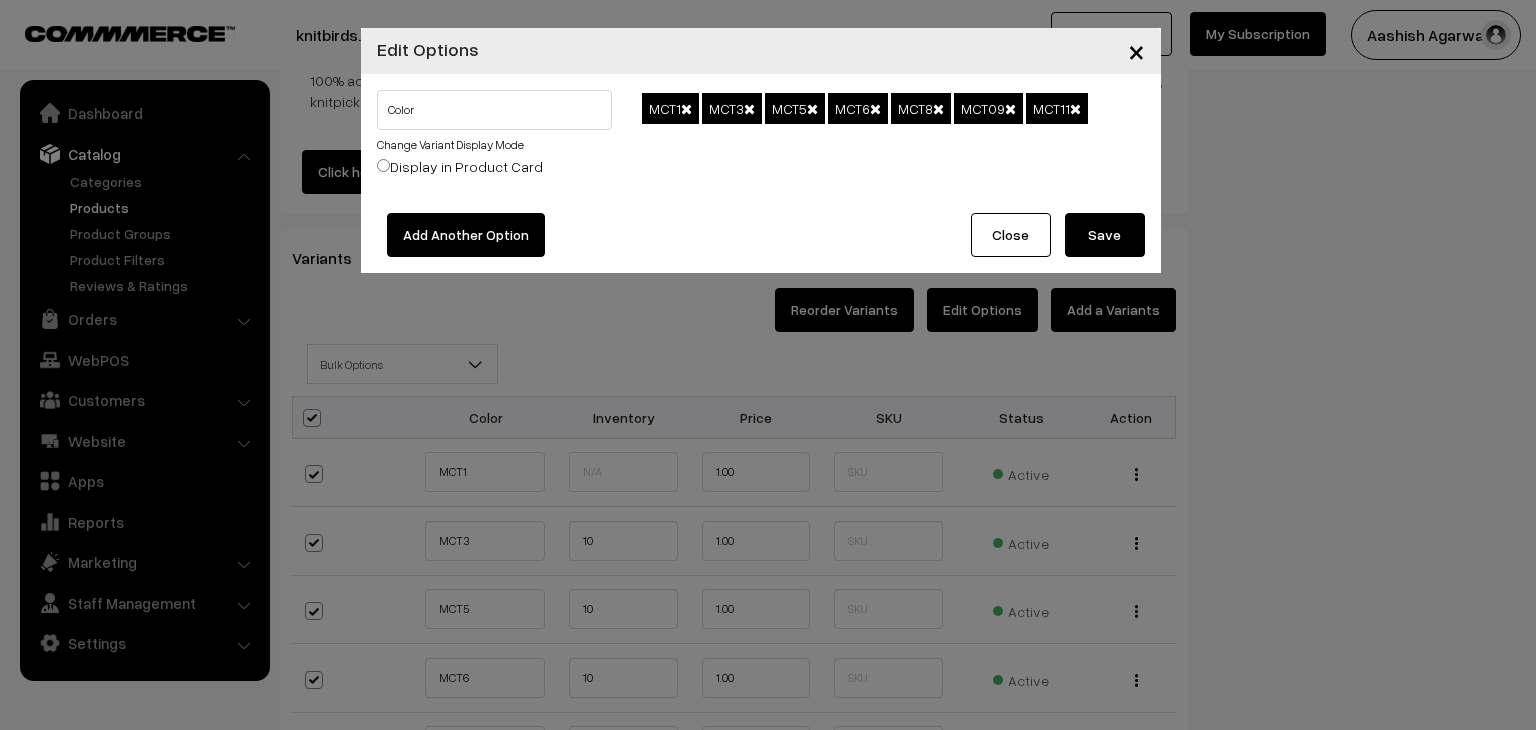click on "Close" at bounding box center [1011, 235] 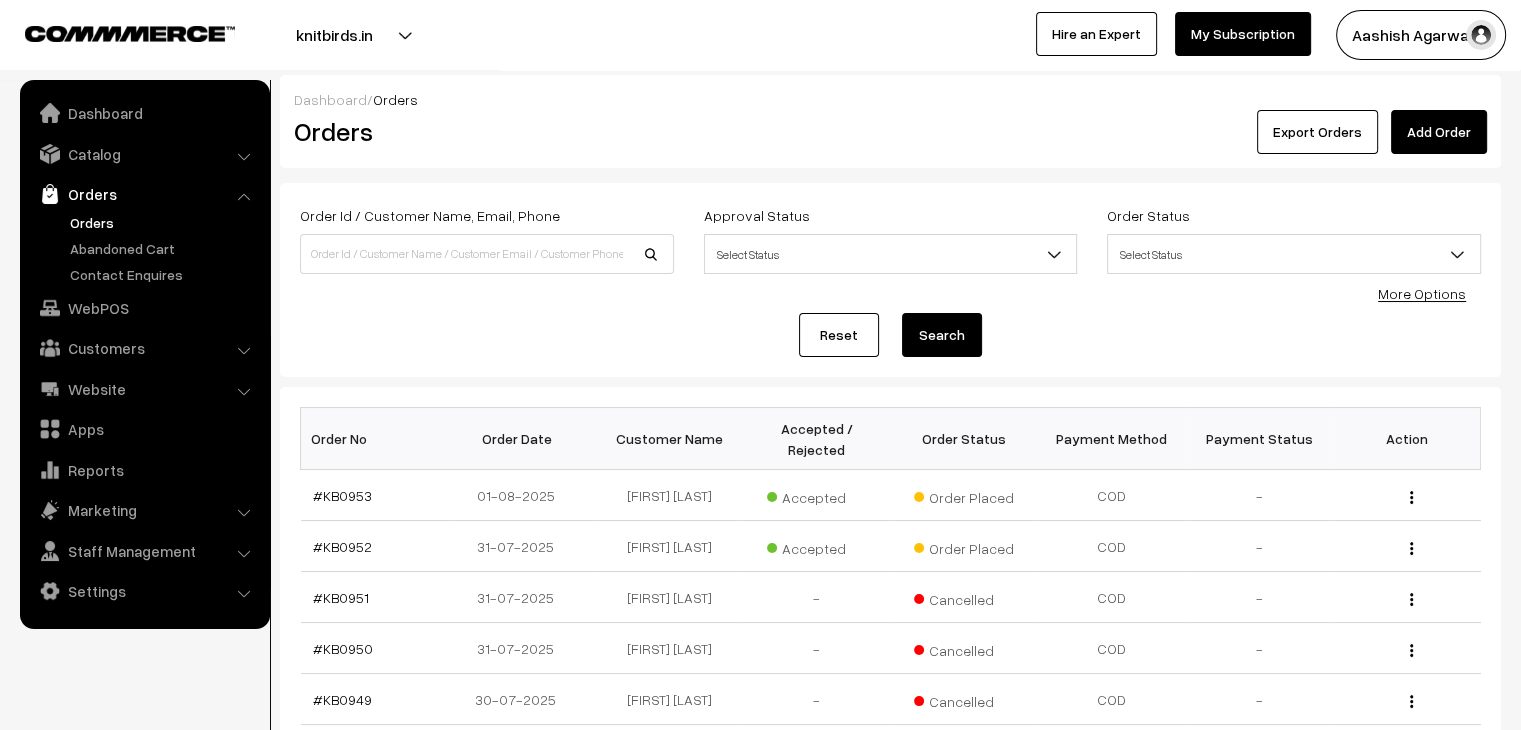 scroll, scrollTop: 0, scrollLeft: 0, axis: both 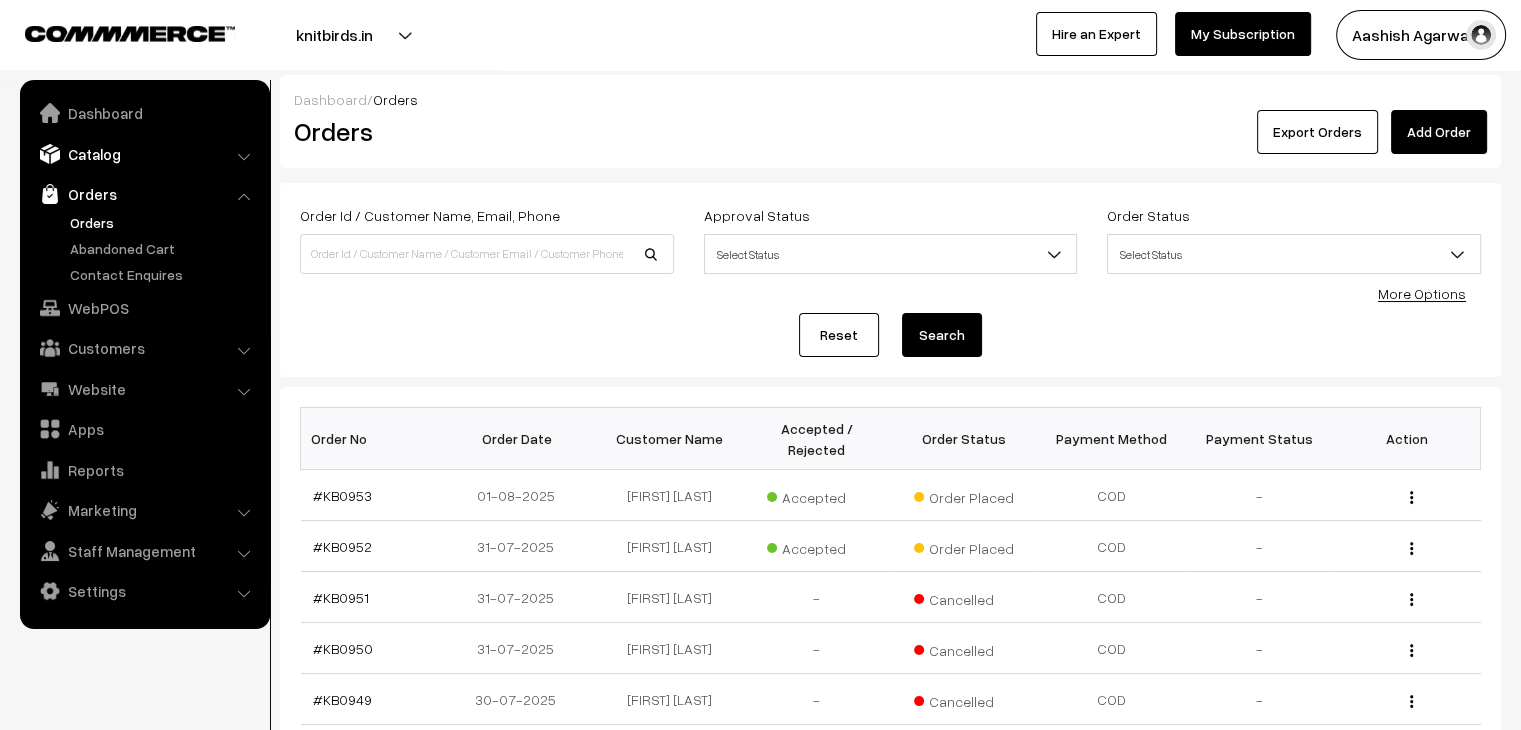 click on "Catalog" at bounding box center (144, 154) 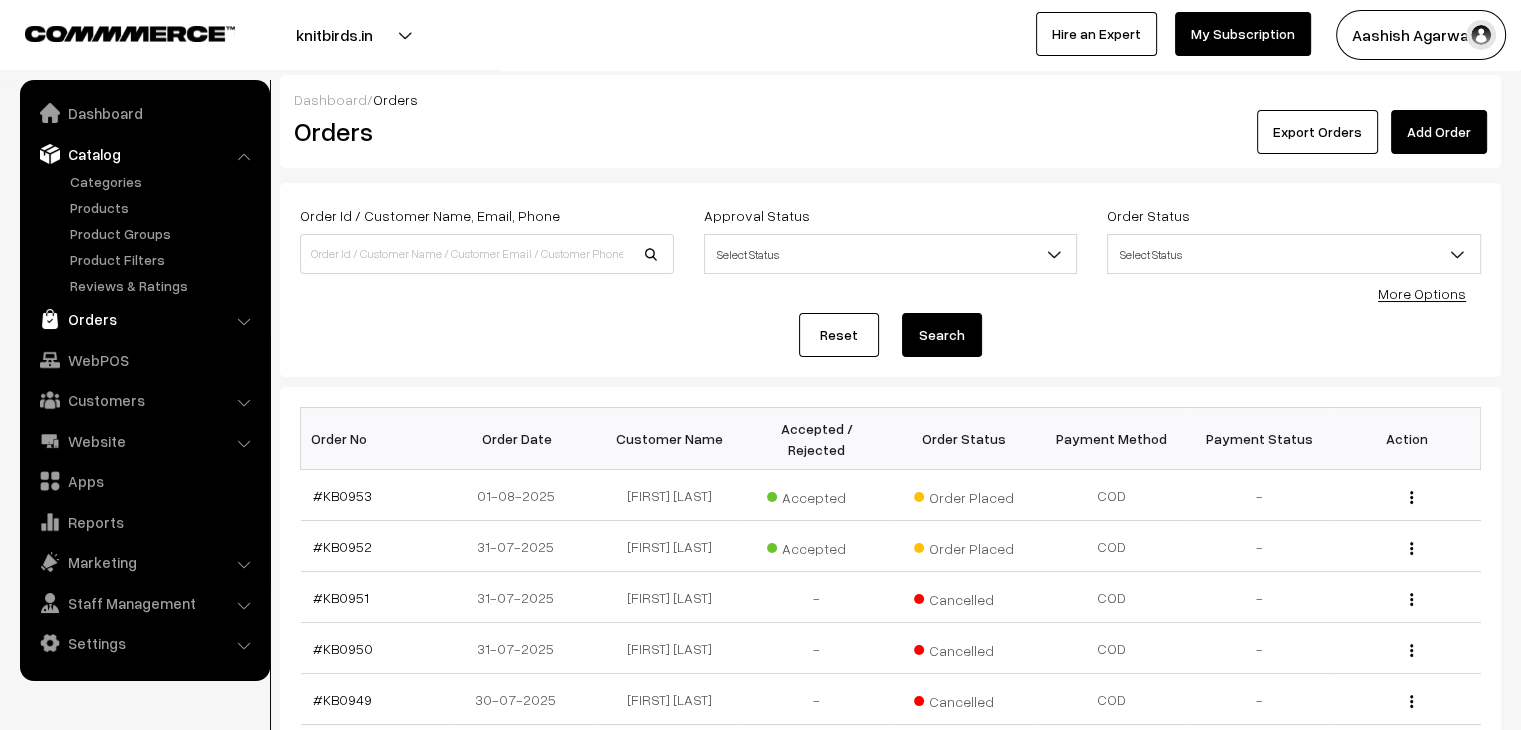 click on "Orders" at bounding box center [144, 319] 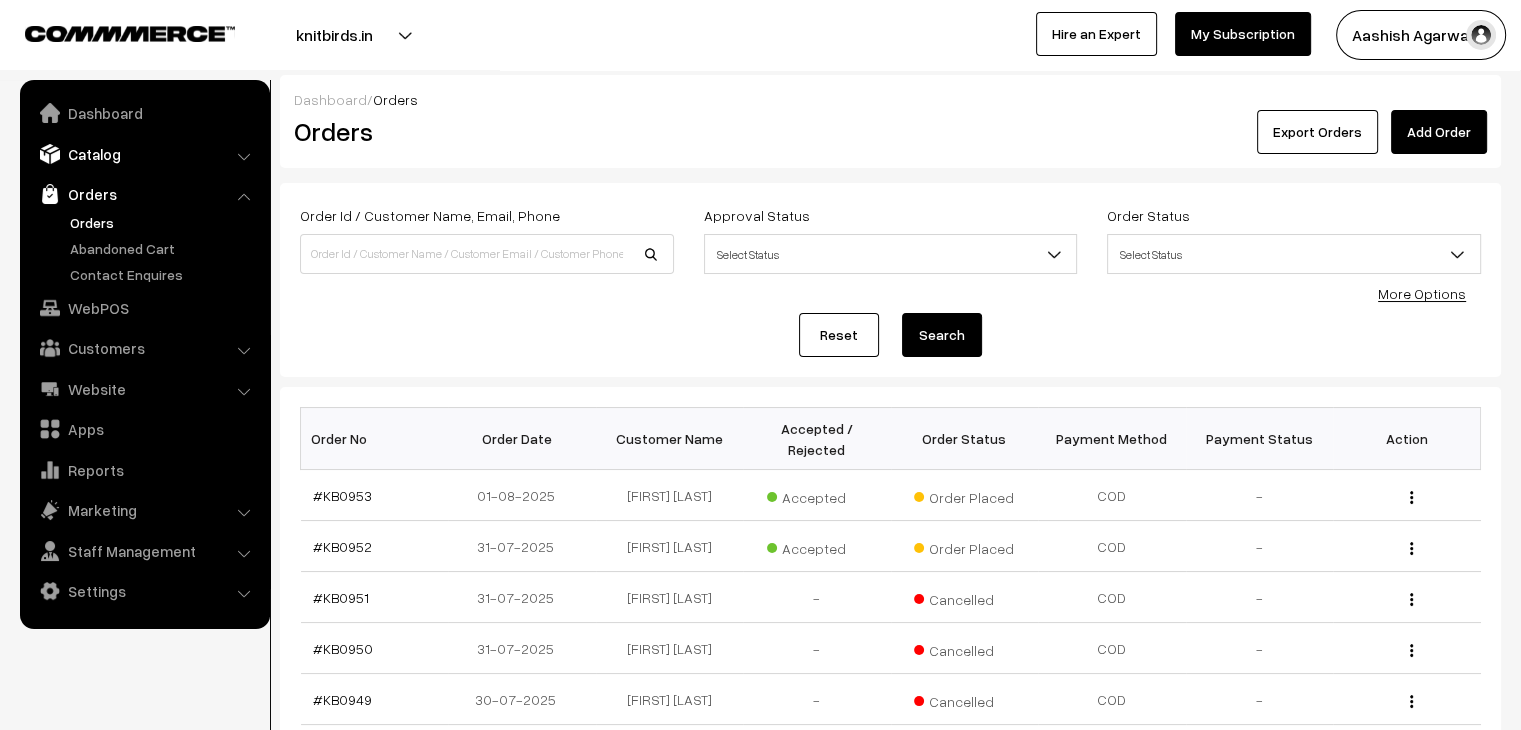 click on "Catalog" at bounding box center [144, 154] 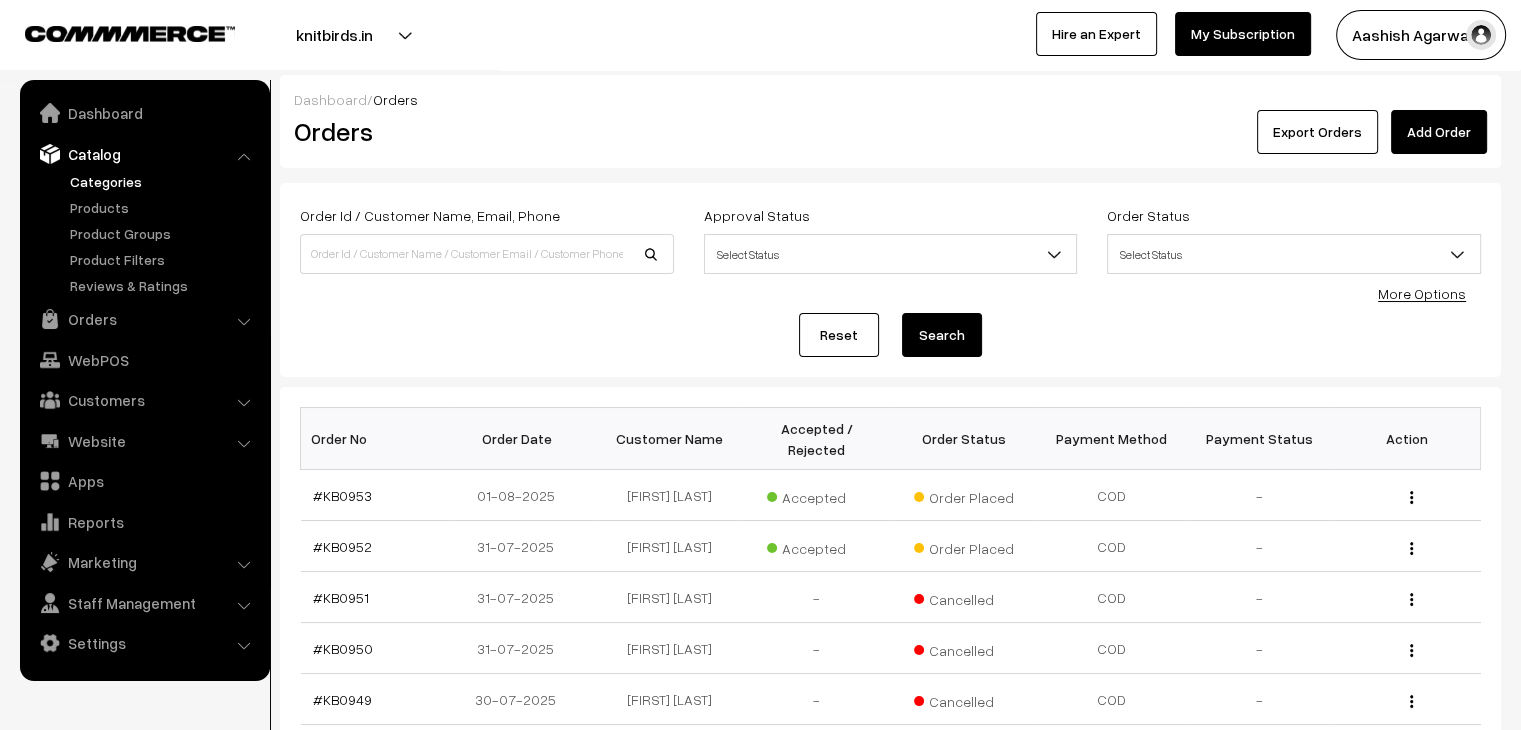 click on "Categories" at bounding box center [164, 181] 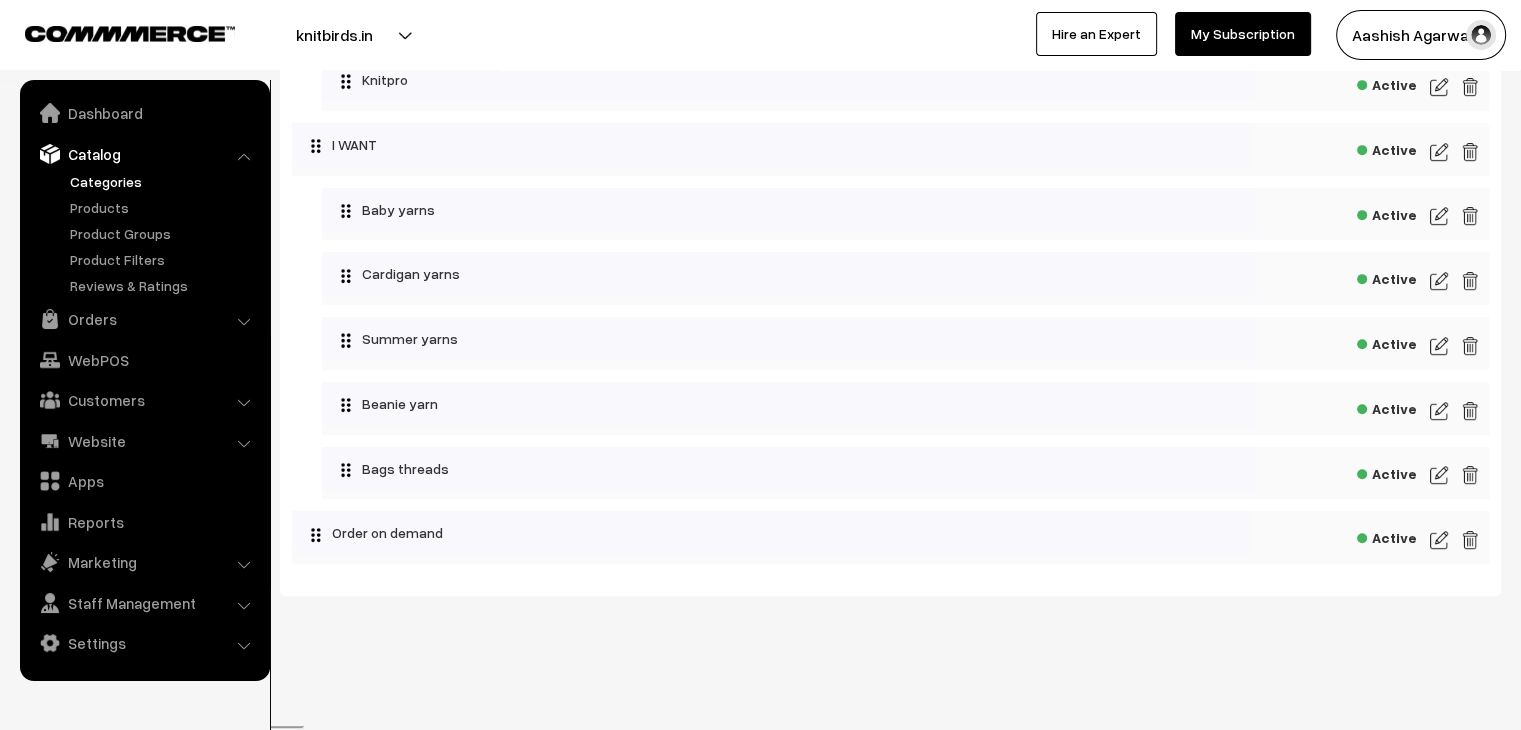 scroll, scrollTop: 0, scrollLeft: 0, axis: both 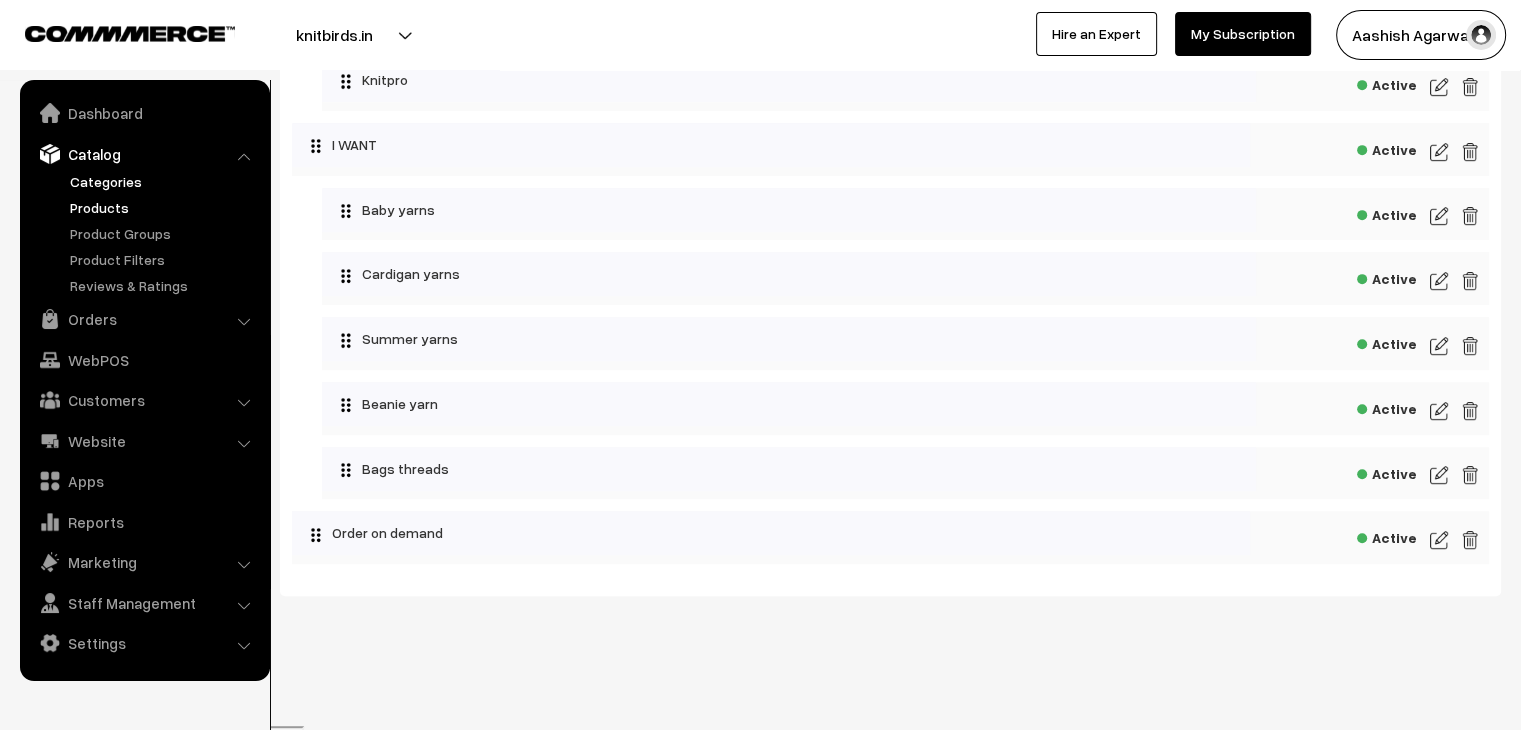 click on "Products" at bounding box center [164, 207] 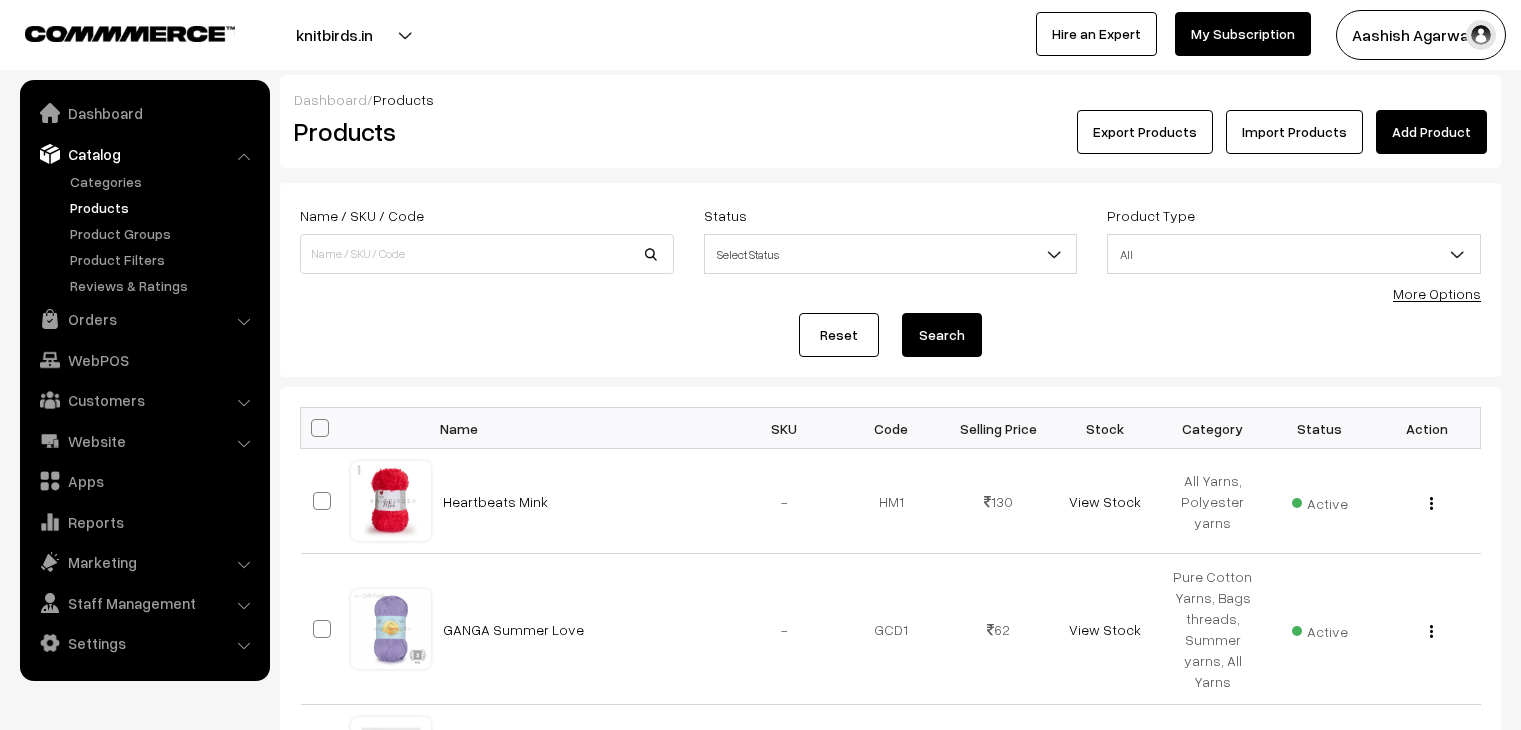 scroll, scrollTop: 0, scrollLeft: 0, axis: both 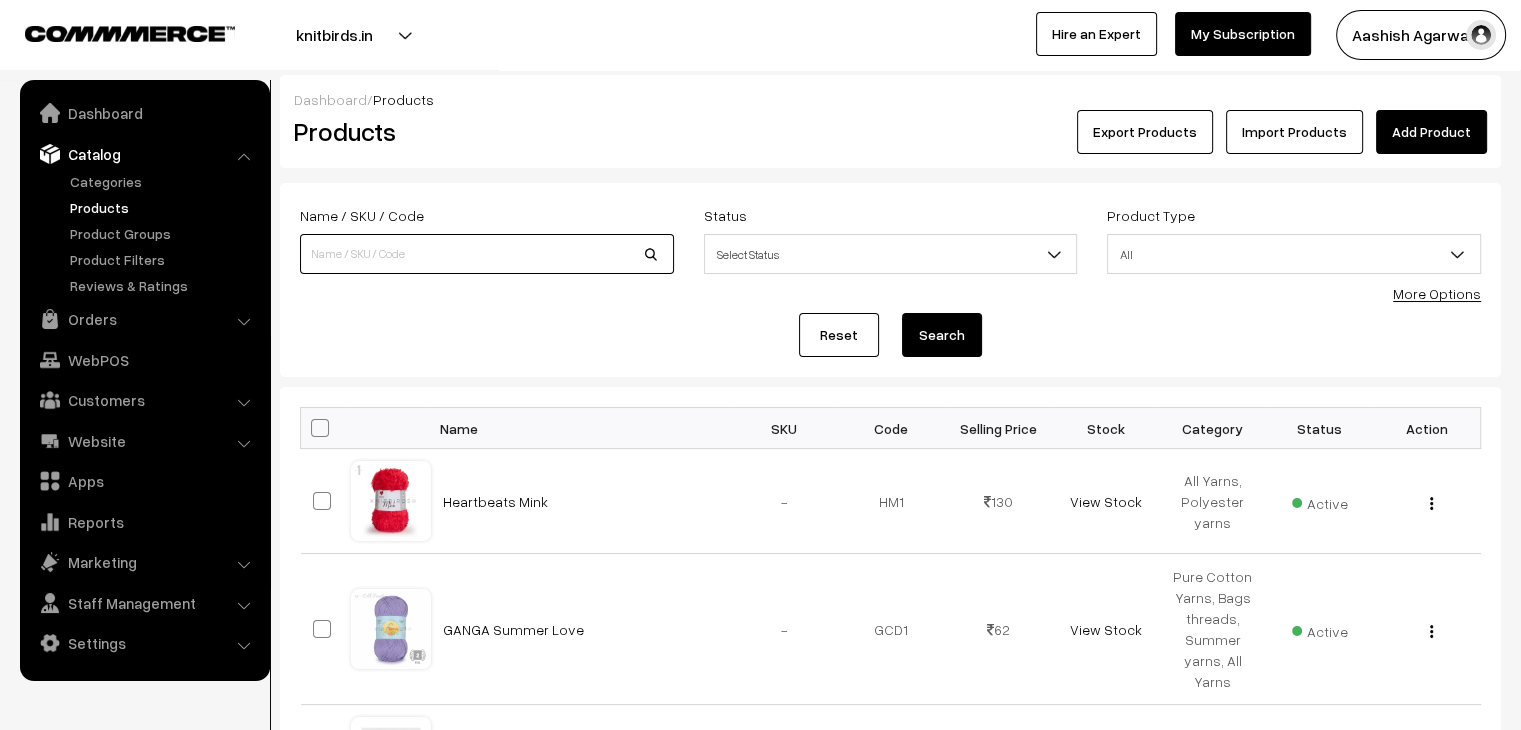 drag, startPoint x: 0, startPoint y: 0, endPoint x: 415, endPoint y: 256, distance: 487.60742 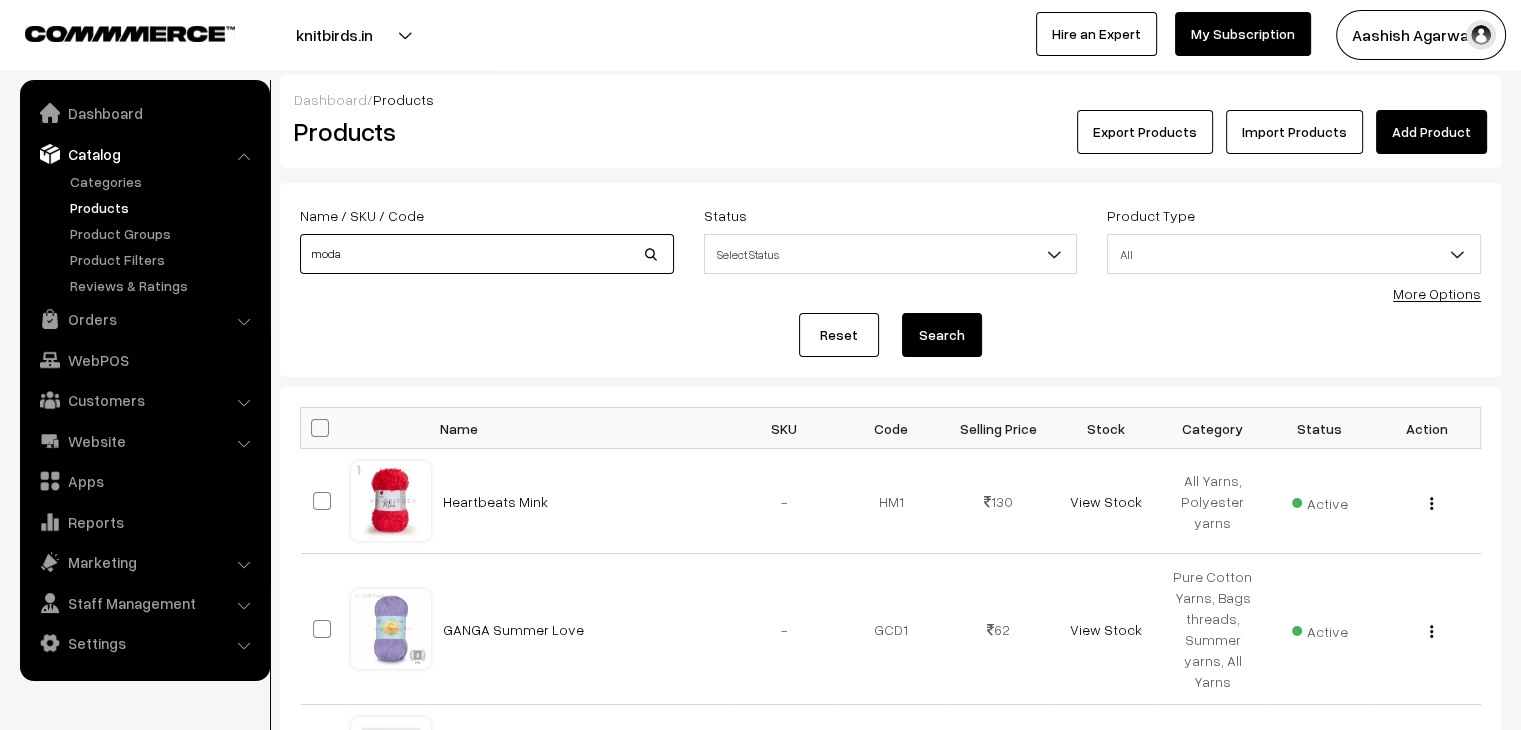 type on "moda" 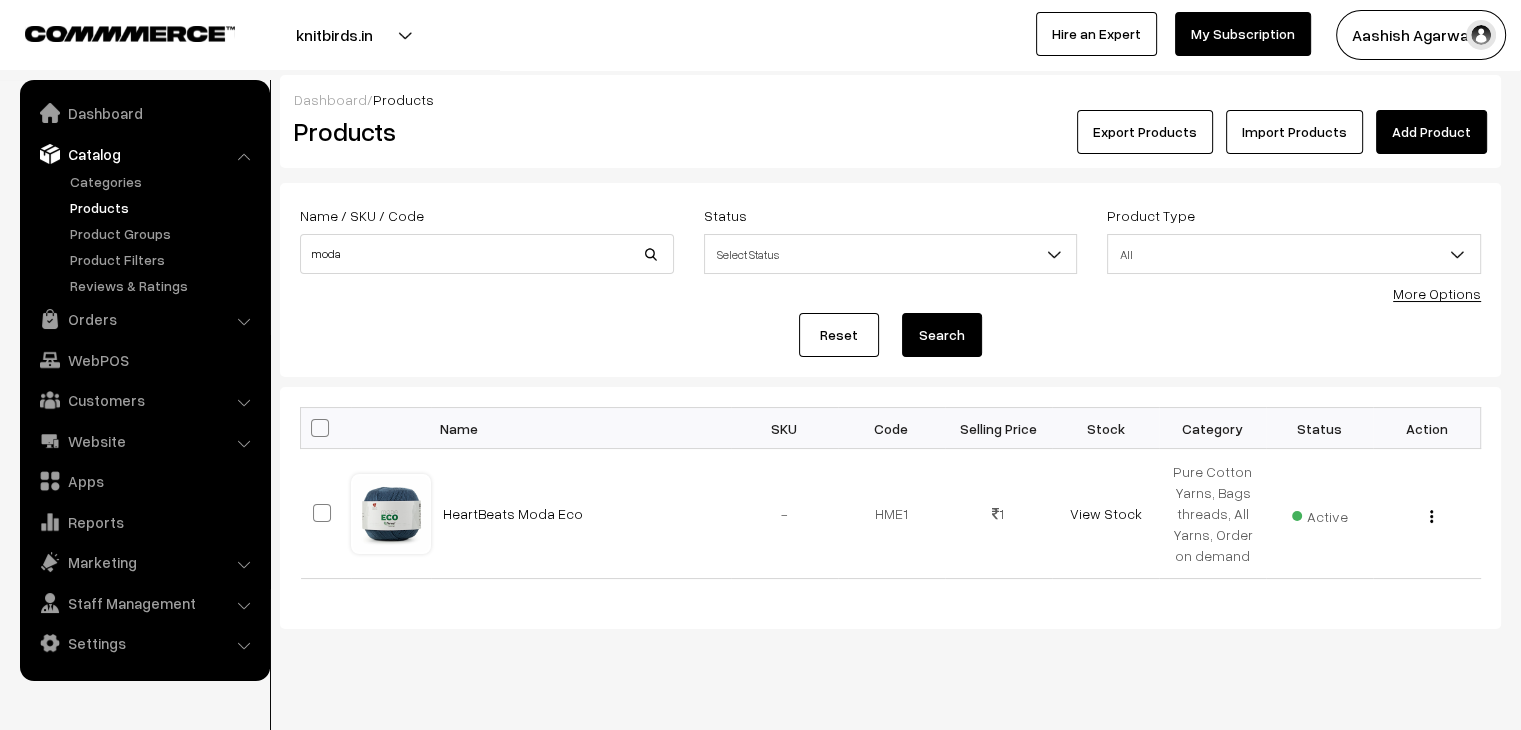 scroll, scrollTop: 0, scrollLeft: 0, axis: both 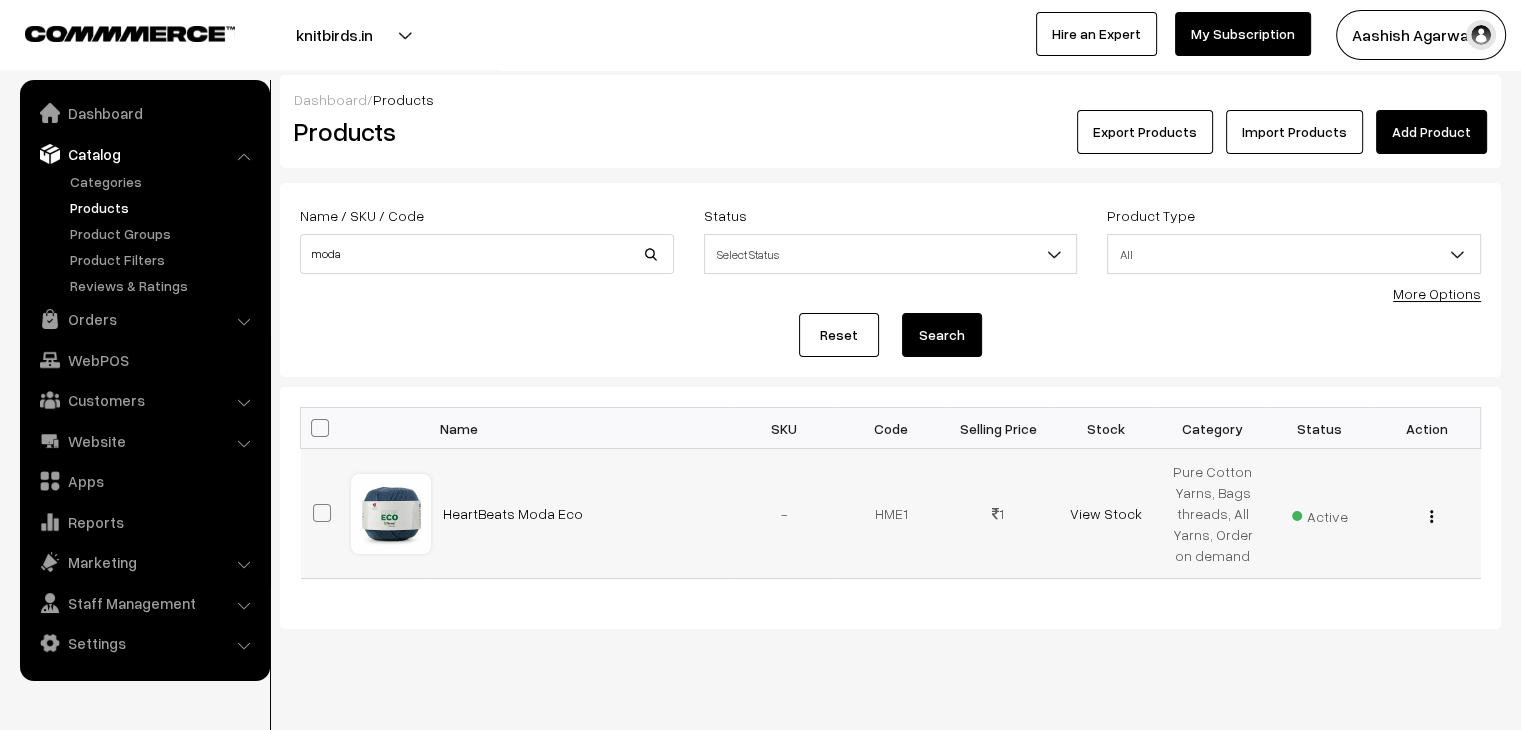 click on "View
Edit
Delete" at bounding box center (1426, 514) 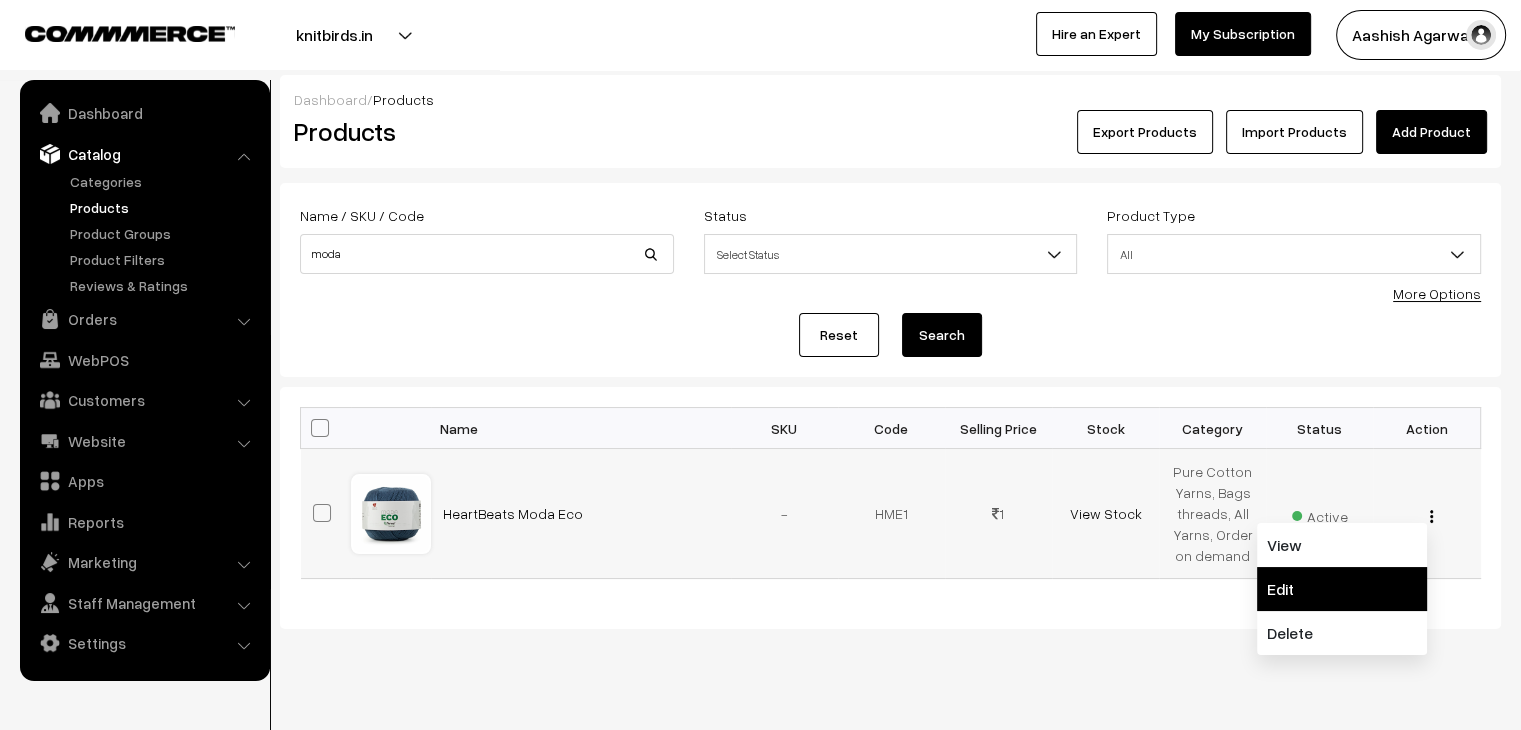 click on "Edit" at bounding box center [1342, 589] 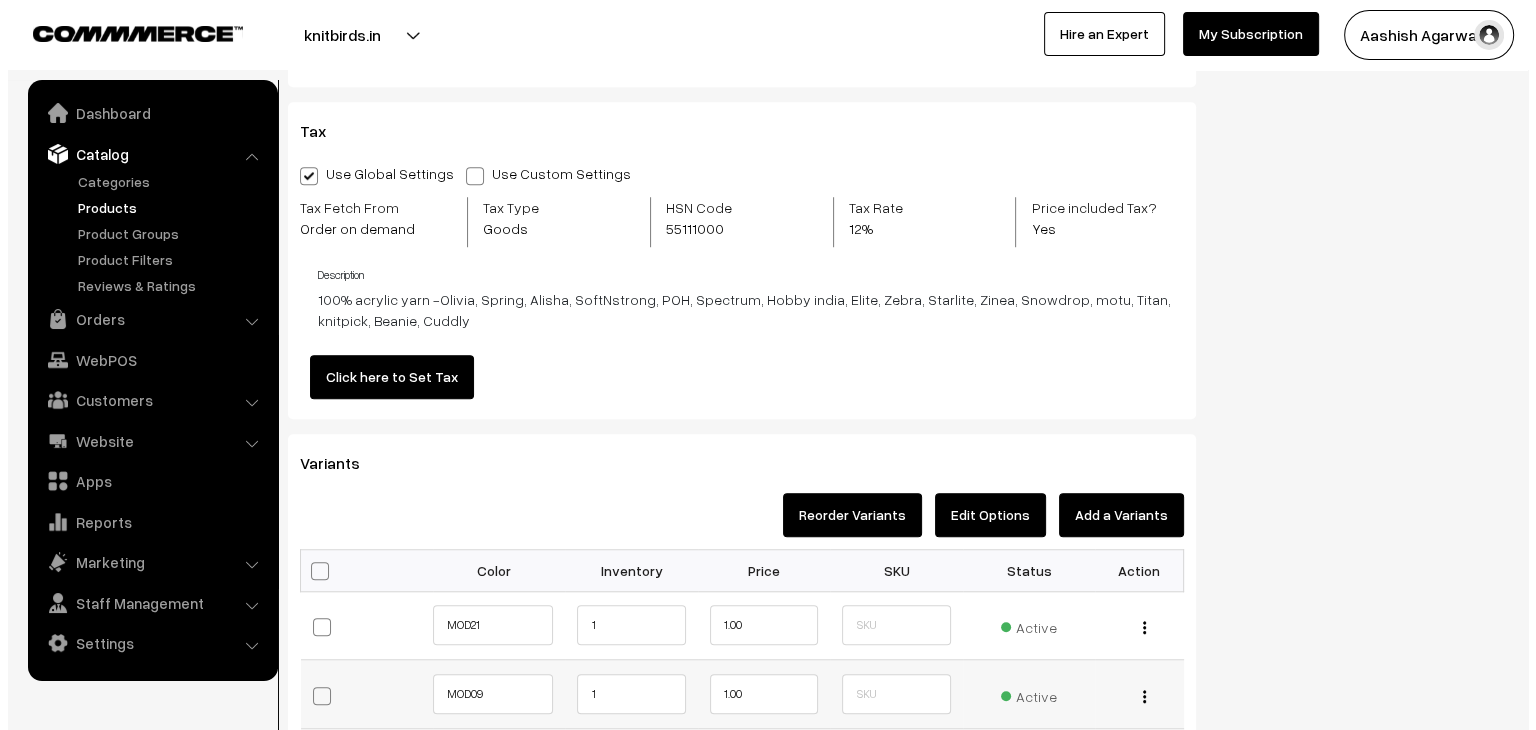 scroll, scrollTop: 1700, scrollLeft: 0, axis: vertical 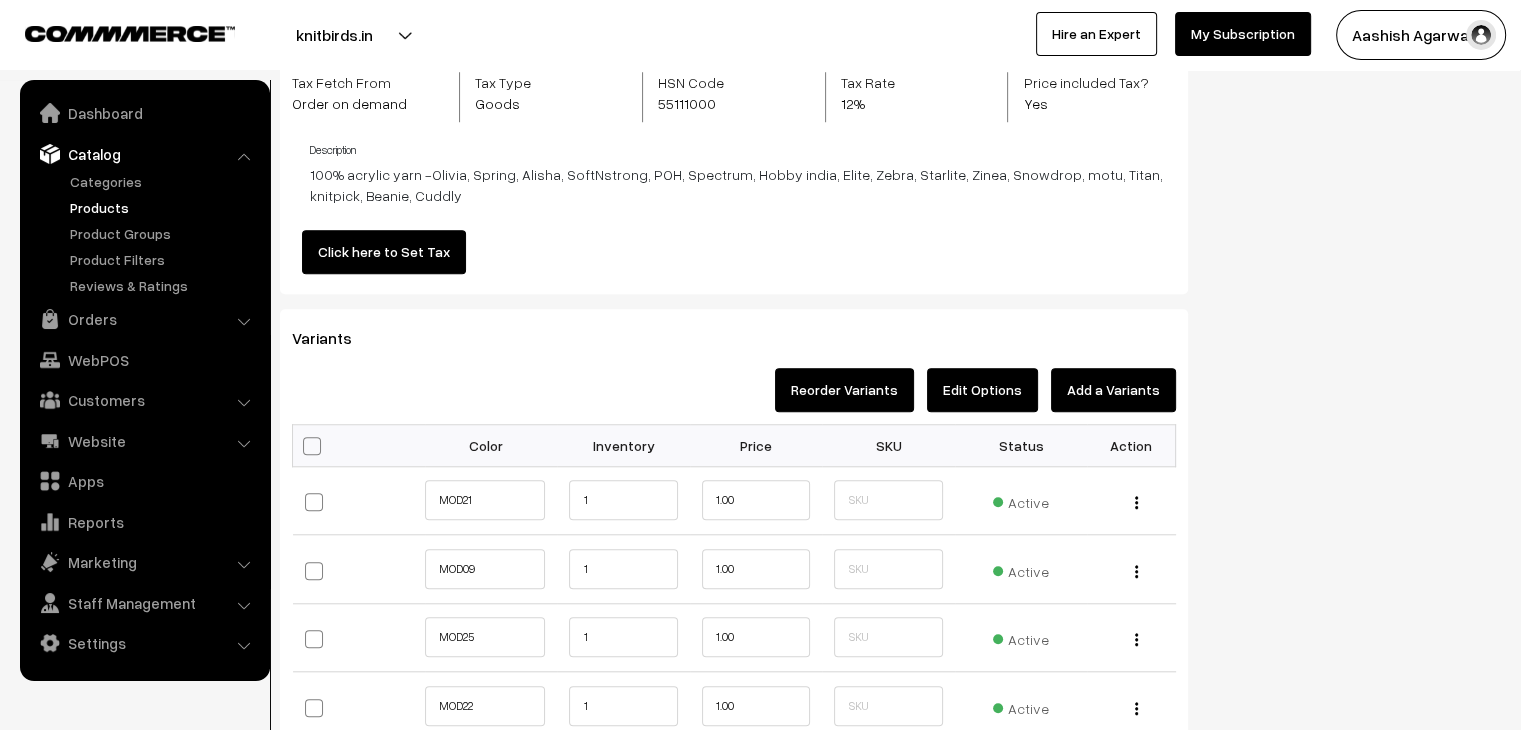 click at bounding box center (312, 446) 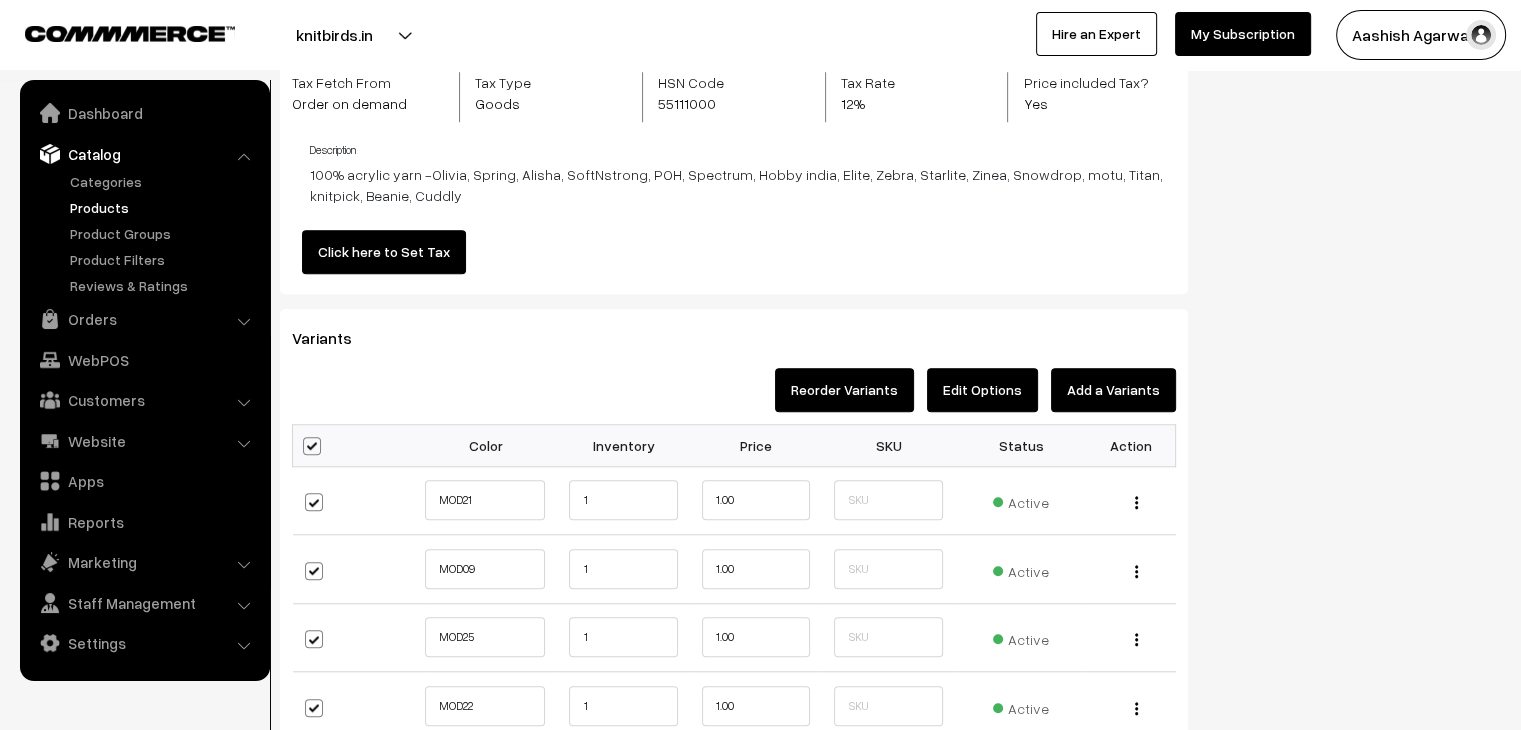 checkbox on "true" 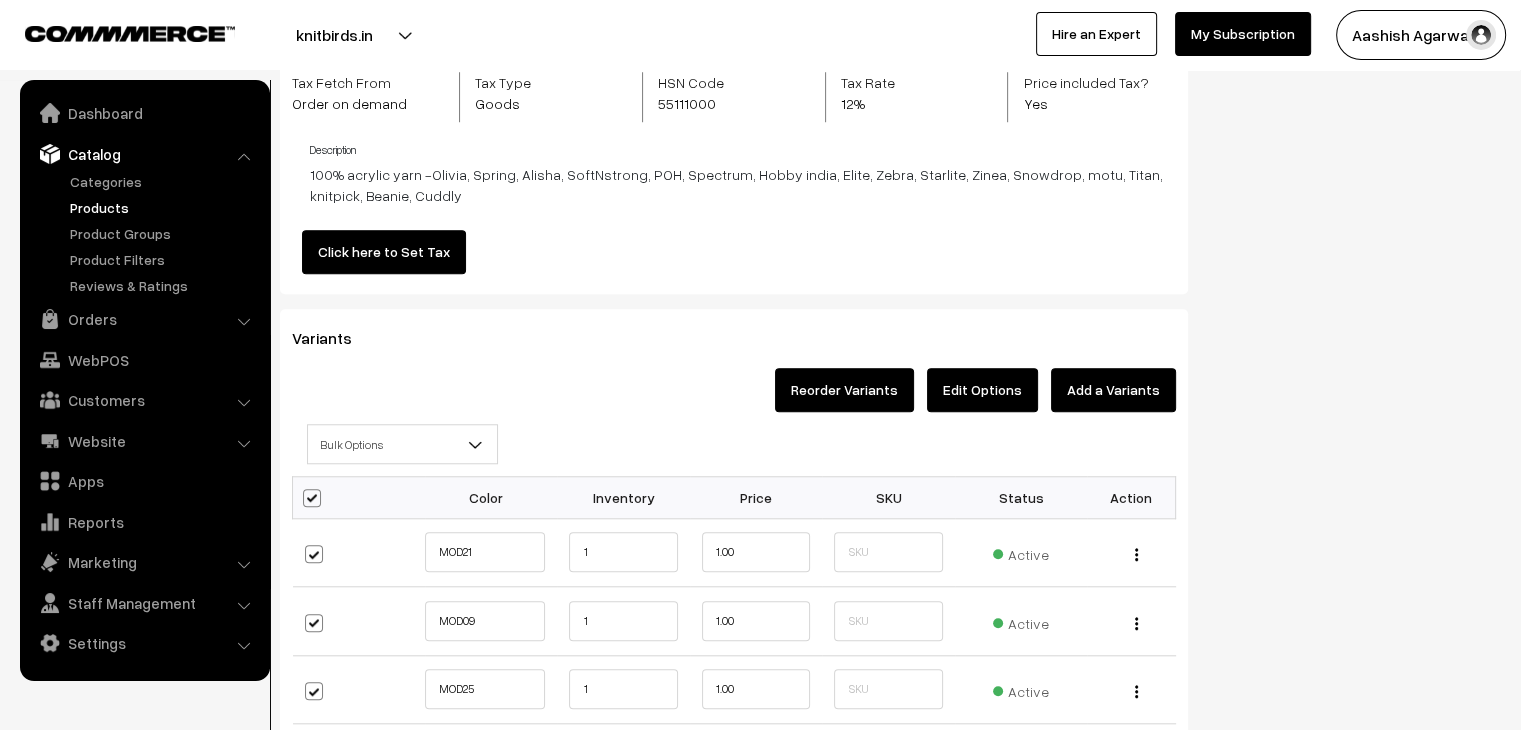 click on "Bulk Options" at bounding box center (402, 444) 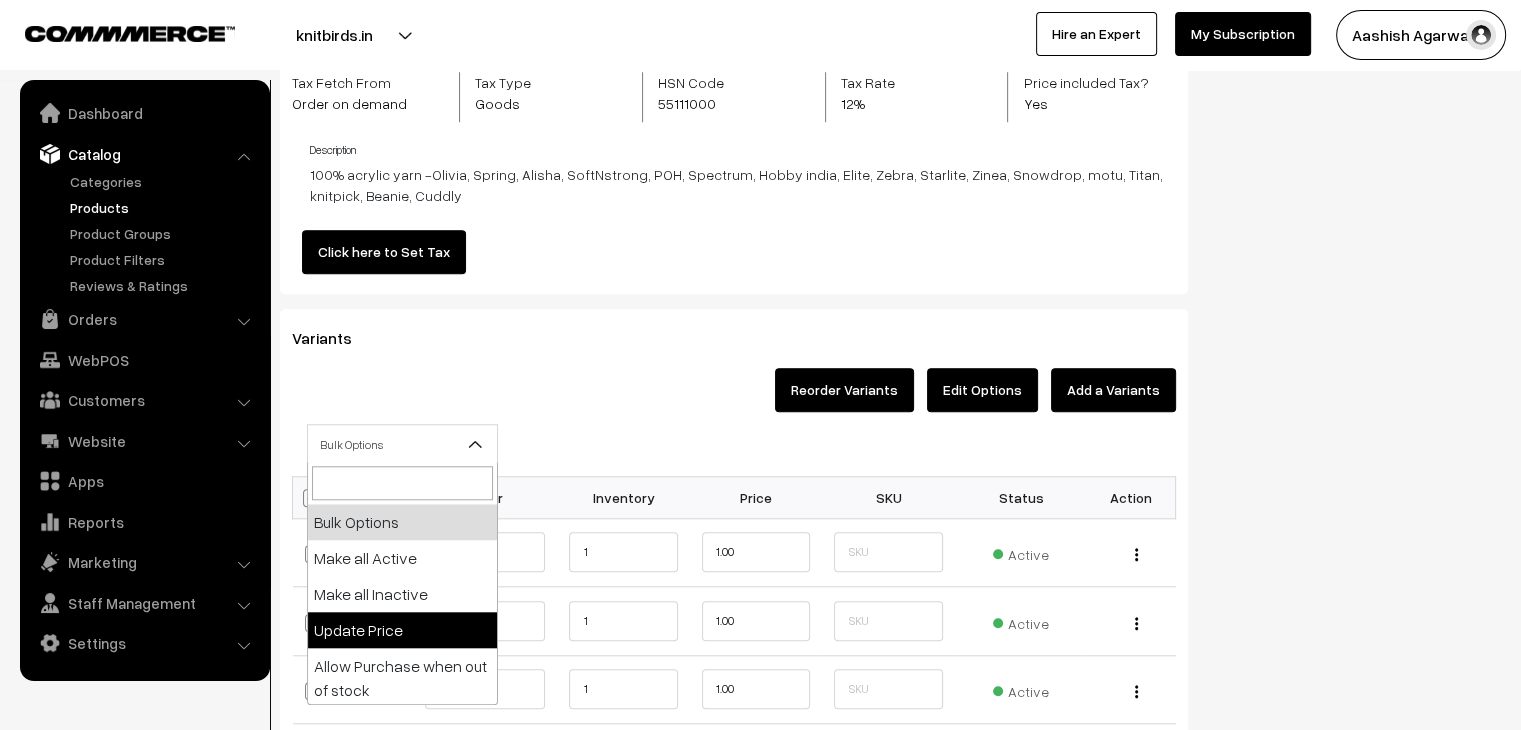 select on "0" 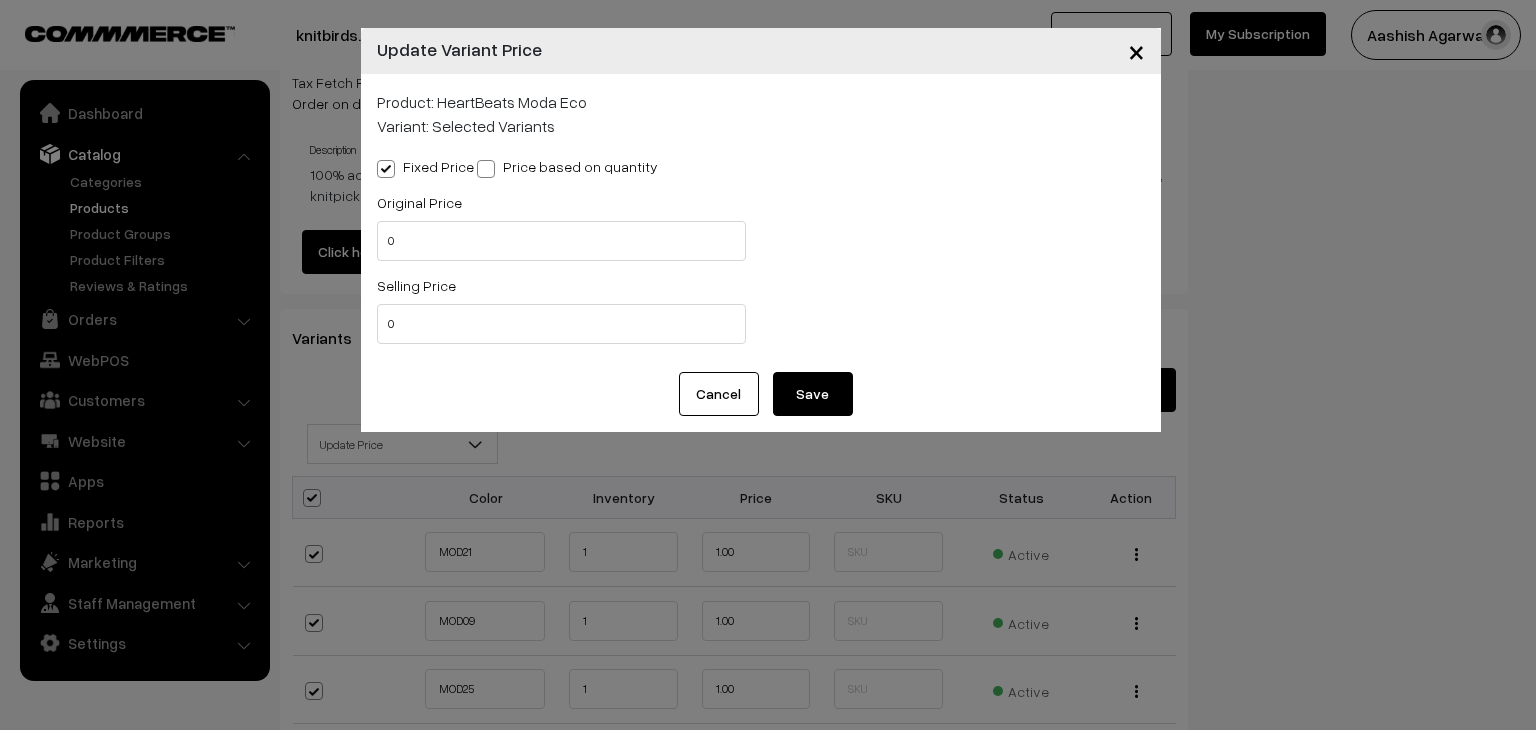 click on "Save" at bounding box center [813, 394] 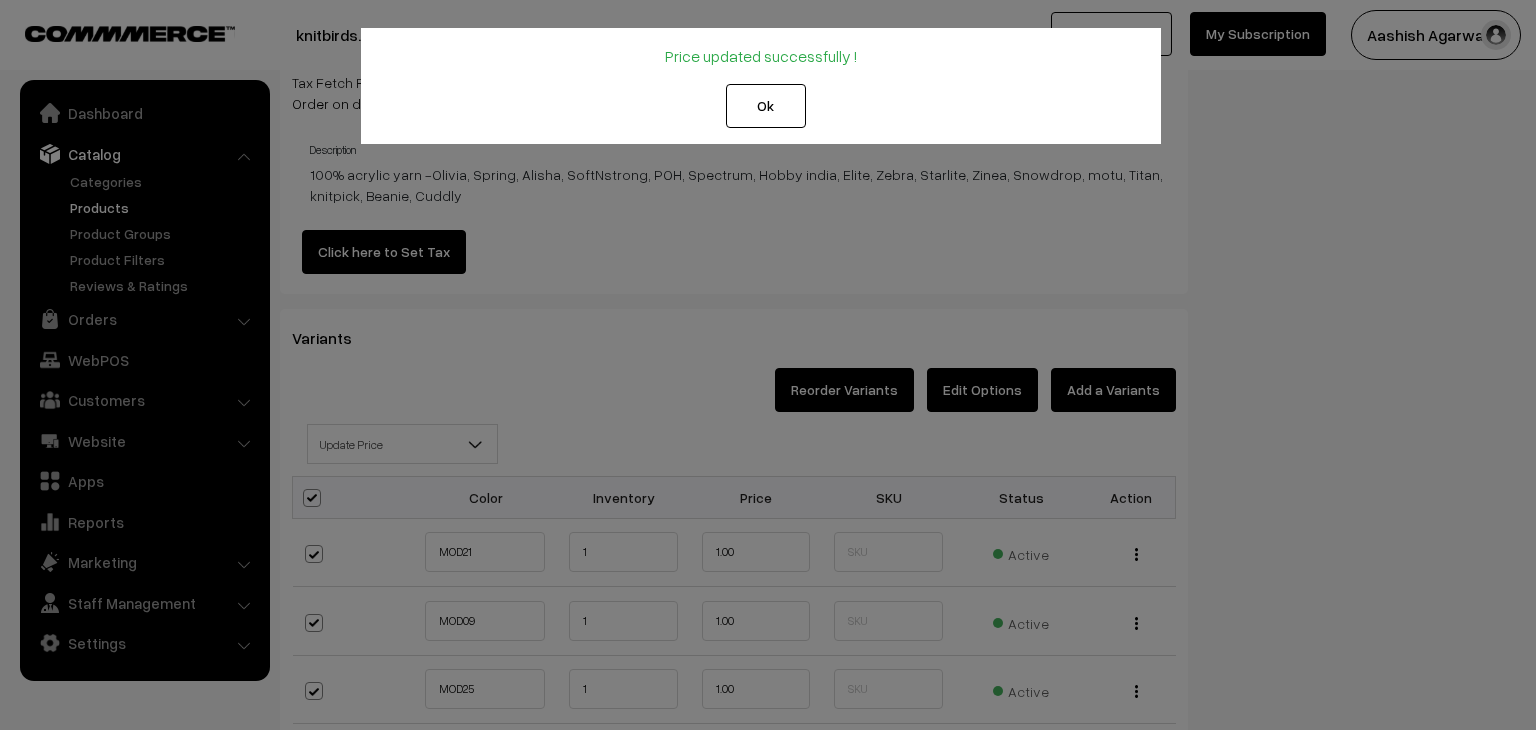 click on "Ok" at bounding box center [766, 106] 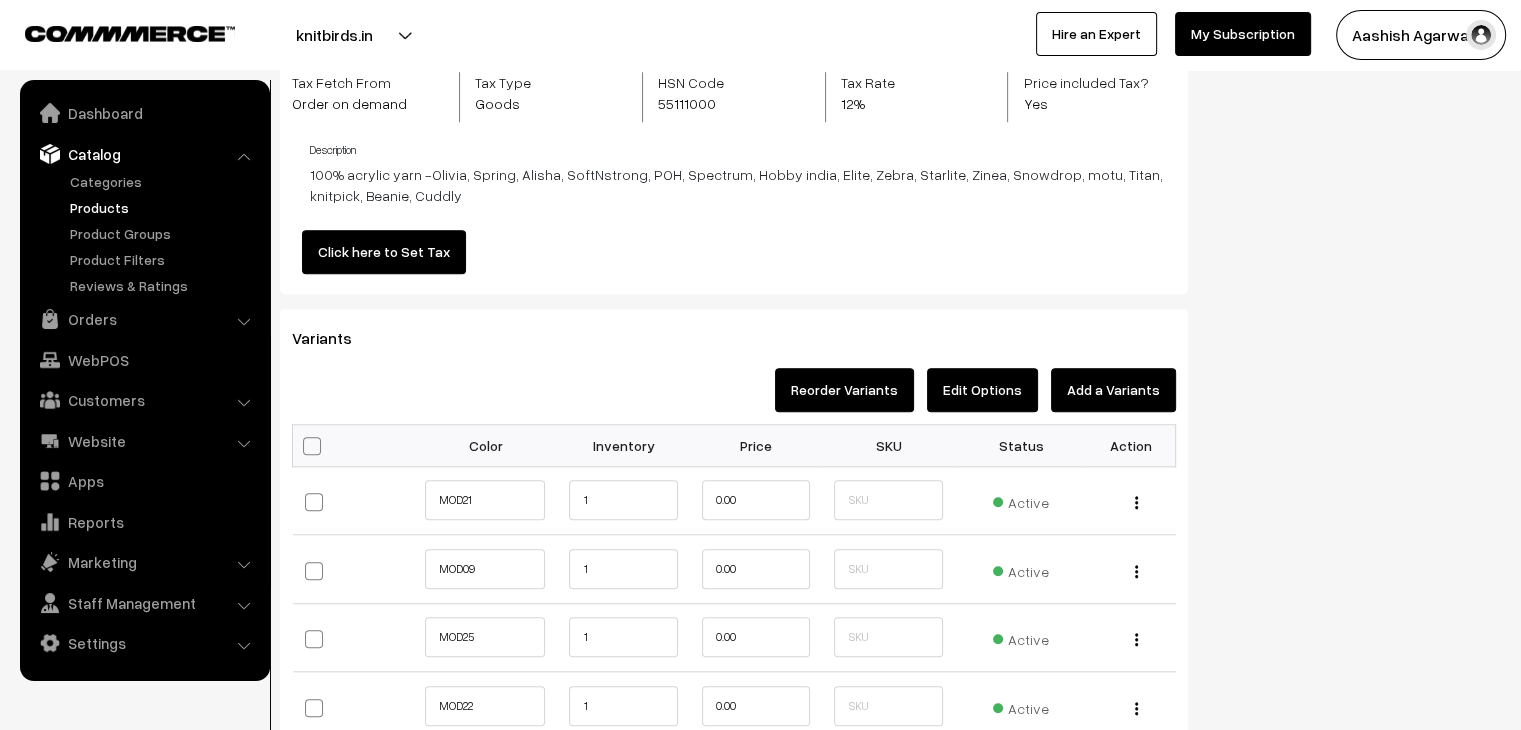 scroll, scrollTop: 1700, scrollLeft: 0, axis: vertical 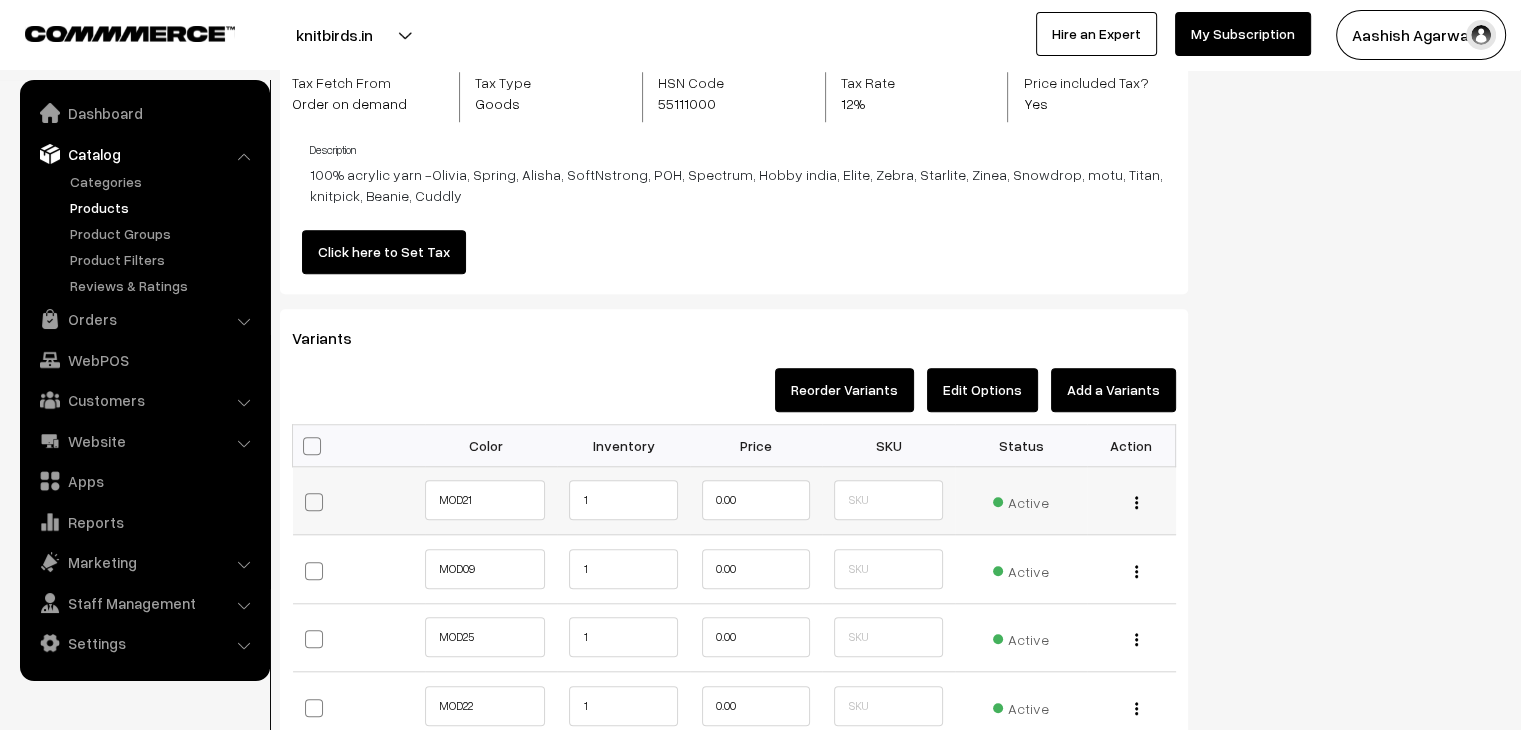 click at bounding box center (1136, 502) 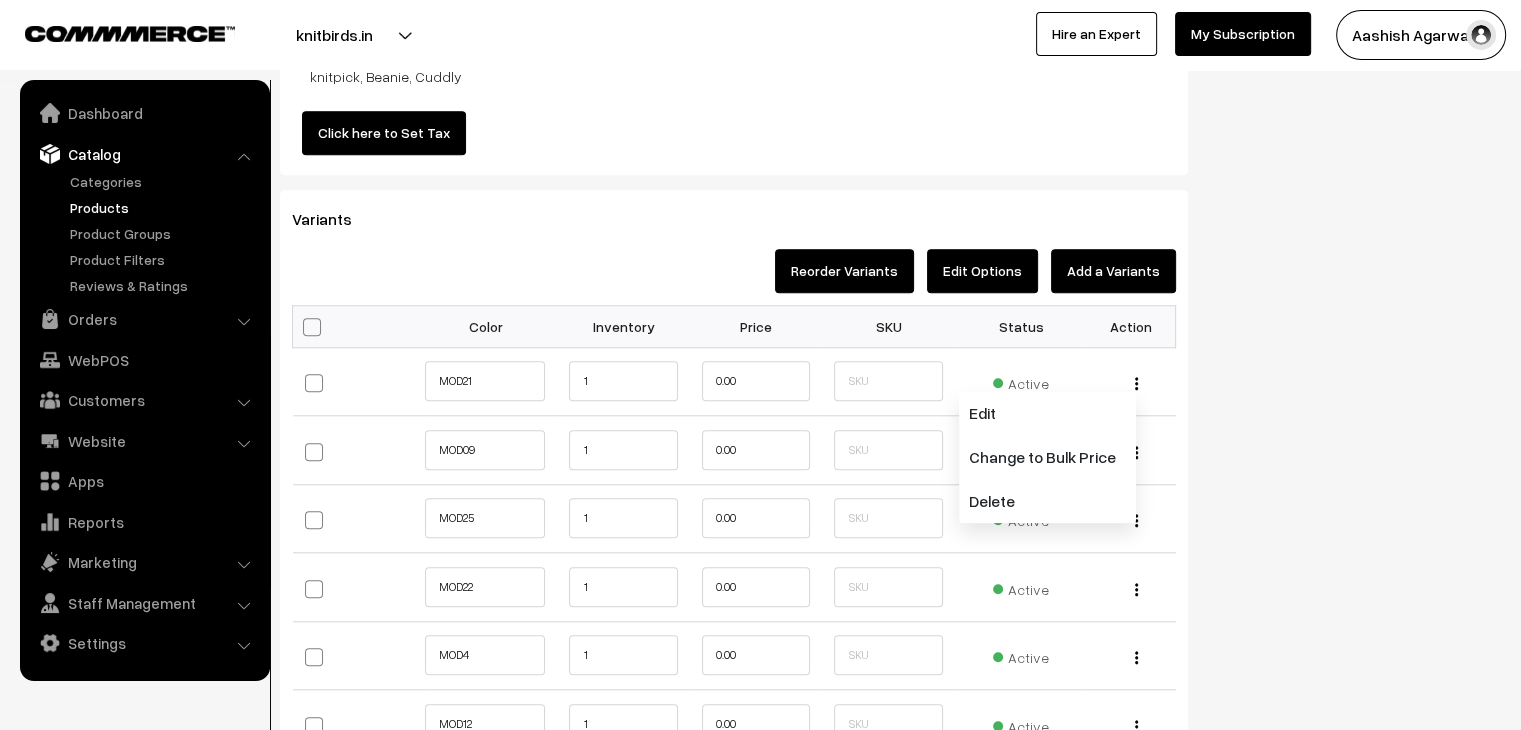 scroll, scrollTop: 1800, scrollLeft: 0, axis: vertical 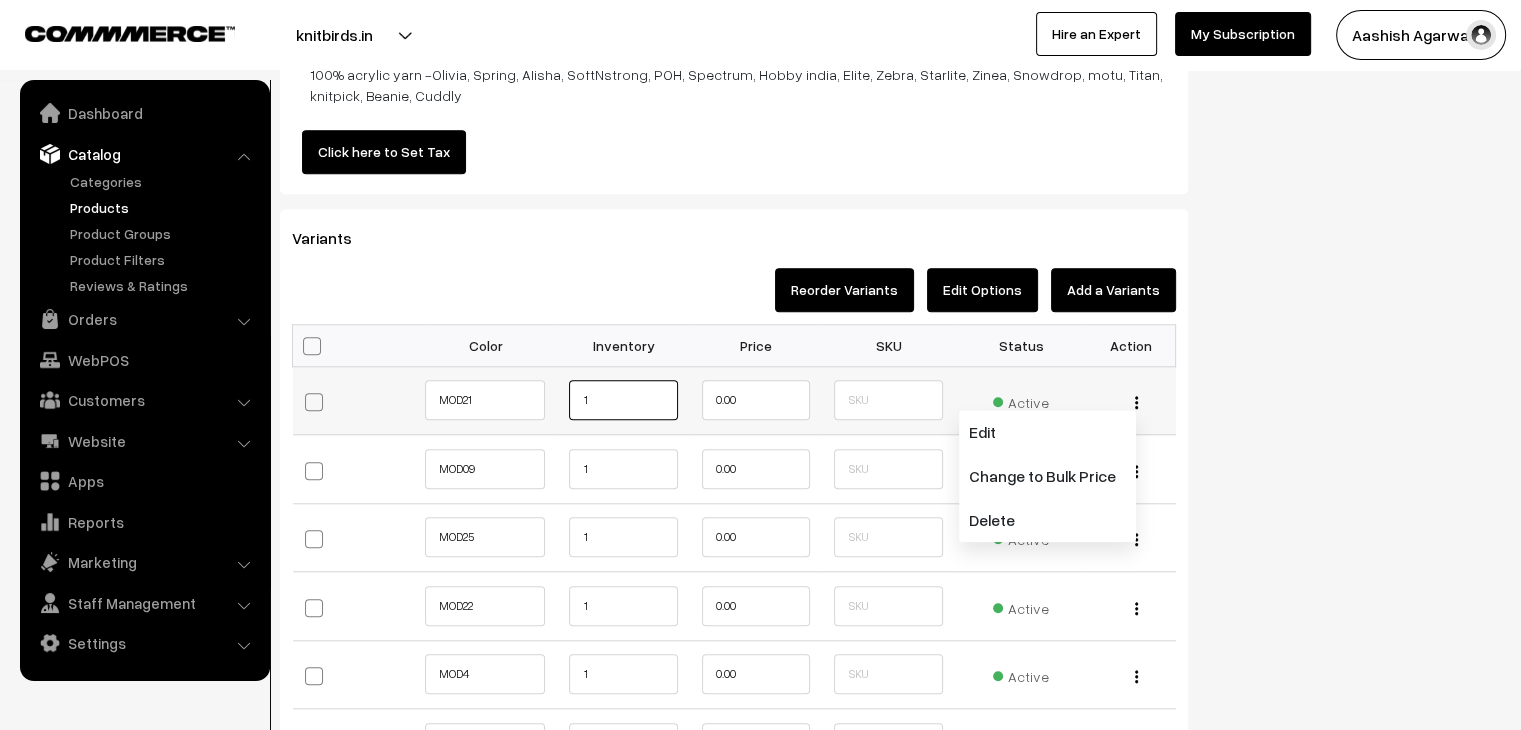 click on "1" at bounding box center [623, 400] 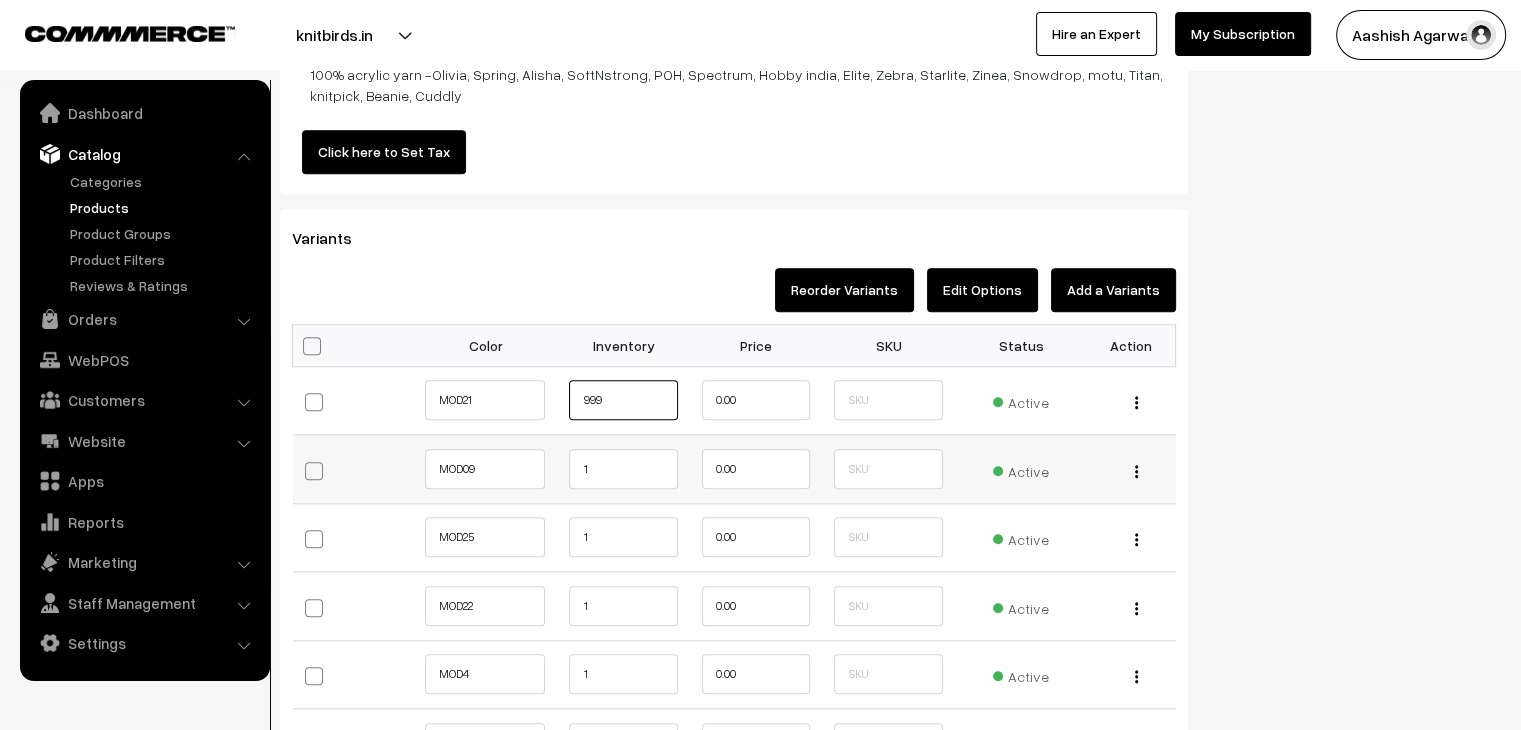 type on "999" 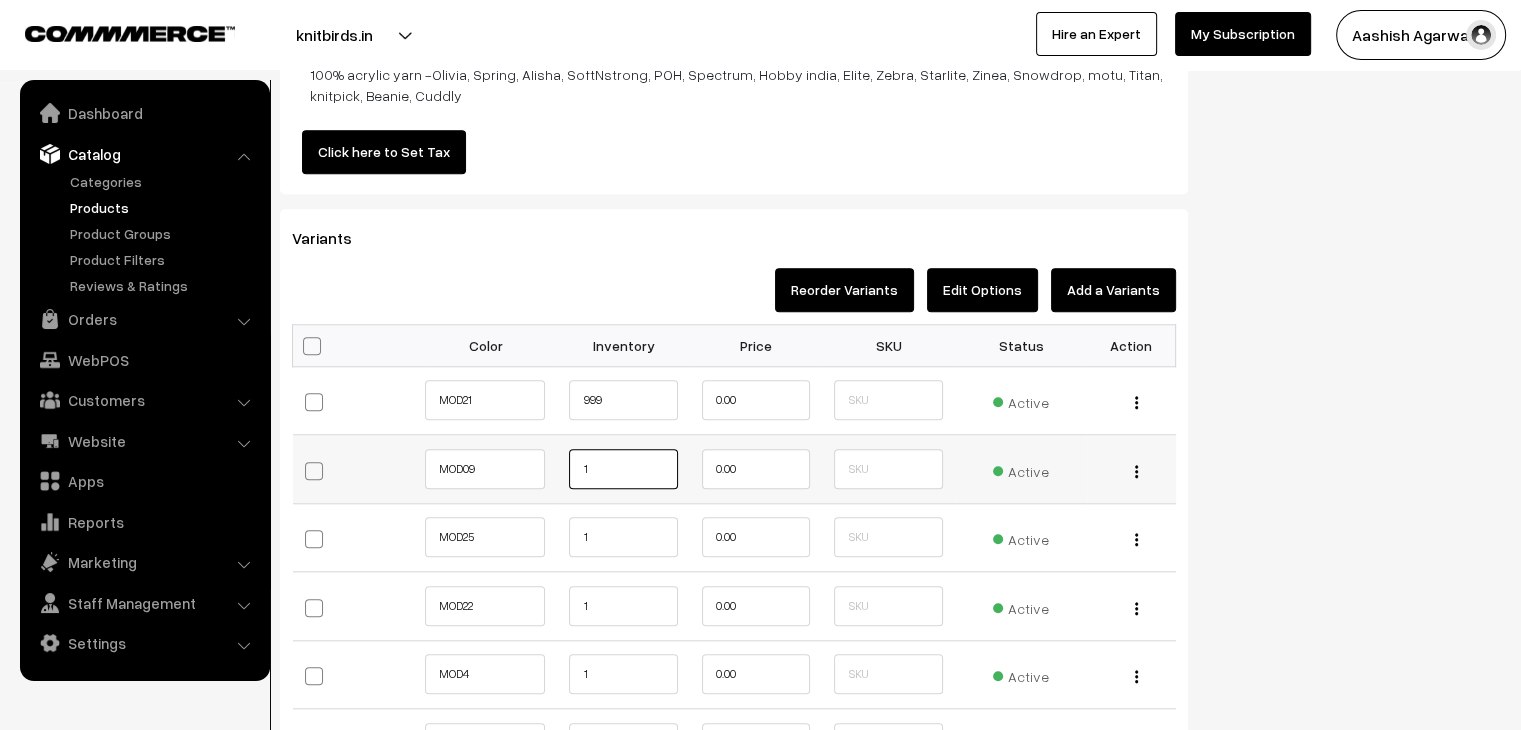 click on "1" at bounding box center [623, 469] 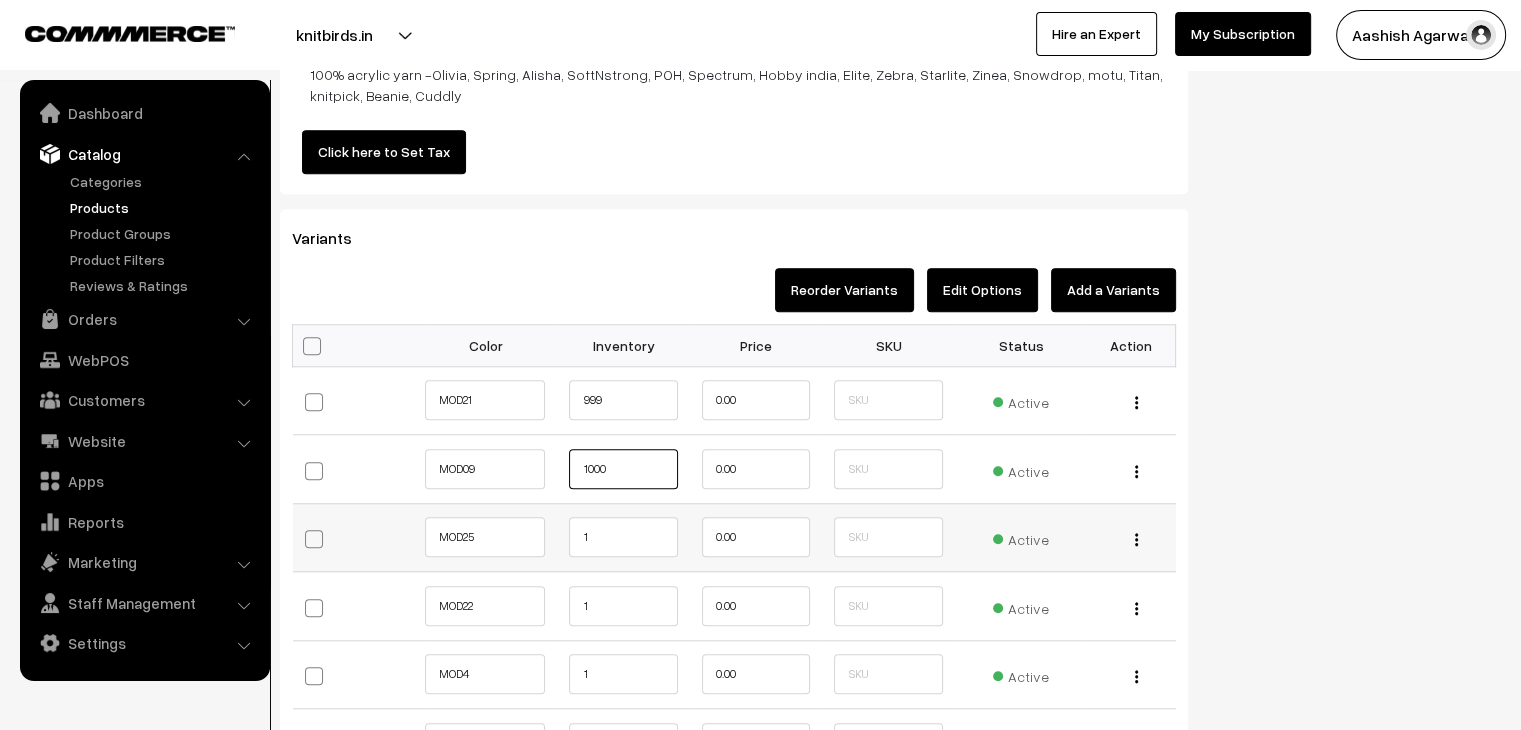 type on "1000" 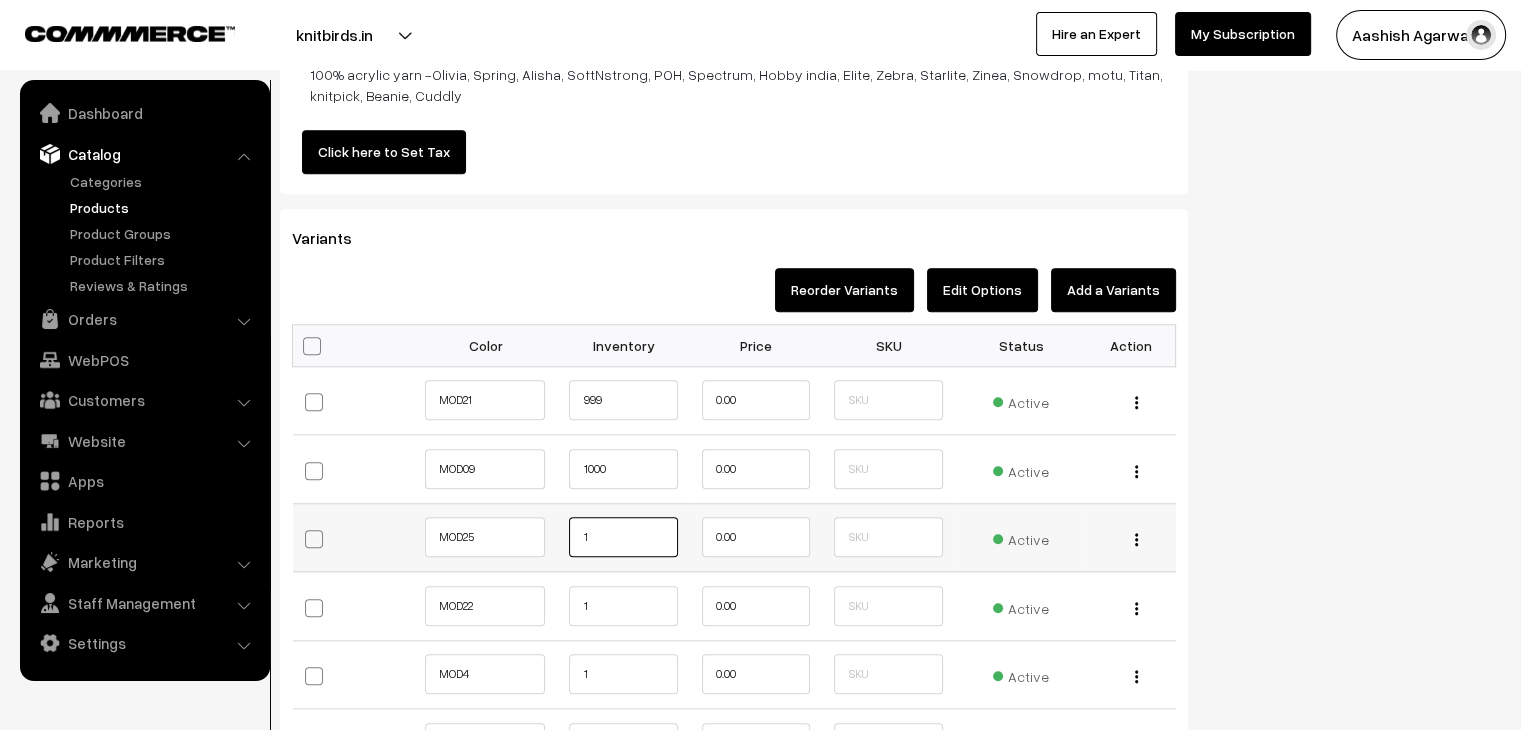 click on "1" at bounding box center [623, 537] 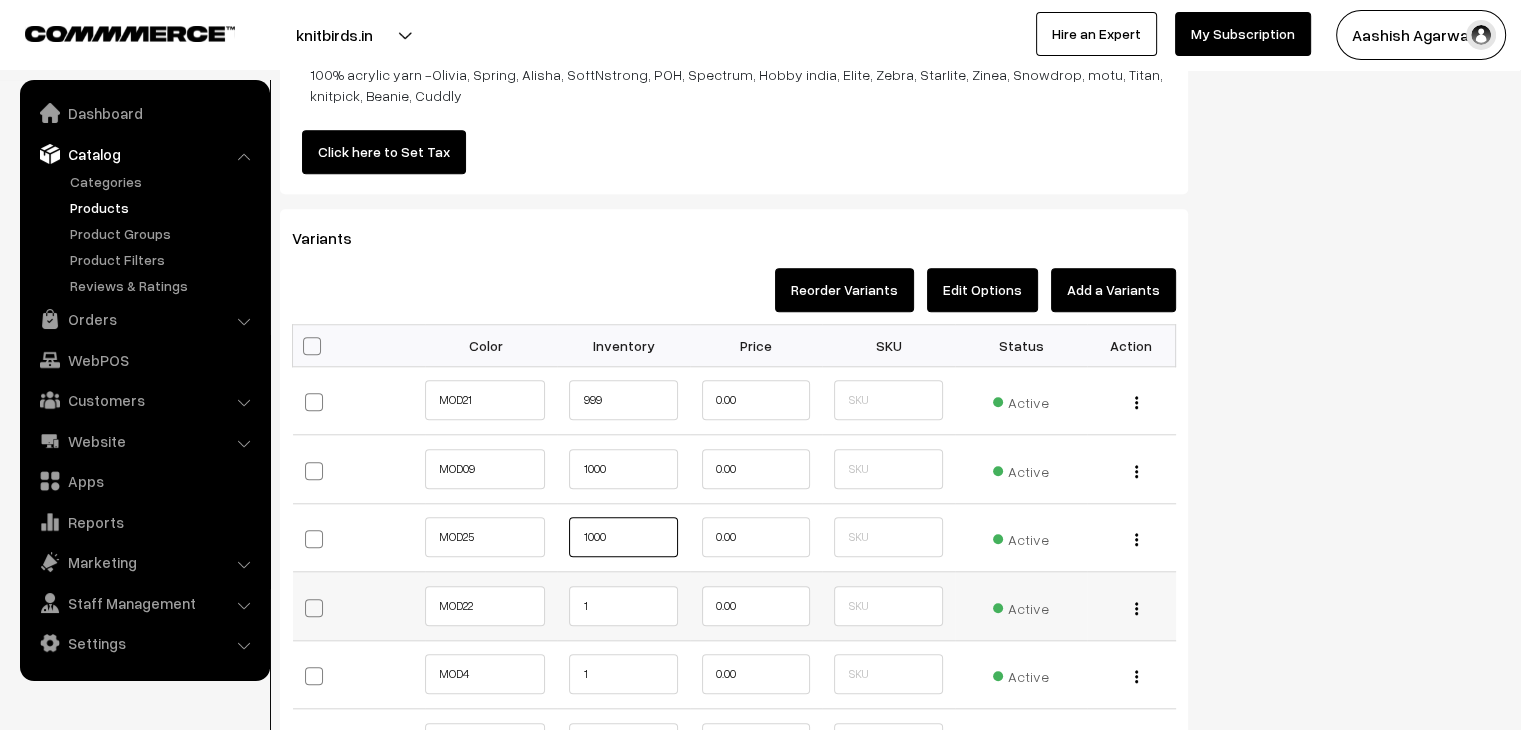 type on "1000" 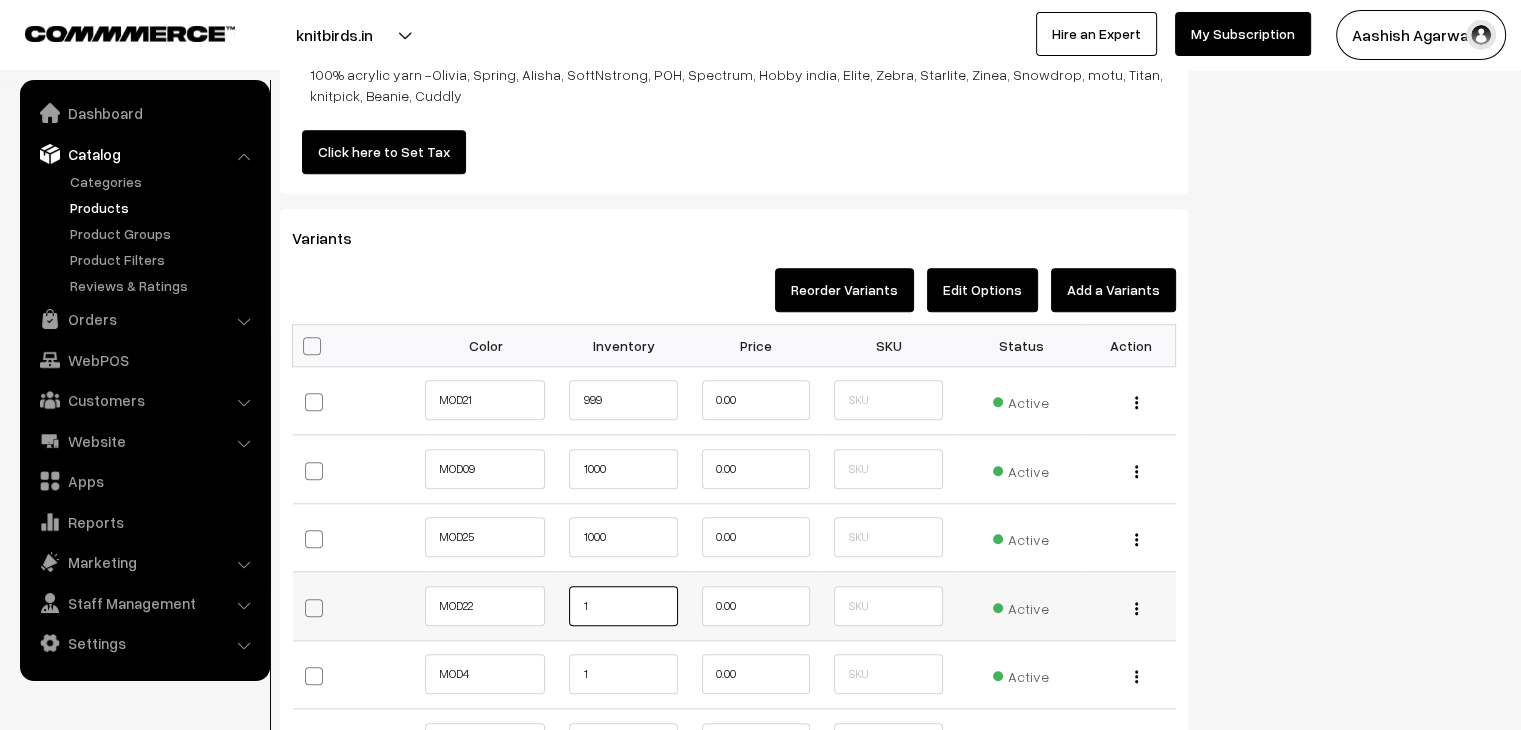 click on "1" at bounding box center [623, 606] 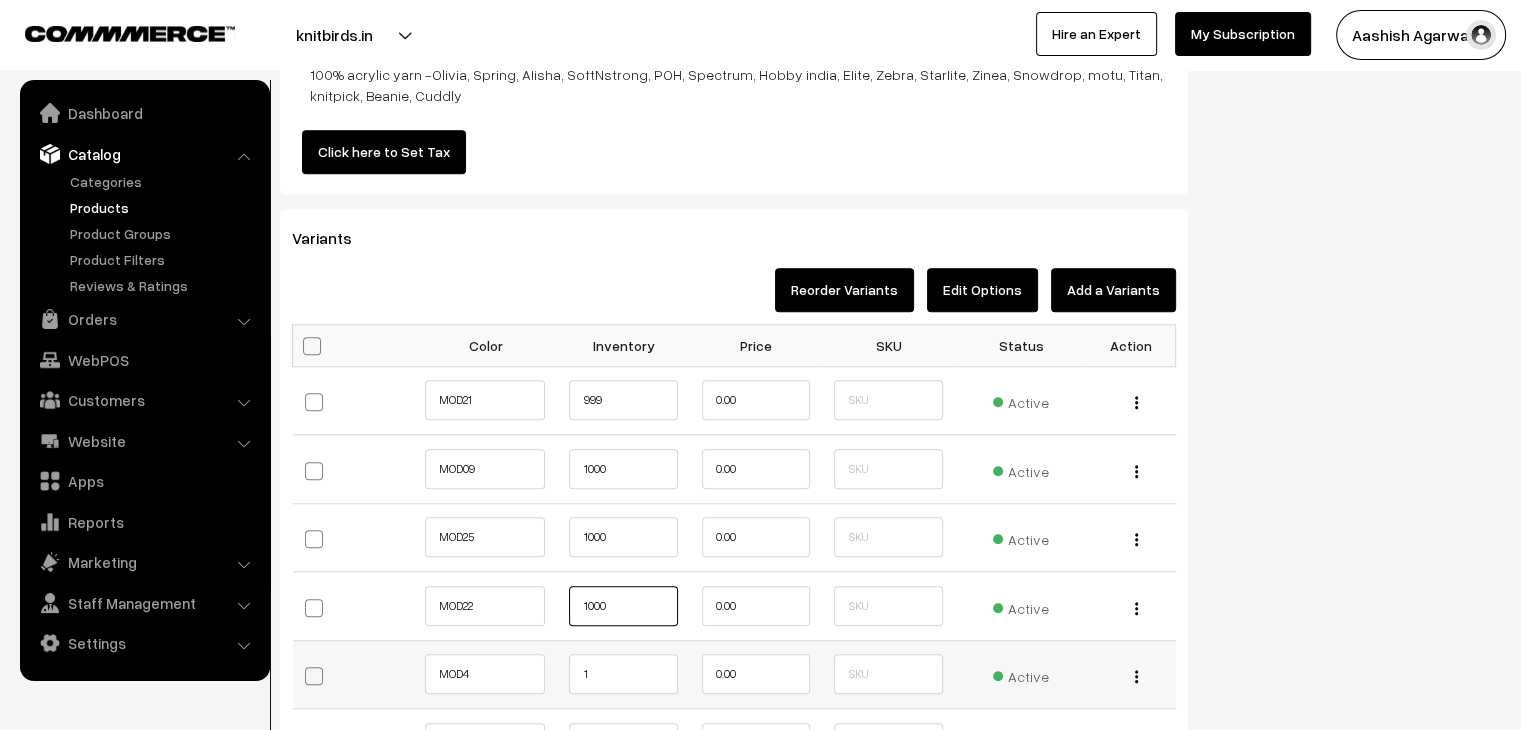 type on "1000" 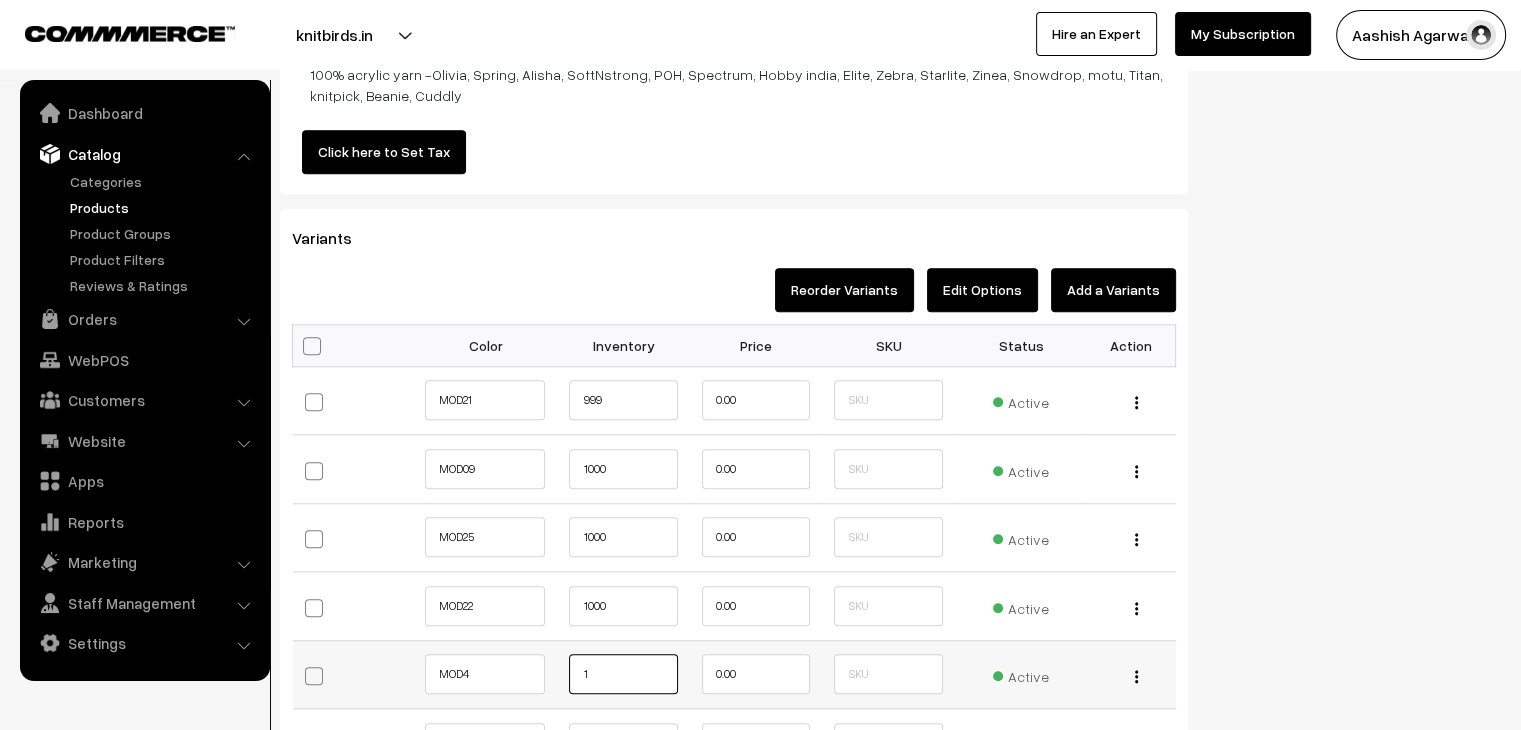 click on "1" at bounding box center (623, 674) 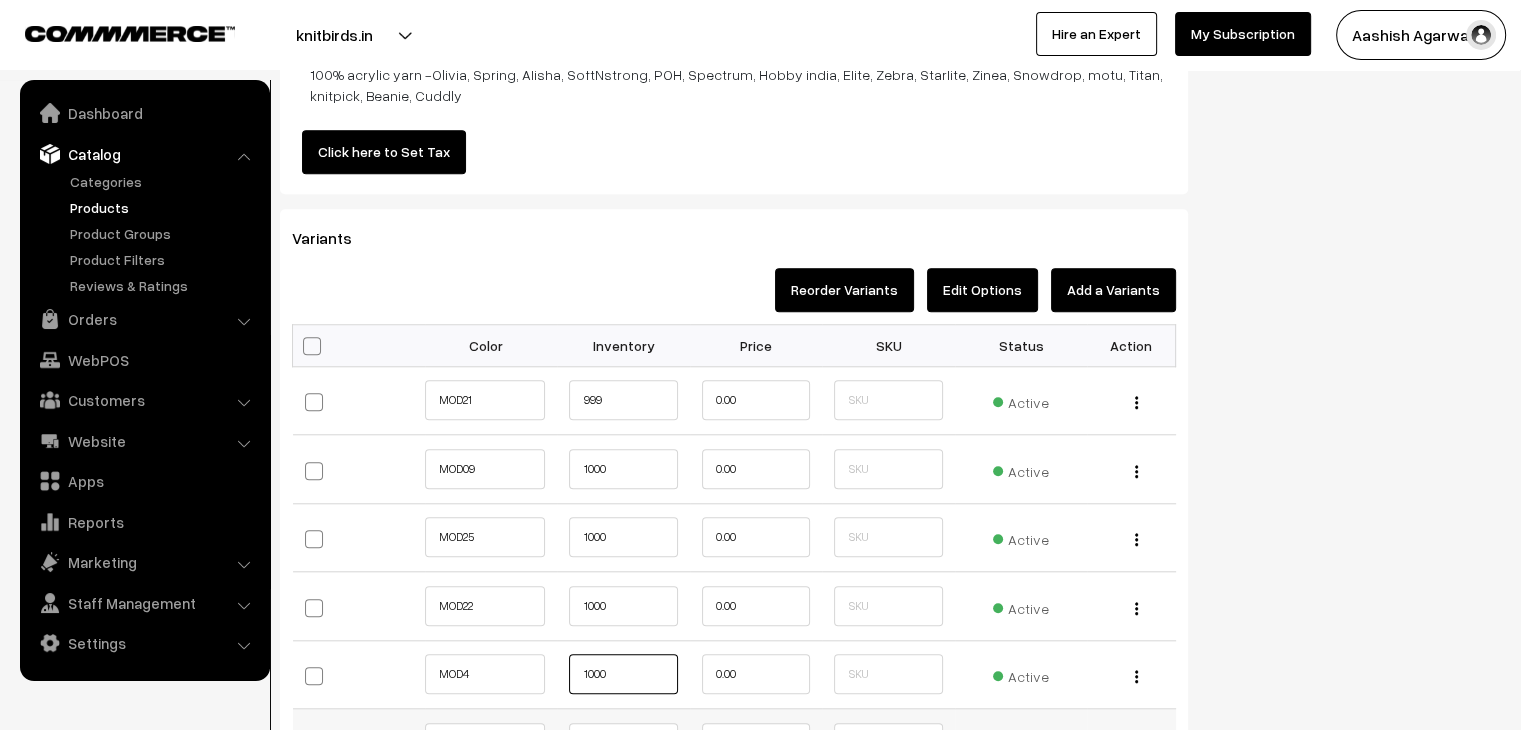 scroll, scrollTop: 1900, scrollLeft: 0, axis: vertical 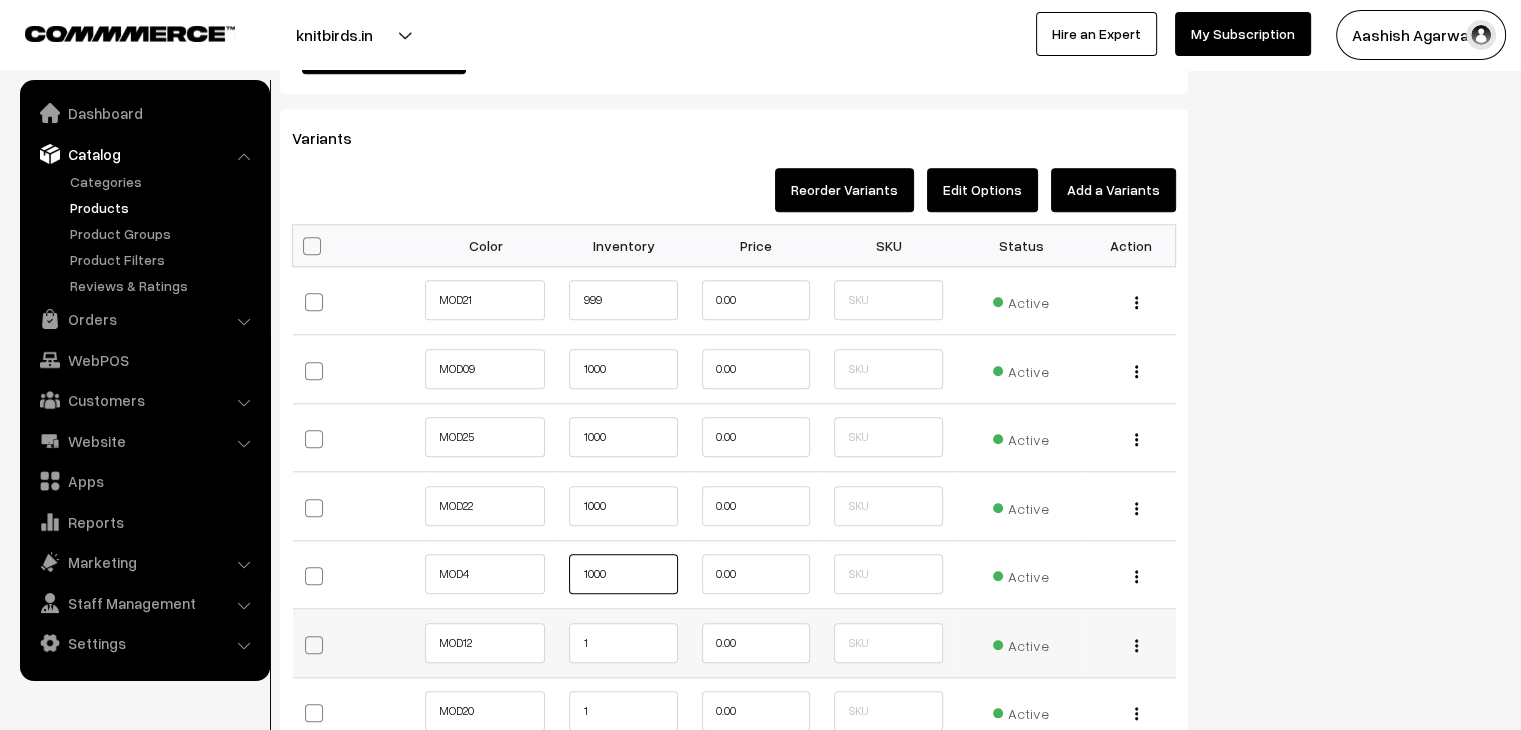 type on "1000" 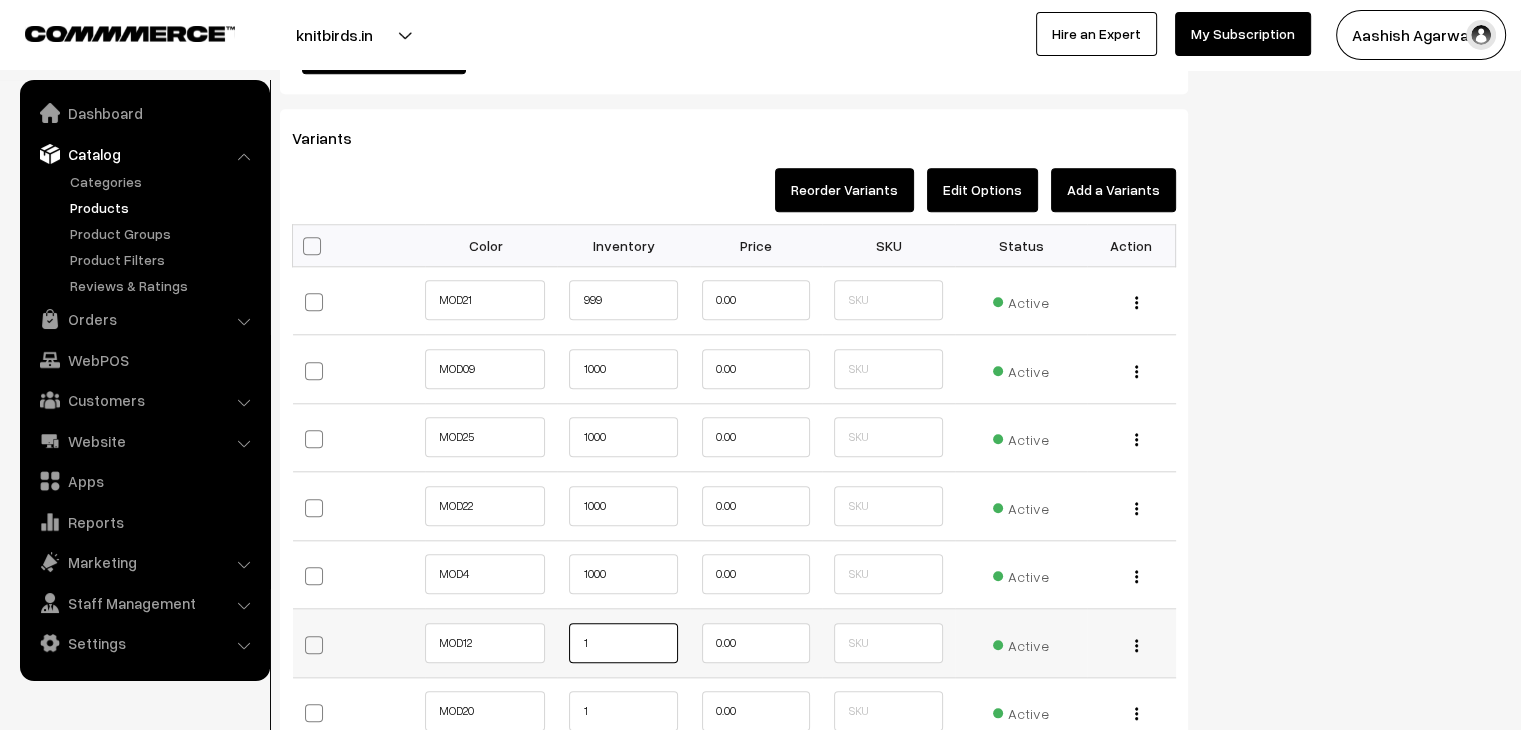 click on "1" at bounding box center (623, 643) 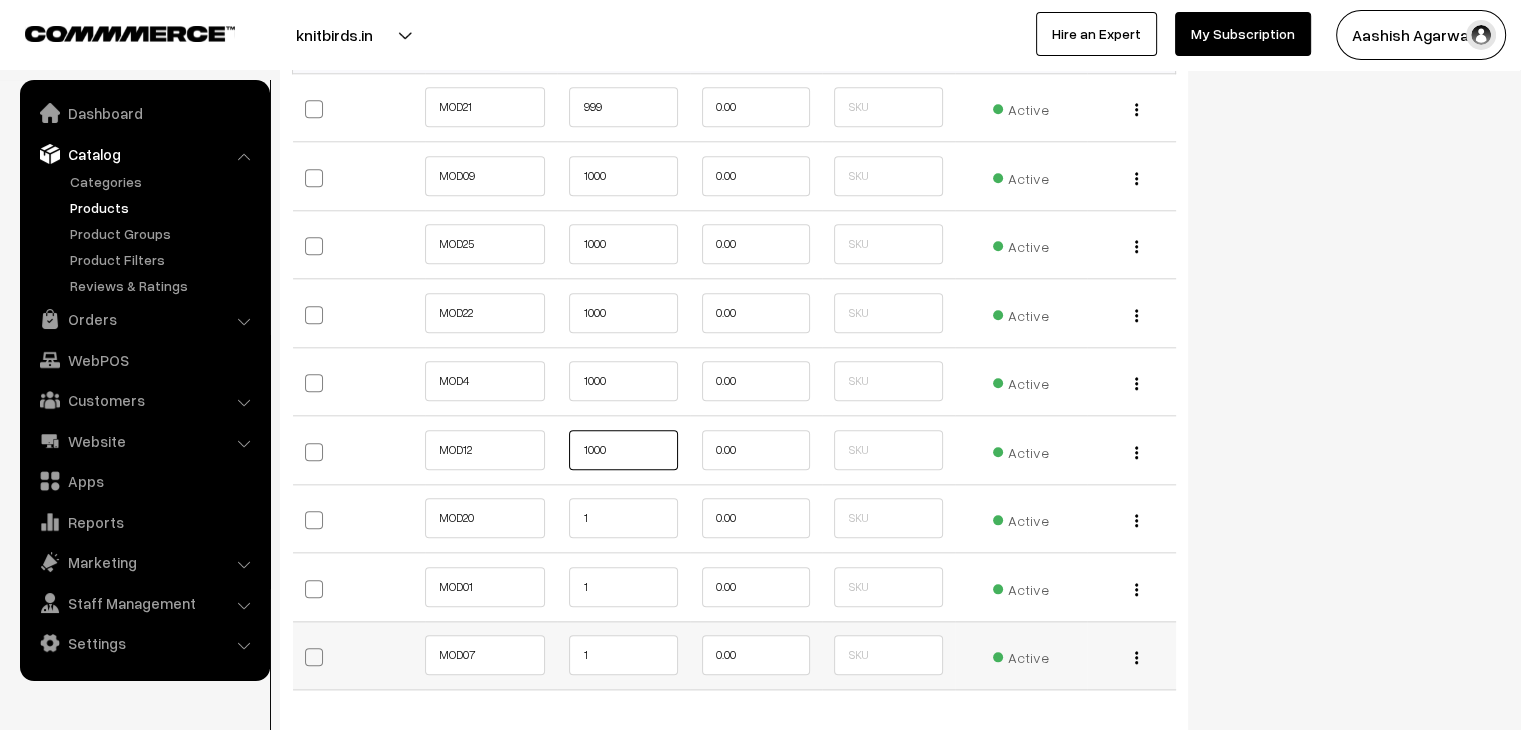 scroll, scrollTop: 2100, scrollLeft: 0, axis: vertical 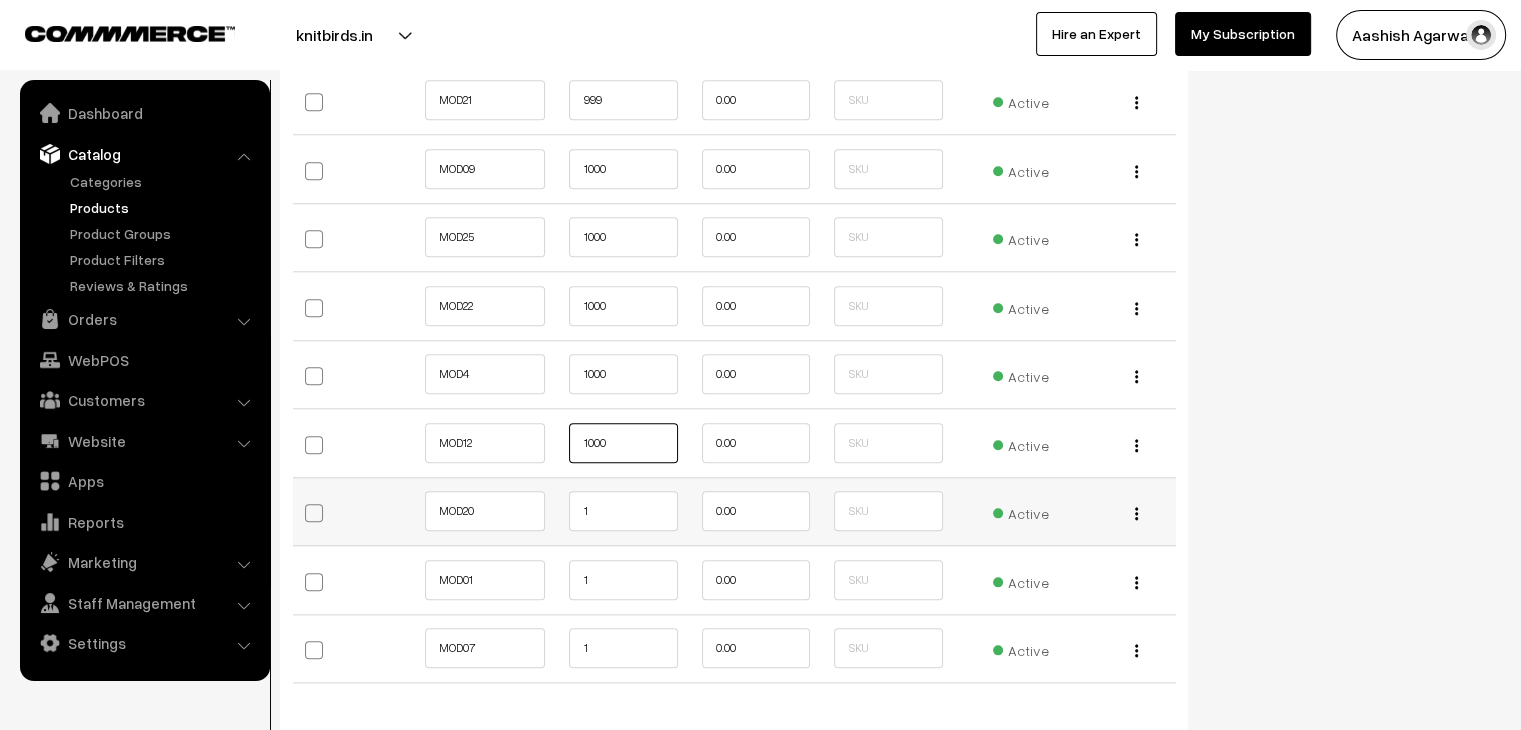 type on "1000" 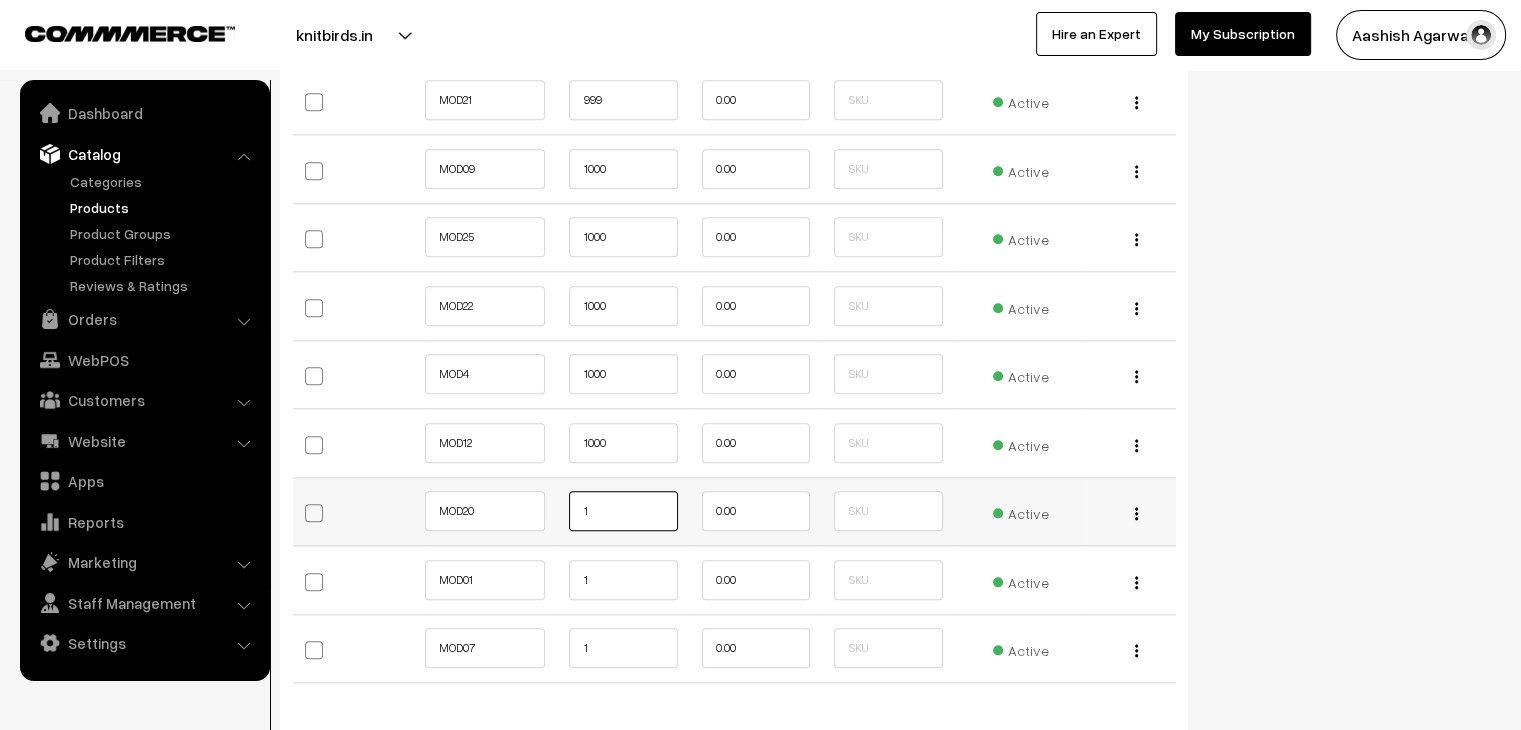 click on "1" at bounding box center (623, 511) 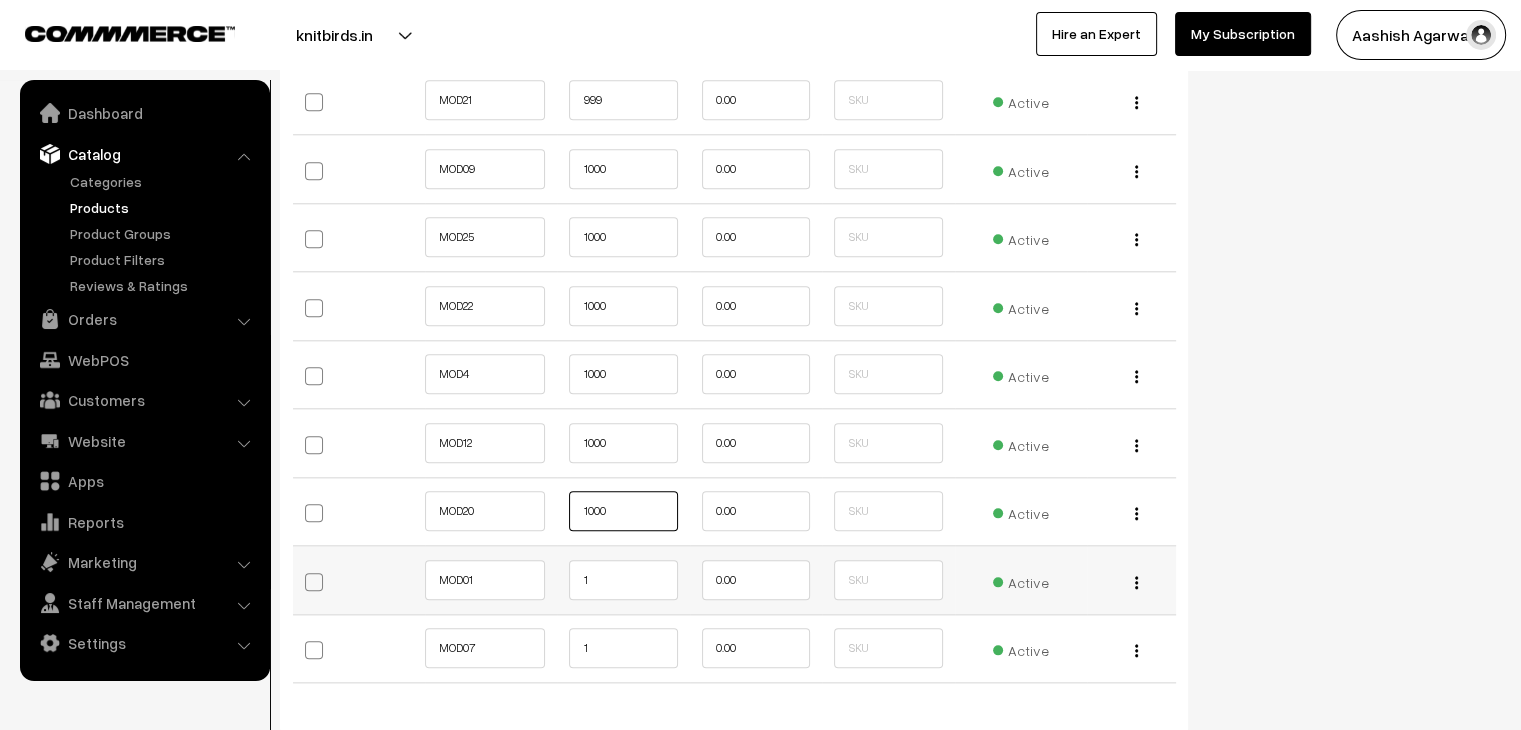 type on "1000" 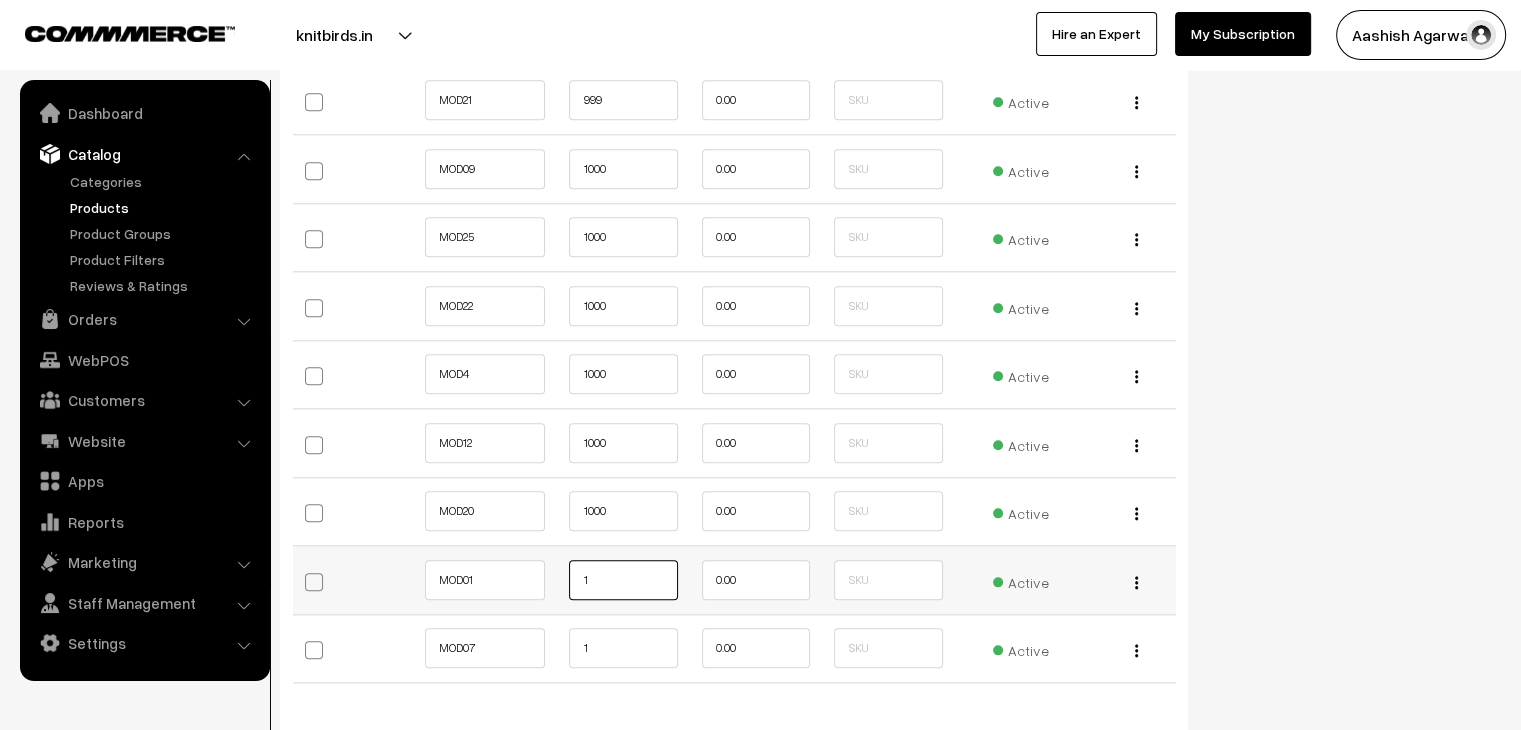 click on "1" at bounding box center [623, 580] 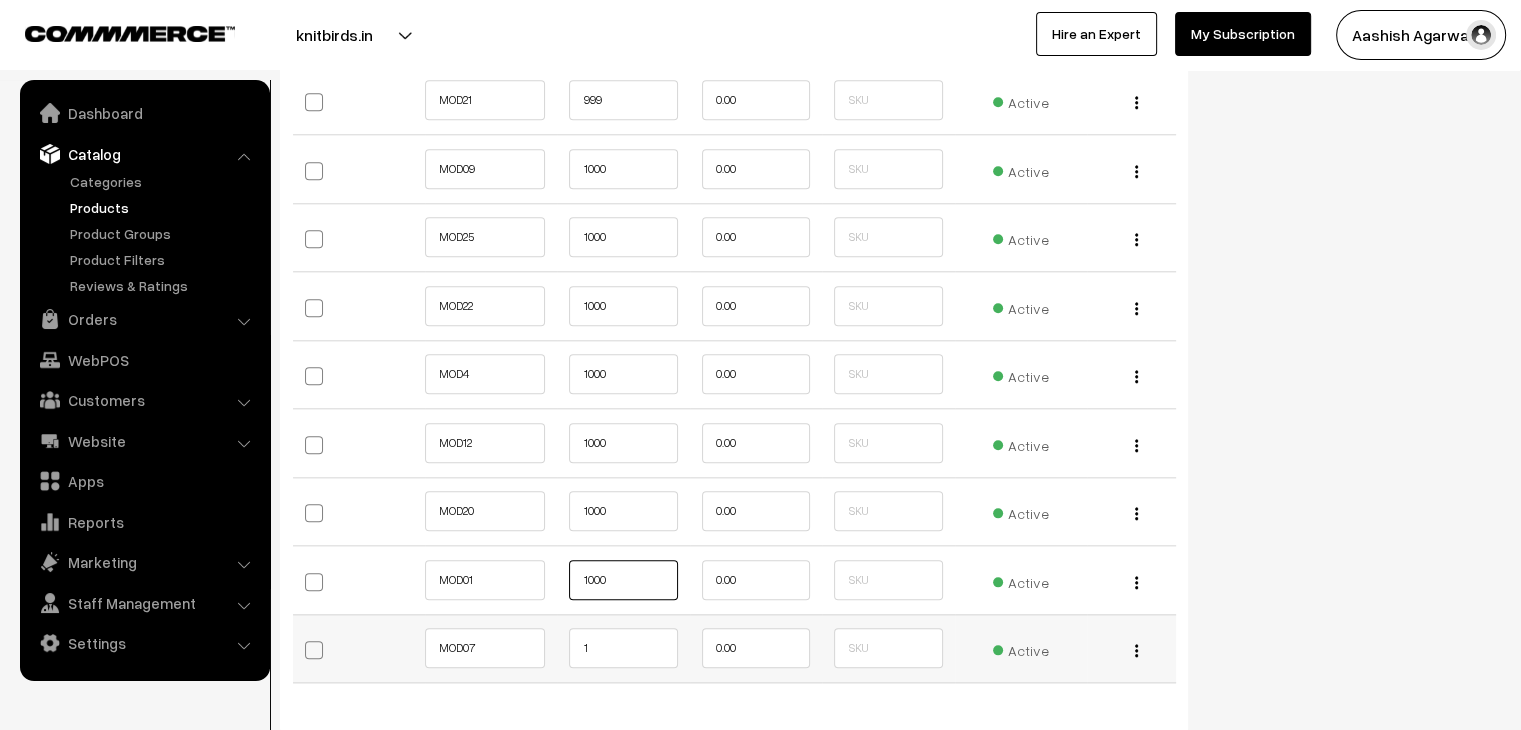 type on "1000" 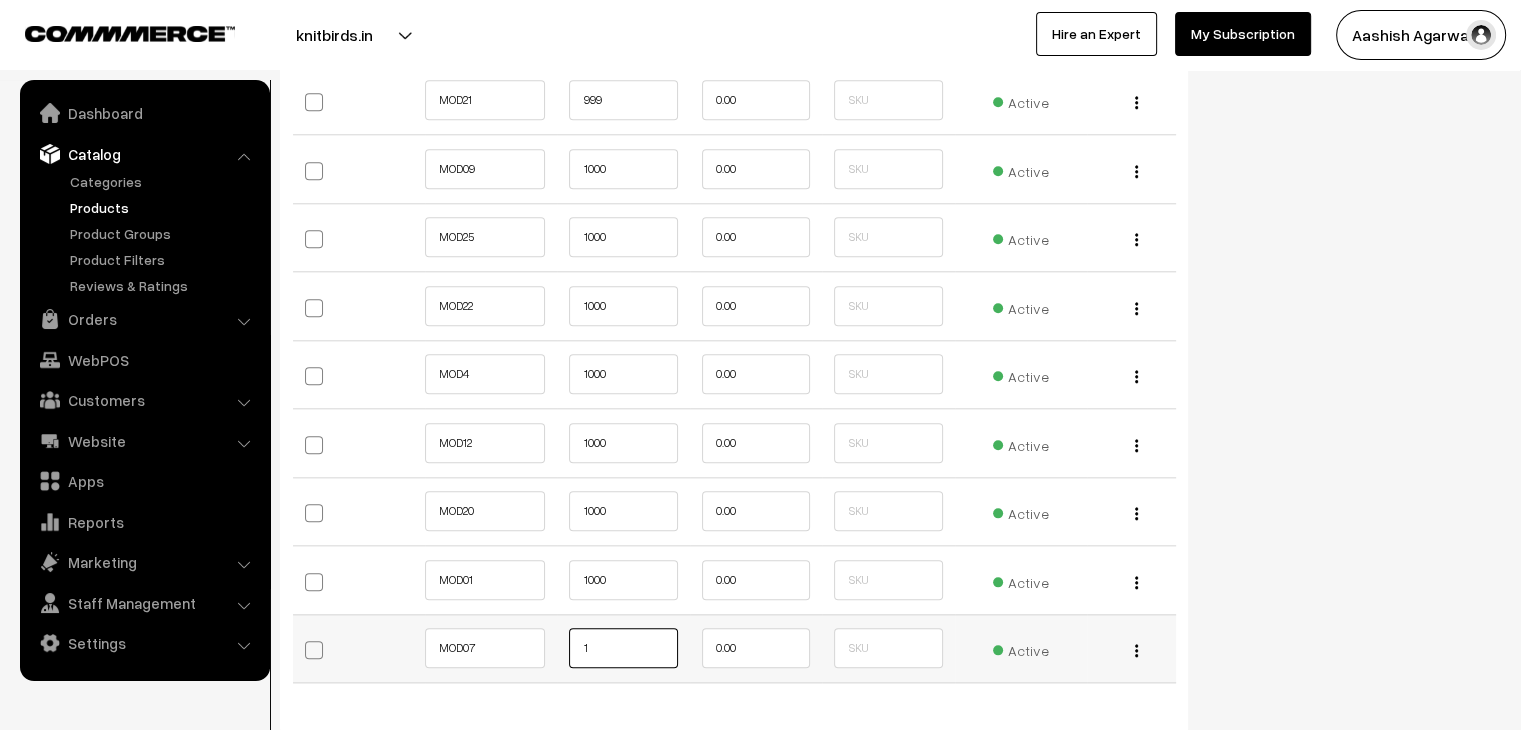 click on "1" at bounding box center (623, 648) 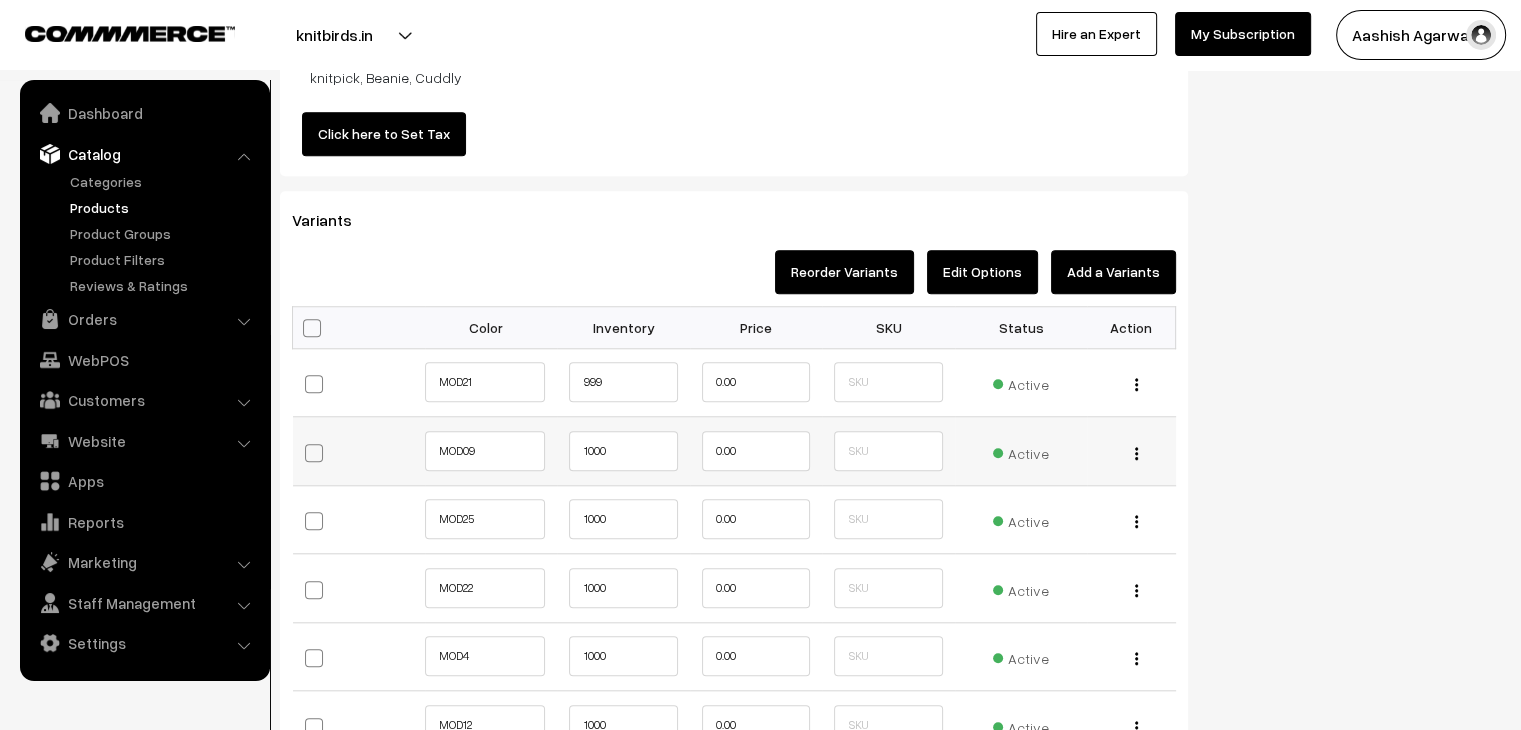 scroll, scrollTop: 1800, scrollLeft: 0, axis: vertical 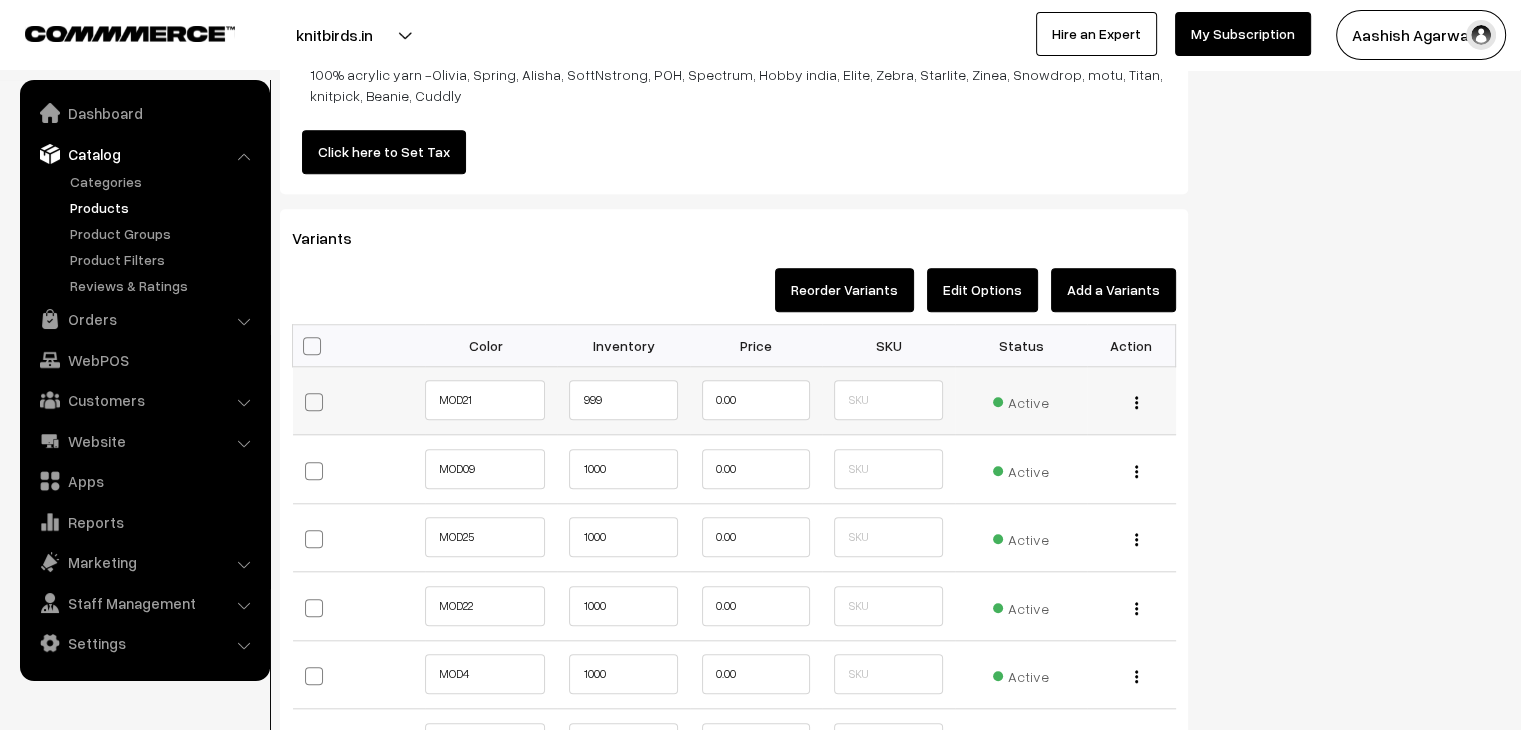 type on "1000" 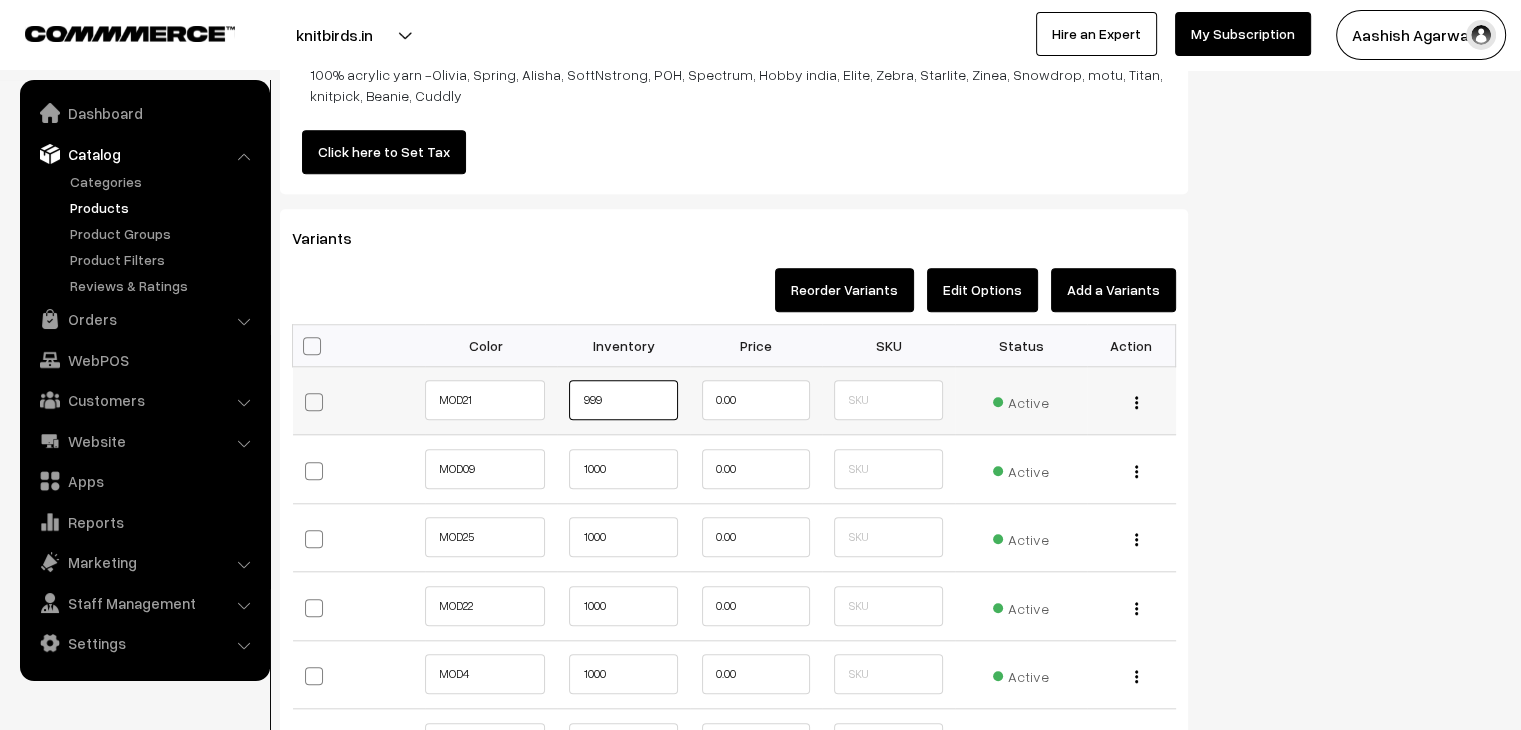 click on "999" at bounding box center [623, 400] 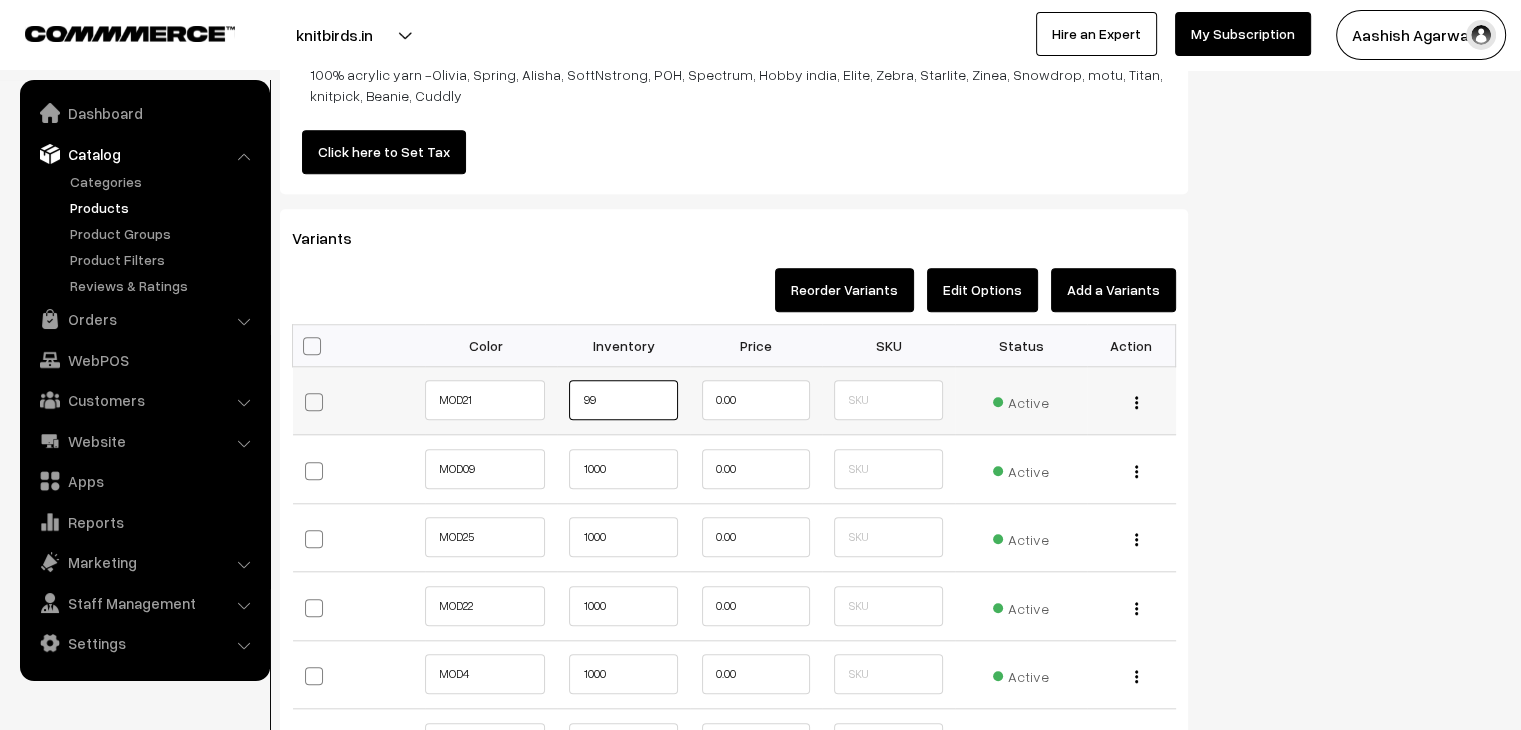 type on "9" 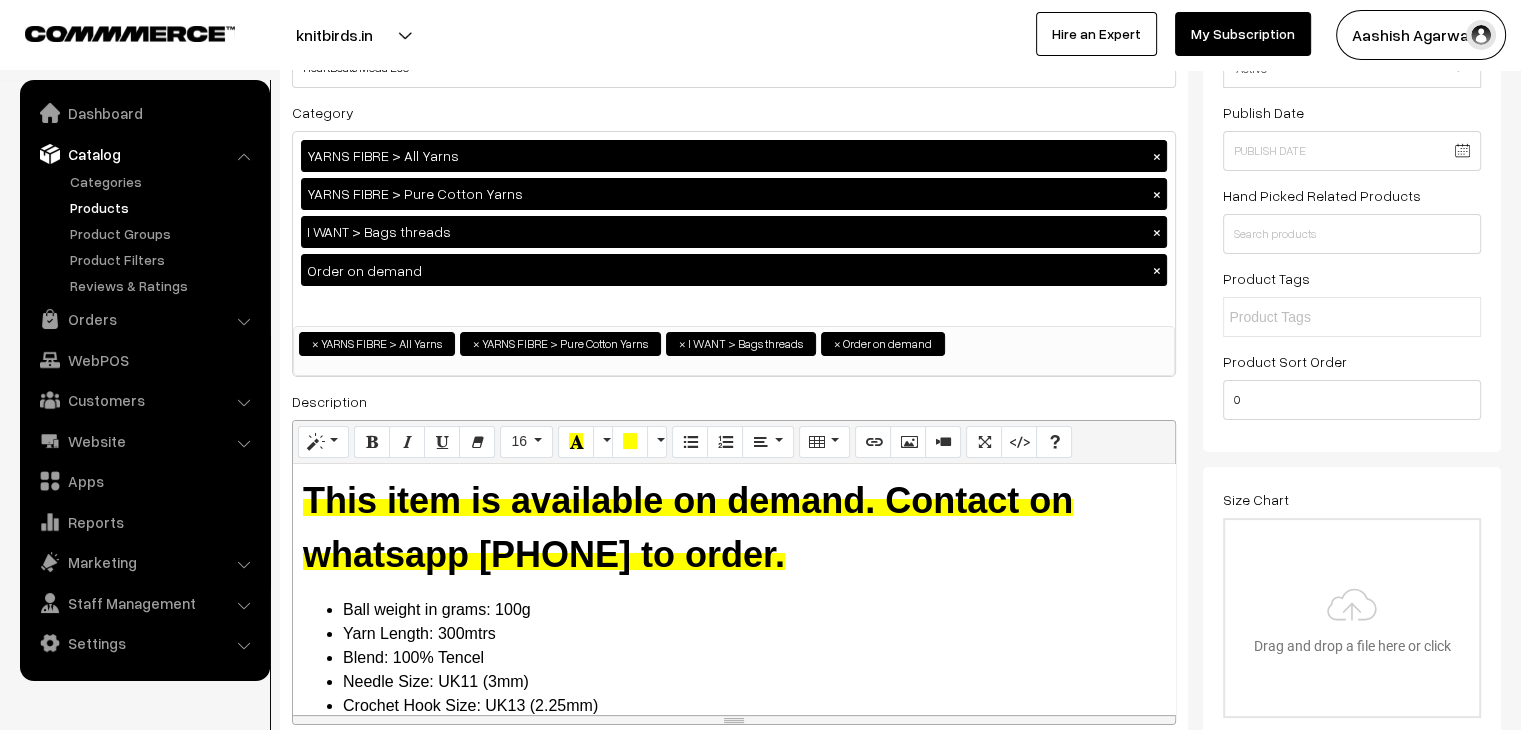scroll, scrollTop: 200, scrollLeft: 0, axis: vertical 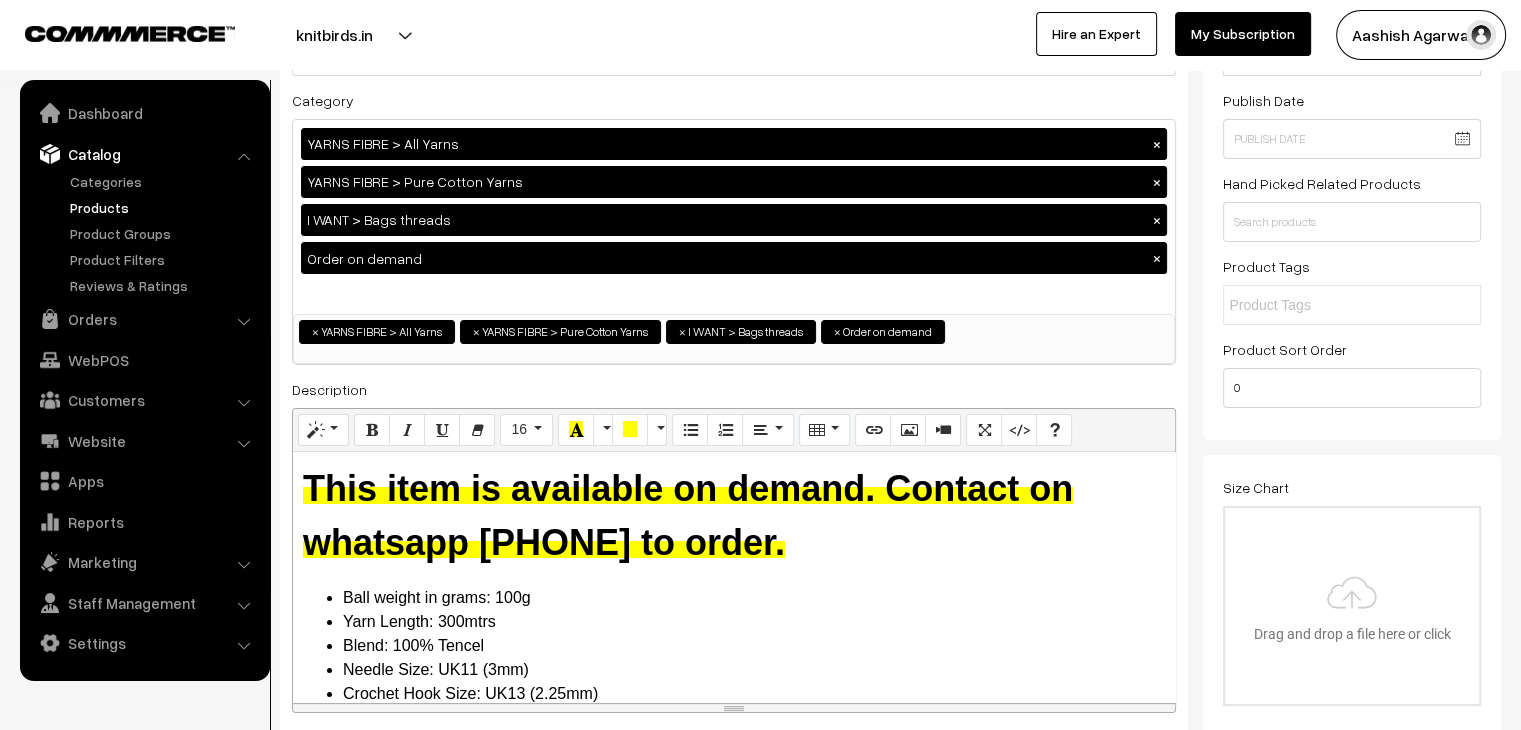 type on "1000" 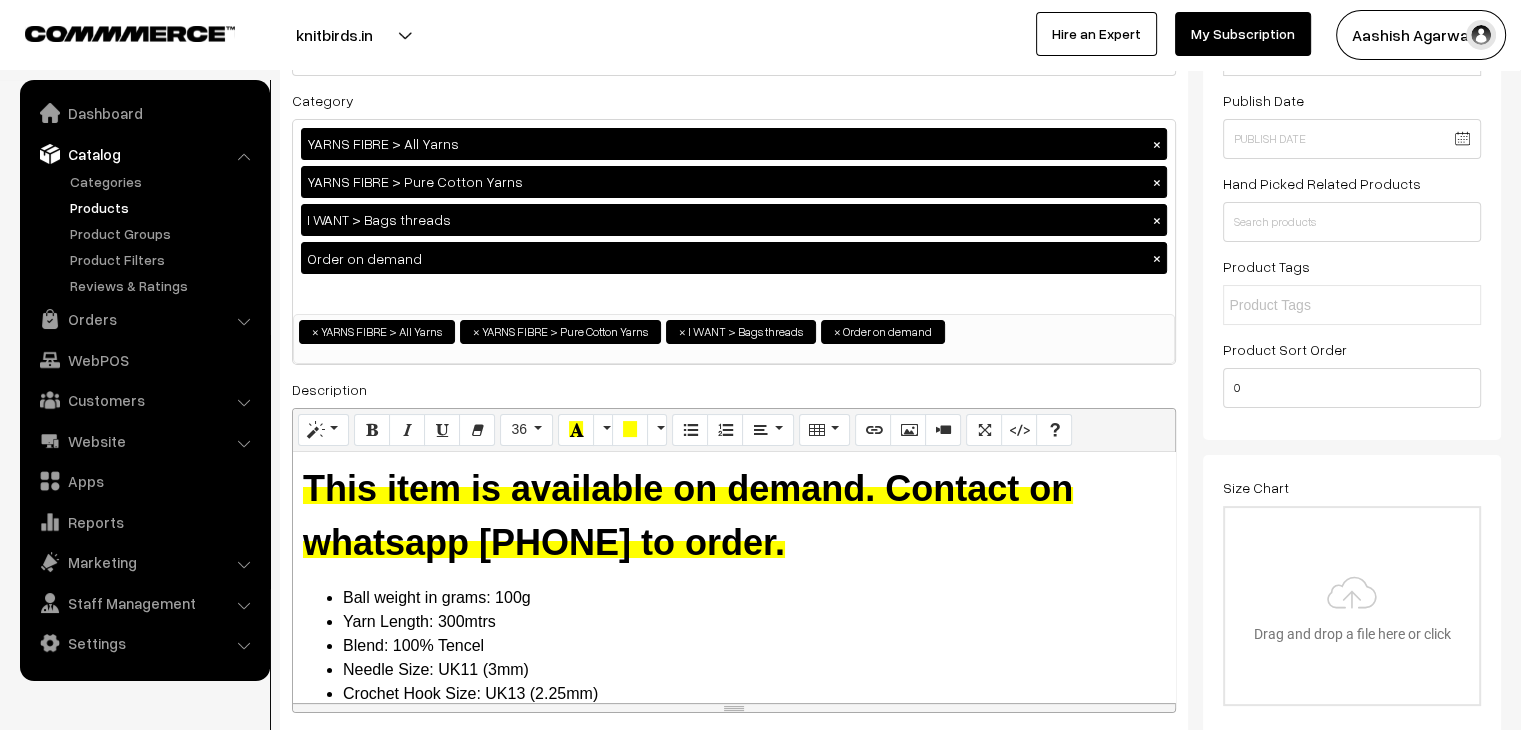 type 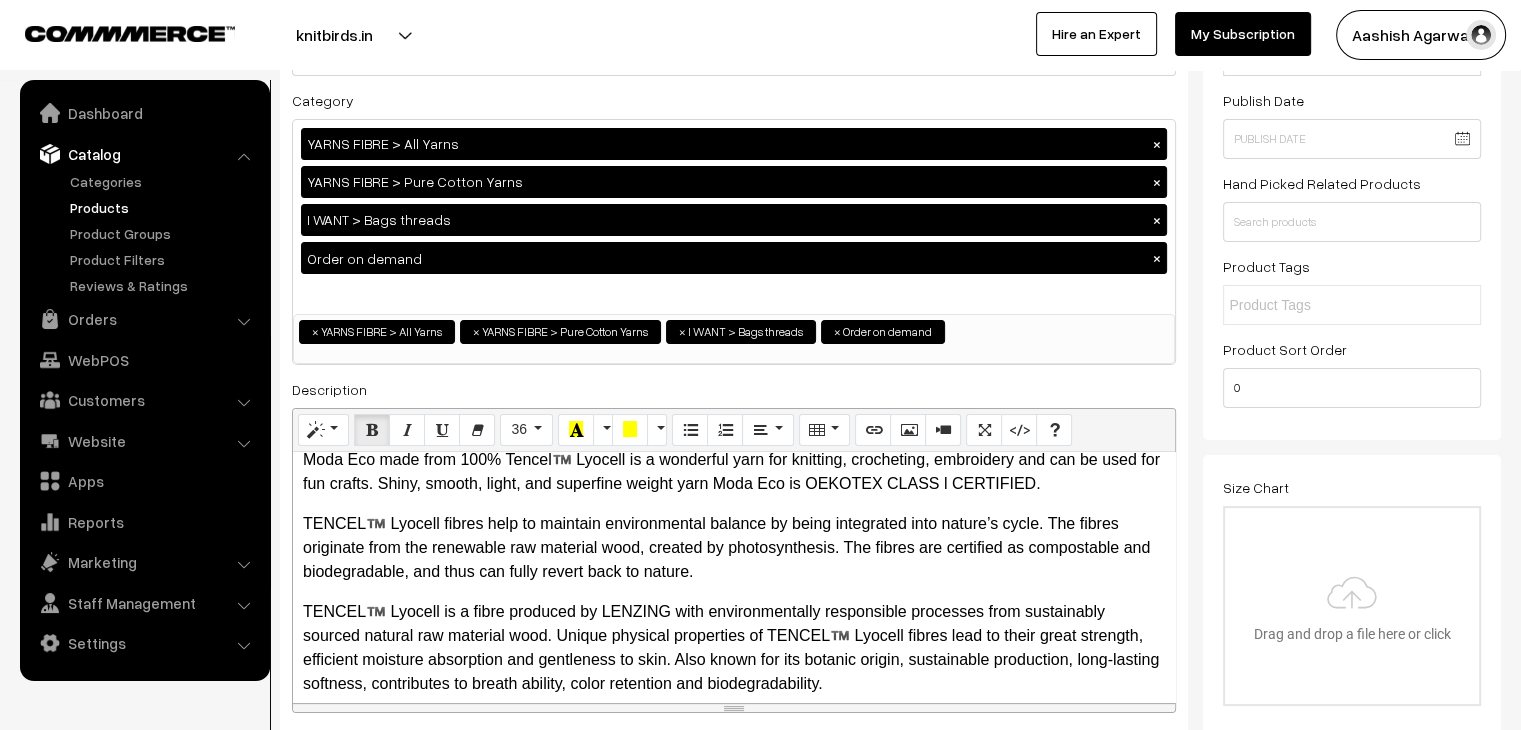 scroll, scrollTop: 436, scrollLeft: 0, axis: vertical 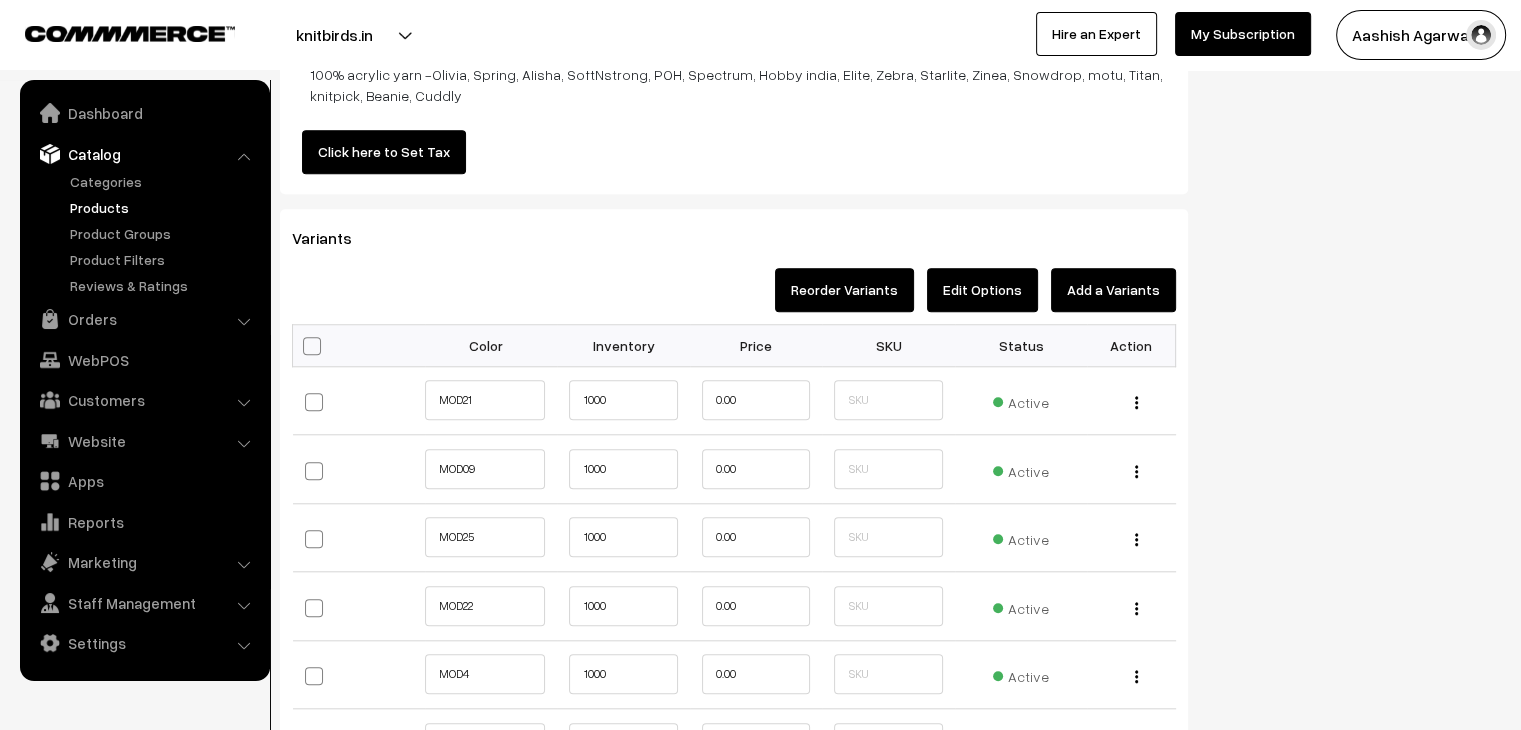 click at bounding box center [312, 346] 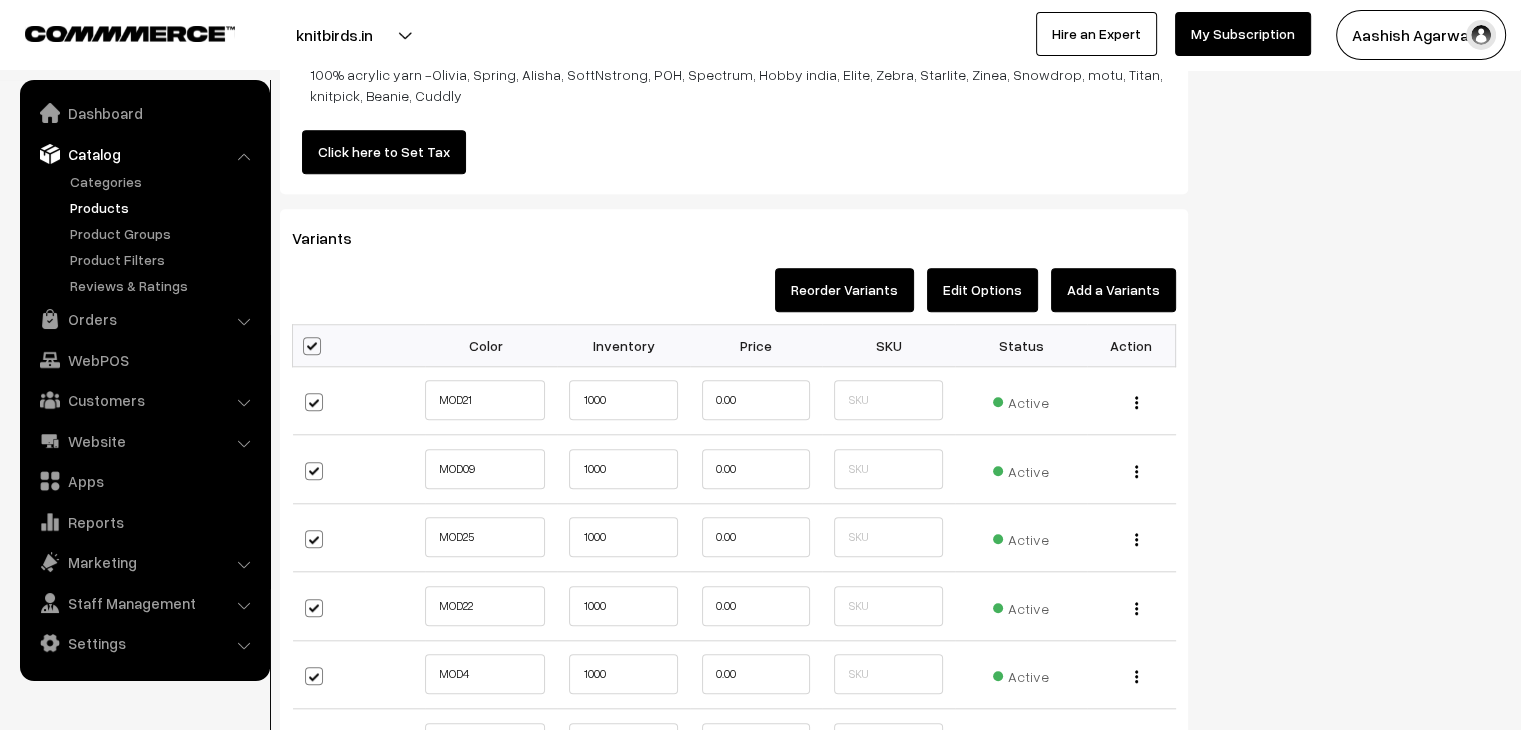 checkbox on "true" 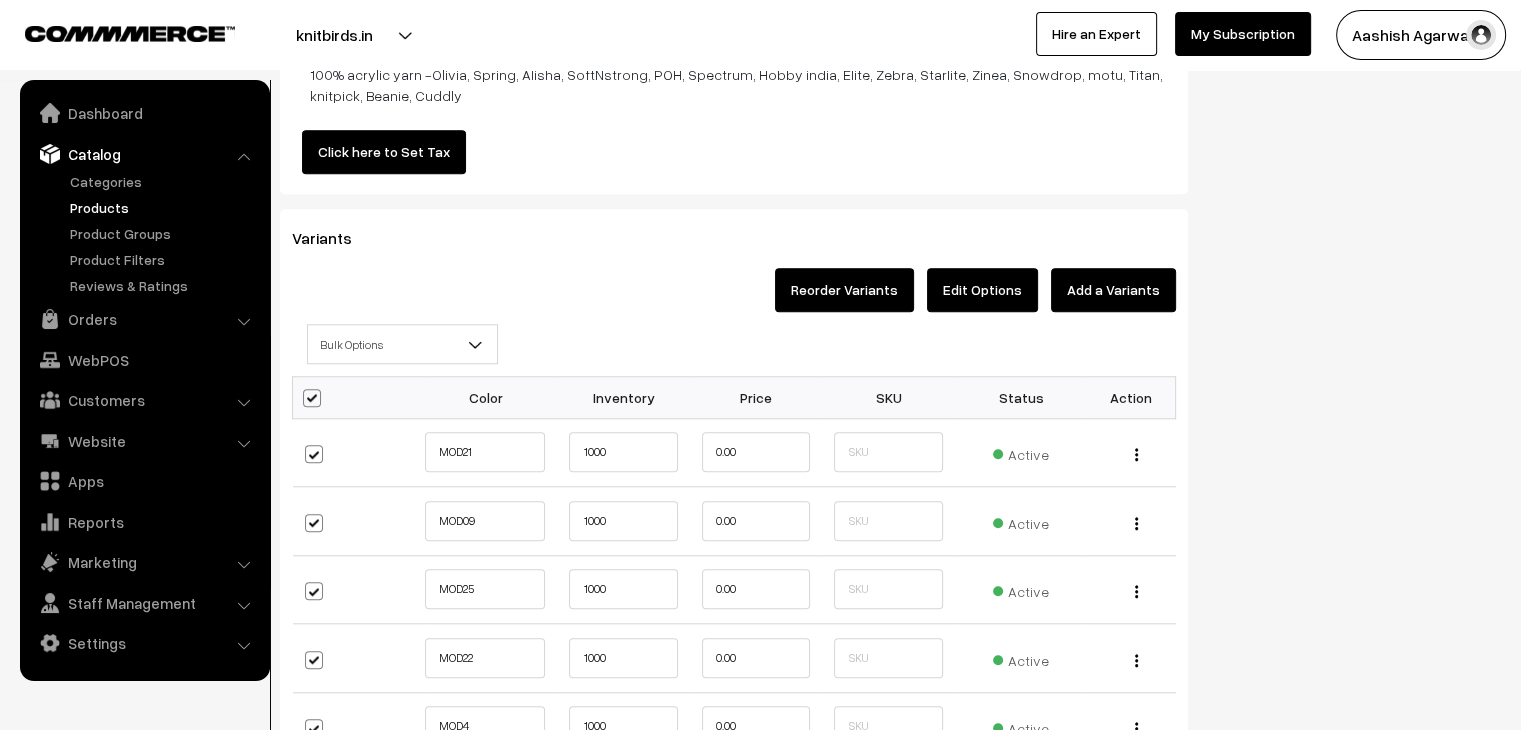 click on "Bulk Options" at bounding box center (402, 344) 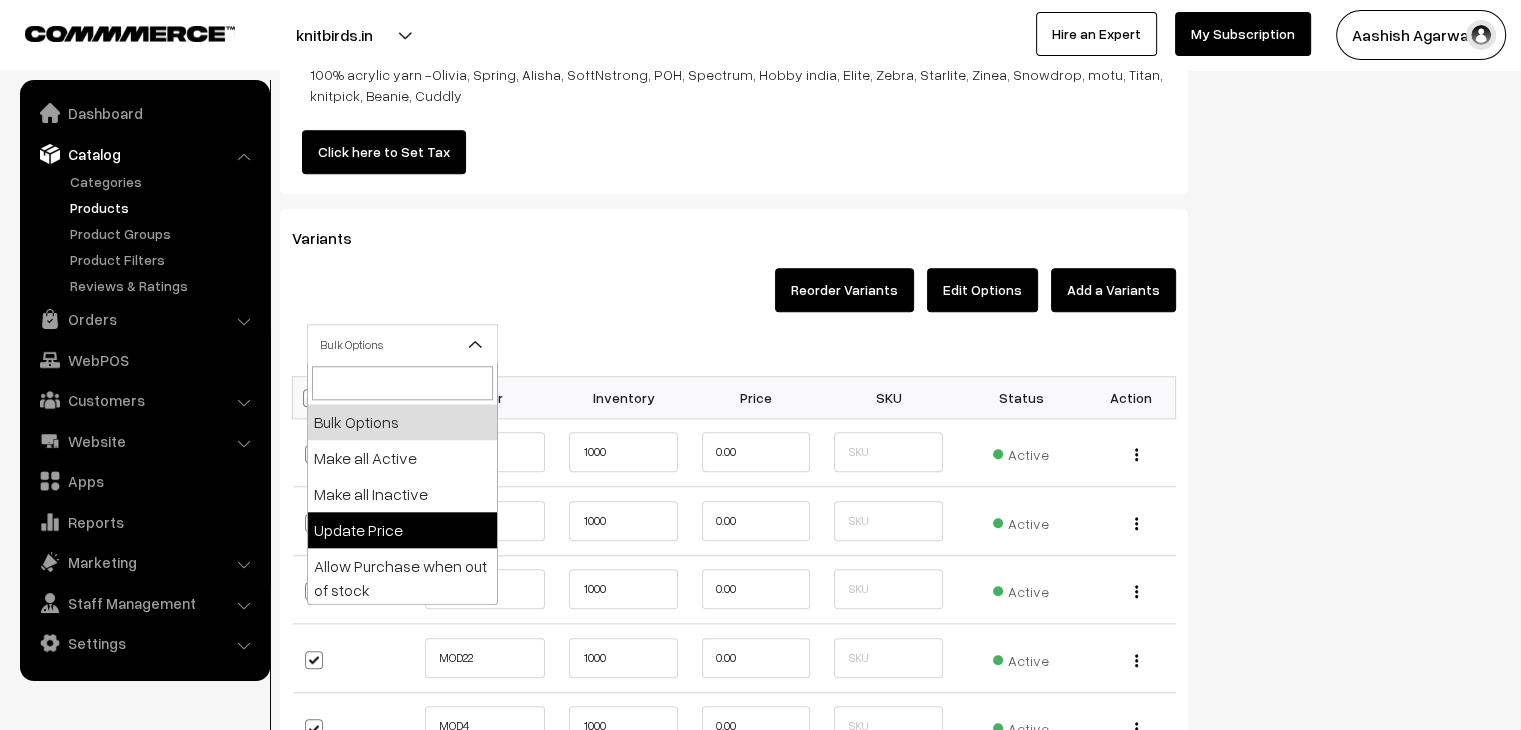 select on "0" 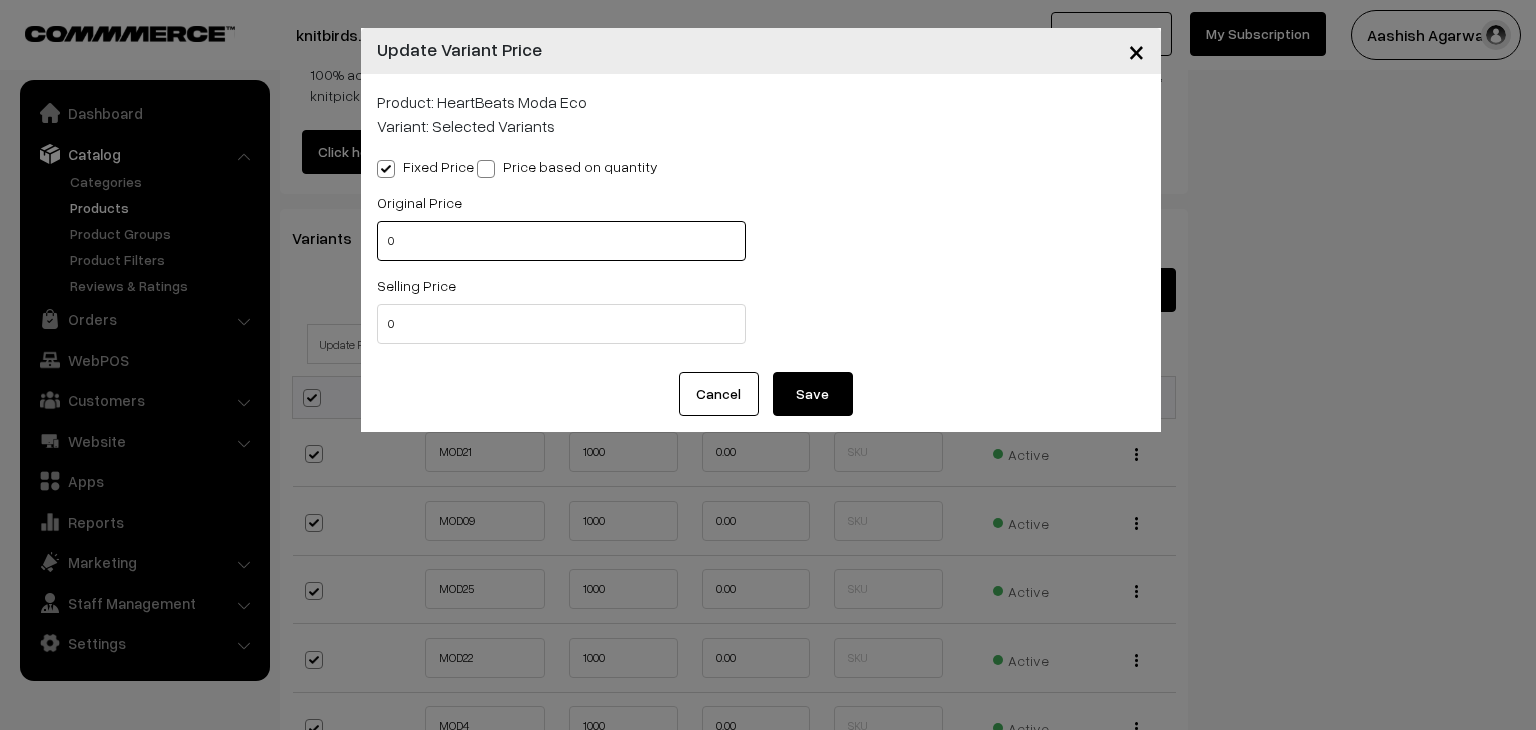 click on "0" at bounding box center (561, 241) 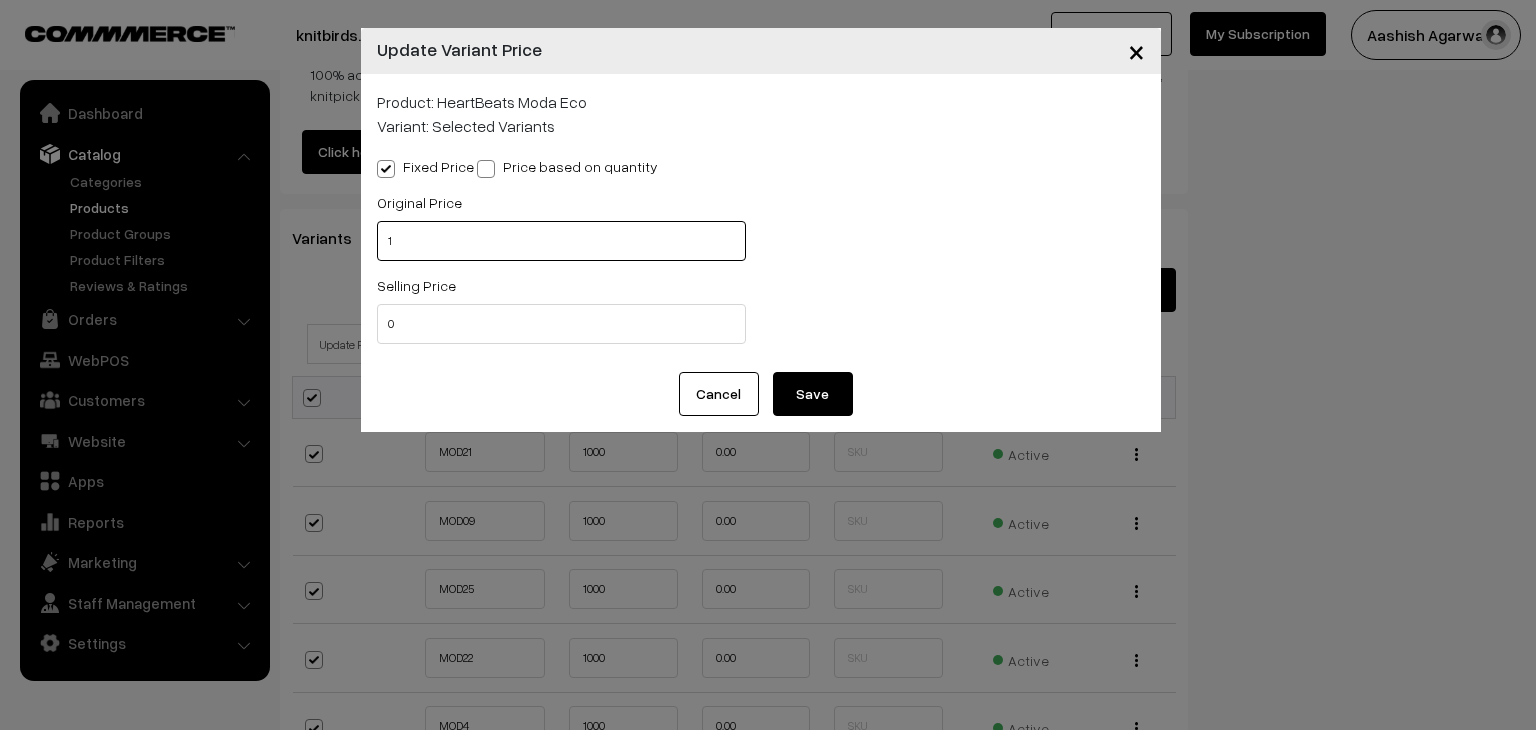 type on "1" 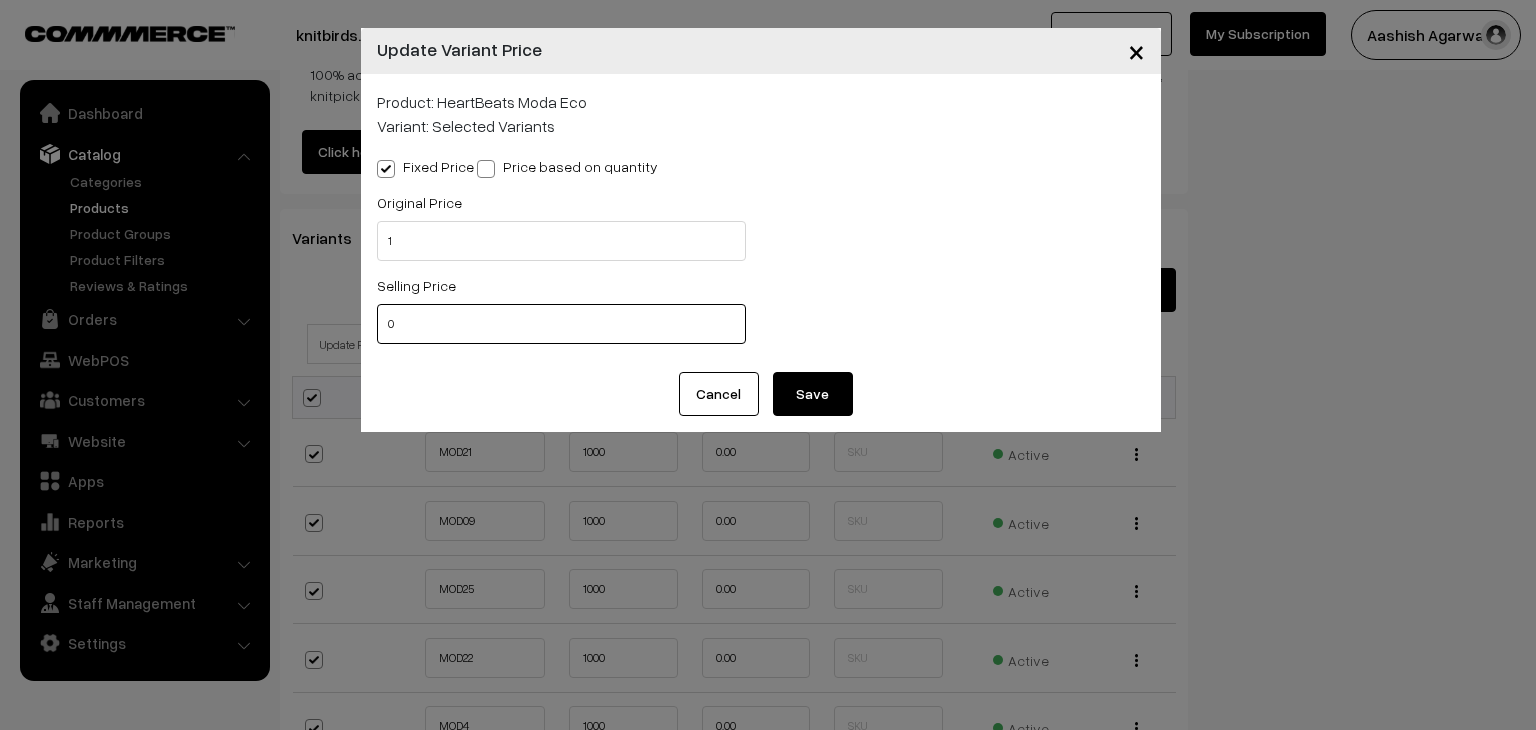 click on "0" at bounding box center [561, 324] 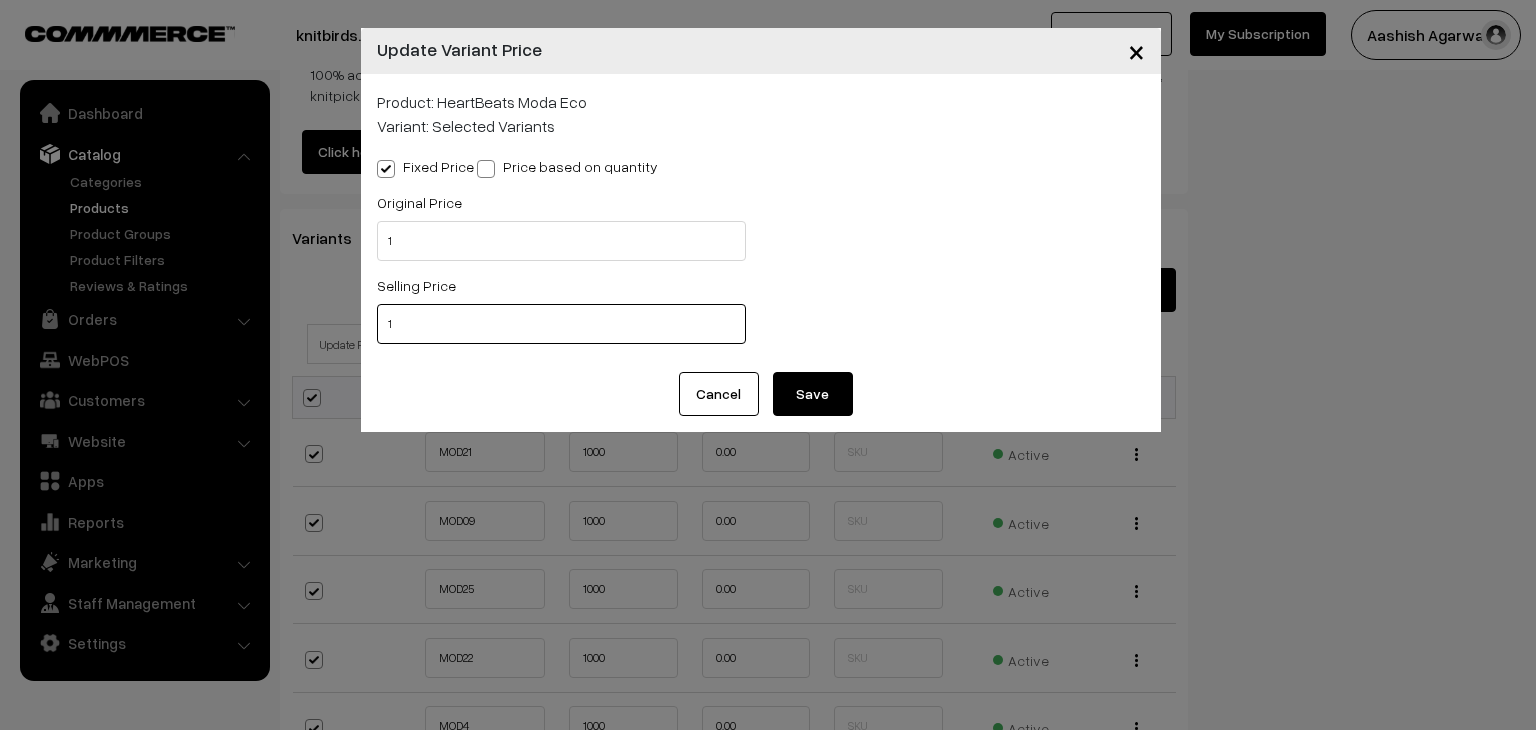 type on "1" 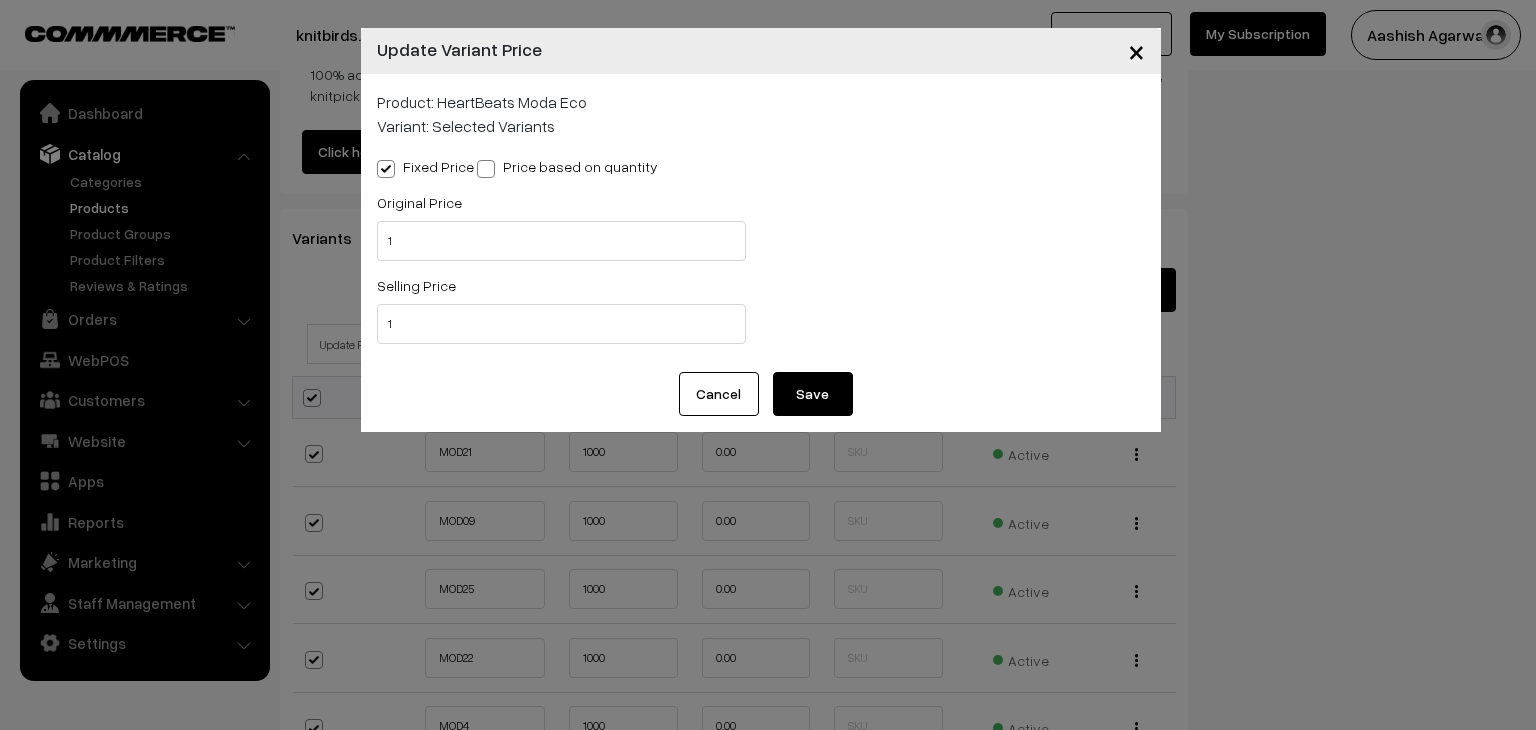click on "Save" at bounding box center [813, 394] 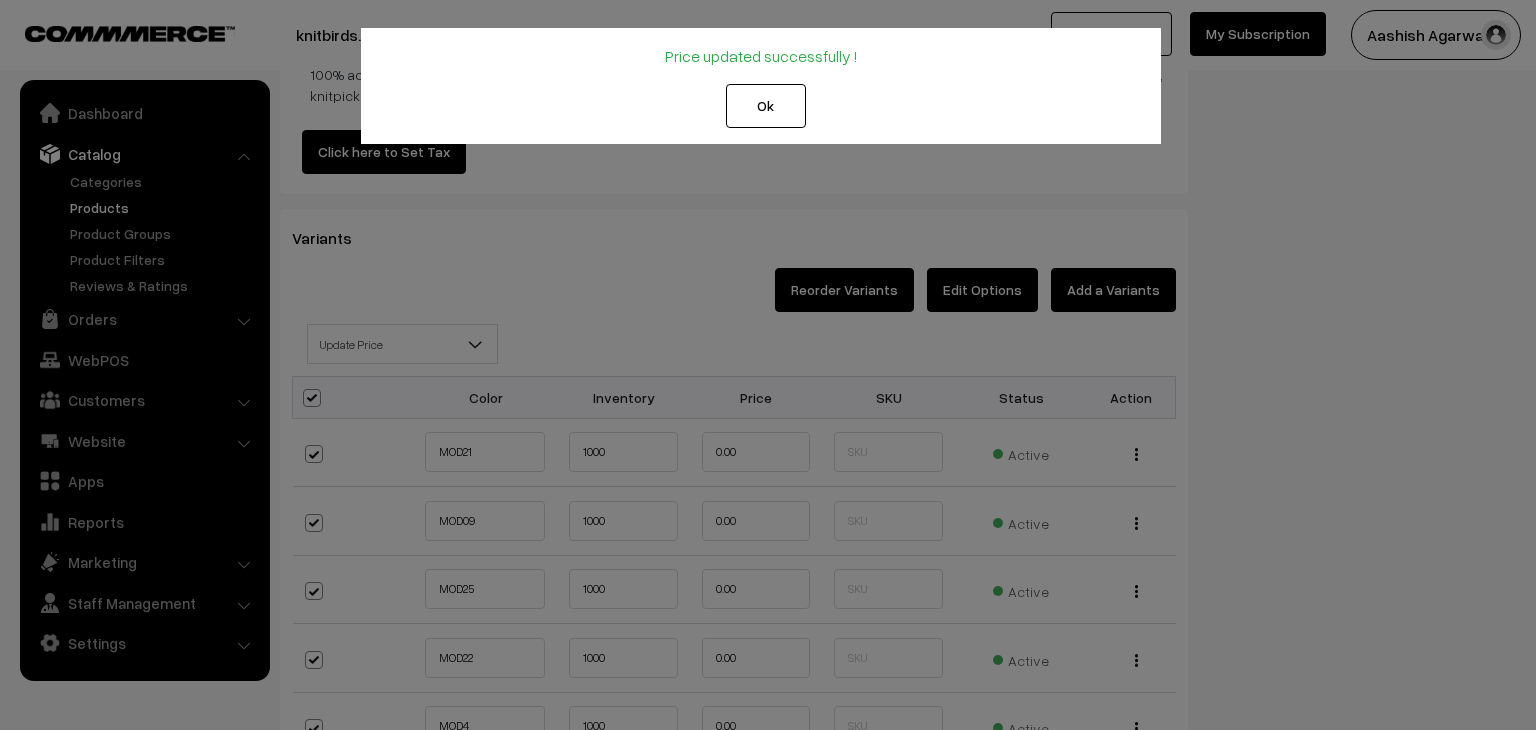 click on "Ok" at bounding box center (766, 106) 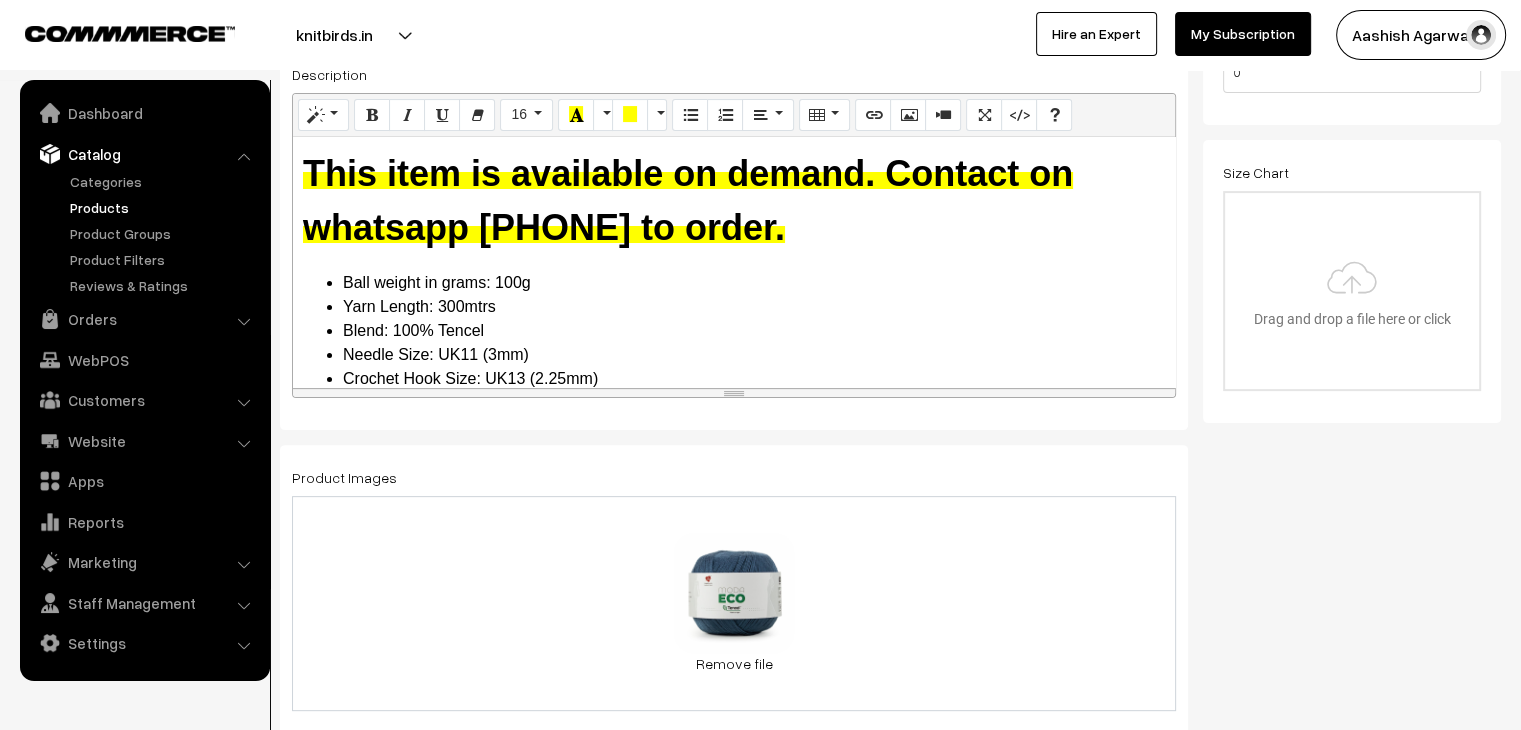scroll, scrollTop: 498, scrollLeft: 0, axis: vertical 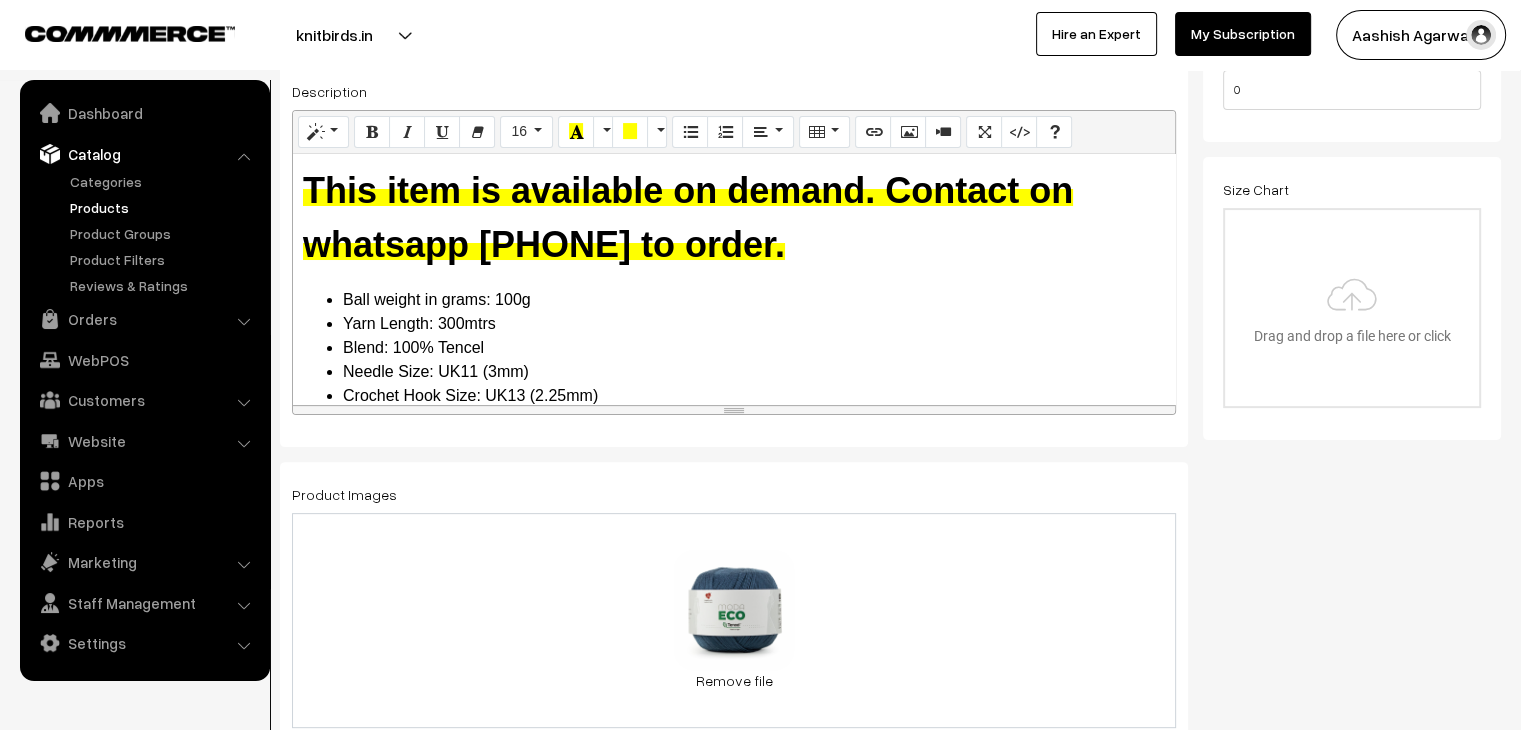 drag, startPoint x: 832, startPoint y: 247, endPoint x: 314, endPoint y: 169, distance: 523.83966 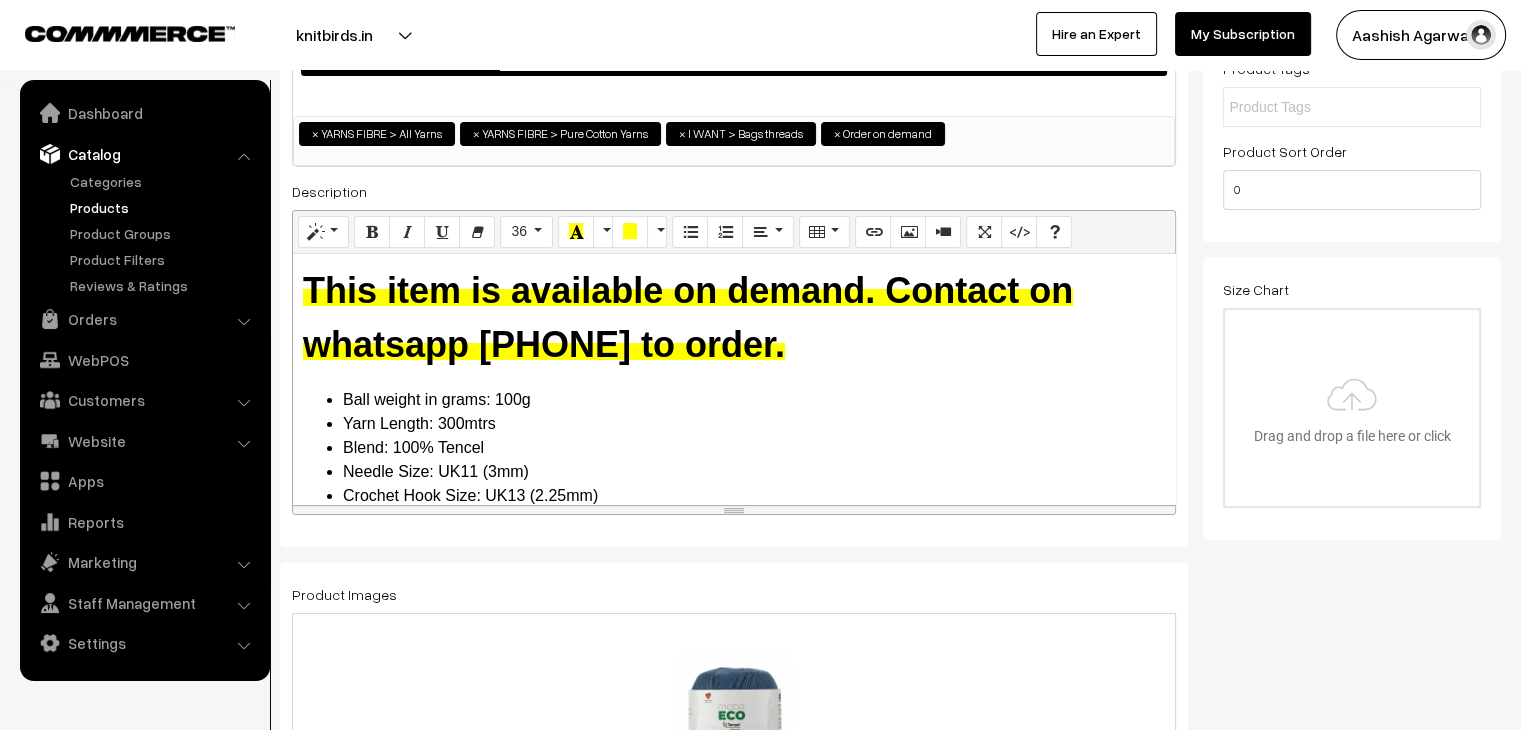 click on "This item is available on demand. Contact on whatsapp 7908865834 to order." at bounding box center [688, 317] 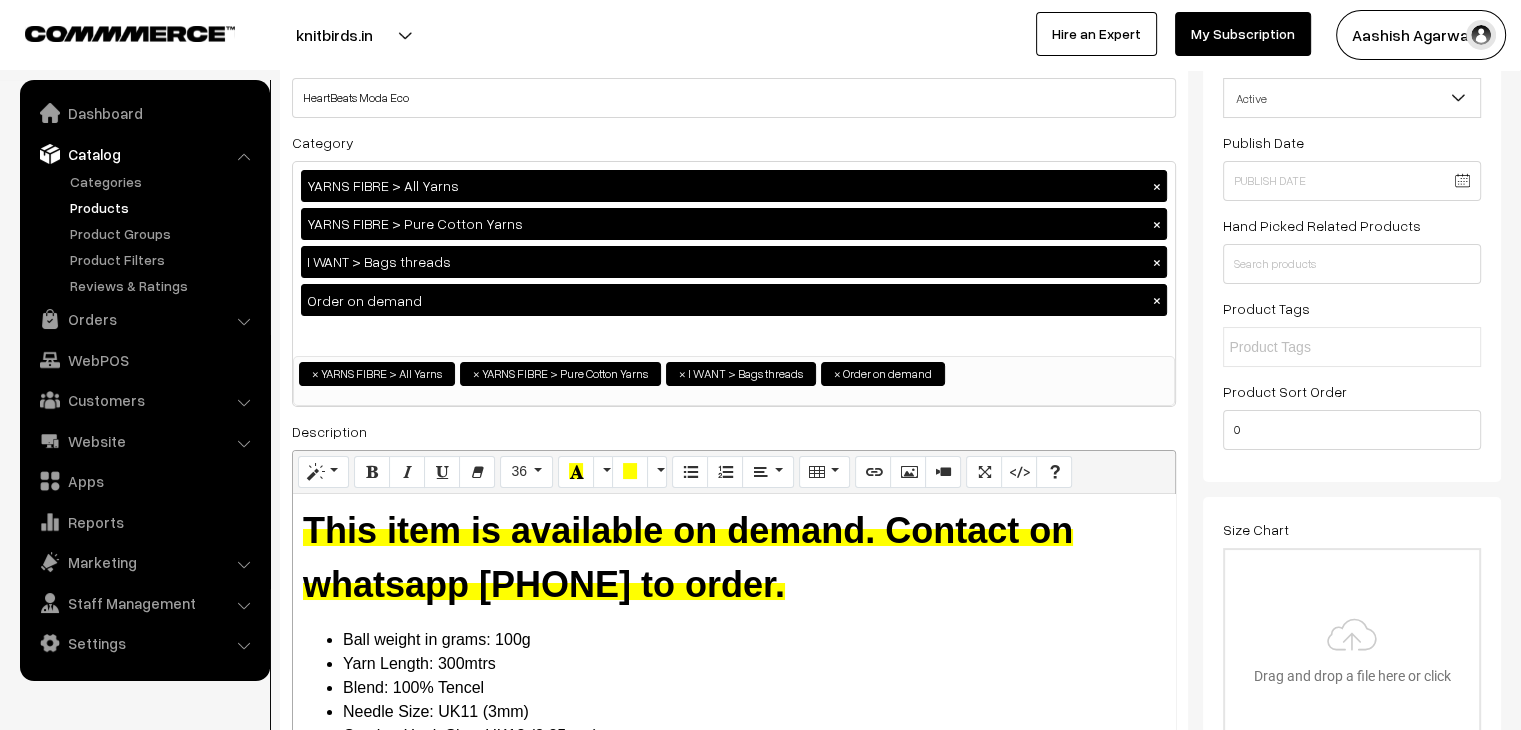 scroll, scrollTop: 98, scrollLeft: 0, axis: vertical 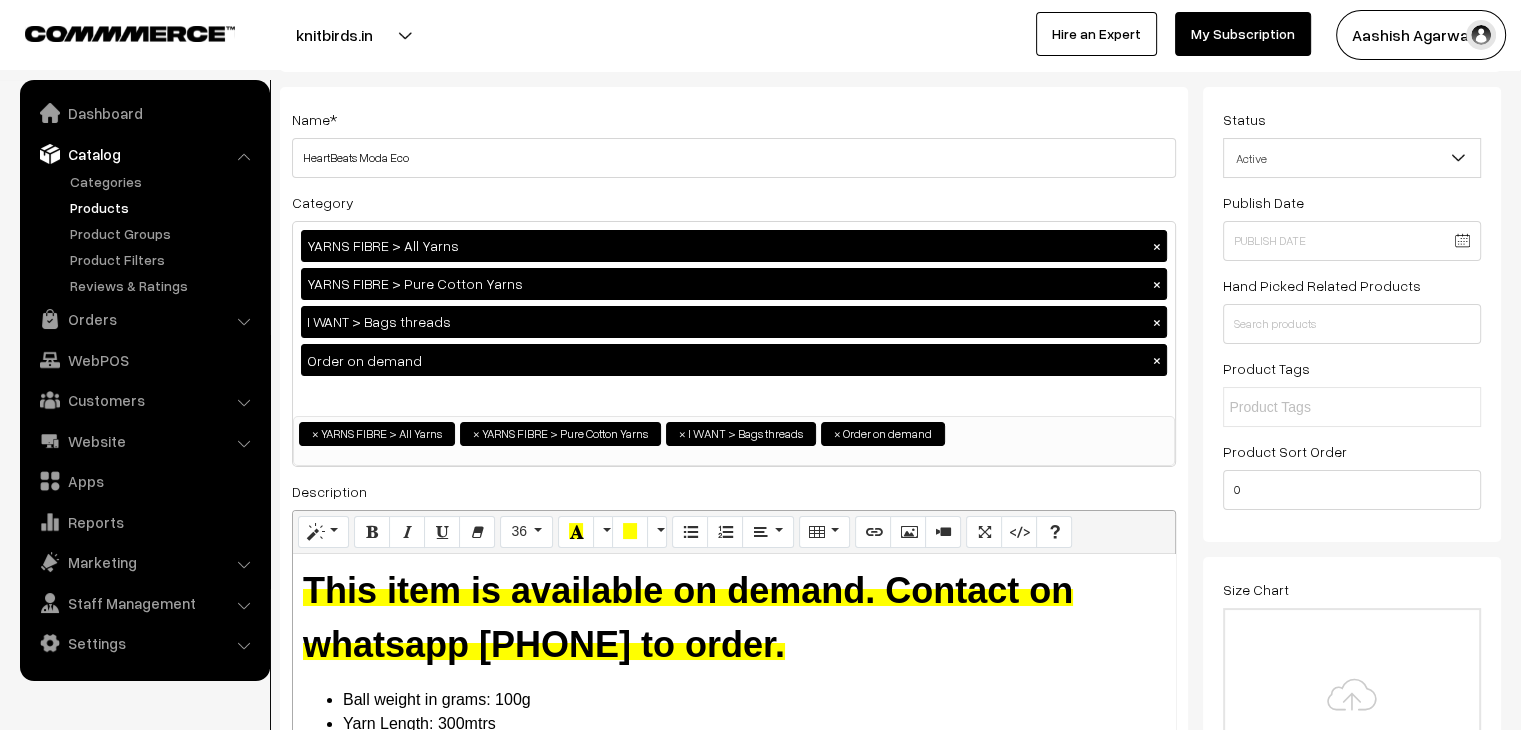 click on "This item is available on demand. Contact on whatsapp 7908865834 to order." at bounding box center (688, 617) 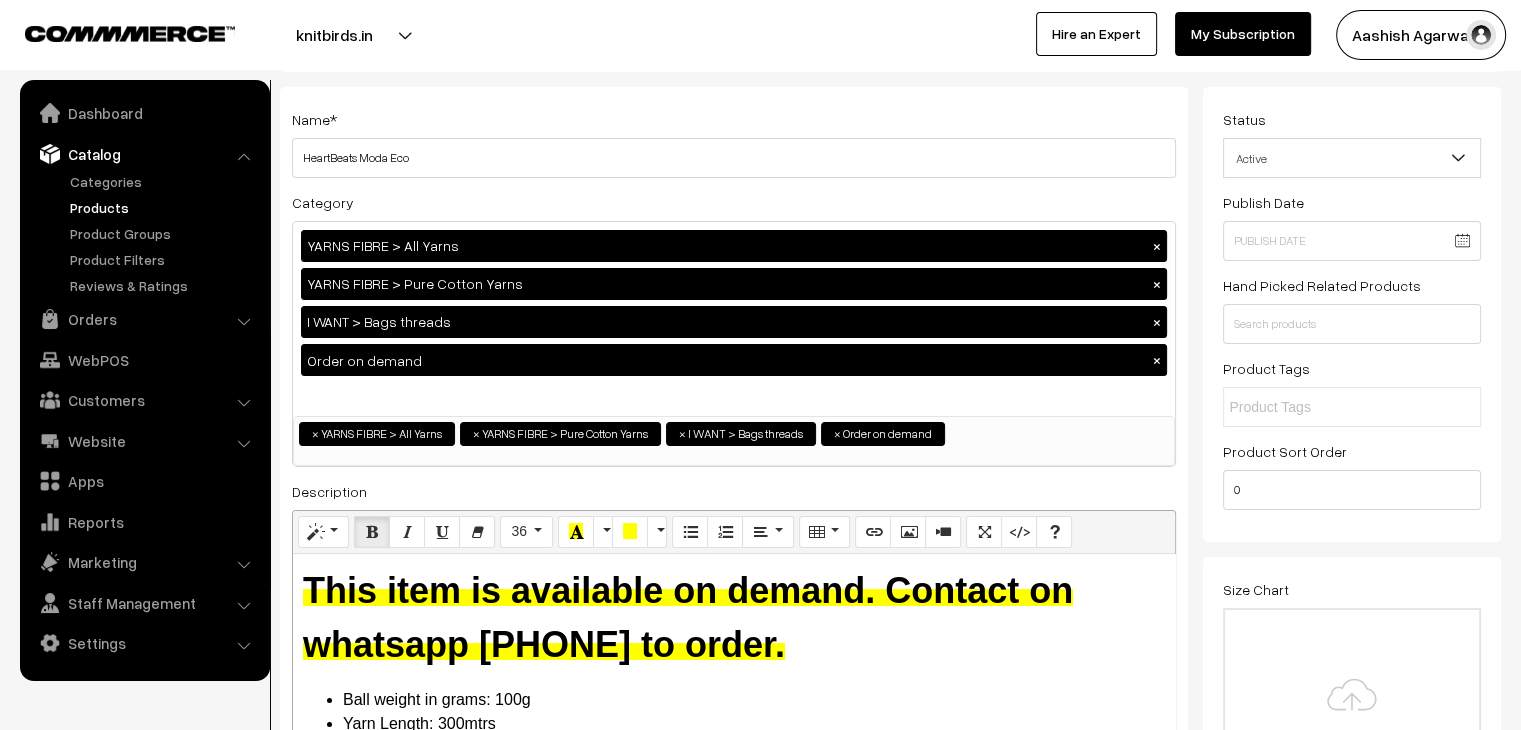 type 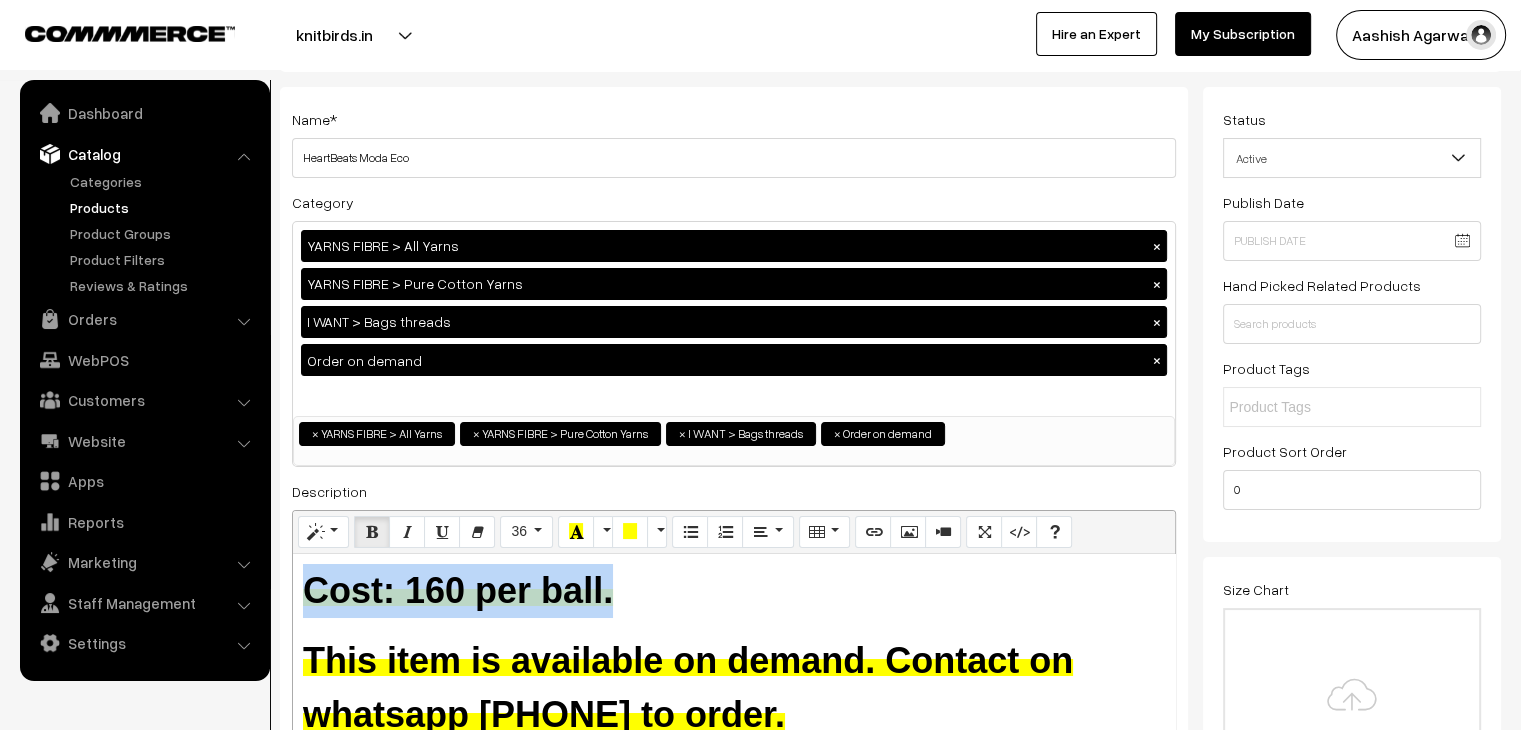 drag, startPoint x: 655, startPoint y: 595, endPoint x: 303, endPoint y: 589, distance: 352.05115 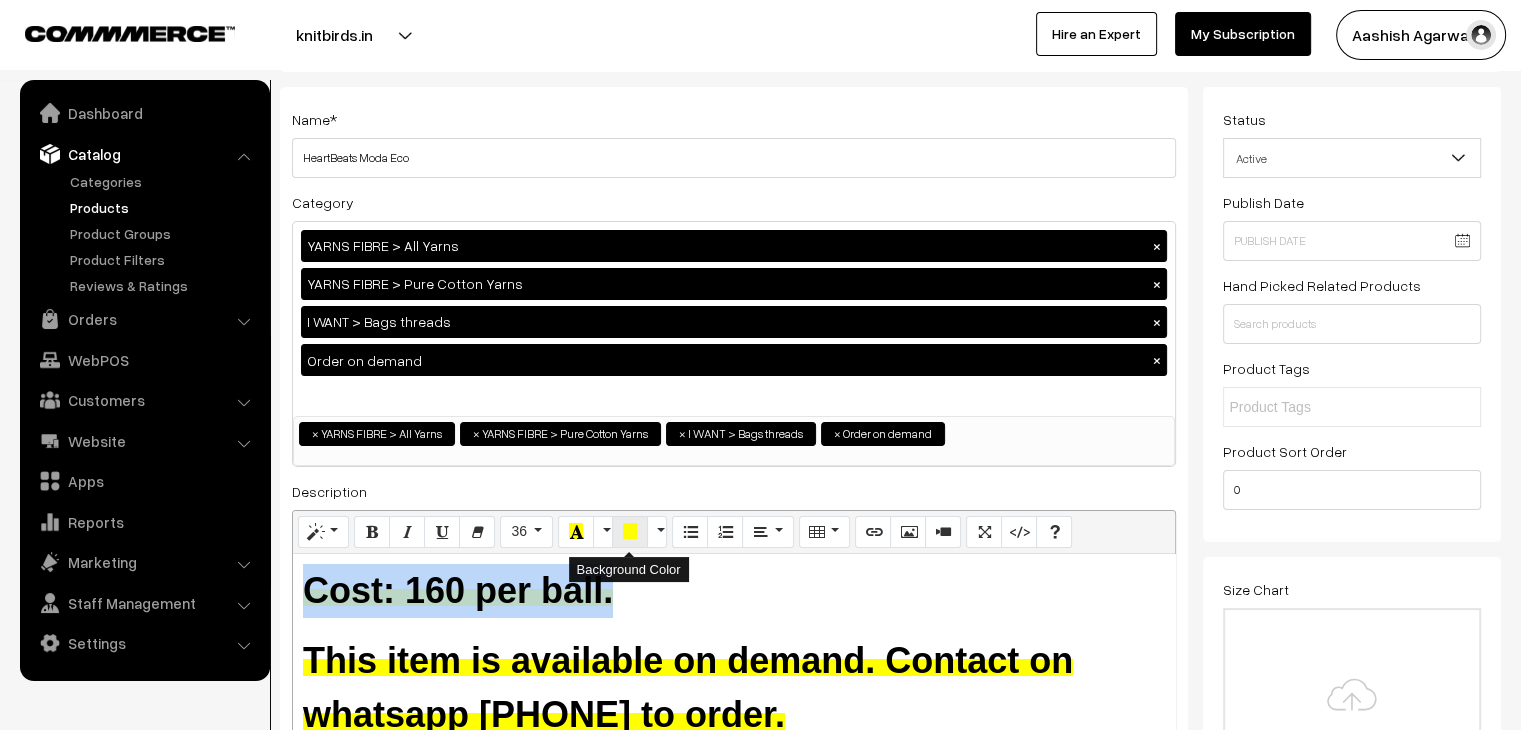 click at bounding box center [630, 532] 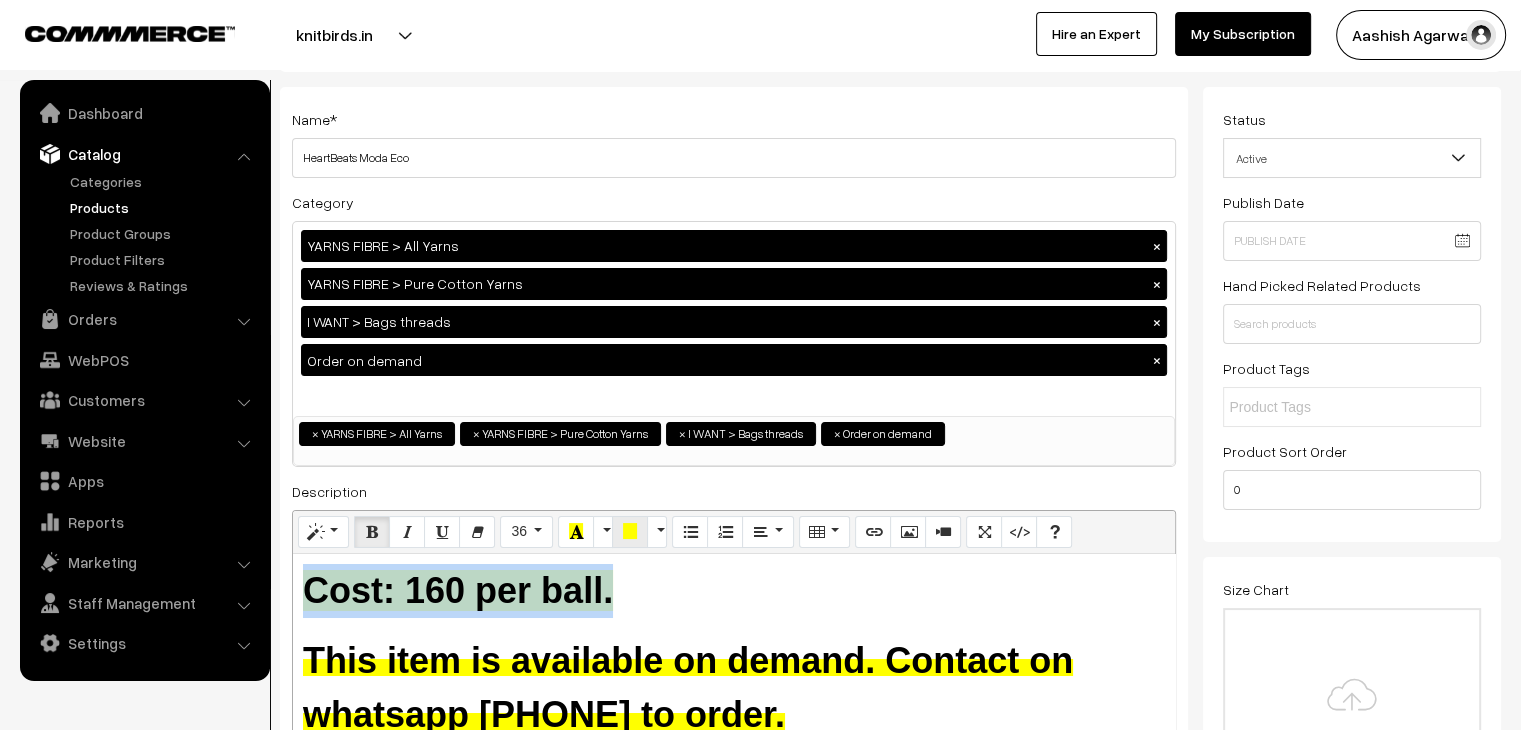 click at bounding box center (630, 532) 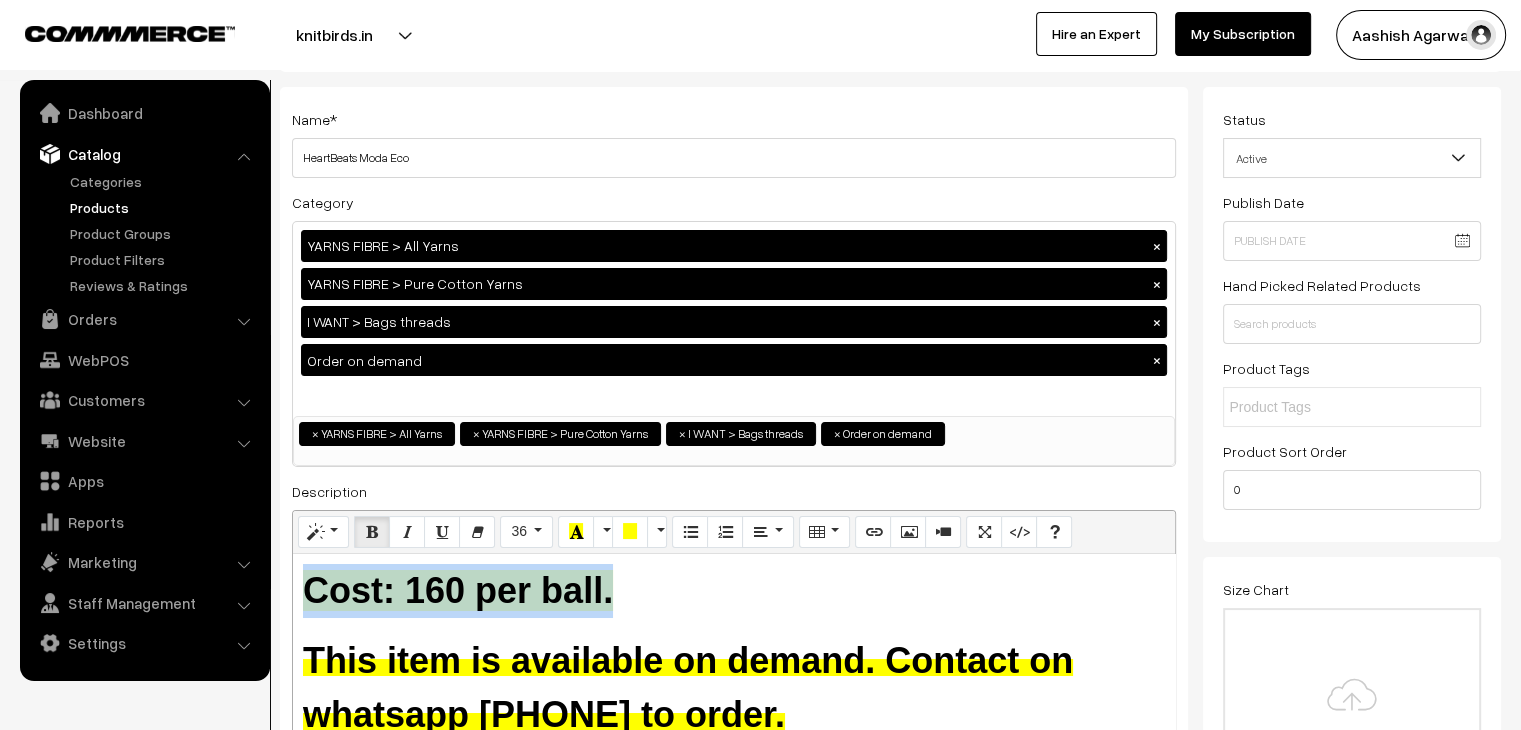 click on "Cost: 160 per ball." at bounding box center (734, 591) 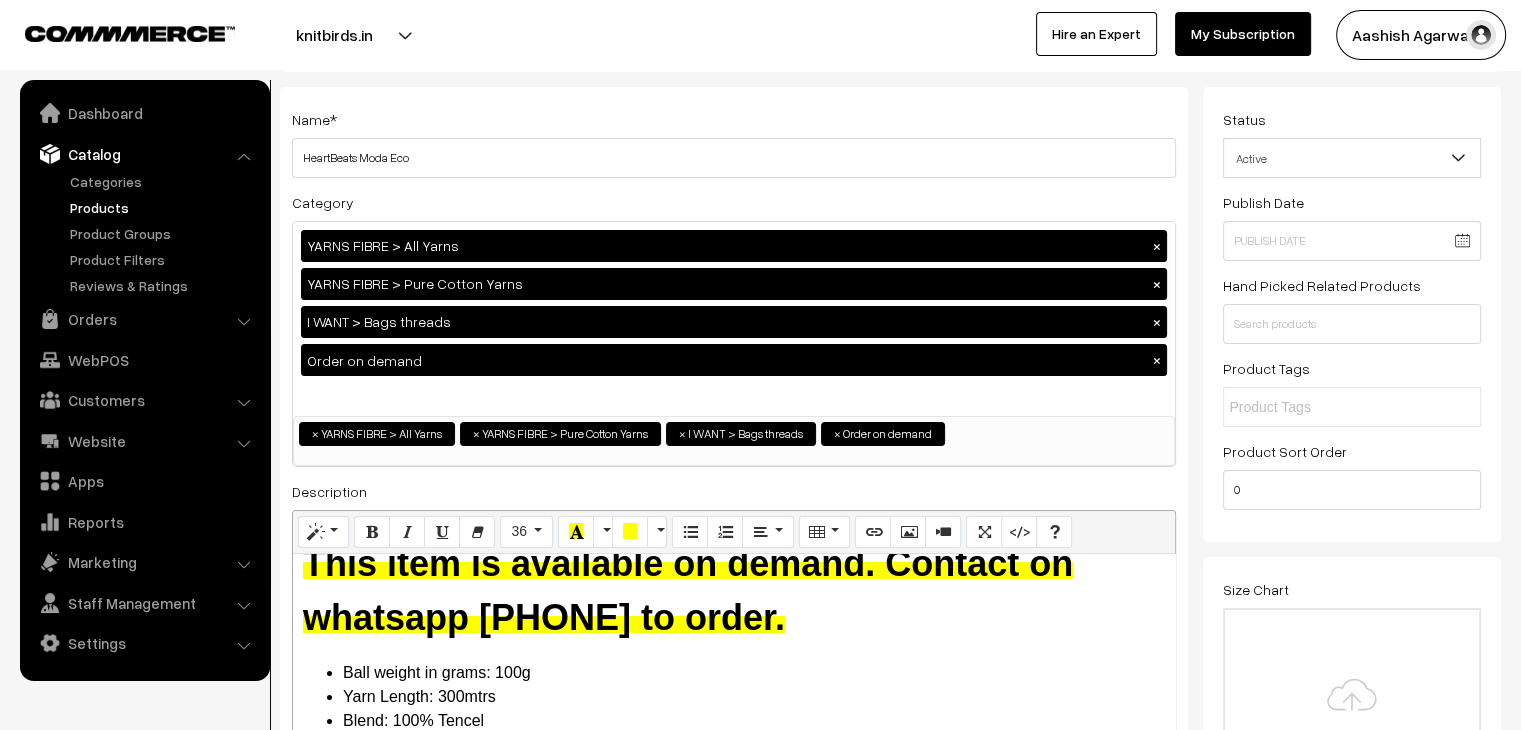 scroll, scrollTop: 100, scrollLeft: 0, axis: vertical 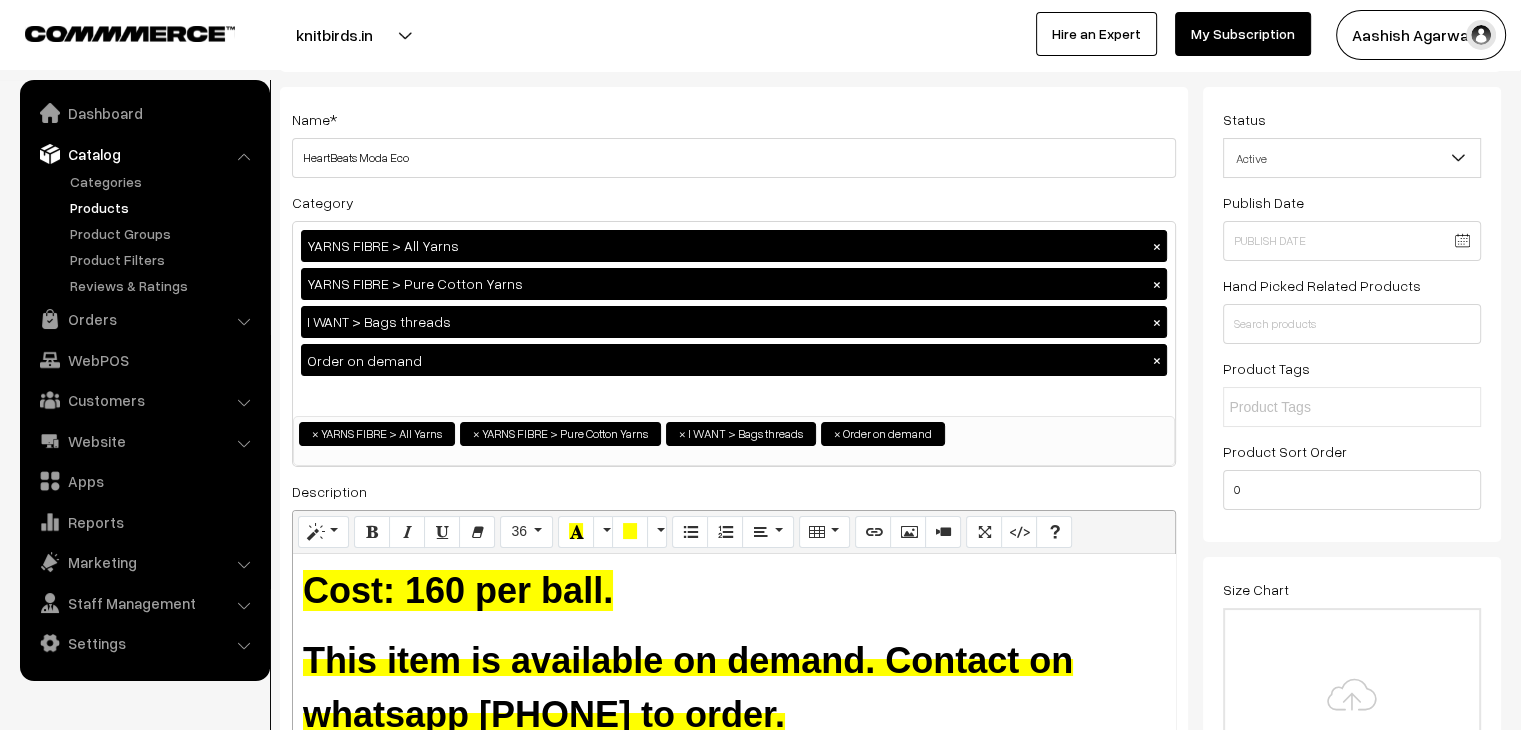 drag, startPoint x: 833, startPoint y: 617, endPoint x: 305, endPoint y: 636, distance: 528.34174 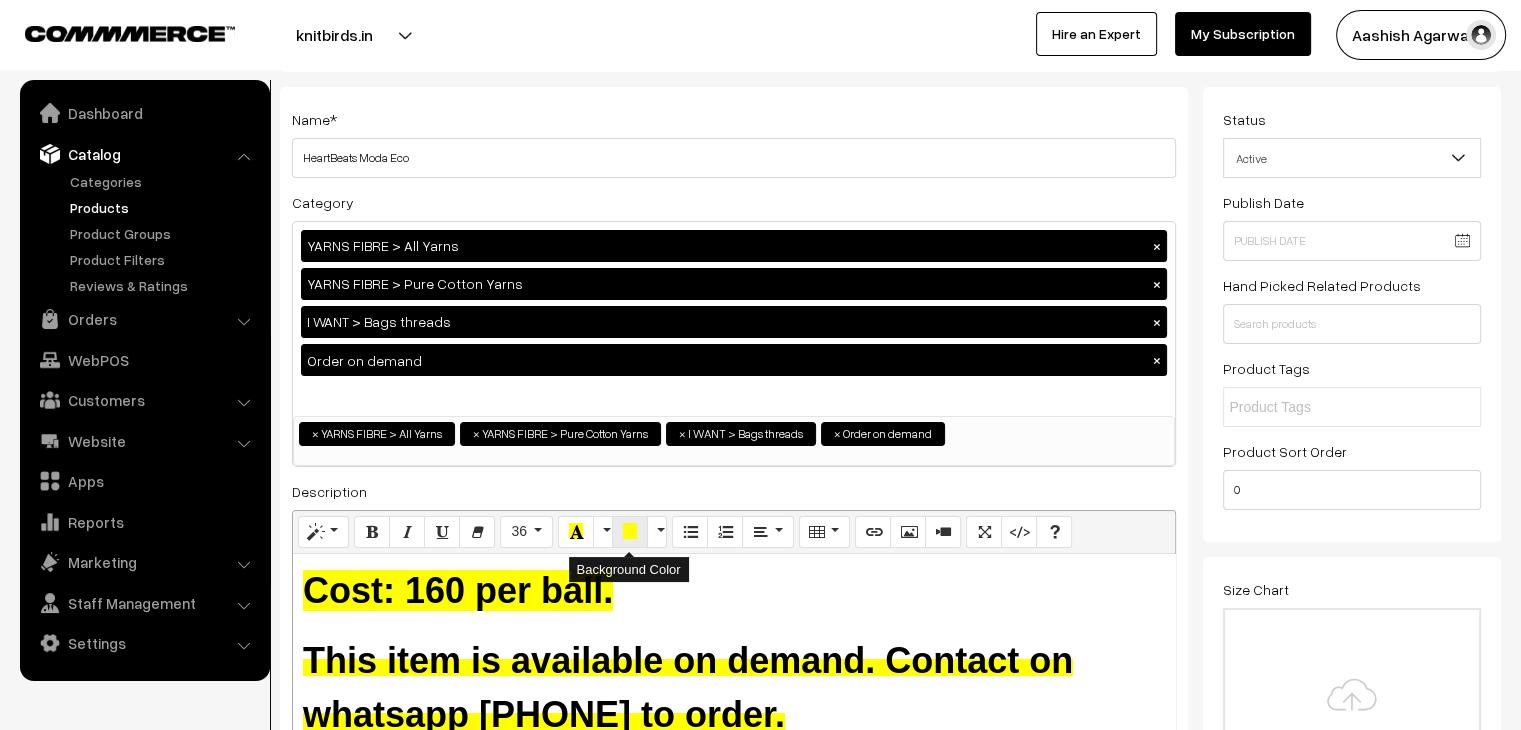 click at bounding box center (630, 531) 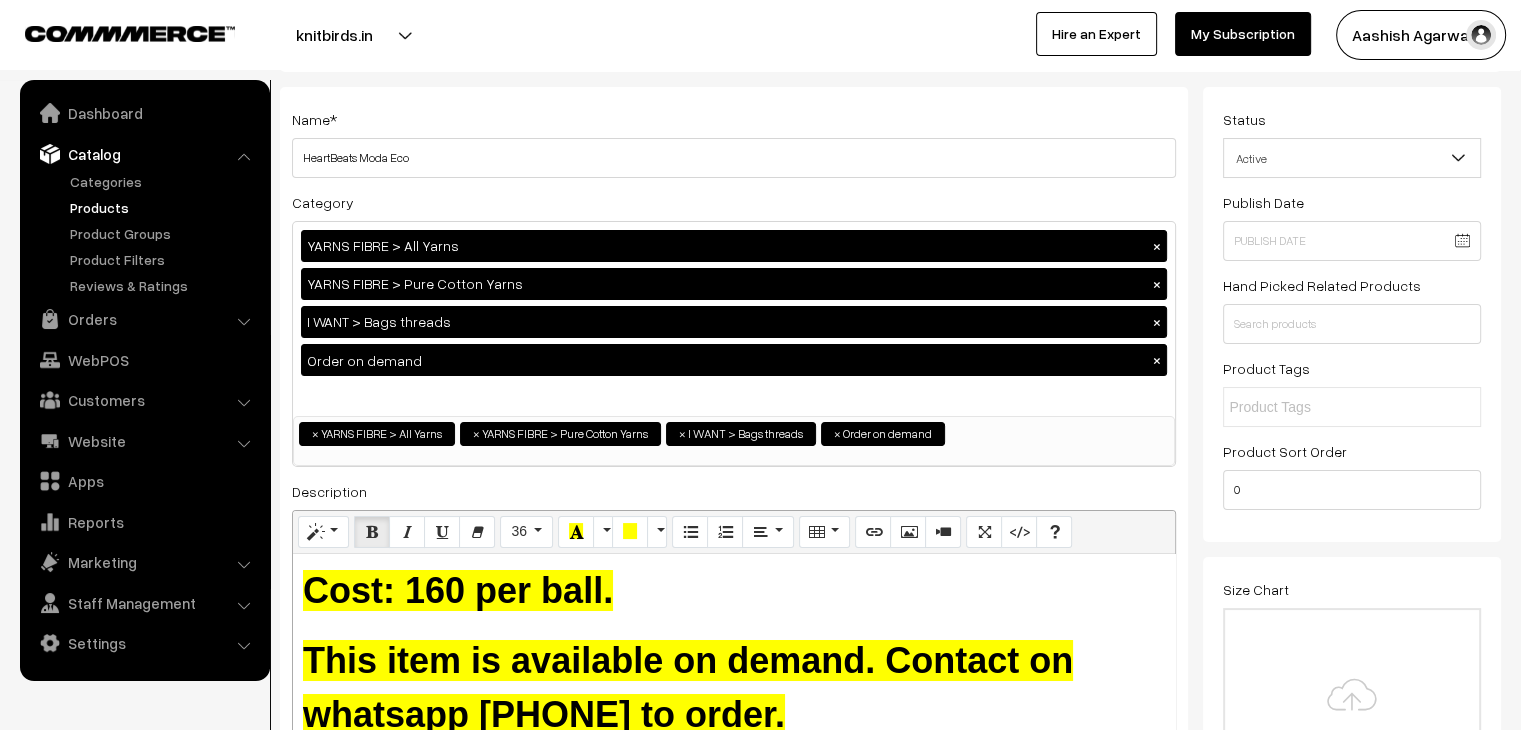 click on "Cost: 160 per ball." at bounding box center [734, 591] 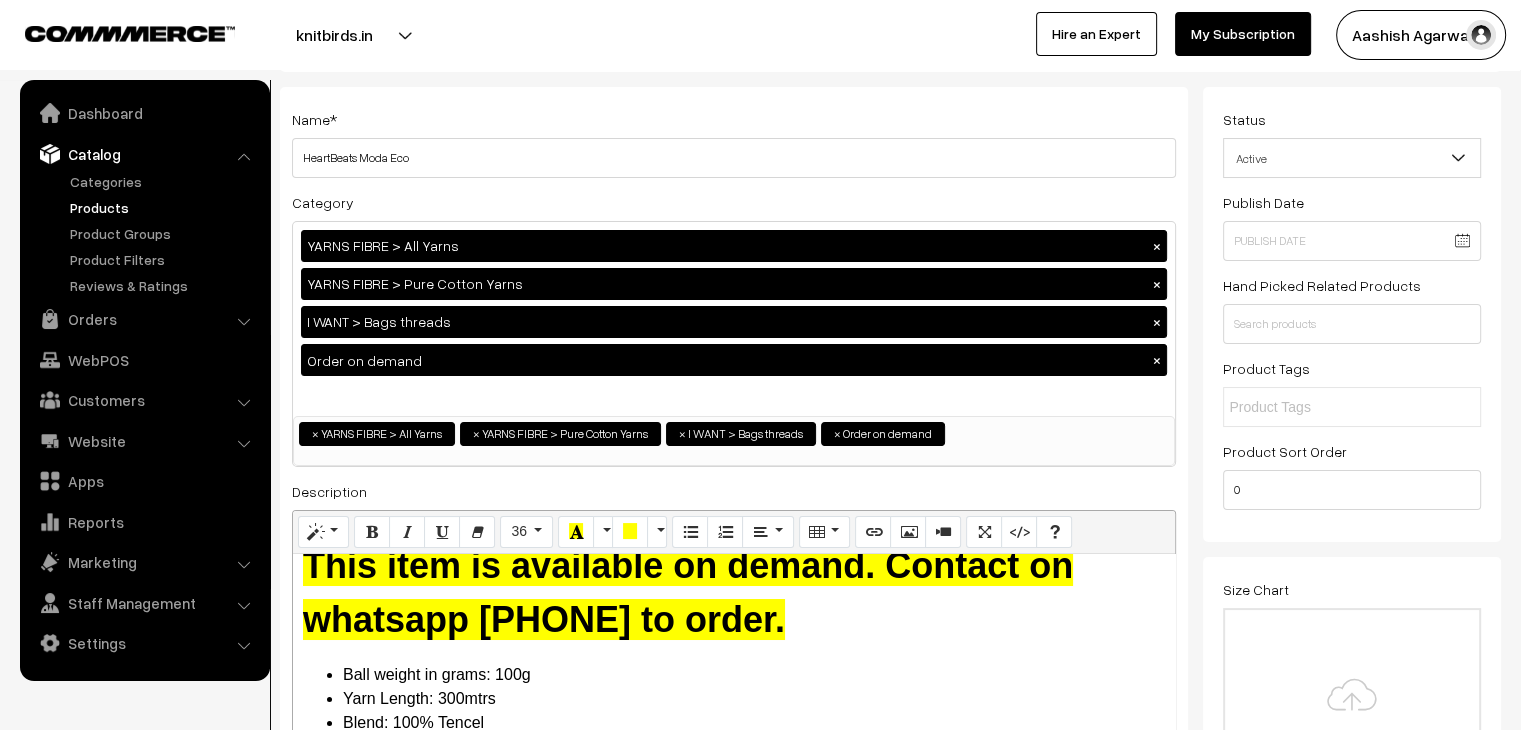 scroll, scrollTop: 100, scrollLeft: 0, axis: vertical 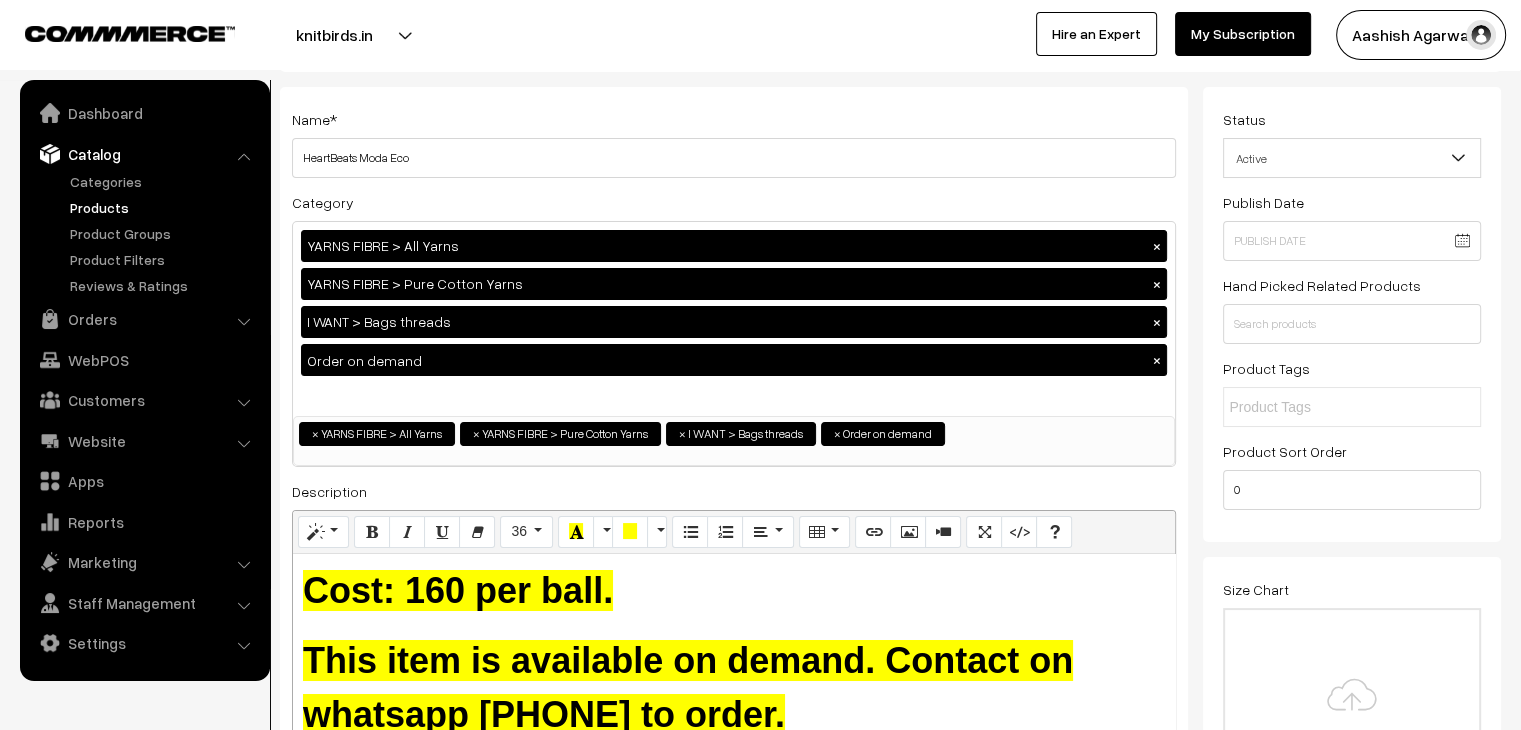 drag, startPoint x: 836, startPoint y: 624, endPoint x: 306, endPoint y: 650, distance: 530.6373 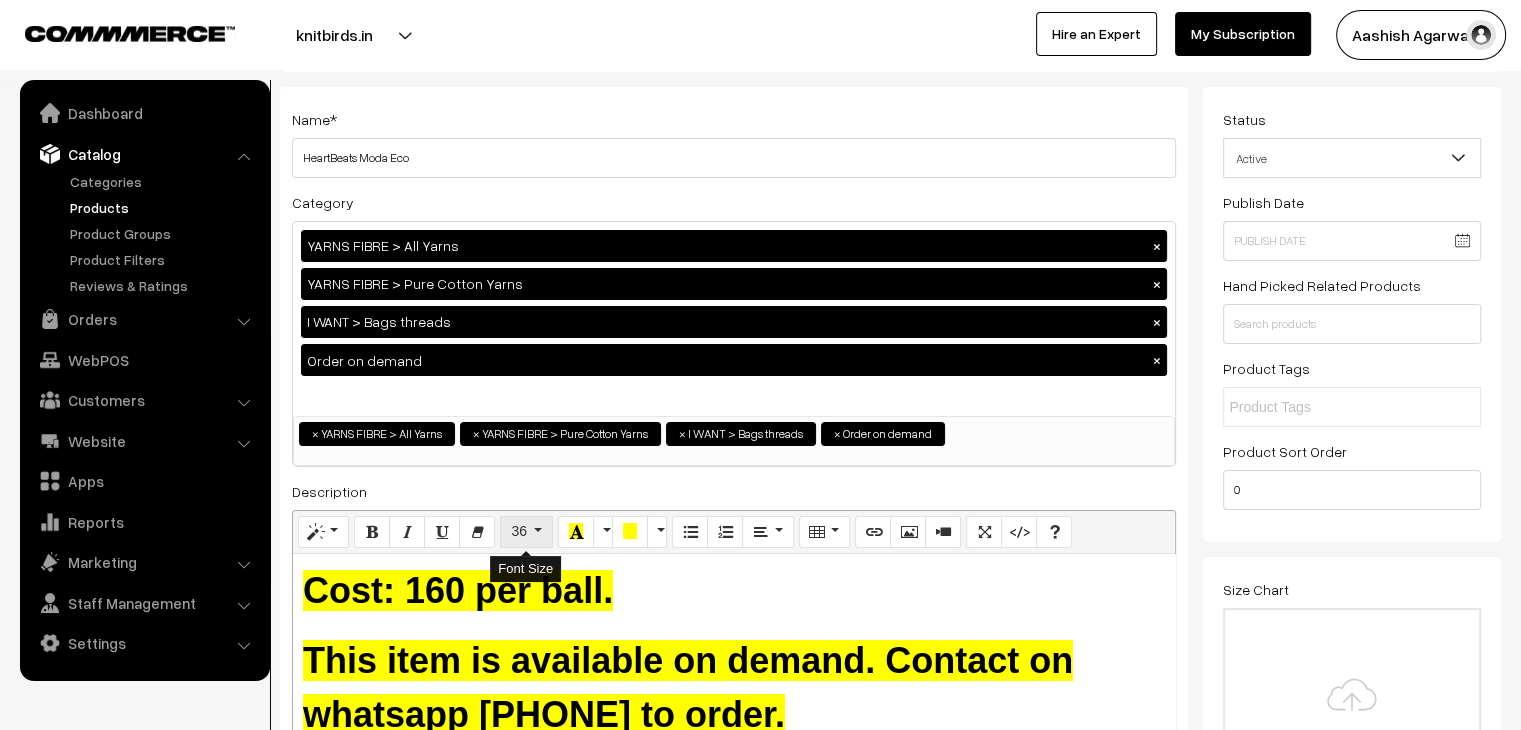 click on "36" at bounding box center (526, 532) 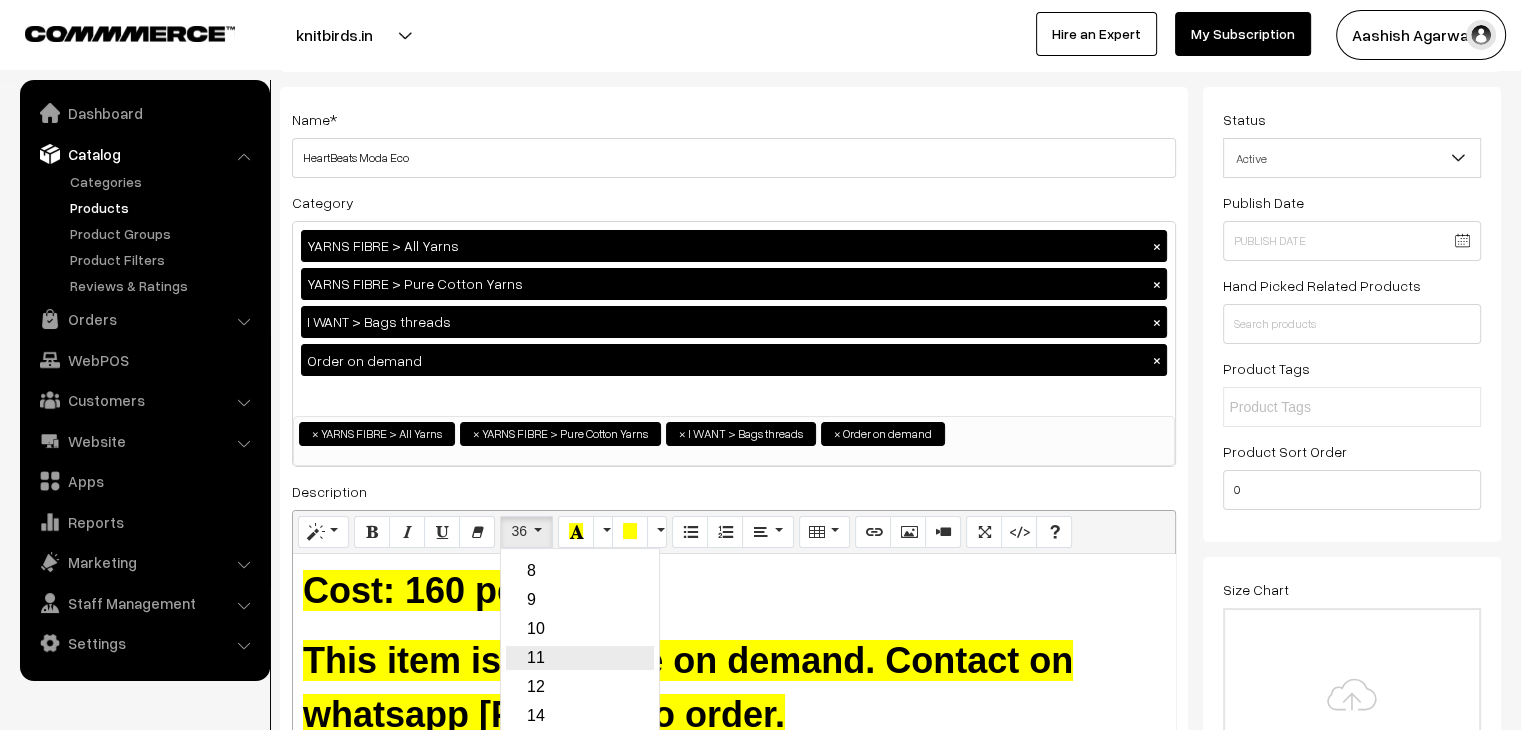 click on "11" at bounding box center (580, 658) 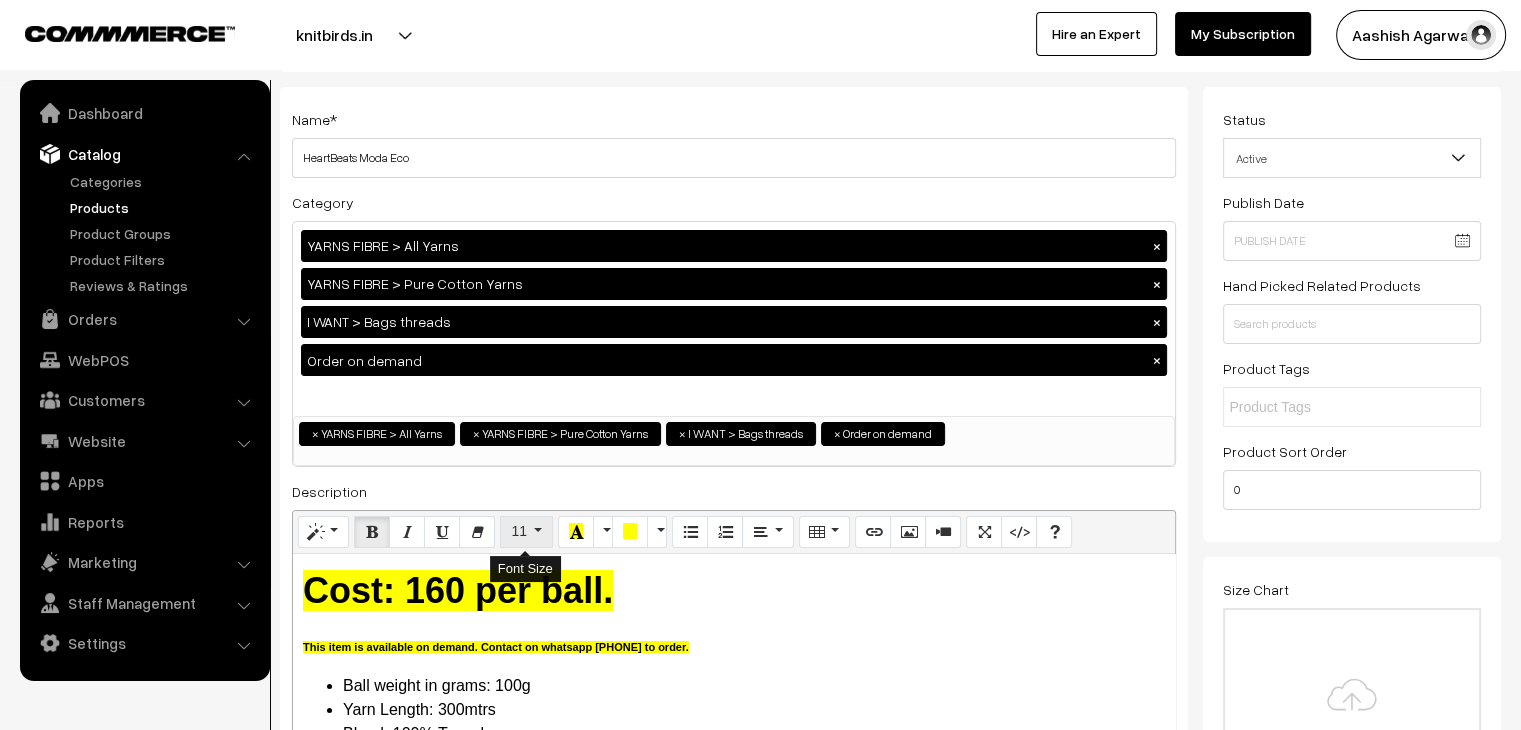drag, startPoint x: 528, startPoint y: 529, endPoint x: 528, endPoint y: 542, distance: 13 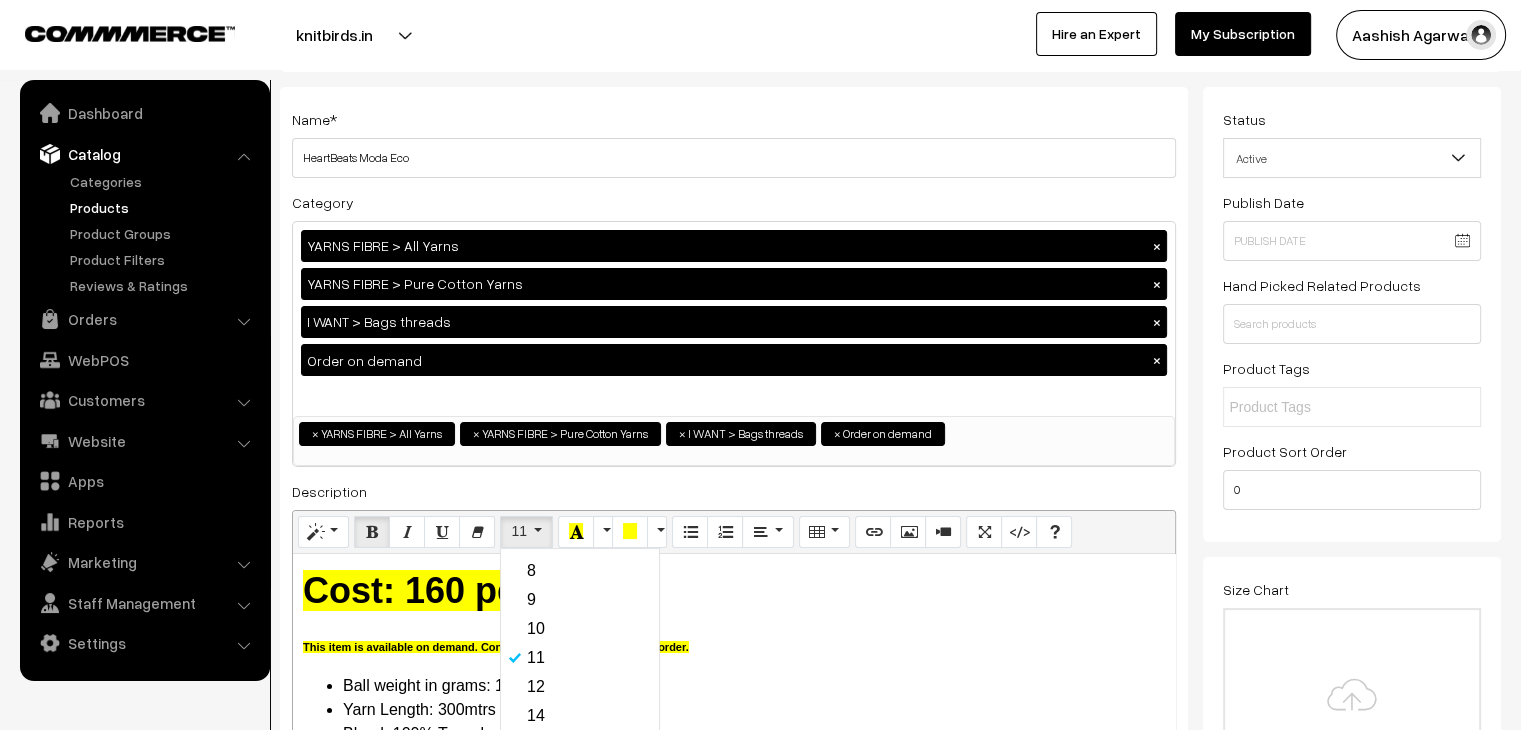 click on "12" at bounding box center (580, 687) 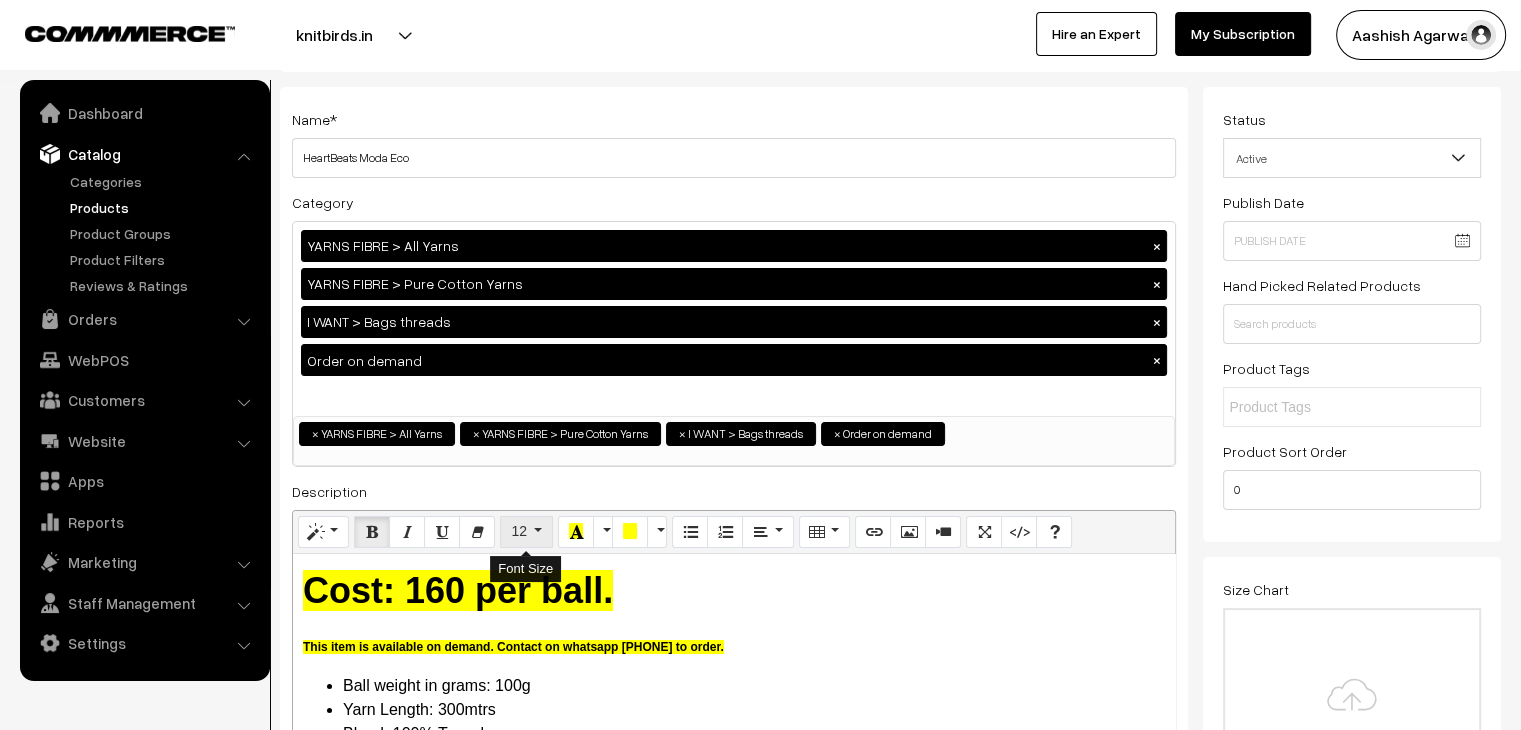 click on "12" at bounding box center (526, 532) 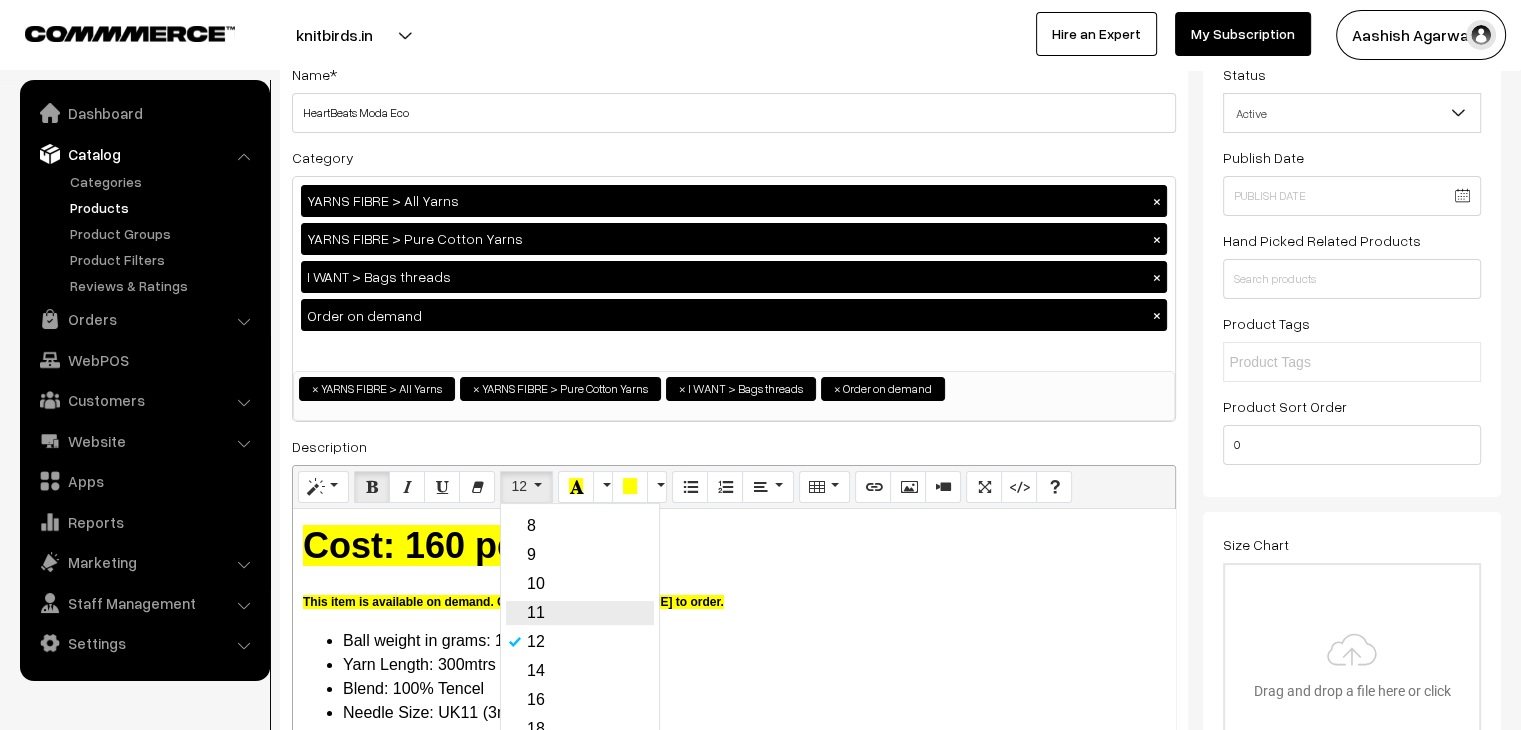 scroll, scrollTop: 198, scrollLeft: 0, axis: vertical 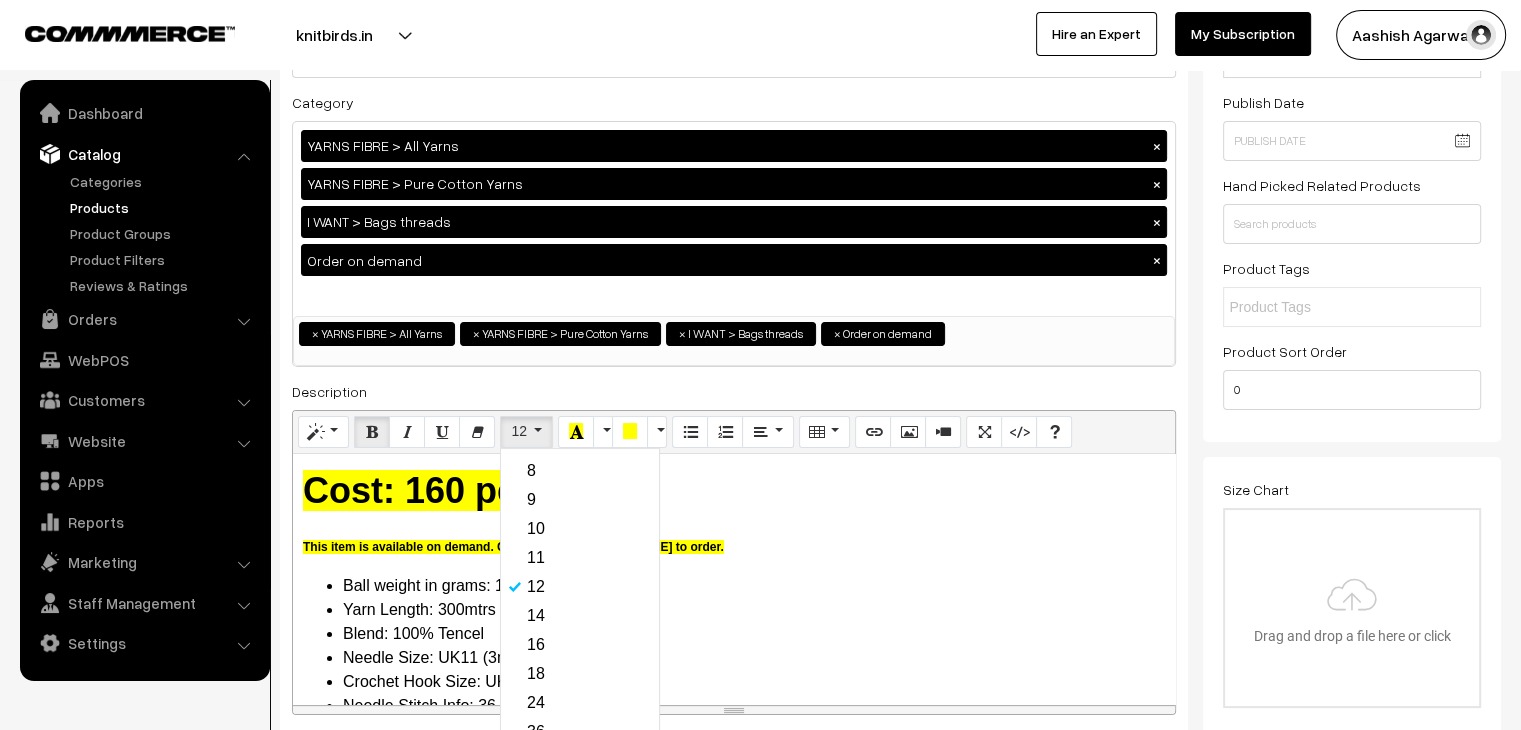 click on "8   9   10   11   12   14   16   18   24   36   48   64   82   150" at bounding box center [580, 659] 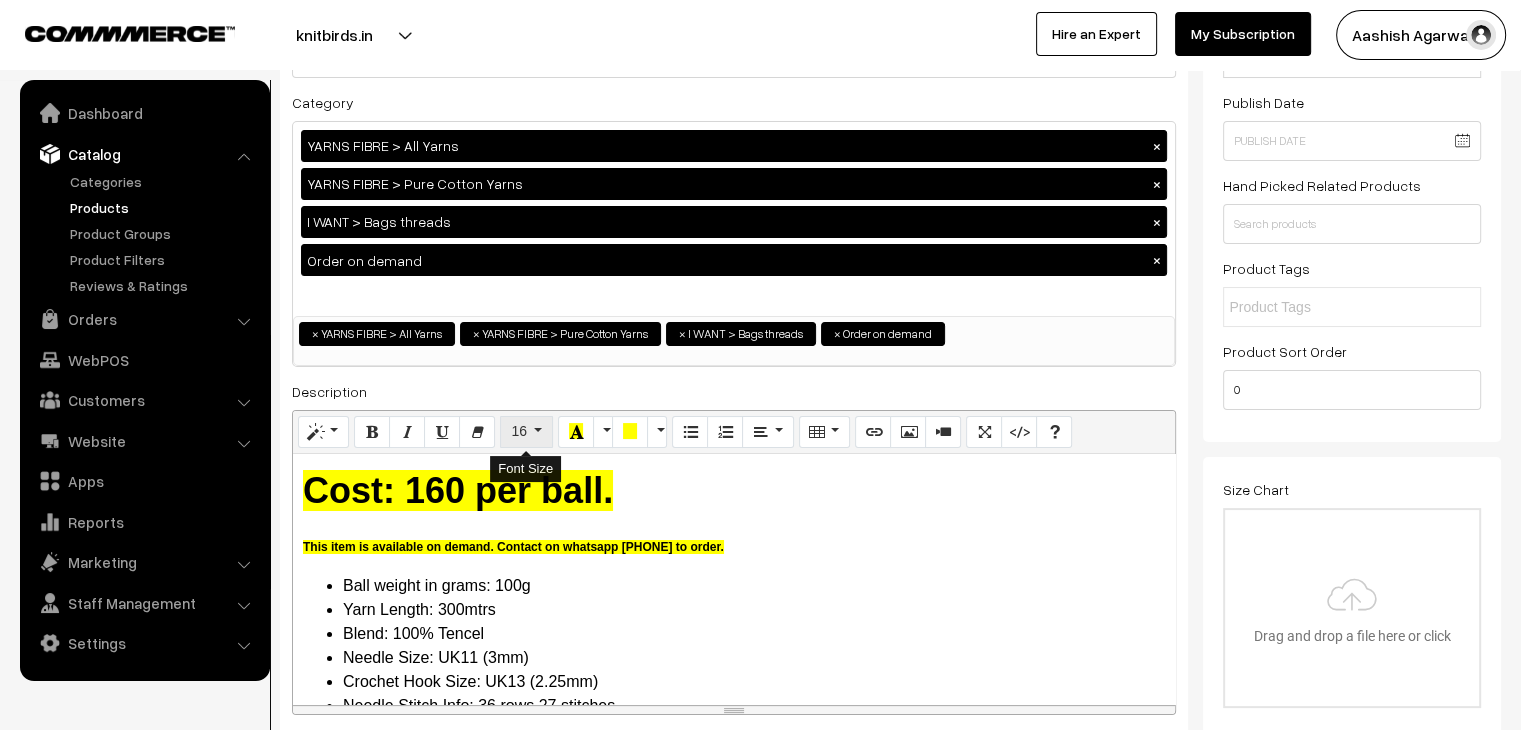 click on "16" at bounding box center (519, 431) 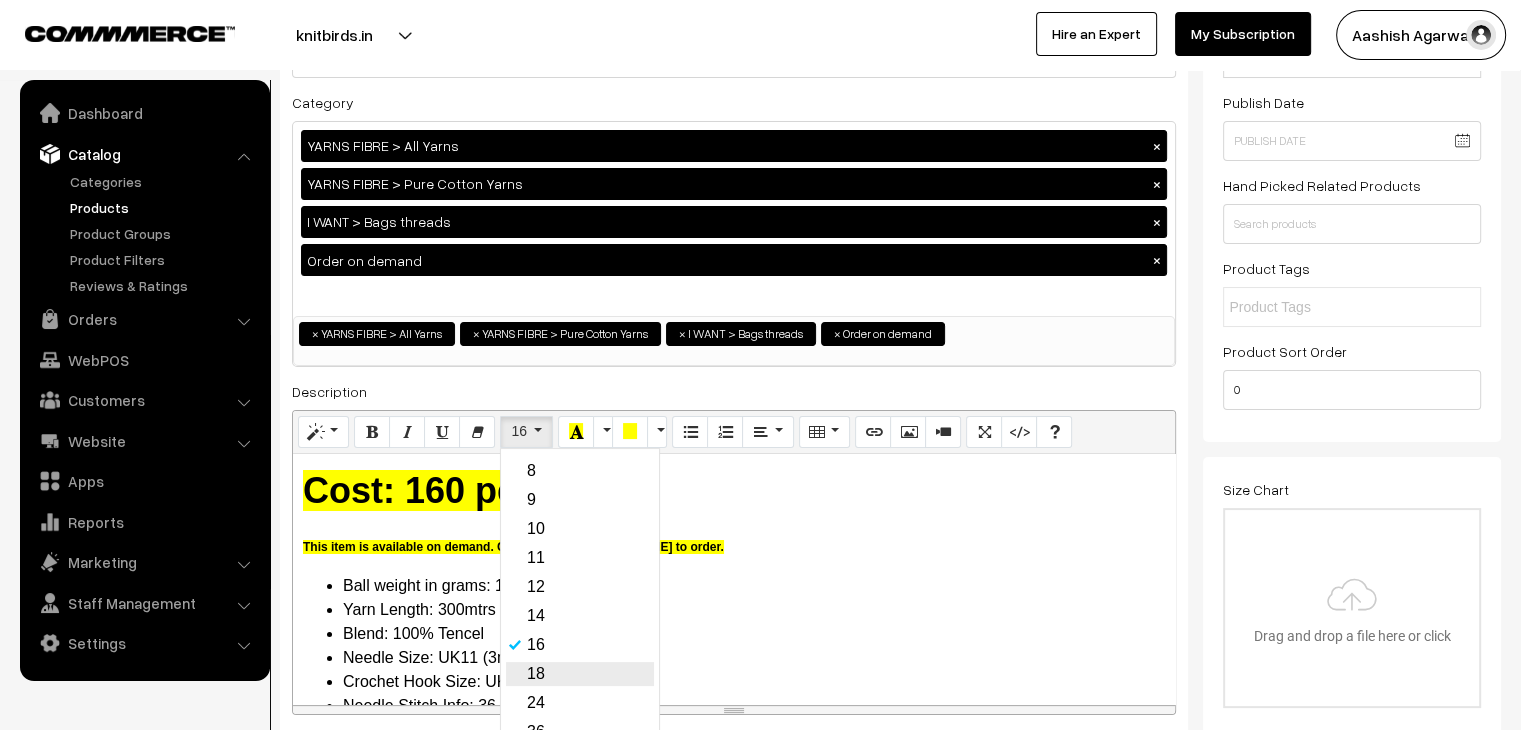 click on "18" at bounding box center (580, 674) 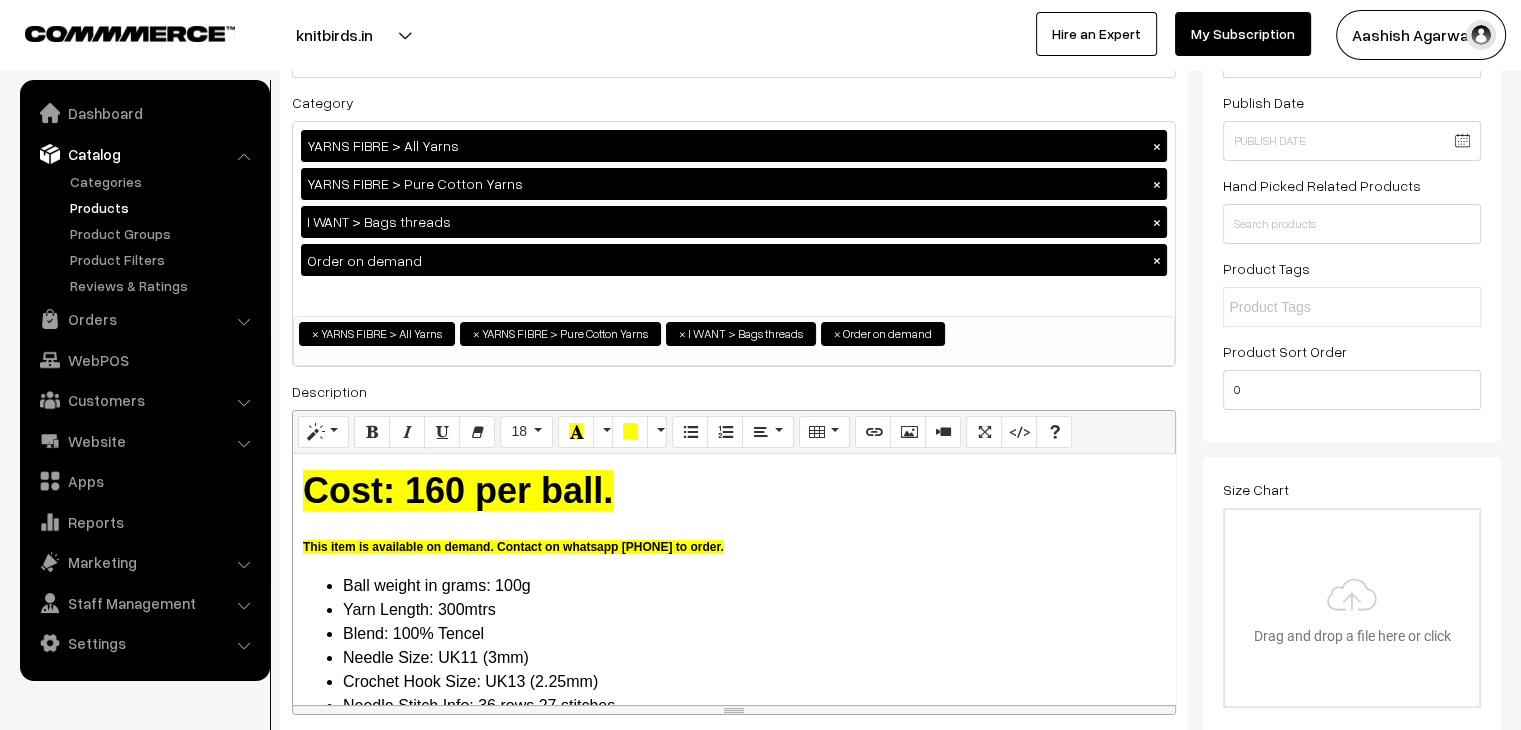 drag, startPoint x: 756, startPoint y: 545, endPoint x: 305, endPoint y: 490, distance: 454.34128 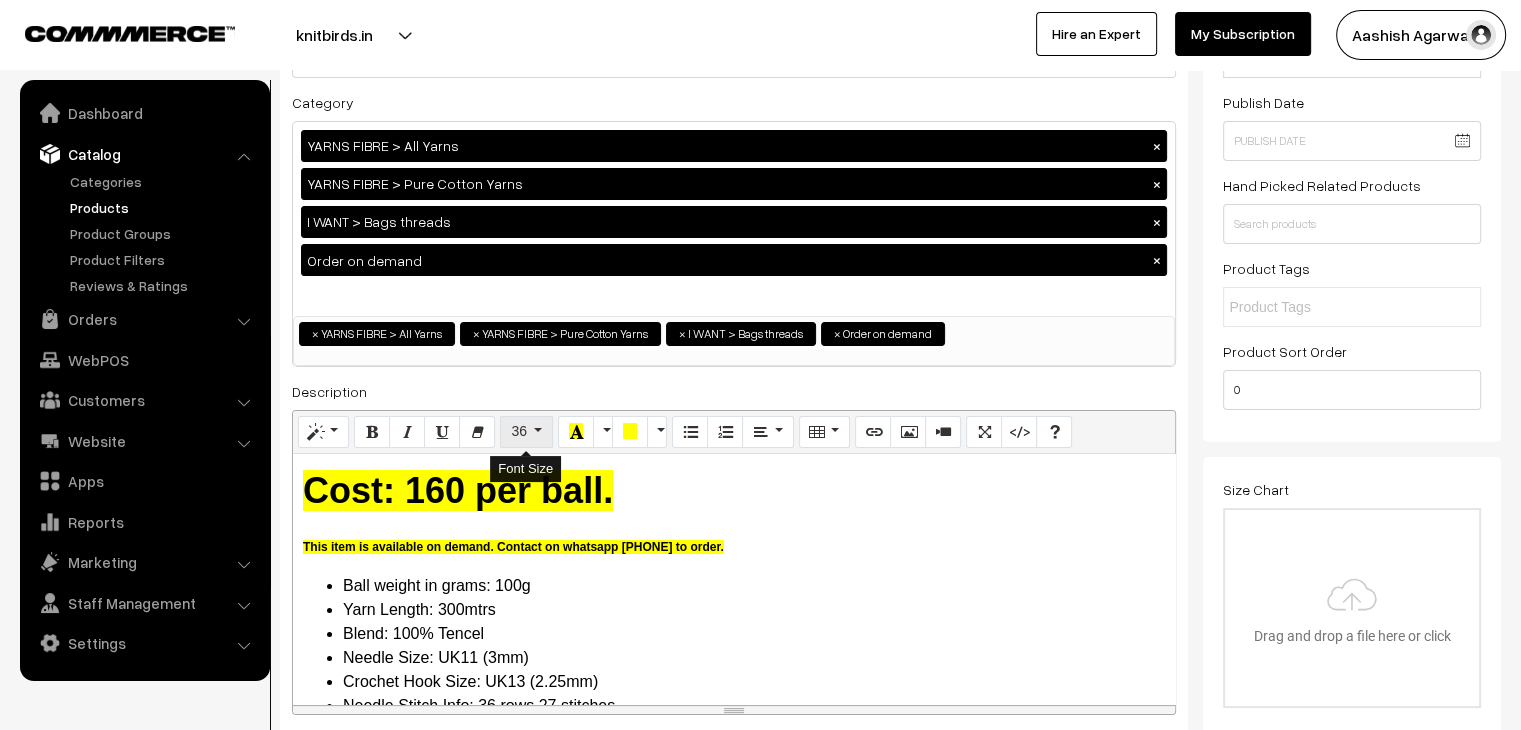 click on "36" at bounding box center [526, 432] 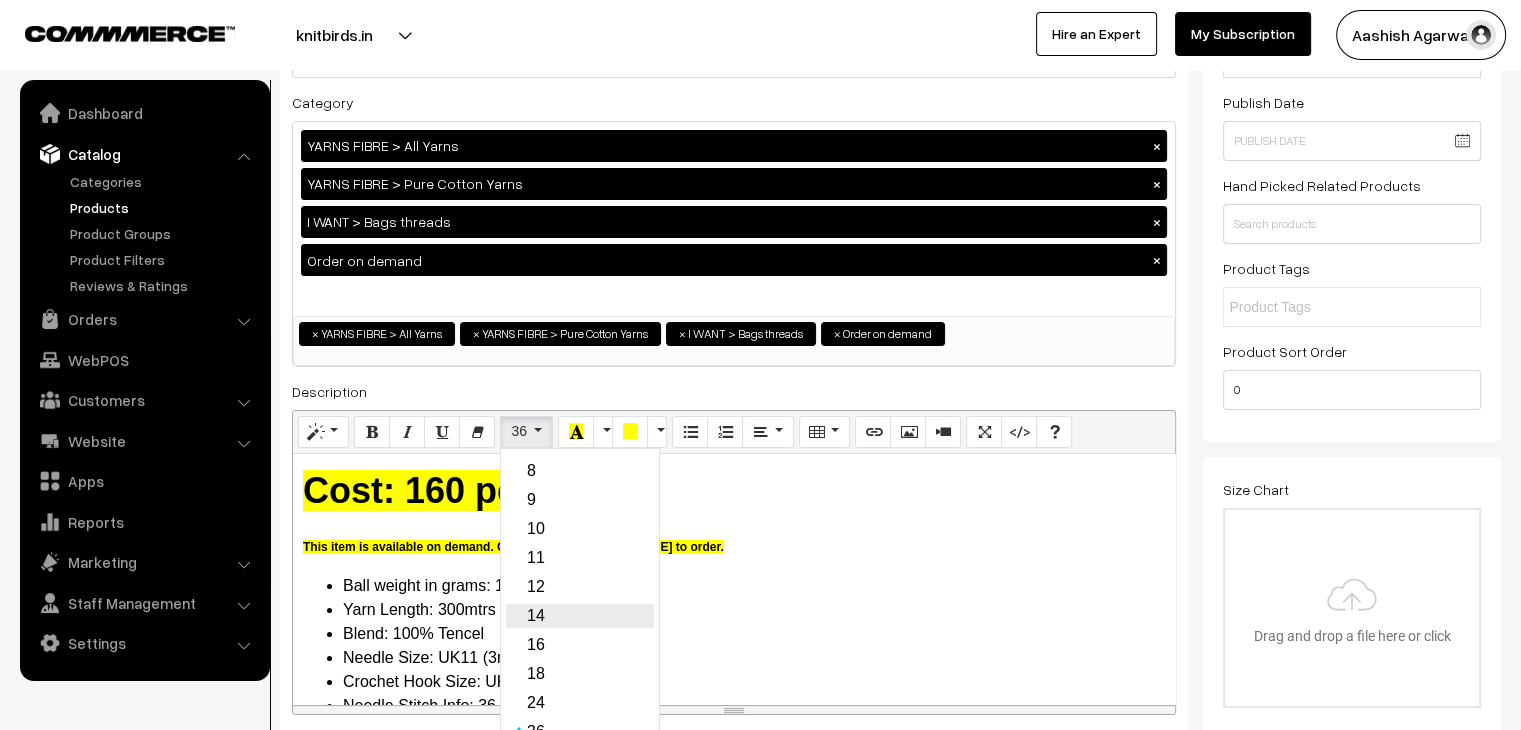 click on "14" at bounding box center (580, 616) 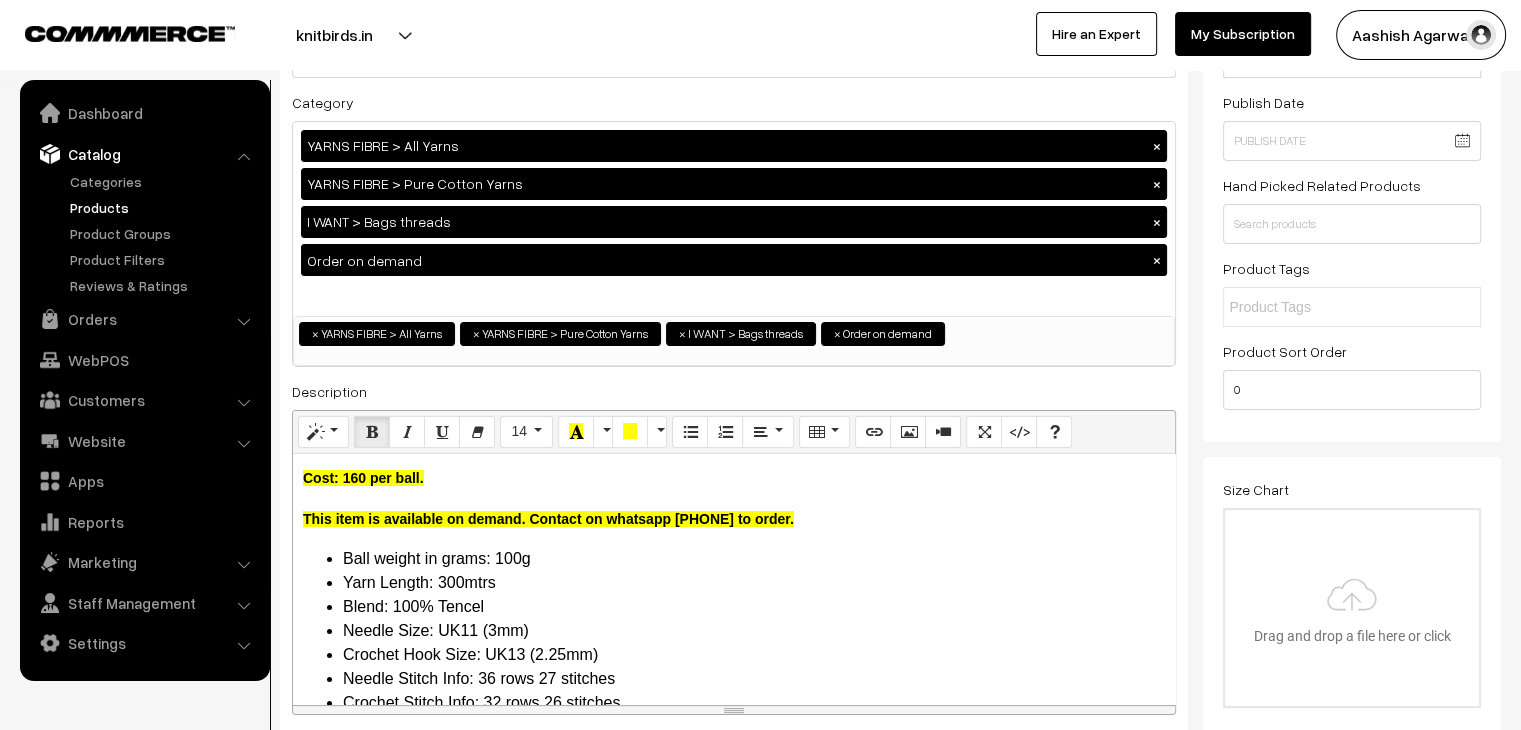 click on "﻿ ﻿ Cost: 160 per ball. This item is available on demand. Contact on whatsapp 7908865834 to order. Ball weight in grams: 100g
Yarn Length: 300mtrs
Blend: 100% Tencel
Needle Size: UK11 (3mm)
Crochet Hook Size: UK13 (2.25mm)
Needle Stitch Info: 36 rows 27 stitches
Crochet Stitch Info: 32 rows 26 stitches
Yarn Weight: 1 Superfine Moda Eco made from 100% Tencel™️ Lyocell is a wonderful yarn for knitting, crocheting,  embroidery and can be used for fun crafts. Shiny, smooth, light, and superfine weight yarn Moda Eco is OEKOTEX CLASS l CERTIFIED.
TENCEL™️ Lyocell fibres help to maintain environmental balance by being integrated into nature’s cycle. The fibres originate from the renewable raw material wood, created by photosynthesis. The fibres are certified as compostable and biodegradable, and thus can fully revert back to nature." at bounding box center (734, 579) 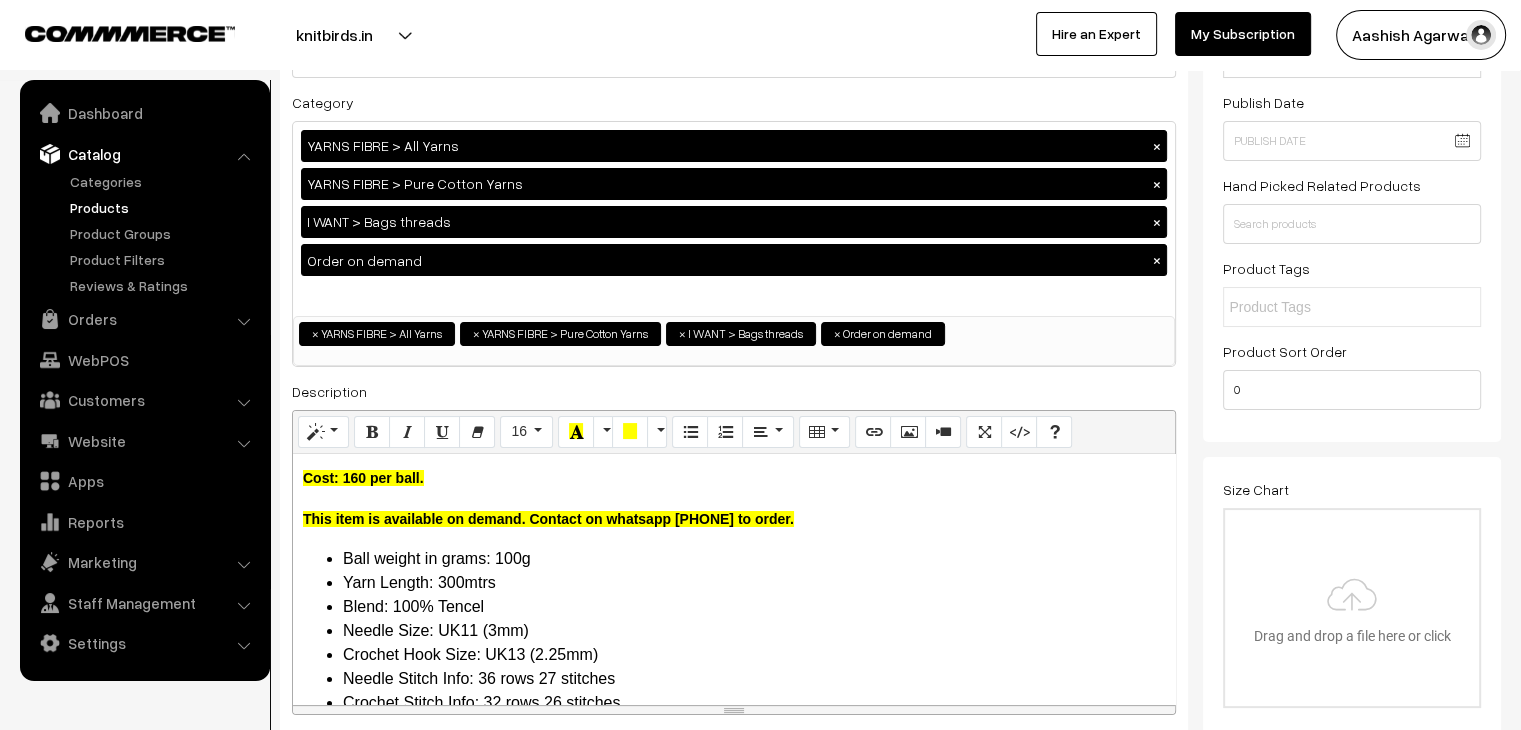 drag, startPoint x: 828, startPoint y: 520, endPoint x: 314, endPoint y: 469, distance: 516.524 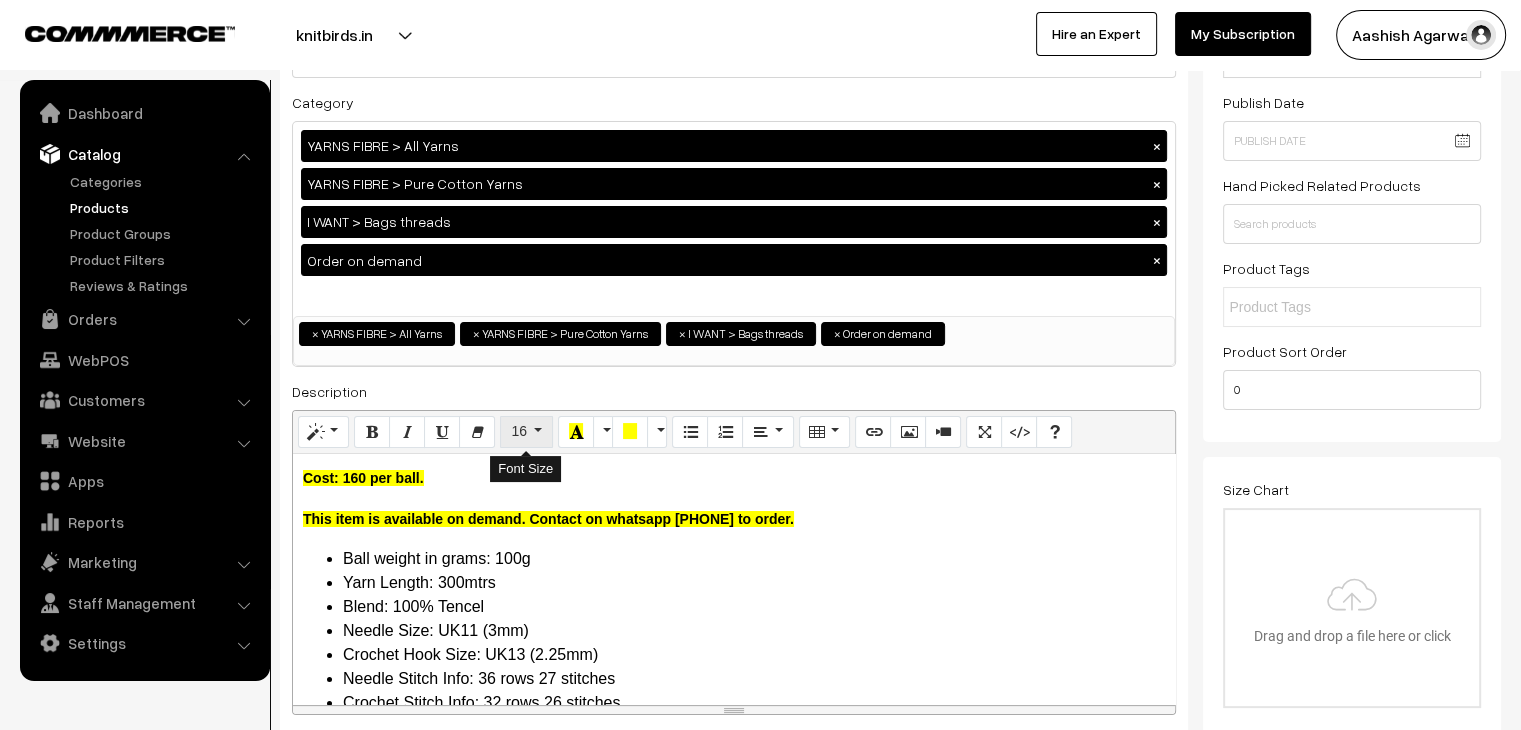 click on "16" at bounding box center [519, 431] 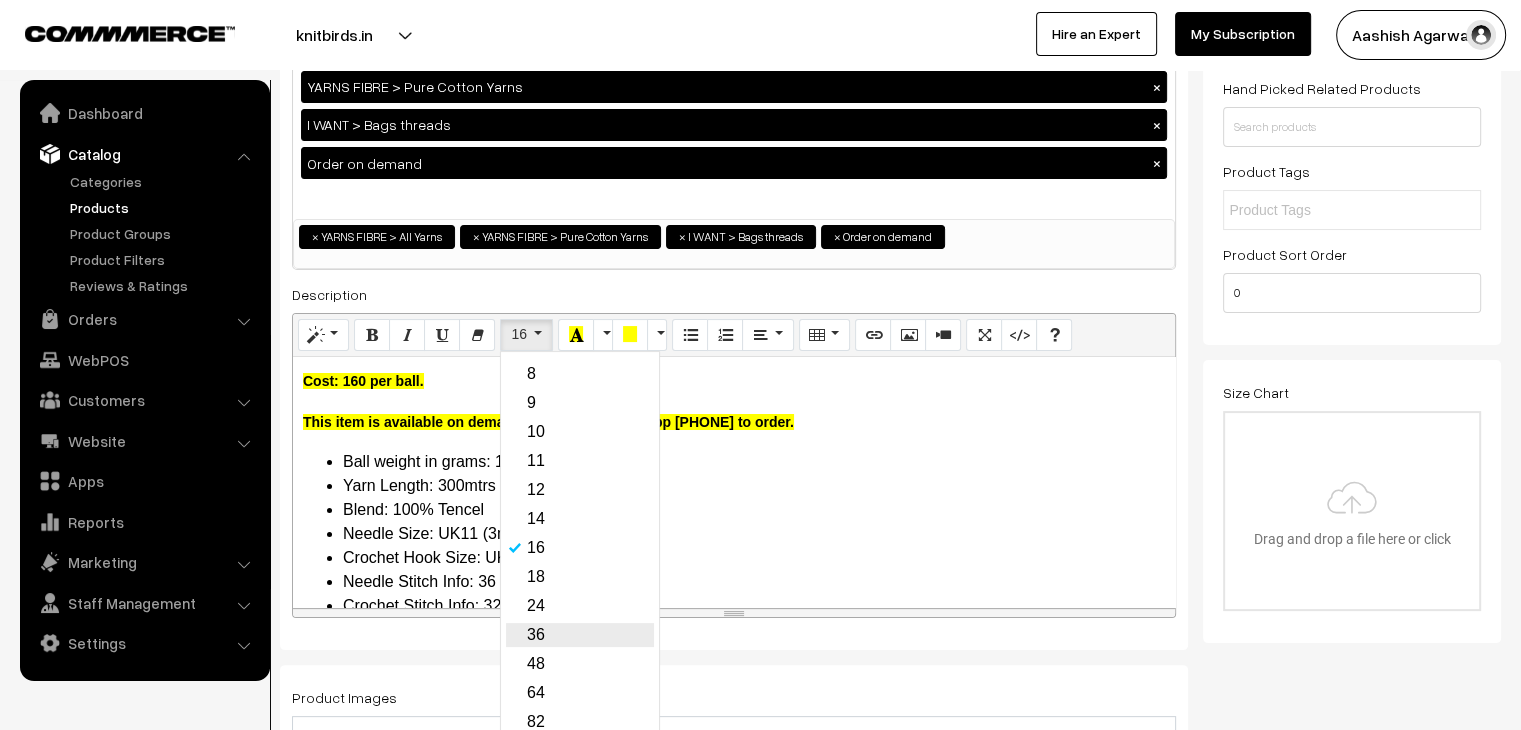 scroll, scrollTop: 298, scrollLeft: 0, axis: vertical 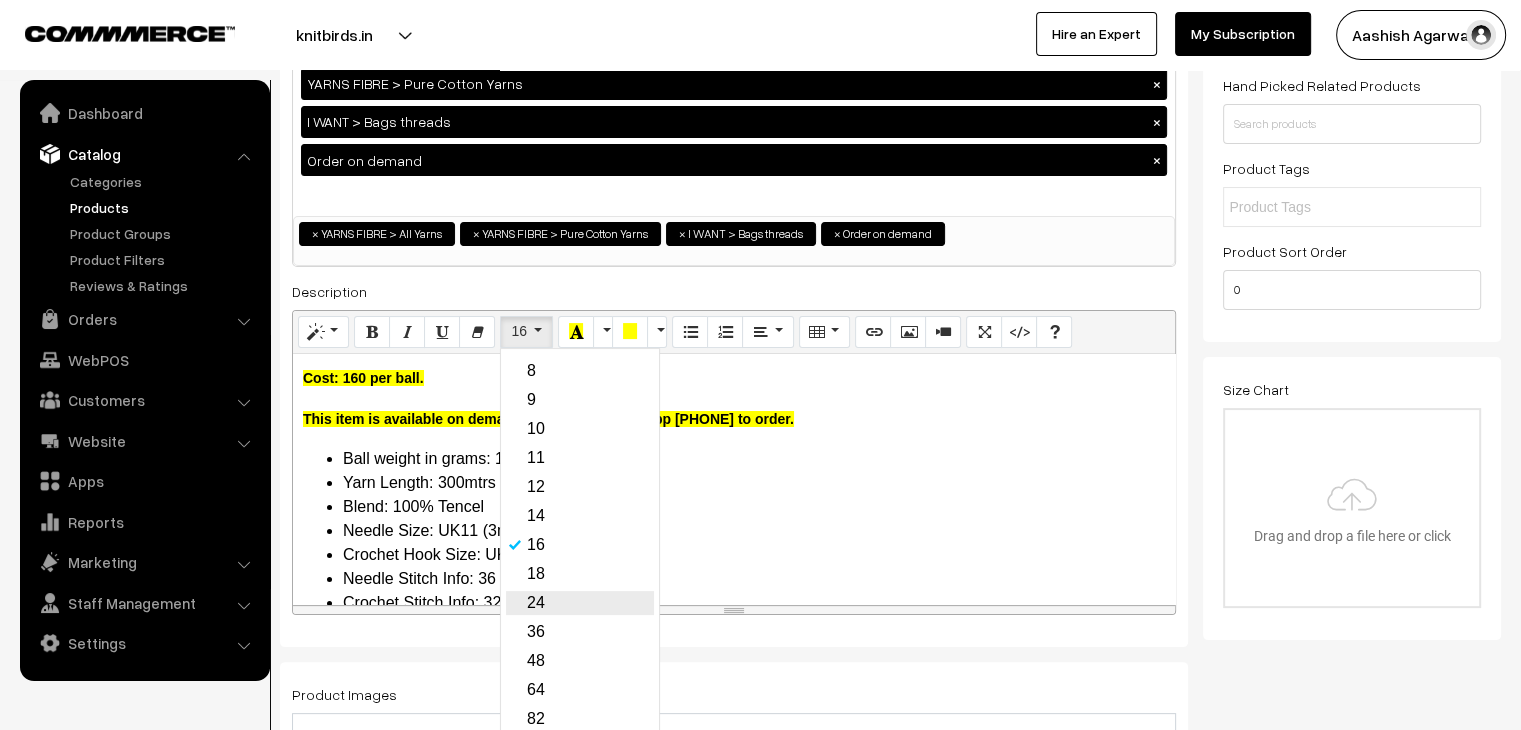 click on "24" at bounding box center [580, 603] 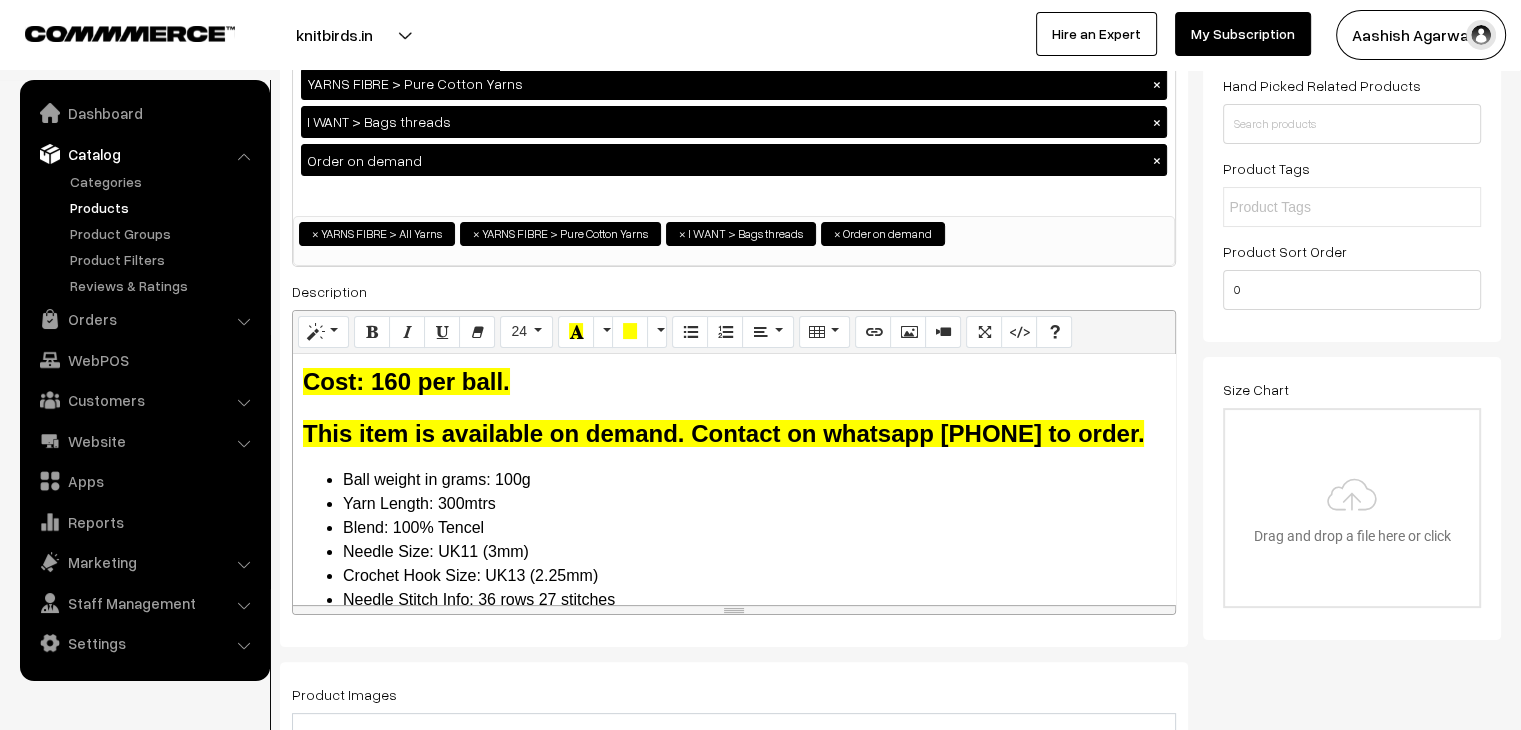 click on "﻿ ﻿ Cost: 160 per ball. This item is available on demand. Contact on whatsapp 7908865834 to order. Ball weight in grams: 100g
Yarn Length: 300mtrs
Blend: 100% Tencel
Needle Size: UK11 (3mm)
Crochet Hook Size: UK13 (2.25mm)
Needle Stitch Info: 36 rows 27 stitches
Crochet Stitch Info: 32 rows 26 stitches
Yarn Weight: 1 Superfine Moda Eco made from 100% Tencel™️ Lyocell is a wonderful yarn for knitting, crocheting,  embroidery and can be used for fun crafts. Shiny, smooth, light, and superfine weight yarn Moda Eco is OEKOTEX CLASS l CERTIFIED.
TENCEL™️ Lyocell fibres help to maintain environmental balance by being integrated into nature’s cycle. The fibres originate from the renewable raw material wood, created by photosynthesis. The fibres are certified as compostable and biodegradable, and thus can fully revert back to nature." at bounding box center [734, 479] 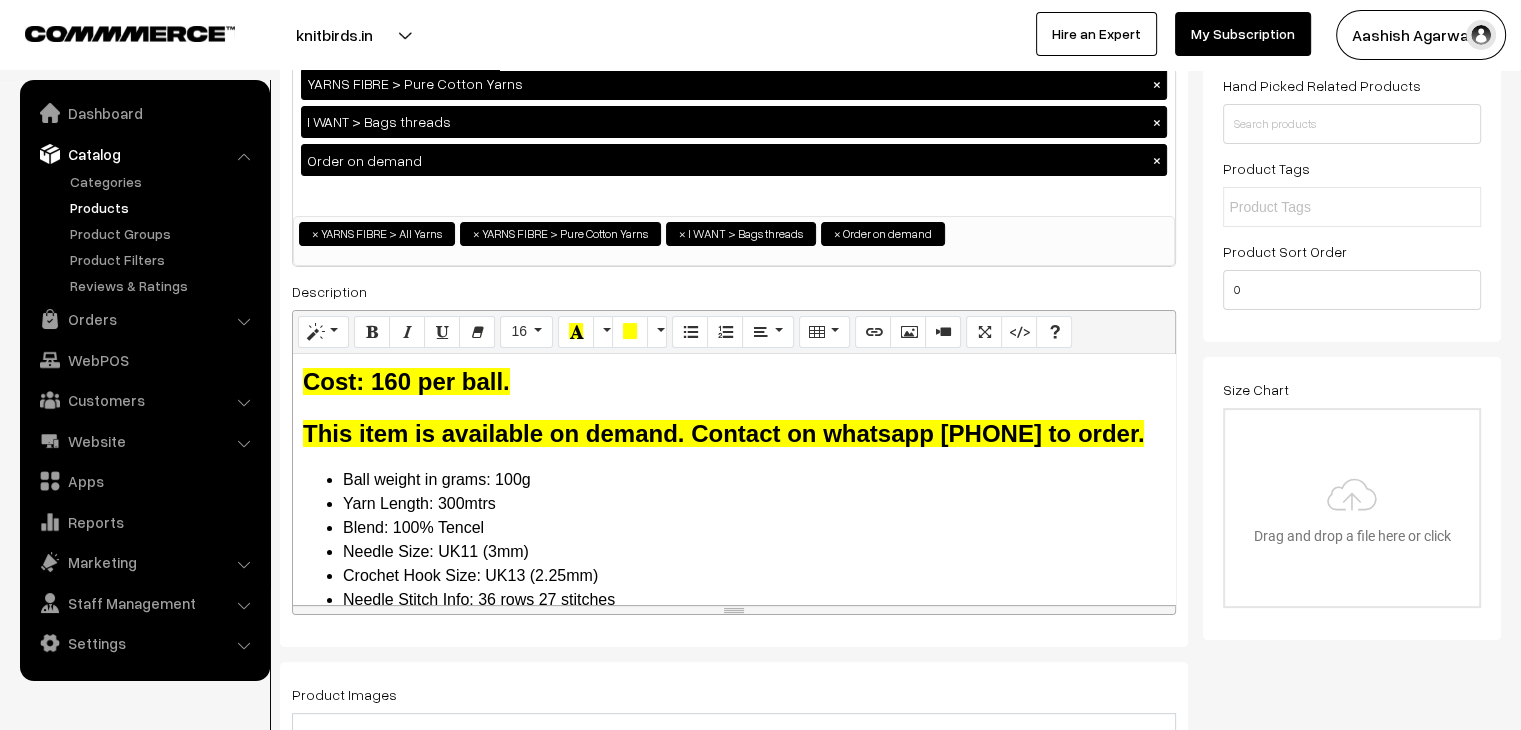 click on "﻿ ﻿ Cost: 160 per ball. This item is available on demand. Contact on whatsapp 7908865834 to order. Ball weight in grams: 100g
Yarn Length: 300mtrs
Blend: 100% Tencel
Needle Size: UK11 (3mm)
Crochet Hook Size: UK13 (2.25mm)
Needle Stitch Info: 36 rows 27 stitches
Crochet Stitch Info: 32 rows 26 stitches
Yarn Weight: 1 Superfine Moda Eco made from 100% Tencel™️ Lyocell is a wonderful yarn for knitting, crocheting,  embroidery and can be used for fun crafts. Shiny, smooth, light, and superfine weight yarn Moda Eco is OEKOTEX CLASS l CERTIFIED.
TENCEL™️ Lyocell fibres help to maintain environmental balance by being integrated into nature’s cycle. The fibres originate from the renewable raw material wood, created by photosynthesis. The fibres are certified as compostable and biodegradable, and thus can fully revert back to nature." at bounding box center (734, 479) 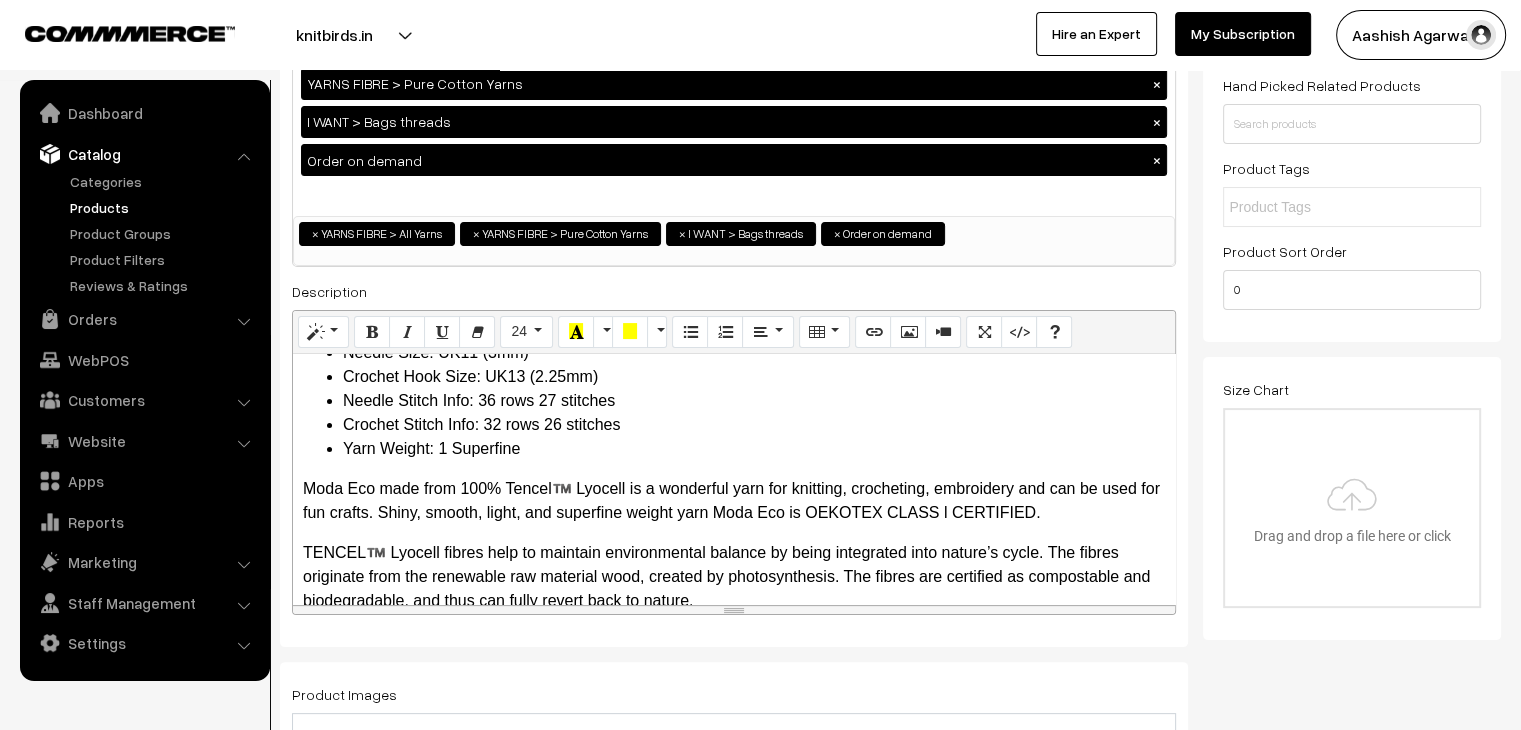 scroll, scrollTop: 200, scrollLeft: 0, axis: vertical 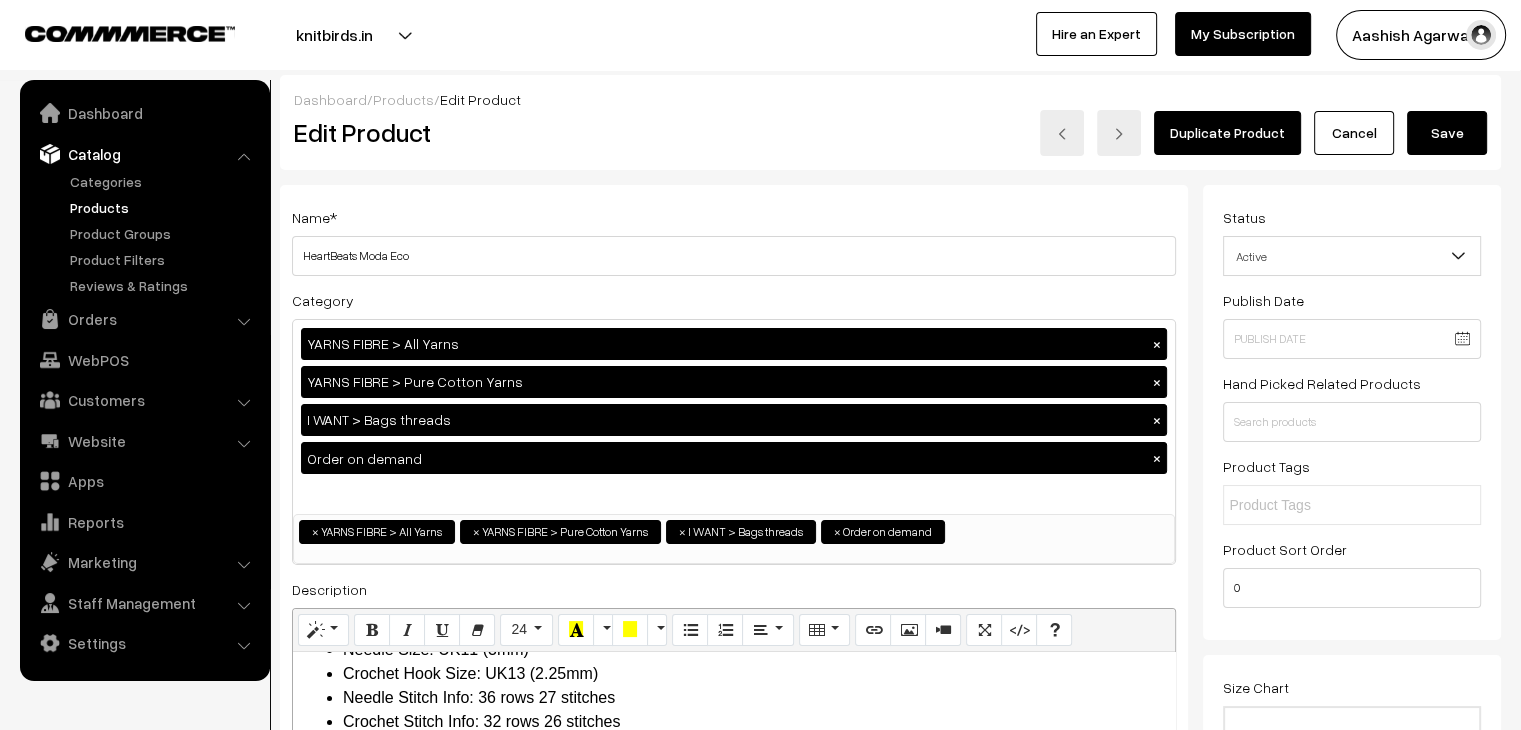 click on "Save" at bounding box center [1447, 133] 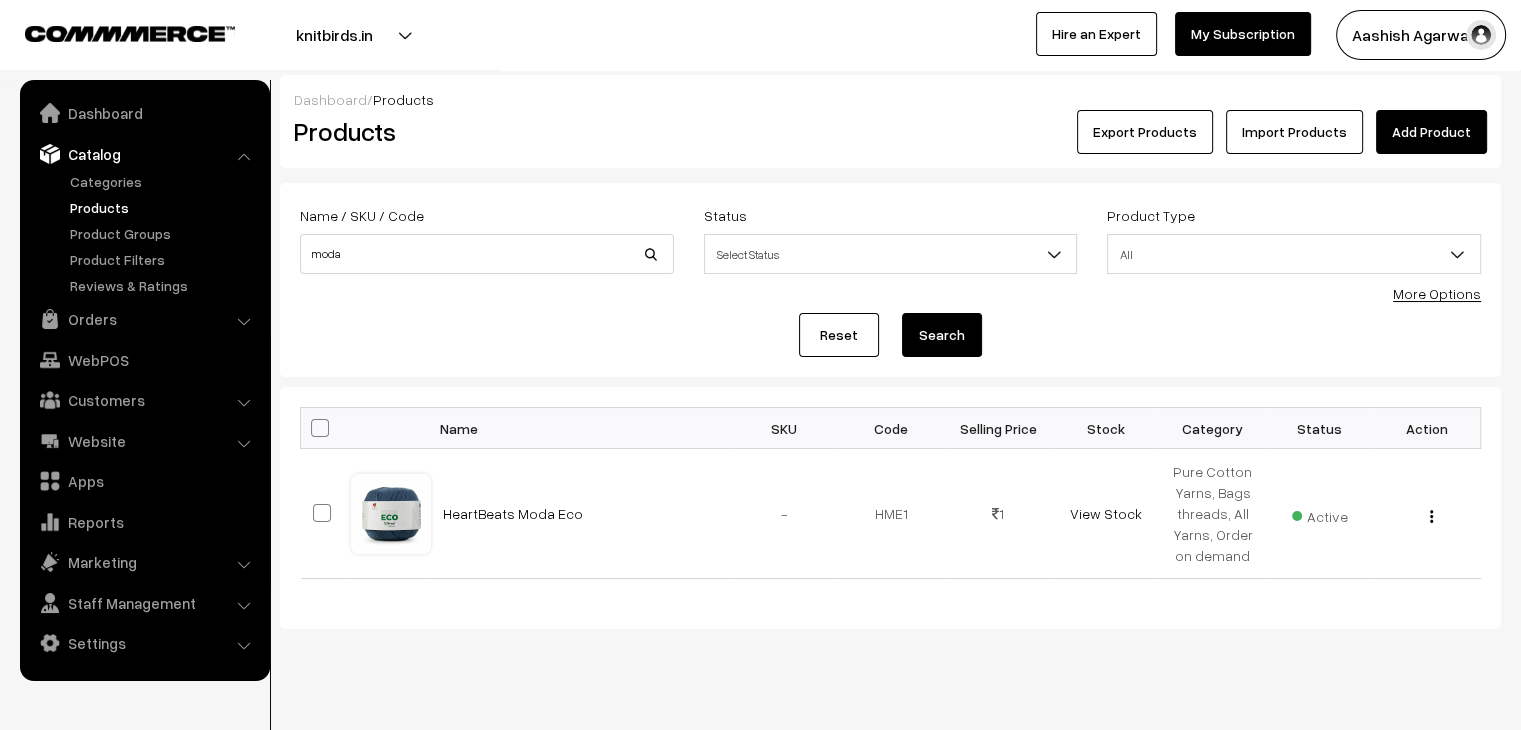 scroll, scrollTop: 0, scrollLeft: 0, axis: both 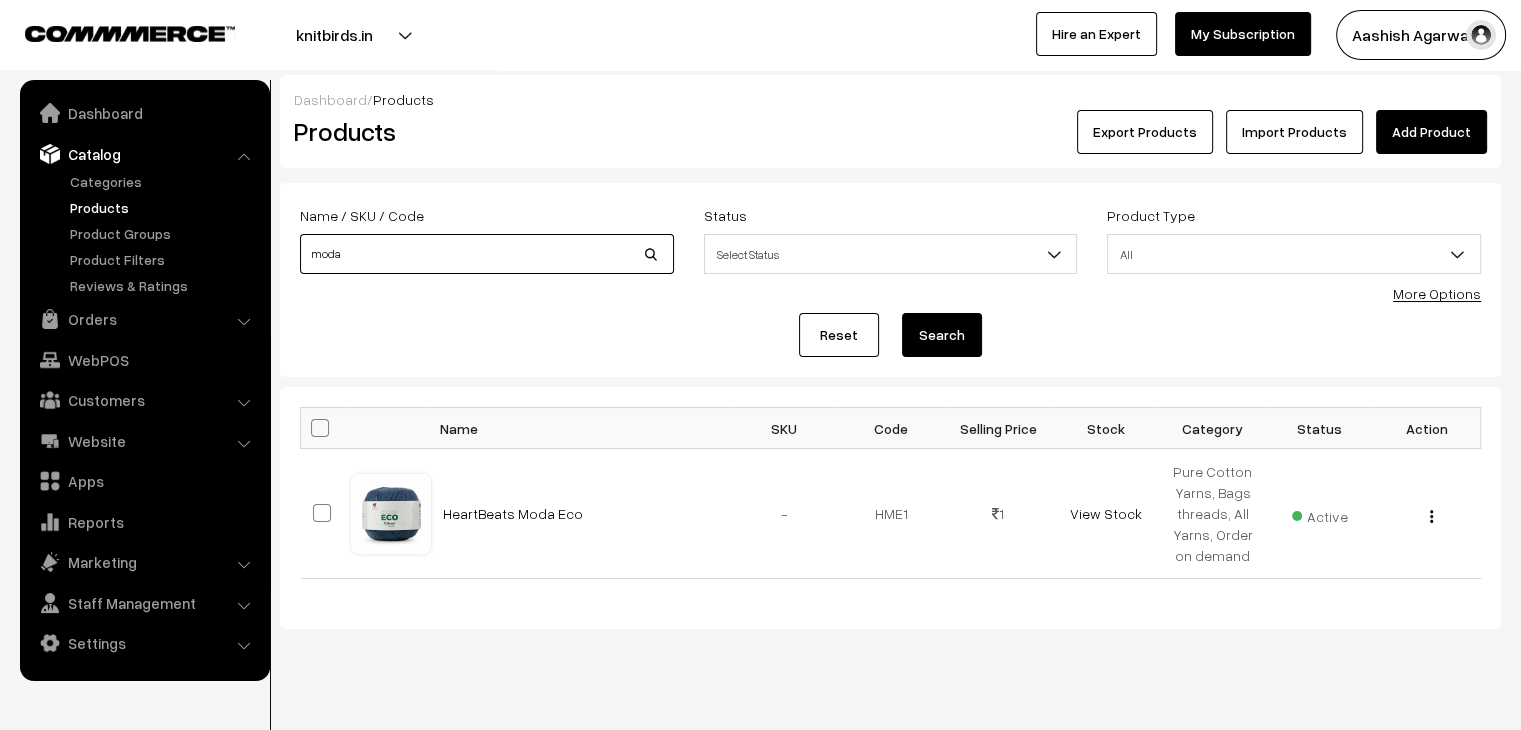 click on "moda" at bounding box center [487, 254] 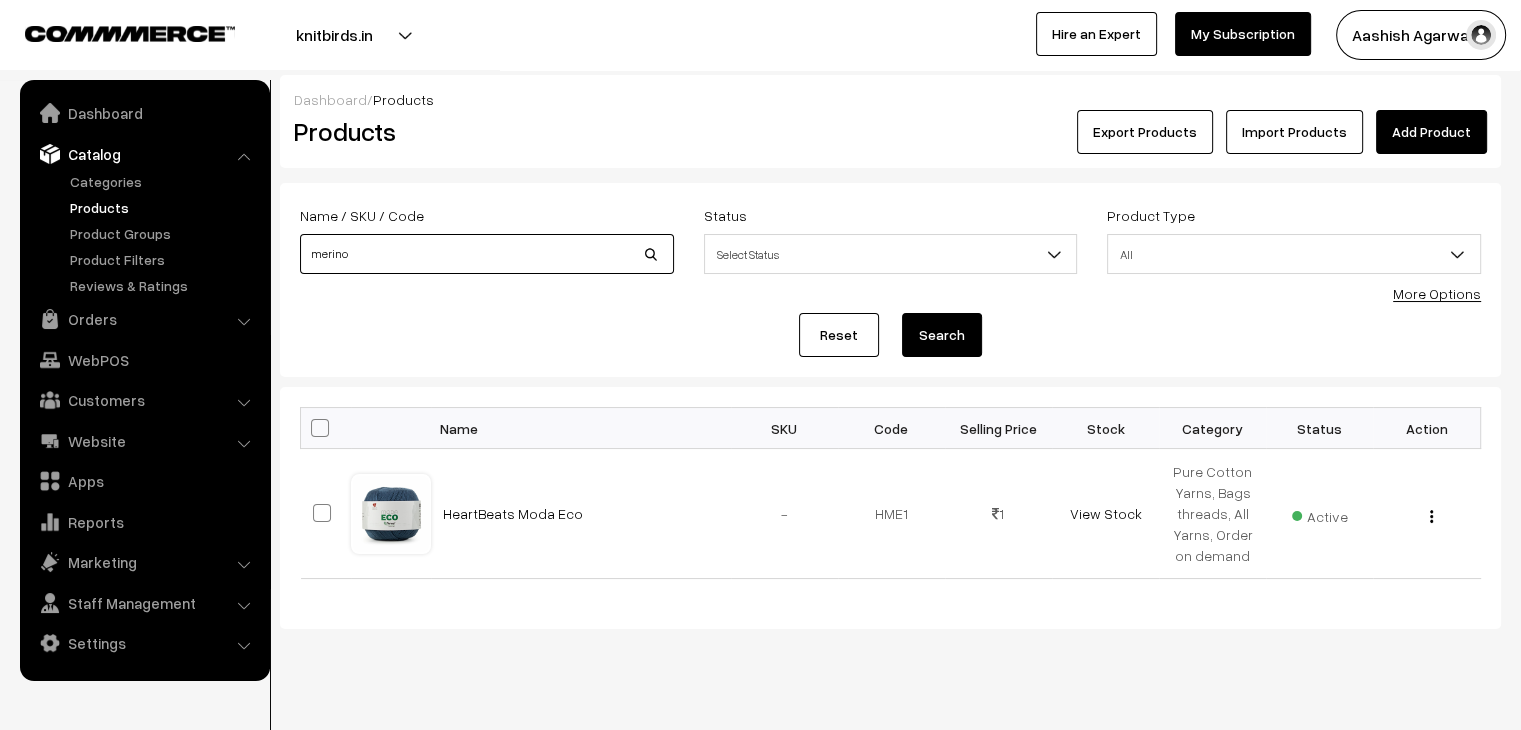 type on "merino" 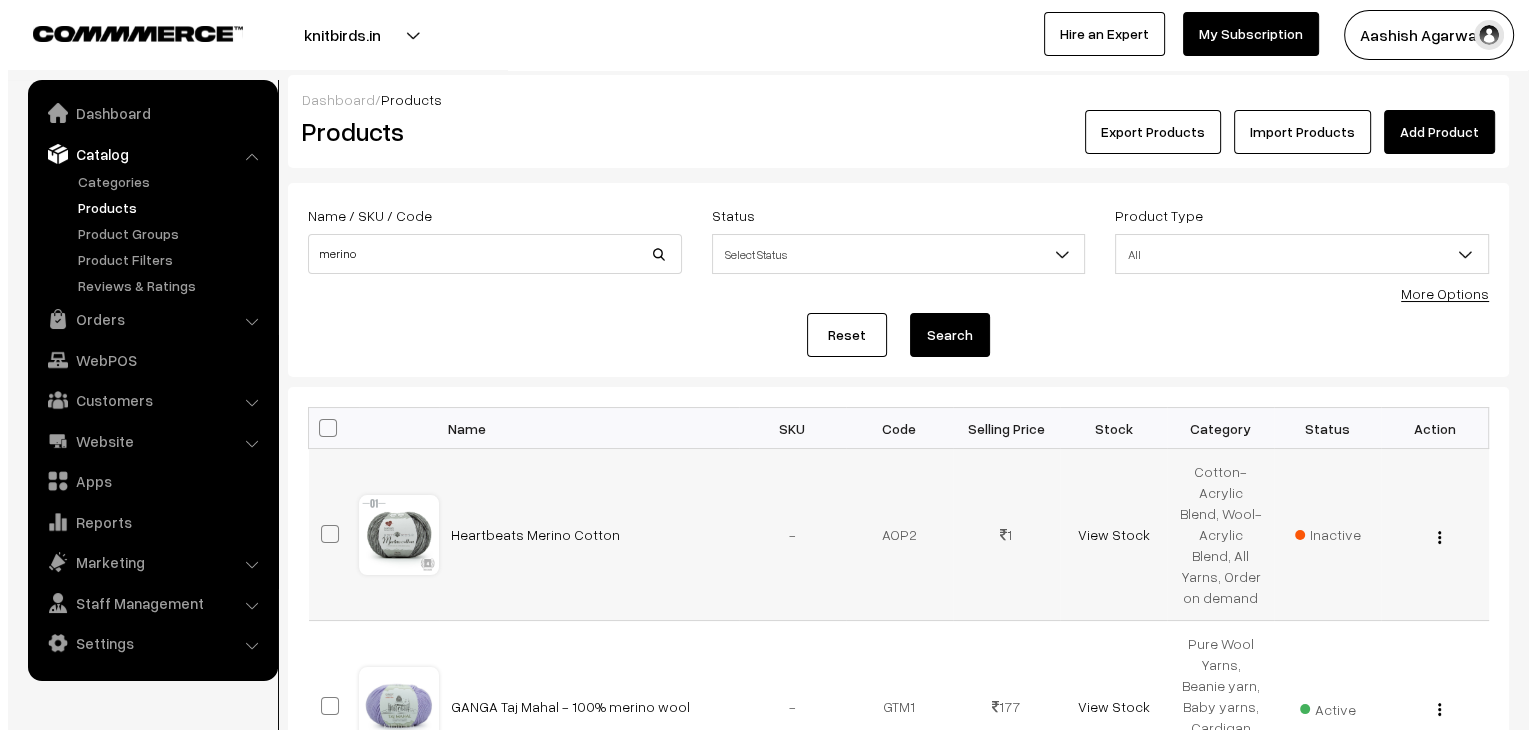 scroll, scrollTop: 0, scrollLeft: 0, axis: both 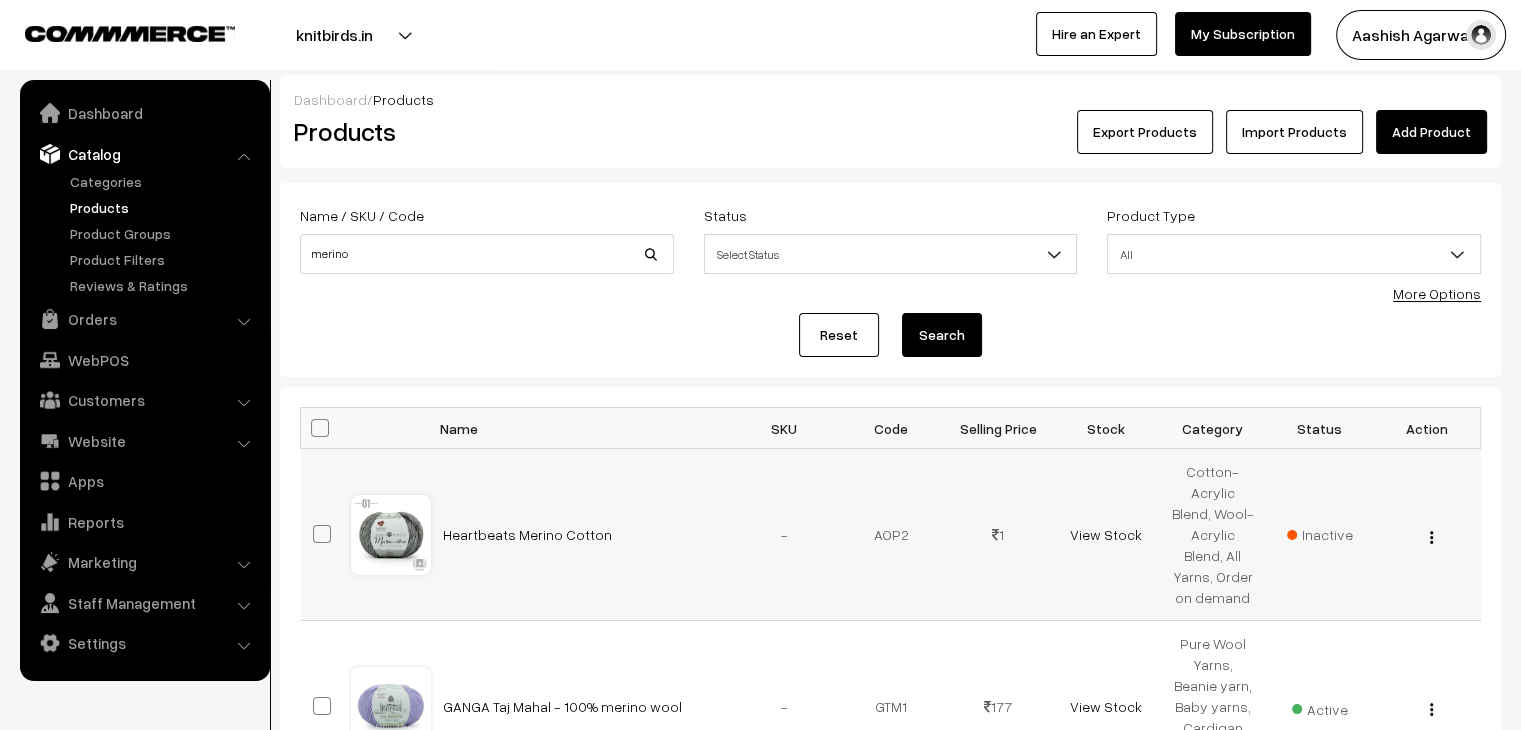 click on "Inactive" at bounding box center (1320, 534) 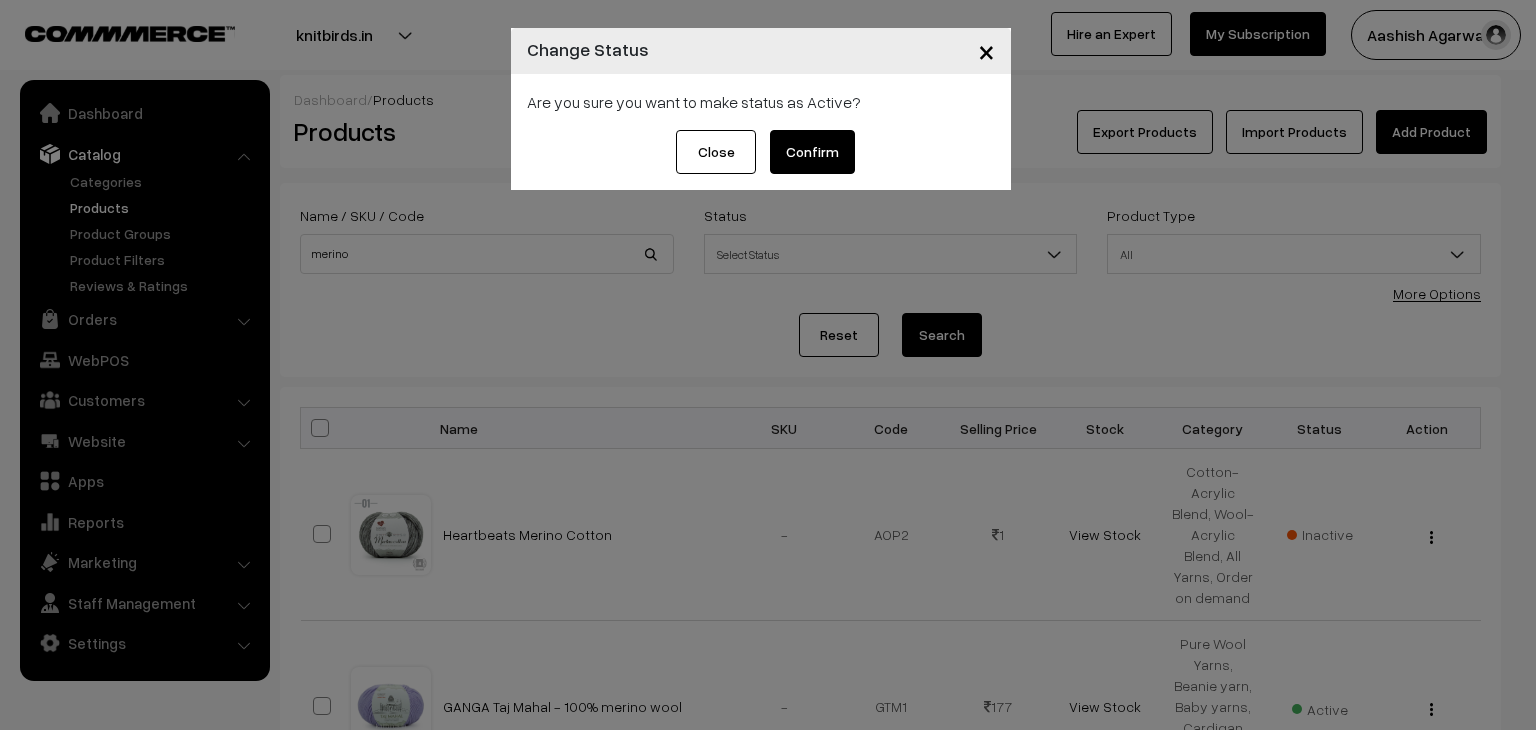 click on "Confirm" at bounding box center [812, 152] 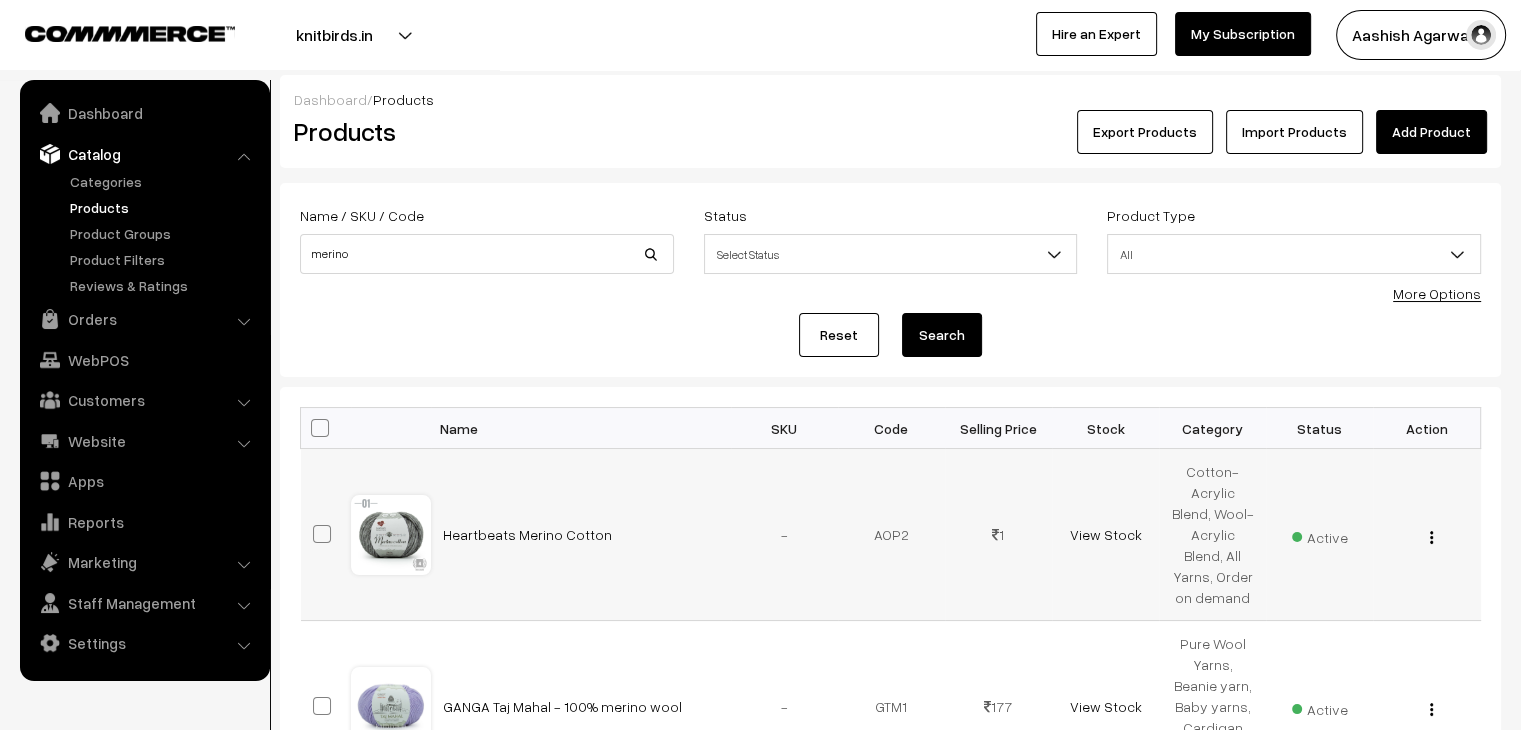 scroll, scrollTop: 0, scrollLeft: 0, axis: both 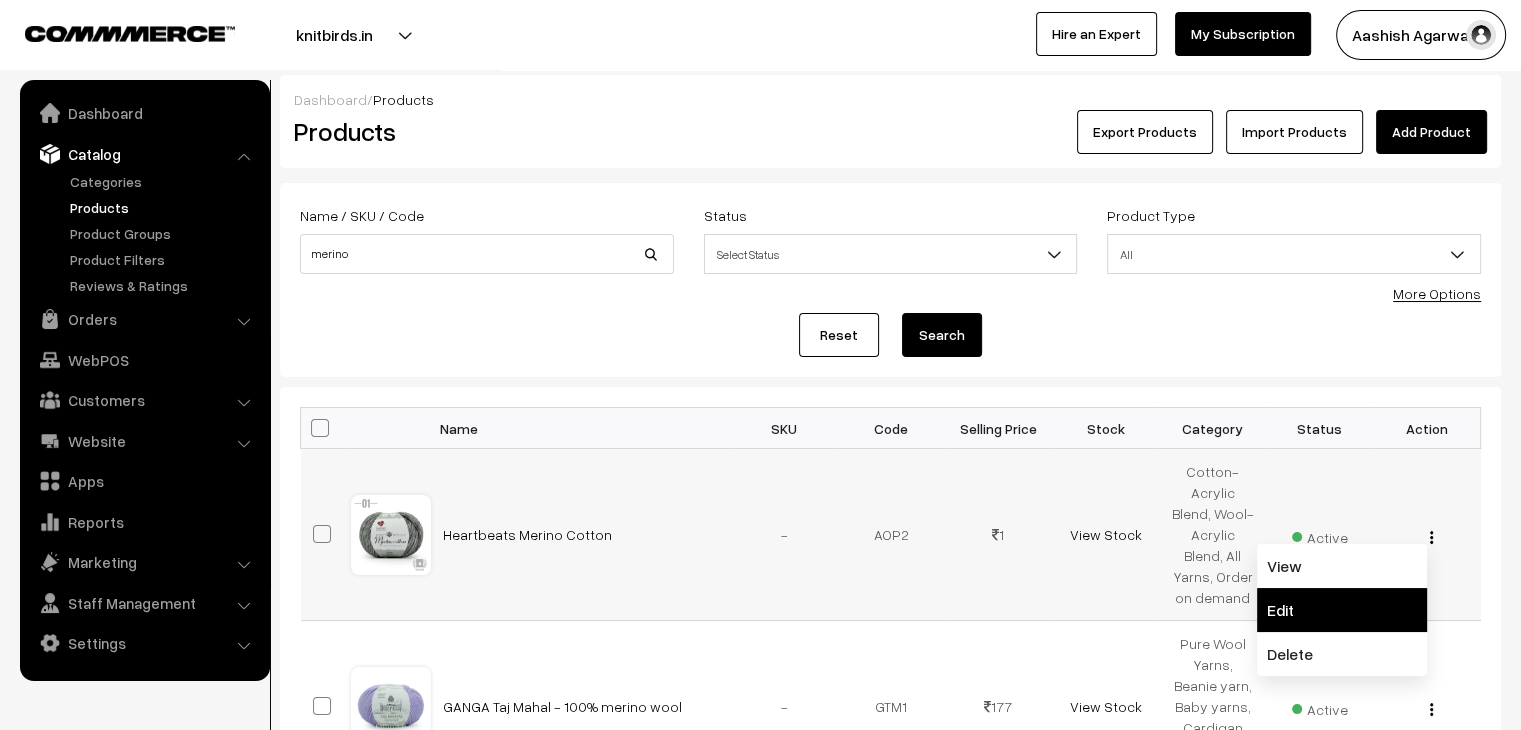 click on "Edit" at bounding box center [1342, 610] 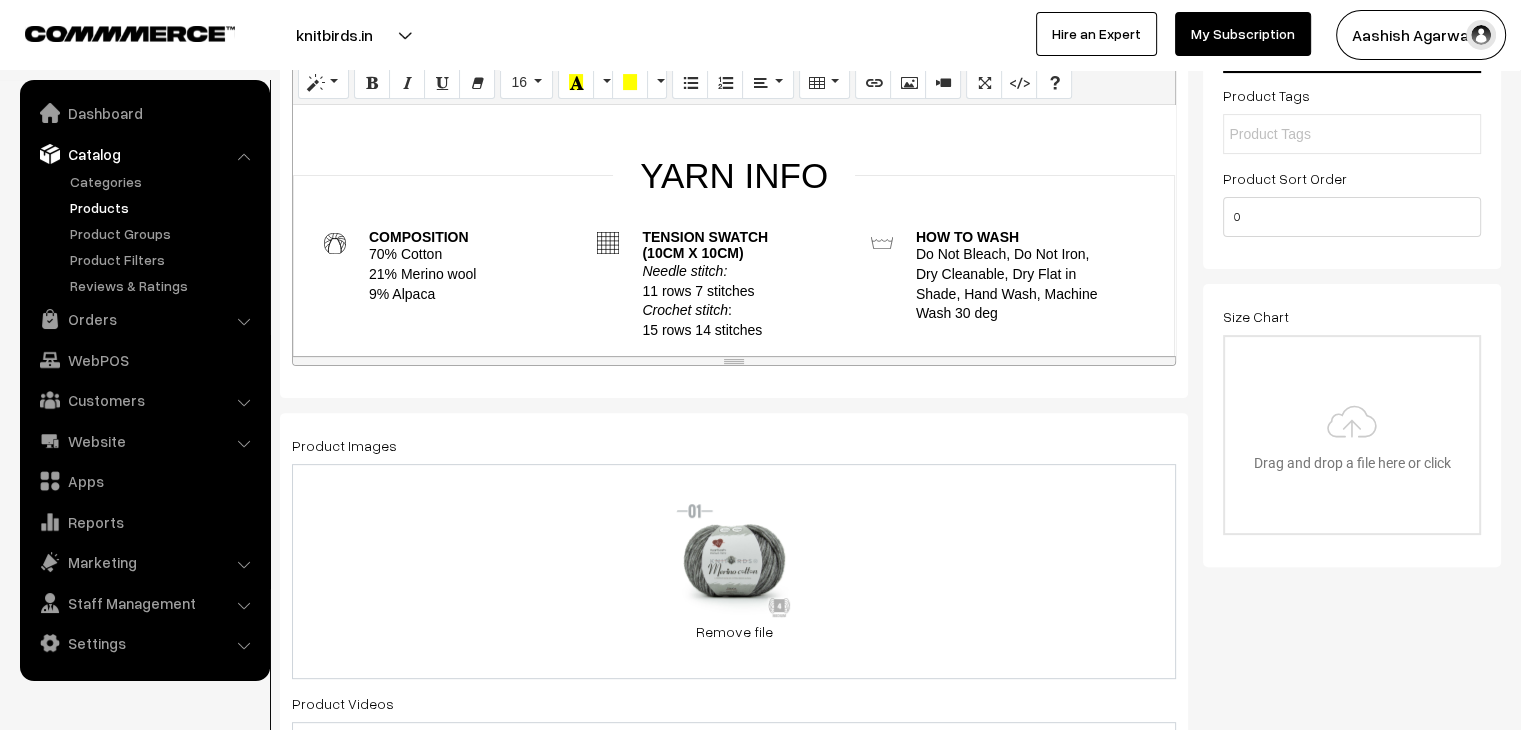 scroll, scrollTop: 0, scrollLeft: 0, axis: both 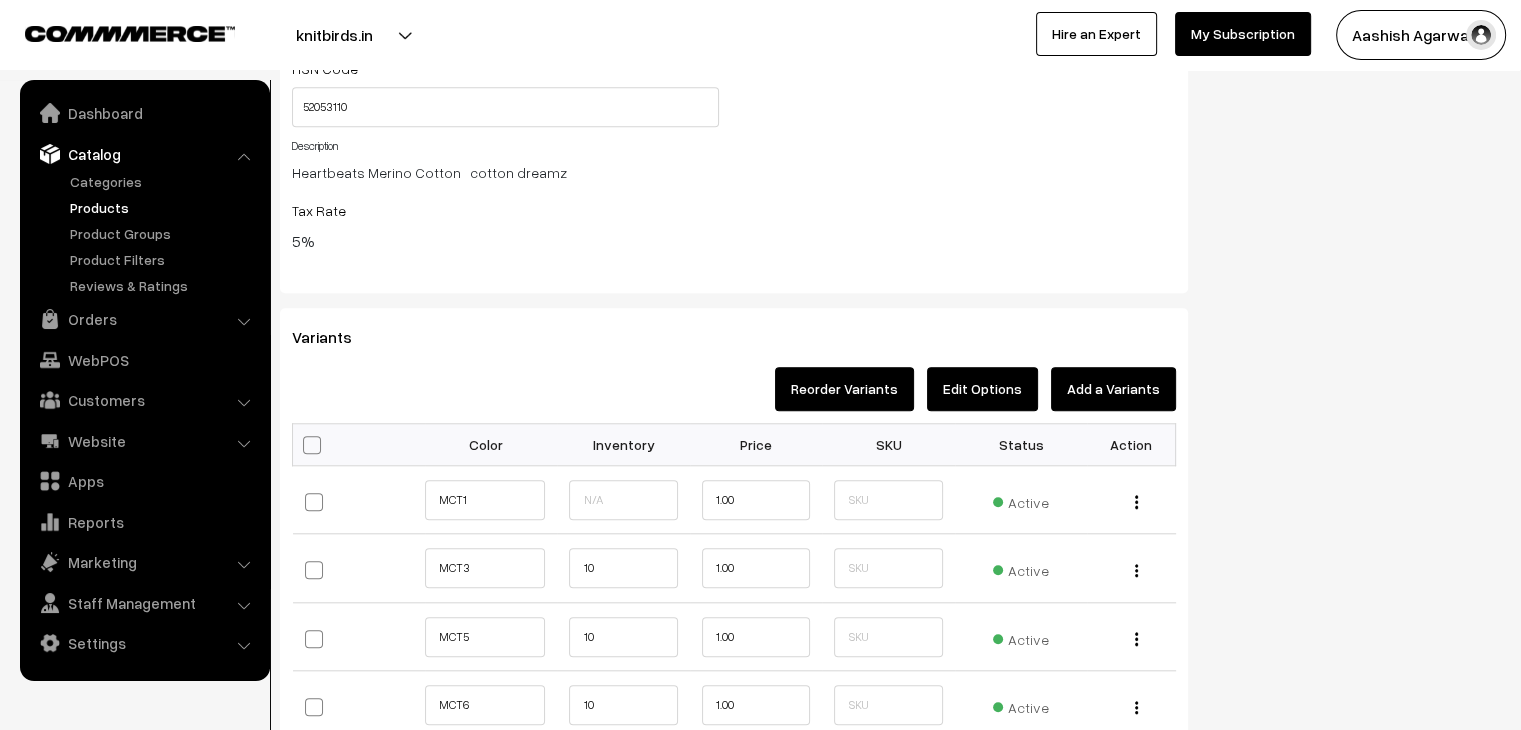 click at bounding box center (312, 445) 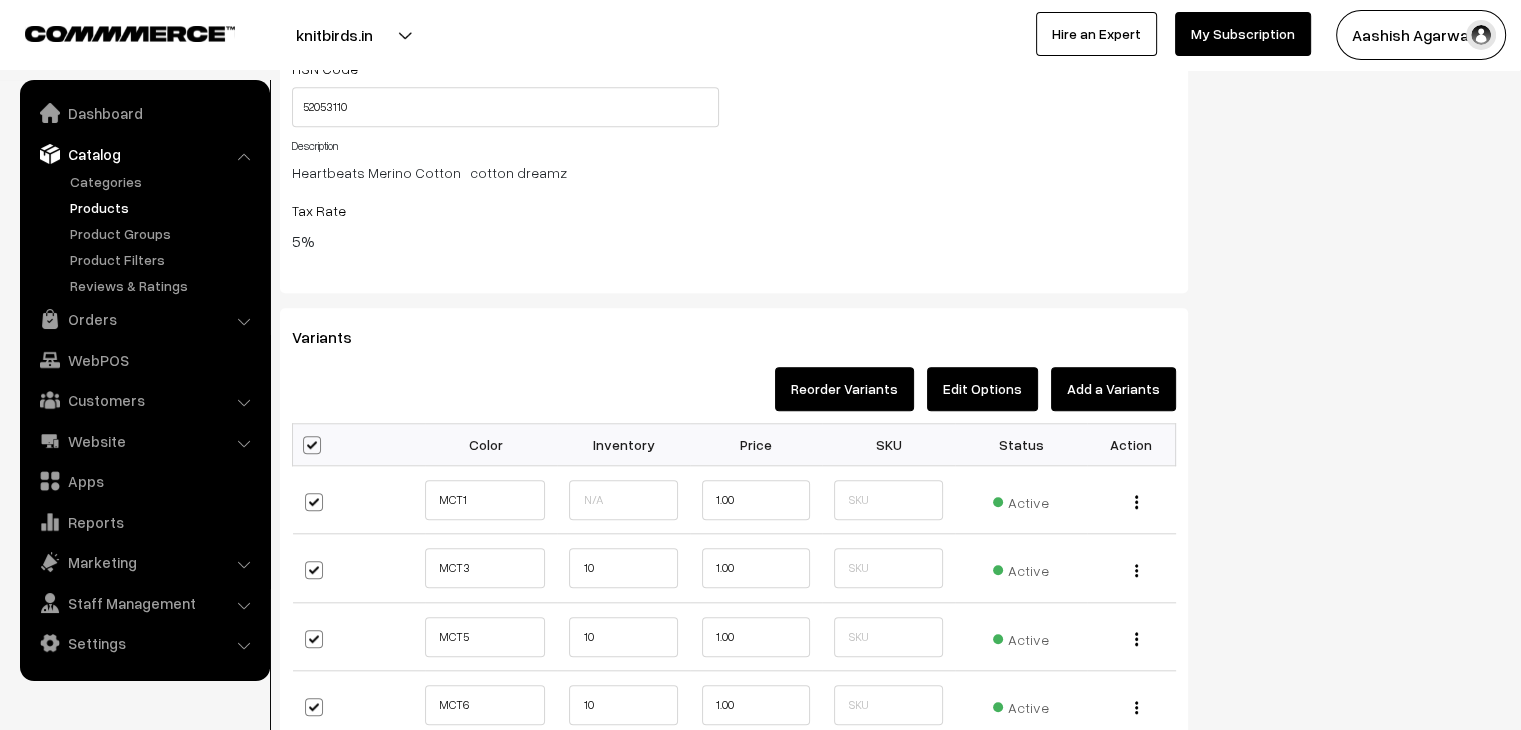 checkbox on "true" 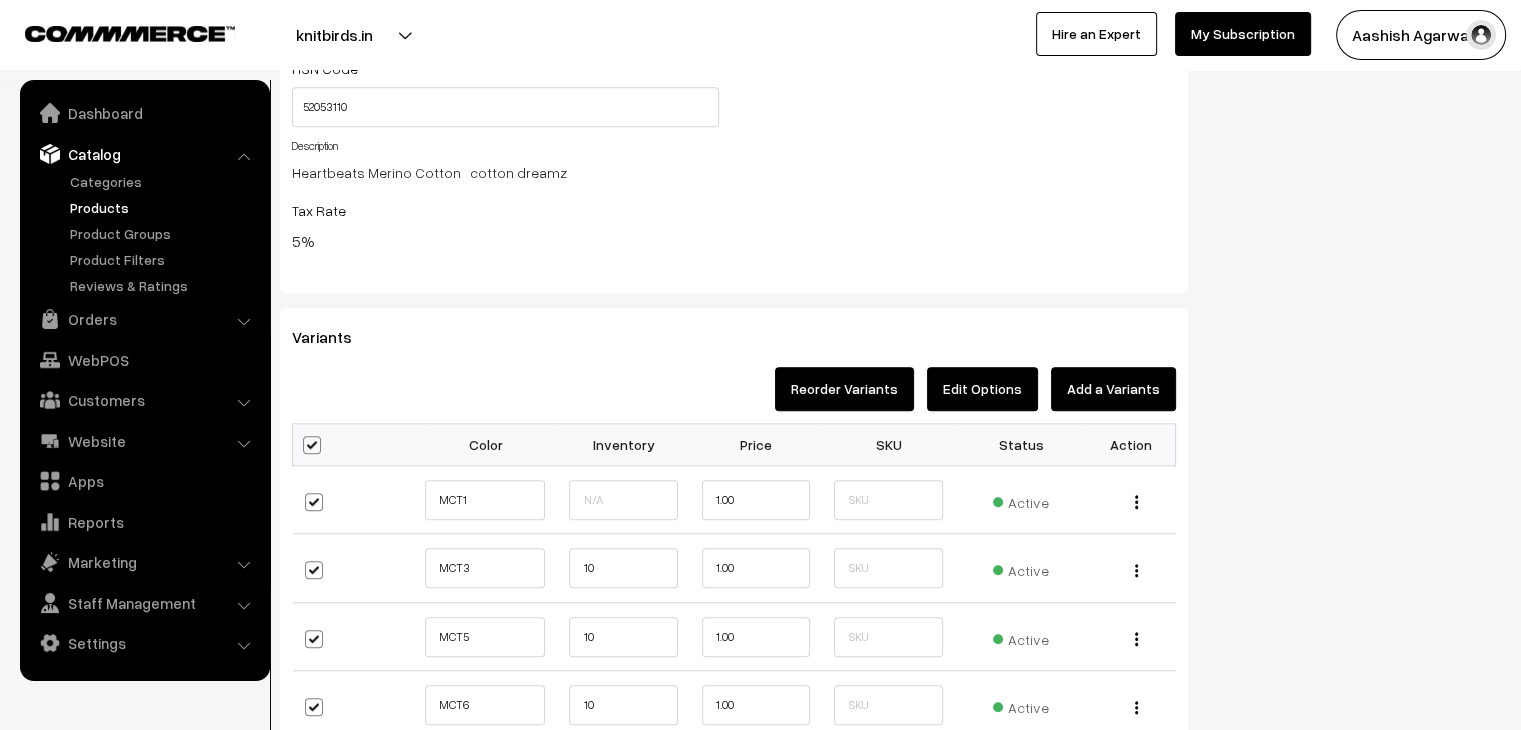 checkbox on "true" 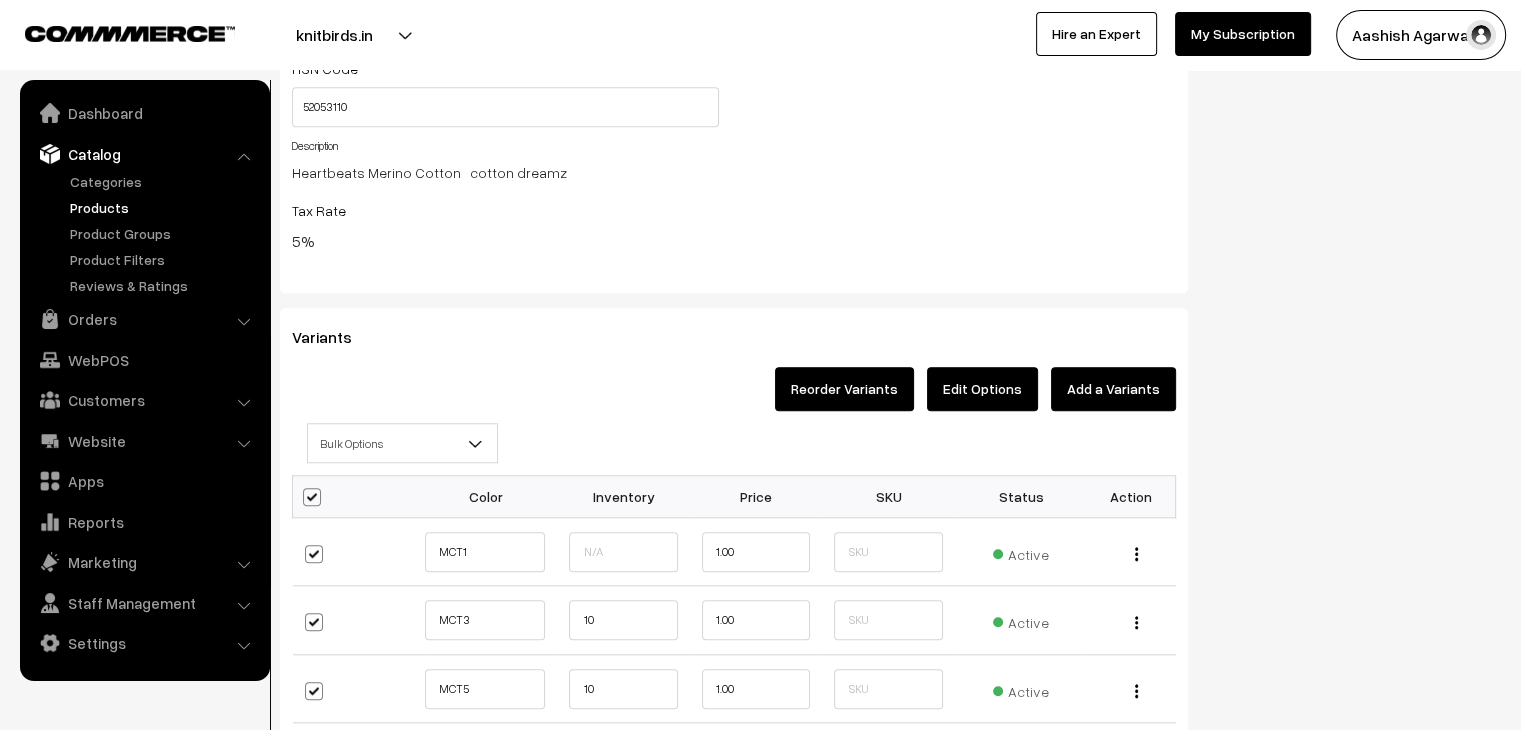click on "Bulk Options" at bounding box center [402, 443] 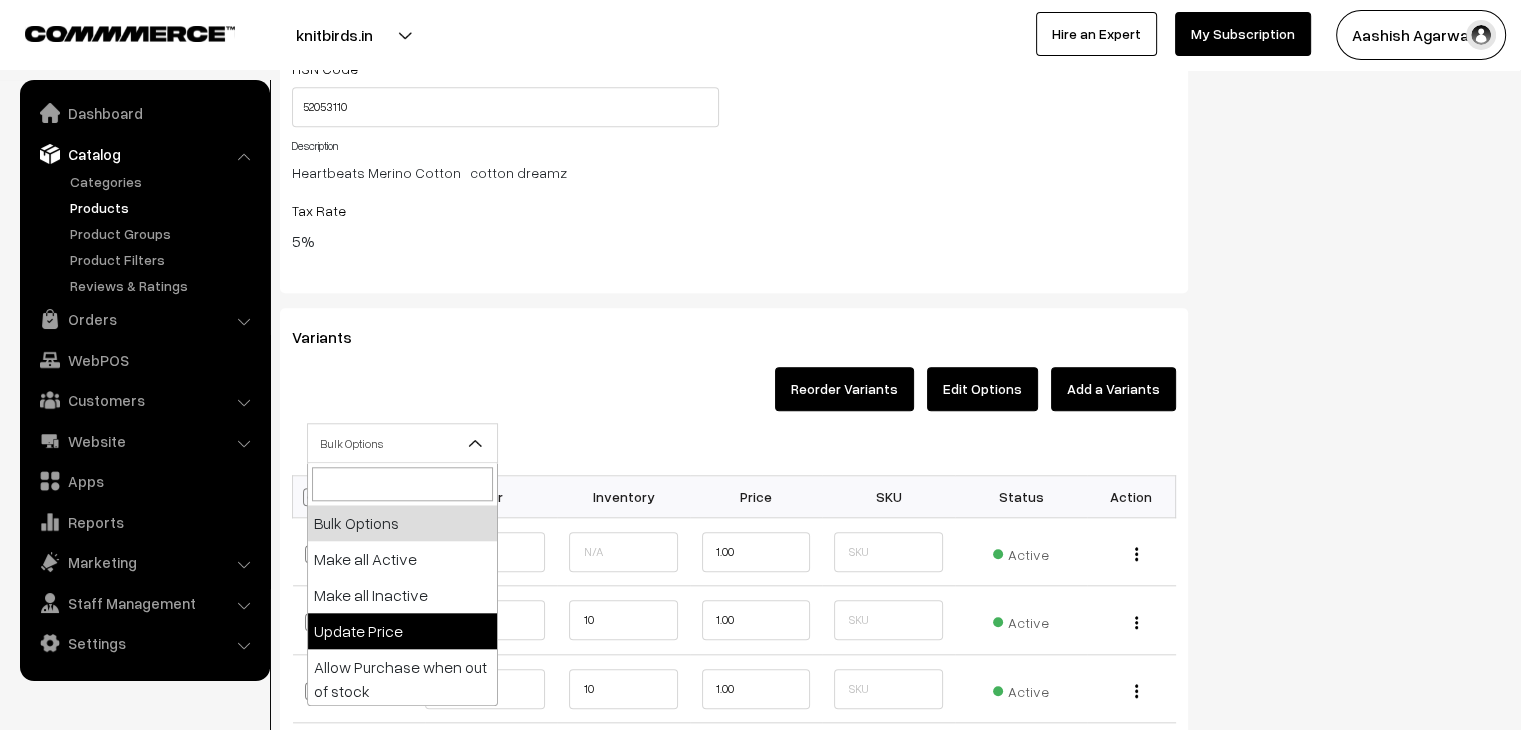 select on "0" 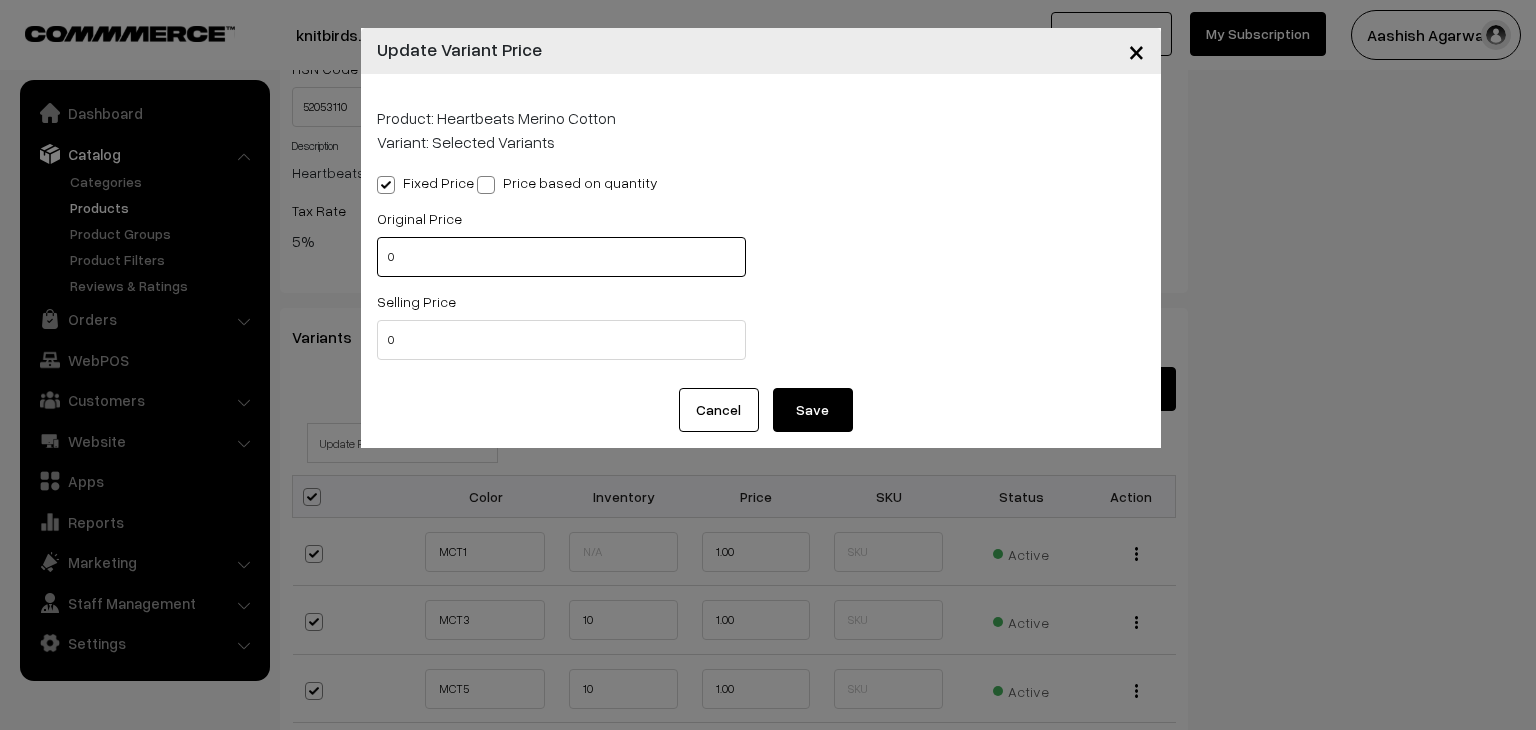 click on "0" at bounding box center [561, 257] 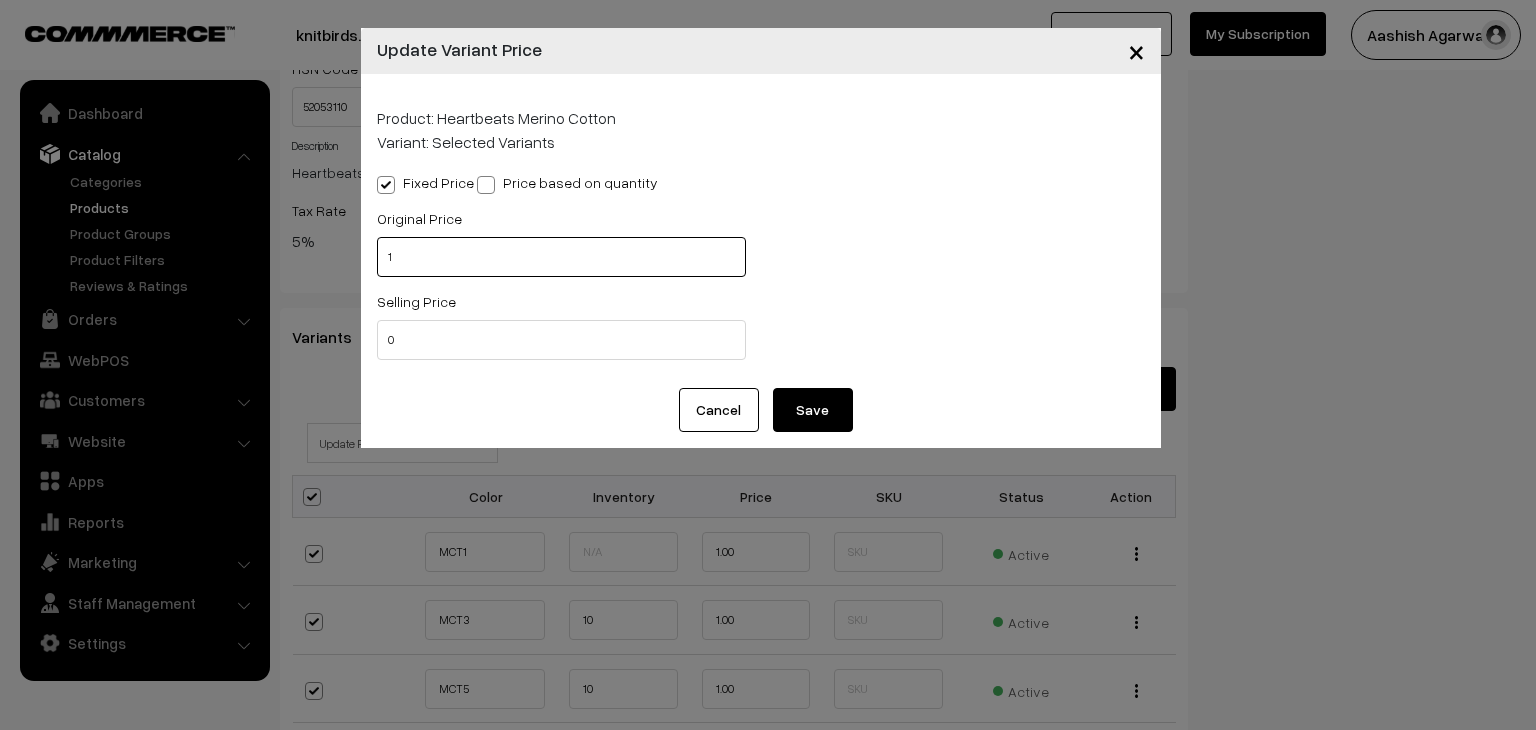 type on "1" 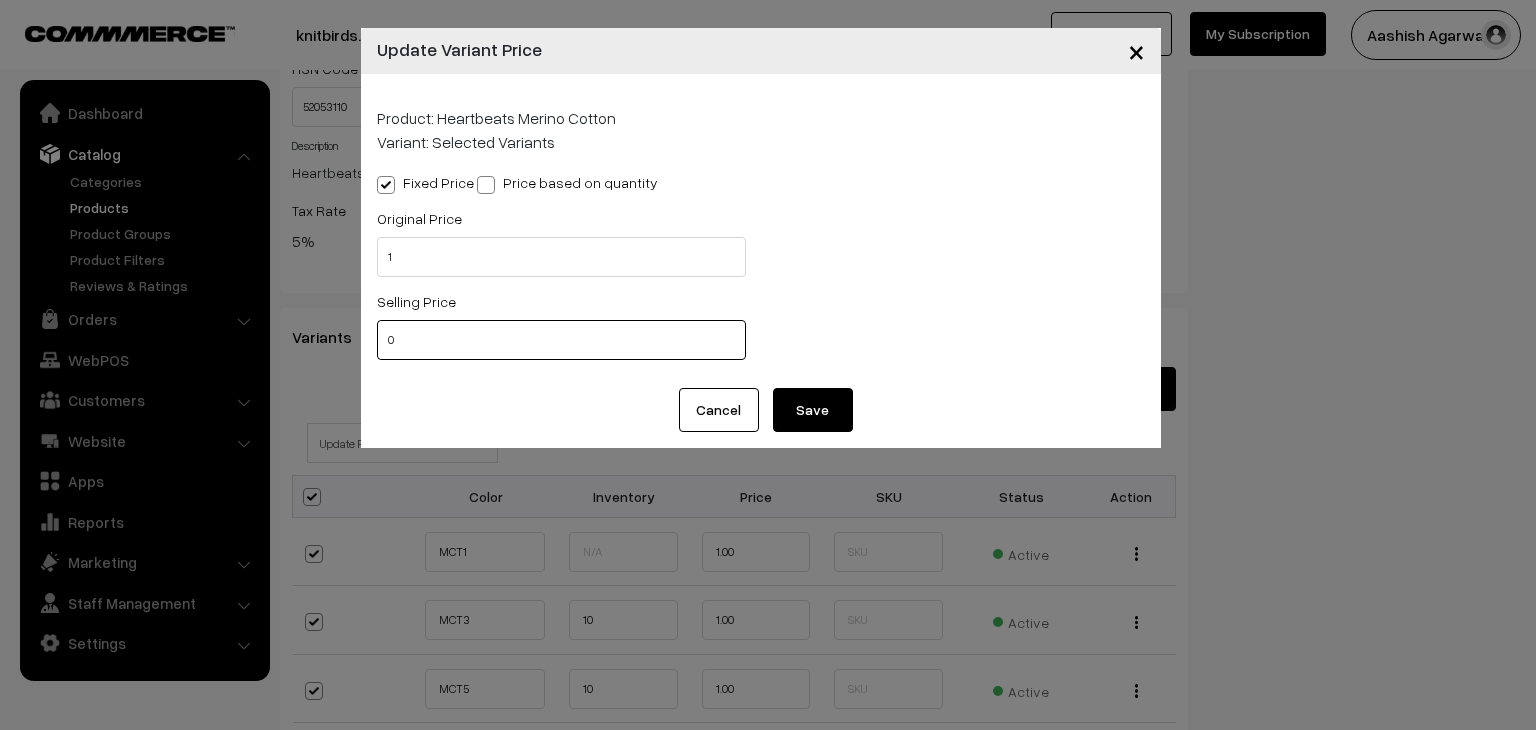 click on "0" at bounding box center [561, 340] 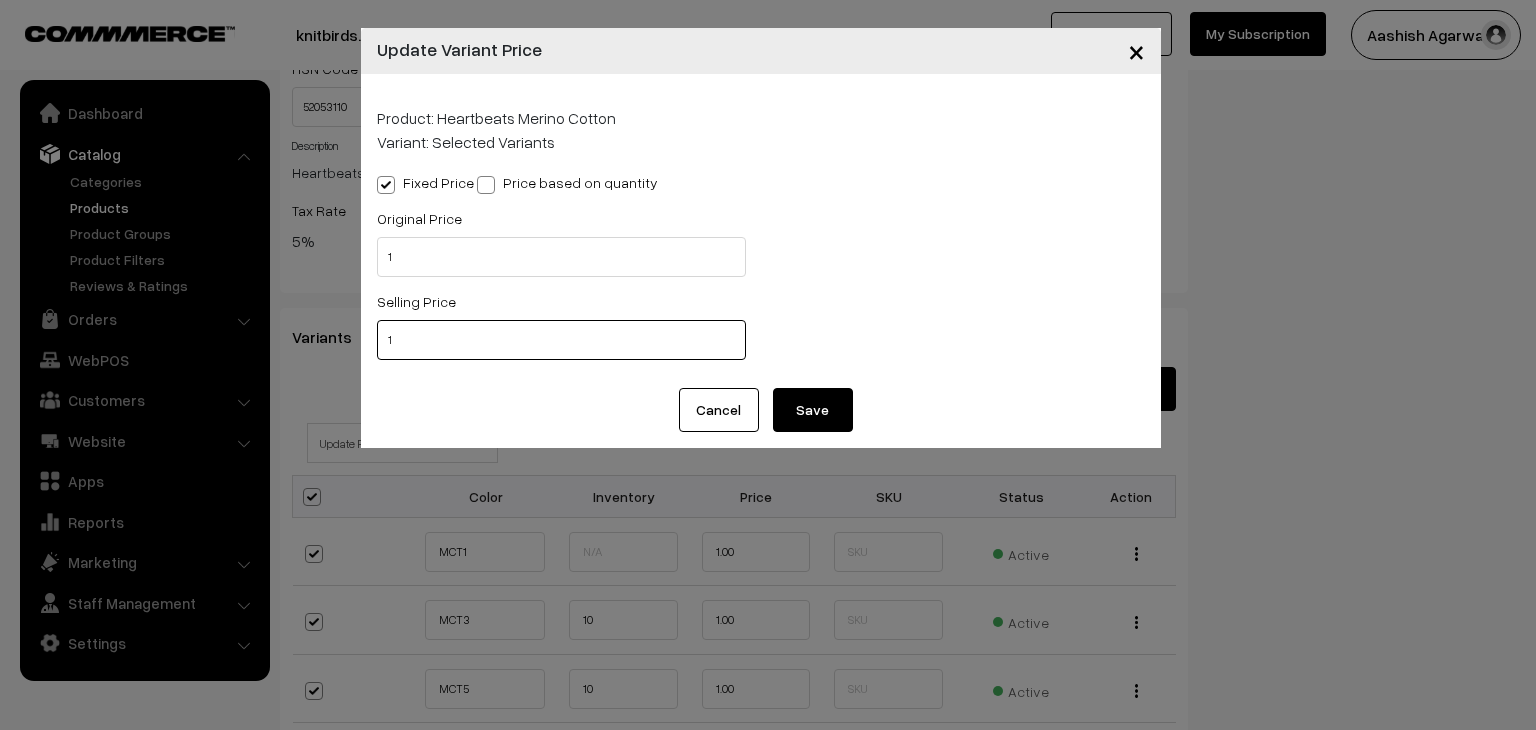 type on "1" 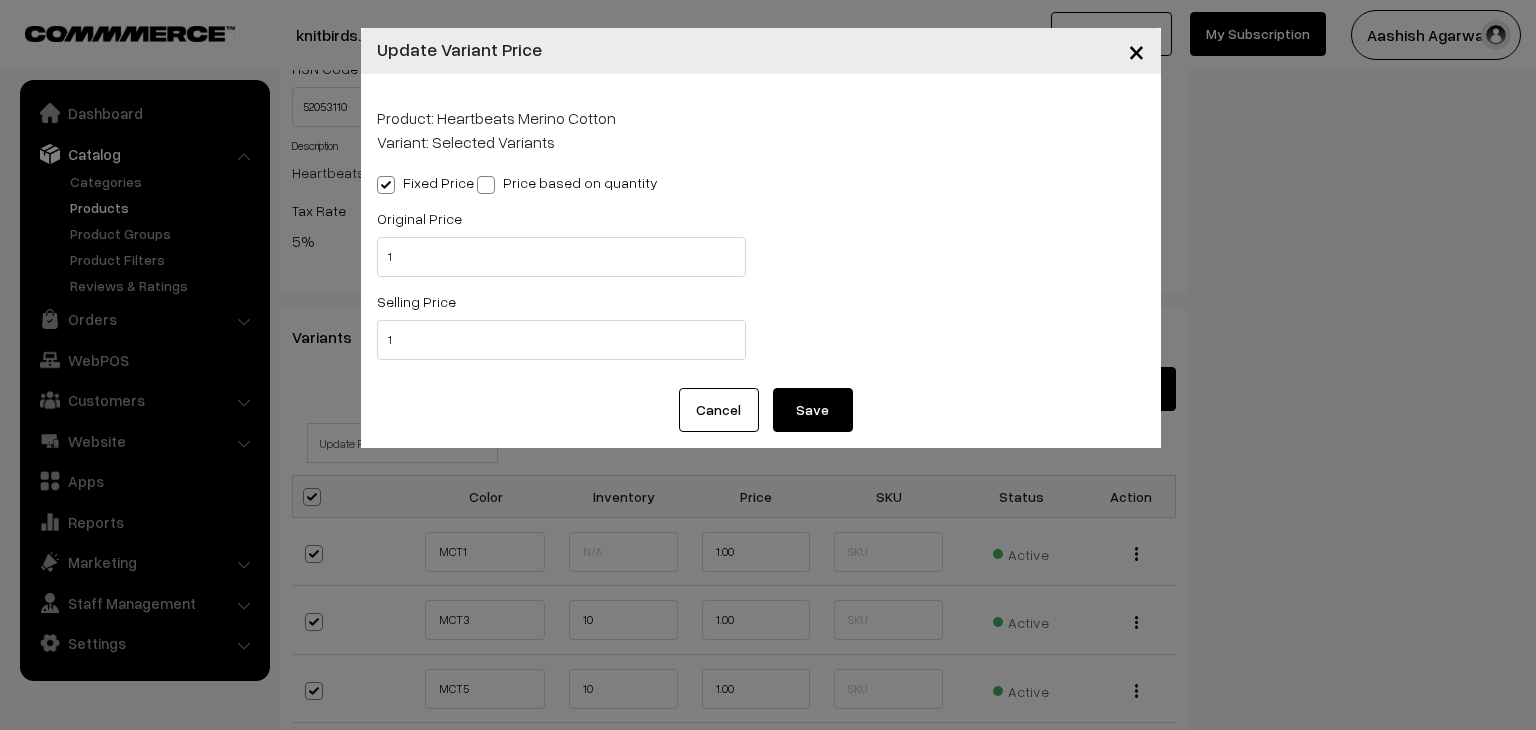 drag, startPoint x: 824, startPoint y: 411, endPoint x: 796, endPoint y: 427, distance: 32.24903 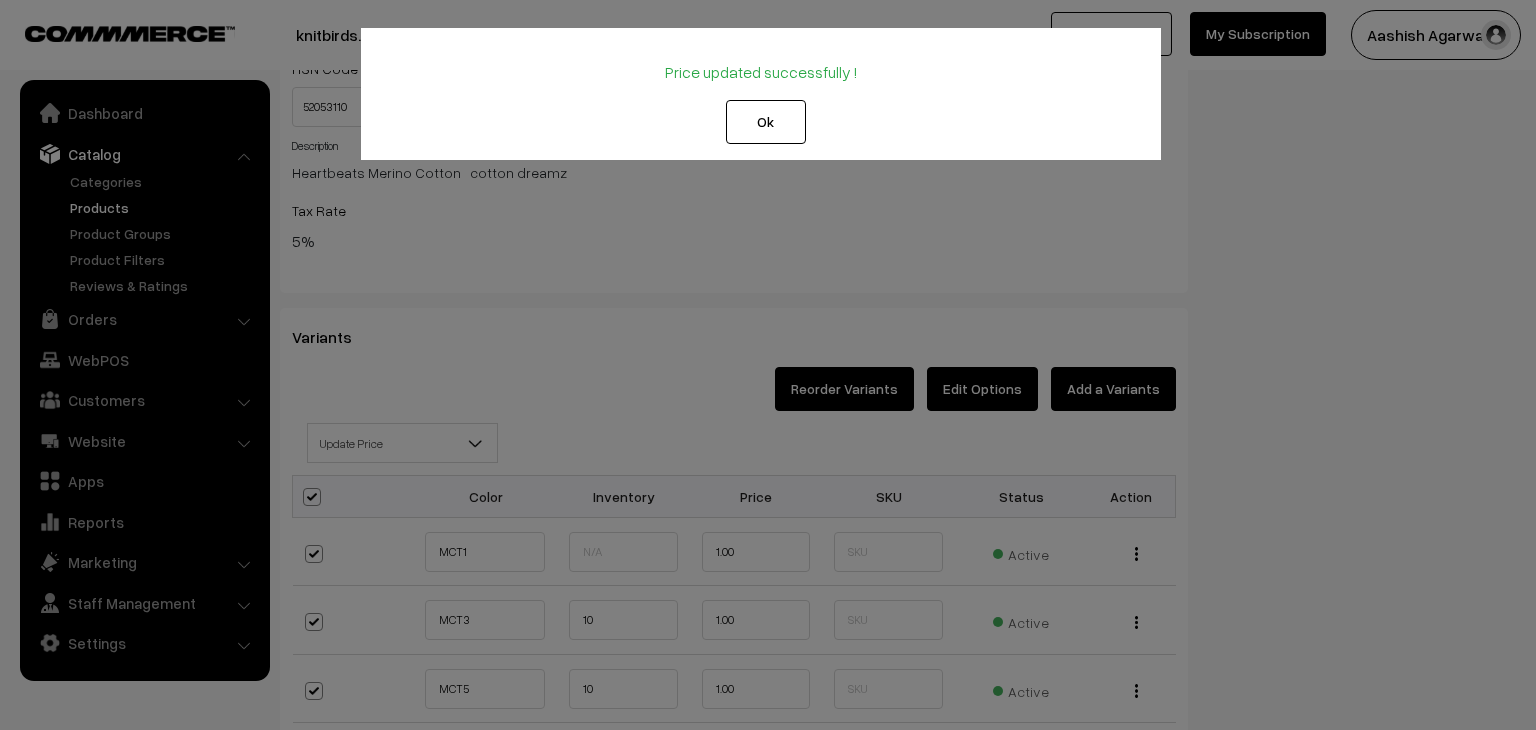 click on "Ok" at bounding box center [766, 122] 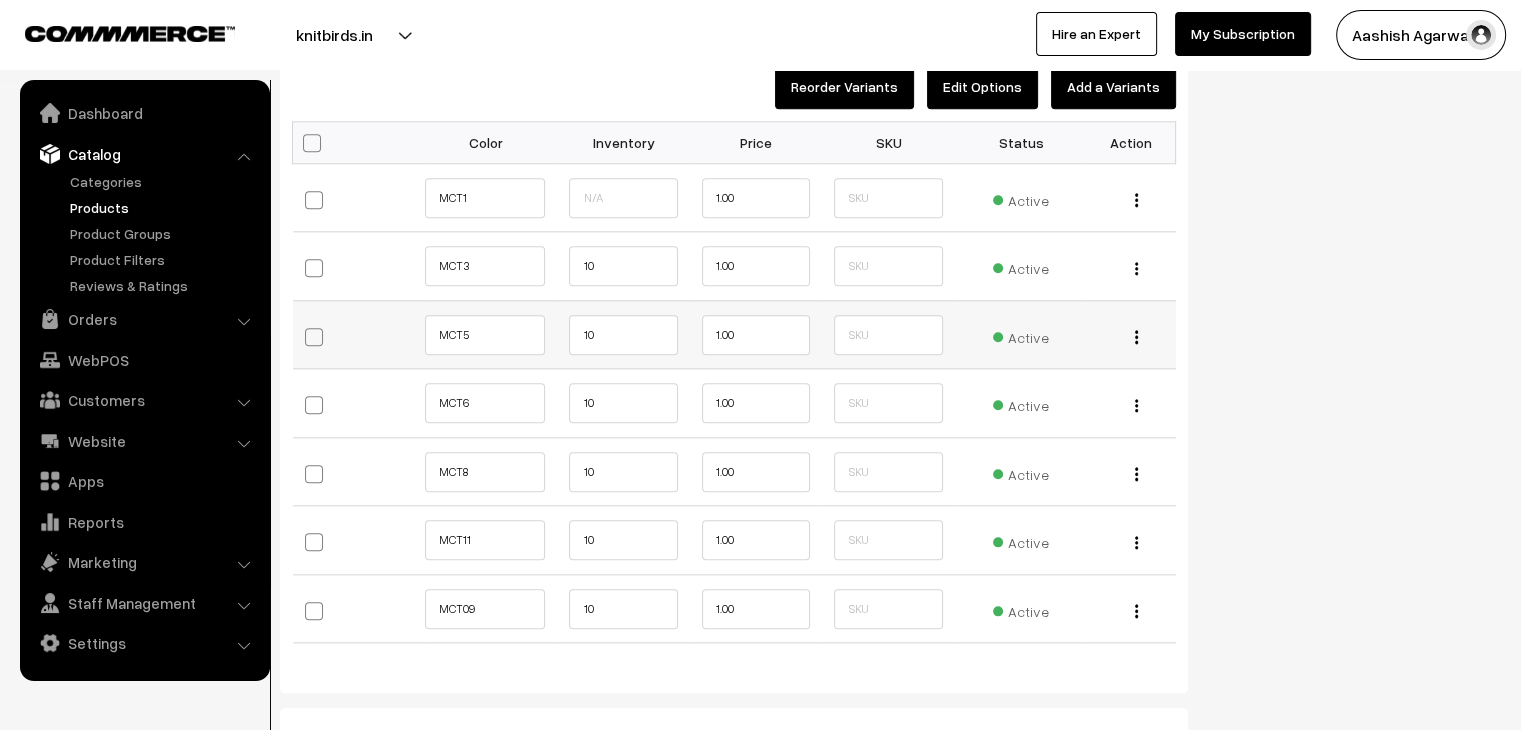 scroll, scrollTop: 2100, scrollLeft: 0, axis: vertical 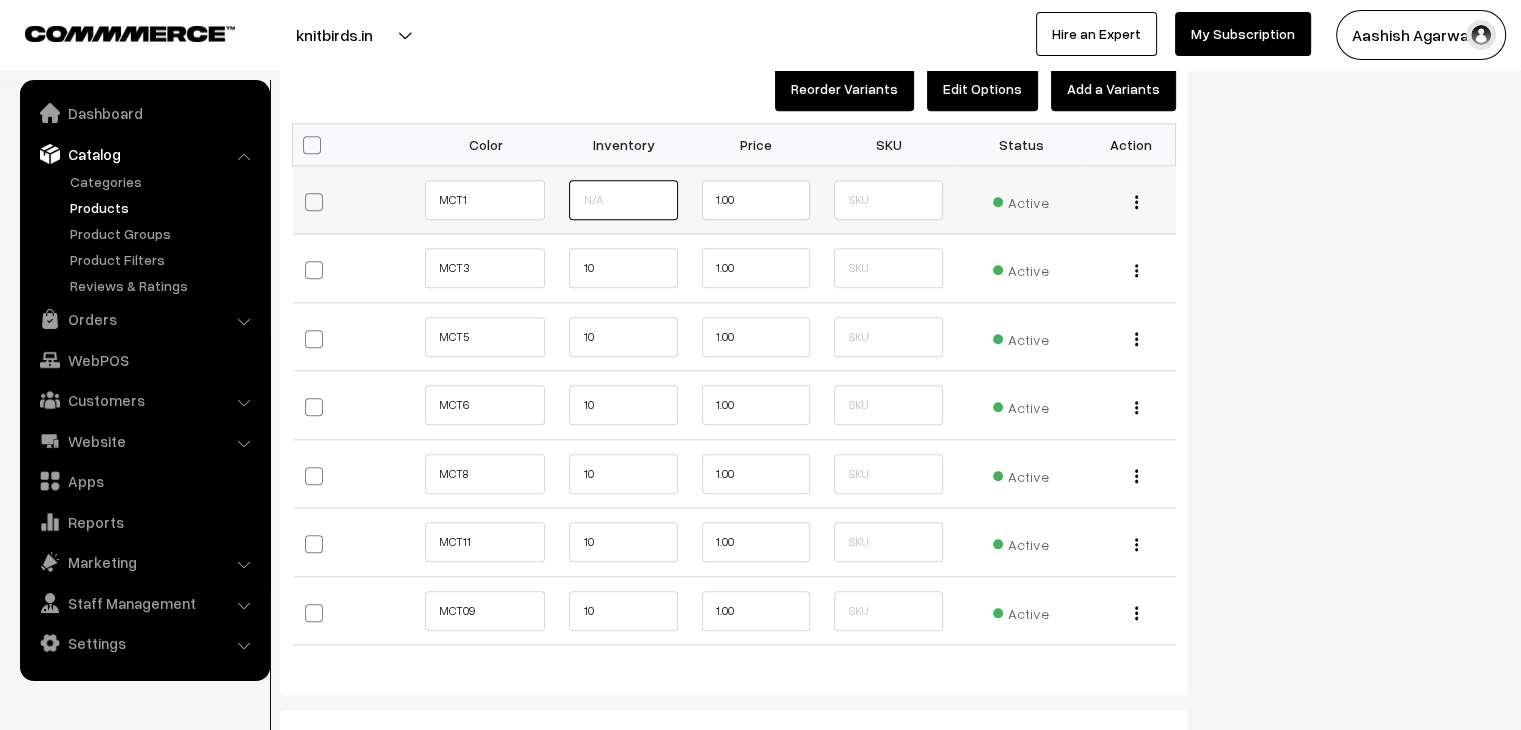 click at bounding box center (623, 200) 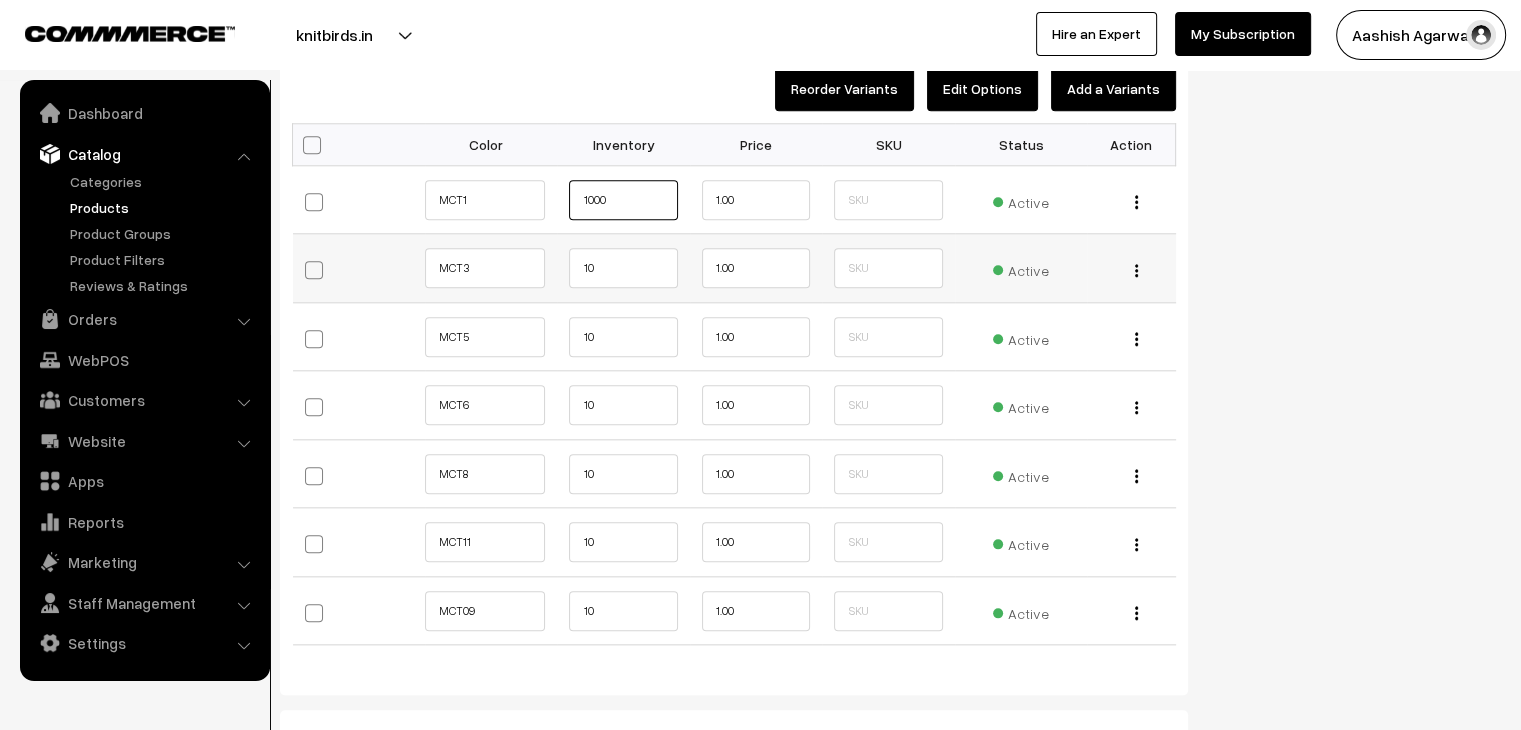 type on "1000" 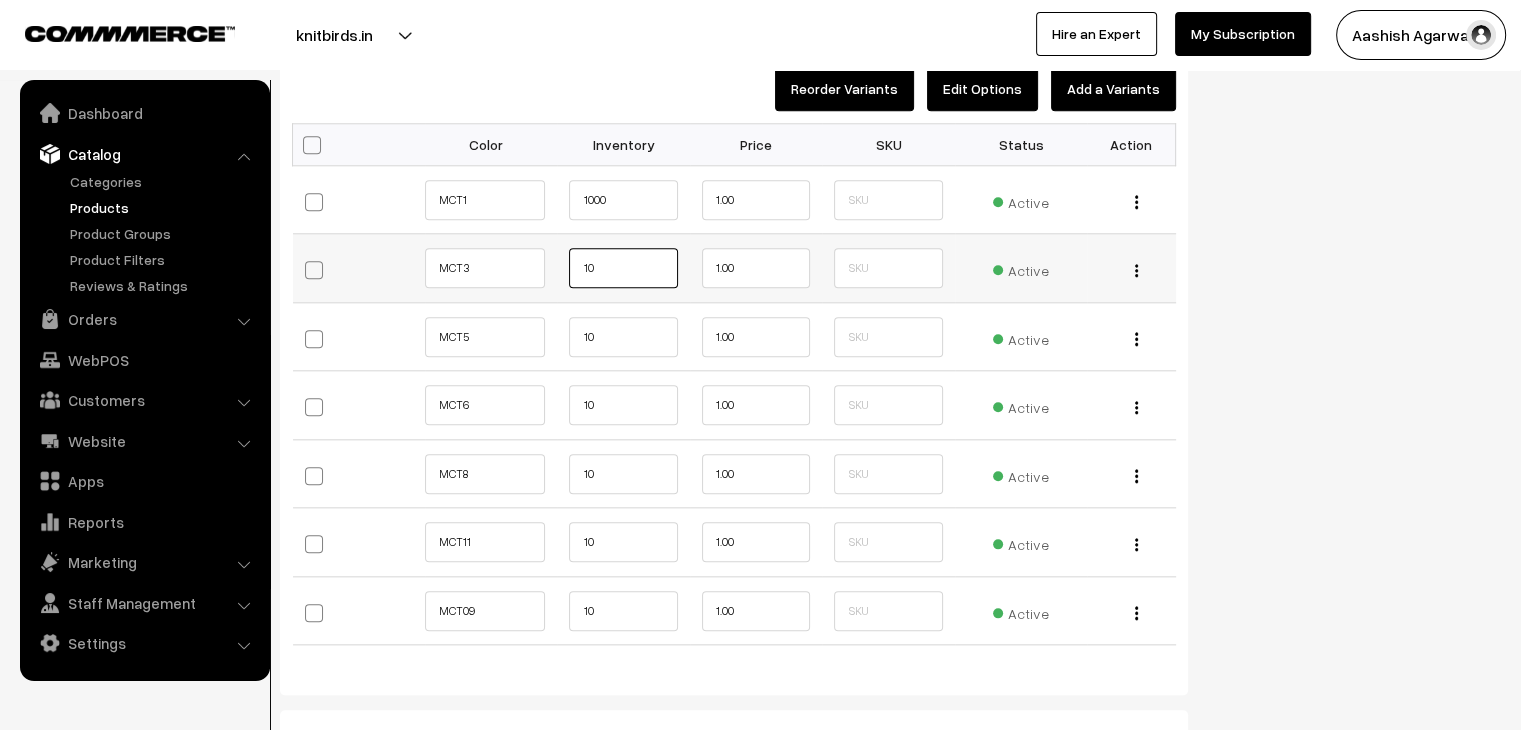 click on "10" at bounding box center [623, 268] 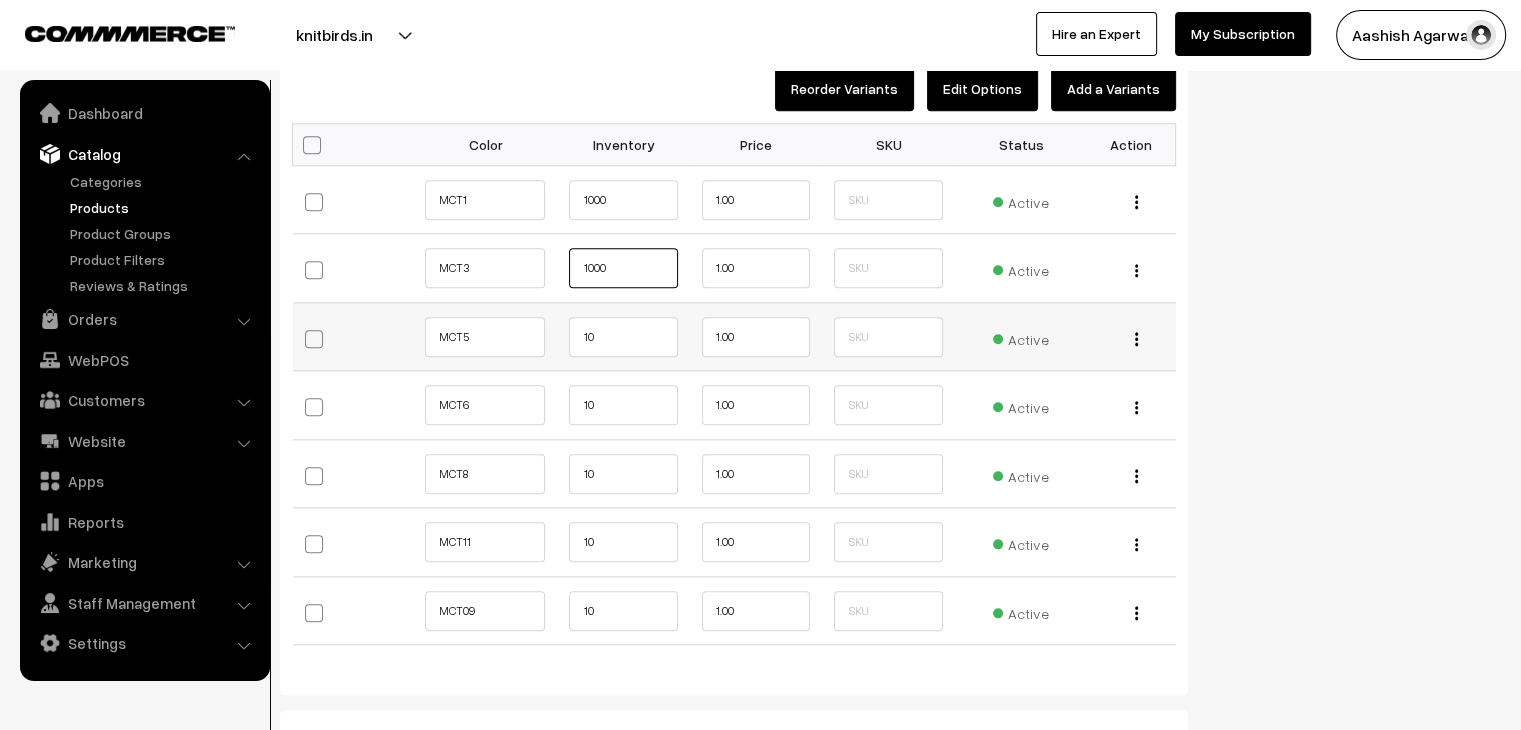 type on "1000" 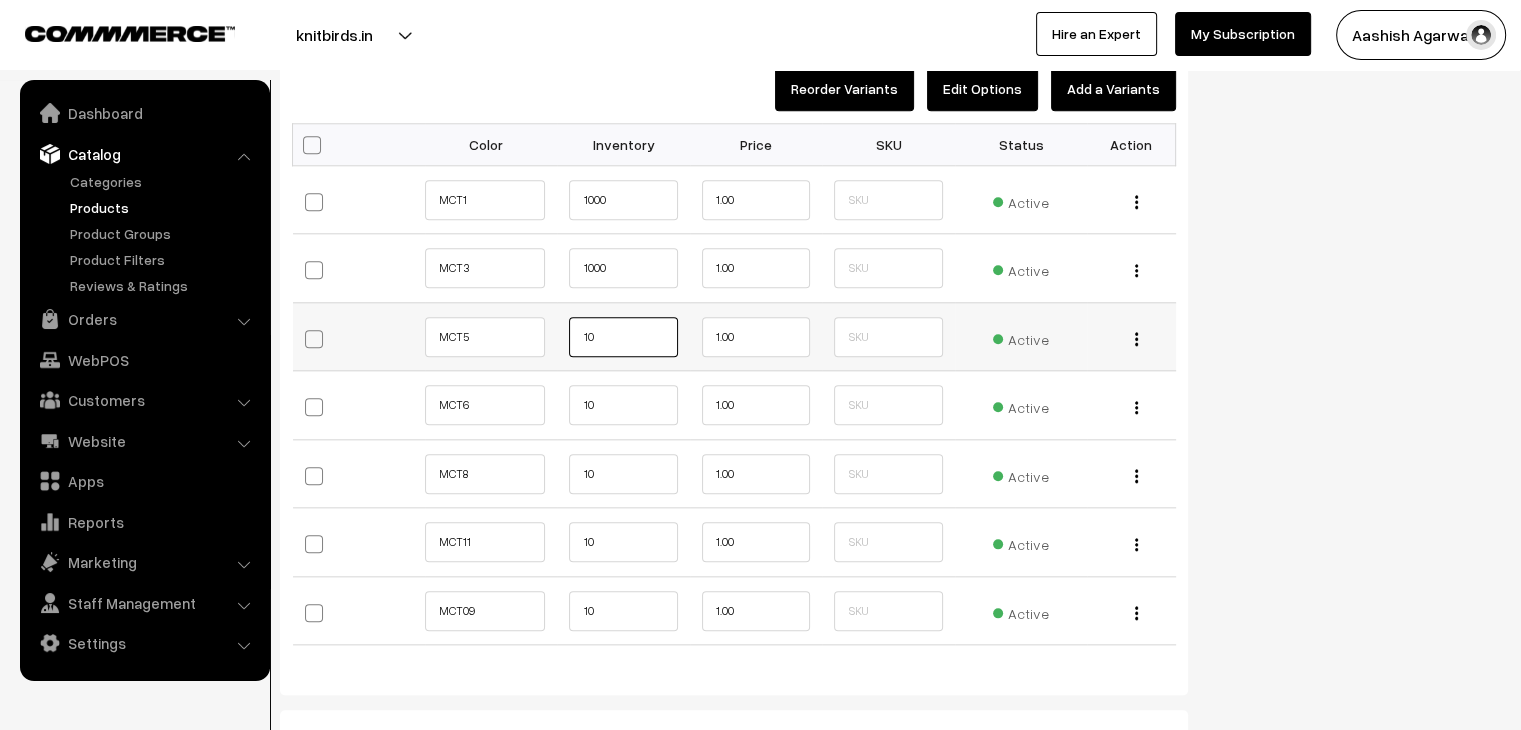click on "10" at bounding box center [623, 337] 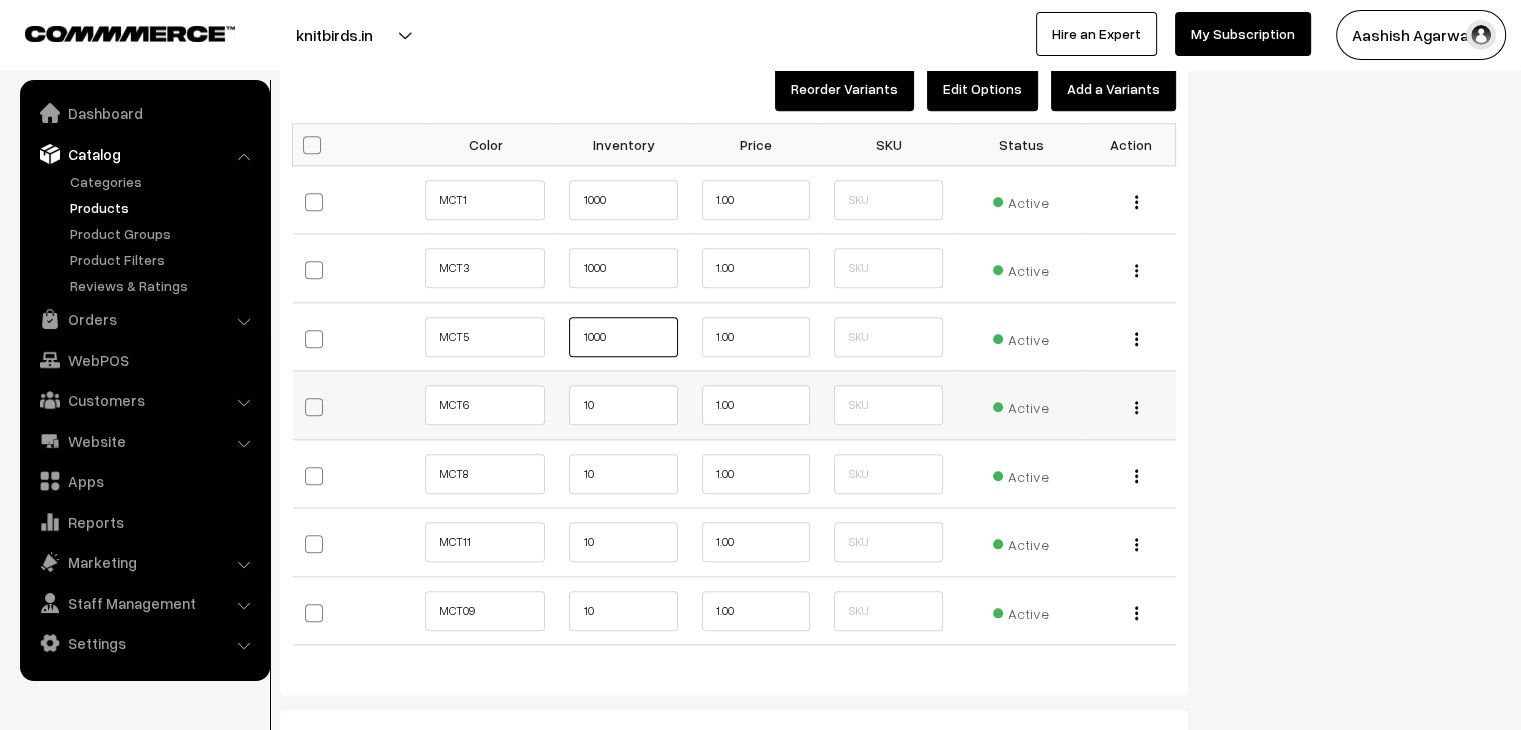 type on "1000" 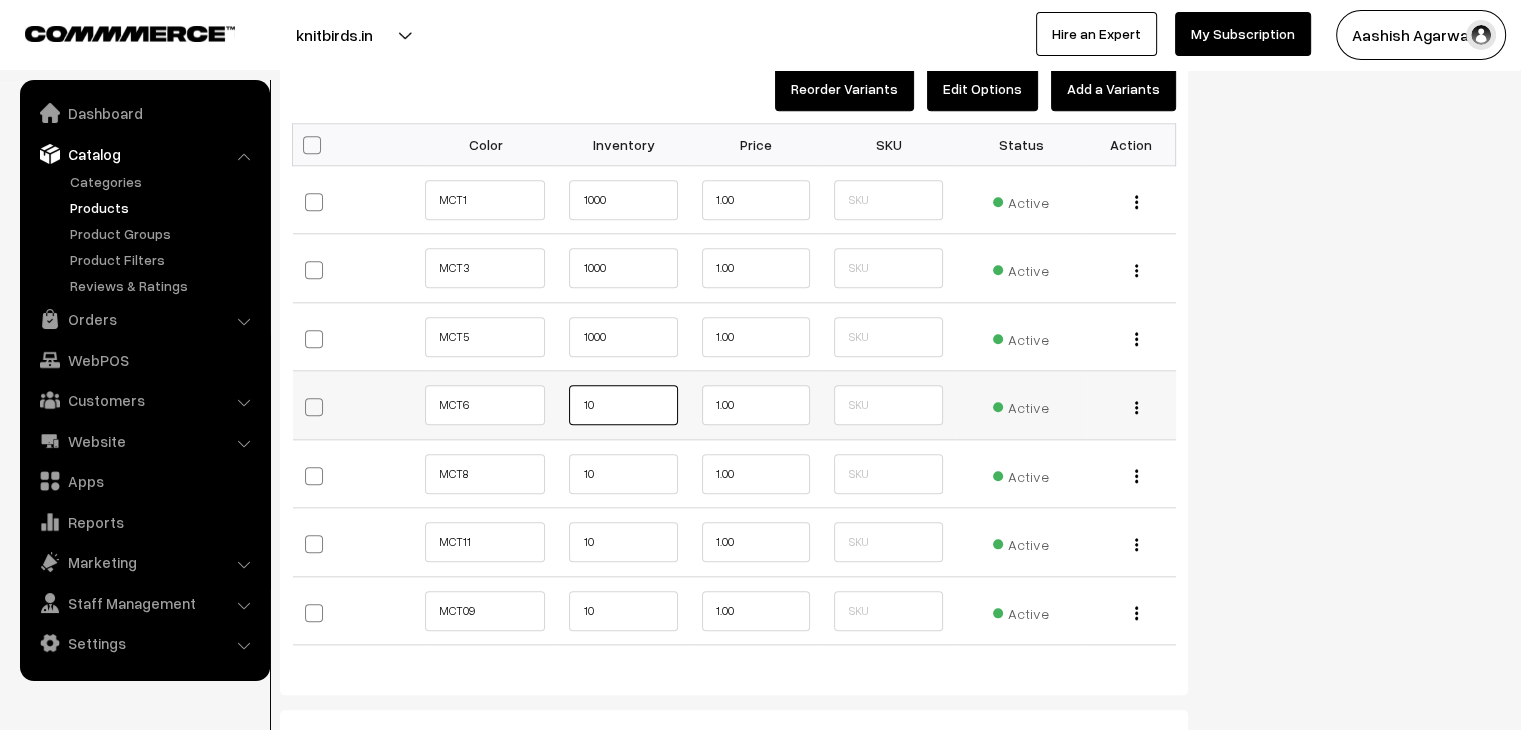 click on "10" at bounding box center (623, 405) 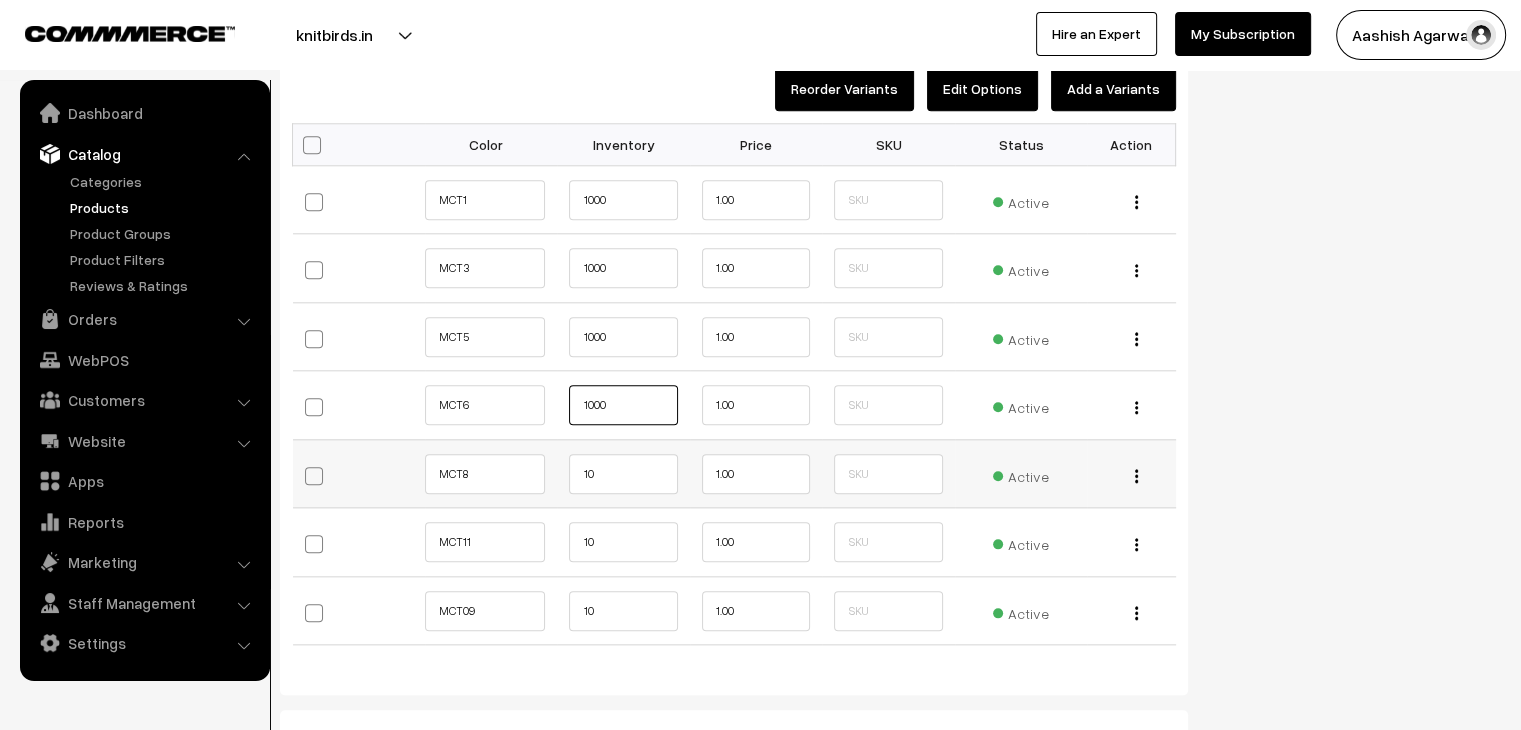 type on "1000" 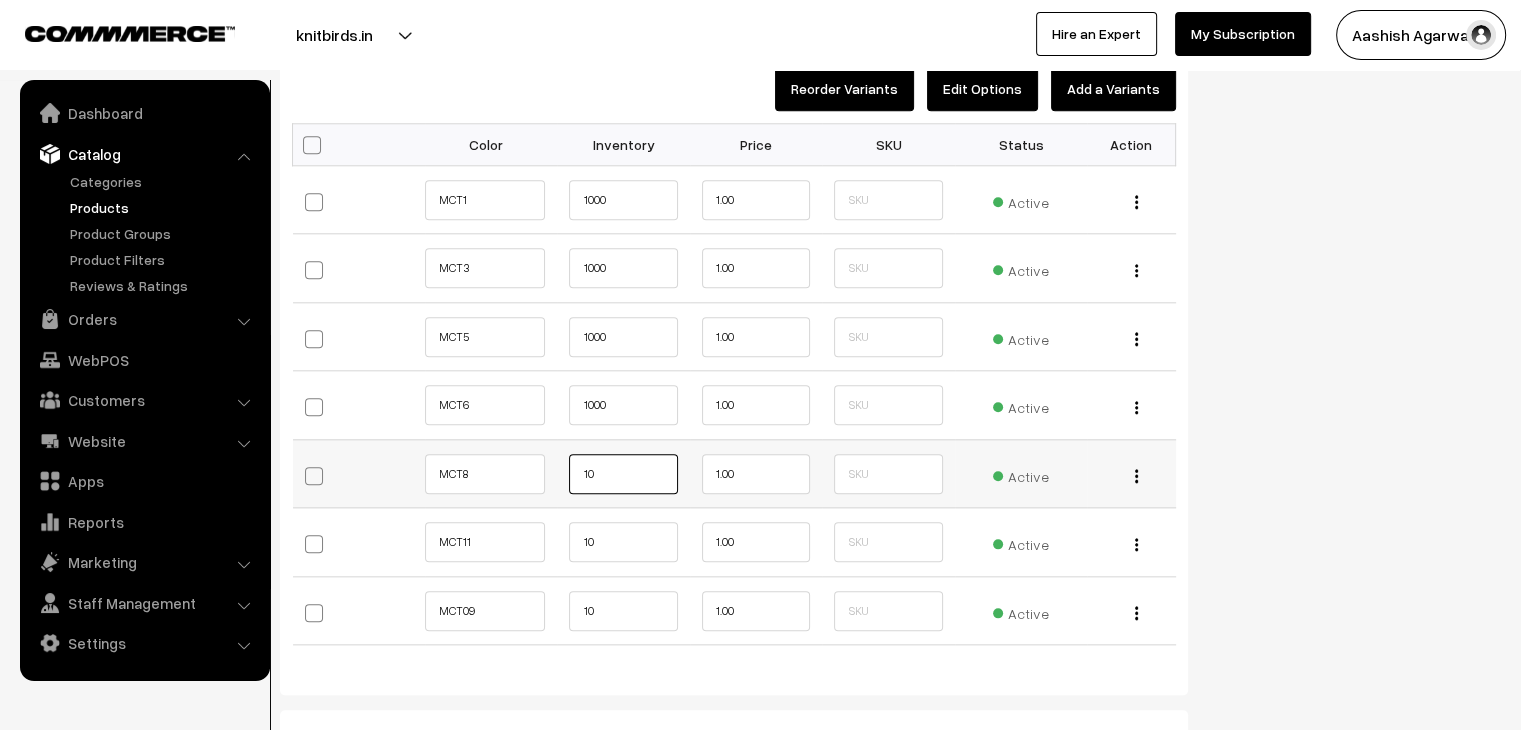click on "10" at bounding box center [623, 474] 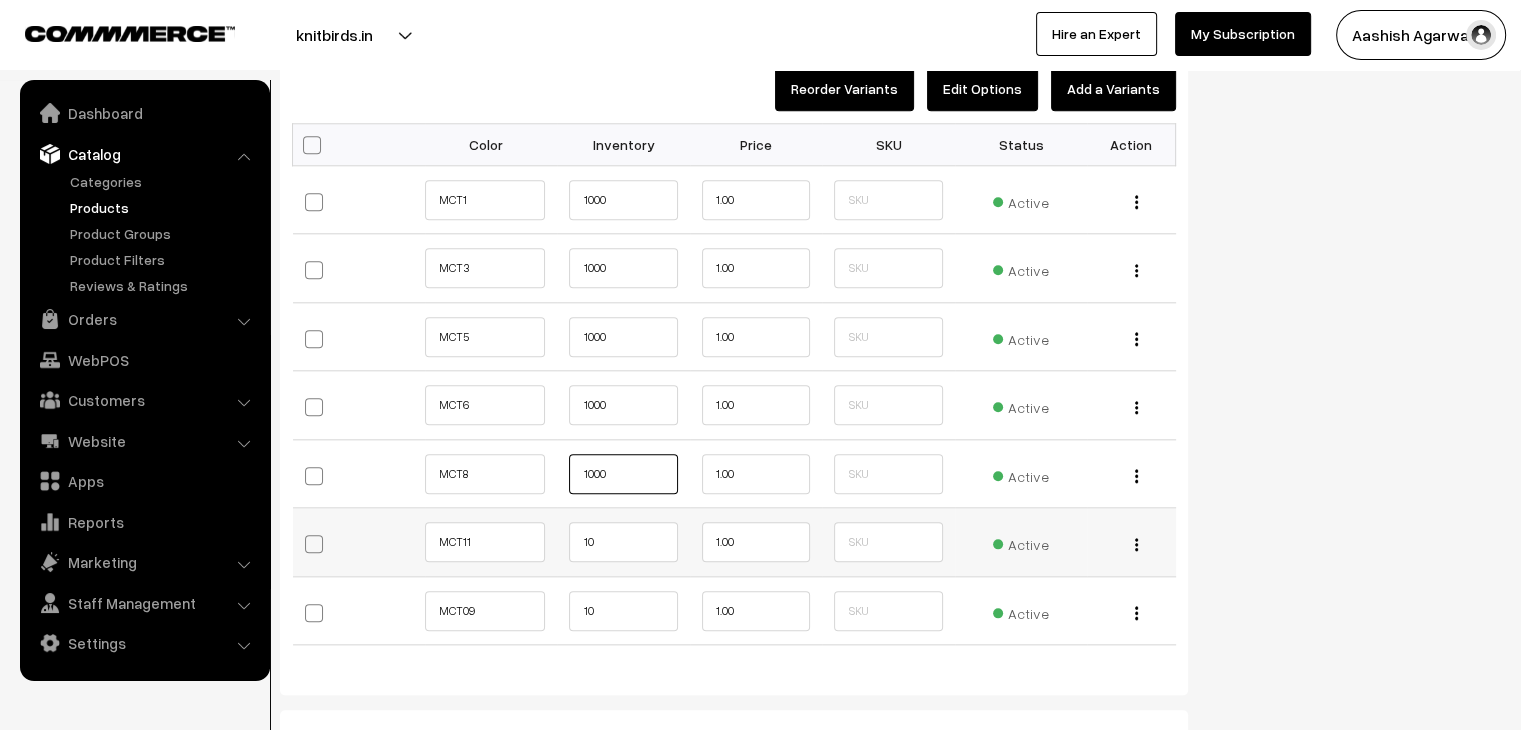 type on "1000" 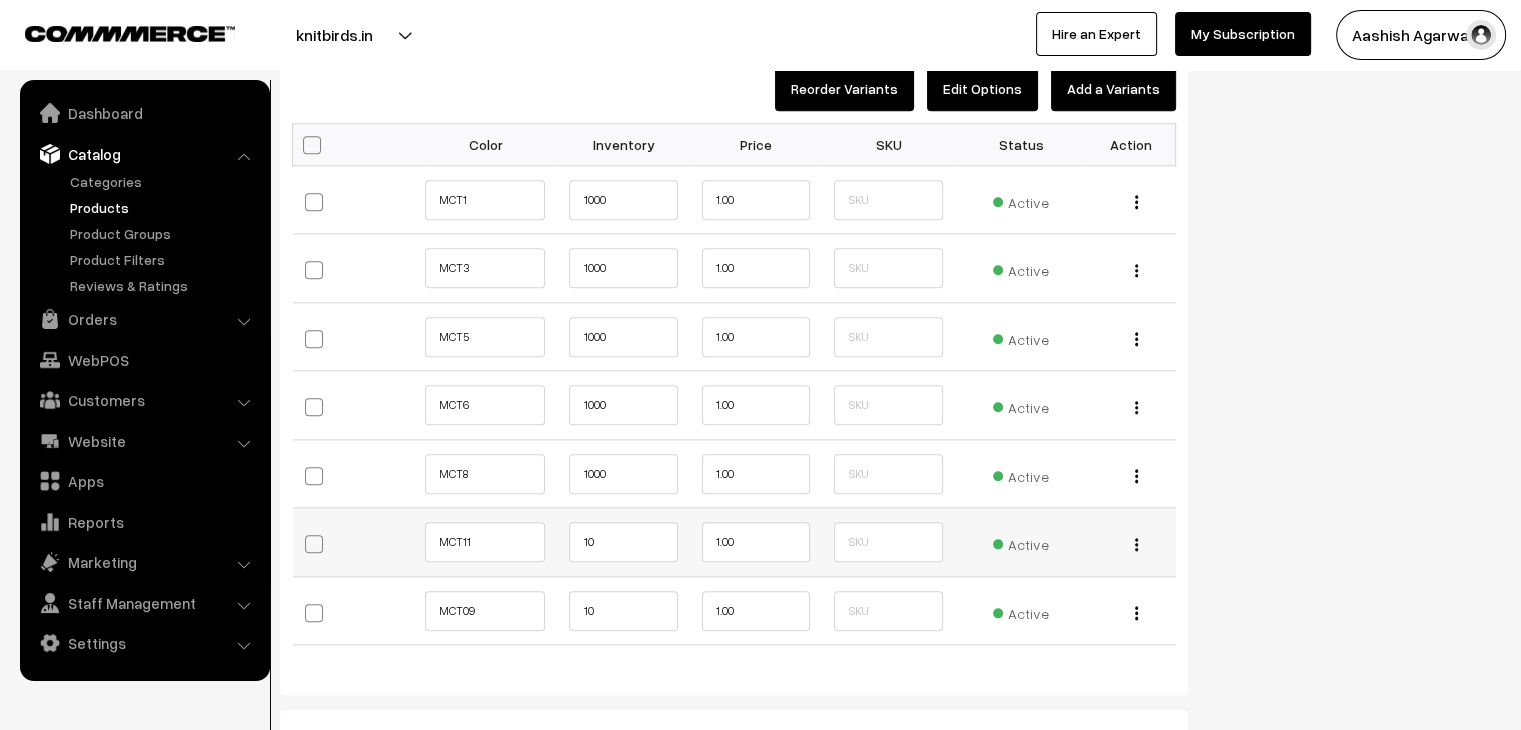 click on "10" at bounding box center [623, 542] 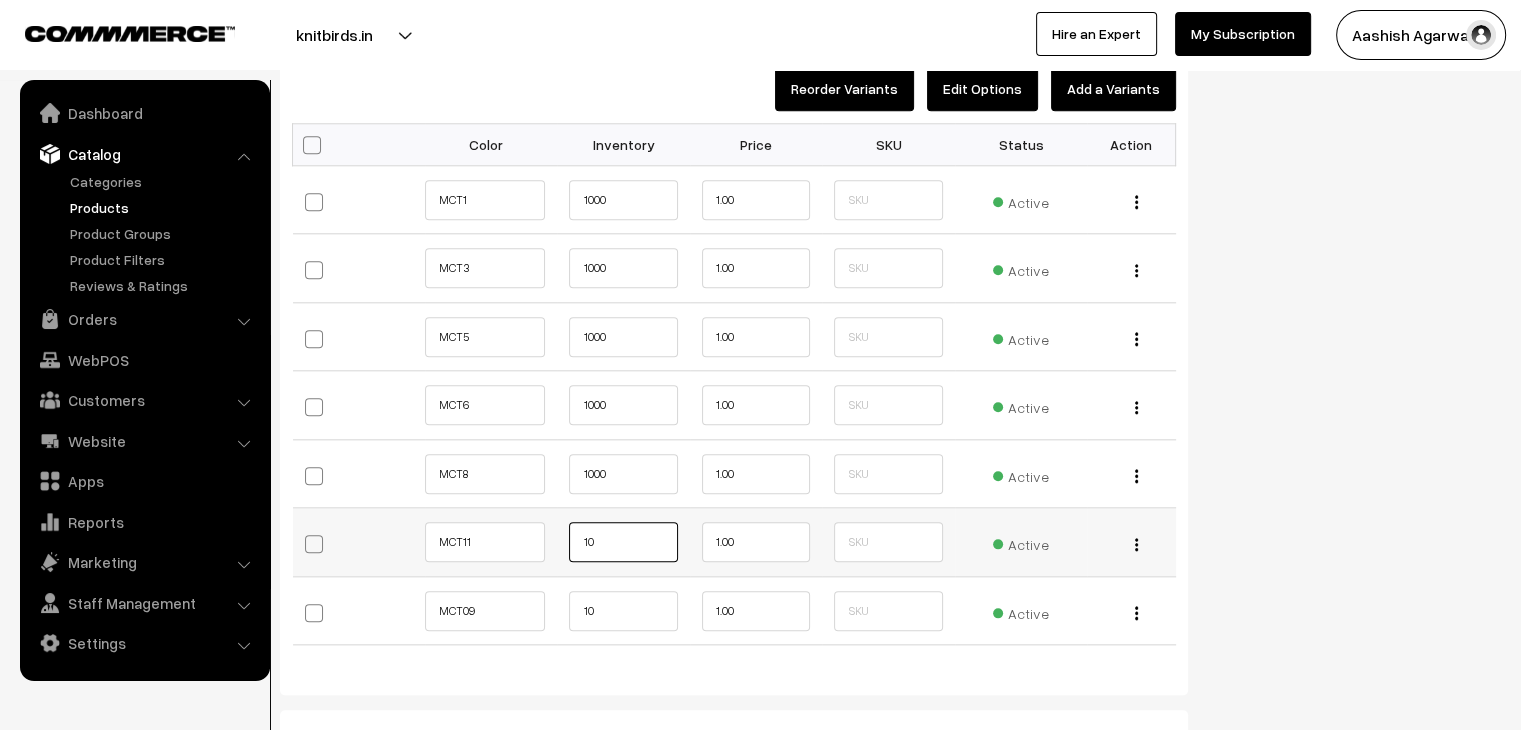 click on "10" at bounding box center [623, 542] 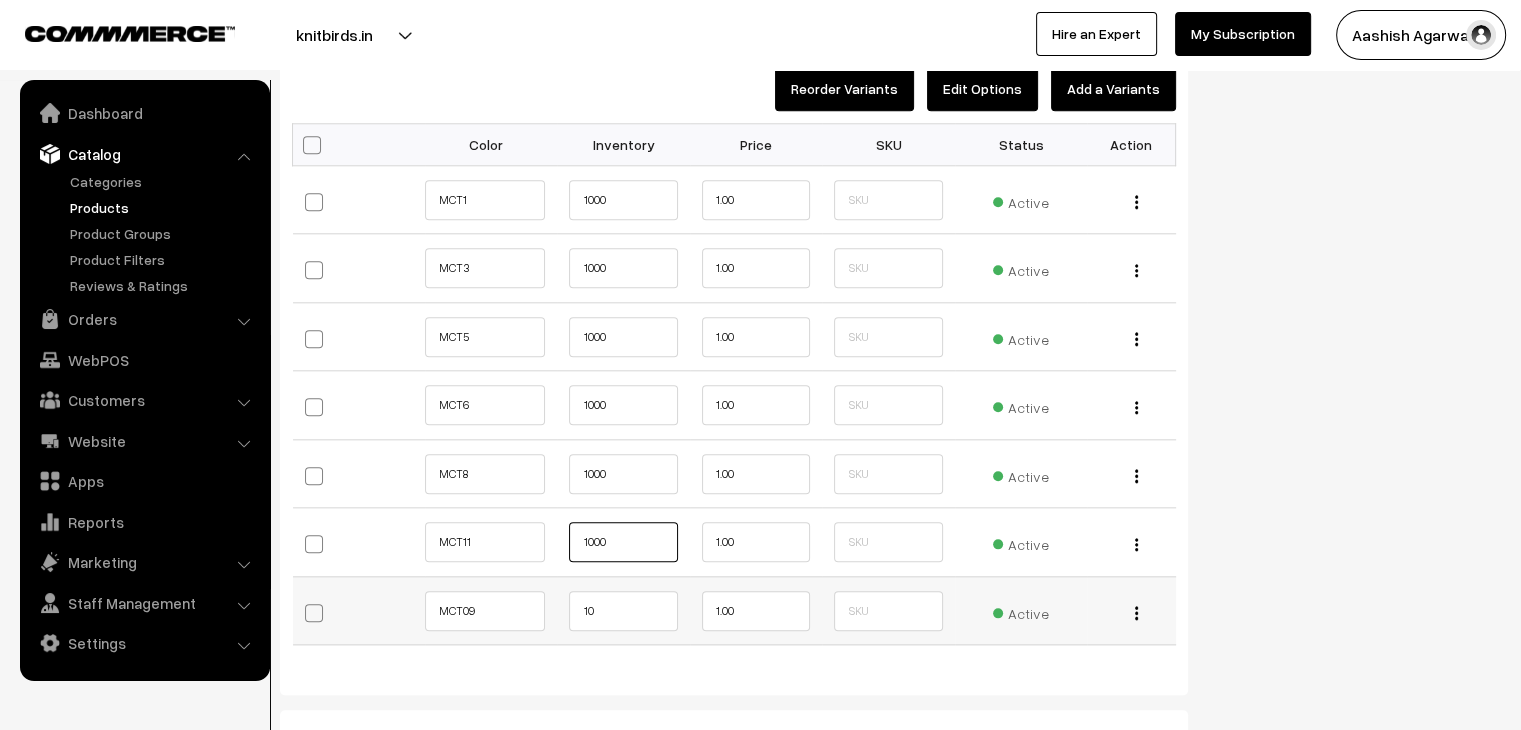 type on "1000" 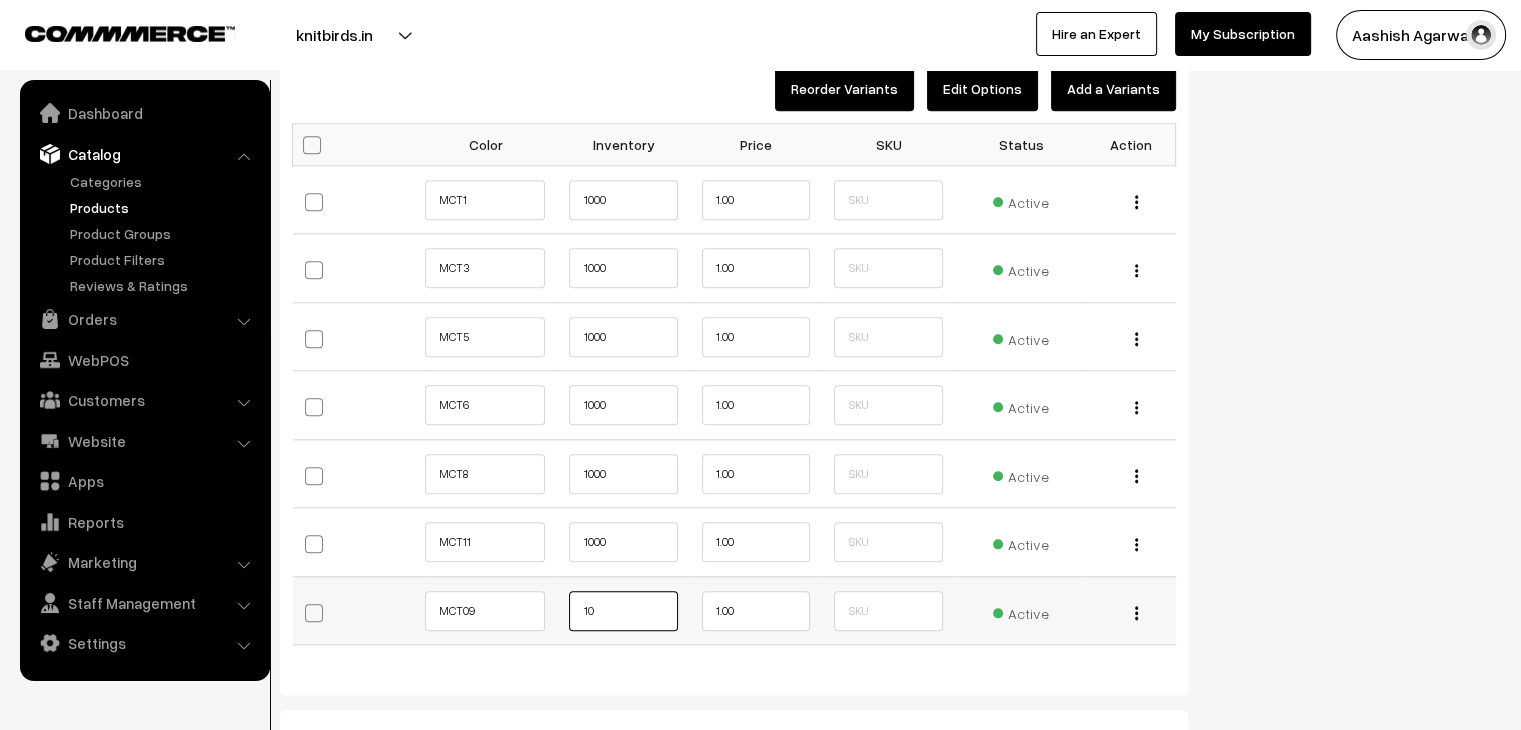 click on "10" at bounding box center [623, 611] 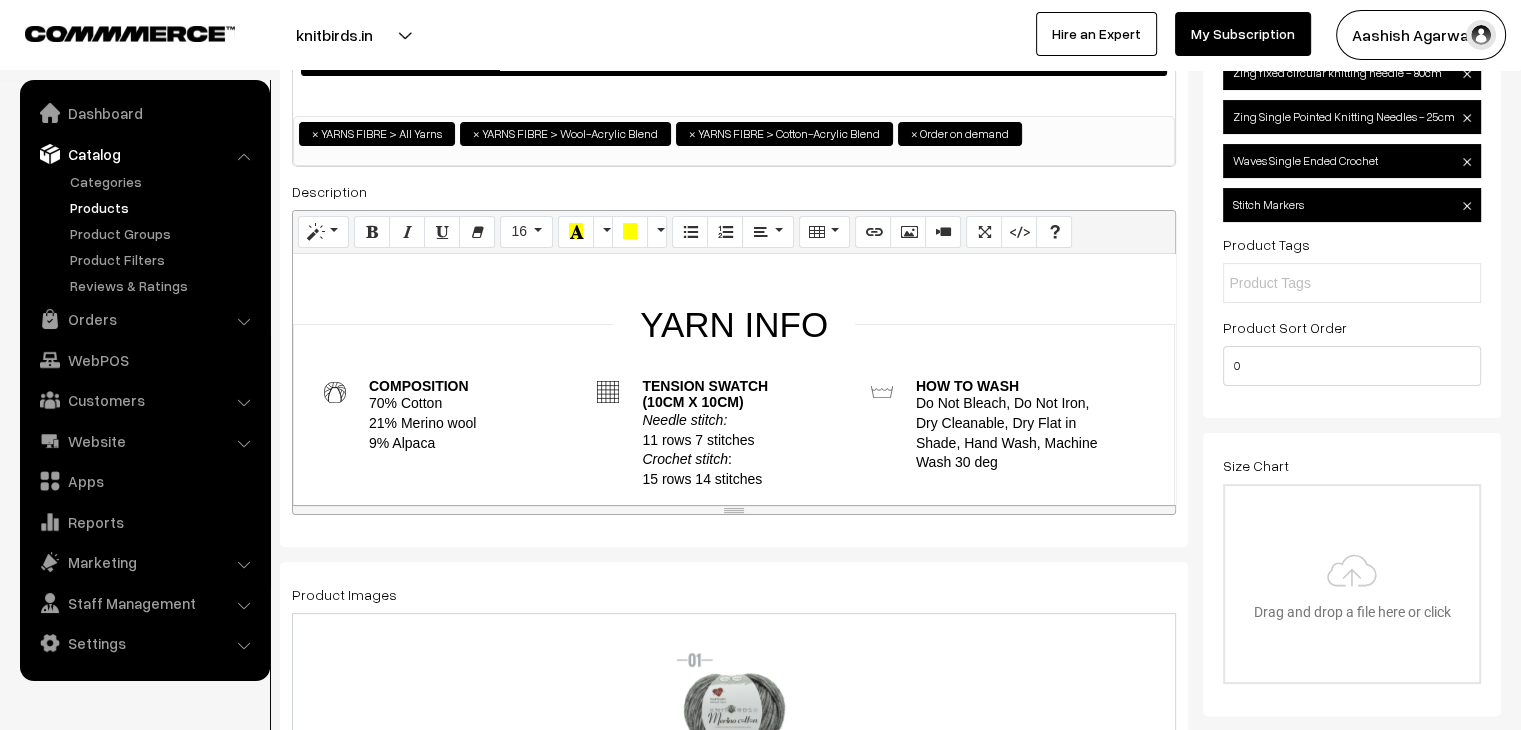 scroll, scrollTop: 0, scrollLeft: 0, axis: both 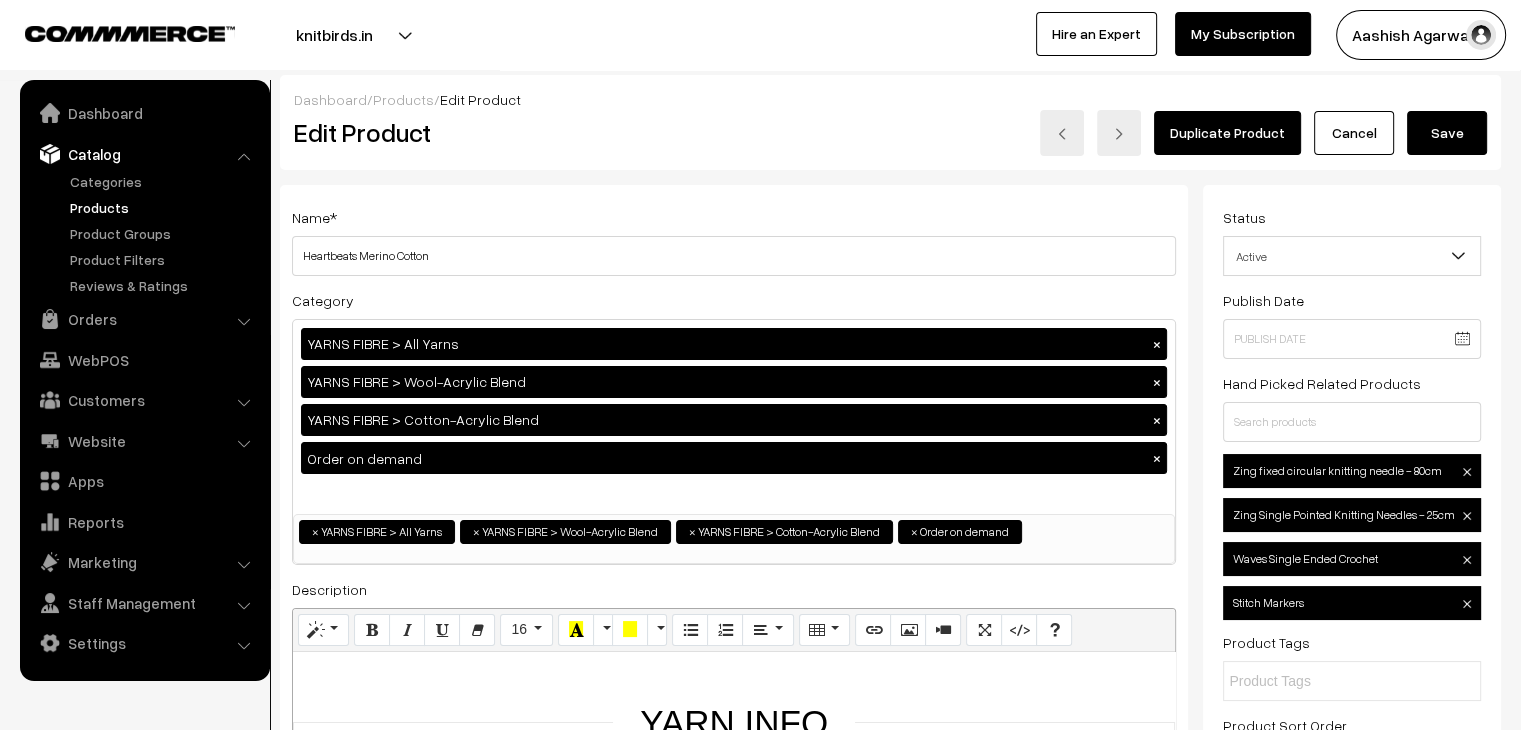 type on "1000" 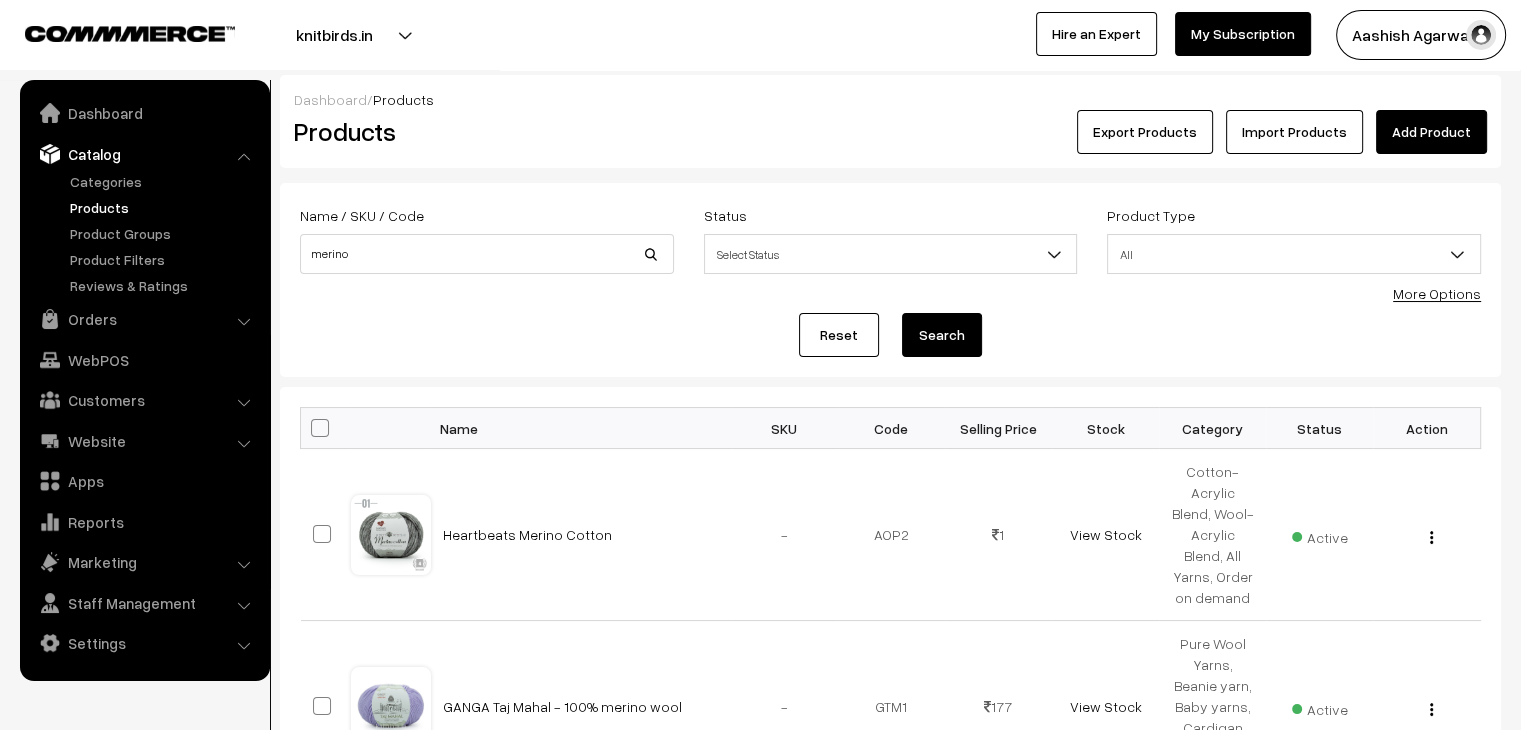 scroll, scrollTop: 0, scrollLeft: 0, axis: both 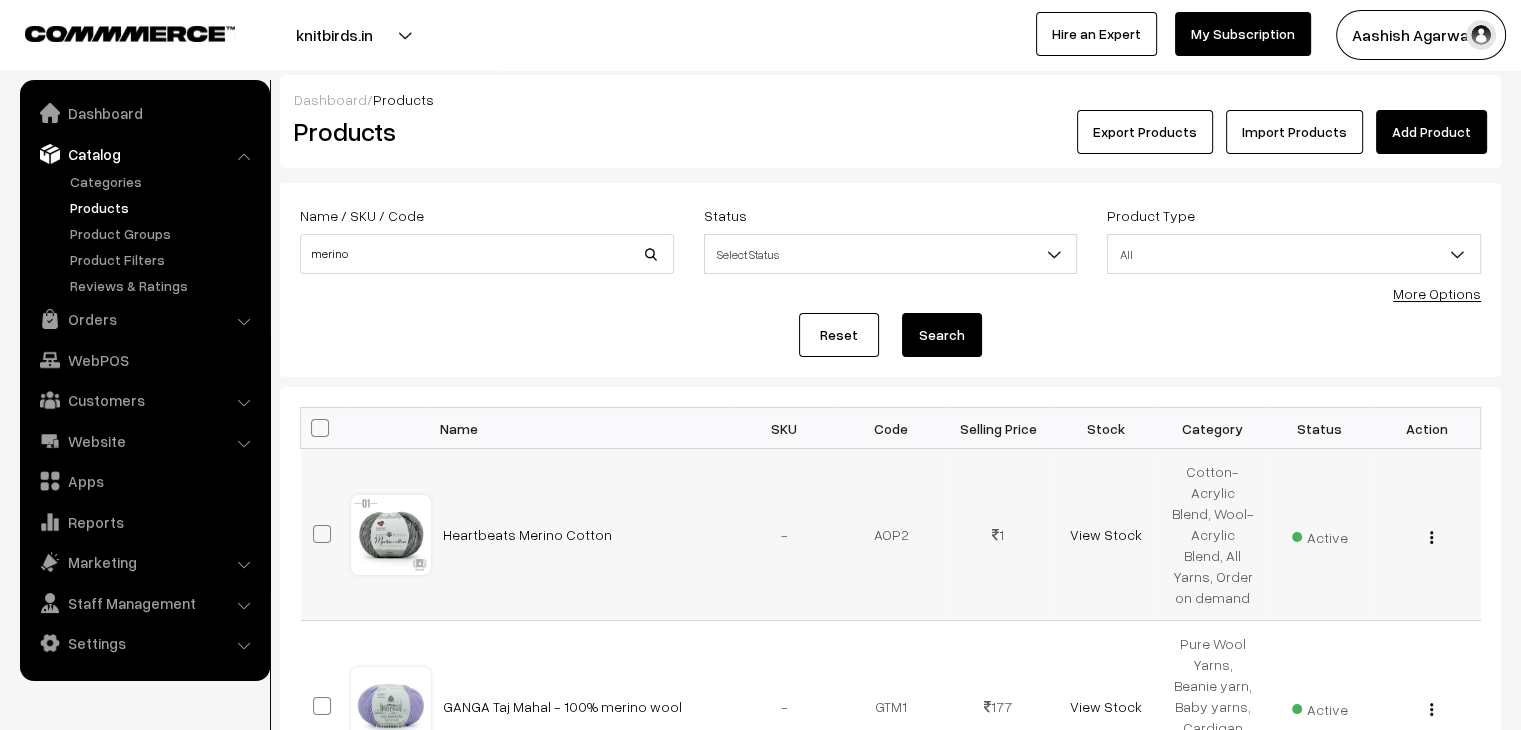 click at bounding box center (1431, 537) 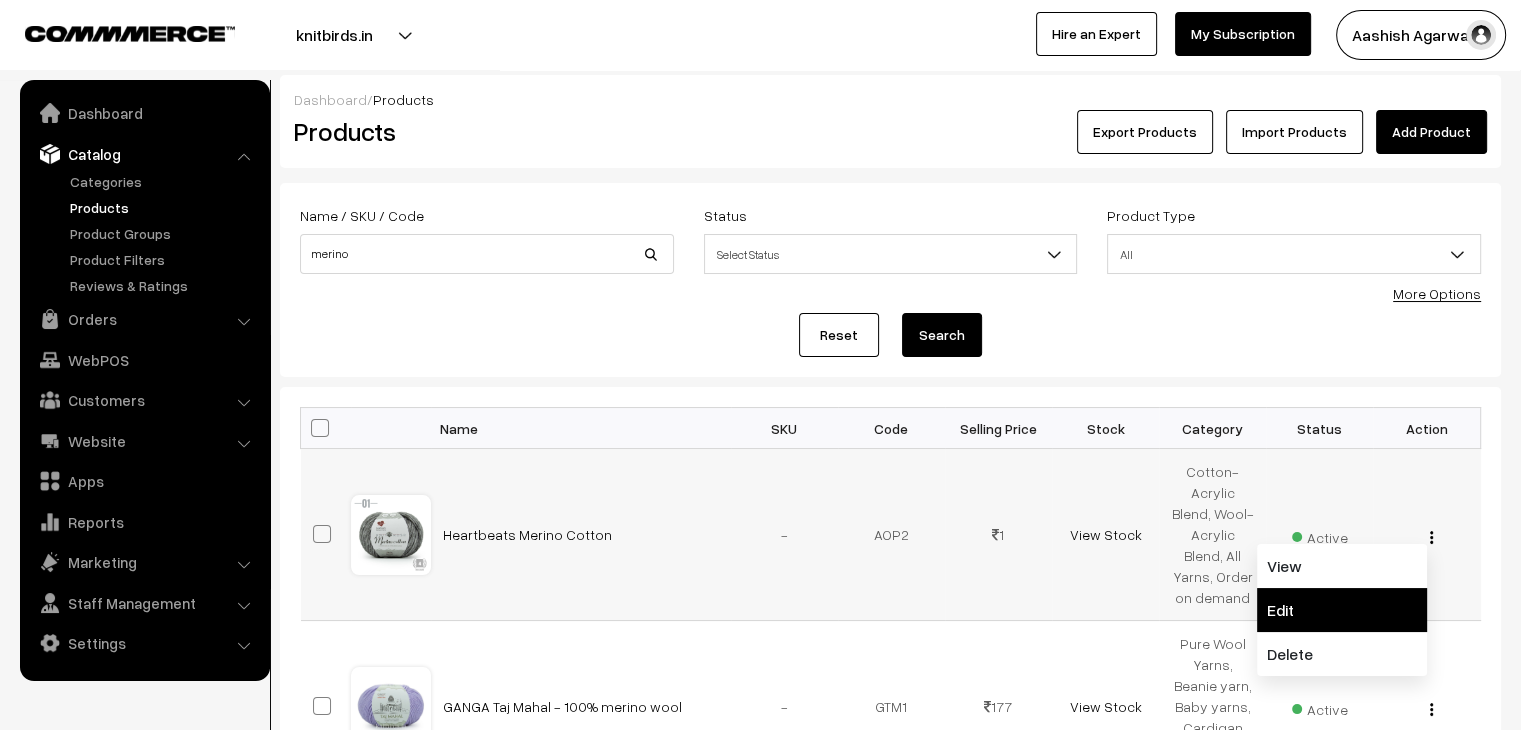 click on "Edit" at bounding box center [1342, 610] 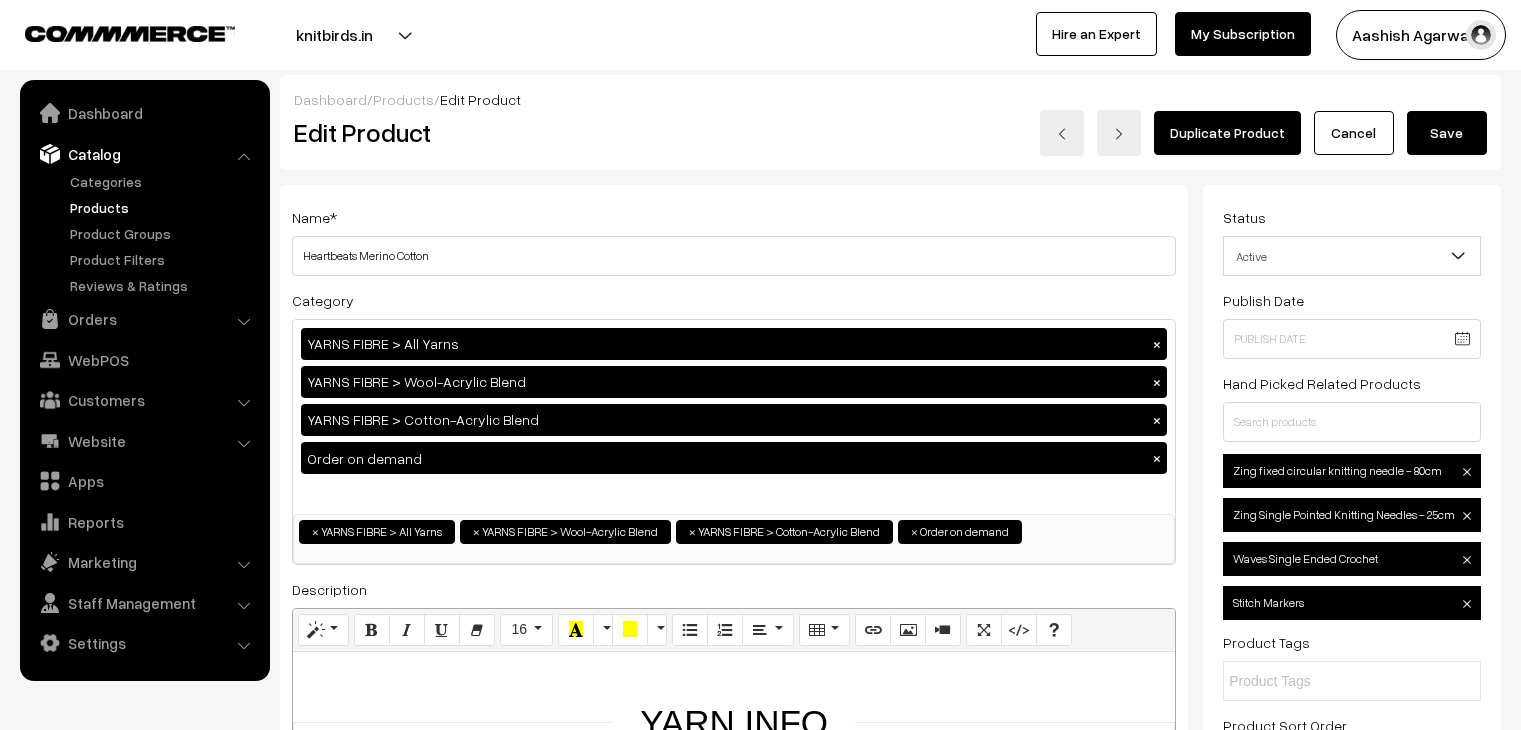 scroll, scrollTop: 0, scrollLeft: 0, axis: both 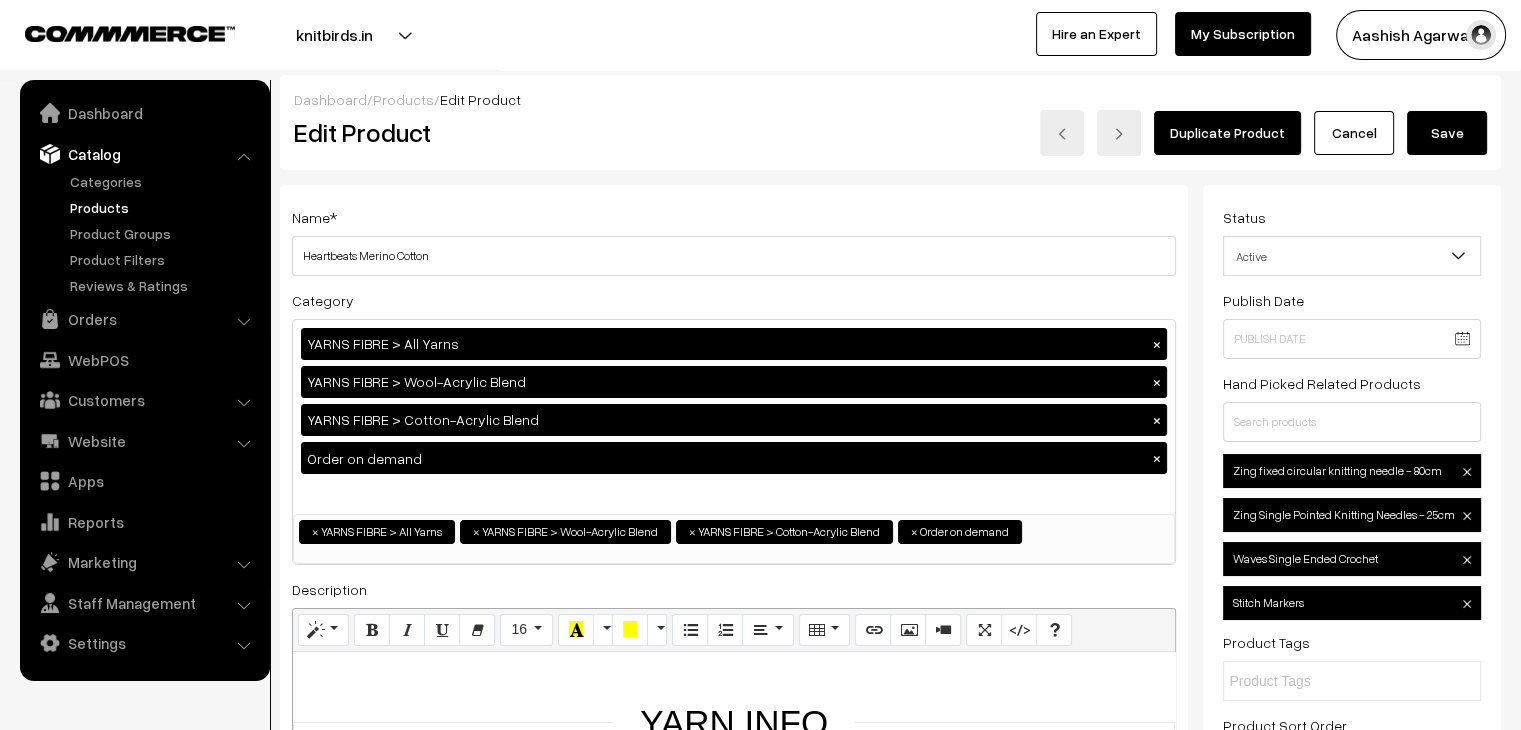 click on "×" at bounding box center [1157, 420] 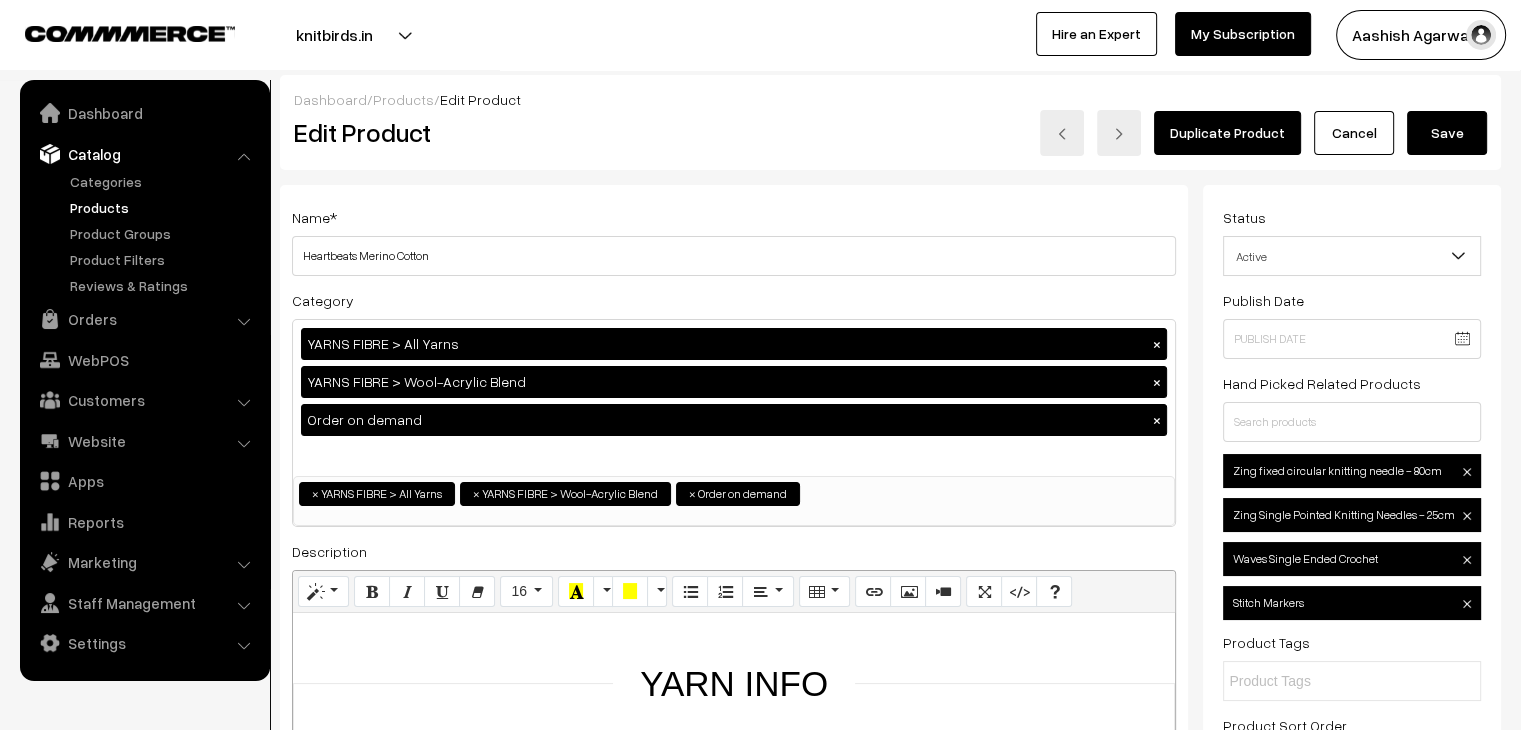 click on "×" at bounding box center [1157, 382] 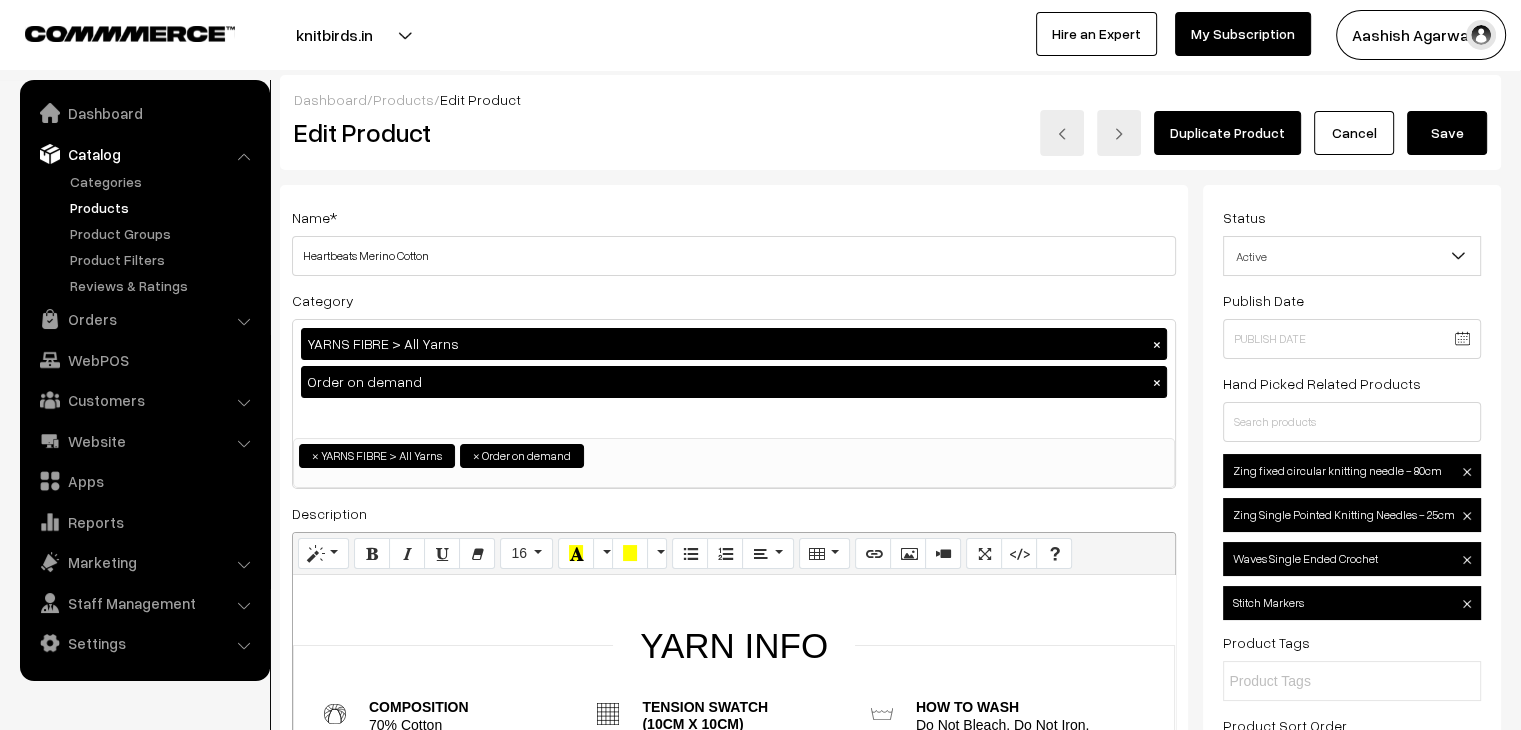 click on "×" at bounding box center (1157, 344) 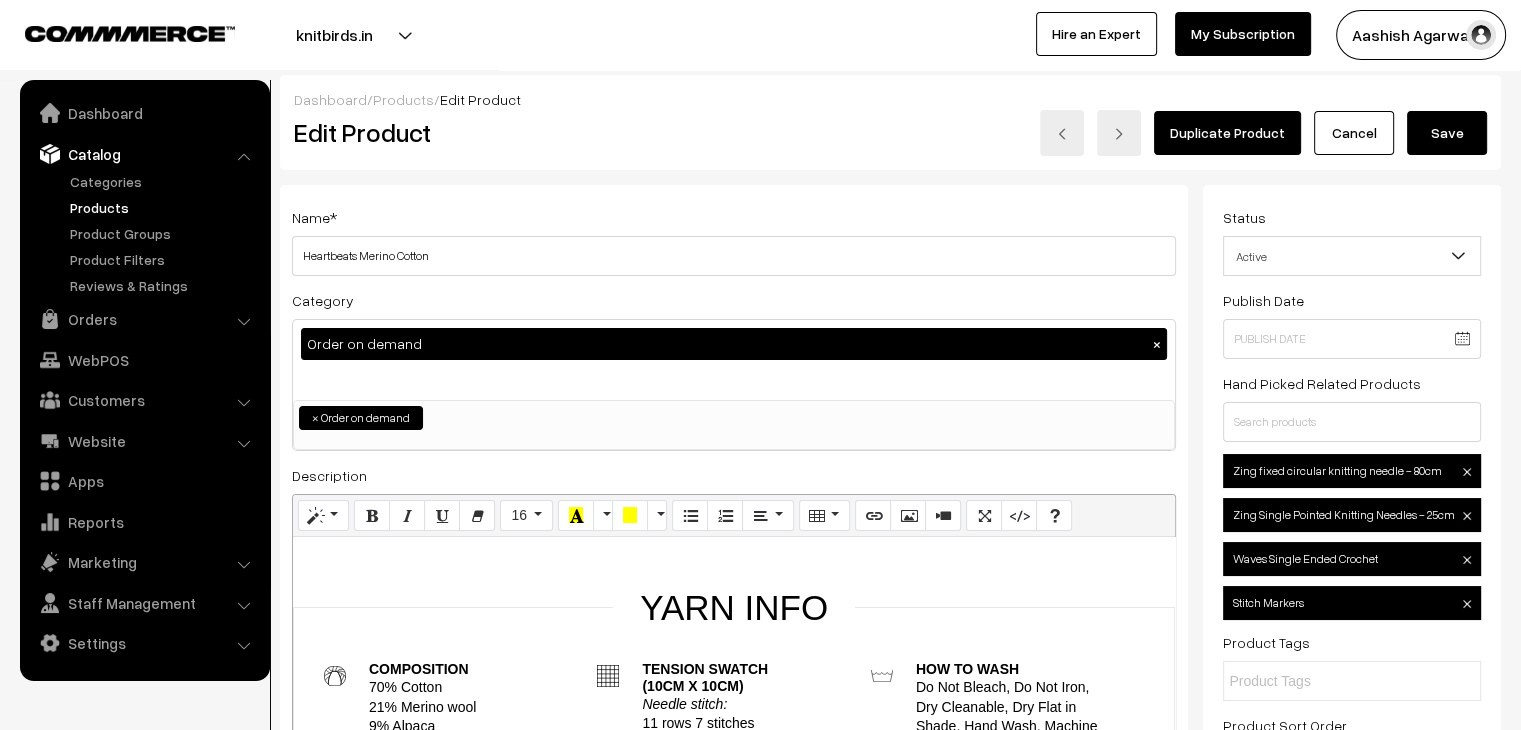 drag, startPoint x: 1443, startPoint y: 120, endPoint x: 1198, endPoint y: 209, distance: 260.66452 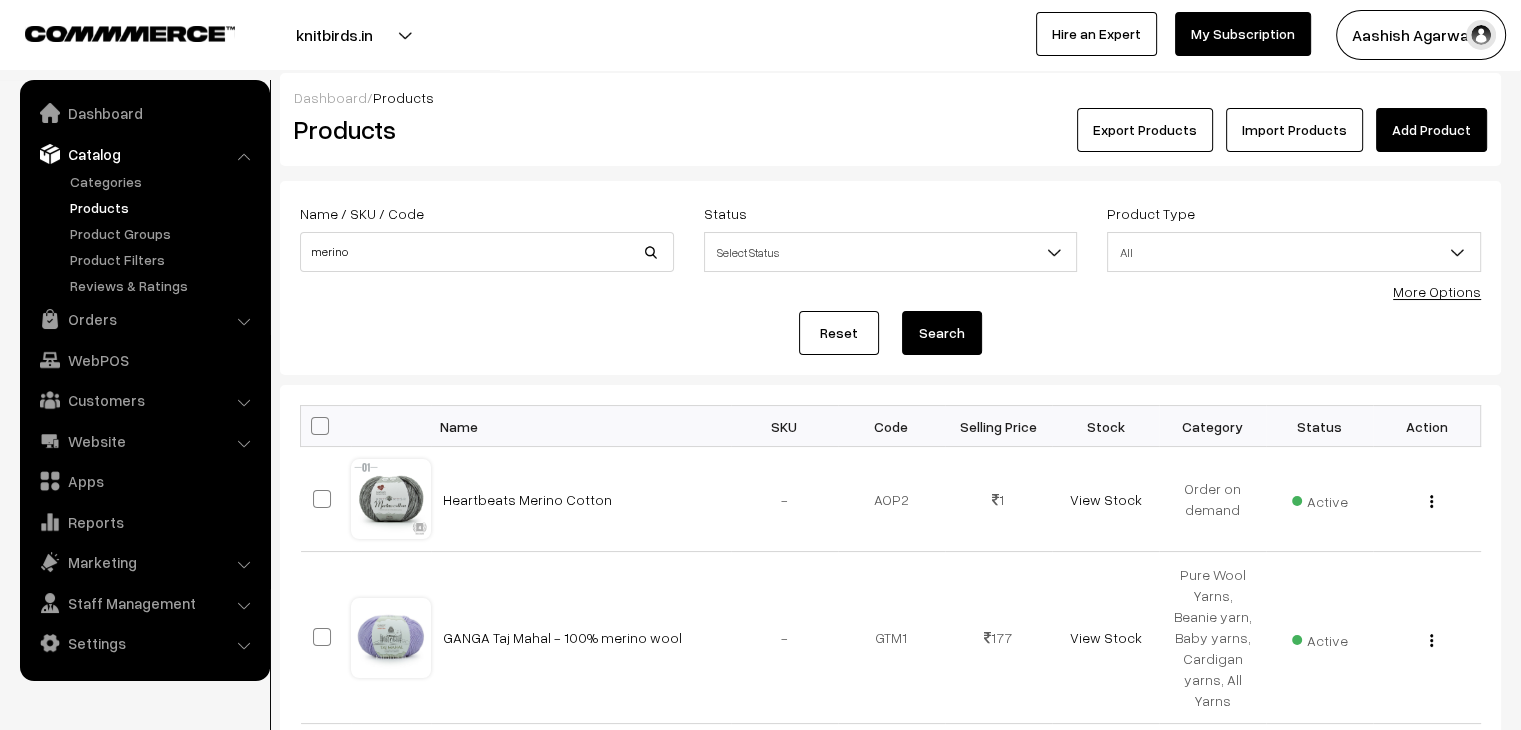 scroll, scrollTop: 0, scrollLeft: 0, axis: both 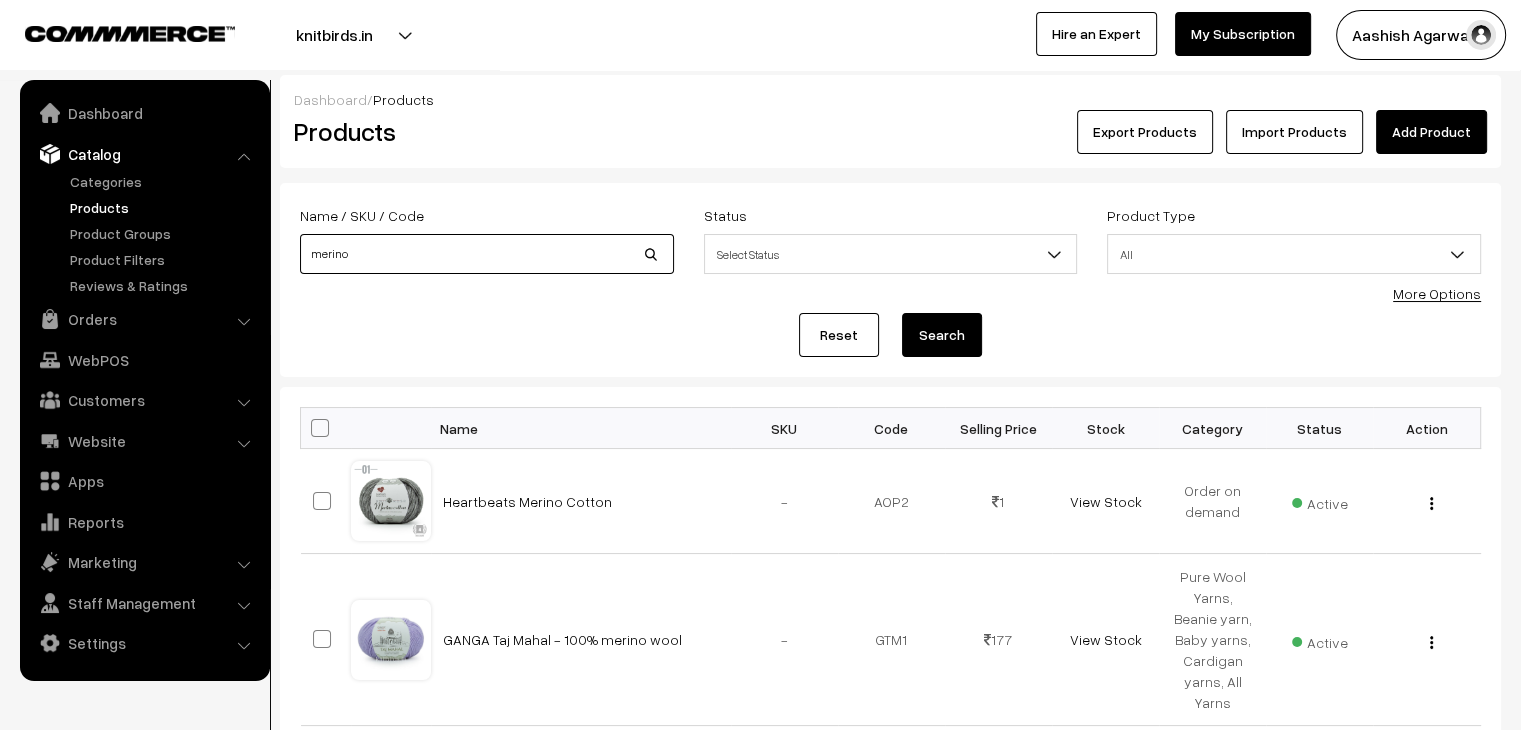 click on "merino" at bounding box center [487, 254] 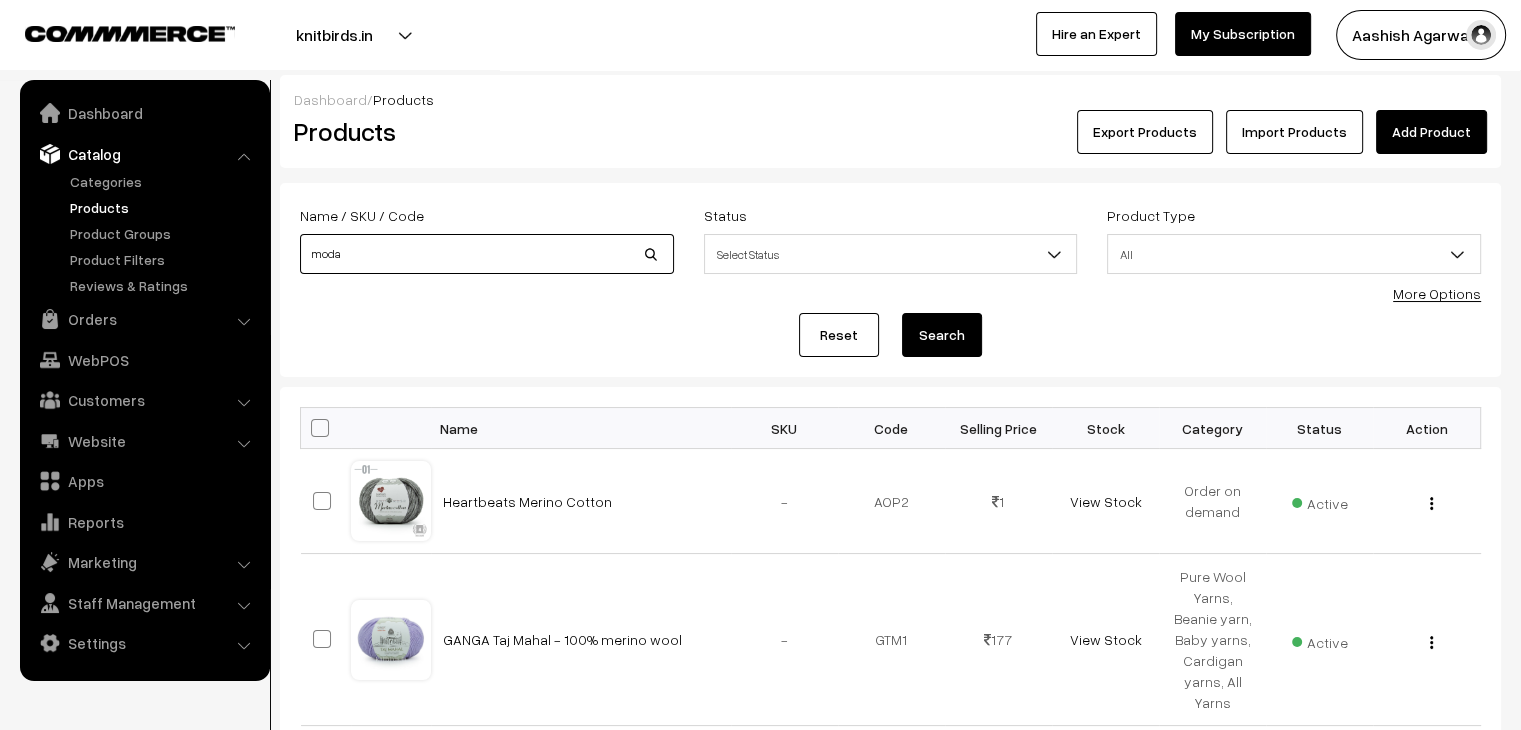 type on "moda" 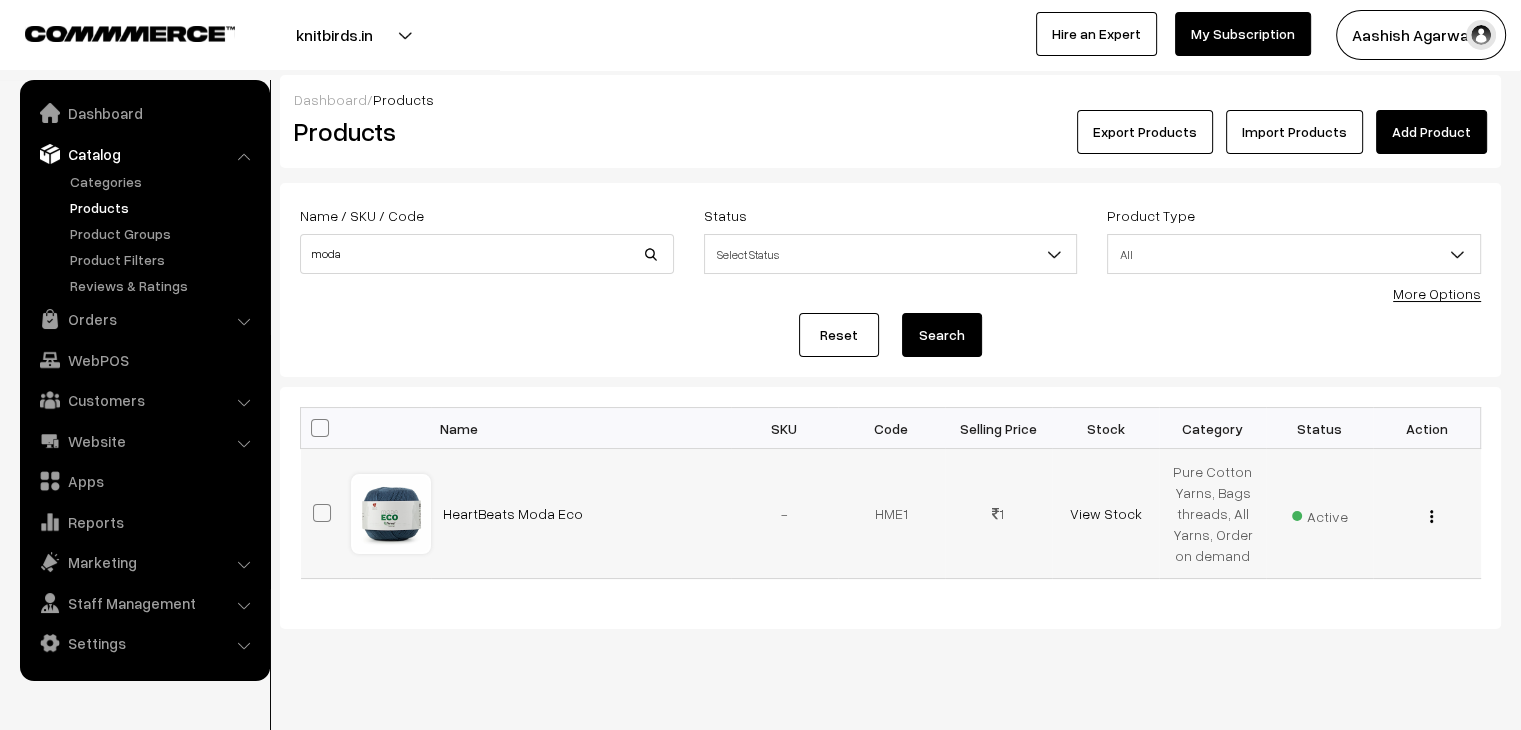 scroll, scrollTop: 0, scrollLeft: 0, axis: both 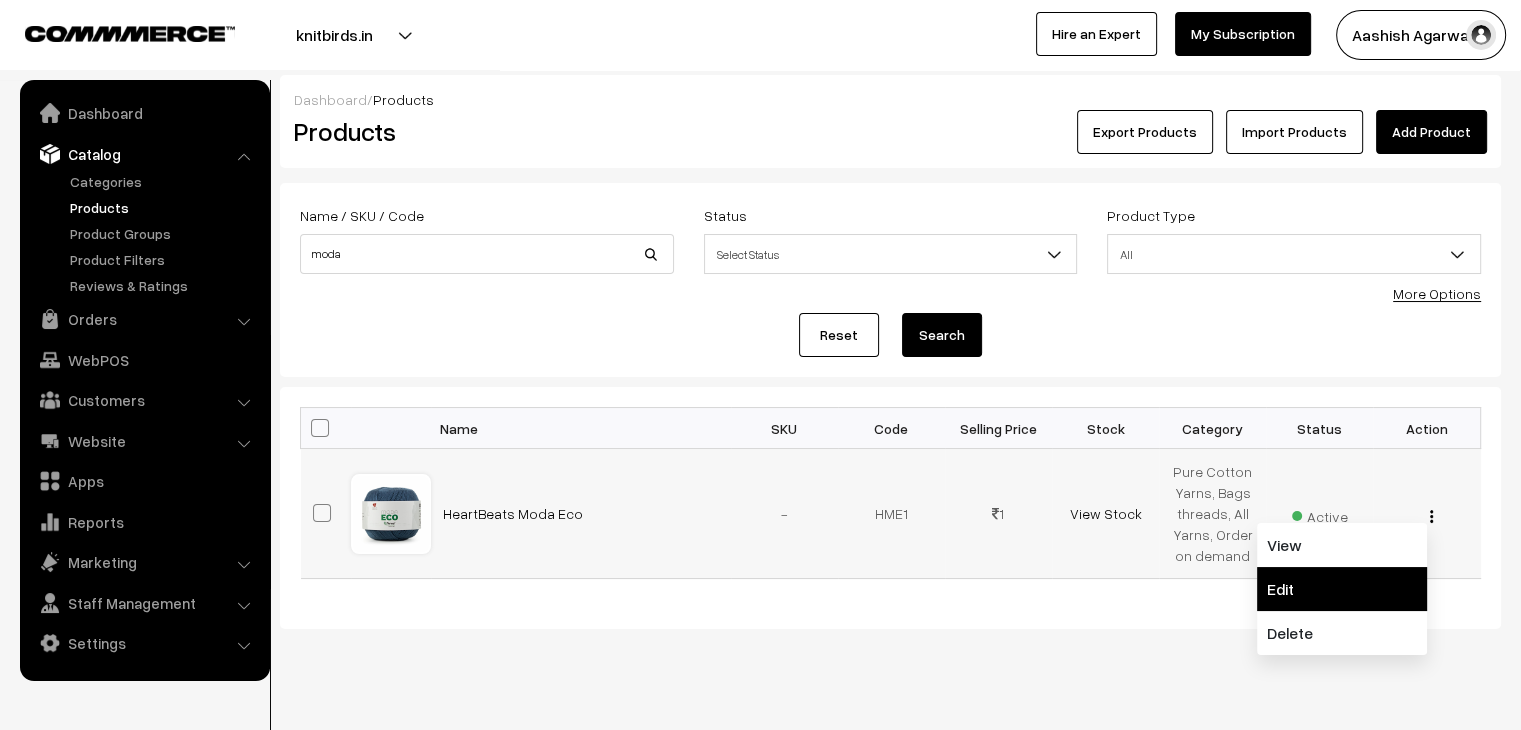 click on "Edit" at bounding box center (1342, 589) 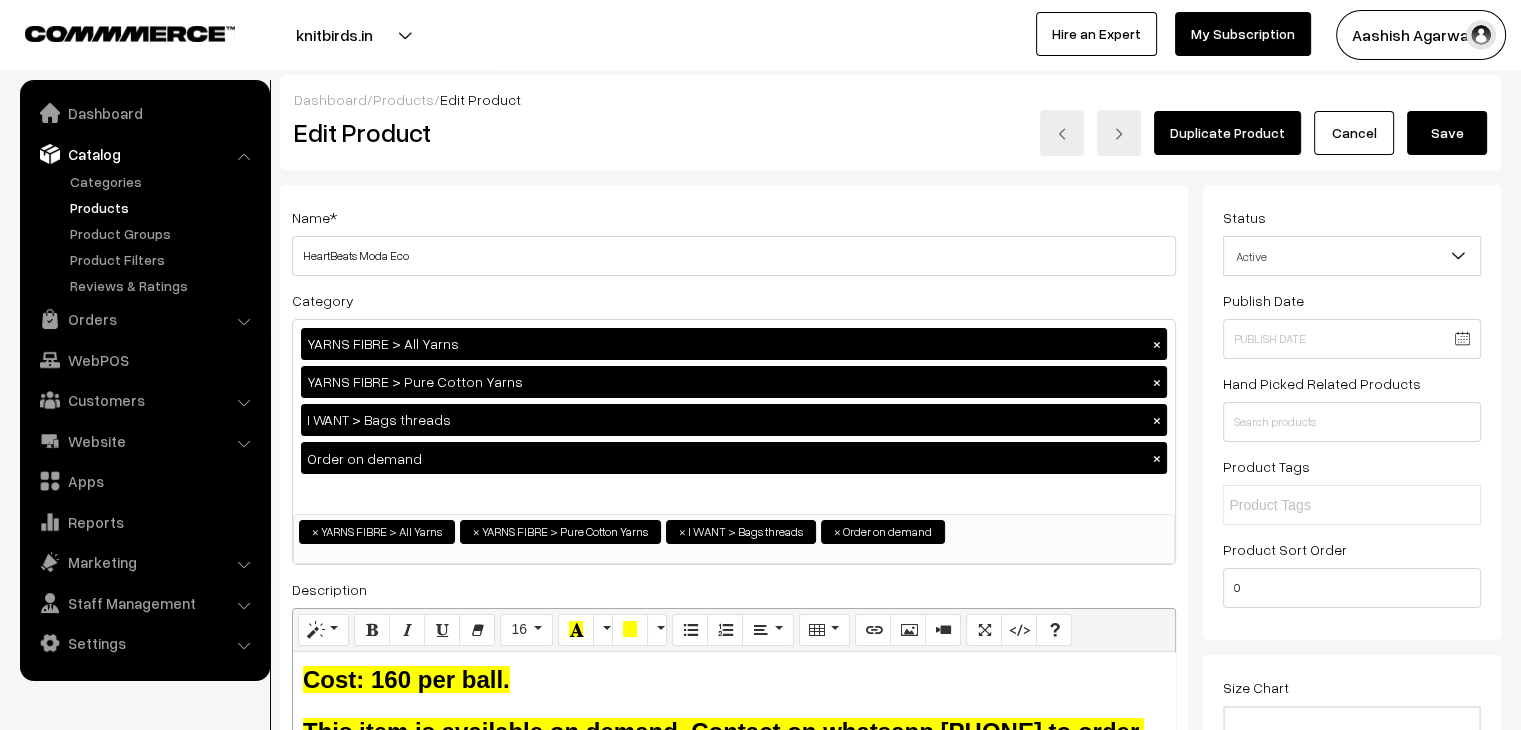 scroll, scrollTop: 0, scrollLeft: 0, axis: both 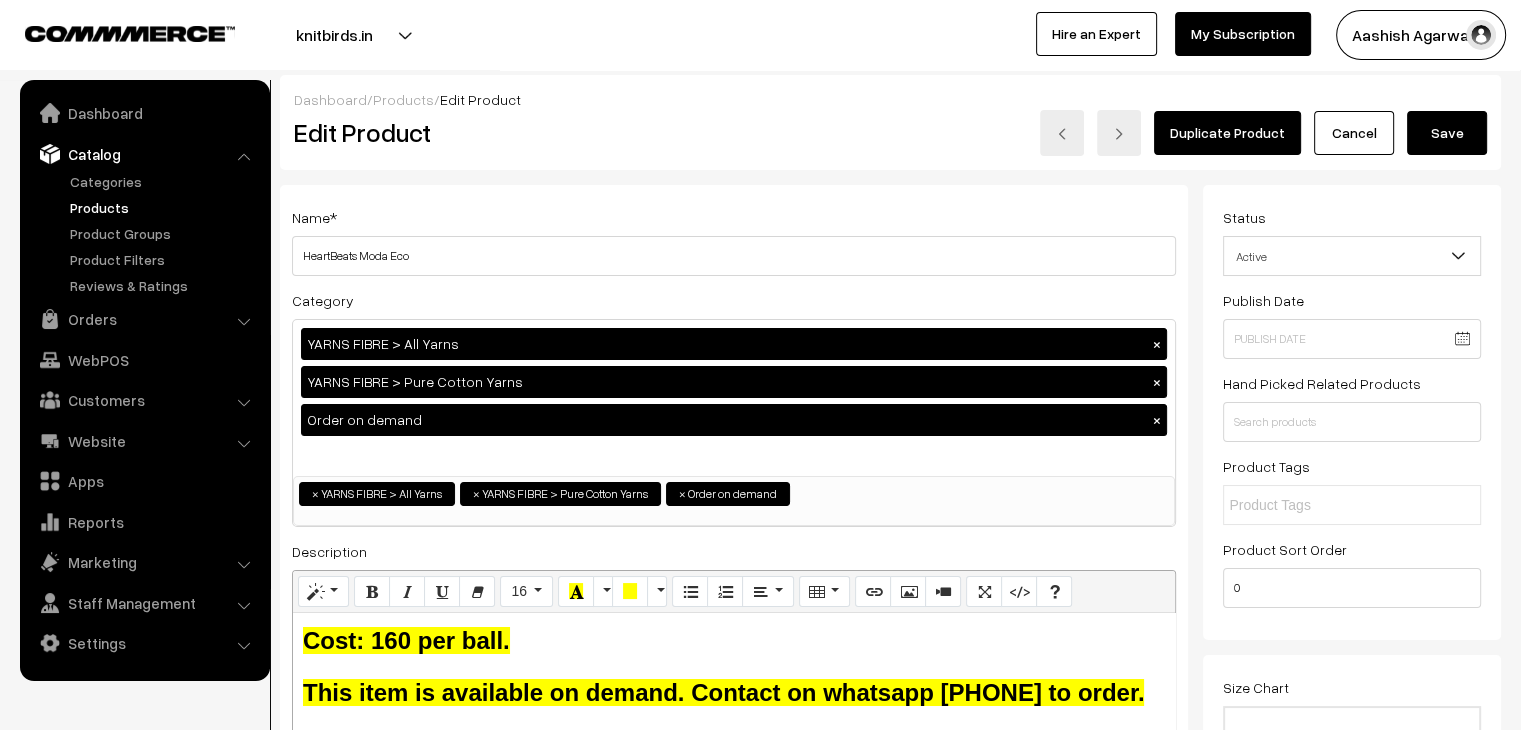 click on "×" at bounding box center (1157, 382) 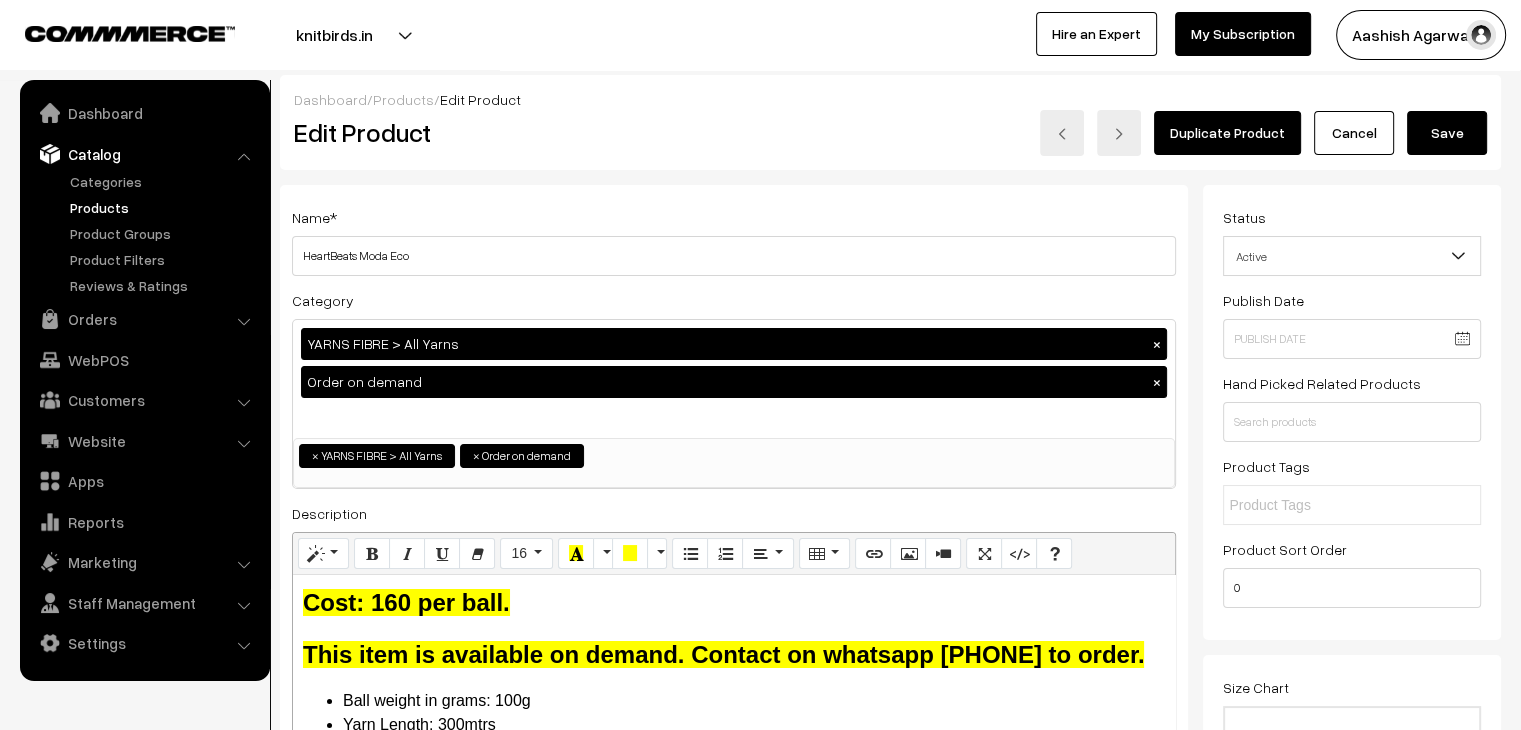 drag, startPoint x: 1160, startPoint y: 345, endPoint x: 1162, endPoint y: 356, distance: 11.18034 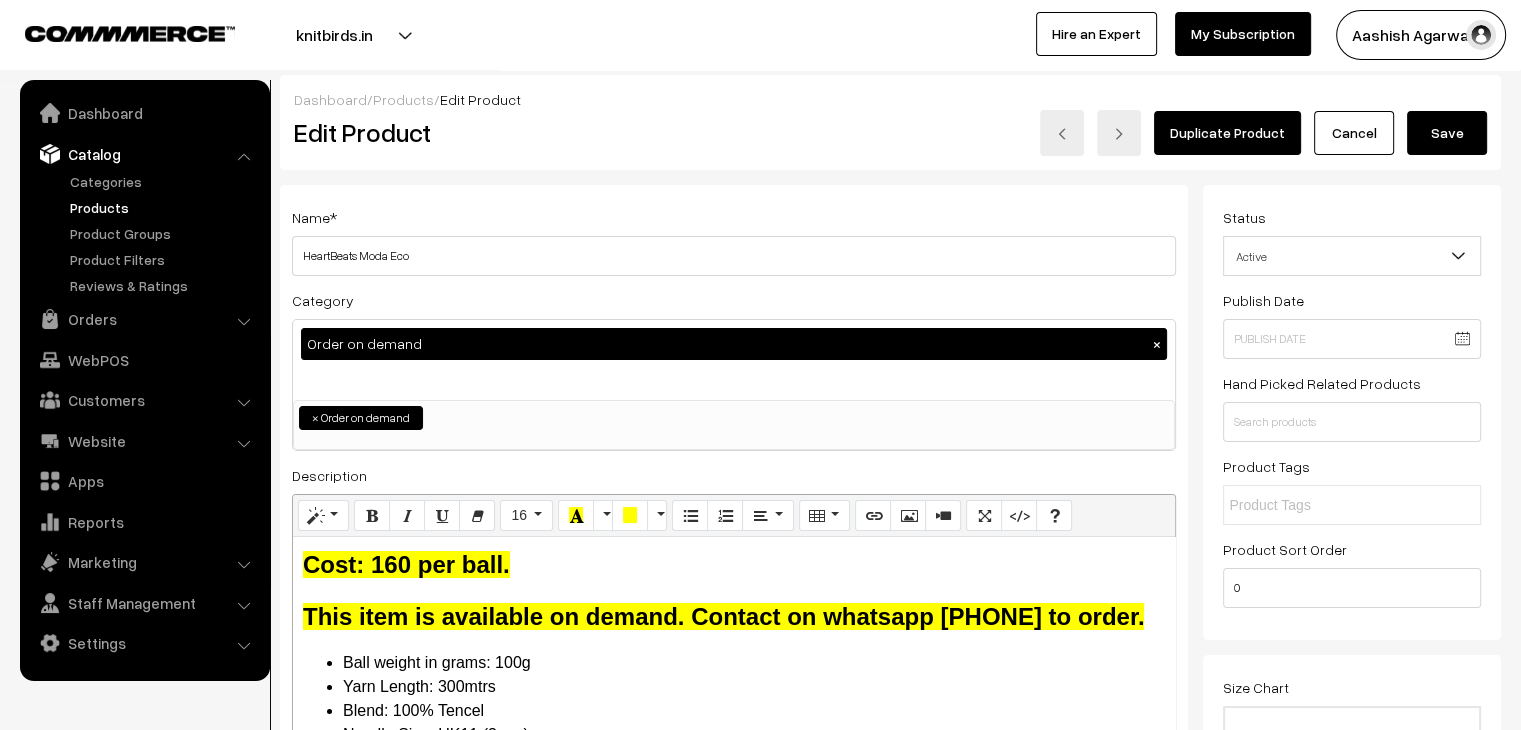 click on "Save" at bounding box center (1447, 133) 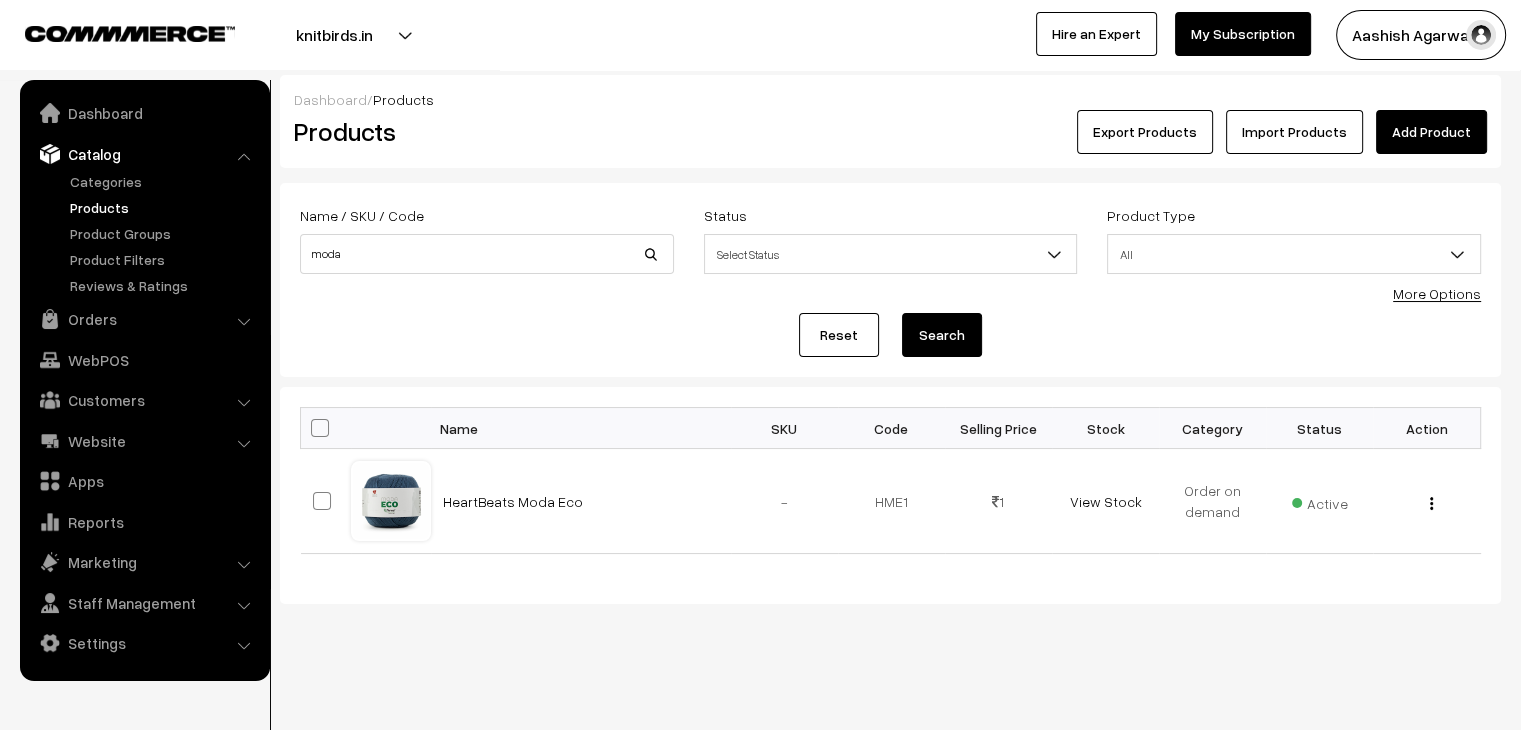 scroll, scrollTop: 0, scrollLeft: 0, axis: both 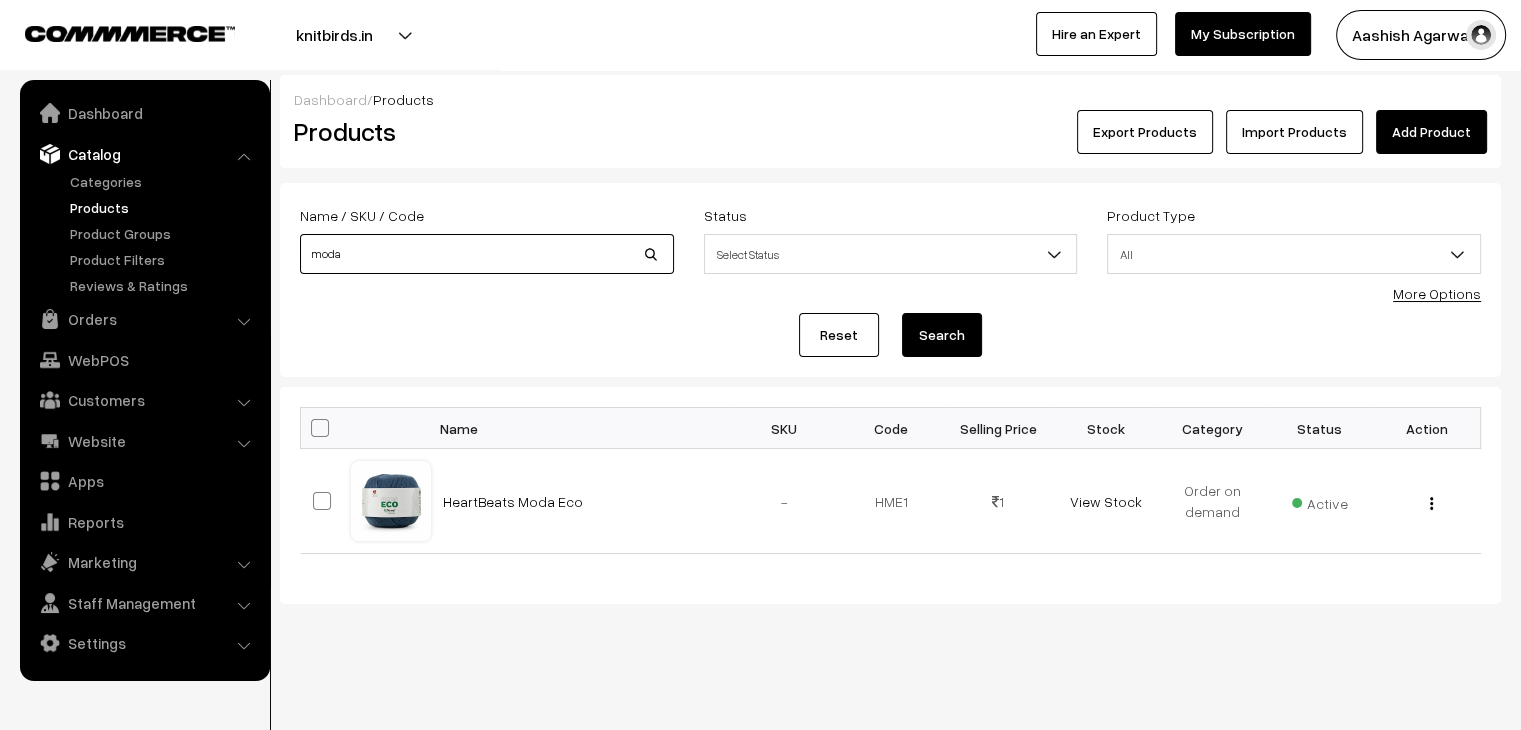 click on "moda" at bounding box center (487, 254) 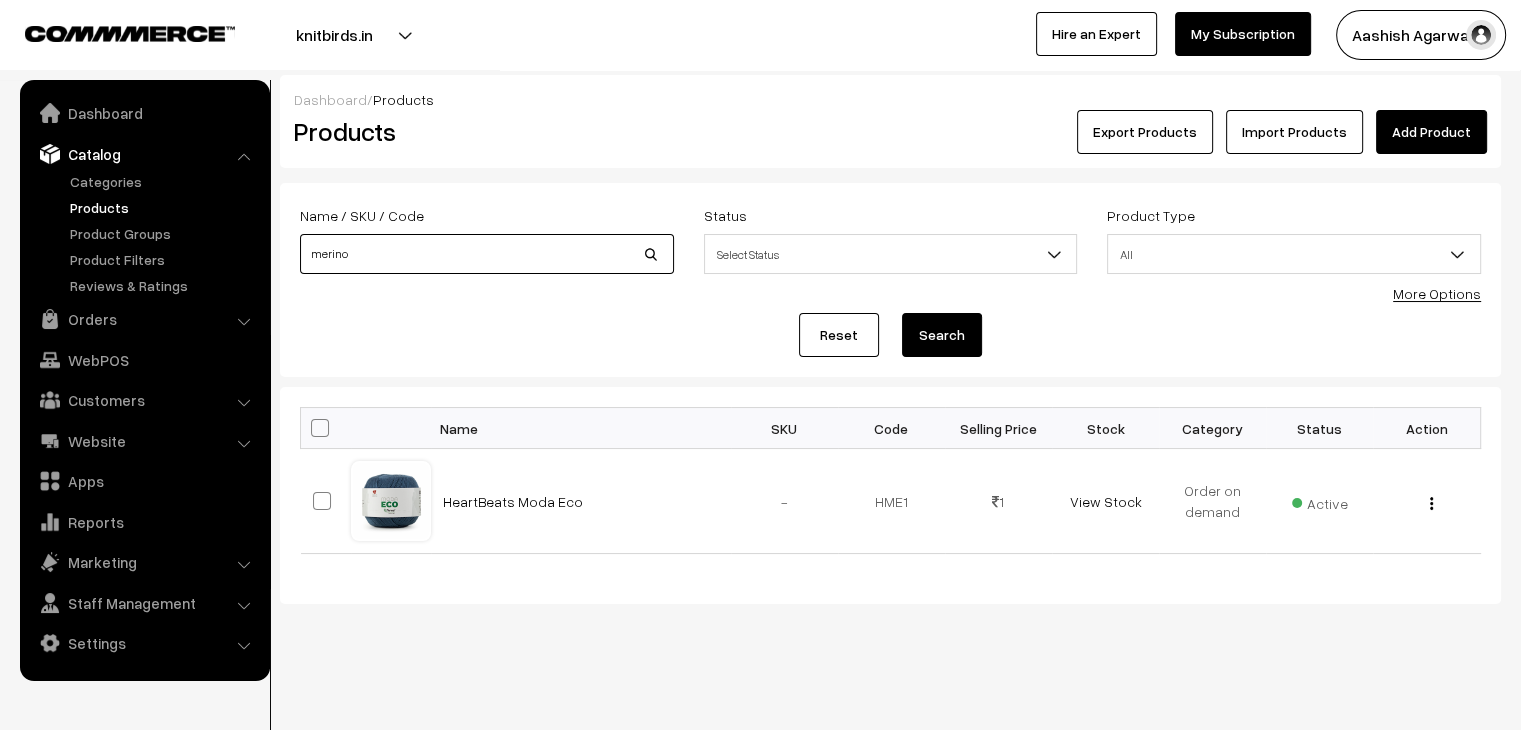 type on "merino" 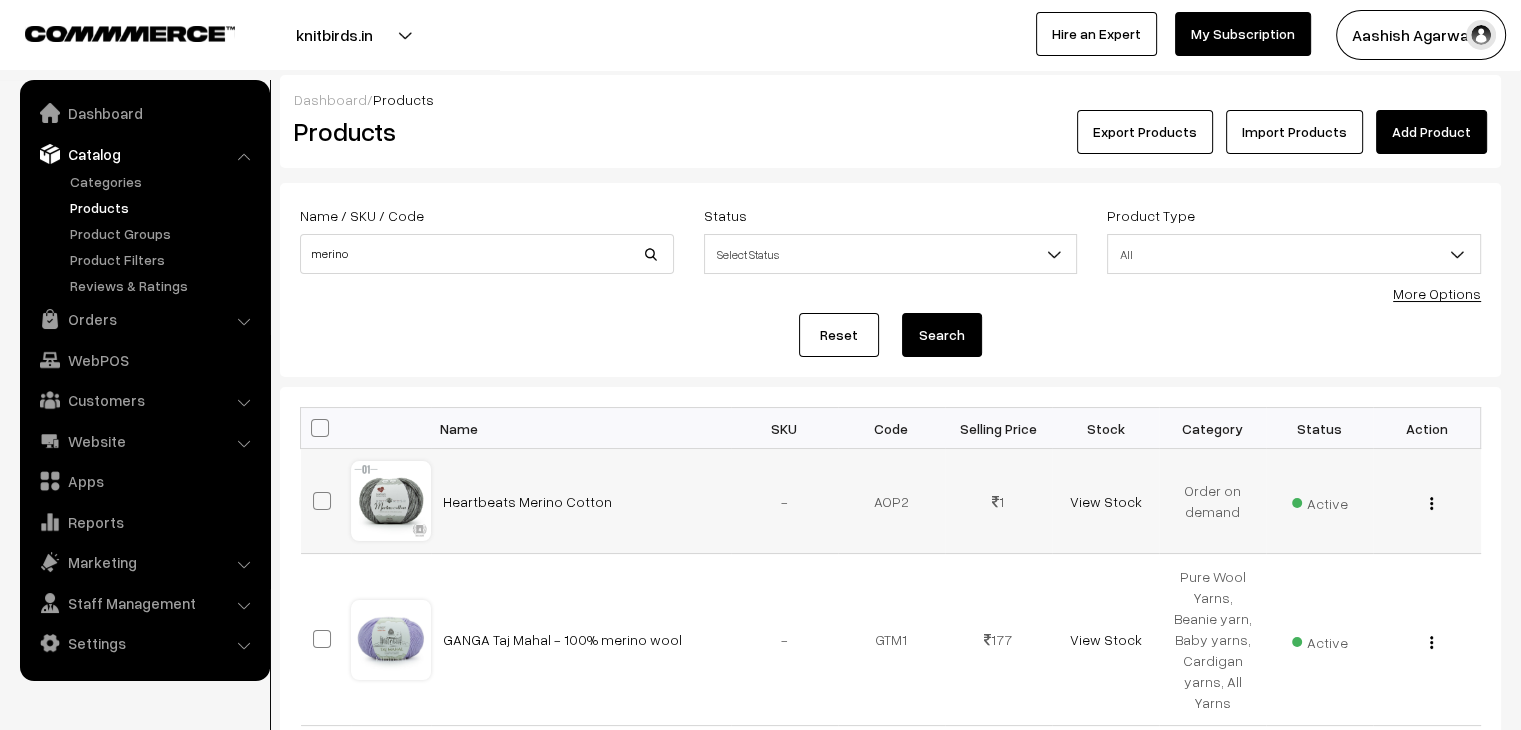 scroll, scrollTop: 0, scrollLeft: 0, axis: both 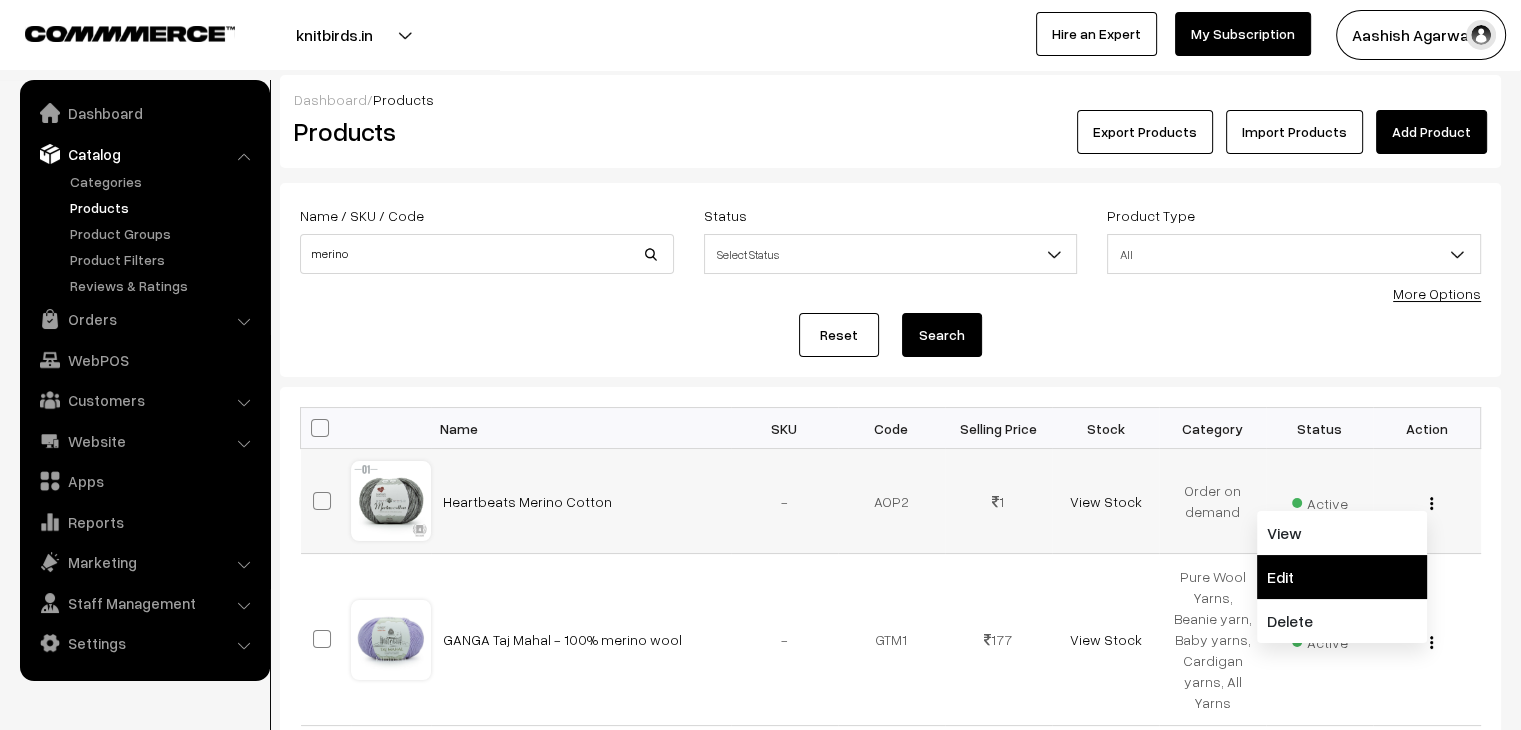 click on "Edit" at bounding box center (1342, 577) 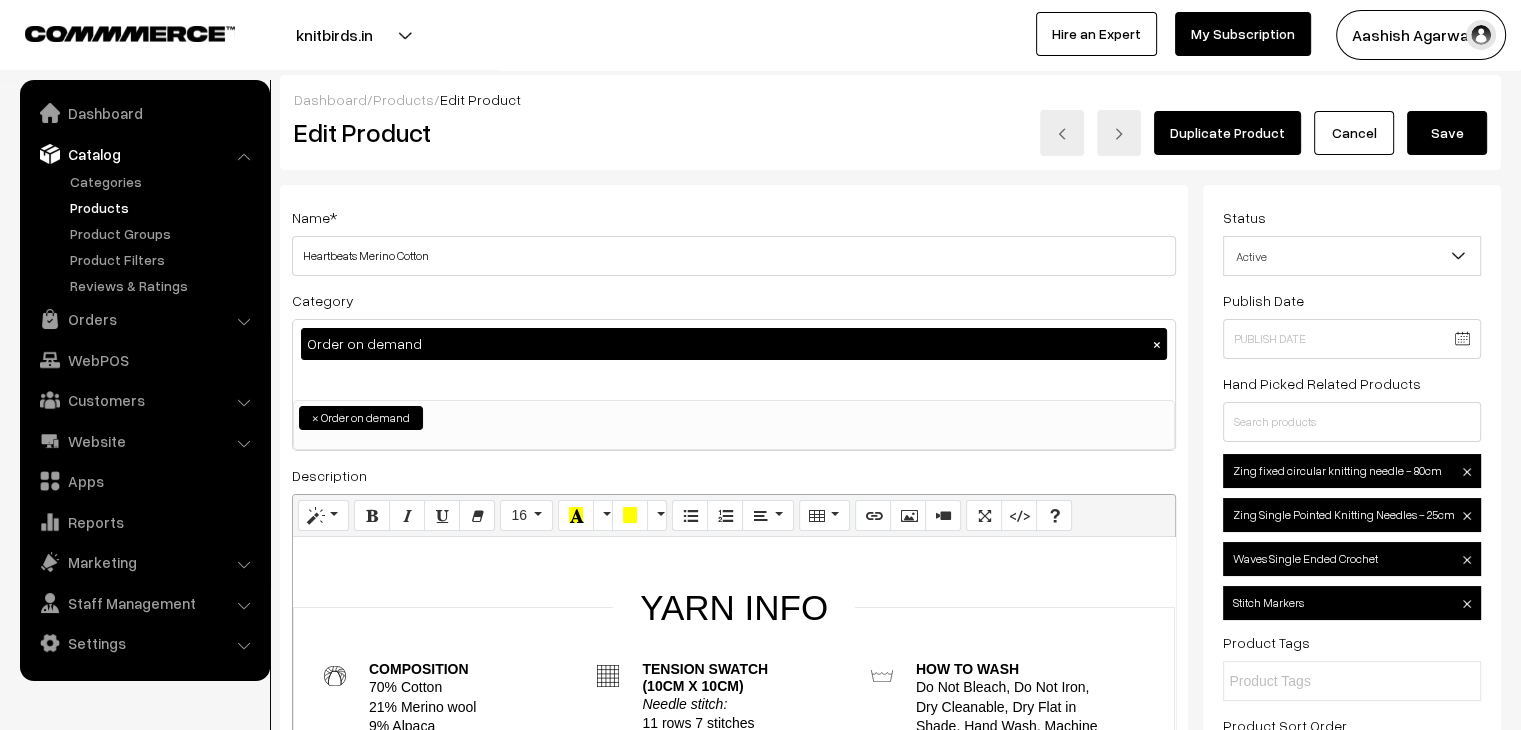 scroll, scrollTop: 0, scrollLeft: 0, axis: both 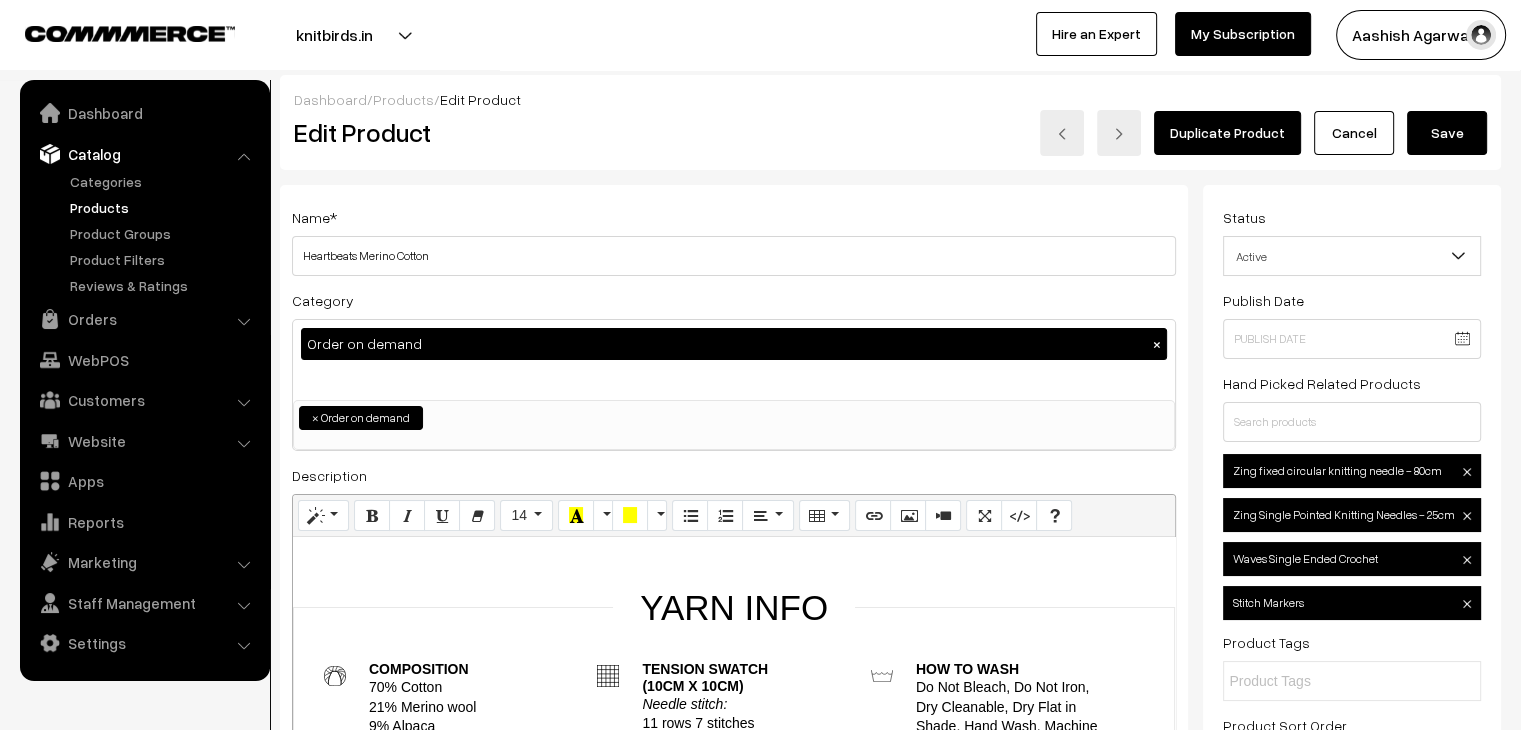 click on "Yarn Info
Composition
70% Cotton  21% Merino wool  9% Alpaca
Tension swatch  (10cm x 10cm)
Needle stitch:  11 rows 7 stitches
Crochet stitch :   15 rows 14 stitches
How to wash
Do Not Bleach, Do Not Iron, Dry Cleanable, Dry Flat in Shade, Hand Wash, Machine Wash 30 deg
Suggested Knitting Needle Size
UK5 (5.5mm)
Yarn Weight
Medium [4]
Suggested Crochet Hook Size
UK5 (5.5mm)
Note:   Actual product color may vary from the images shown.  Every monitor or mobile display has a different capability to display colors.  We have tried our best to capture accurate color." at bounding box center (734, 662) 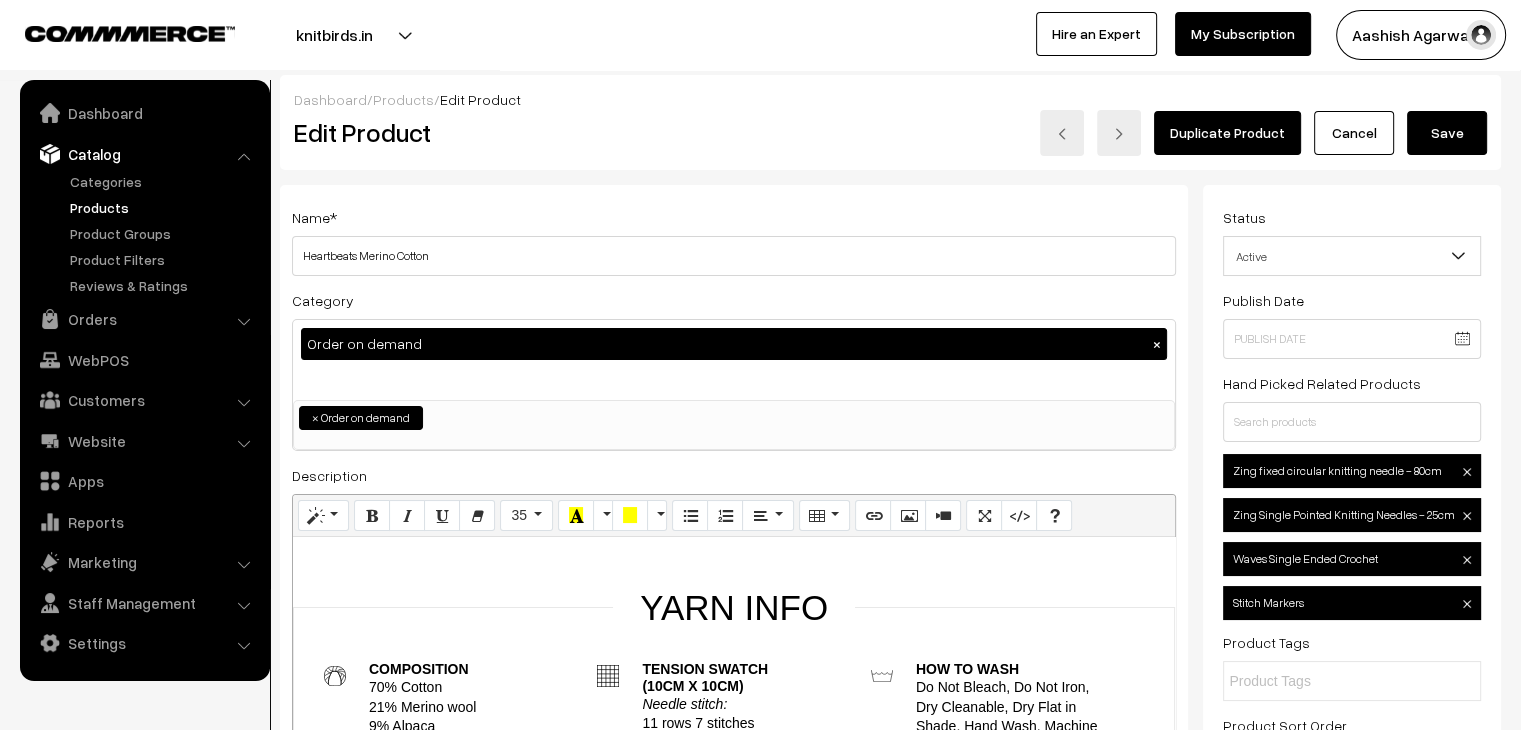 click on "Yarn Info
Composition
70% Cotton  21% Merino wool  9% Alpaca
Tension swatch  (10cm x 10cm)
Needle stitch:  11 rows 7 stitches
Crochet stitch :   15 rows 14 stitches
How to wash
Do Not Bleach, Do Not Iron, Dry Cleanable, Dry Flat in Shade, Hand Wash, Machine Wash 30 deg
Suggested Knitting Needle Size
UK5 (5.5mm)
Yarn Weight
Medium [4]
Suggested Crochet Hook Size
UK5 (5.5mm)
Note:   Actual product color may vary from the images shown.  Every monitor or mobile display has a different capability to display colors.  We have tried our best to capture accurate color." at bounding box center (734, 805) 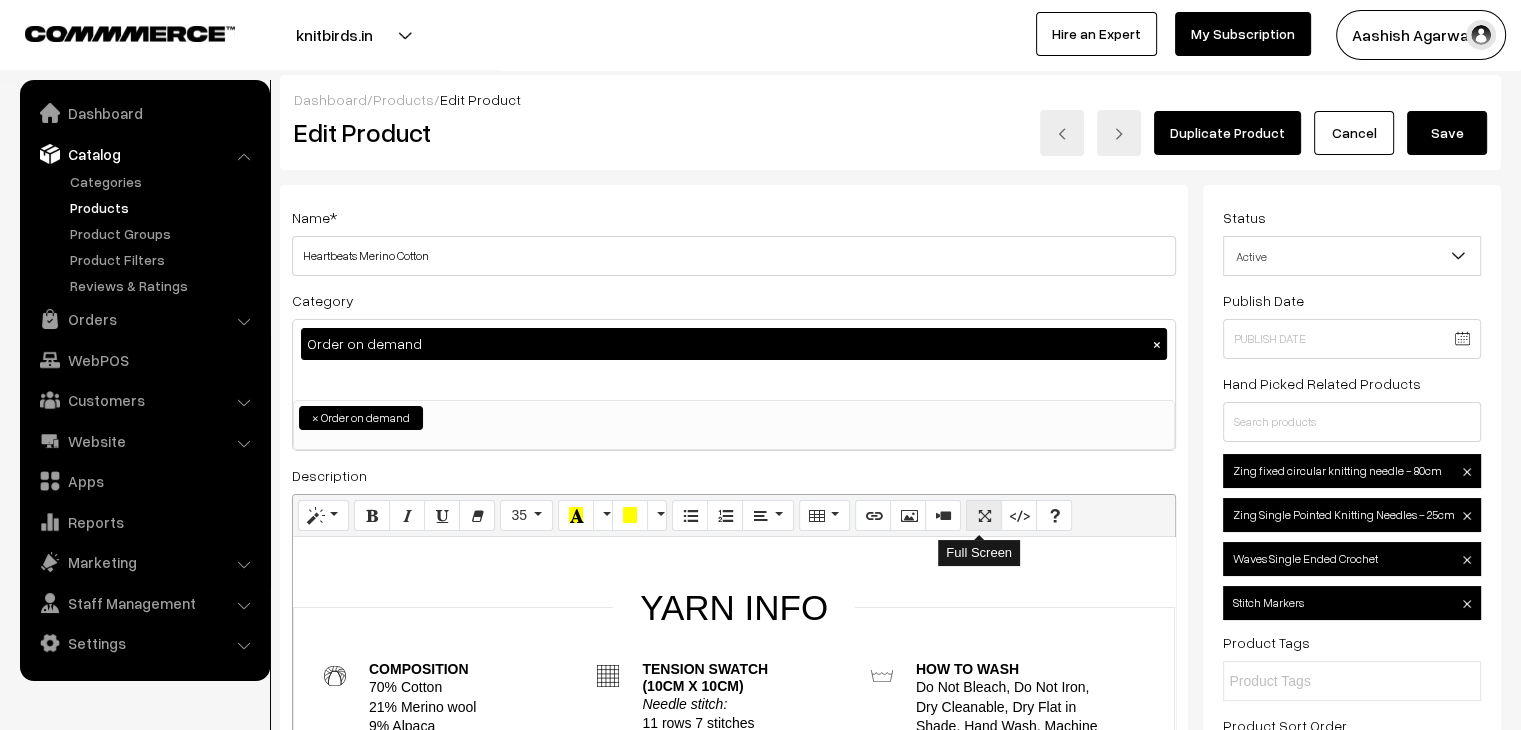 click at bounding box center [984, 516] 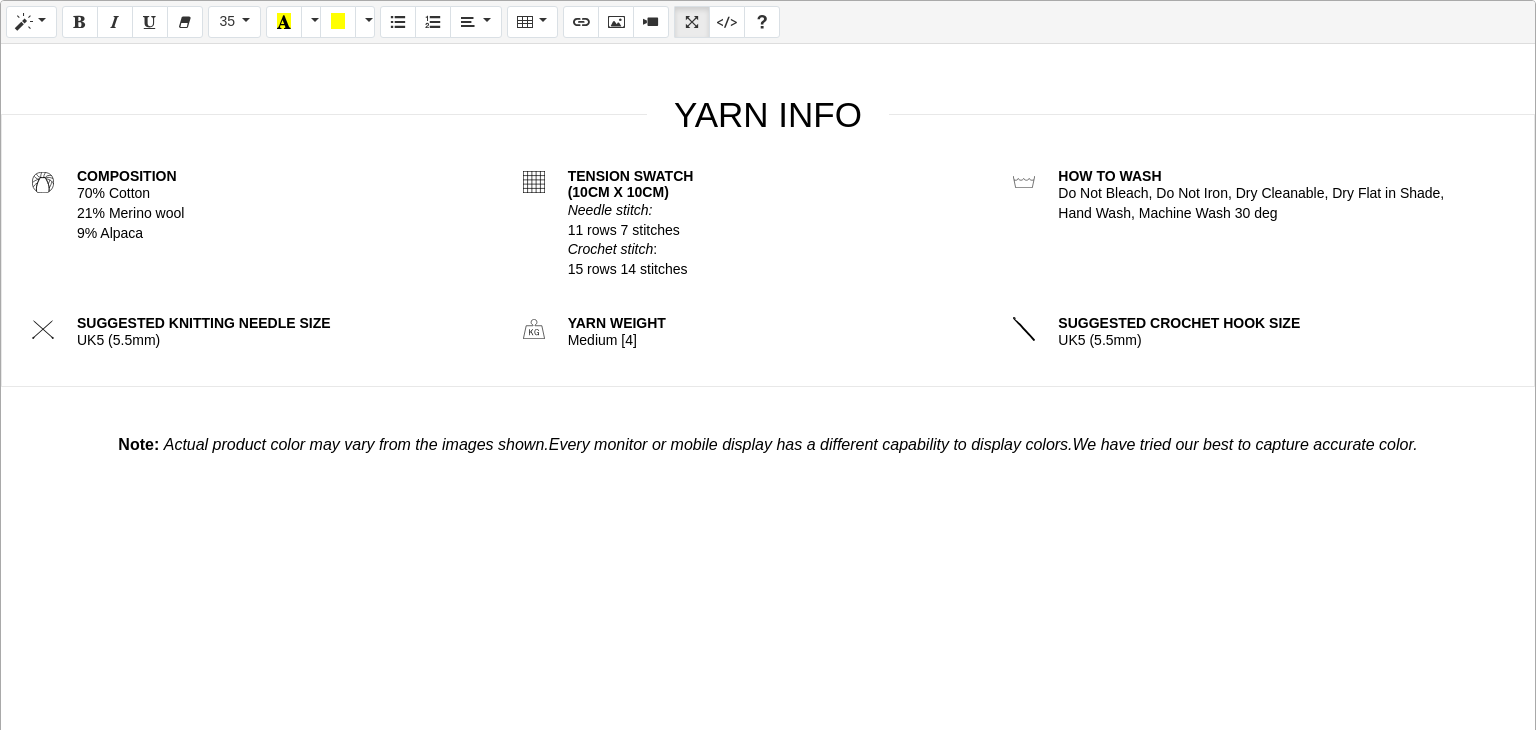 click on "Yarn Info
Composition
70% Cotton  21% Merino wool  9% Alpaca
Tension swatch  (10cm x 10cm)
Needle stitch:  11 rows 7 stitches
Crochet stitch :   15 rows 14 stitches
How to wash
Do Not Bleach, Do Not Iron, Dry Cleanable, Dry Flat in Shade, Hand Wash, Machine Wash 30 deg
Suggested Knitting Needle Size
UK5 (5.5mm)
Yarn Weight
Medium [4]
Suggested Crochet Hook Size
UK5 (5.5mm)
Note:   Actual product color may vary from the images shown.  Every monitor or mobile display has a different capability to display colors.  We have tried our best to capture accurate color." at bounding box center (768, 263) 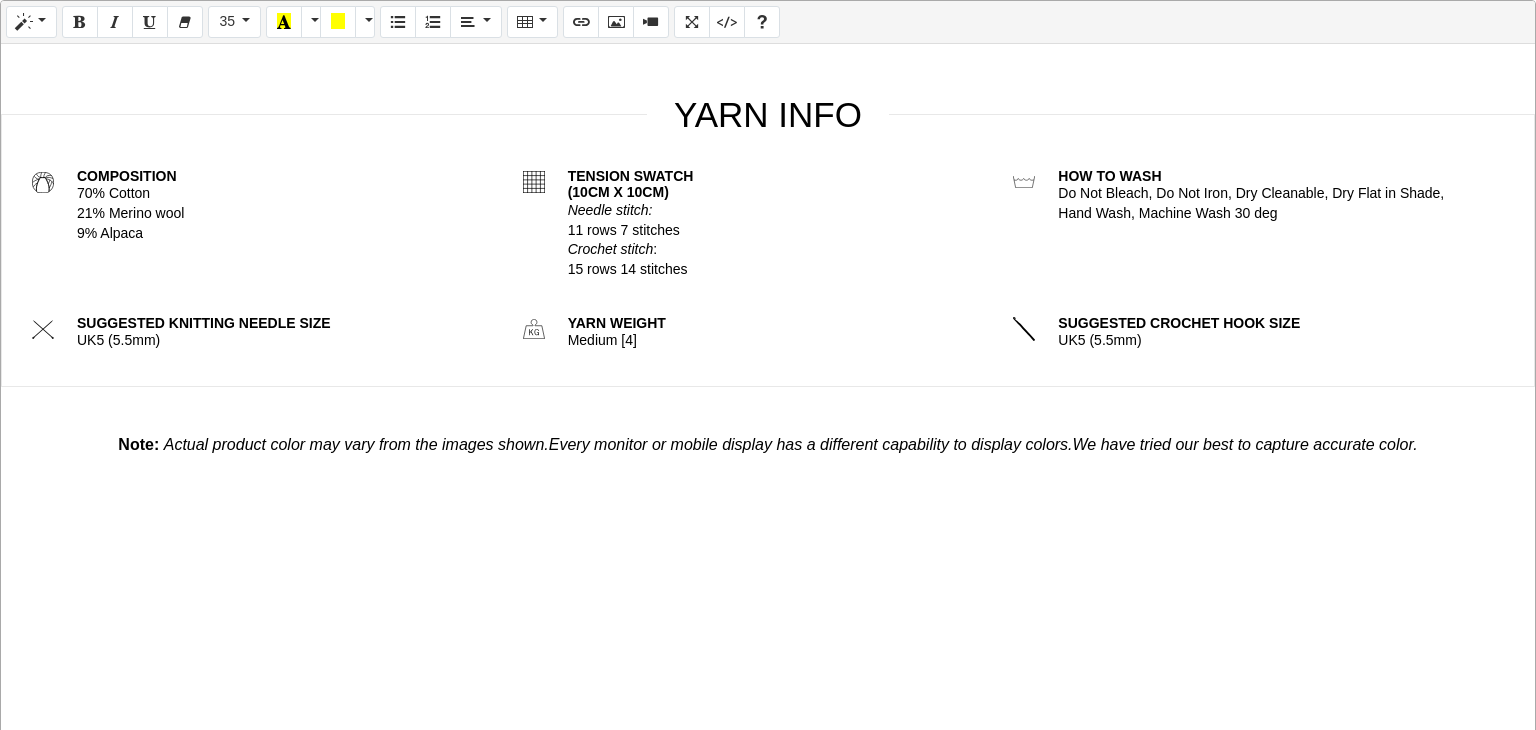 click on "Yarn Info
Composition
70% Cotton  21% Merino wool  9% Alpaca
Tension swatch  (10cm x 10cm)
Needle stitch:  11 rows 7 stitches
Crochet stitch :   15 rows 14 stitches
How to wash
Do Not Bleach, Do Not Iron, Dry Cleanable, Dry Flat in Shade, Hand Wash, Machine Wash 30 deg
Suggested Knitting Needle Size
UK5 (5.5mm)
Yarn Weight
Medium [4]
Suggested Crochet Hook Size
UK5 (5.5mm)
Note:   Actual product color may vary from the images shown.  Every monitor or mobile display has a different capability to display colors.  We have tried our best to capture accurate color." at bounding box center (768, 263) 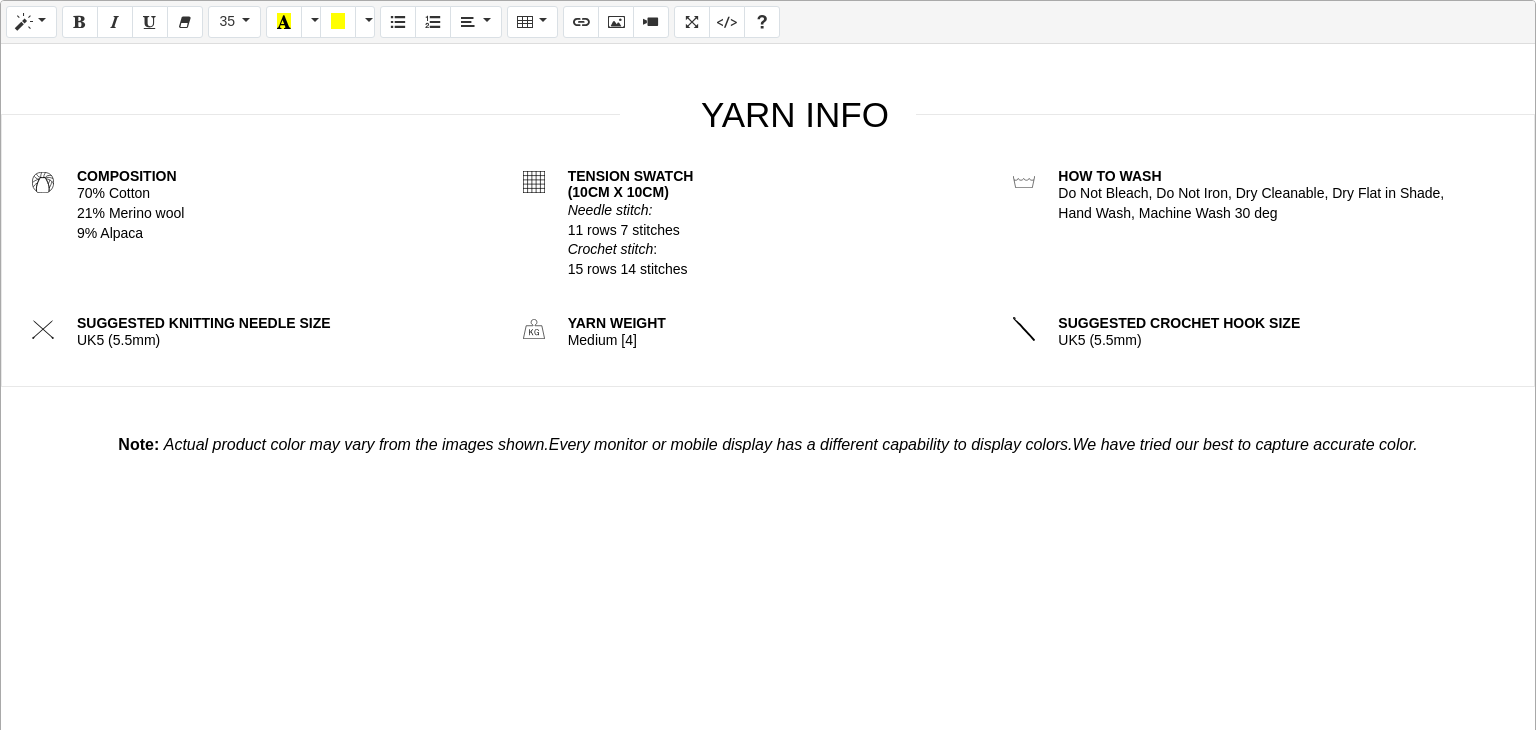 type 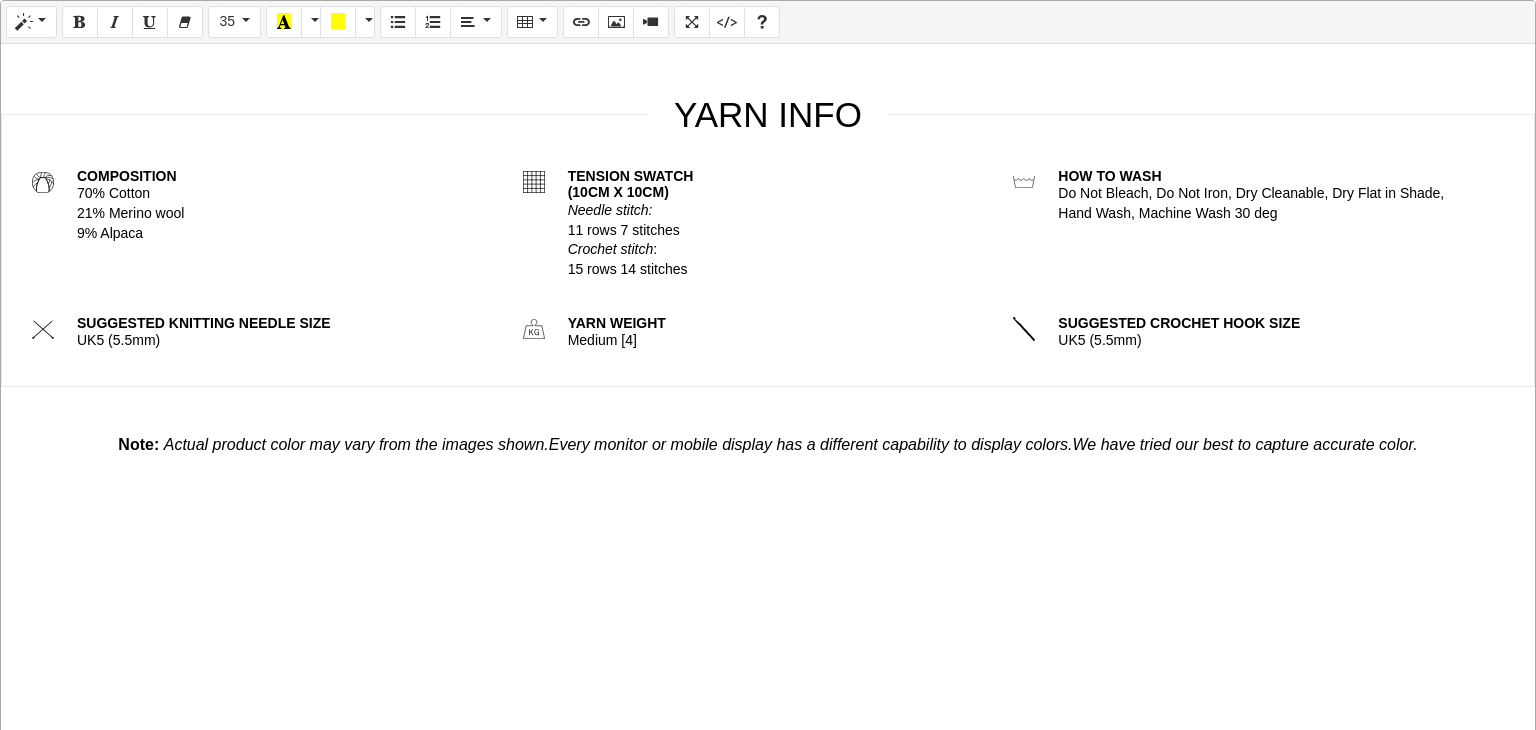 click on "Yarn Info
Composition
70% Cotton  21% Merino wool  9% Alpaca
Tension swatch  (10cm x 10cm)
Needle stitch:  11 rows 7 stitches
Crochet stitch :   15 rows 14 stitches
How to wash
Do Not Bleach, Do Not Iron, Dry Cleanable, Dry Flat in Shade, Hand Wash, Machine Wash 30 deg
Suggested Knitting Needle Size
UK5 (5.5mm)
Yarn Weight
Medium [4]
Suggested Crochet Hook Size
UK5 (5.5mm)" at bounding box center [768, 250] 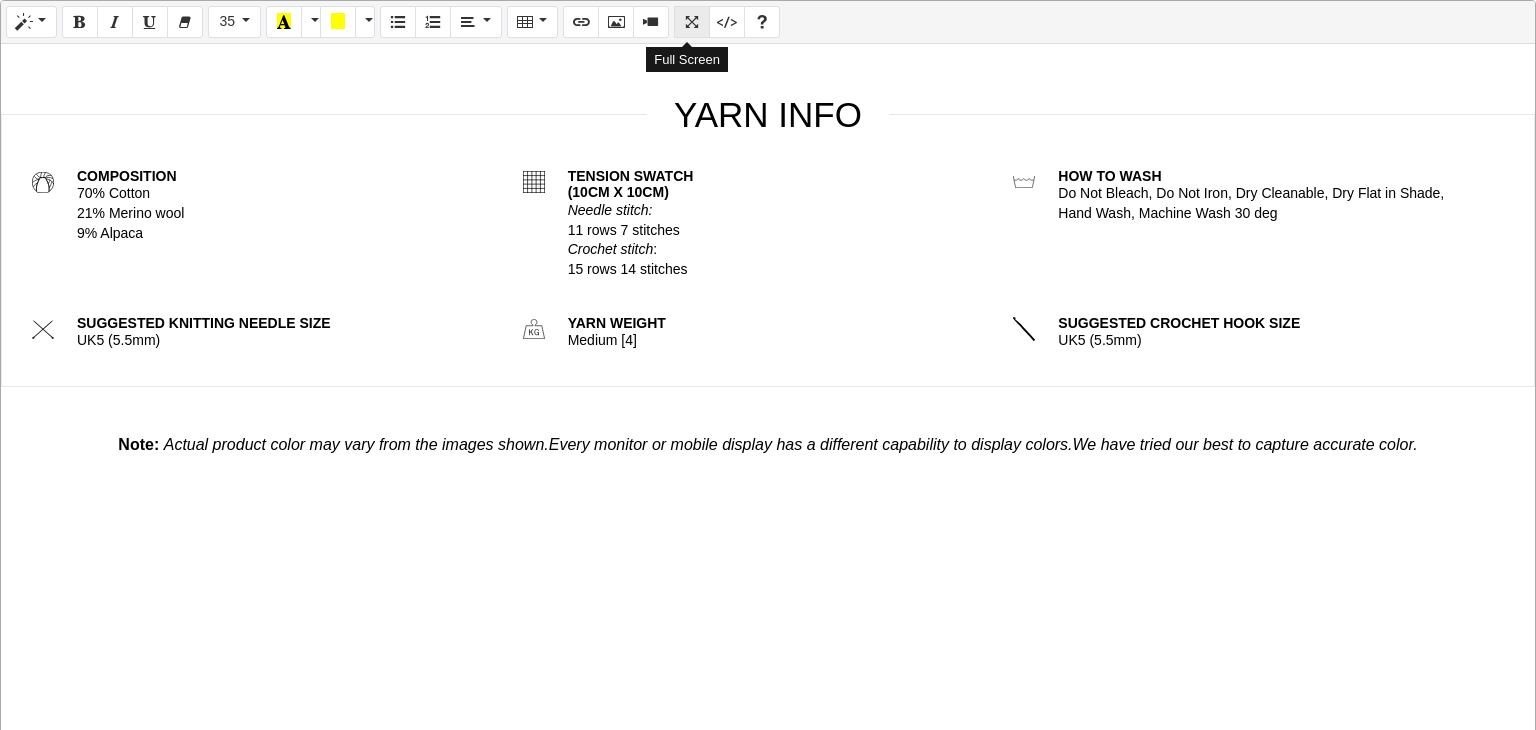 click at bounding box center (692, 21) 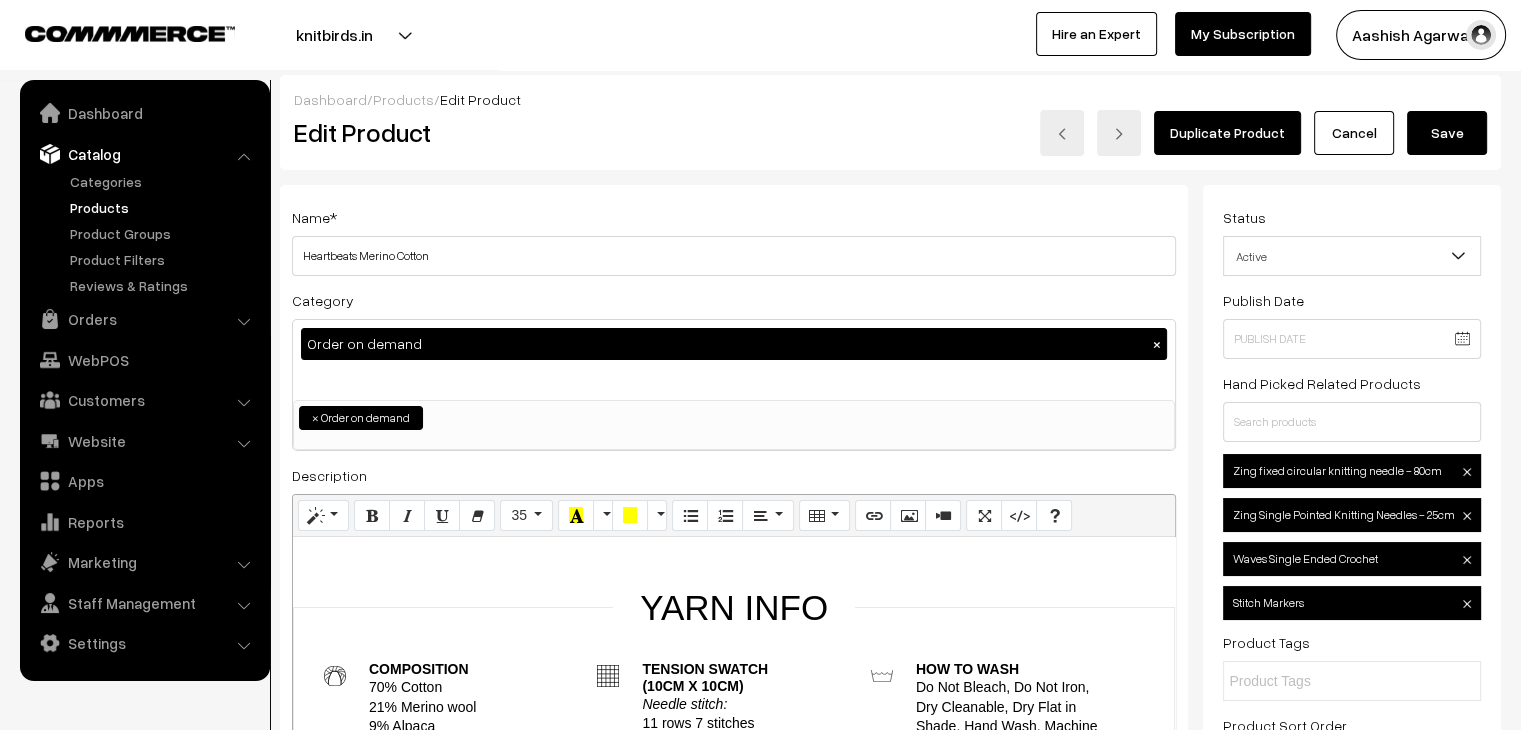 click on "Yarn Info
Composition
70% Cotton  21% Merino wool  9% Alpaca
Tension swatch  (10cm x 10cm)
Needle stitch:  11 rows 7 stitches
Crochet stitch :   15 rows 14 stitches
How to wash
Do Not Bleach, Do Not Iron, Dry Cleanable, Dry Flat in Shade, Hand Wash, Machine Wash 30 deg
Suggested Knitting Needle Size
UK5 (5.5mm)
Yarn Weight
Medium [4]
Suggested Crochet Hook Size
UK5 (5.5mm)
Note:   Actual product color may vary from the images shown.  Every monitor or mobile display has a different capability to display colors.  We have tried our best to capture accurate color." at bounding box center [734, 805] 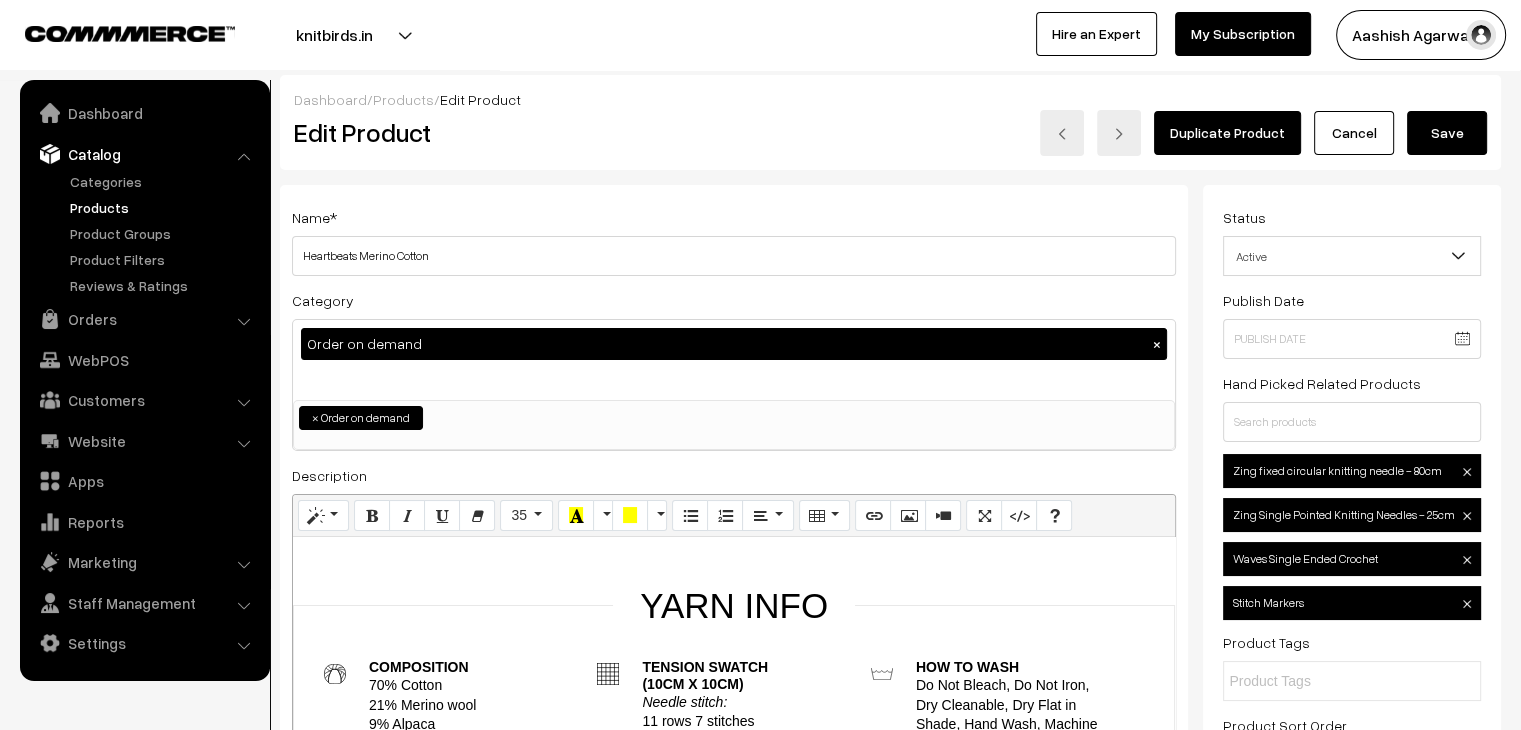 scroll, scrollTop: 0, scrollLeft: 0, axis: both 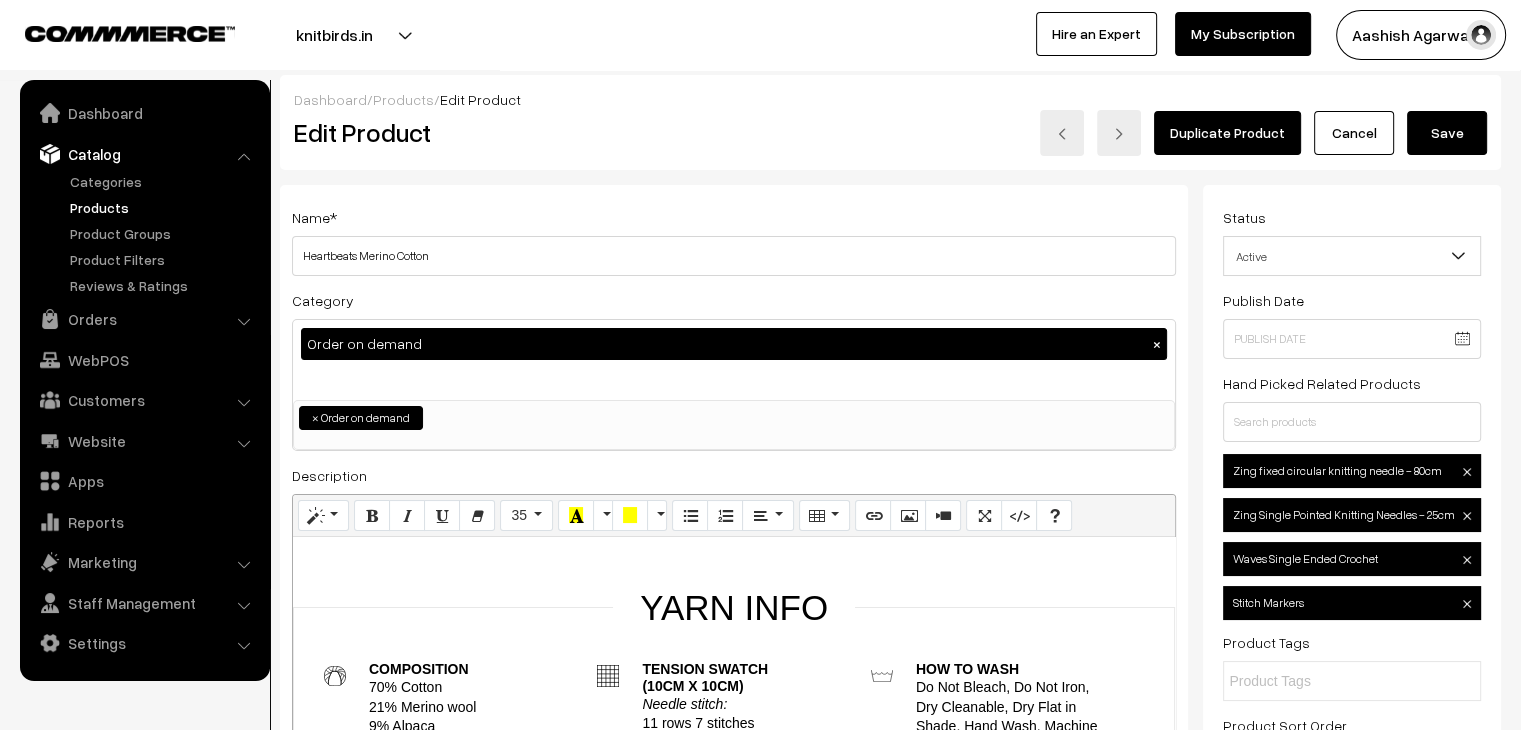 click on "Yarn Info
Composition
70% Cotton  21% Merino wool  9% Alpaca
Tension swatch  (10cm x 10cm)
Needle stitch:  11 rows 7 stitches
Crochet stitch :   15 rows 14 stitches
How to wash
Do Not Bleach, Do Not Iron, Dry Cleanable, Dry Flat in Shade, Hand Wash, Machine Wash 30 deg
Suggested Knitting Needle Size
UK5 (5.5mm)
Yarn Weight
Medium [4]
Suggested Crochet Hook Size
UK5 (5.5mm)
Note:   Actual product color may vary from the images shown.  Every monitor or mobile display has a different capability to display colors.  We have tried our best to capture accurate color." at bounding box center (734, 805) 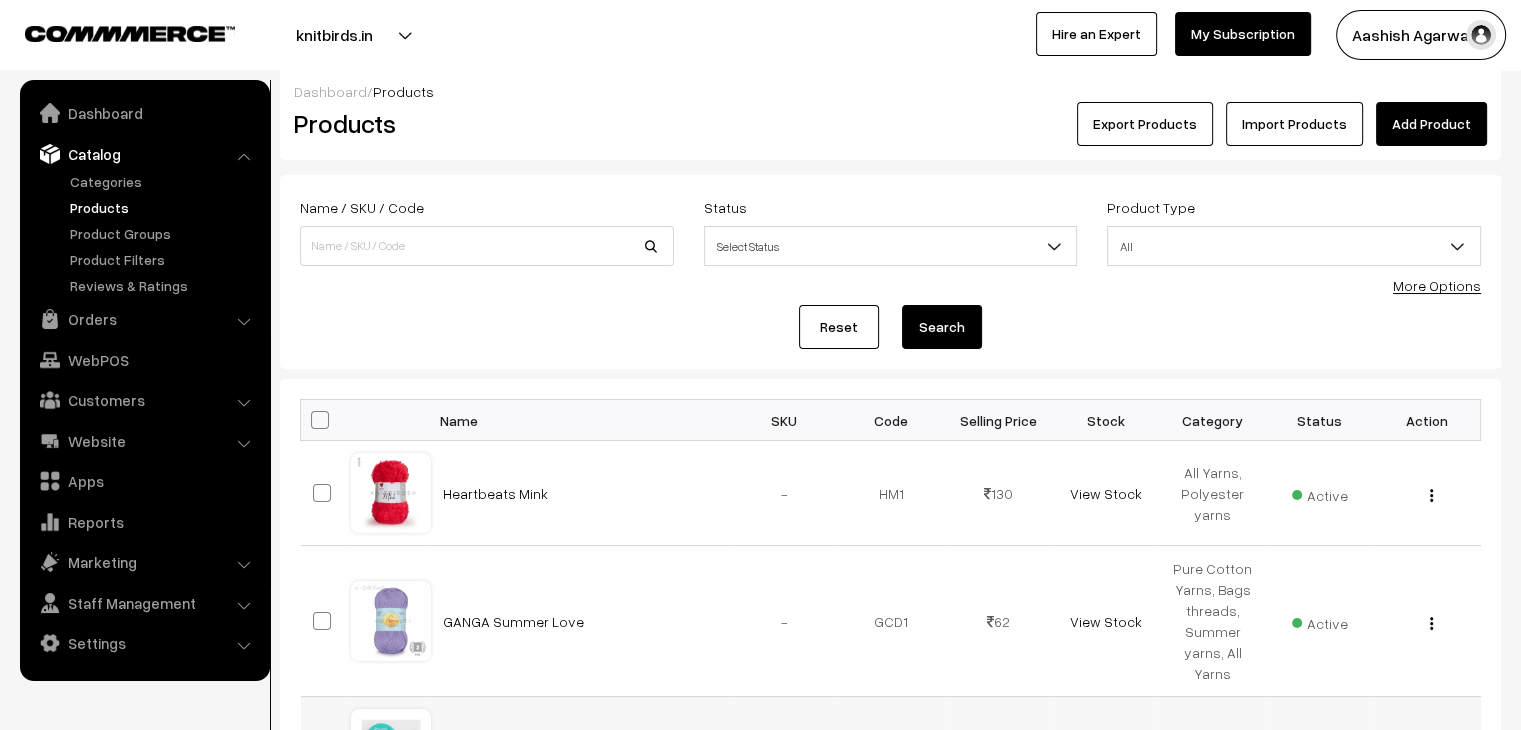scroll, scrollTop: 0, scrollLeft: 0, axis: both 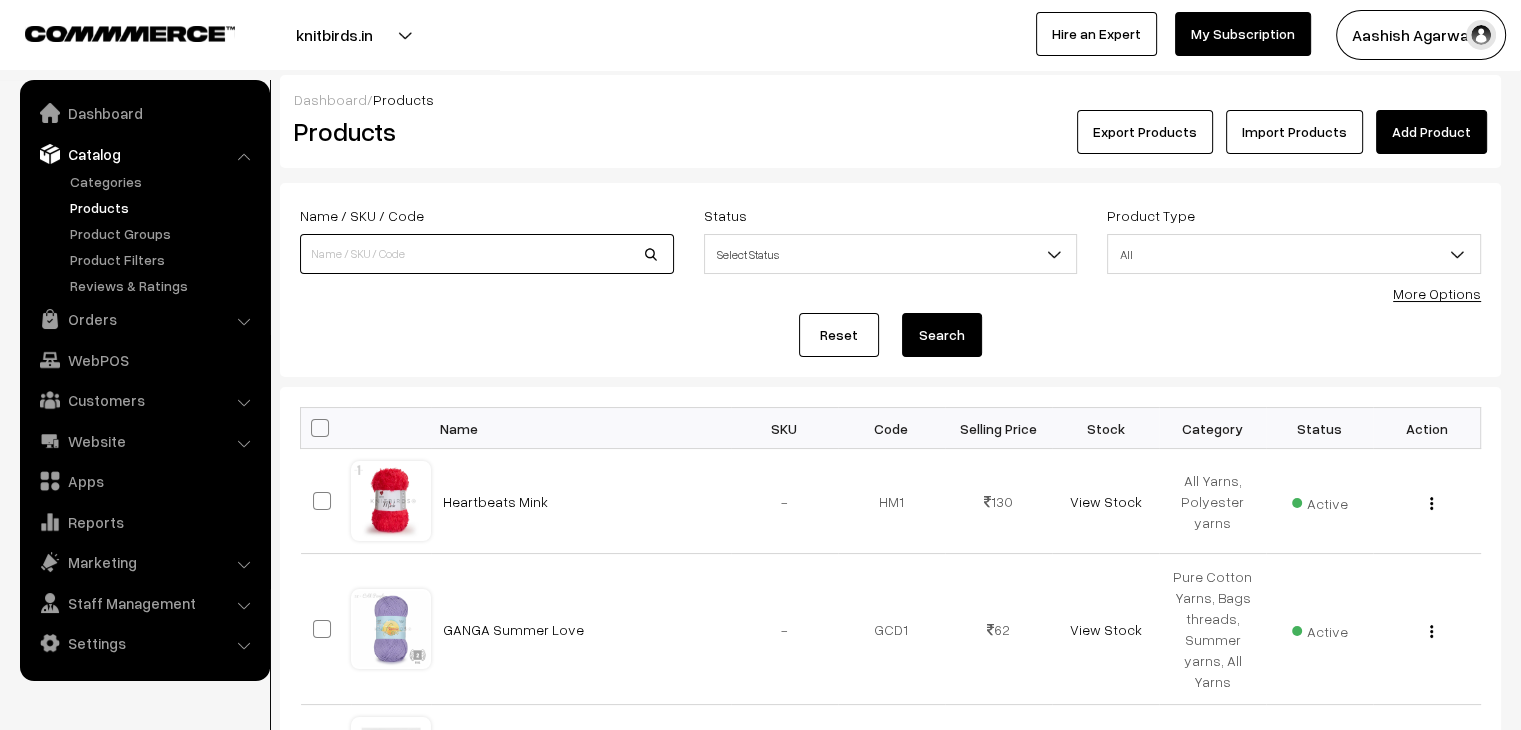 click at bounding box center [487, 254] 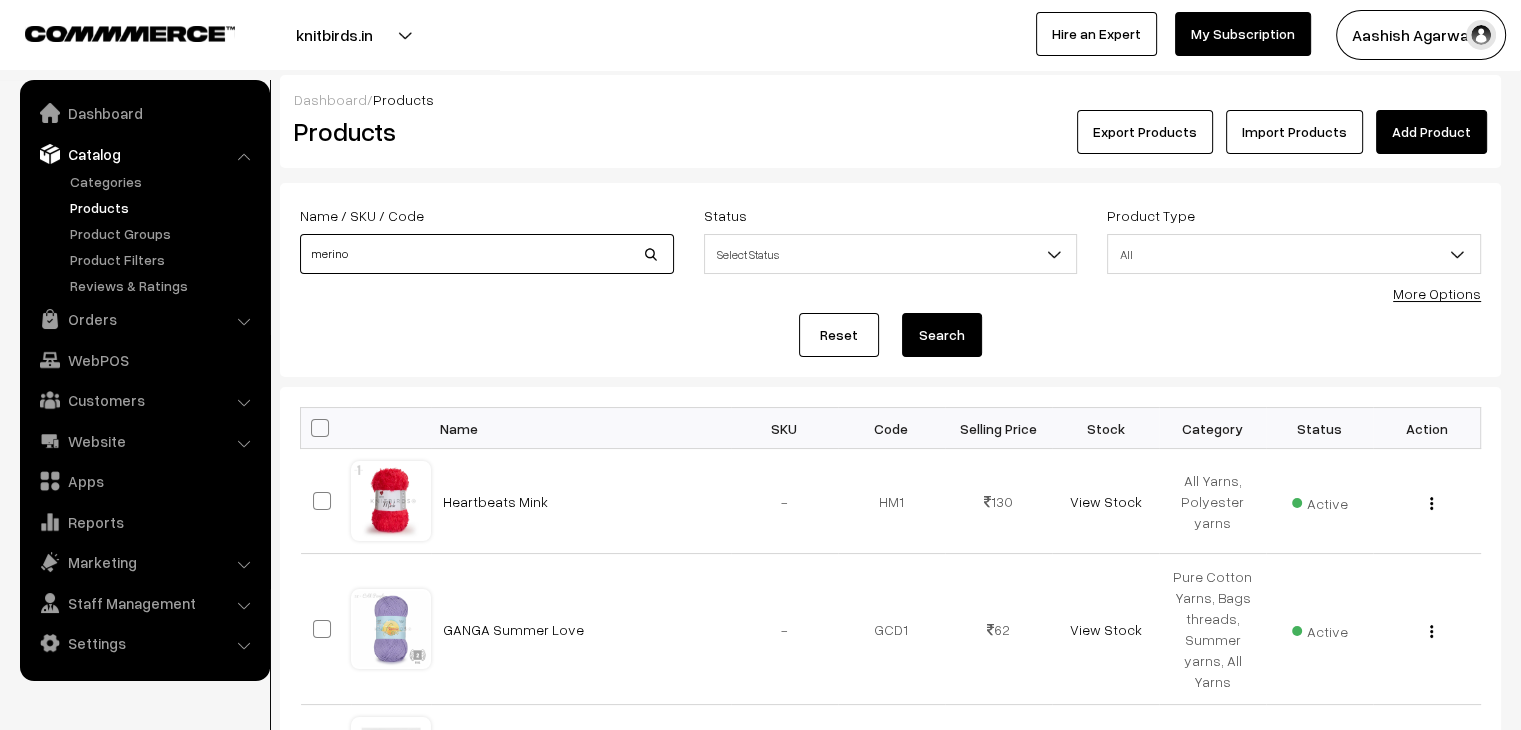 type on "merino" 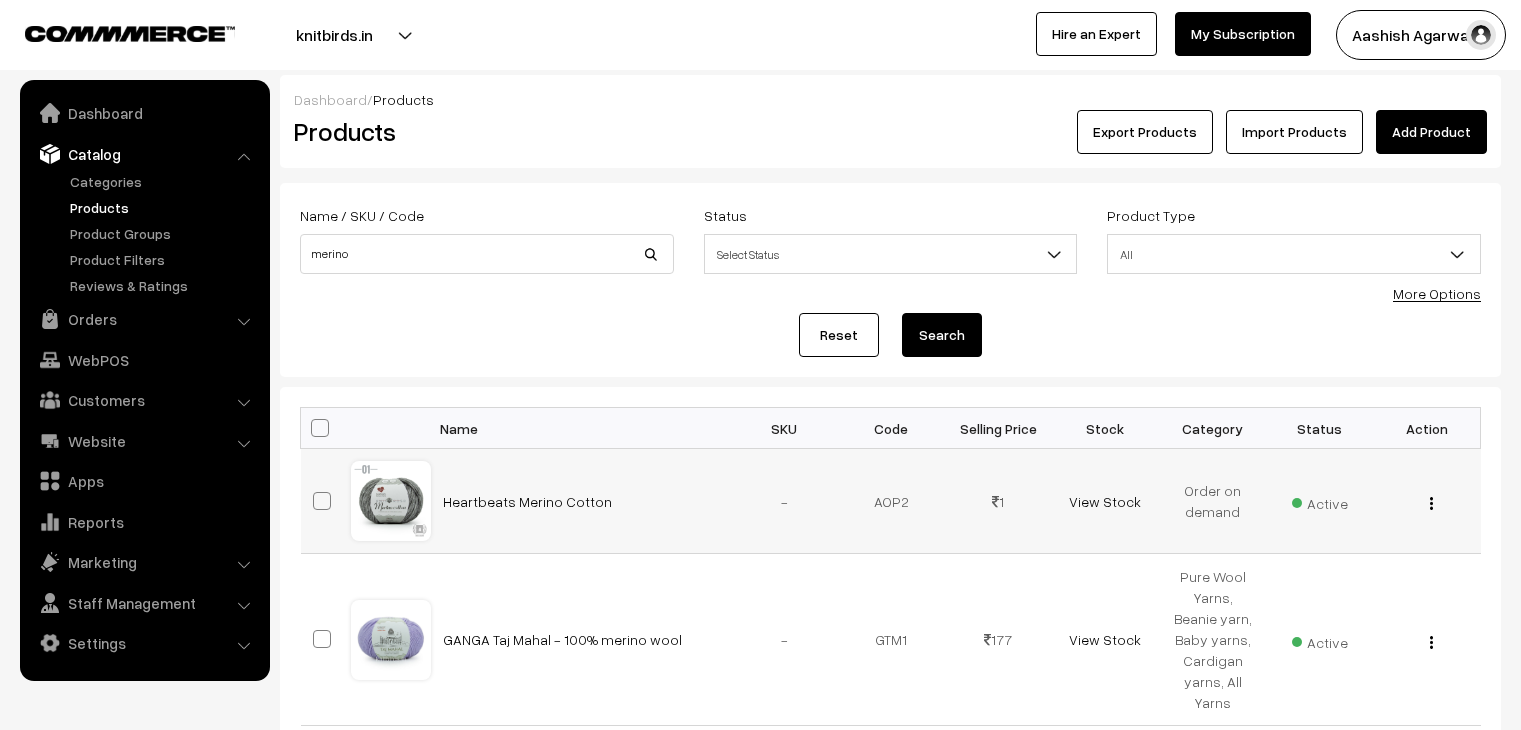 scroll, scrollTop: 0, scrollLeft: 0, axis: both 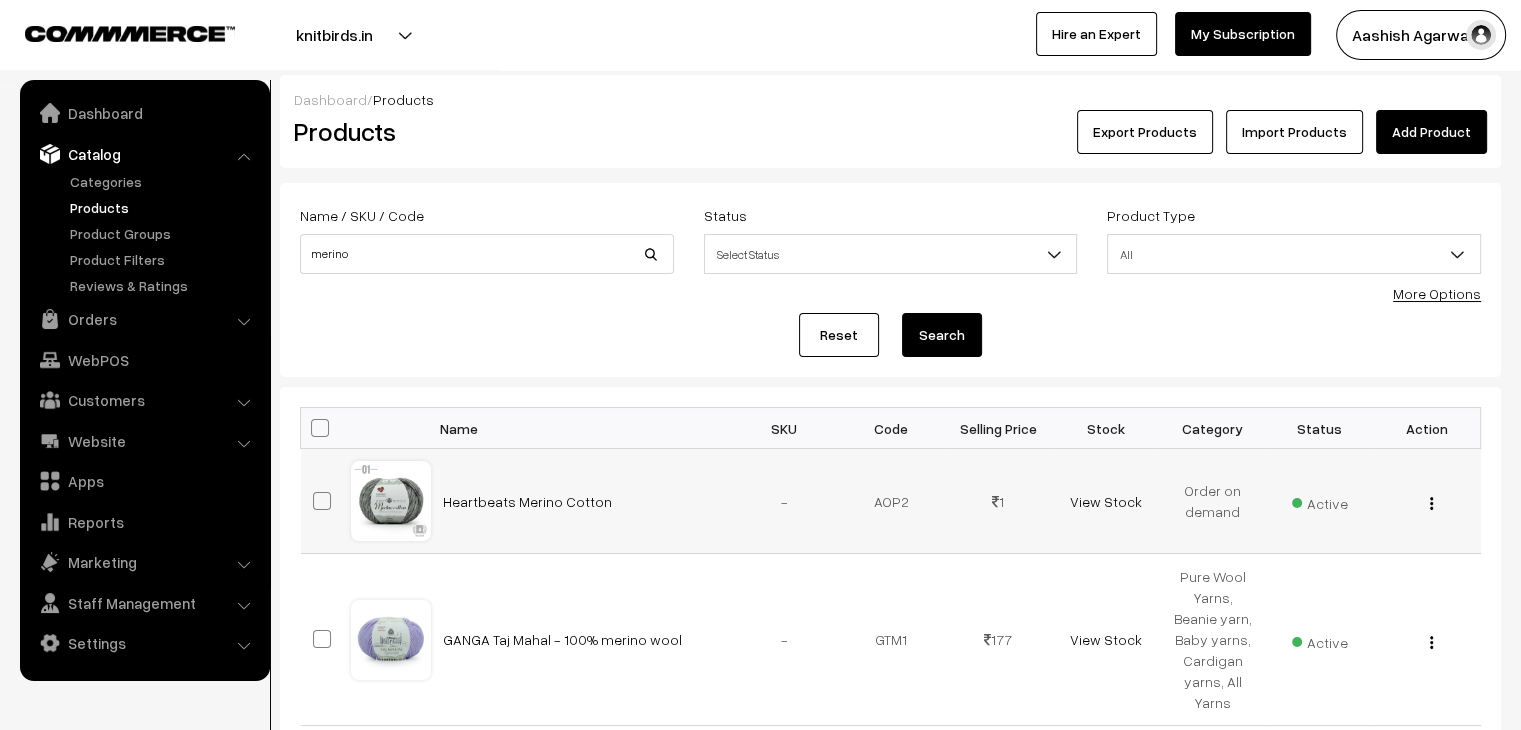 click on "Active" at bounding box center (1320, 501) 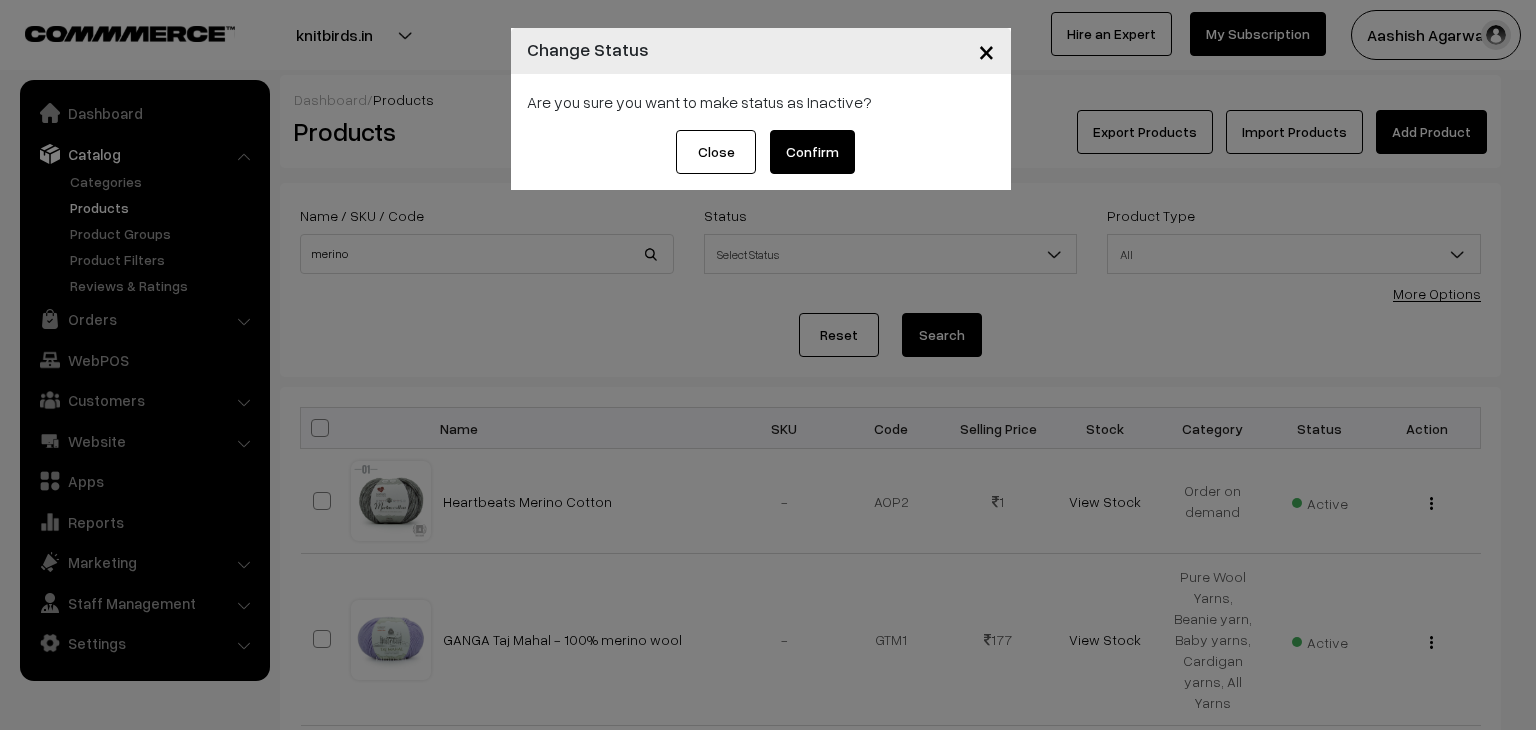 click on "Confirm" at bounding box center (812, 152) 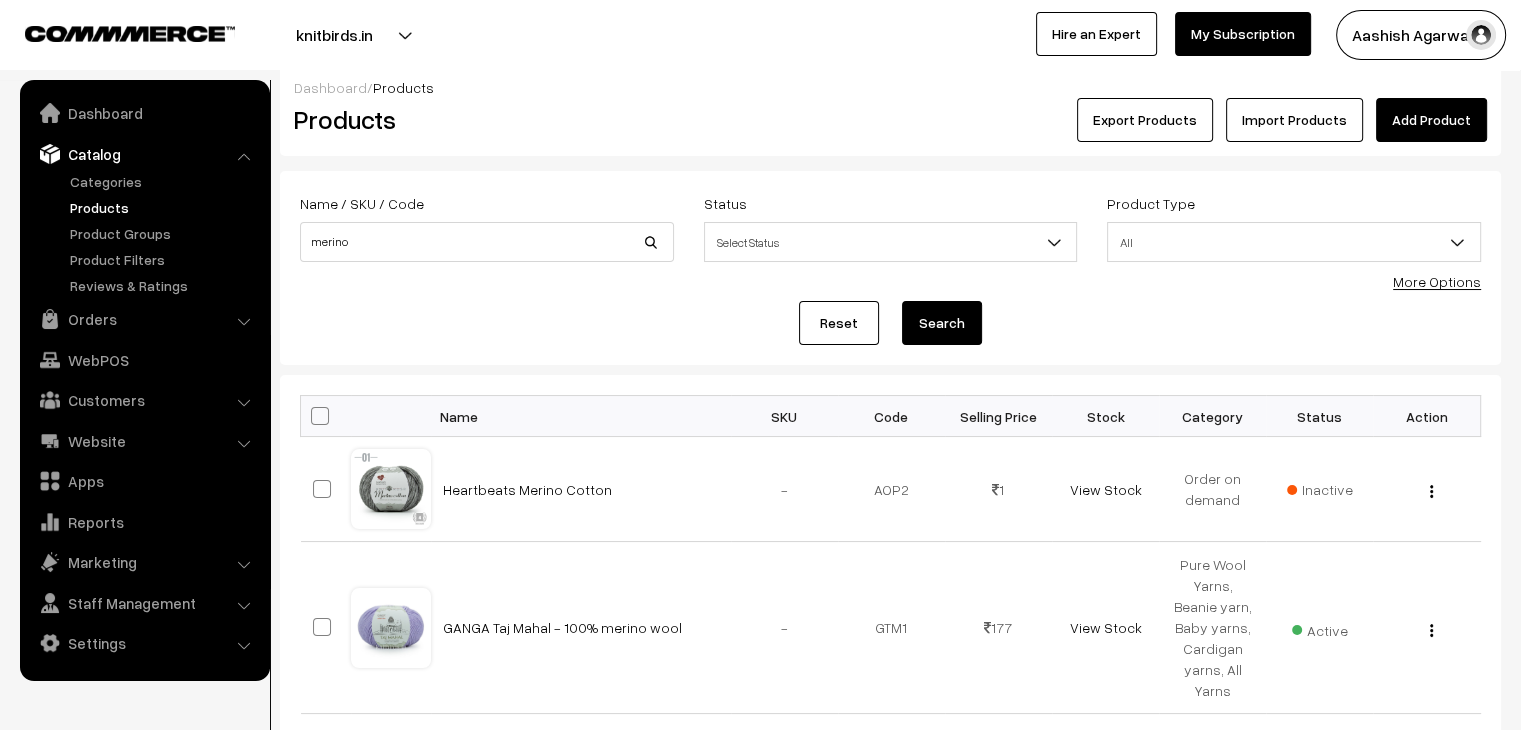 scroll, scrollTop: 0, scrollLeft: 0, axis: both 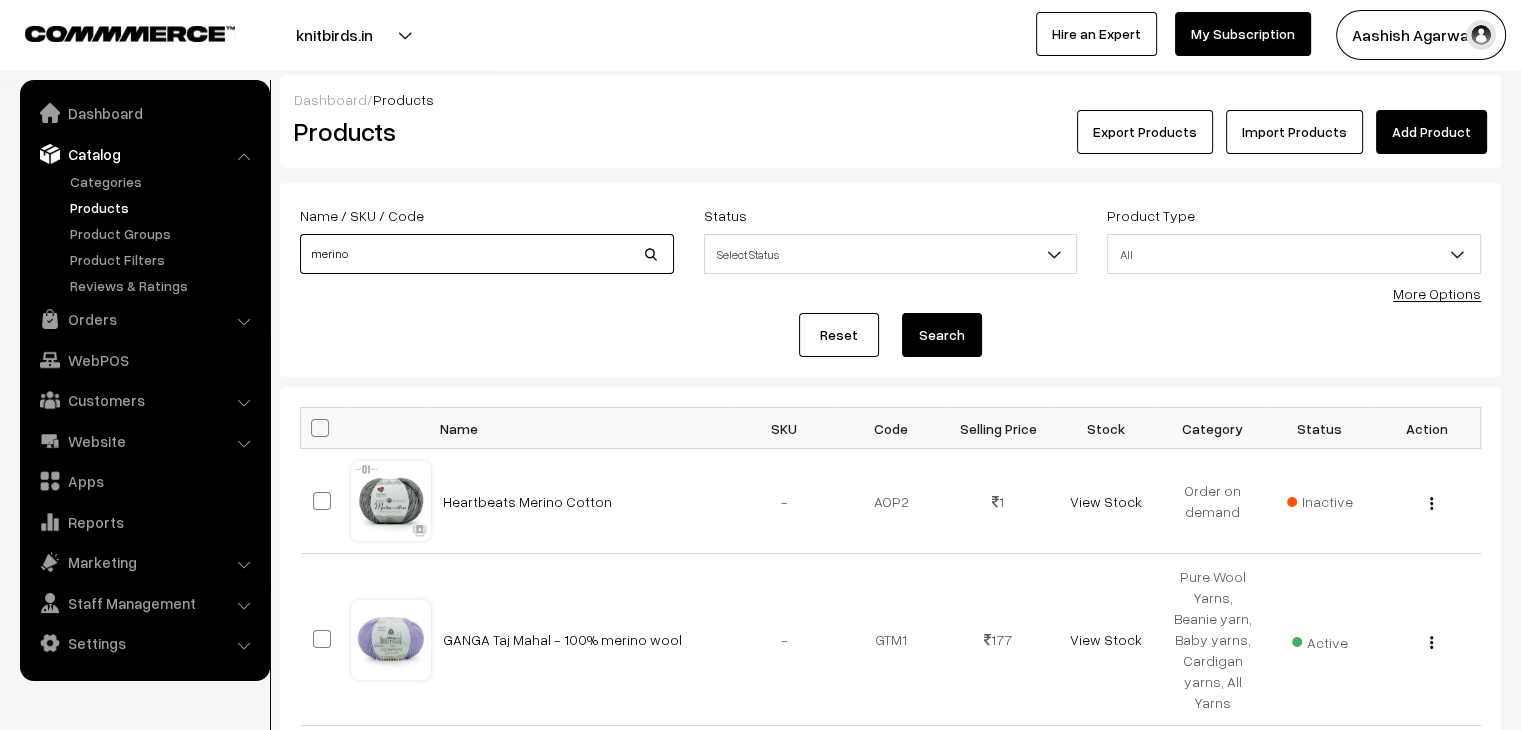 click on "merino" at bounding box center (487, 254) 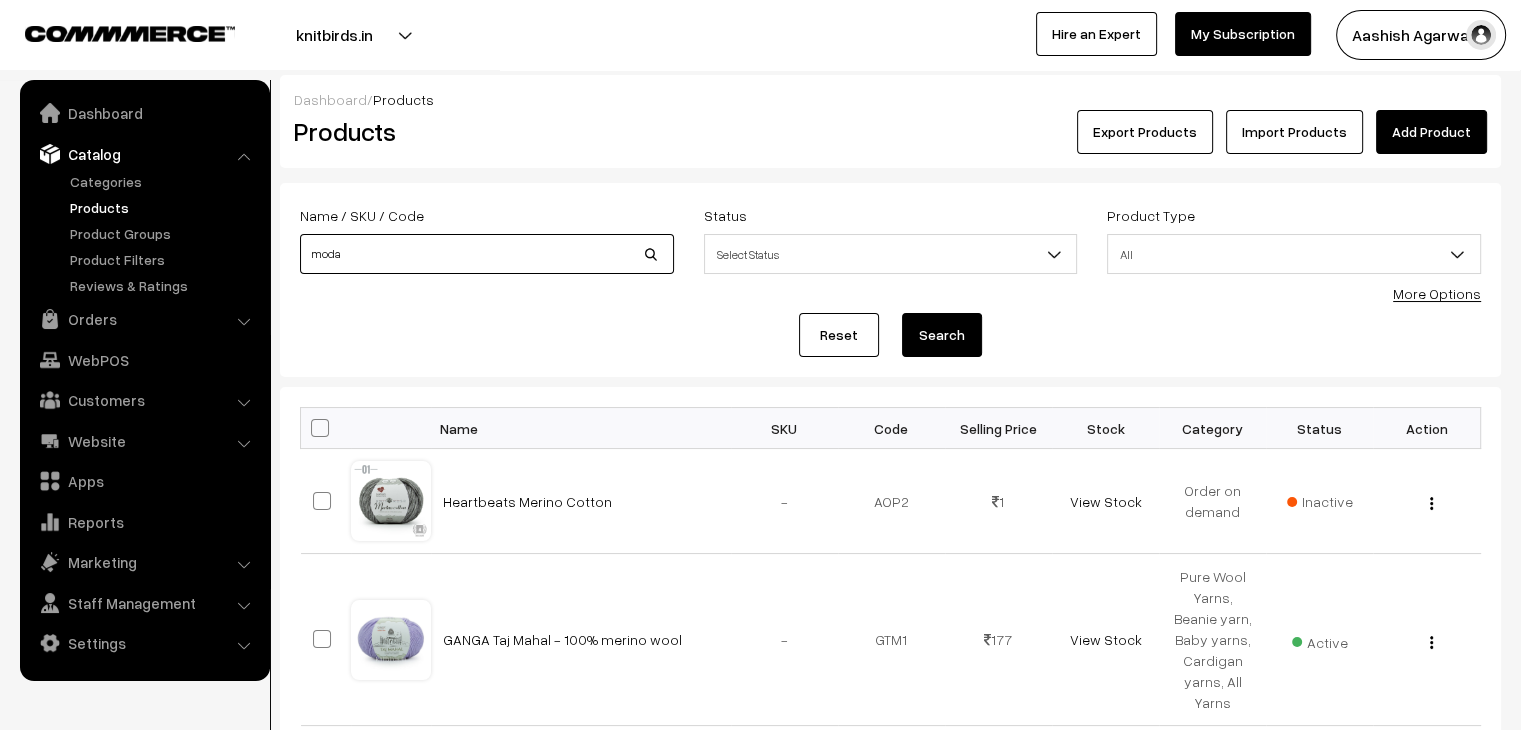 type on "moda" 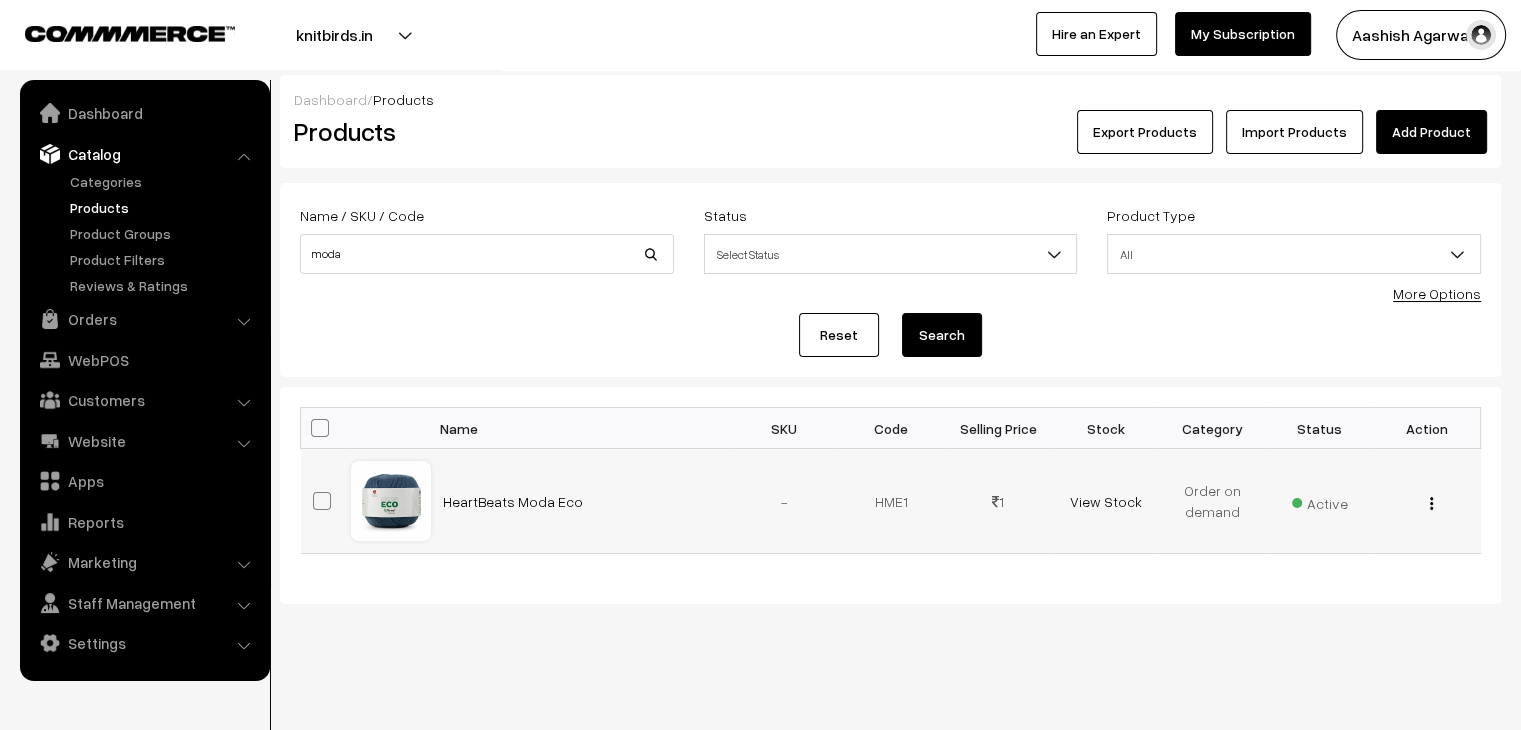 scroll, scrollTop: 0, scrollLeft: 0, axis: both 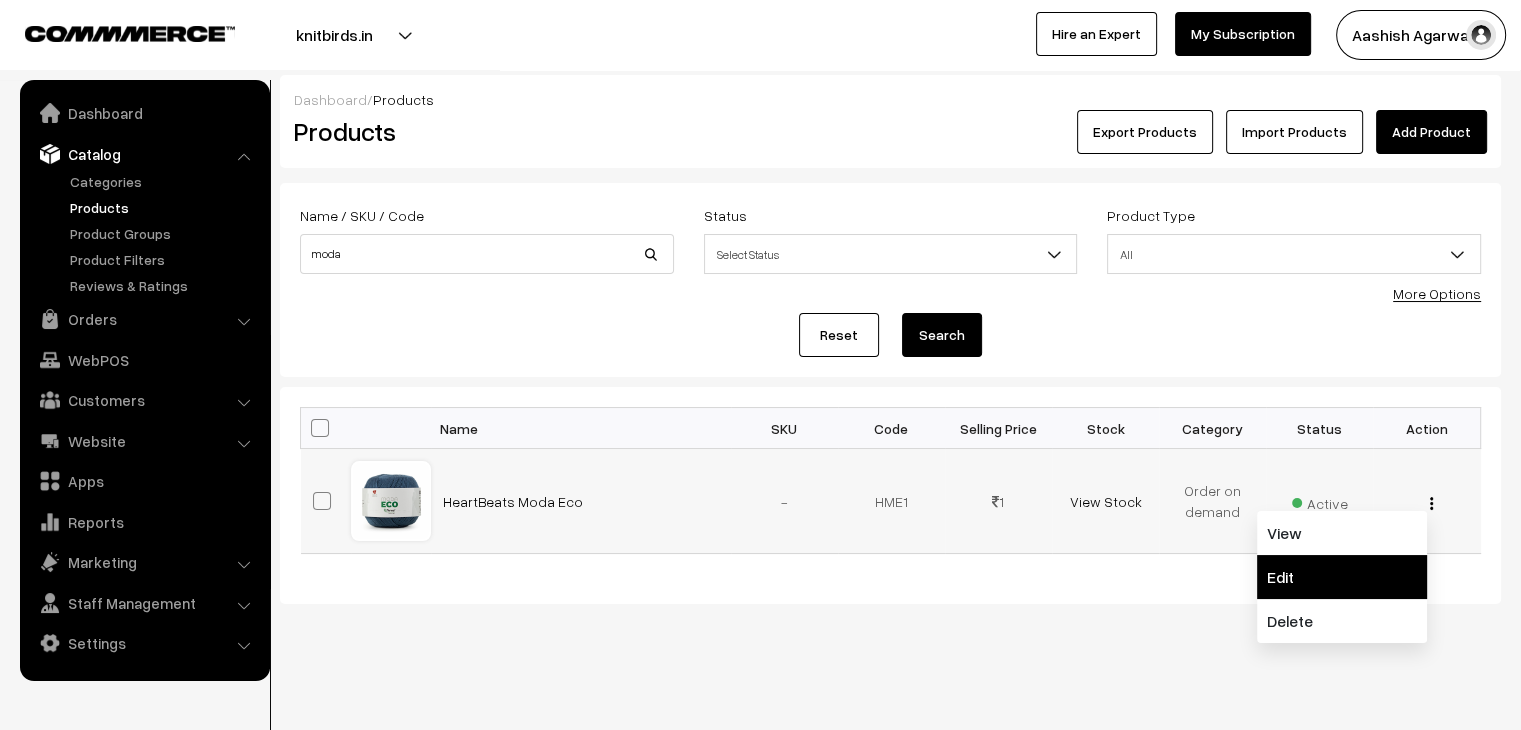 click on "Edit" at bounding box center [1342, 577] 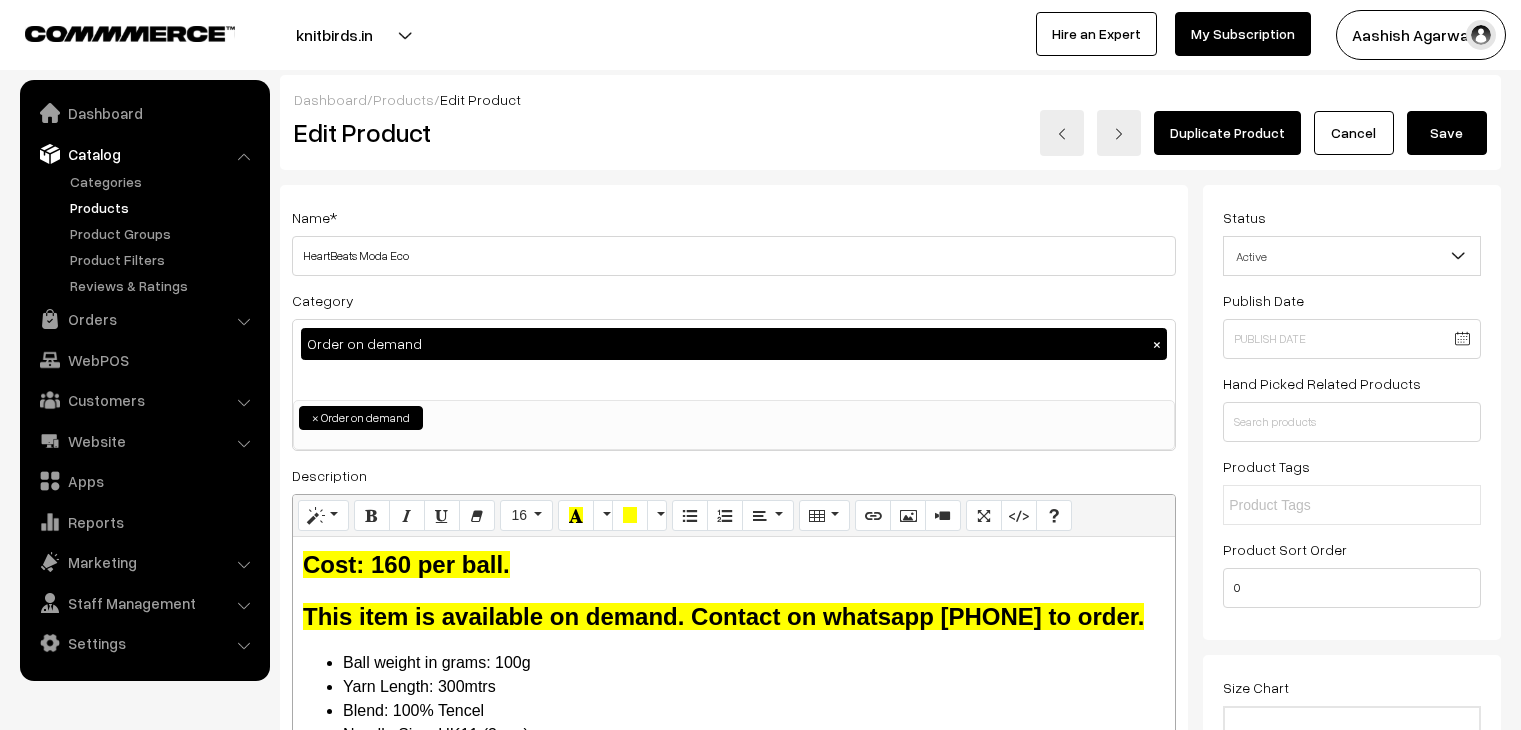 scroll, scrollTop: 0, scrollLeft: 0, axis: both 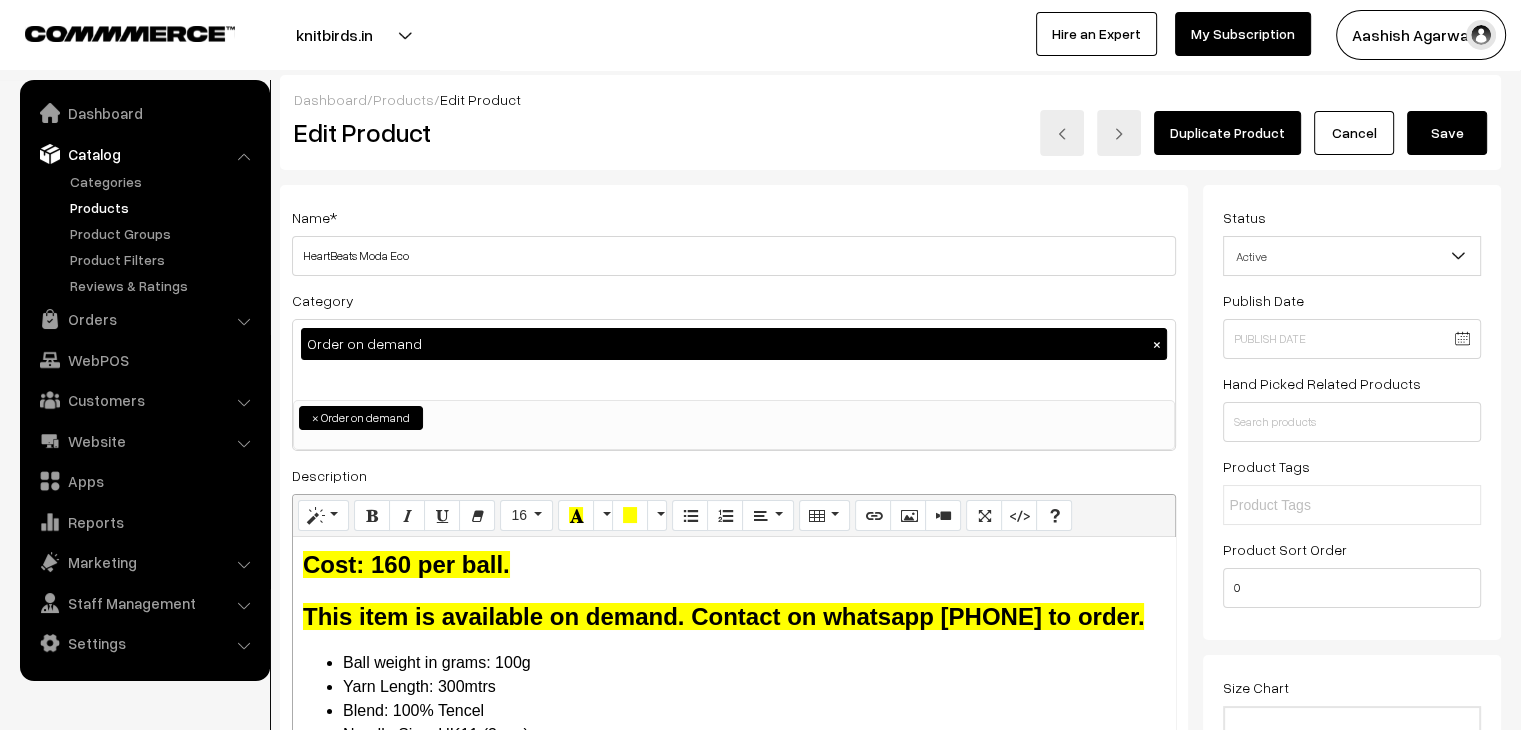 click on "This item is available on demand. Contact on whatsapp 7908865834 to order." at bounding box center [723, 616] 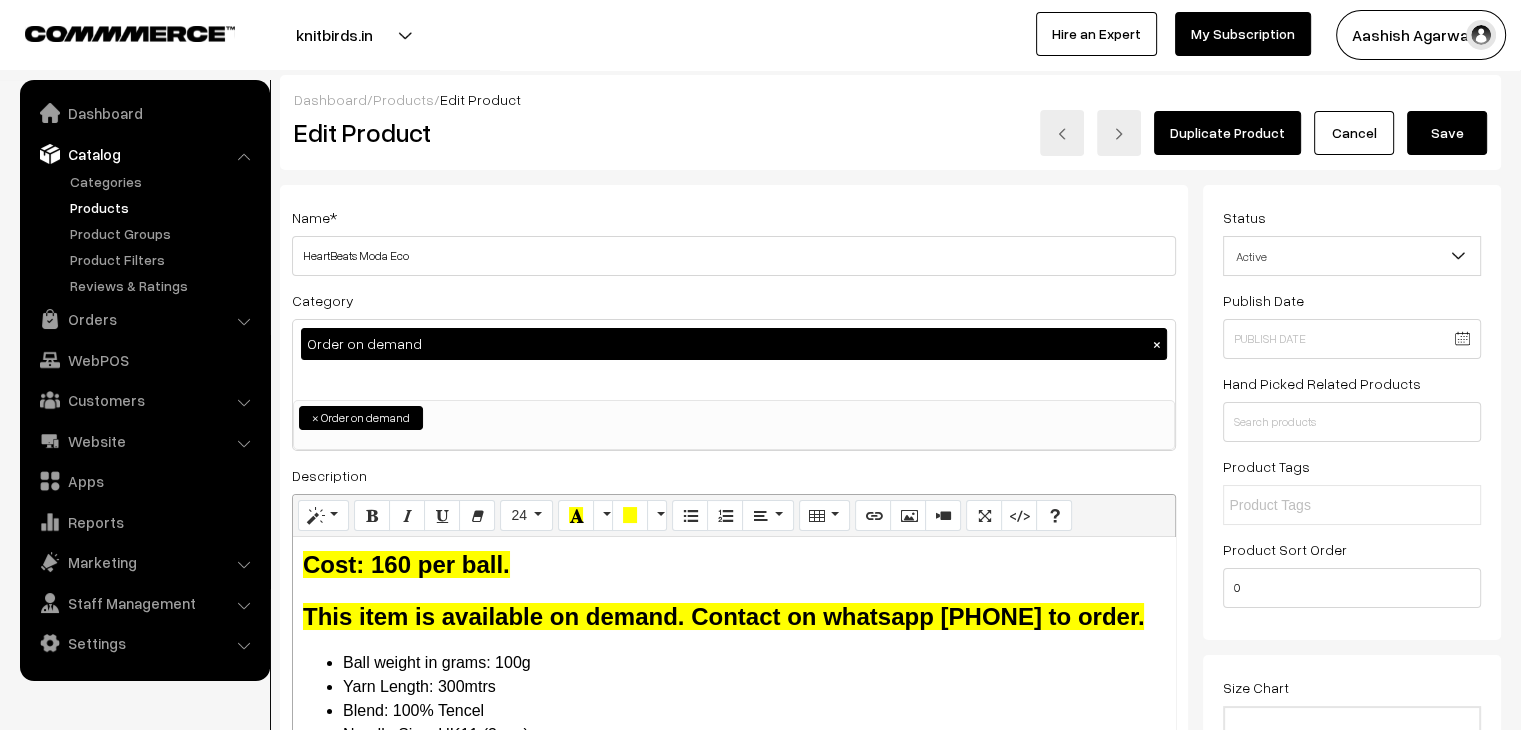 type 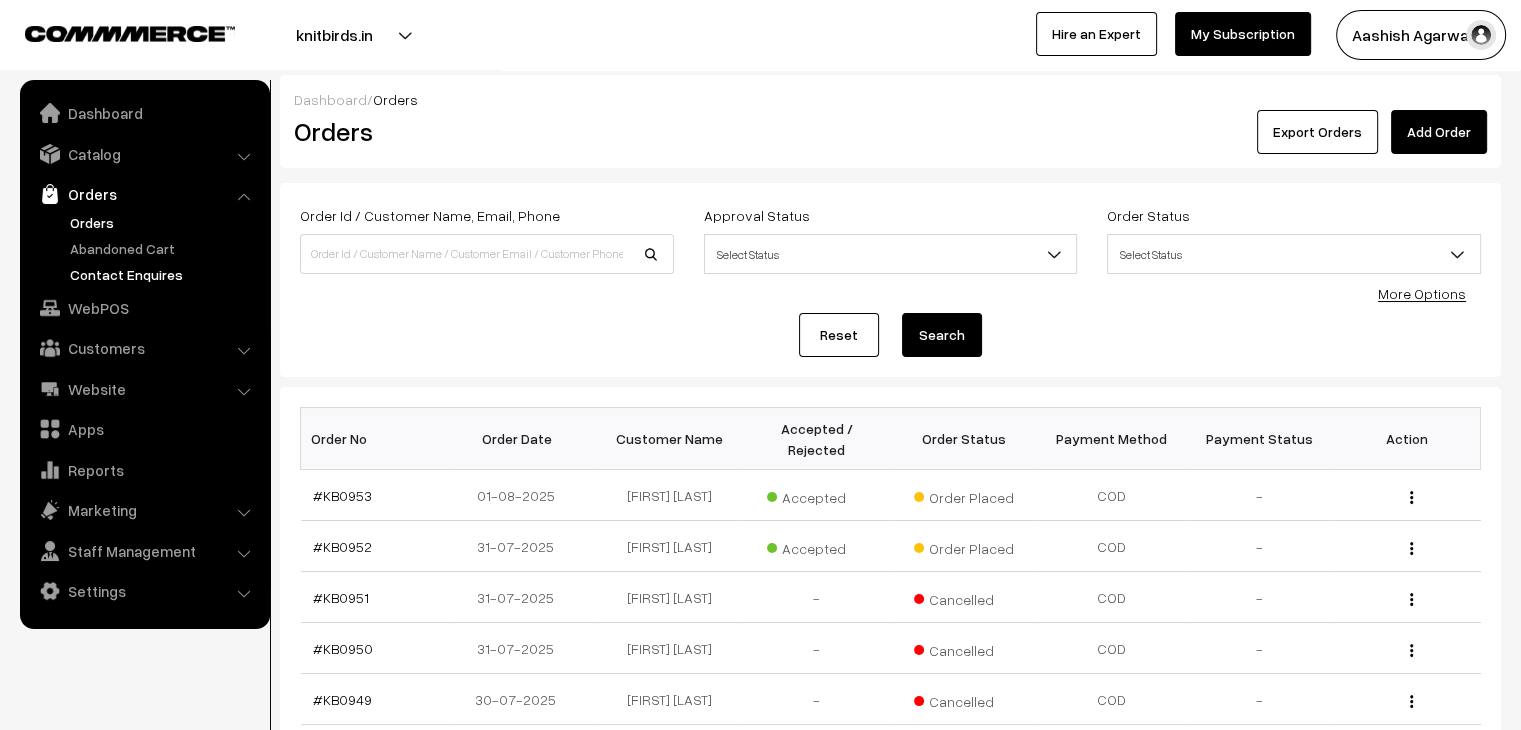 scroll, scrollTop: 0, scrollLeft: 0, axis: both 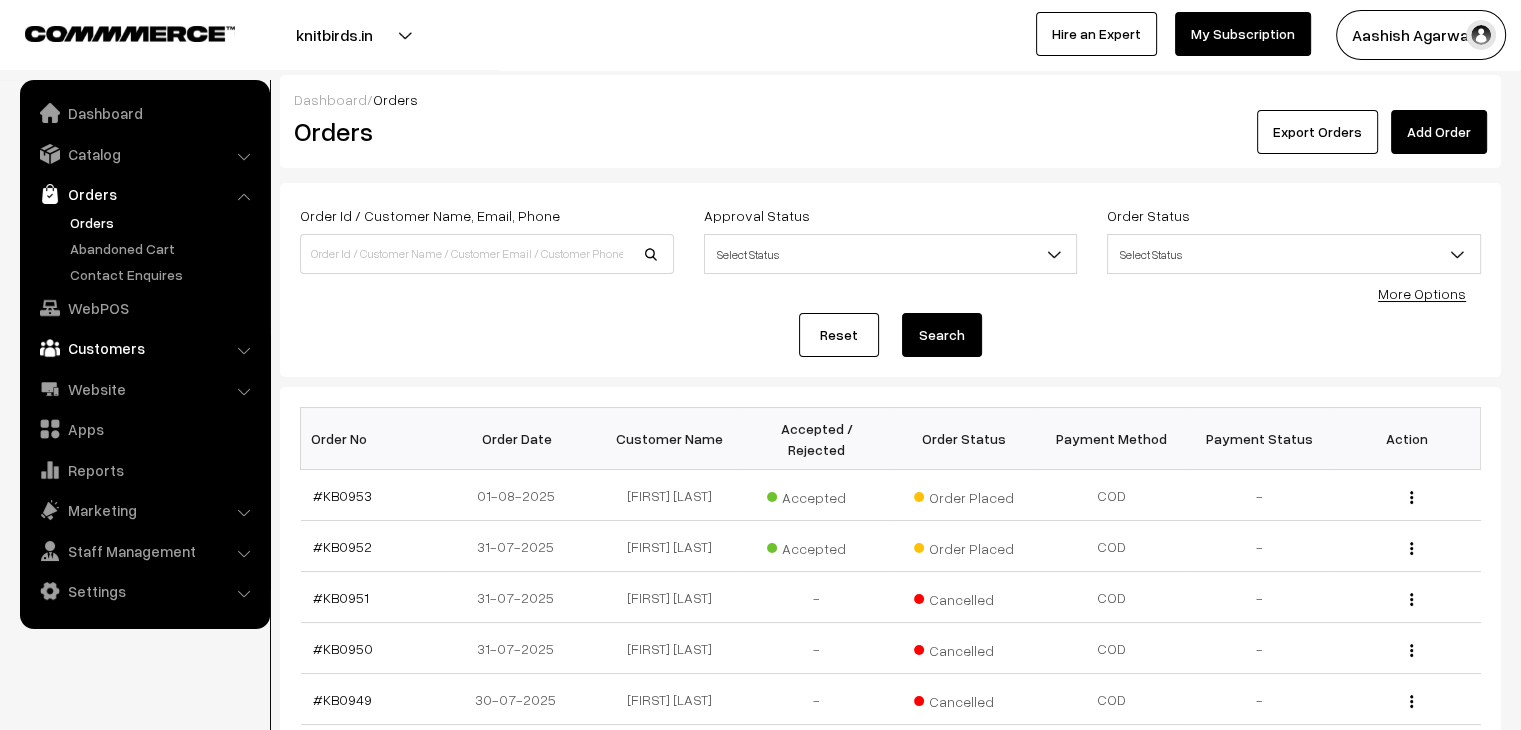 click on "Customers" at bounding box center [144, 348] 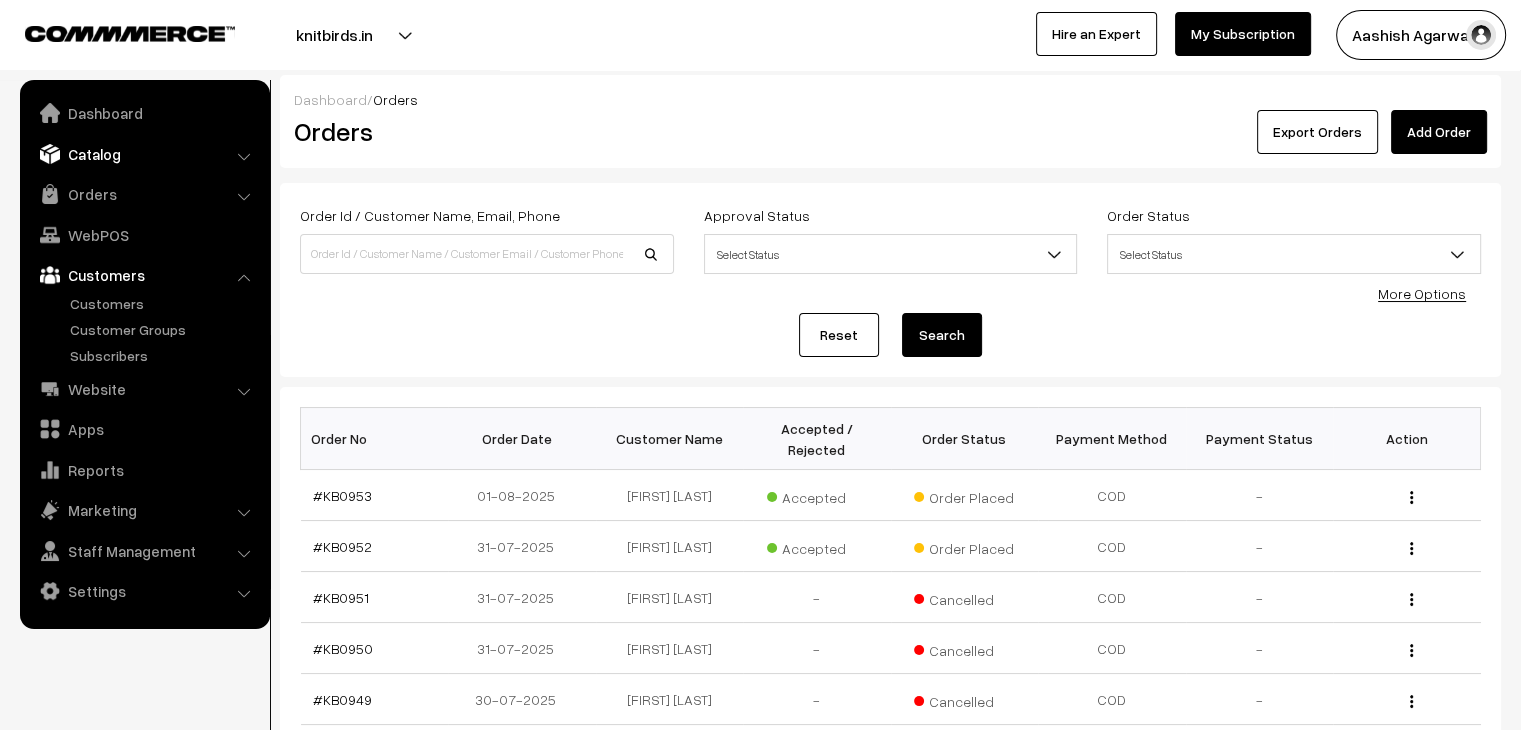 click on "Catalog" at bounding box center [144, 154] 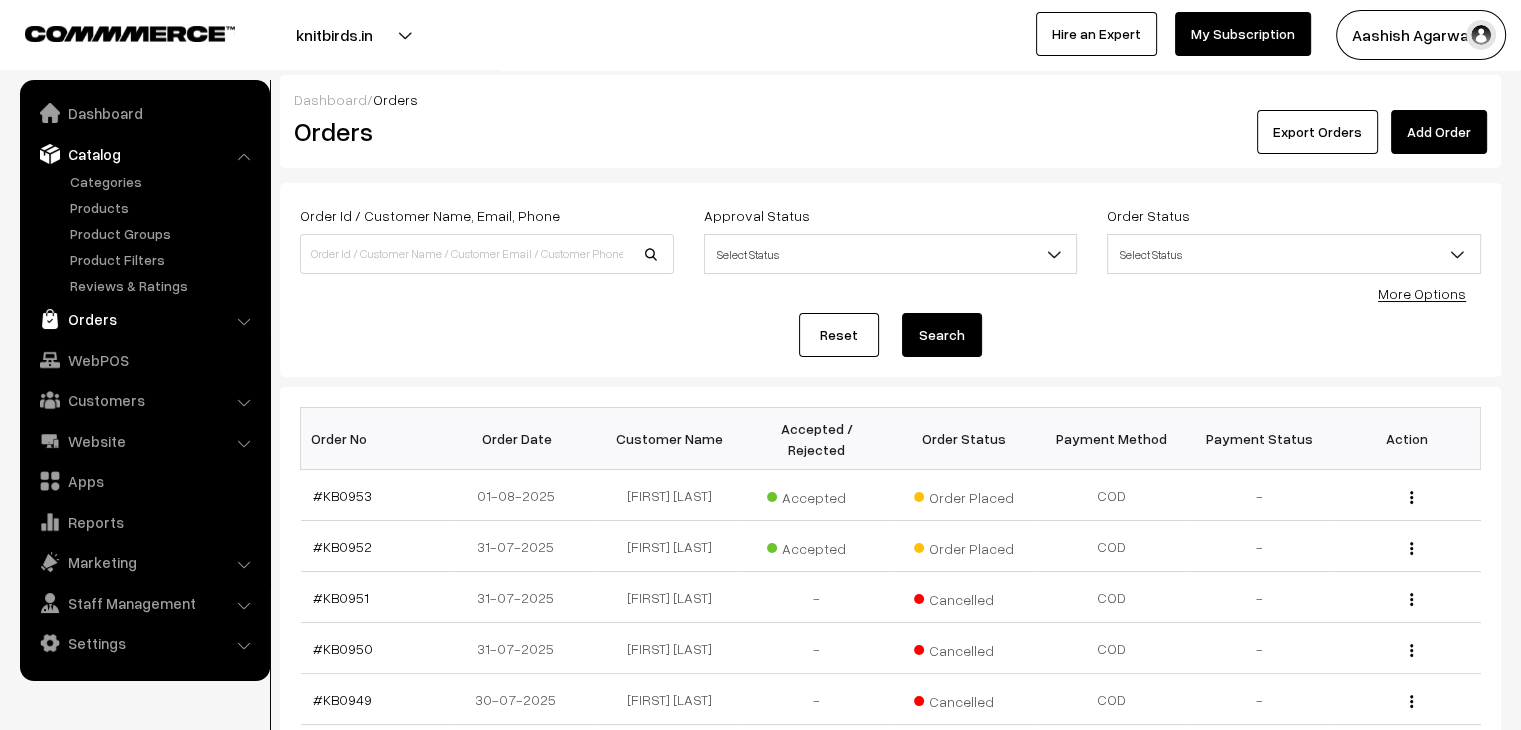 click on "Orders" at bounding box center [144, 319] 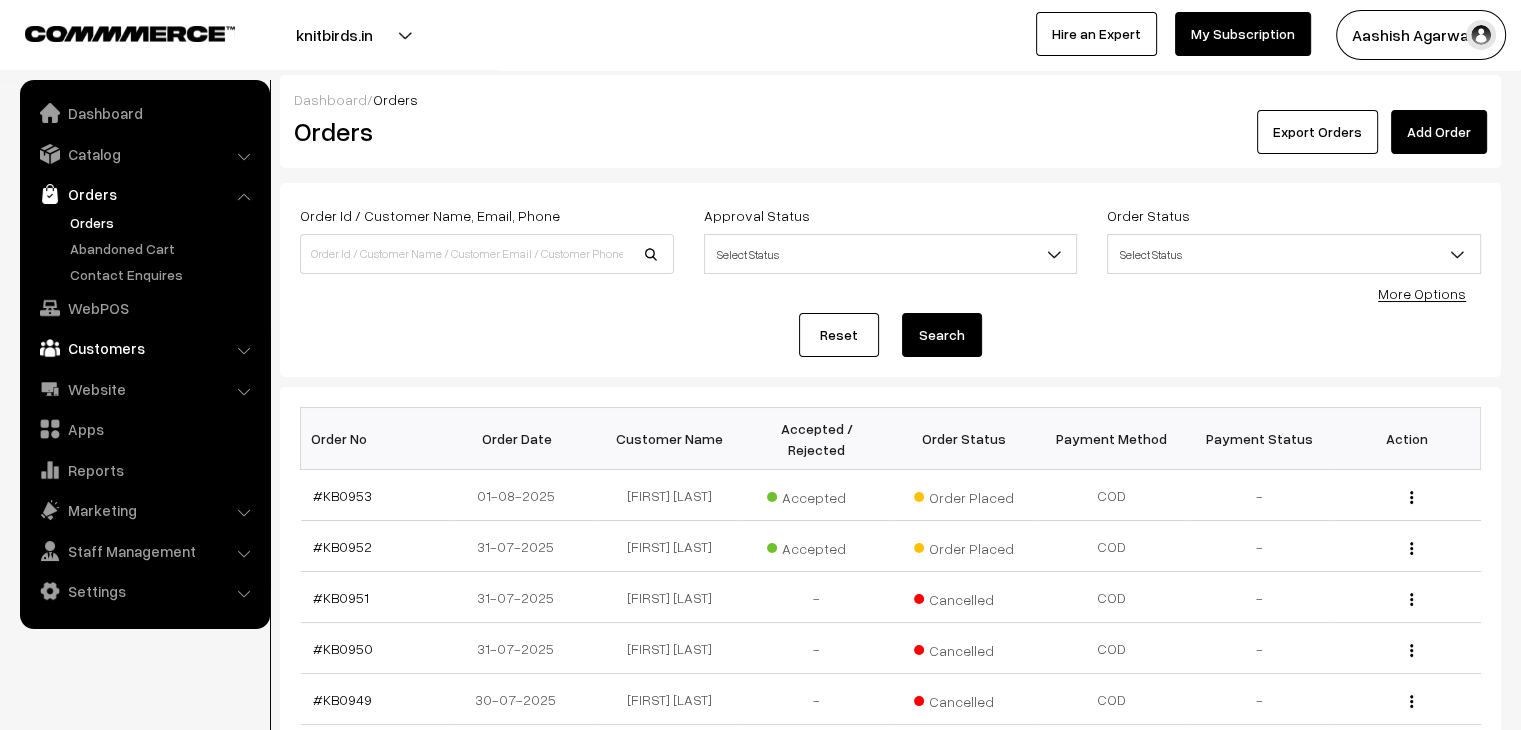 click on "Customers" at bounding box center (144, 348) 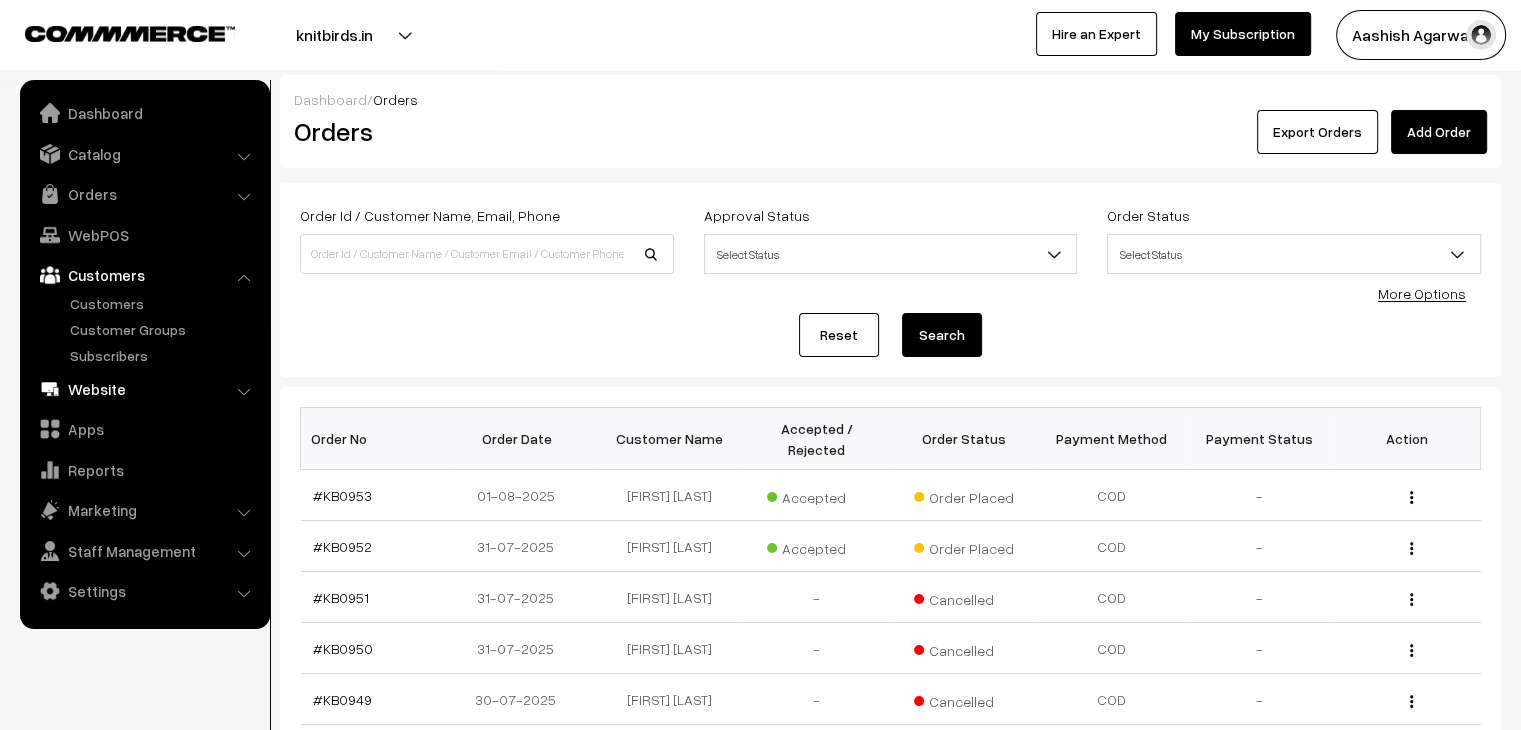 click on "Website" at bounding box center (144, 389) 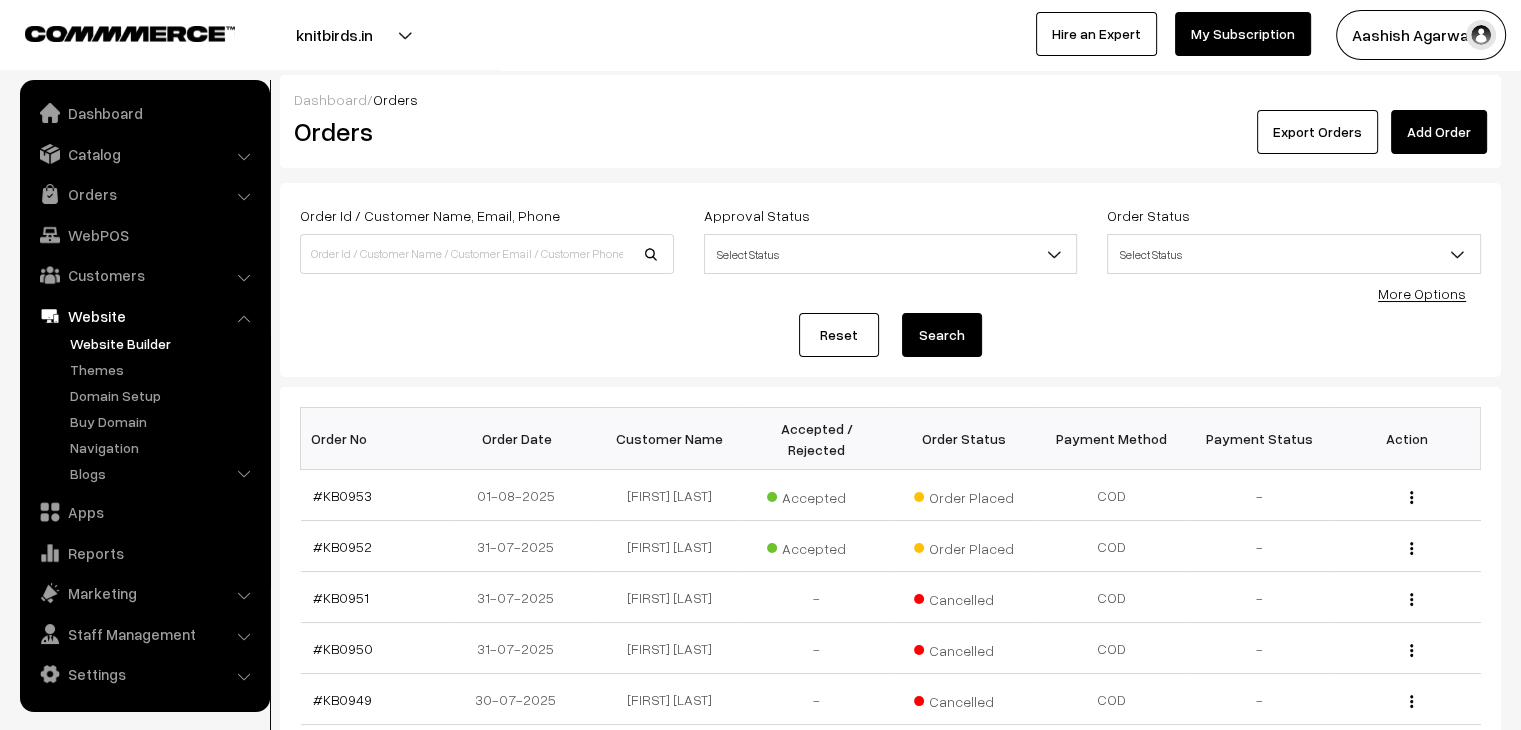 click on "Website Builder" at bounding box center [164, 343] 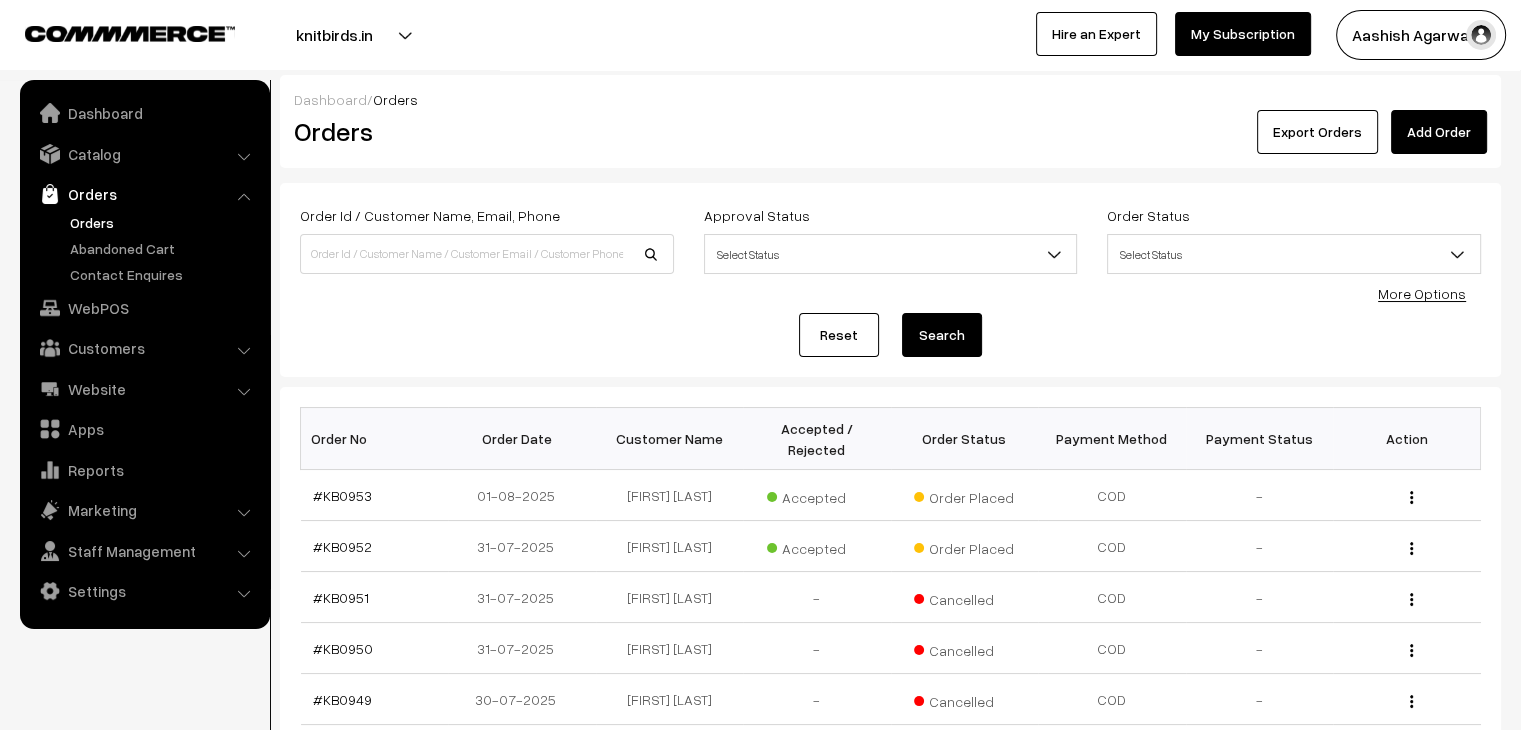 scroll, scrollTop: 0, scrollLeft: 0, axis: both 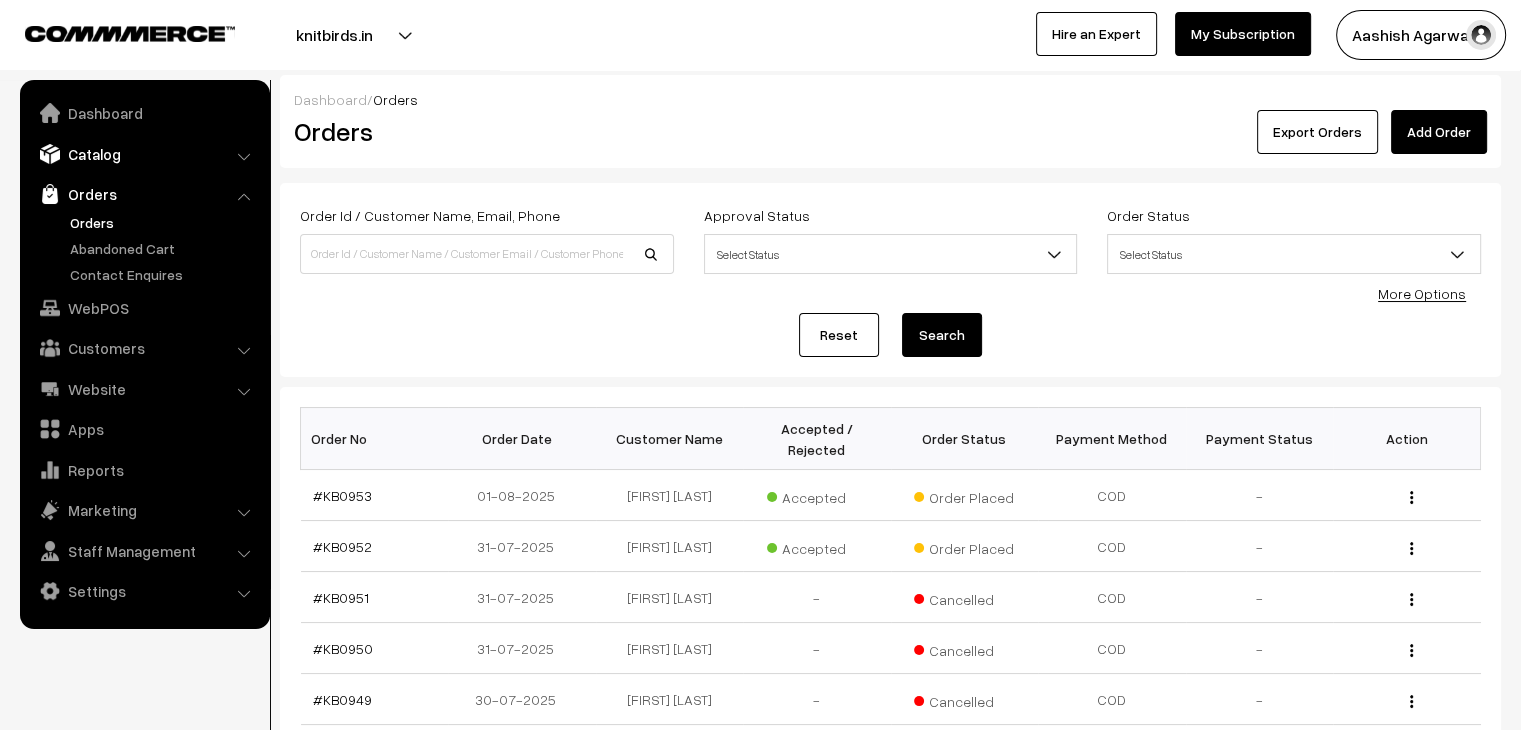 click on "Catalog" at bounding box center [144, 154] 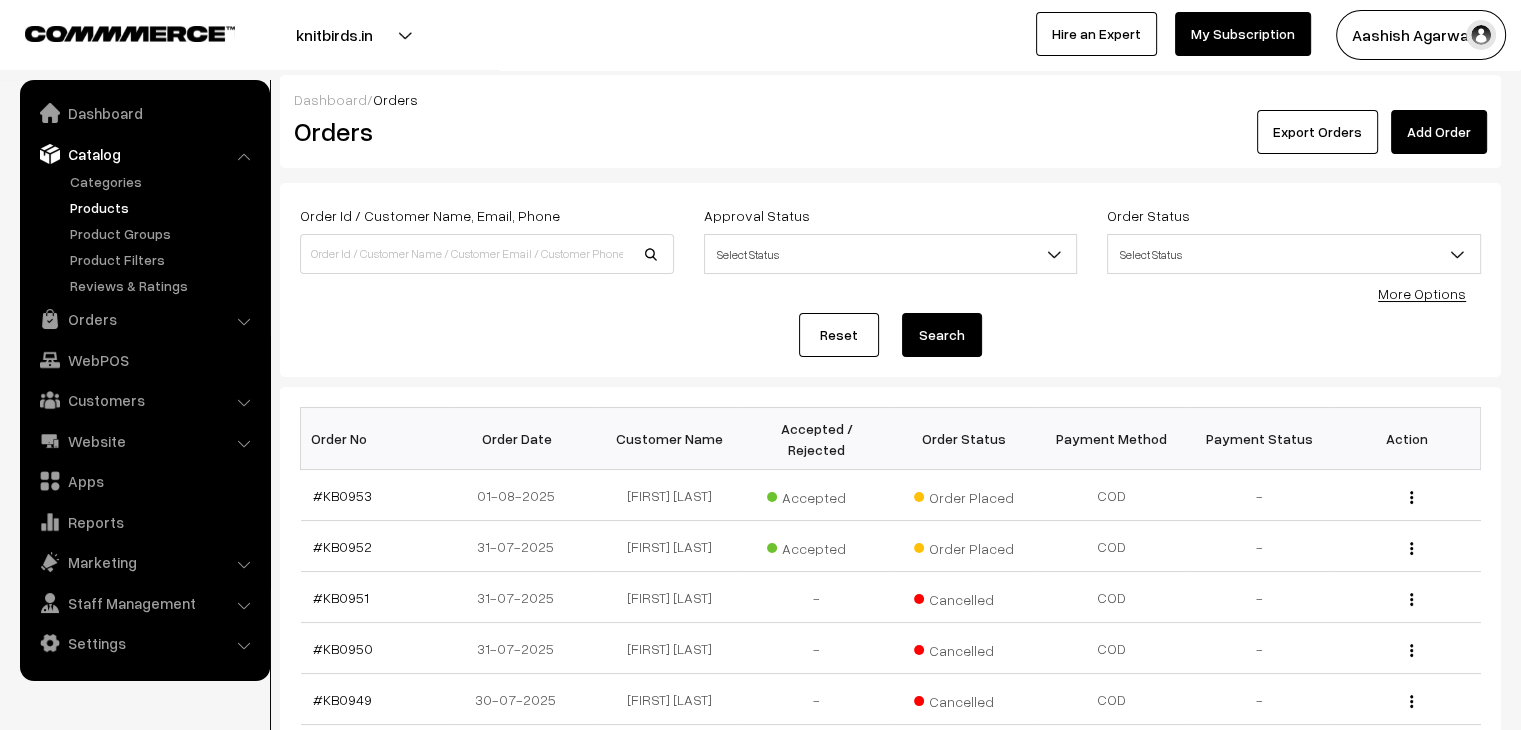 click on "Products" at bounding box center [164, 207] 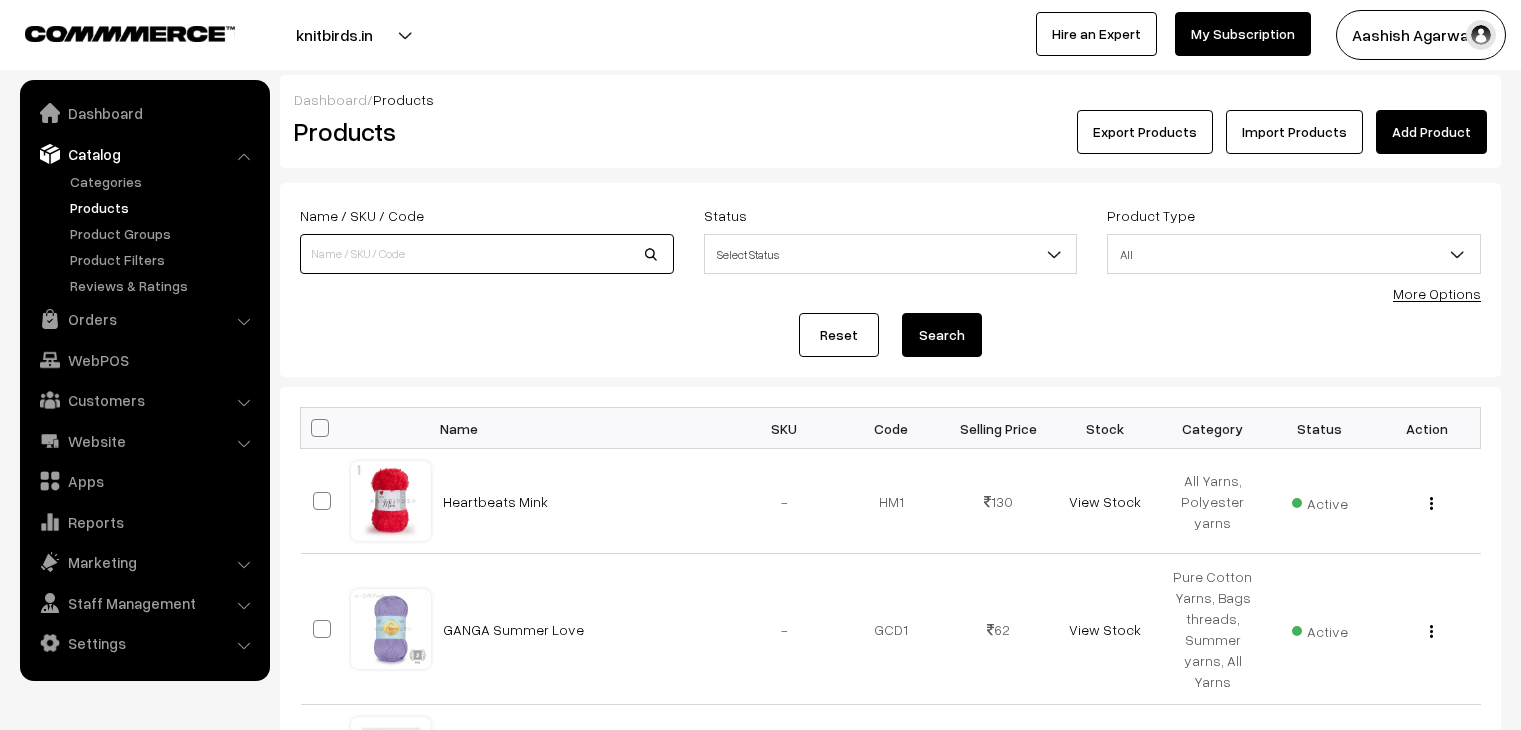 click at bounding box center (487, 254) 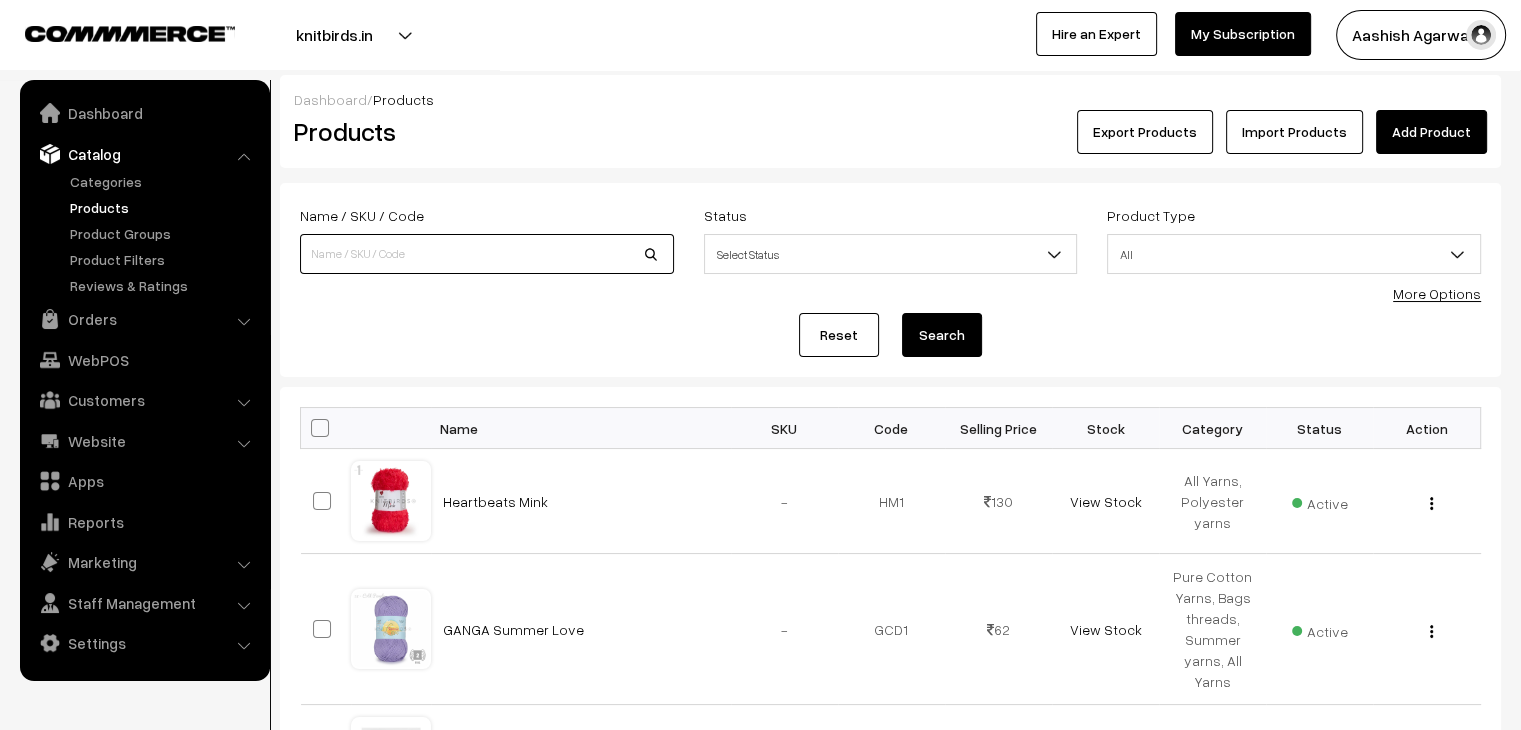 scroll, scrollTop: 0, scrollLeft: 0, axis: both 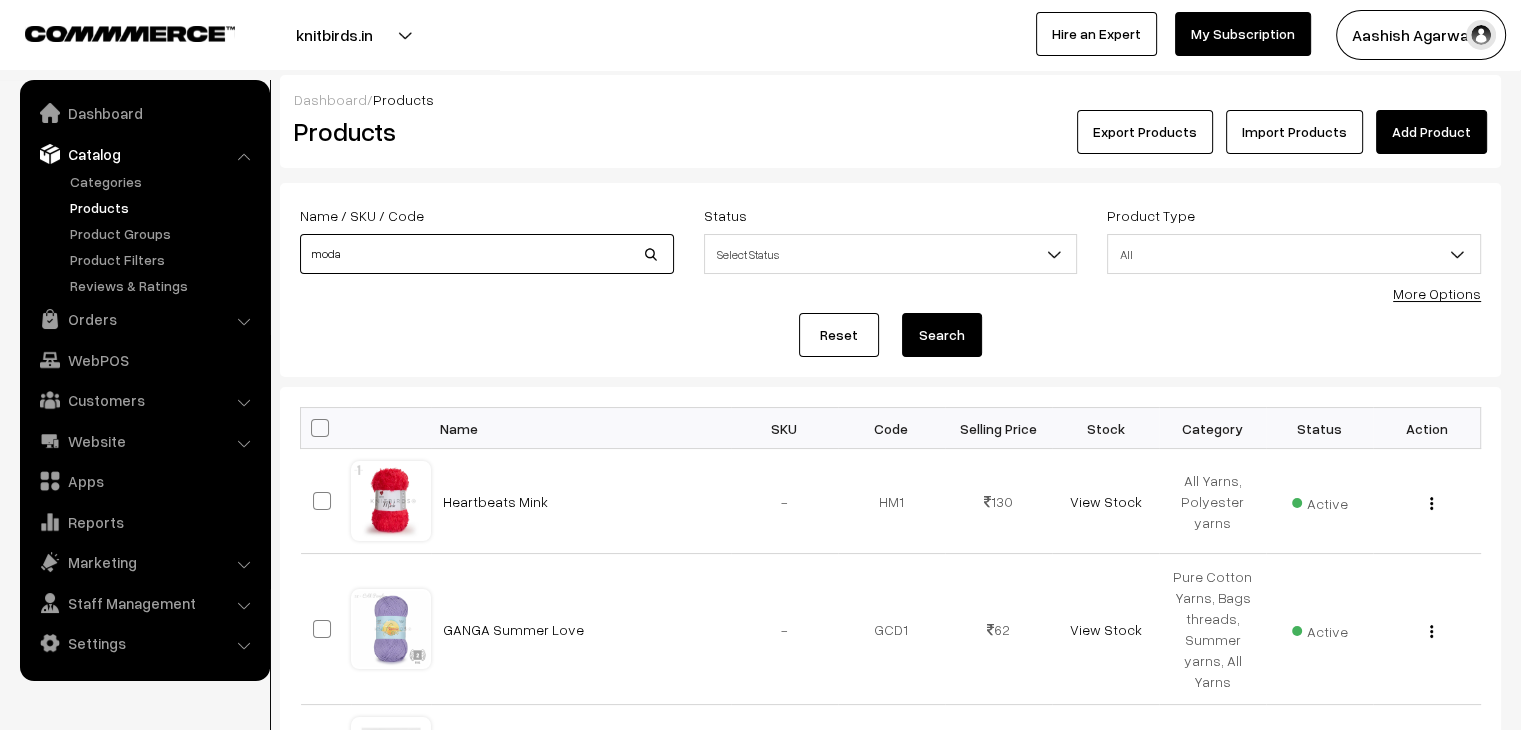 type on "moda" 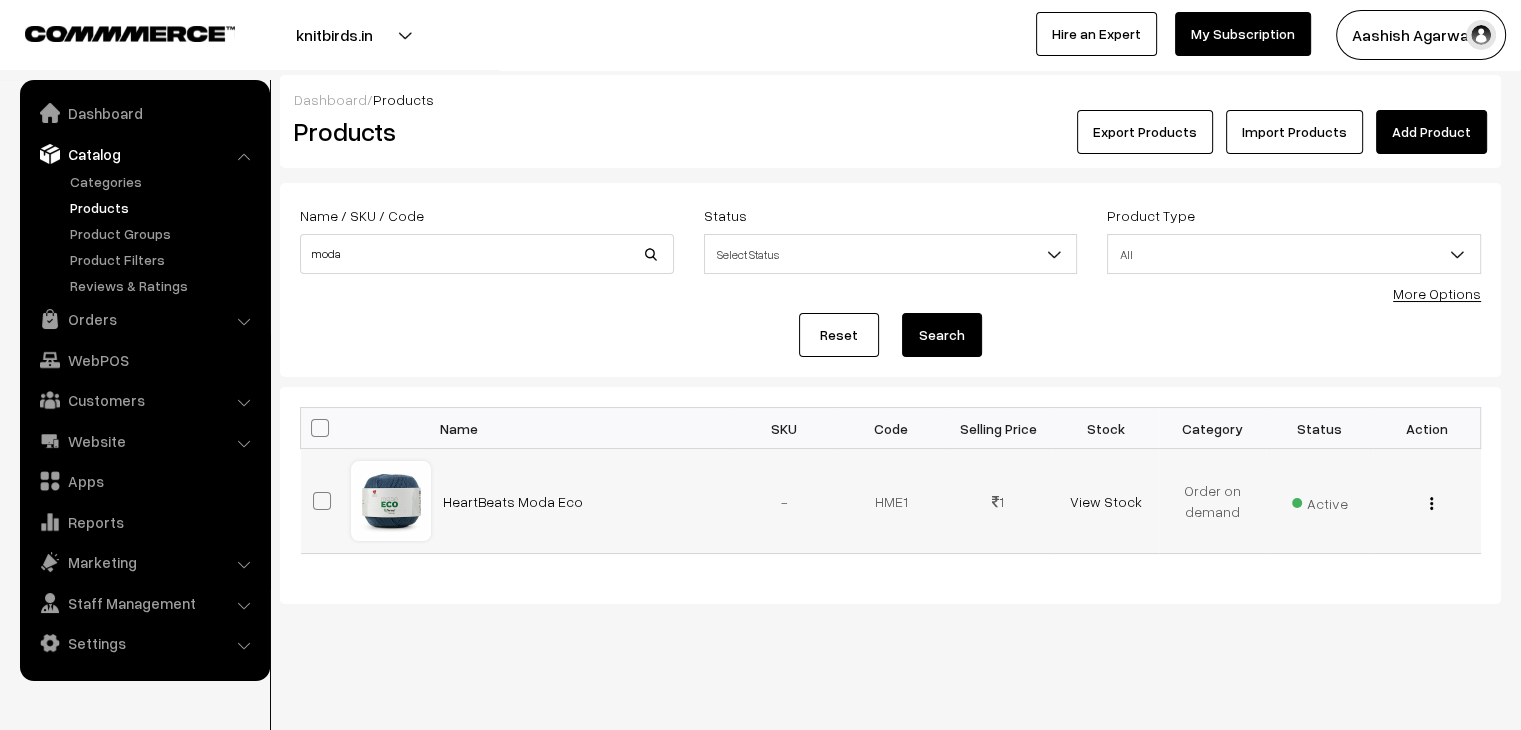 scroll, scrollTop: 0, scrollLeft: 0, axis: both 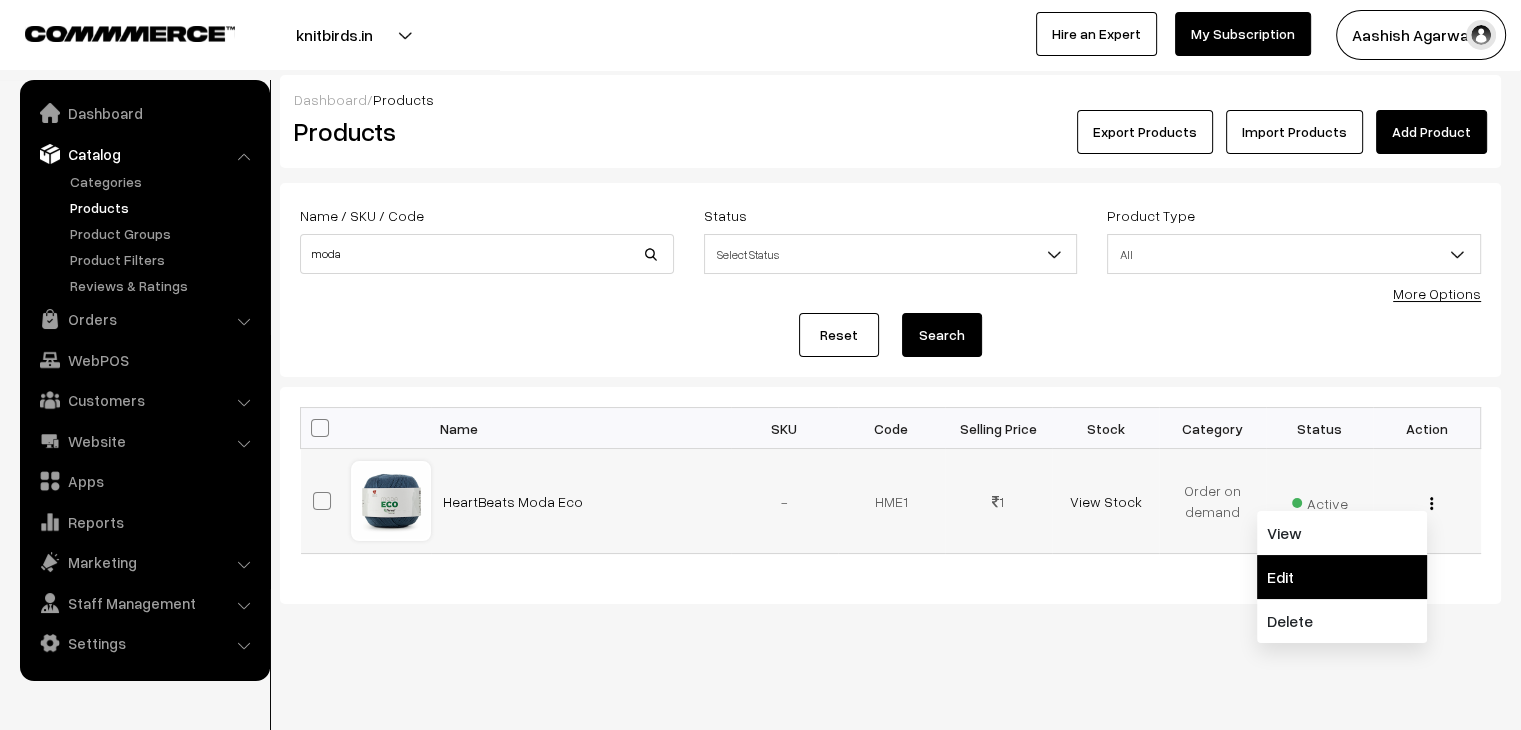 click on "Edit" at bounding box center [1342, 577] 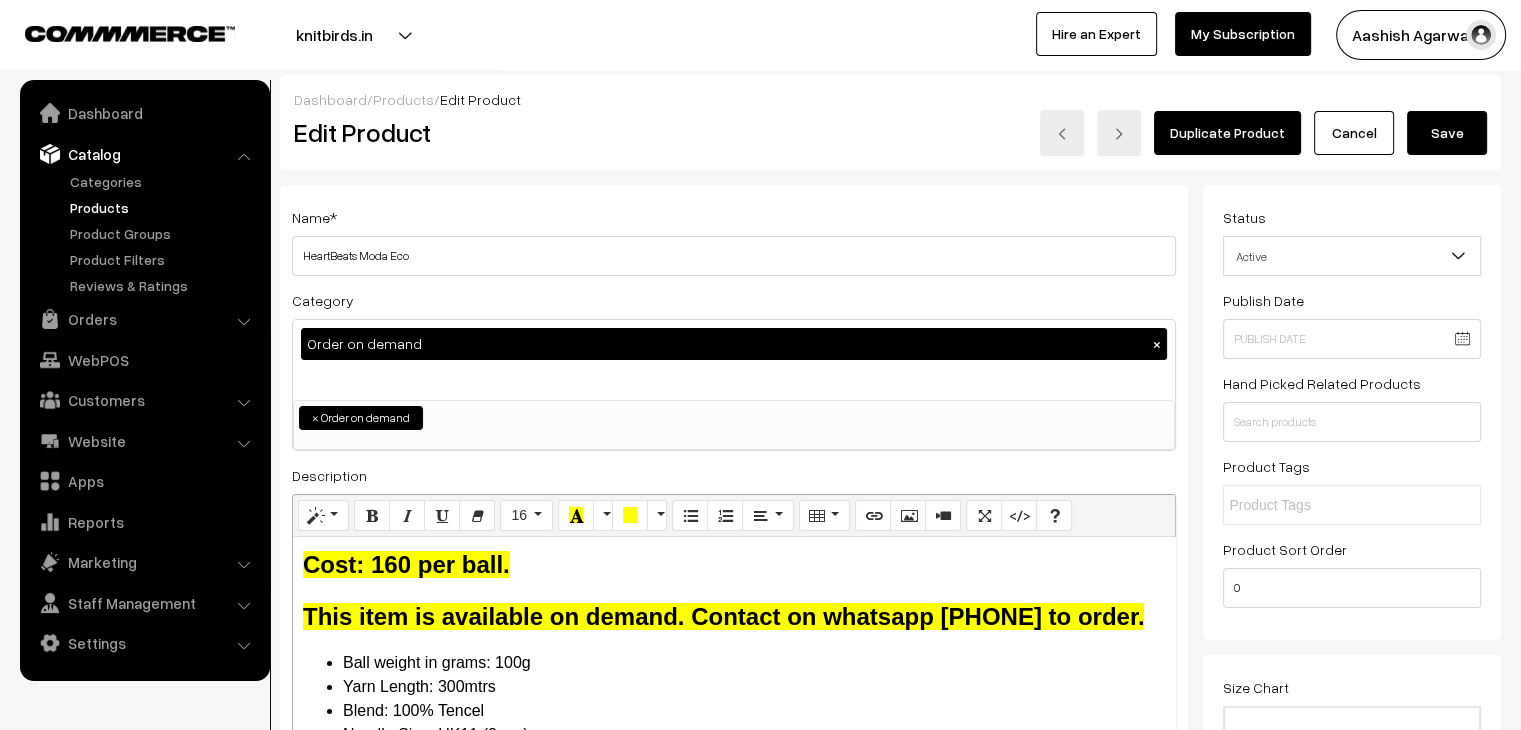 scroll, scrollTop: 0, scrollLeft: 0, axis: both 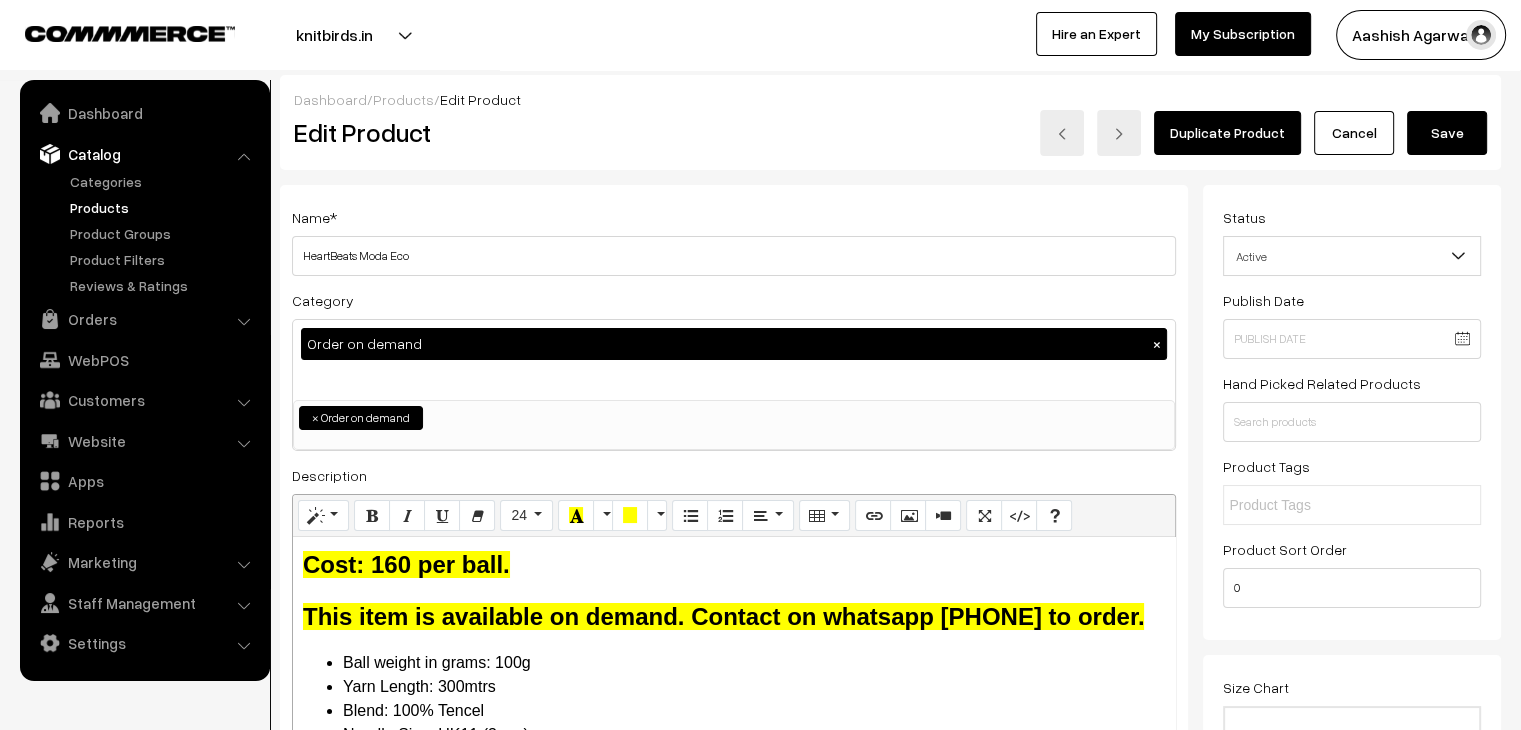 type 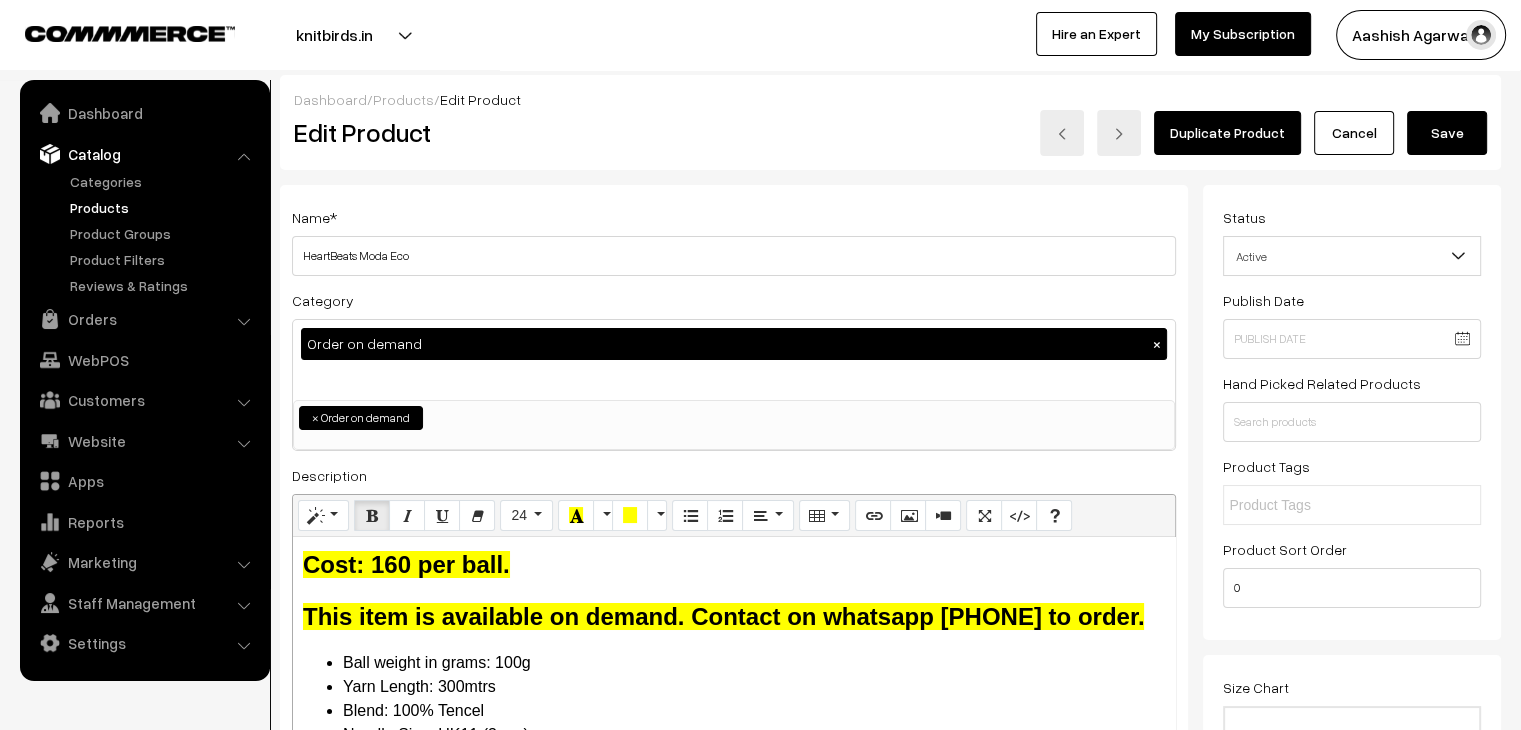 click on "Save" at bounding box center (1447, 133) 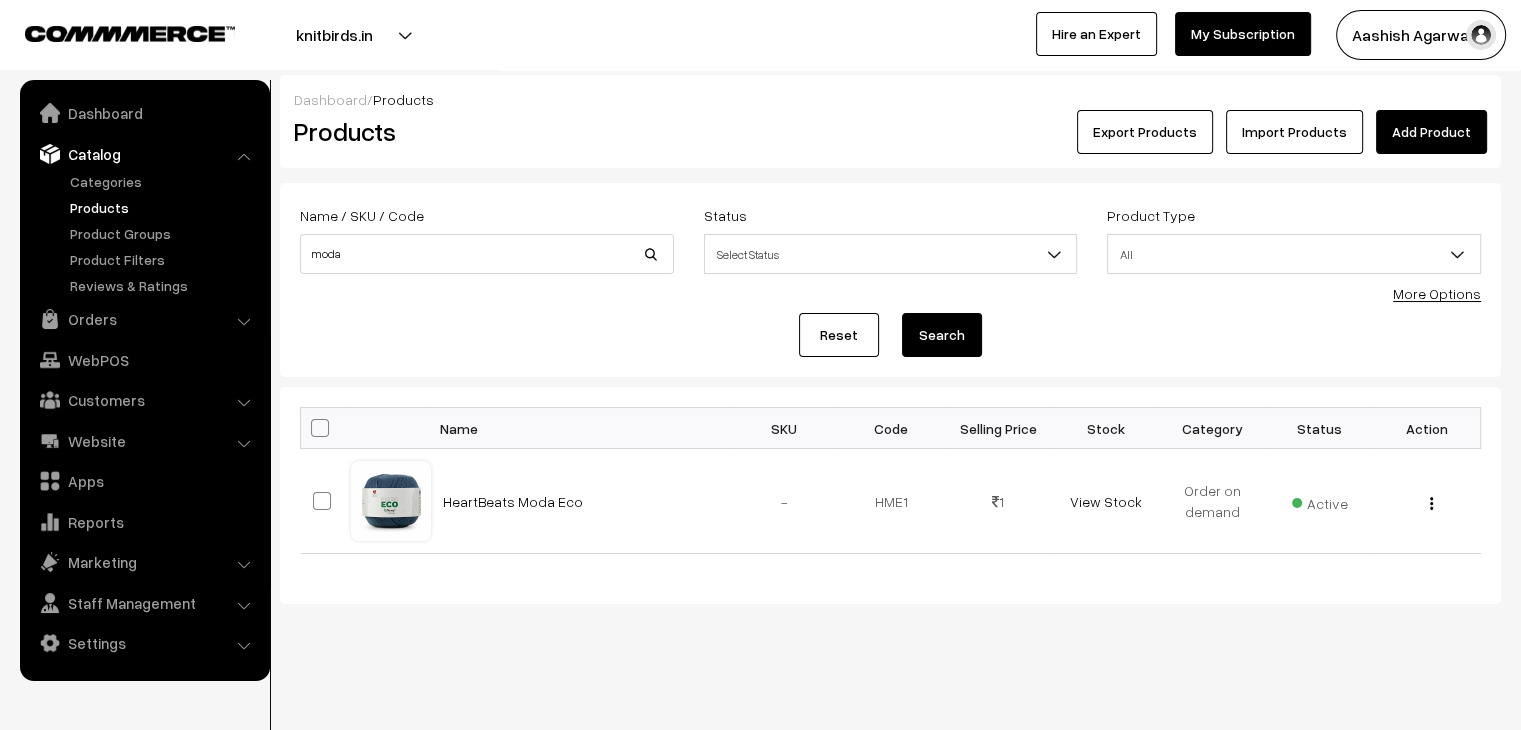 scroll, scrollTop: 0, scrollLeft: 0, axis: both 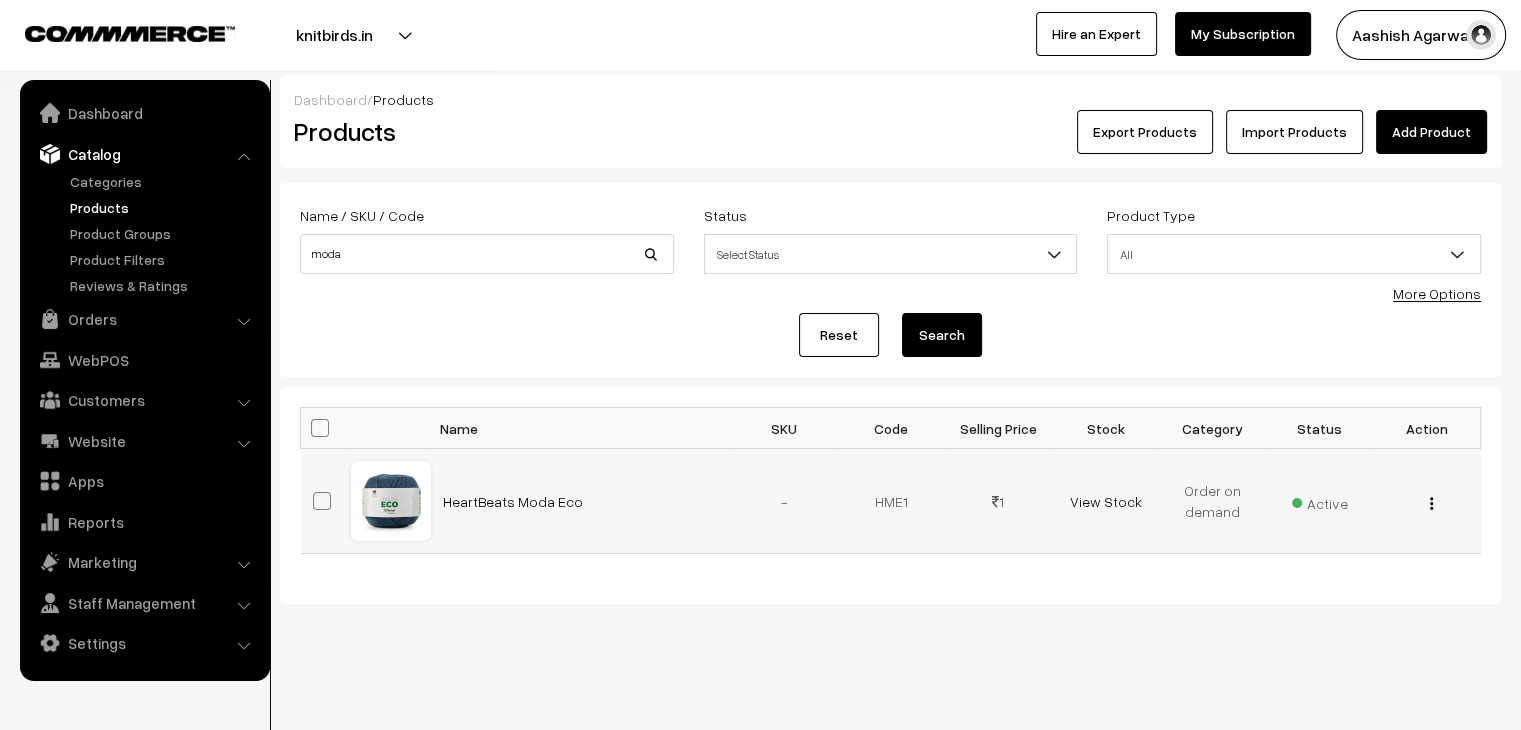 click at bounding box center (1431, 503) 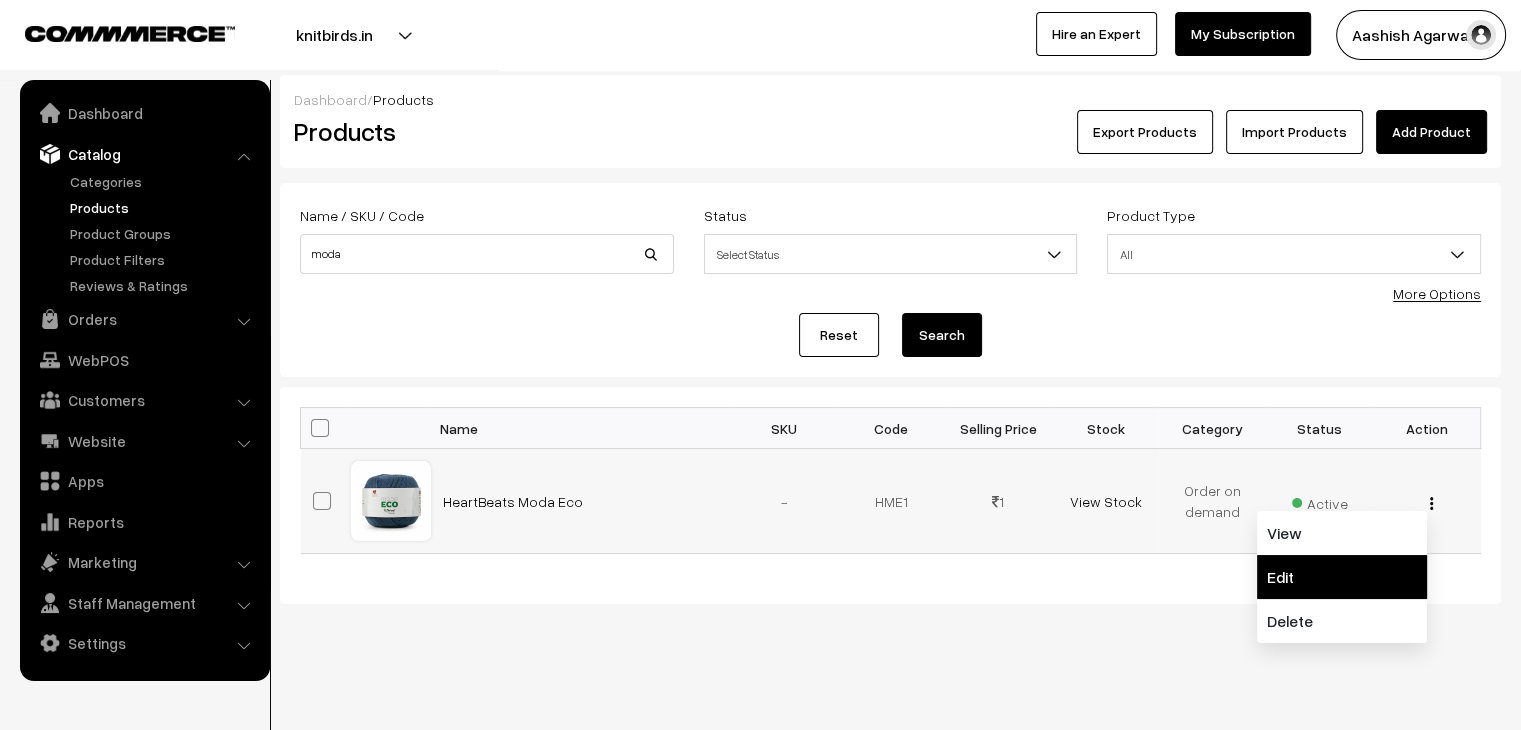 click on "Edit" at bounding box center [1342, 577] 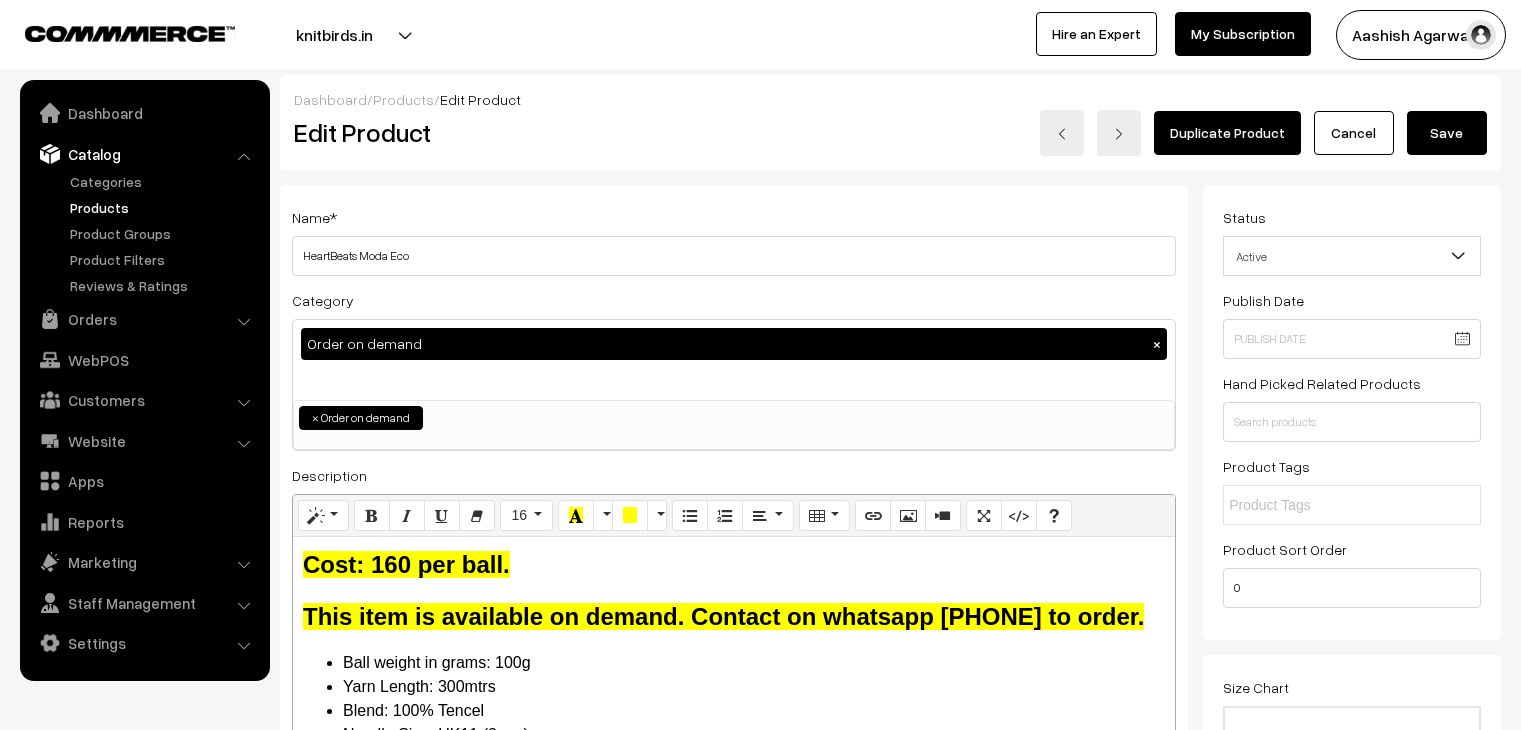 scroll, scrollTop: 0, scrollLeft: 0, axis: both 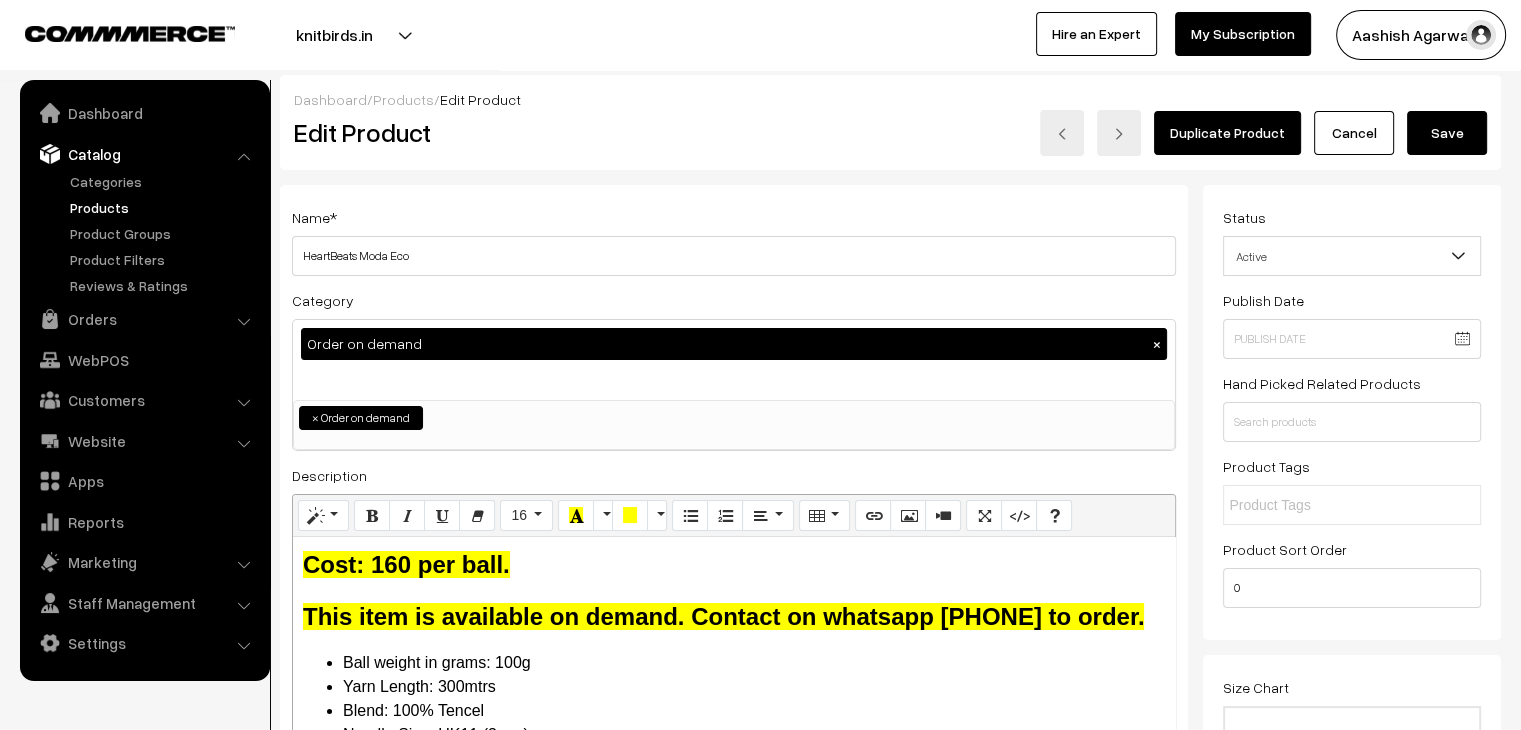 click on "This item is available on demand. Contact on whatsapp [PHONE] to order." at bounding box center (723, 616) 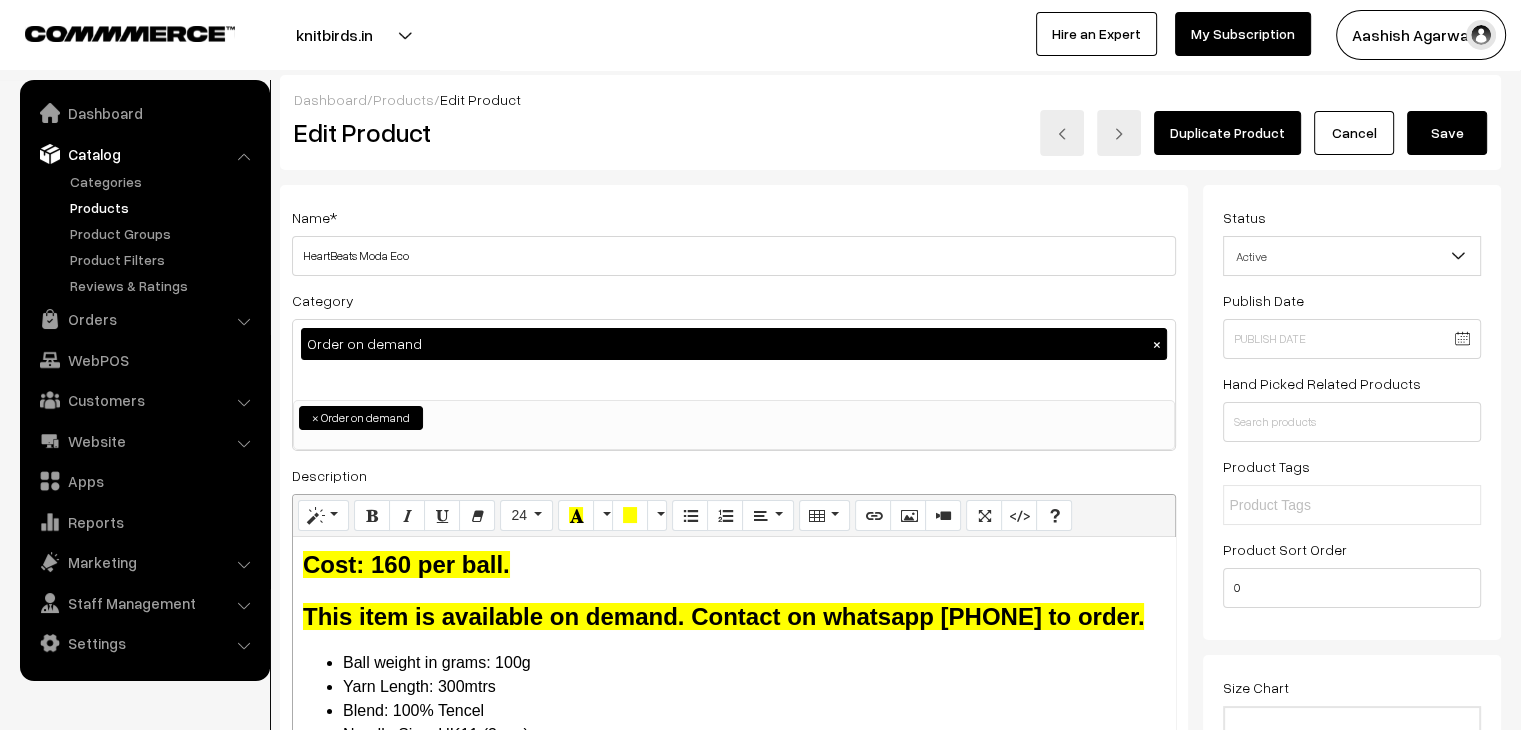 type 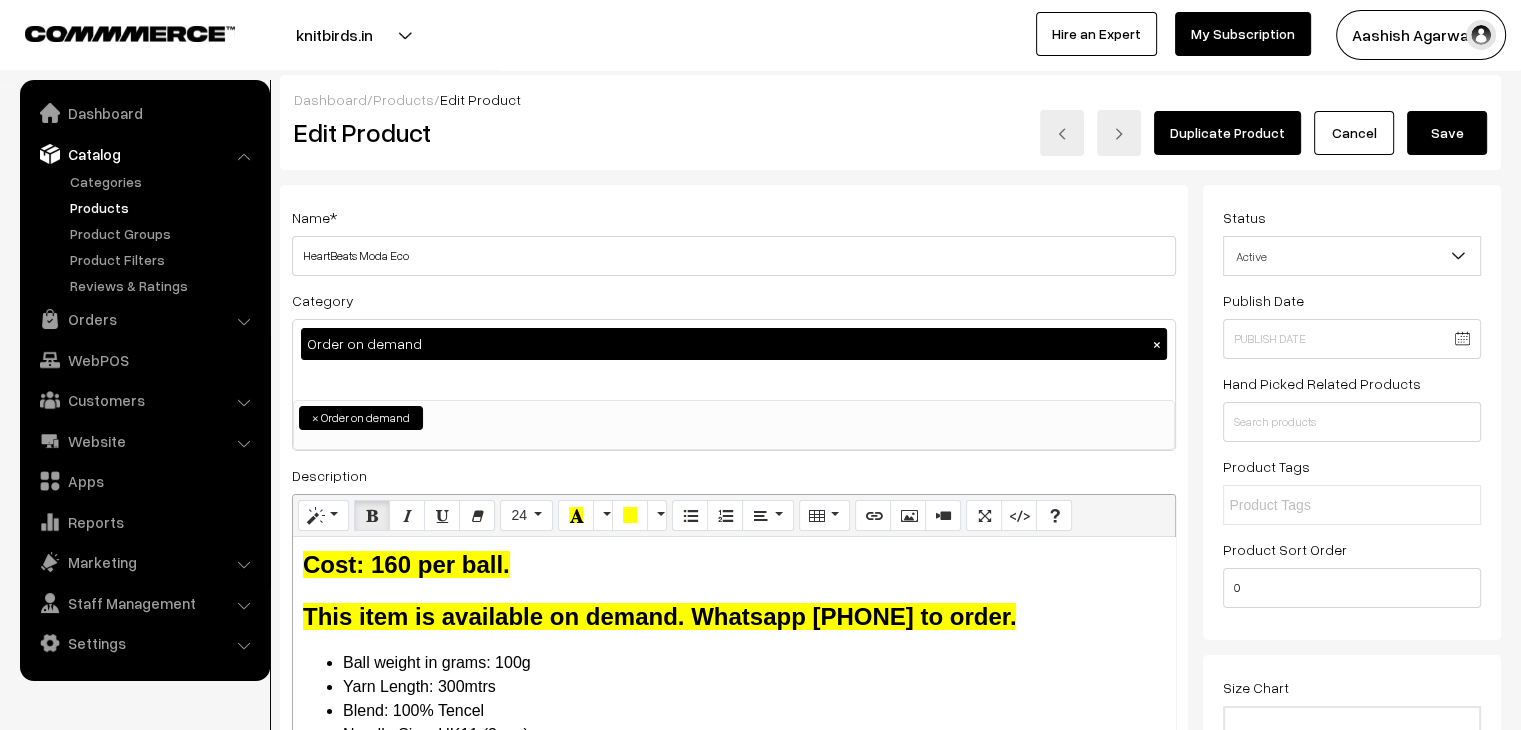 click on "Save" at bounding box center [1447, 133] 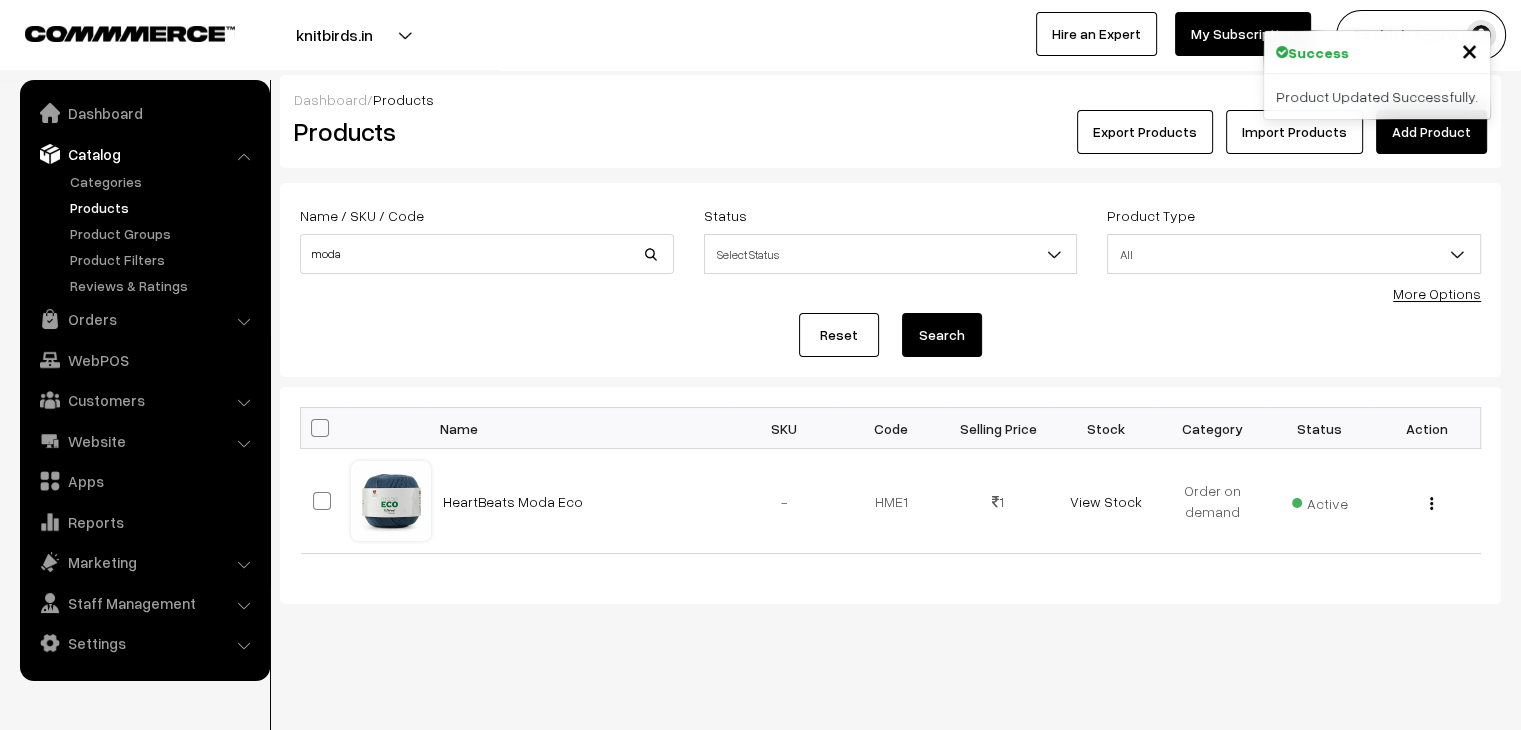 scroll, scrollTop: 0, scrollLeft: 0, axis: both 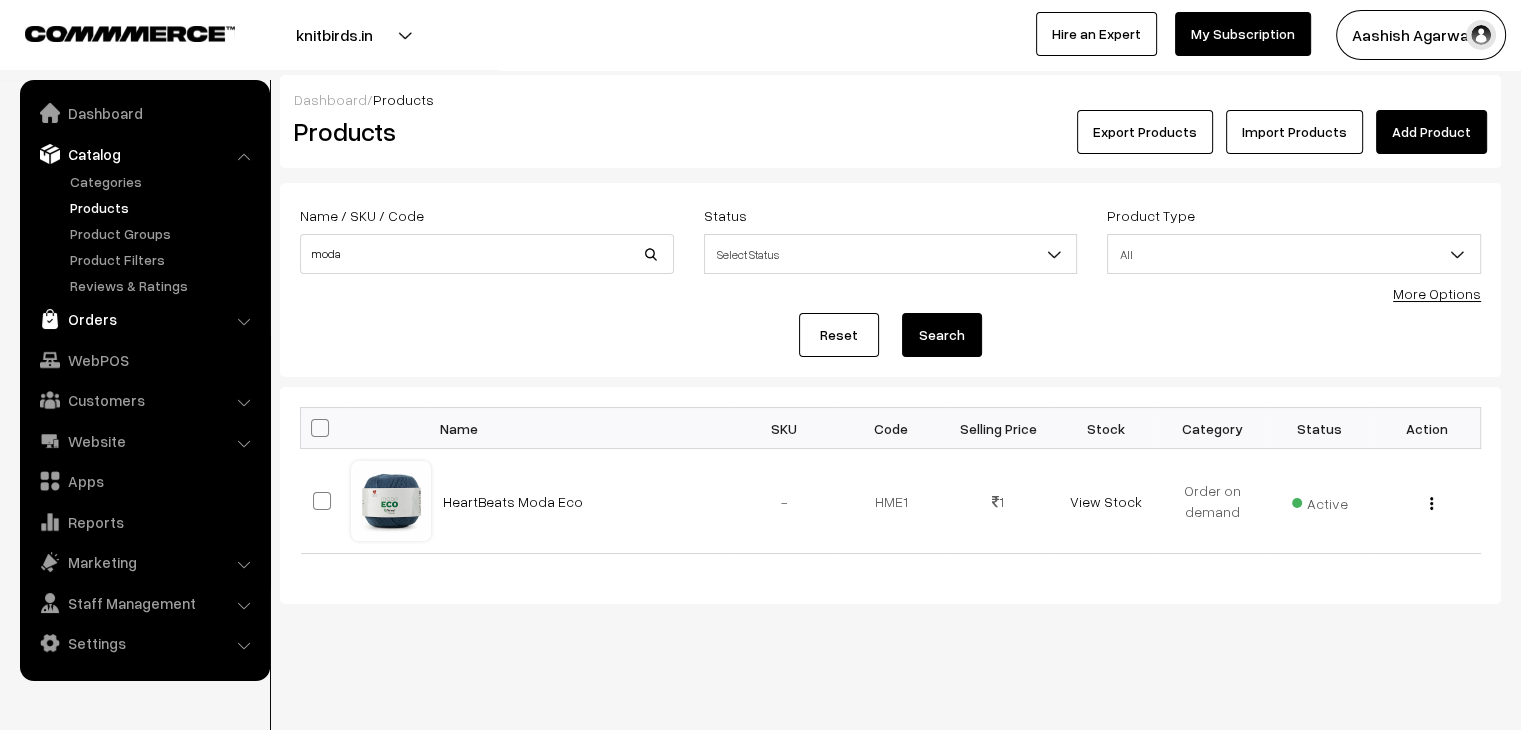 click on "Orders" at bounding box center [144, 319] 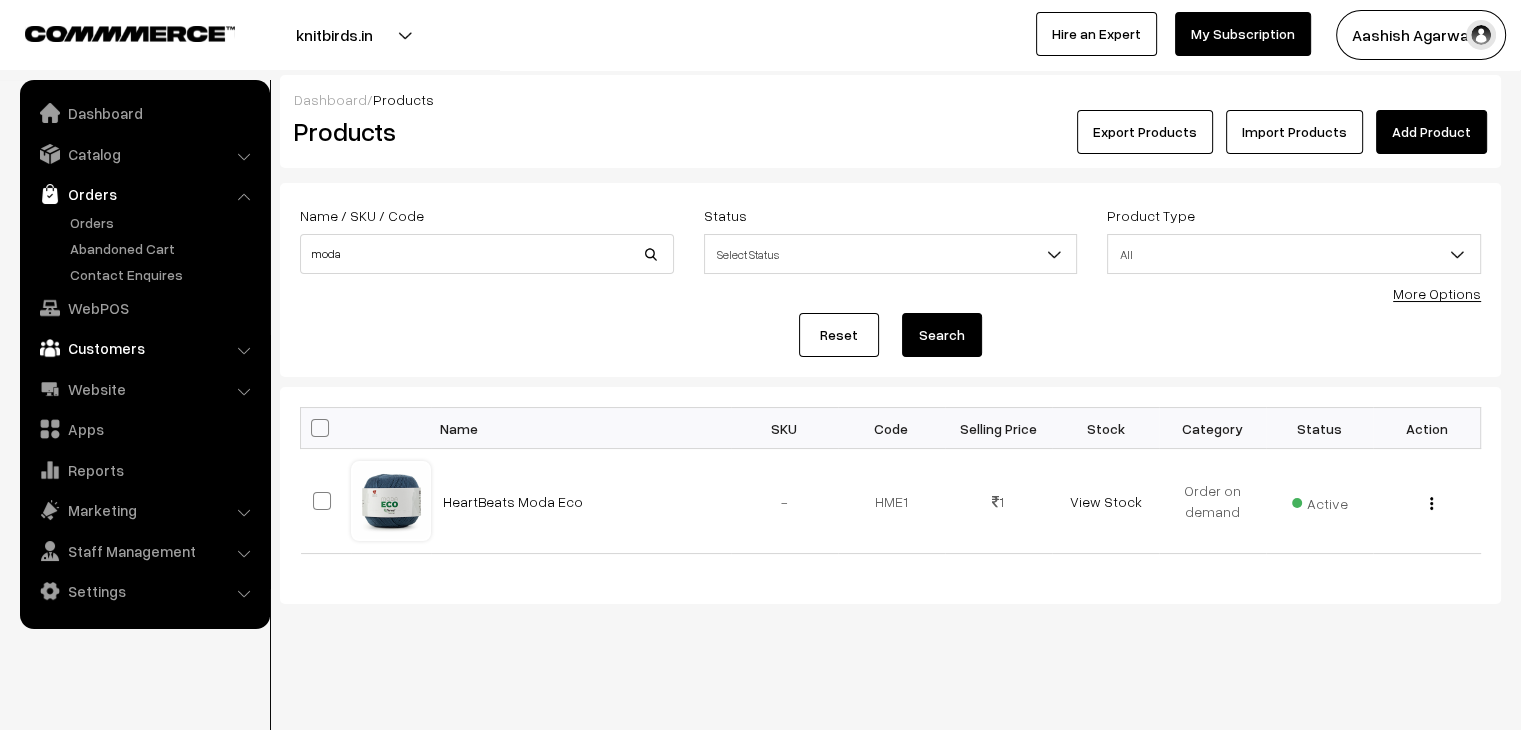 click on "Customers" at bounding box center [144, 348] 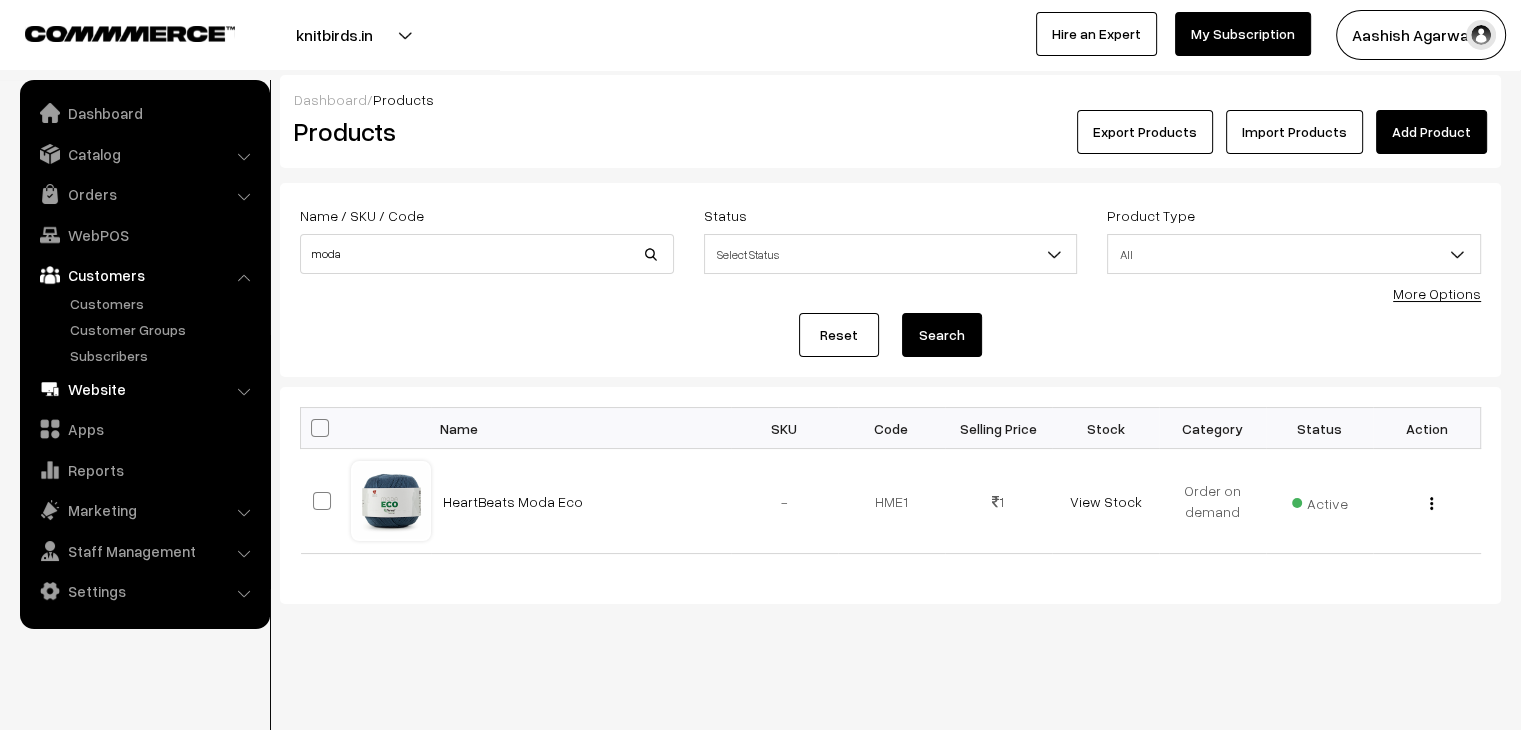 click on "Website" at bounding box center [144, 389] 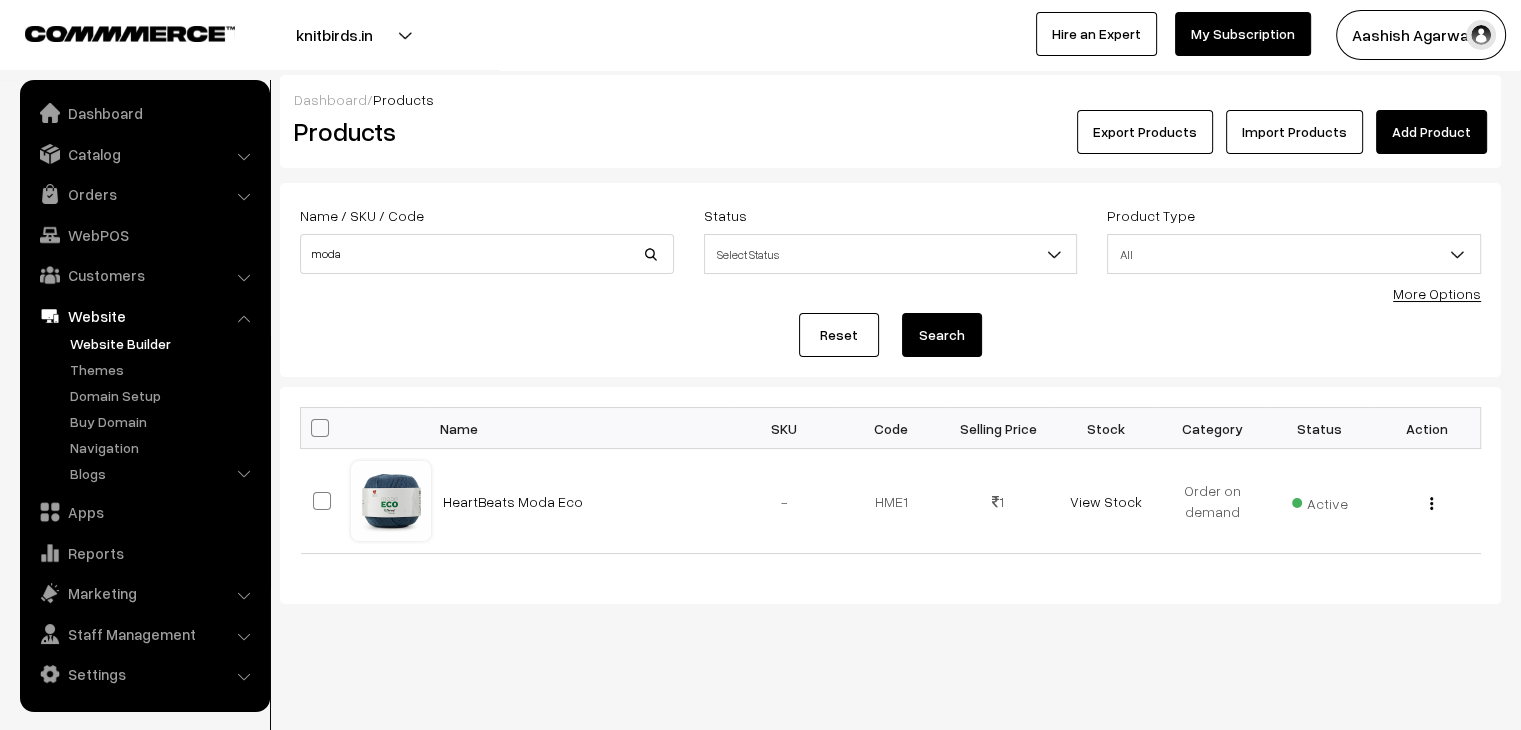 click on "Website Builder" at bounding box center [164, 343] 